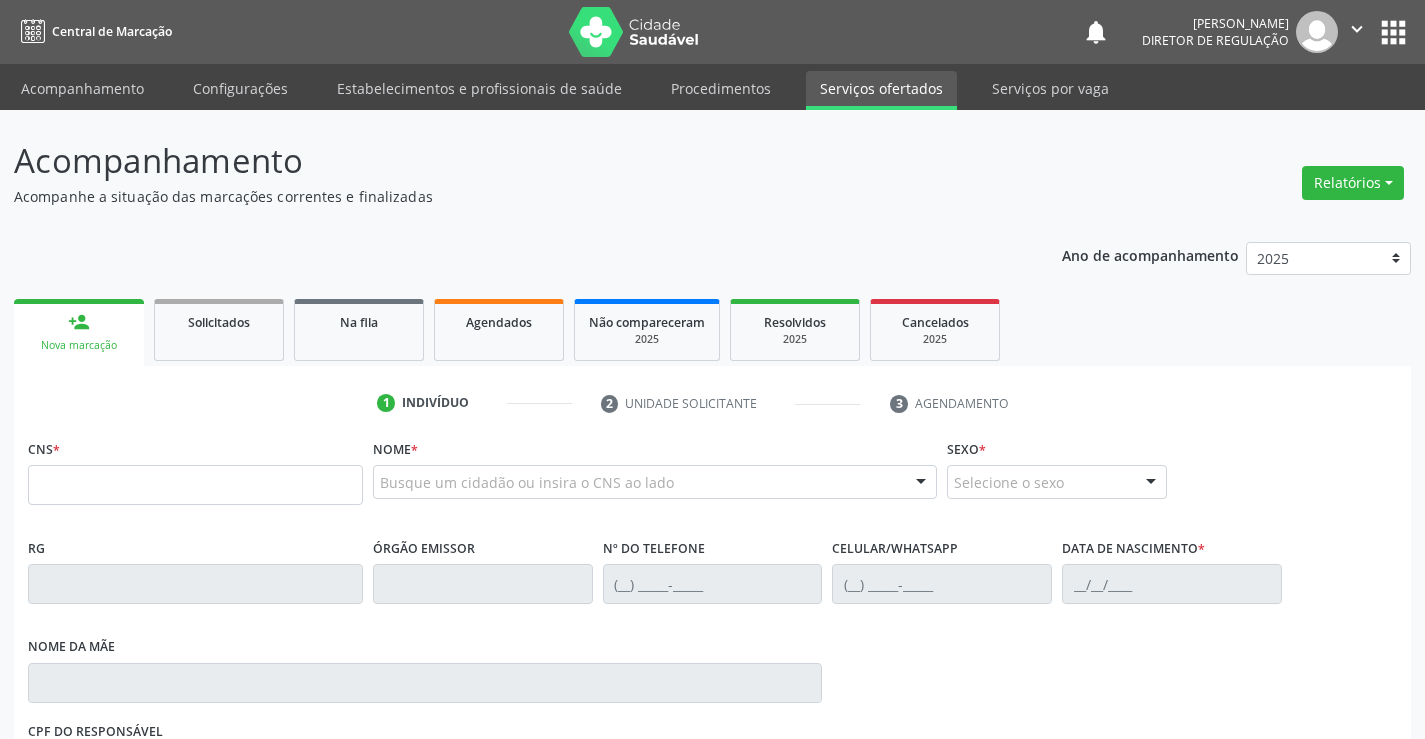 scroll, scrollTop: 0, scrollLeft: 0, axis: both 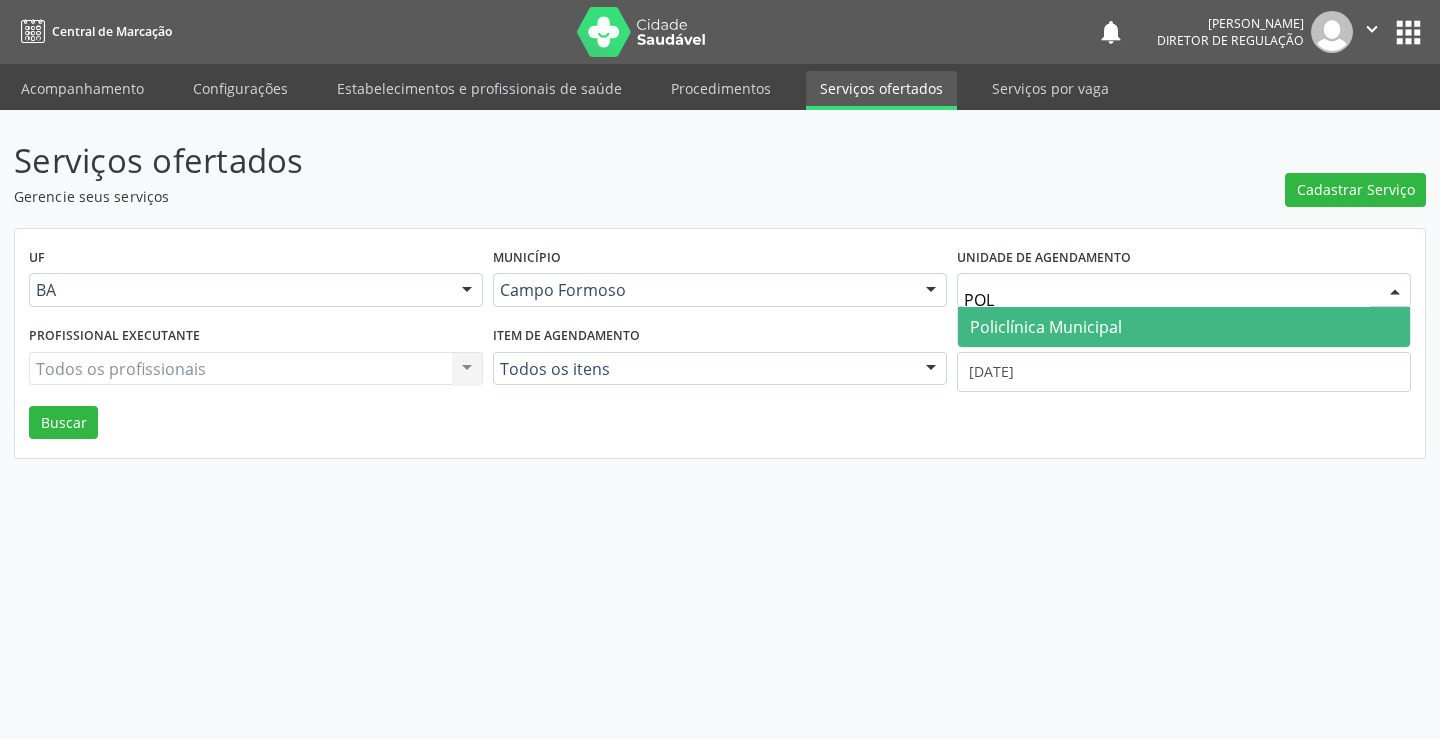 type on "POLI" 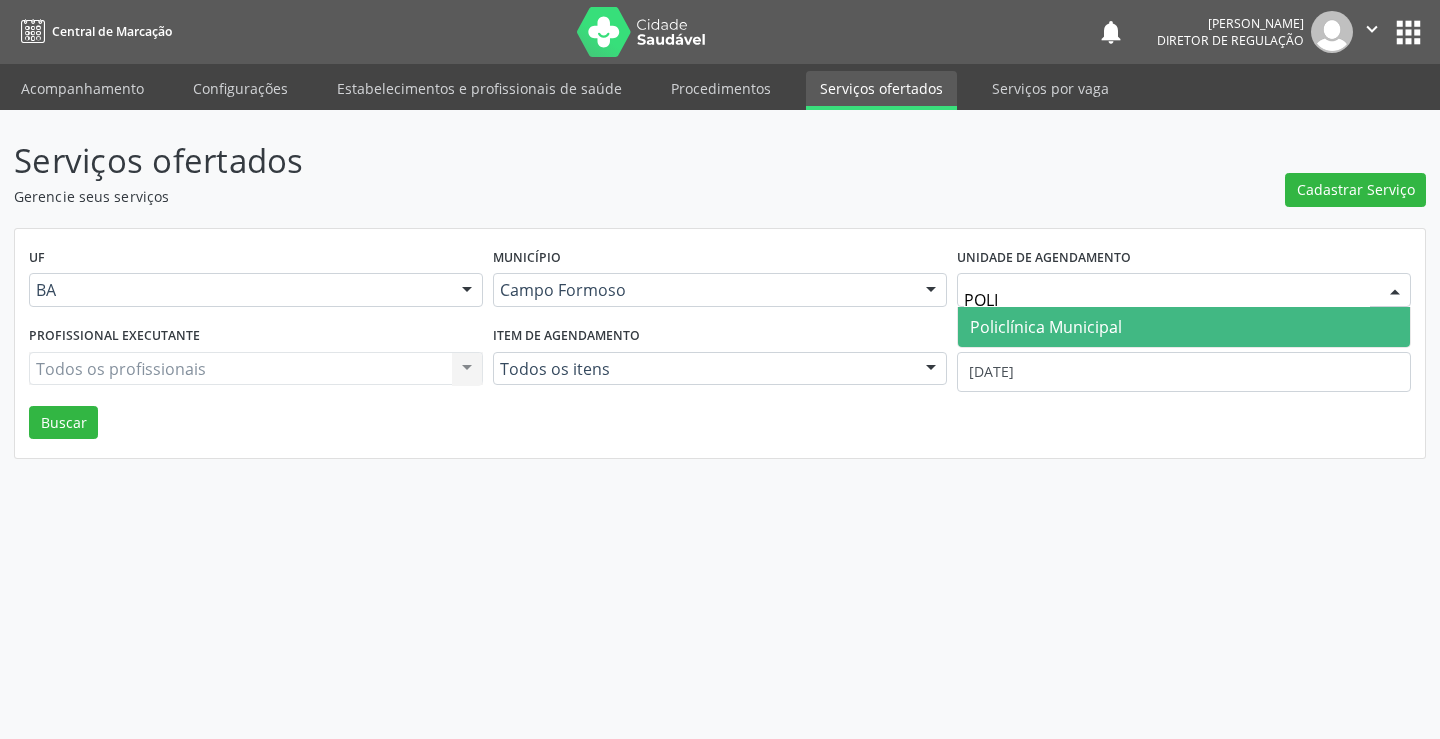 click on "Policlínica Municipal" at bounding box center [1046, 327] 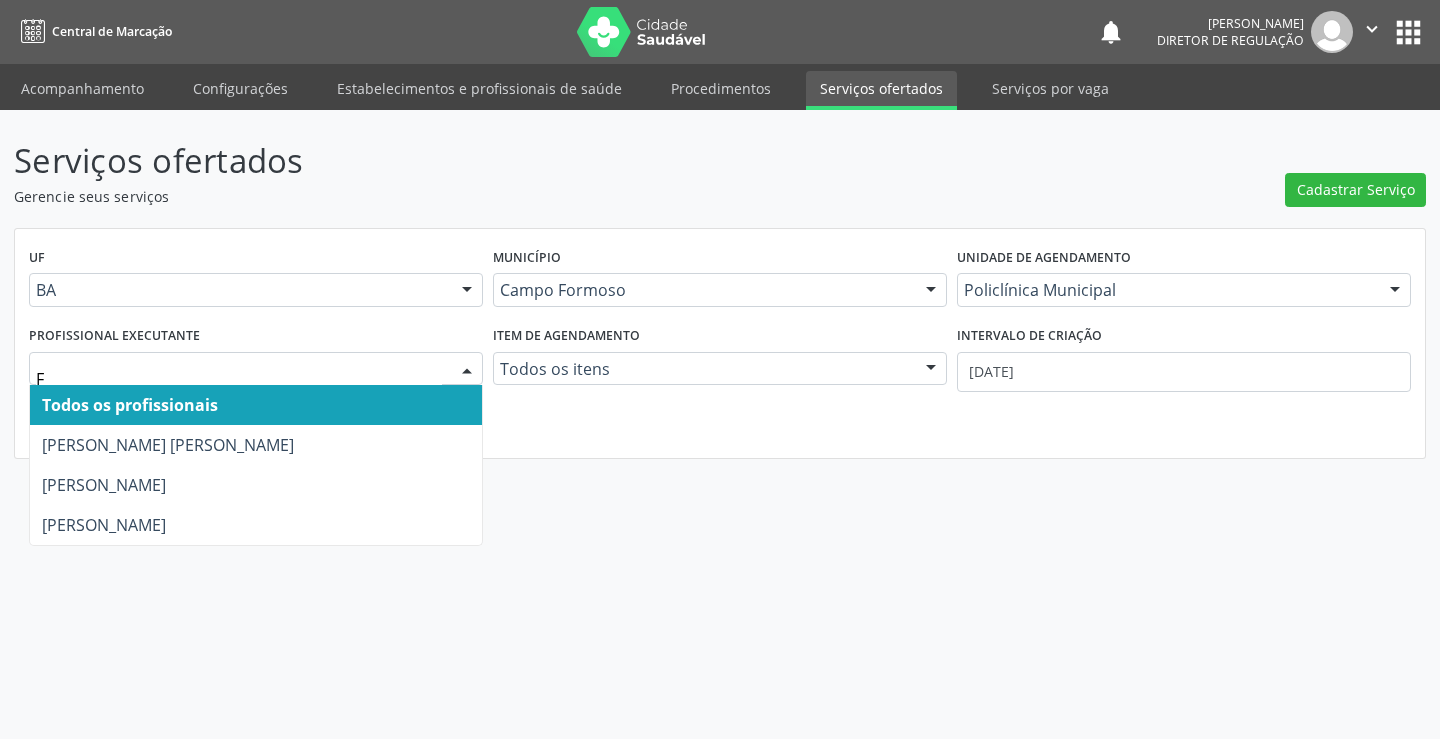 type on "FA" 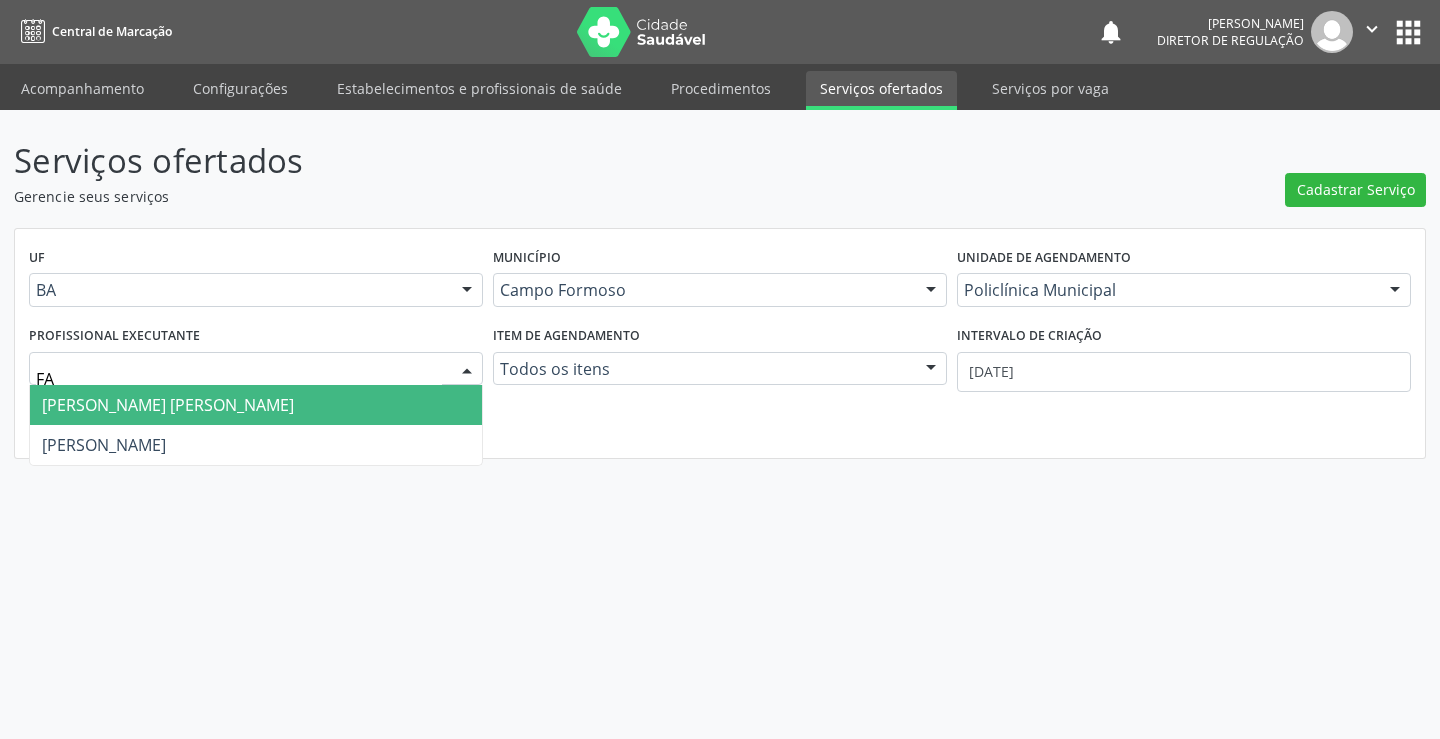 click on "Fabio Rodrigues Damasceno Domingues" at bounding box center [168, 405] 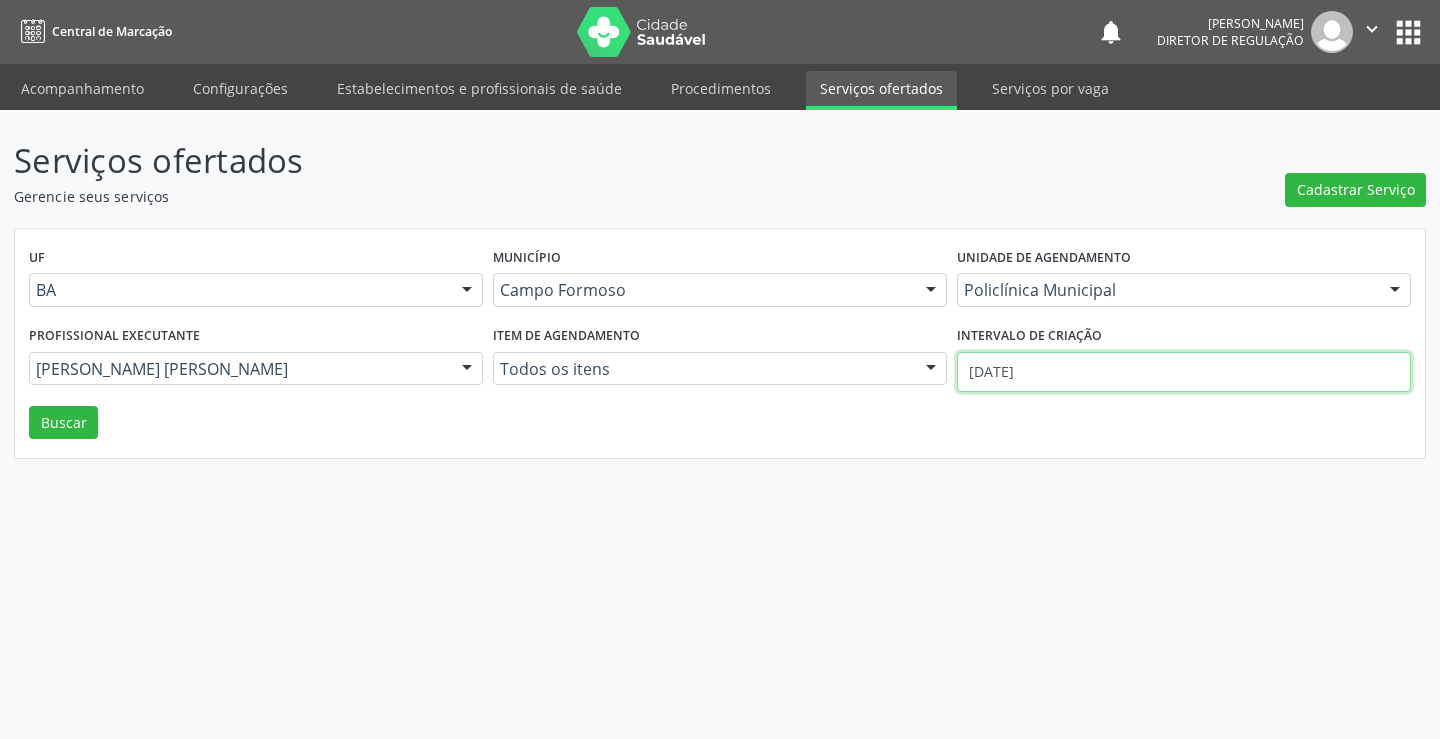 click on "[DATE]" at bounding box center [1184, 372] 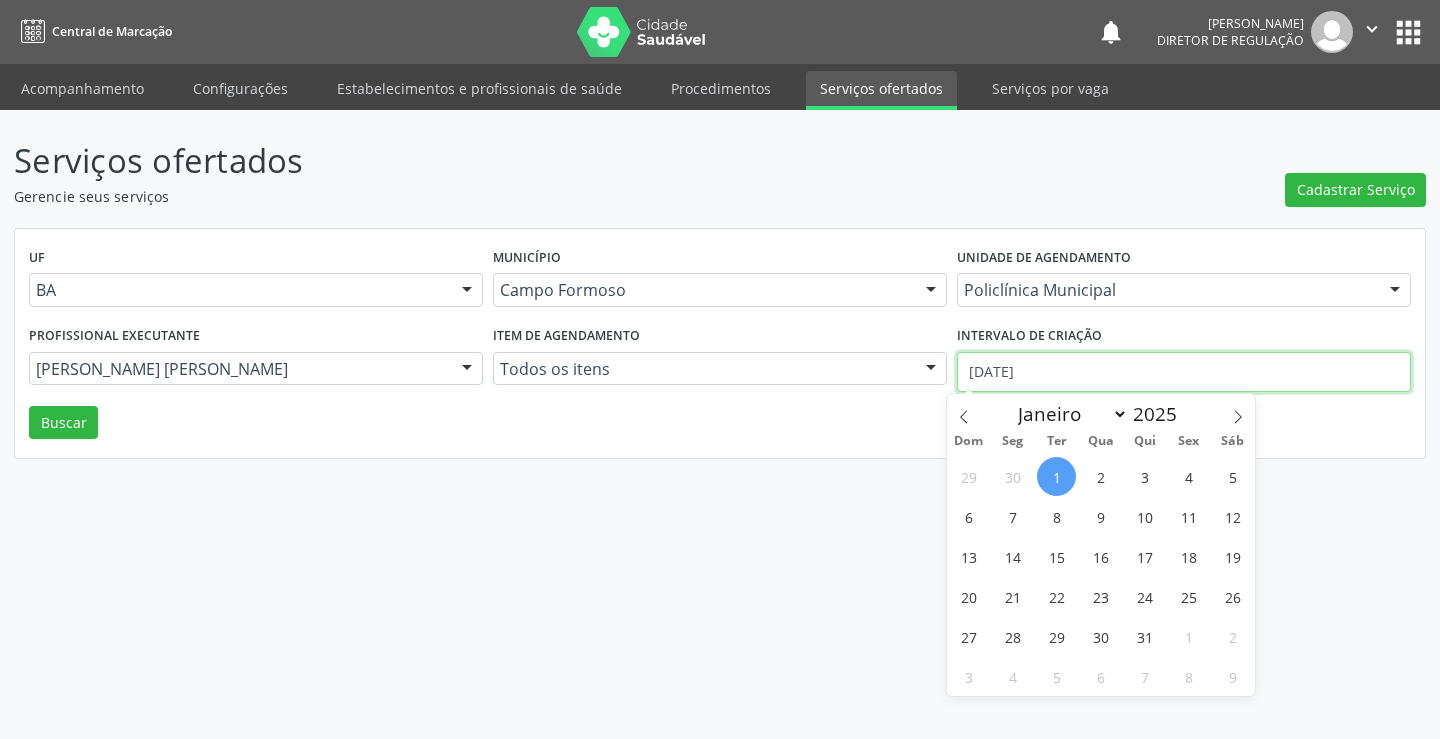 type 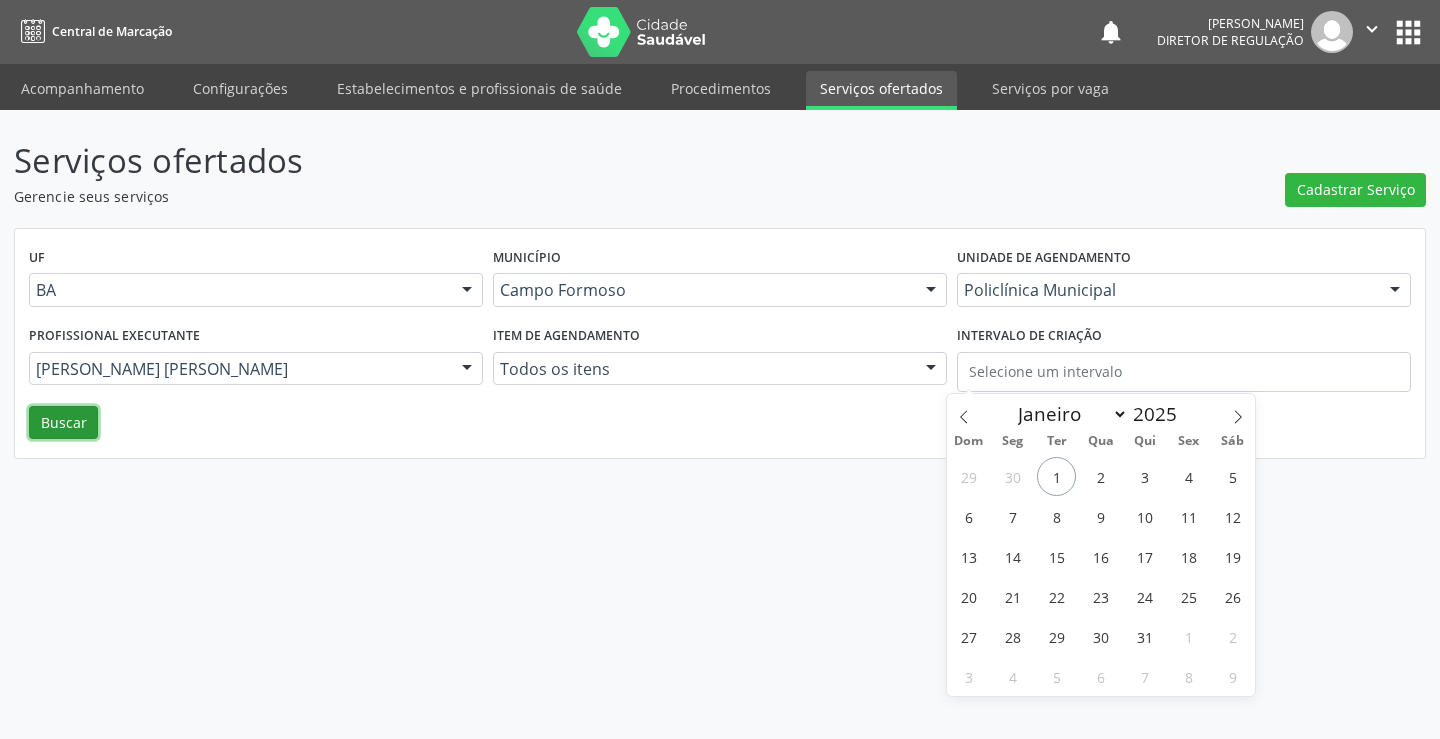 drag, startPoint x: 46, startPoint y: 419, endPoint x: 590, endPoint y: 443, distance: 544.5292 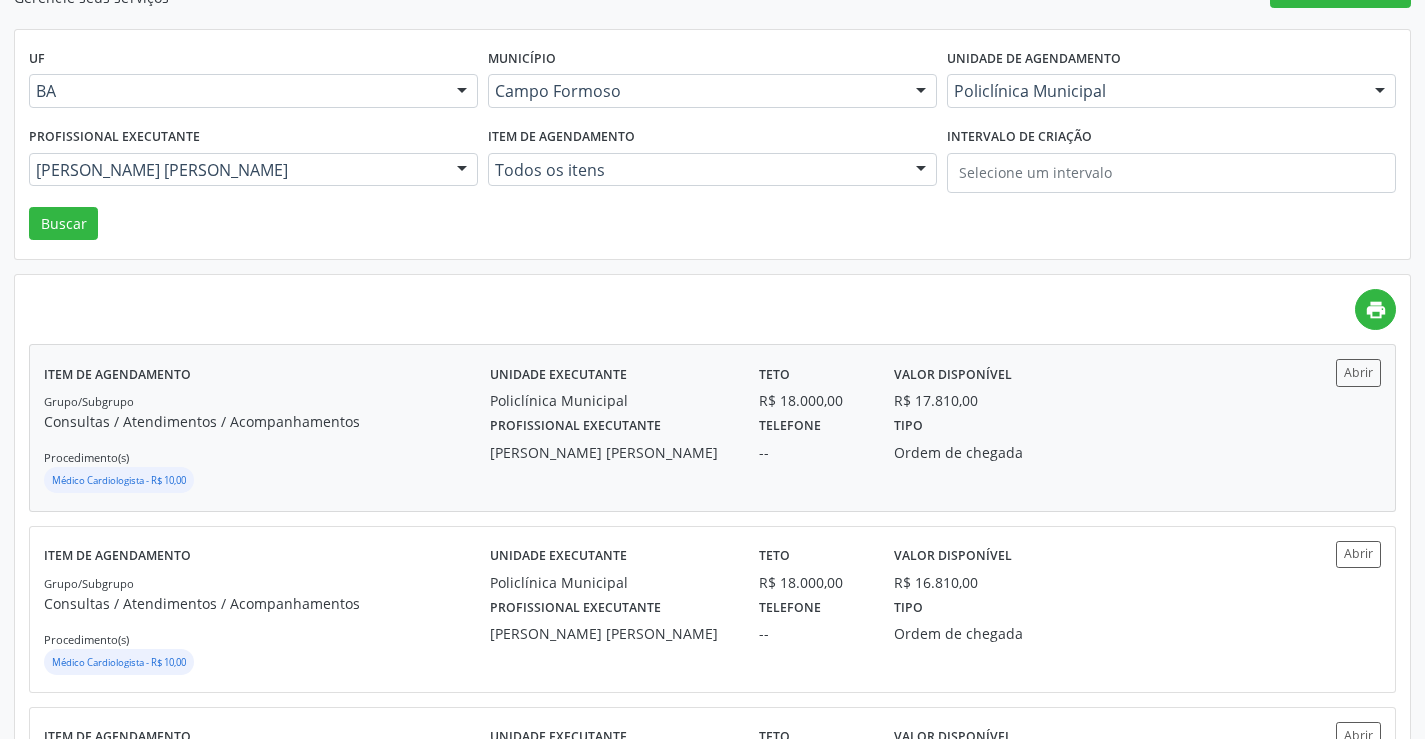 scroll, scrollTop: 200, scrollLeft: 0, axis: vertical 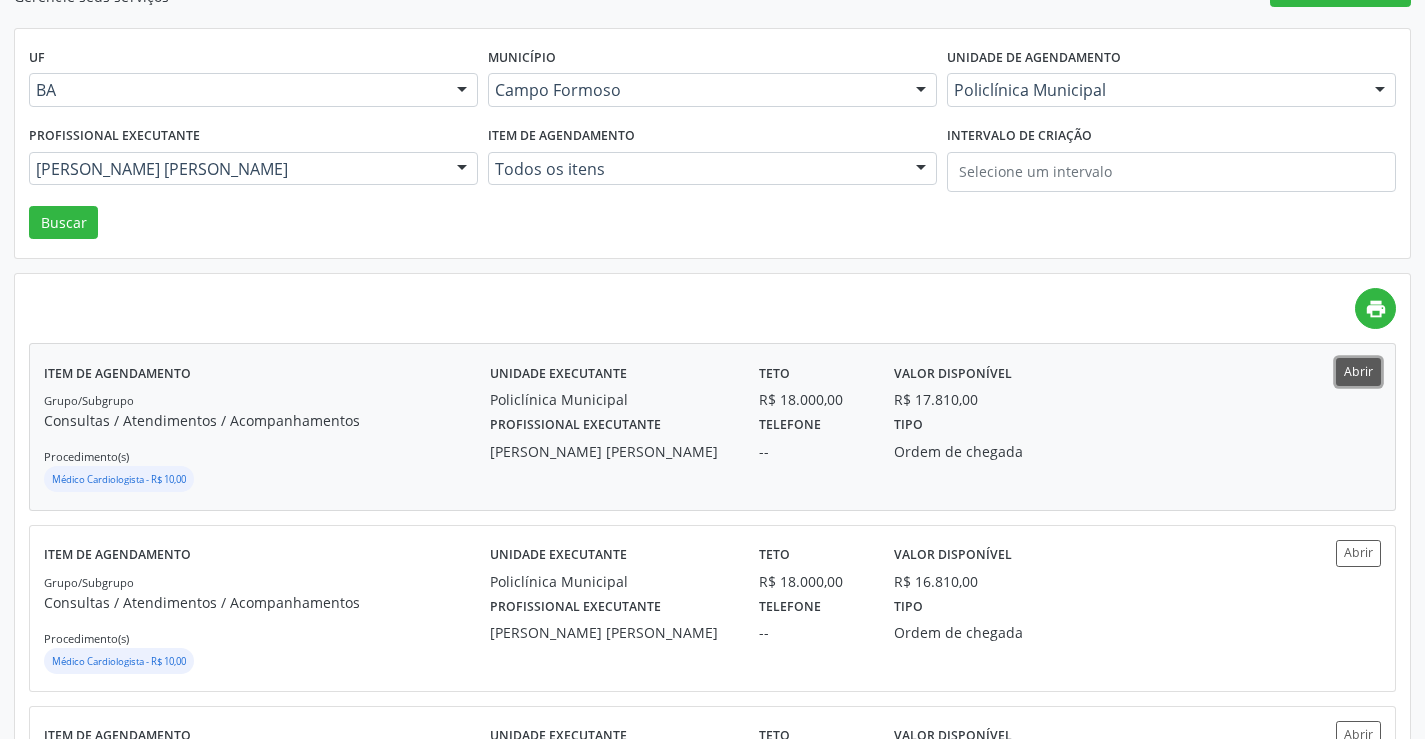 click on "Abrir" at bounding box center [1358, 371] 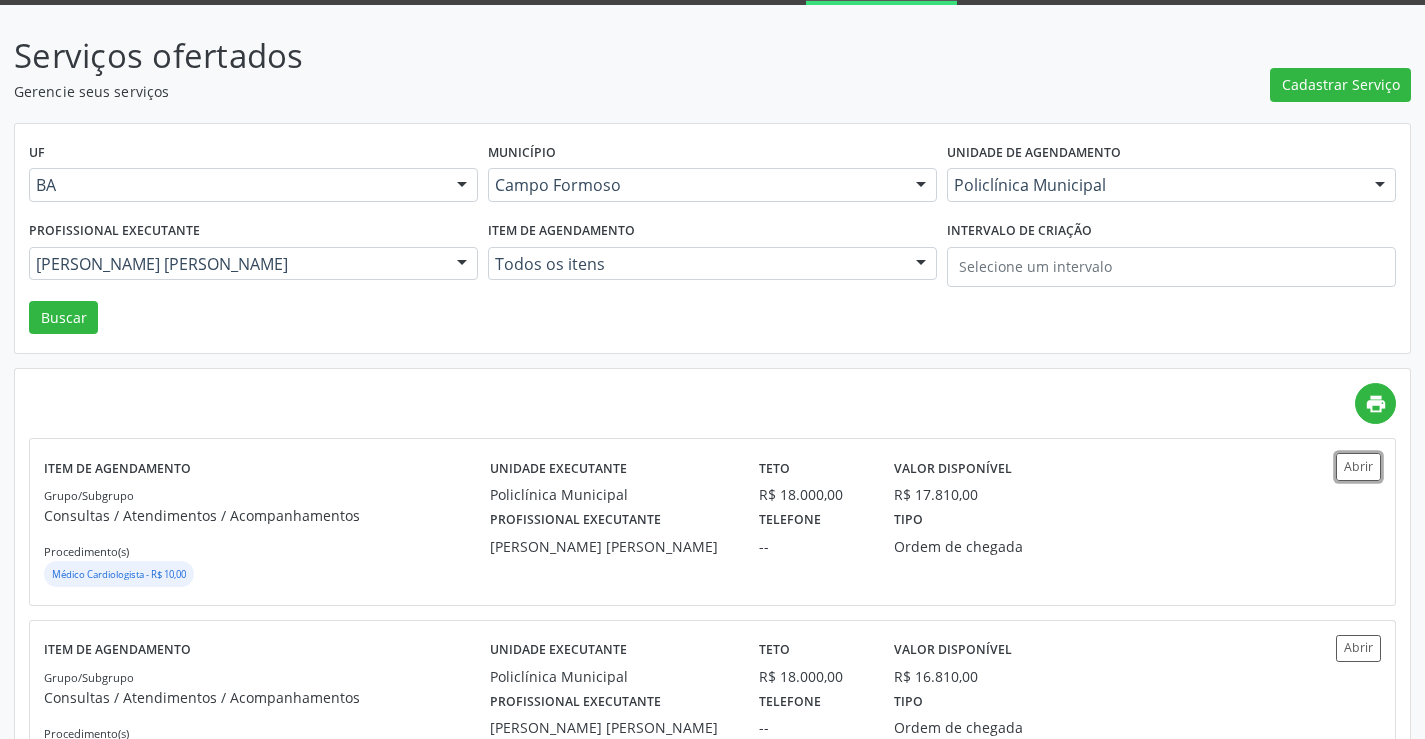 scroll, scrollTop: 0, scrollLeft: 0, axis: both 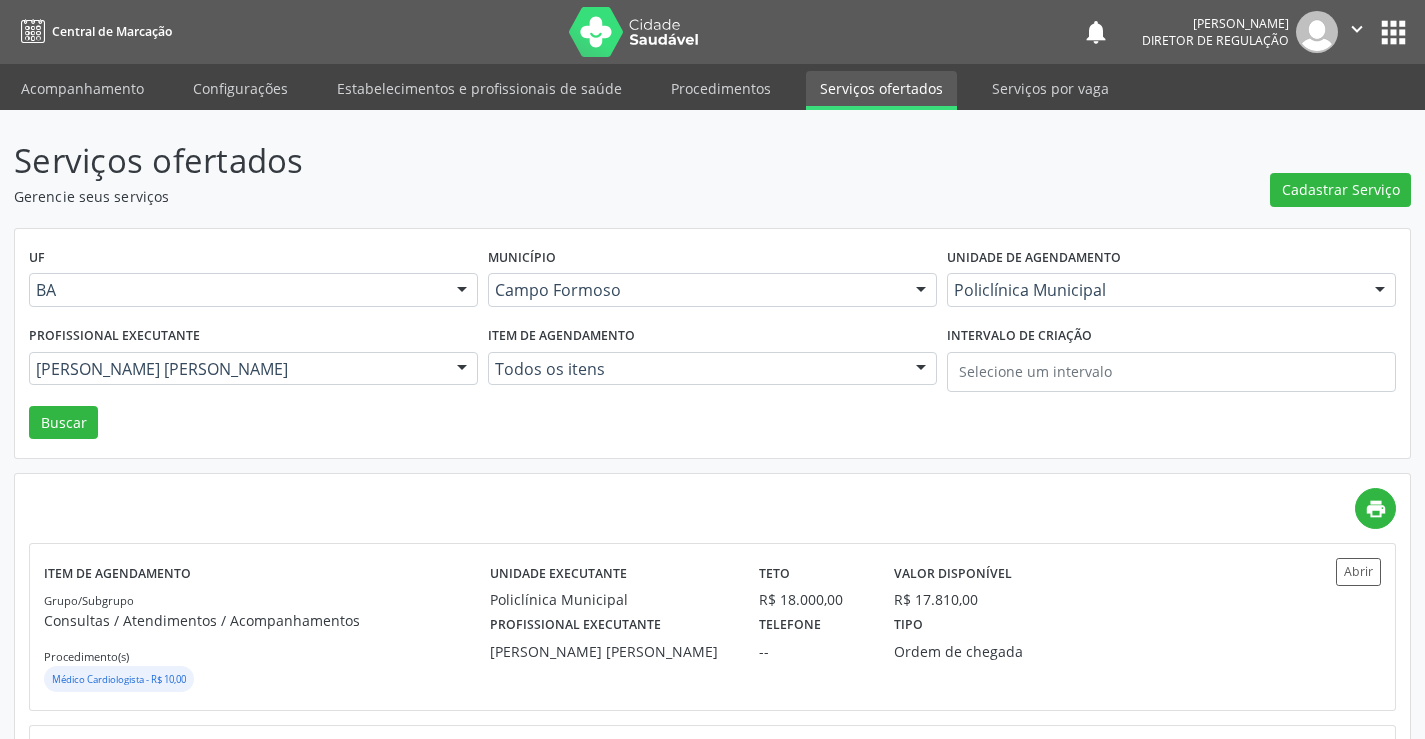 click on "Acompanhamento
Configurações
Estabelecimentos e profissionais de saúde
Procedimentos
Serviços ofertados
Serviços por vaga" at bounding box center [712, 87] 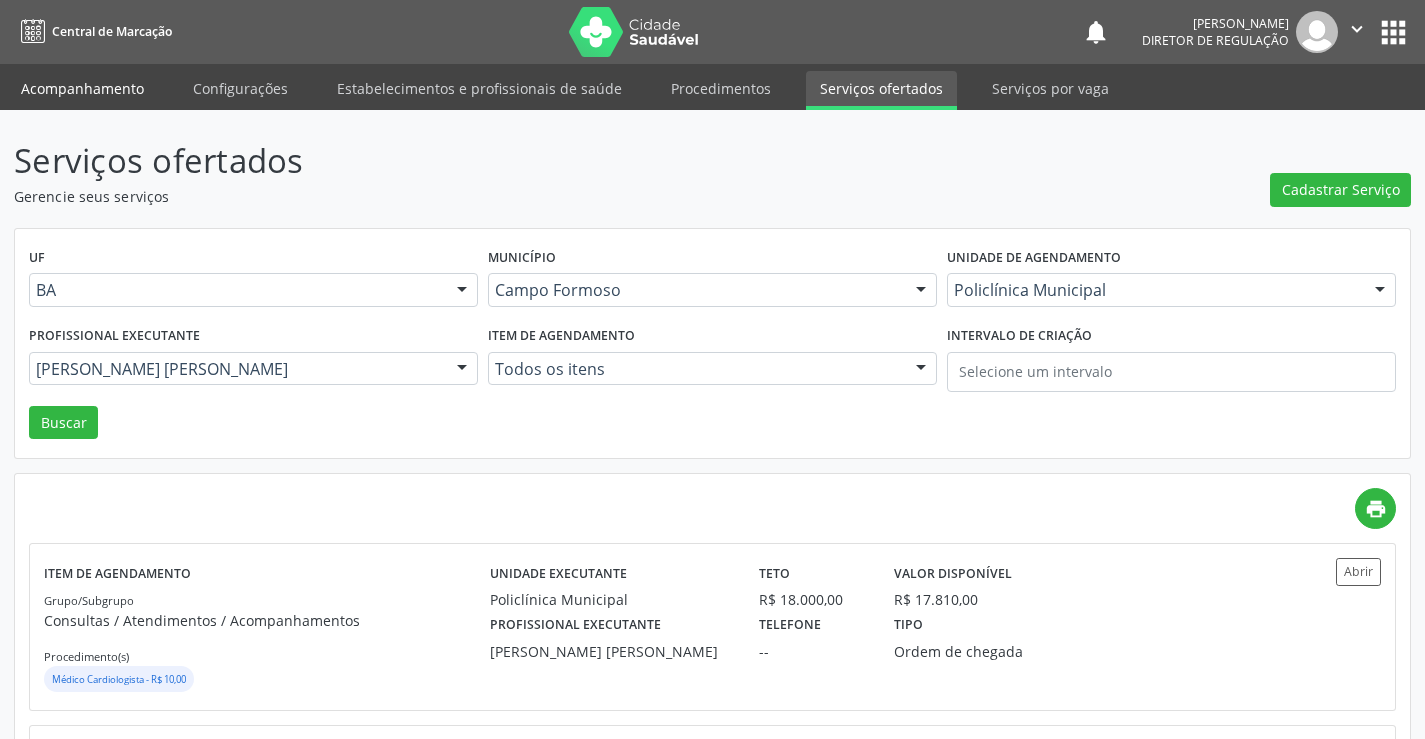 click on "Acompanhamento" at bounding box center (82, 88) 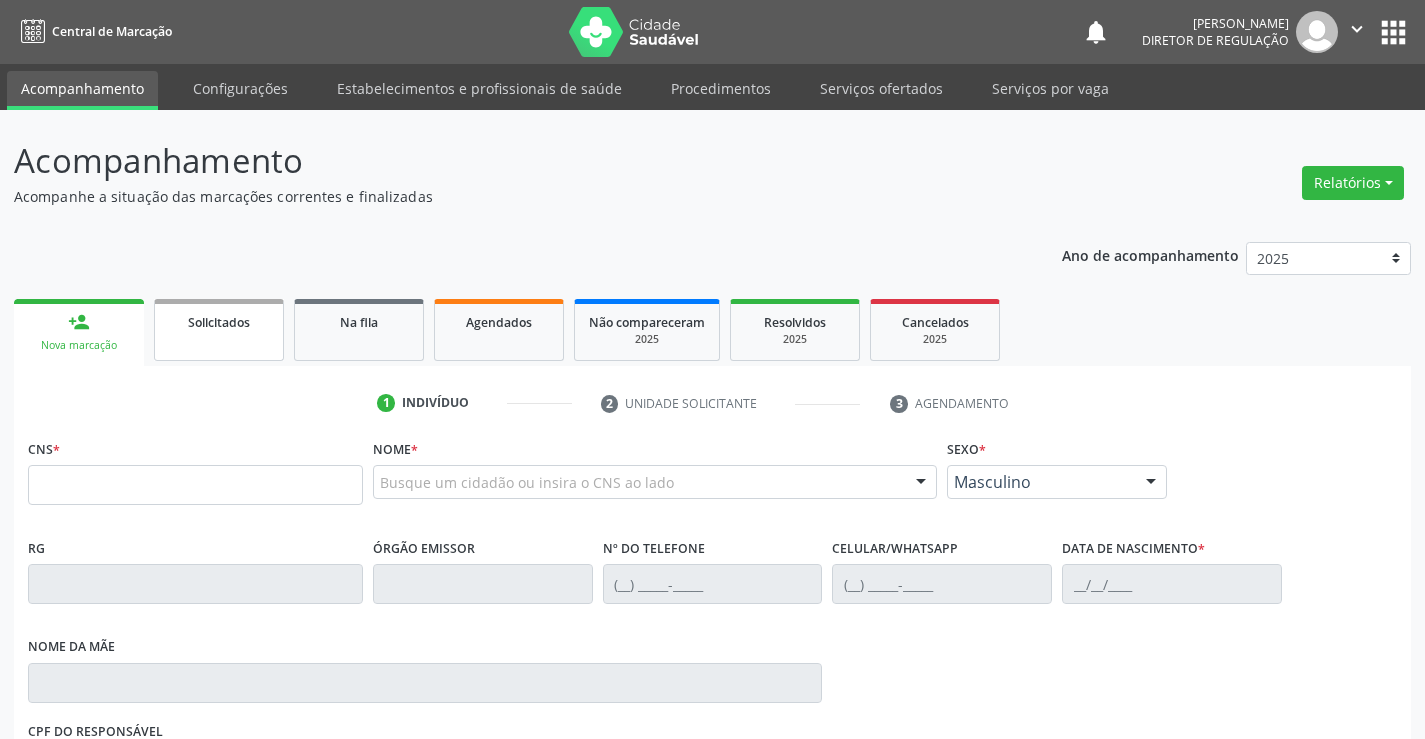 click on "Solicitados" at bounding box center (219, 330) 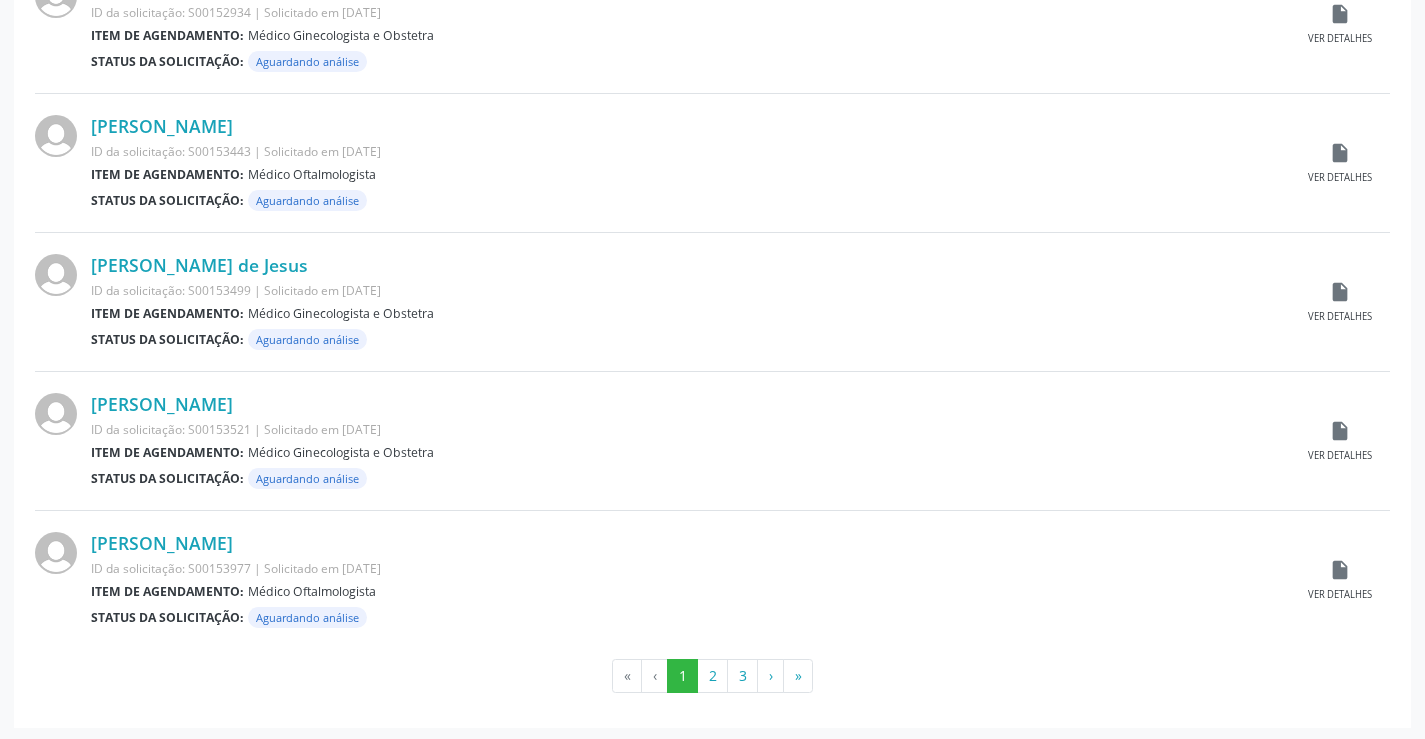 scroll, scrollTop: 1972, scrollLeft: 0, axis: vertical 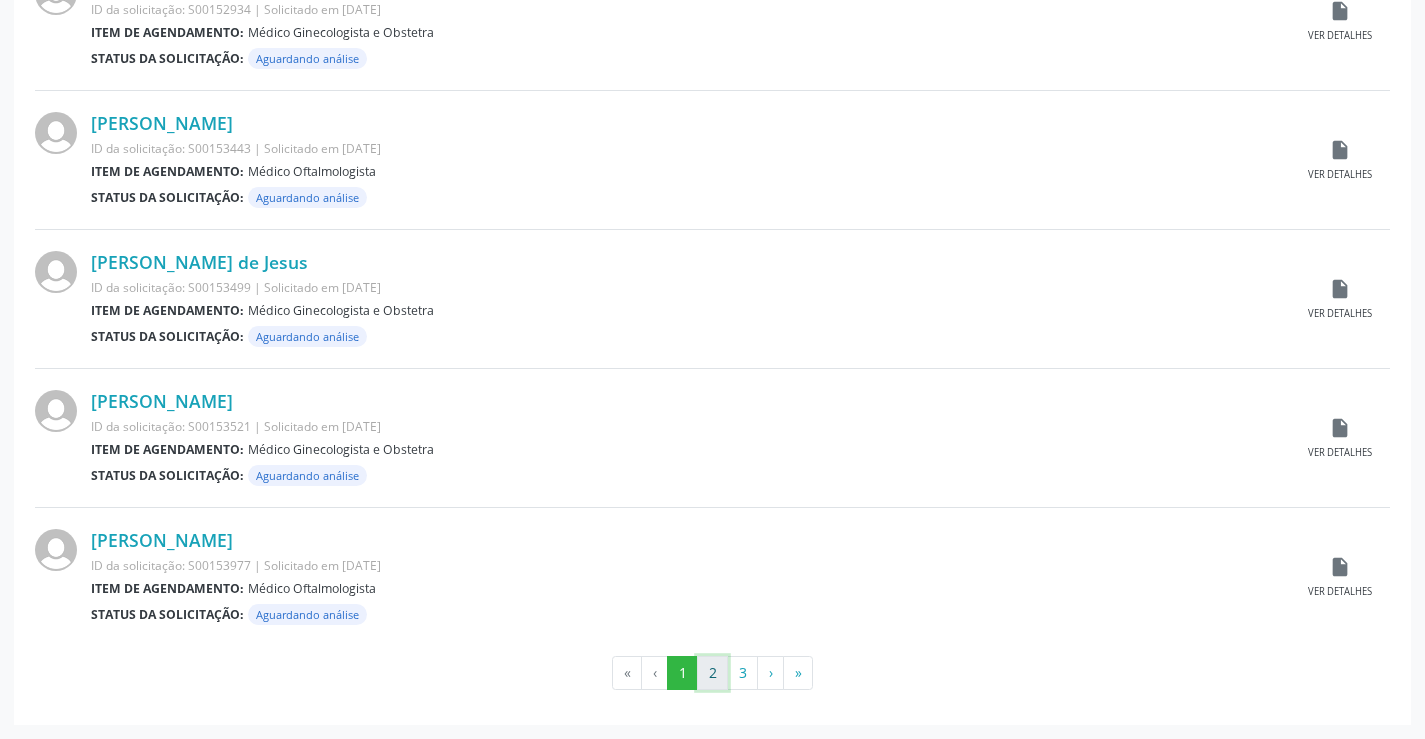 click on "2" at bounding box center [712, 673] 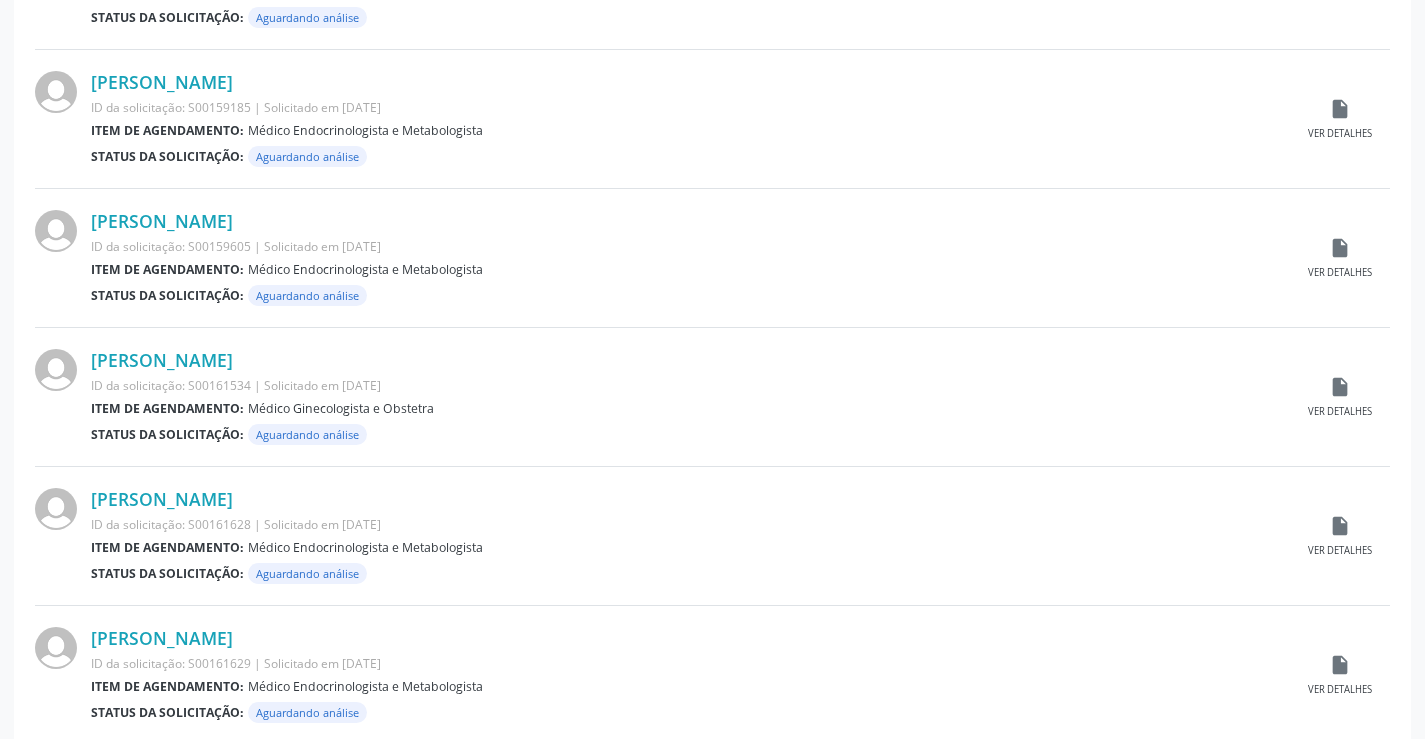 scroll, scrollTop: 1972, scrollLeft: 0, axis: vertical 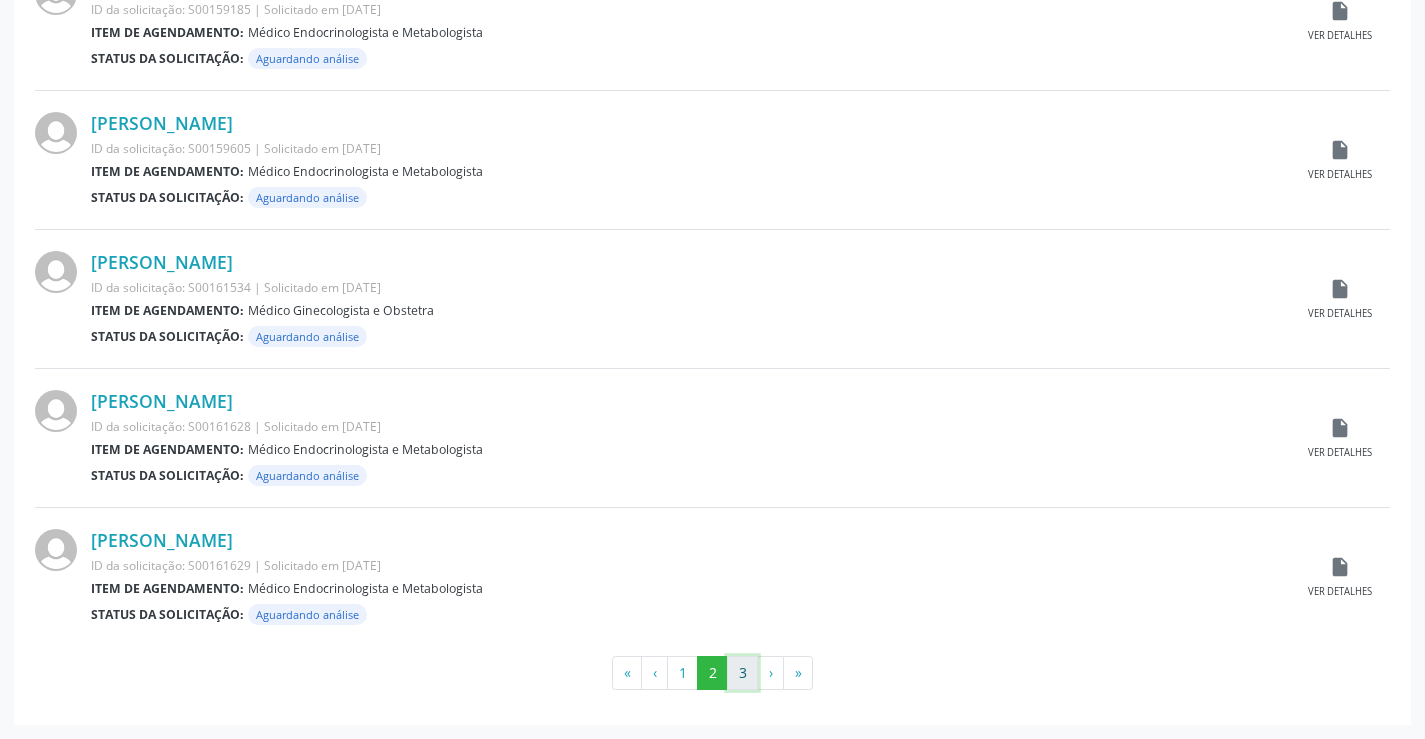 click on "3" at bounding box center [742, 673] 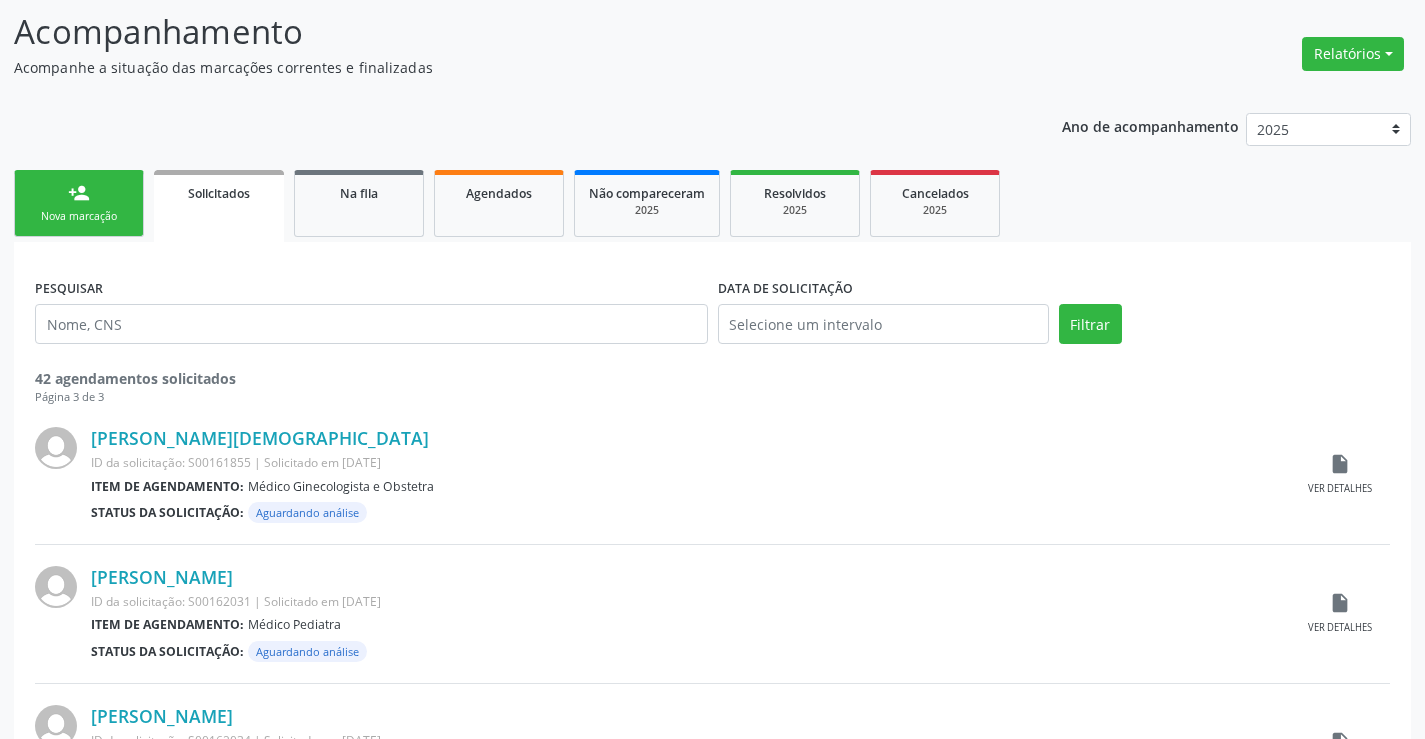 scroll, scrollTop: 0, scrollLeft: 0, axis: both 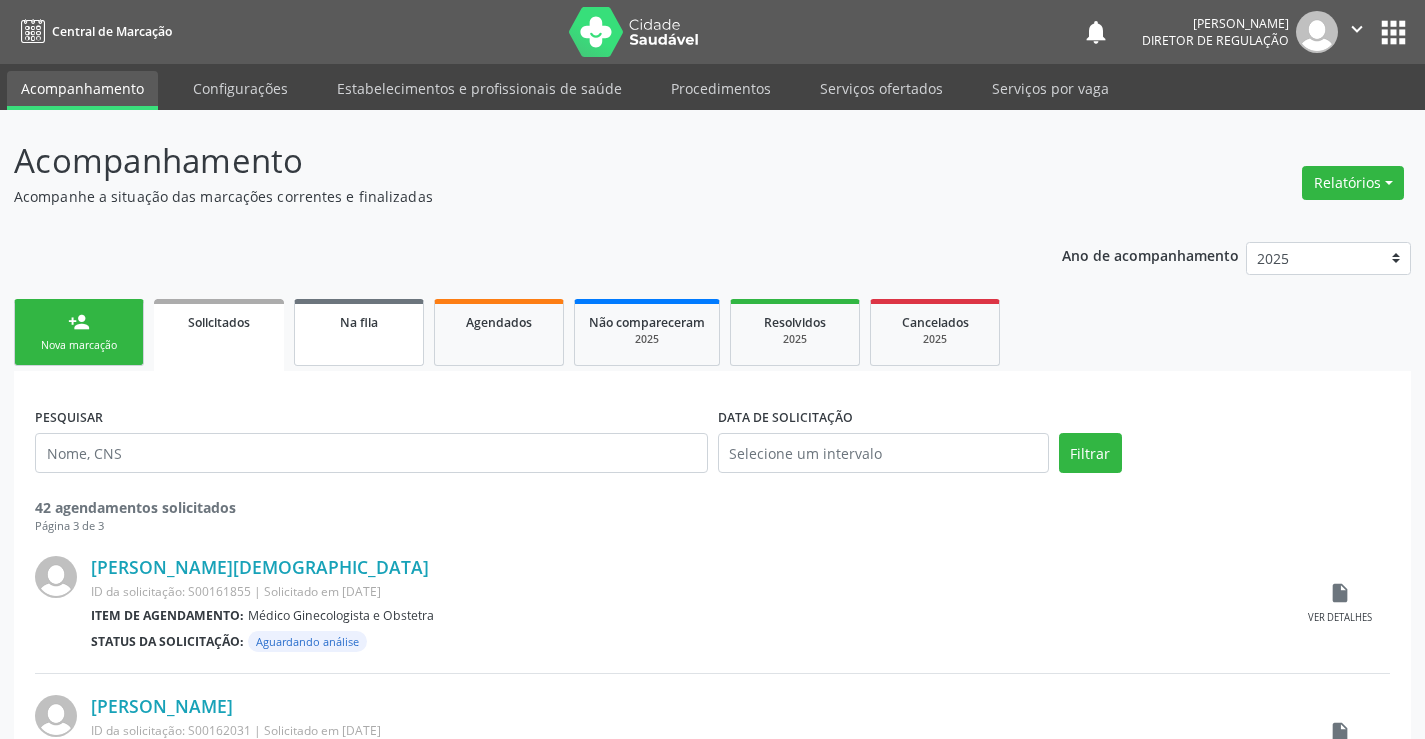 click on "Na fila" at bounding box center [359, 332] 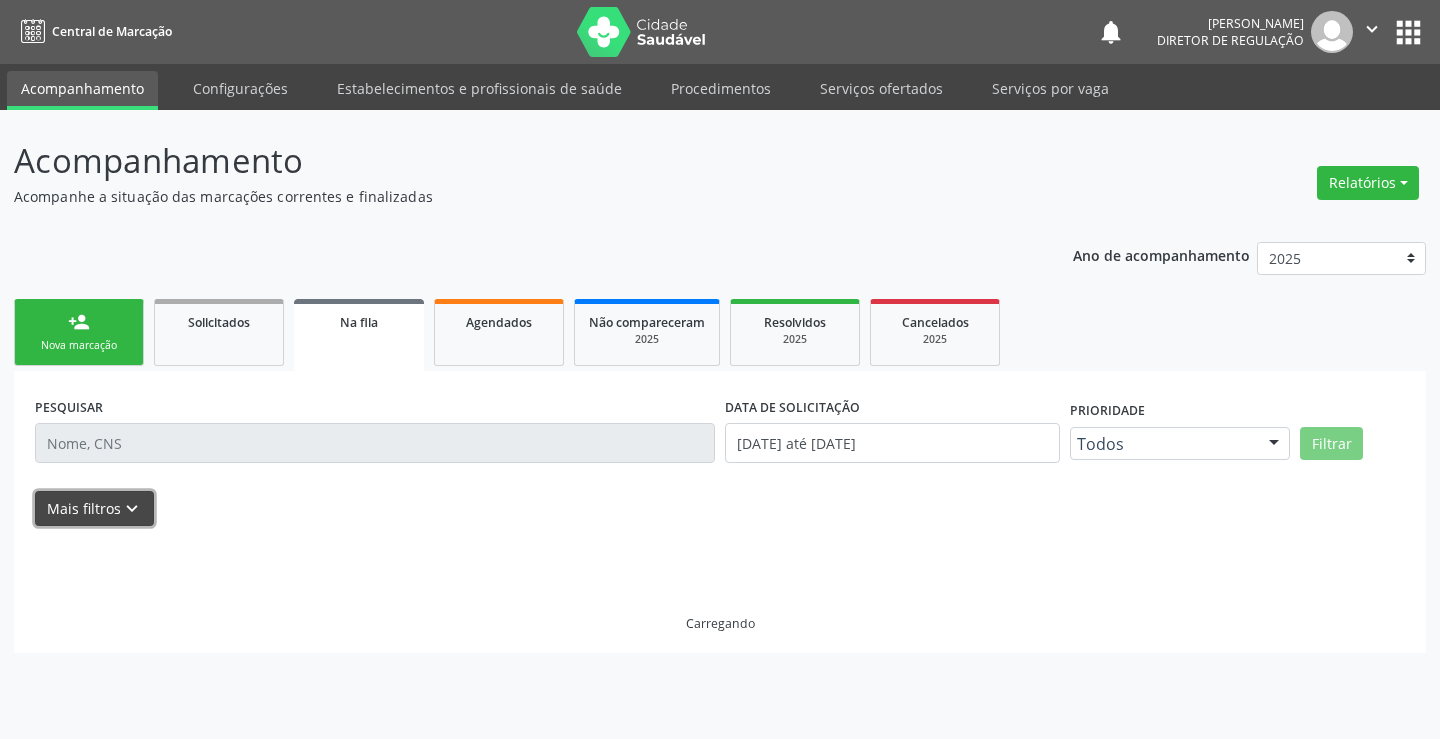 click on "keyboard_arrow_down" at bounding box center [132, 509] 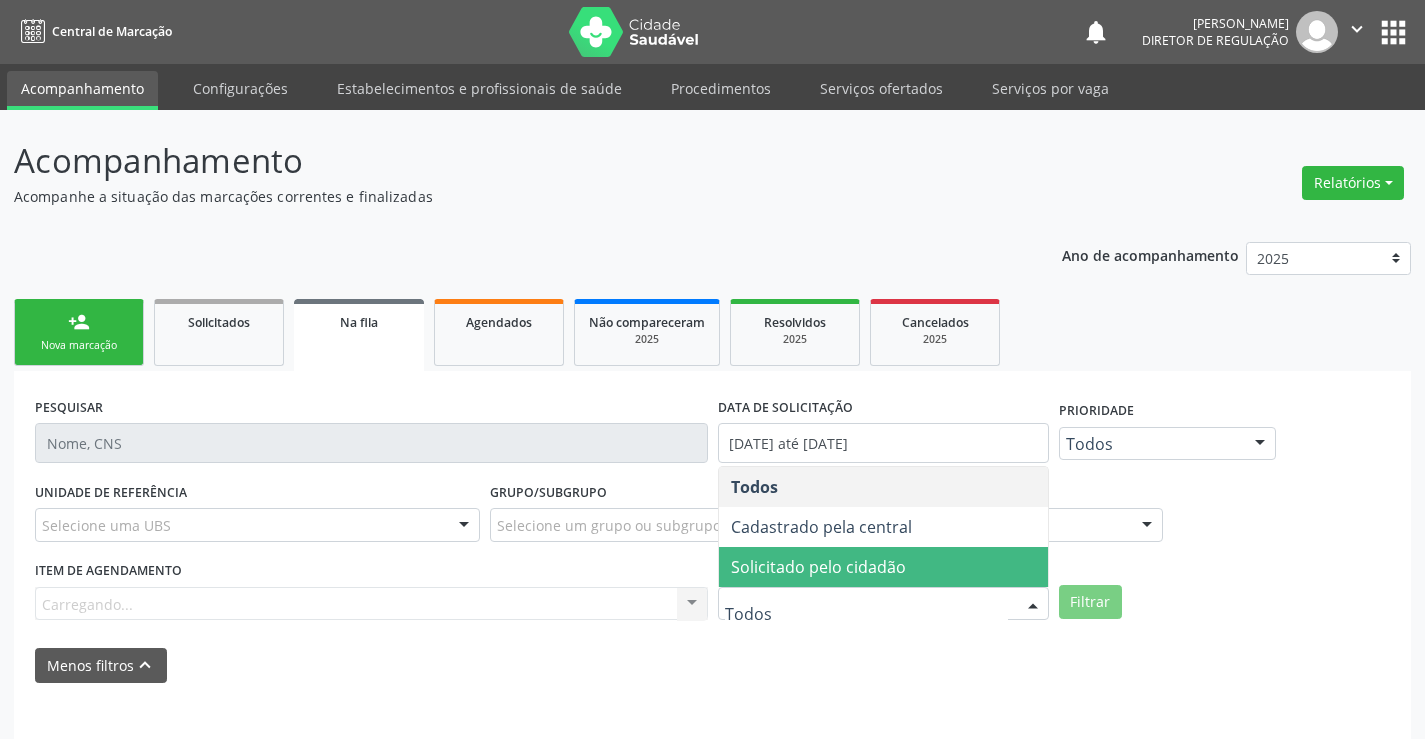 click on "Solicitado pelo cidadão" at bounding box center (883, 567) 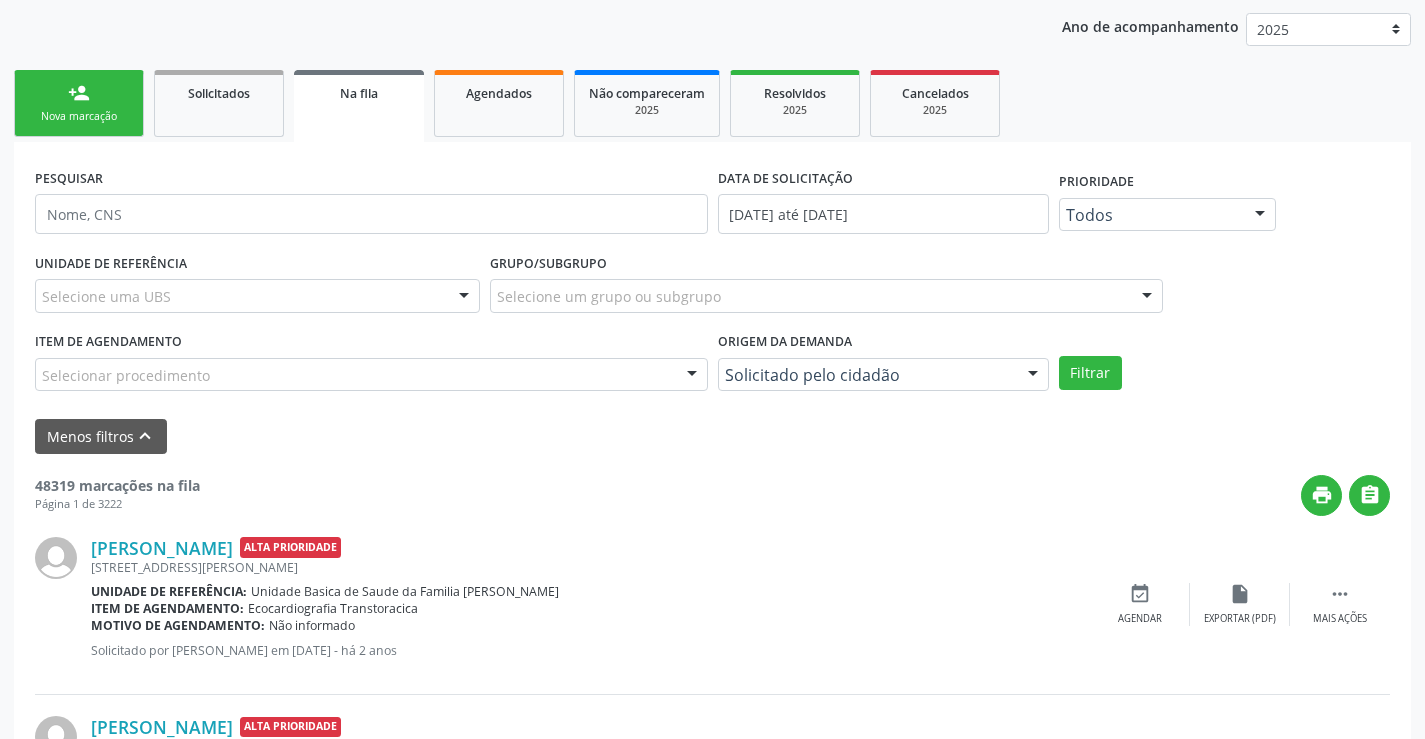 scroll, scrollTop: 500, scrollLeft: 0, axis: vertical 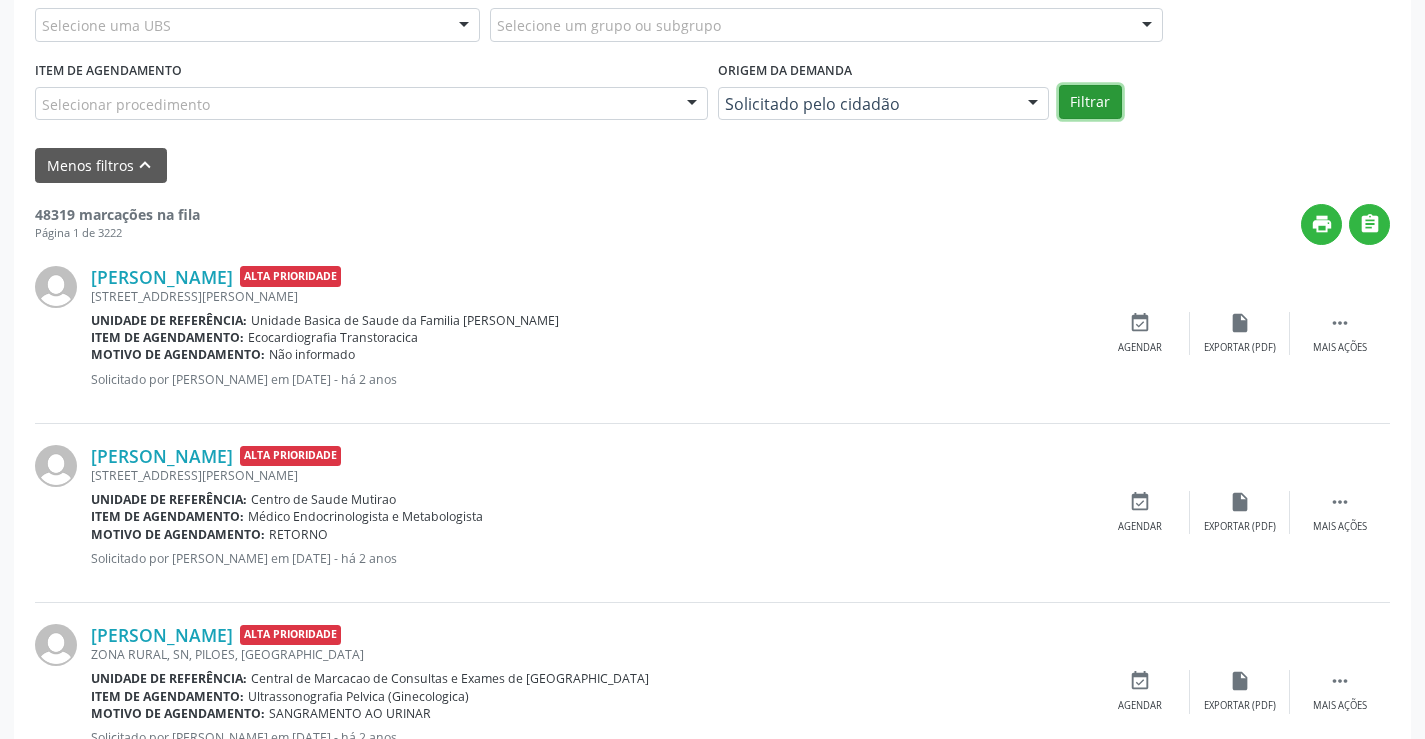 click on "Filtrar" at bounding box center [1090, 102] 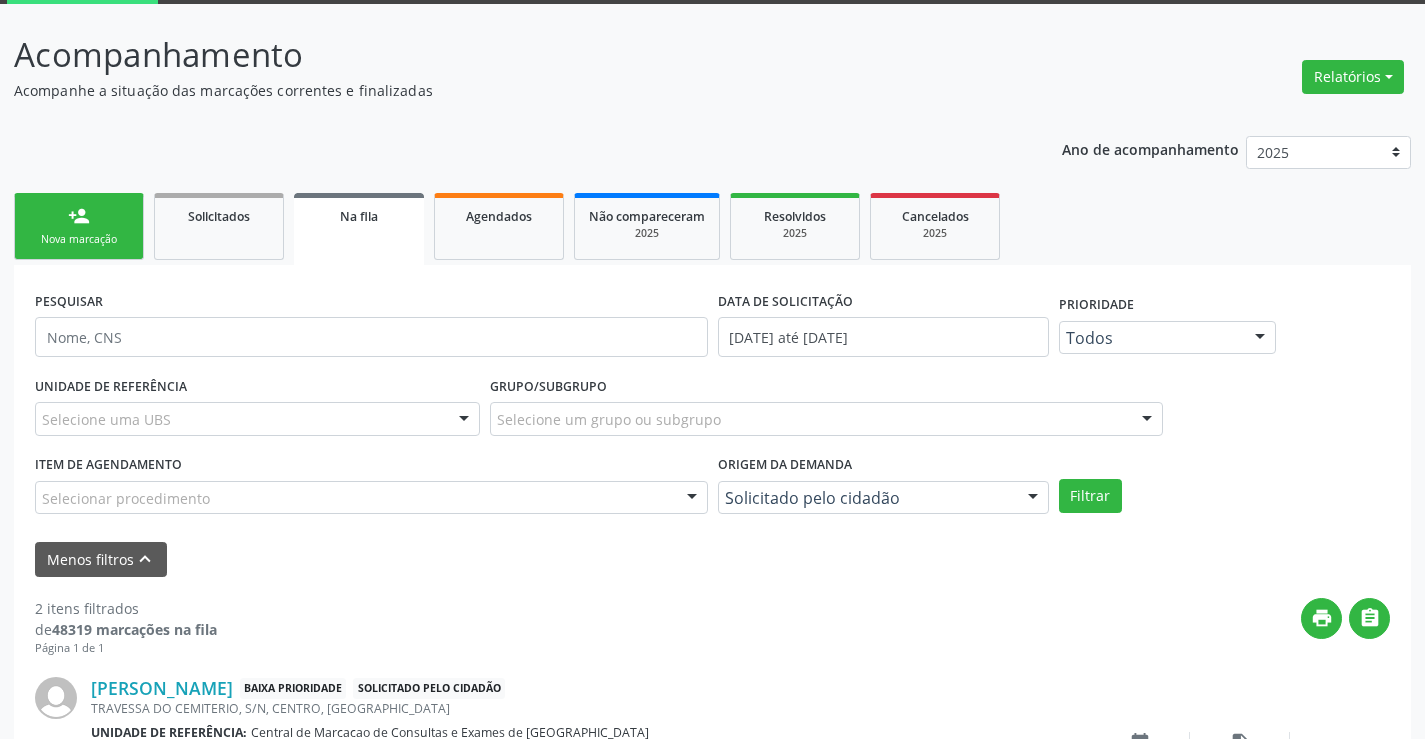 scroll, scrollTop: 450, scrollLeft: 0, axis: vertical 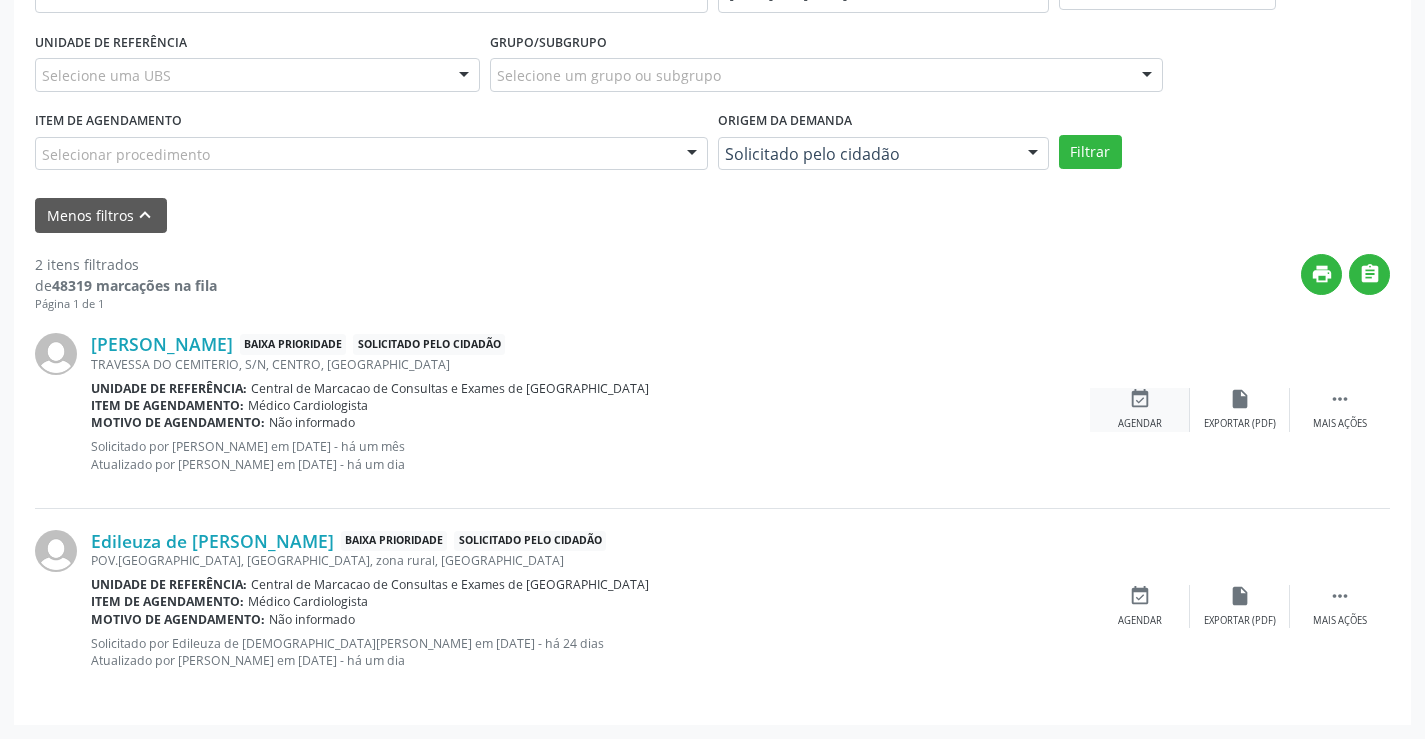 click on "event_available" at bounding box center [1140, 399] 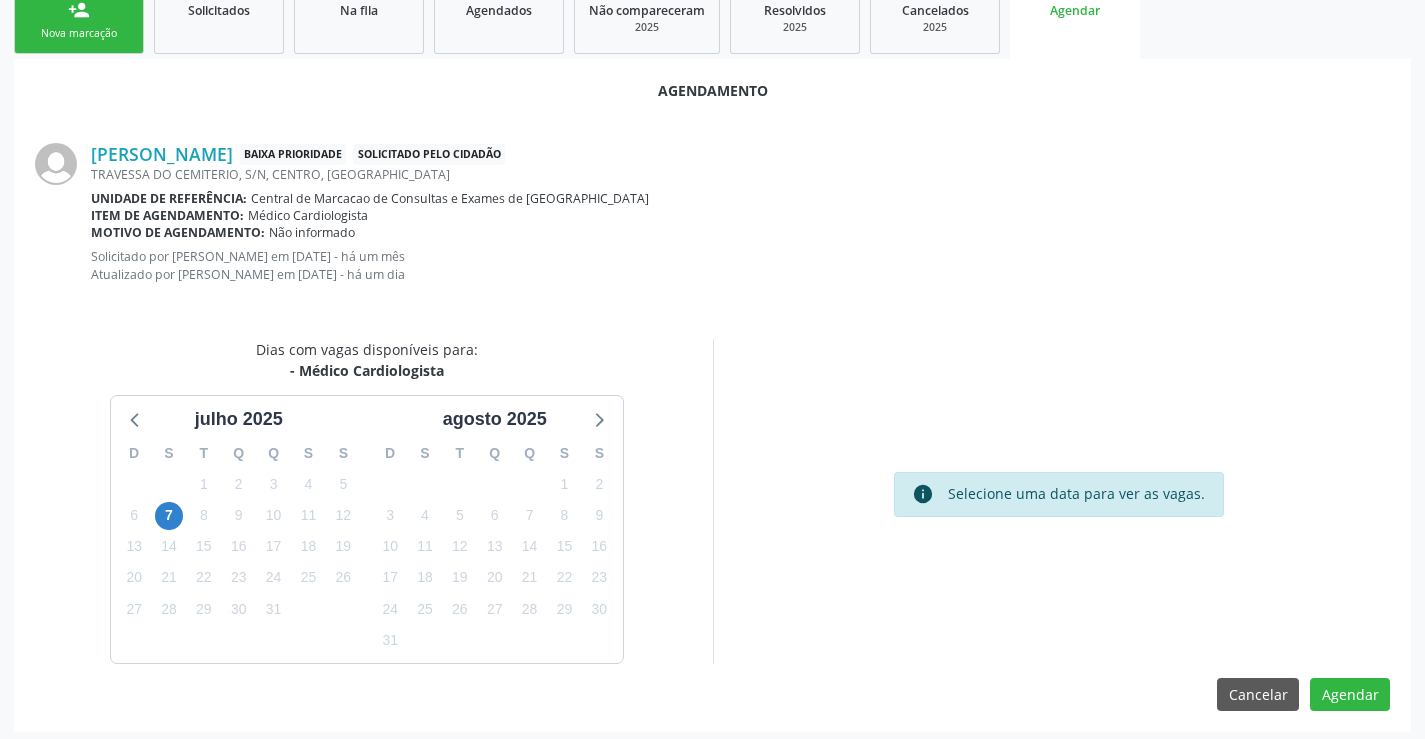 scroll, scrollTop: 319, scrollLeft: 0, axis: vertical 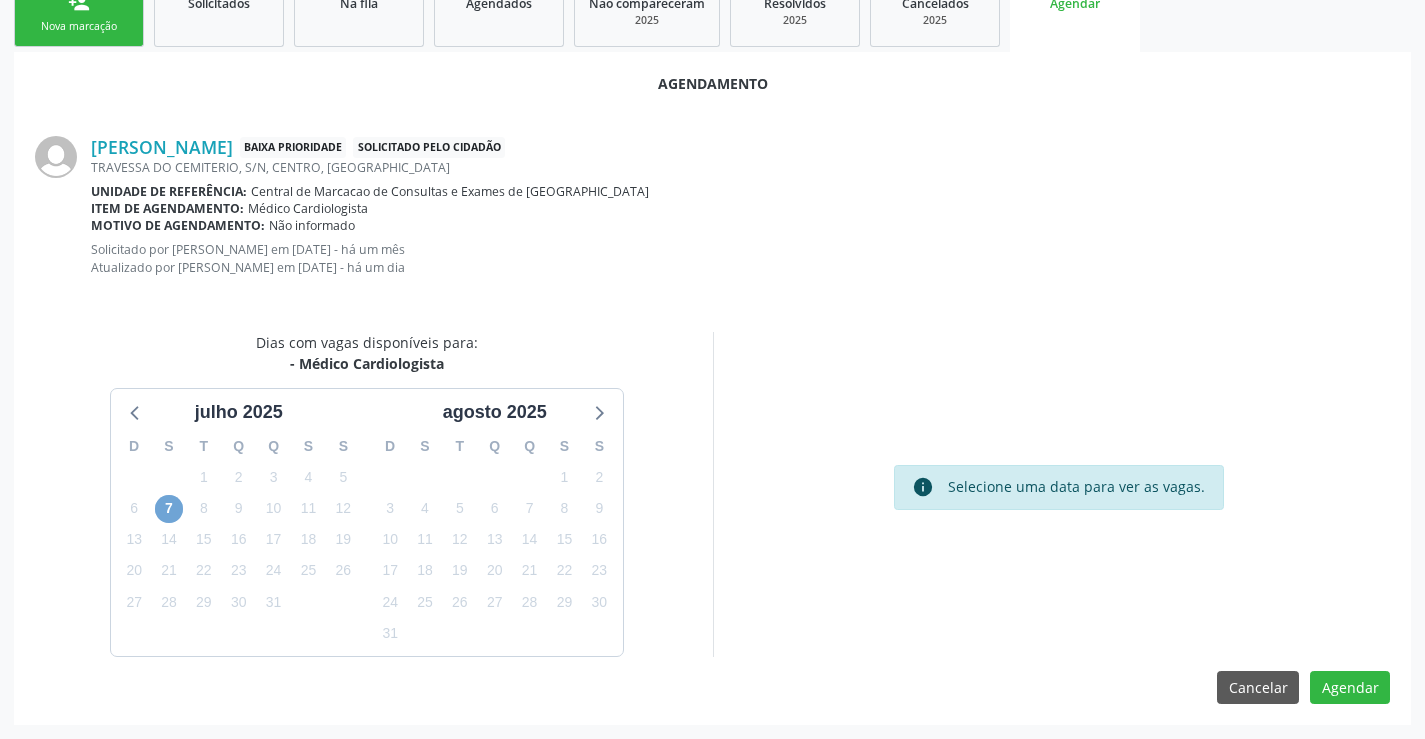 click on "7" at bounding box center [169, 509] 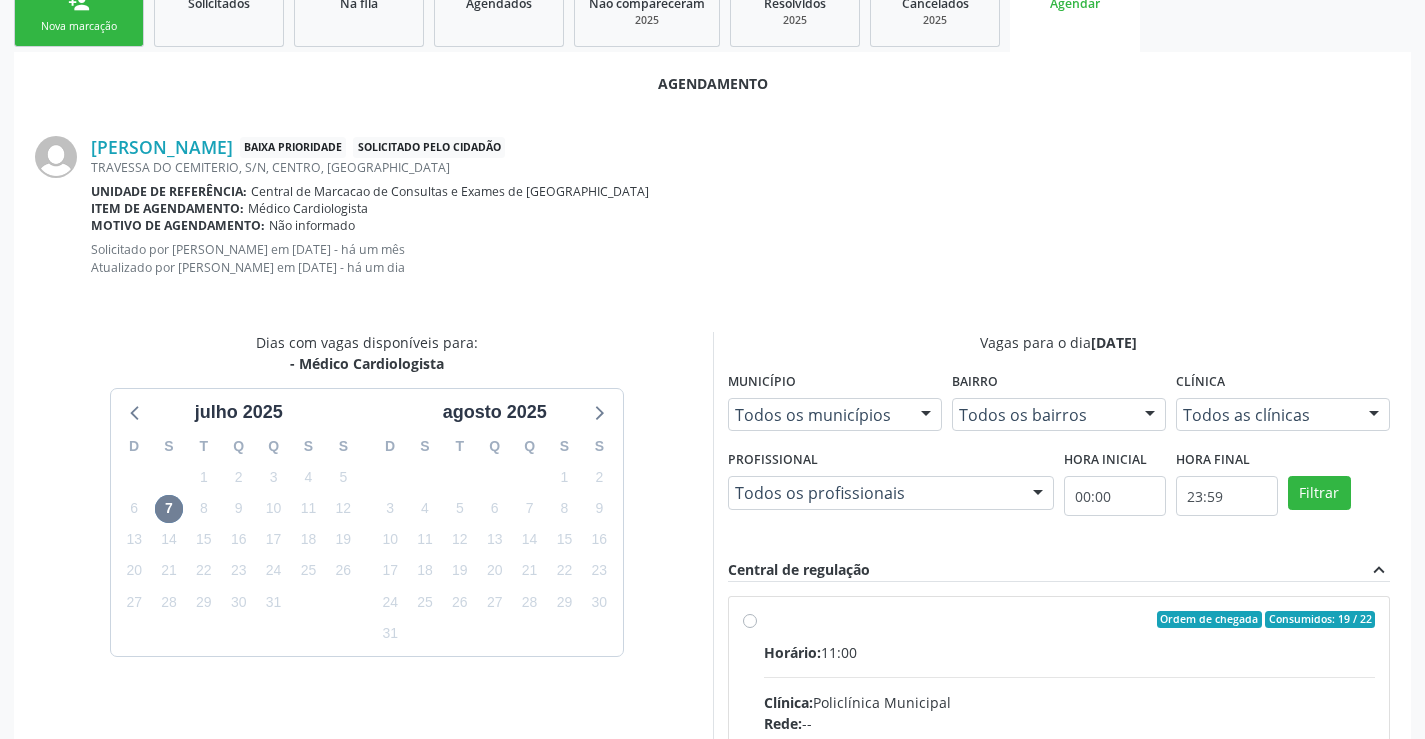 drag, startPoint x: 940, startPoint y: 654, endPoint x: 954, endPoint y: 647, distance: 15.652476 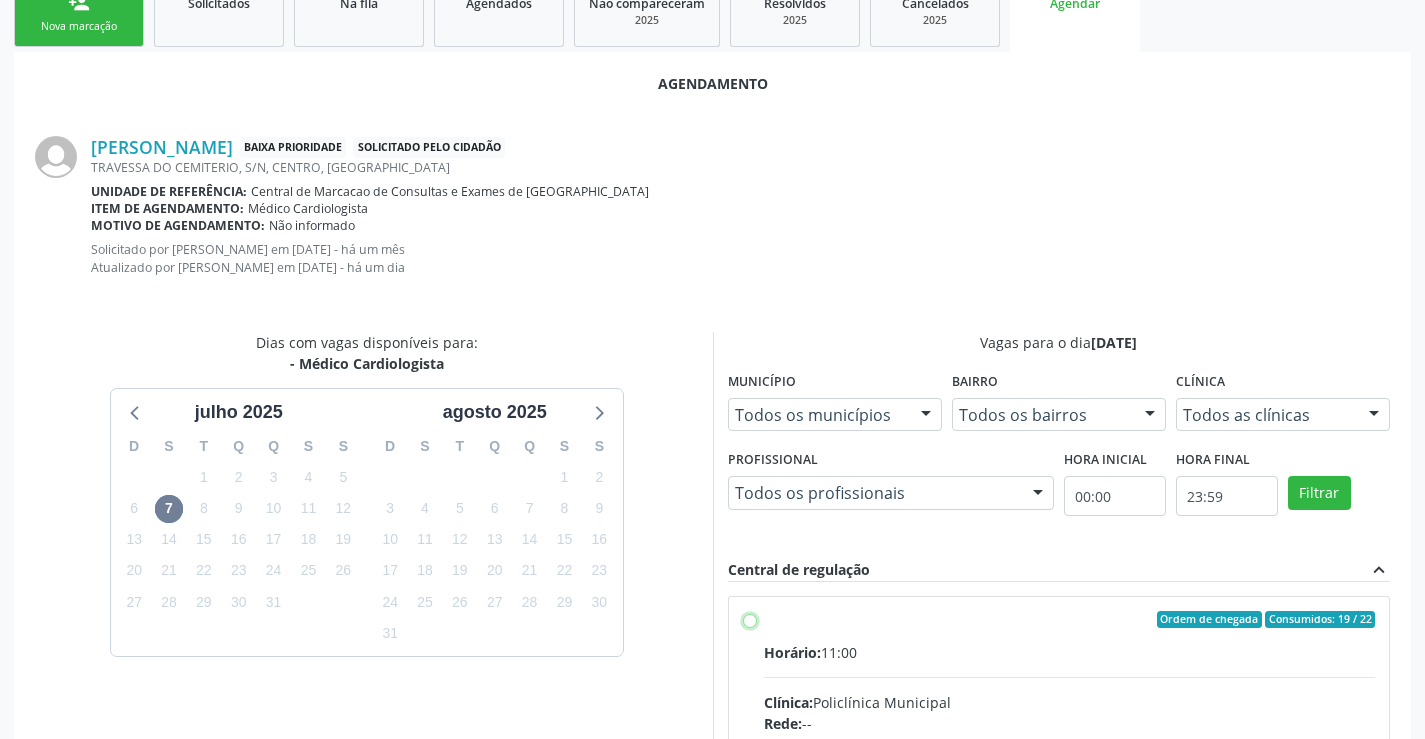 click on "Ordem de chegada
Consumidos: 19 / 22
Horário:   11:00
Clínica:  Policlínica Municipal
Rede:
--
Endereço:   Predio, nº 386, Centro, Campo Formoso - BA
Telefone:   (74) 6451312
Profissional:
Fabio Rodrigues Damasceno Domingues
Informações adicionais sobre o atendimento
Idade de atendimento:
de 0 a 120 anos
Gênero(s) atendido(s):
Masculino e Feminino
Informações adicionais:
--" at bounding box center (750, 620) 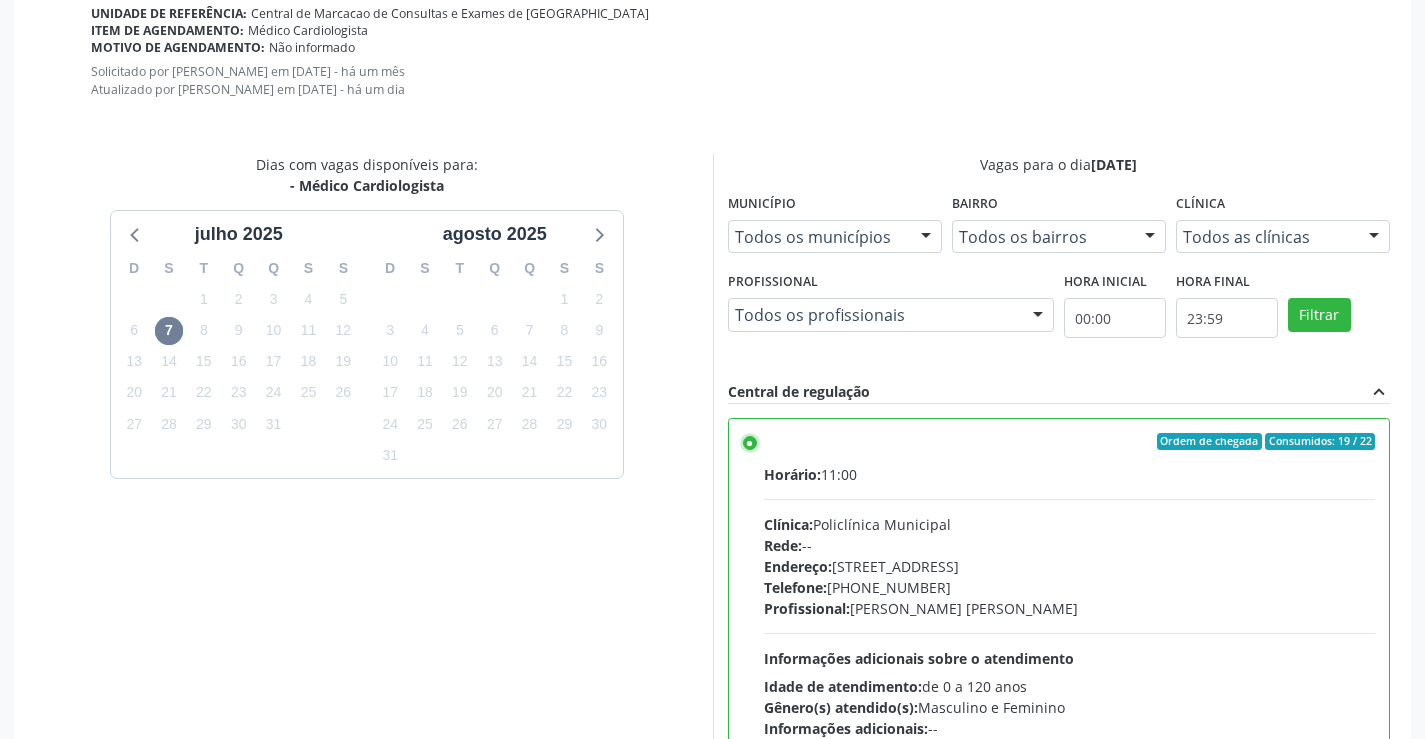 scroll, scrollTop: 644, scrollLeft: 0, axis: vertical 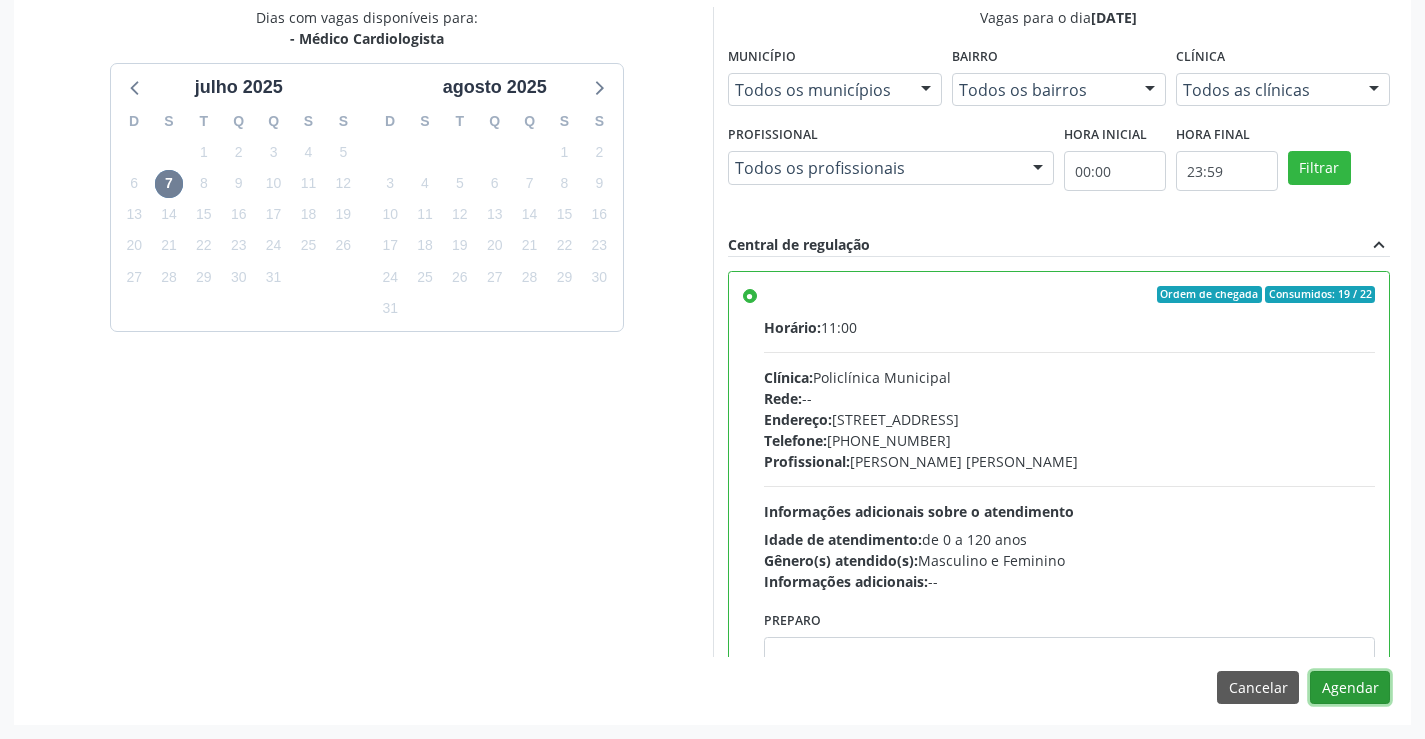 click on "Agendar" at bounding box center (1350, 688) 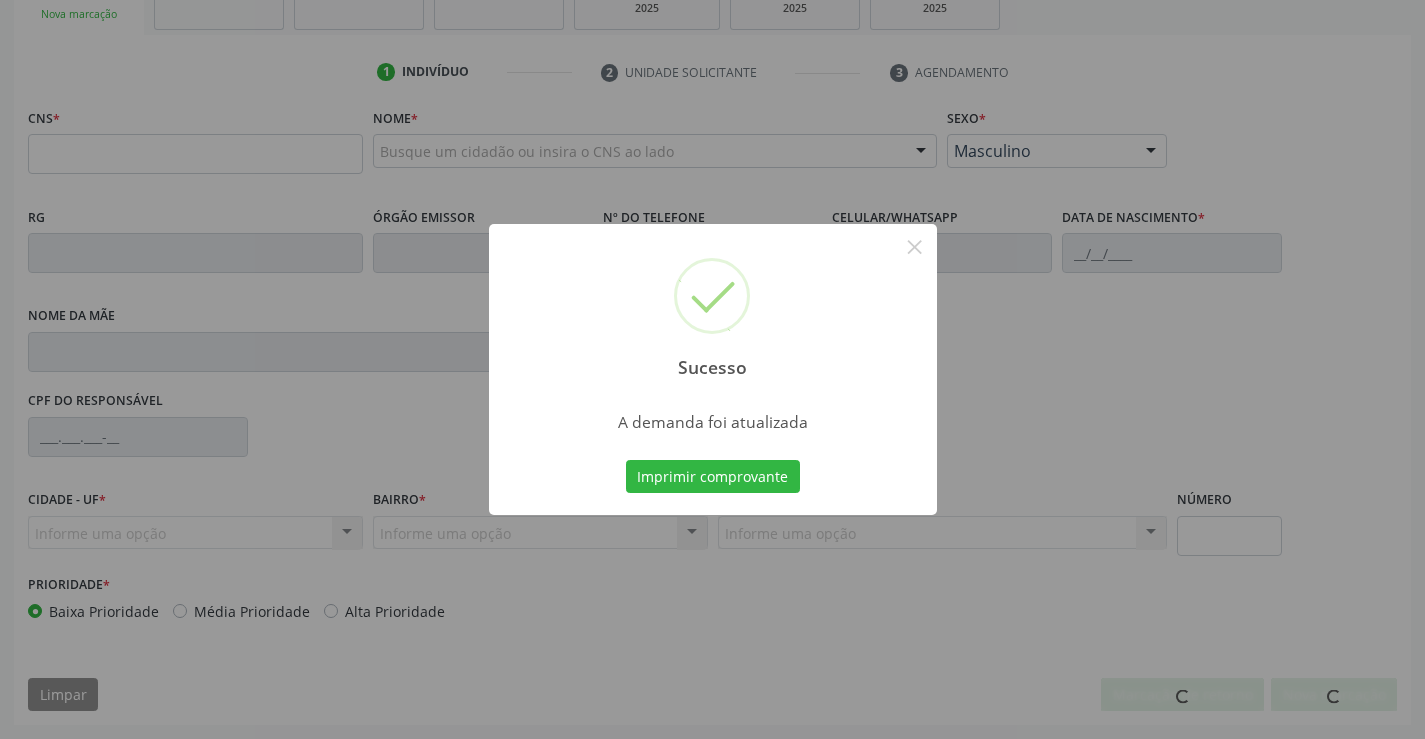 scroll, scrollTop: 331, scrollLeft: 0, axis: vertical 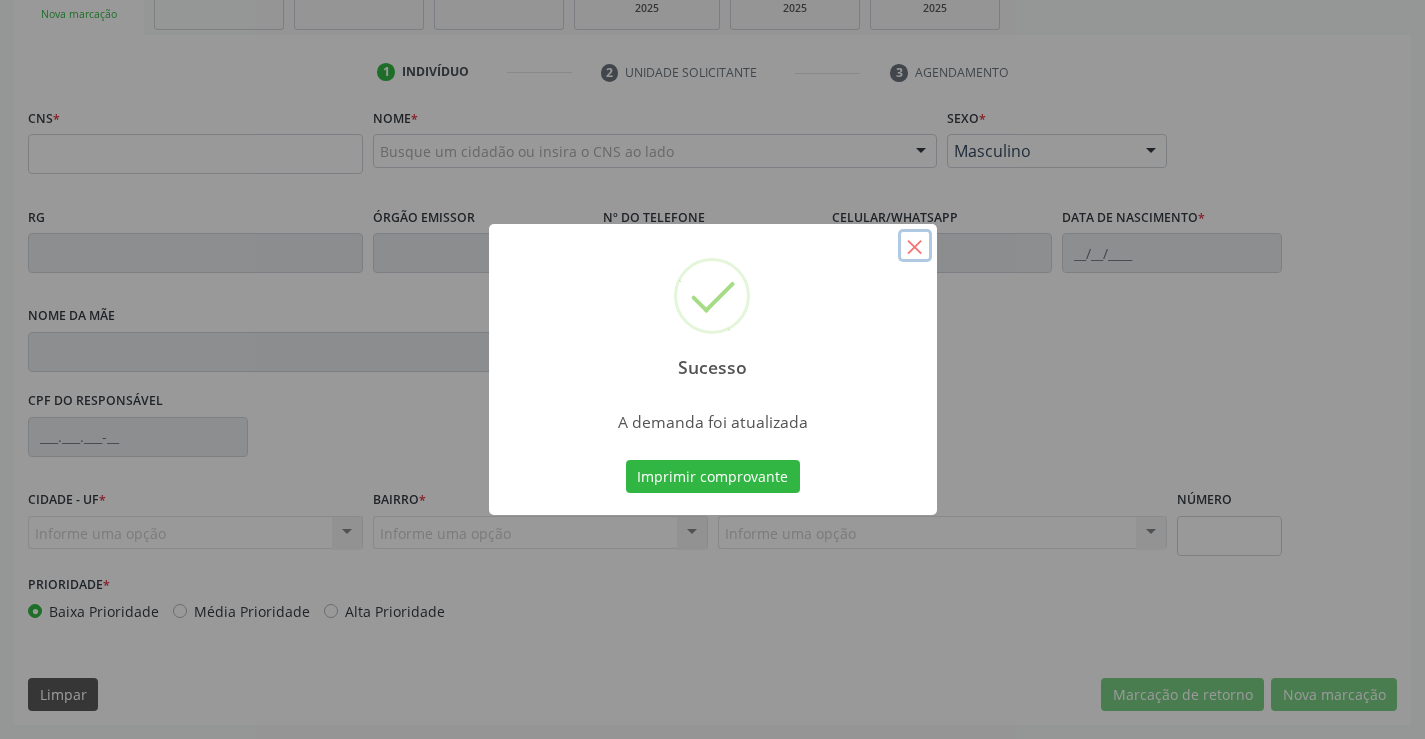 click on "×" at bounding box center (915, 246) 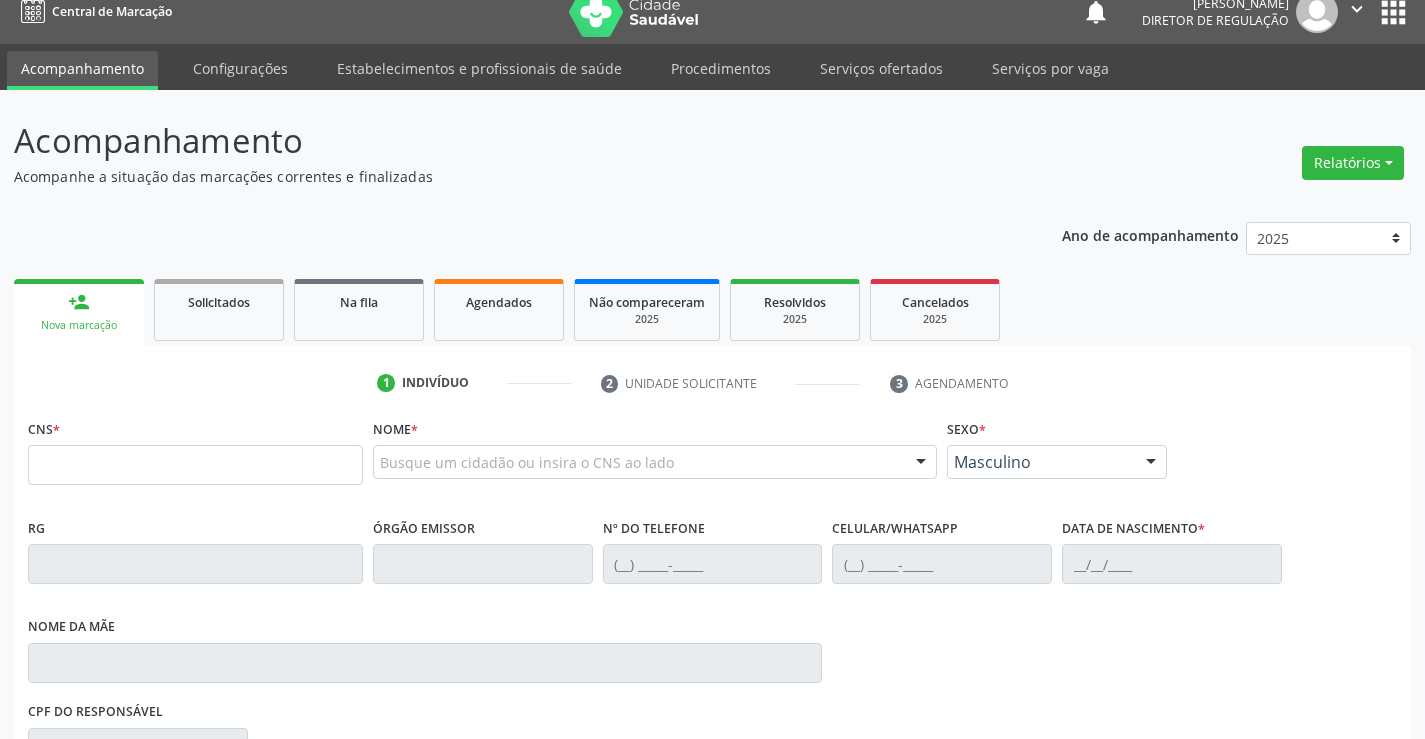 scroll, scrollTop: 0, scrollLeft: 0, axis: both 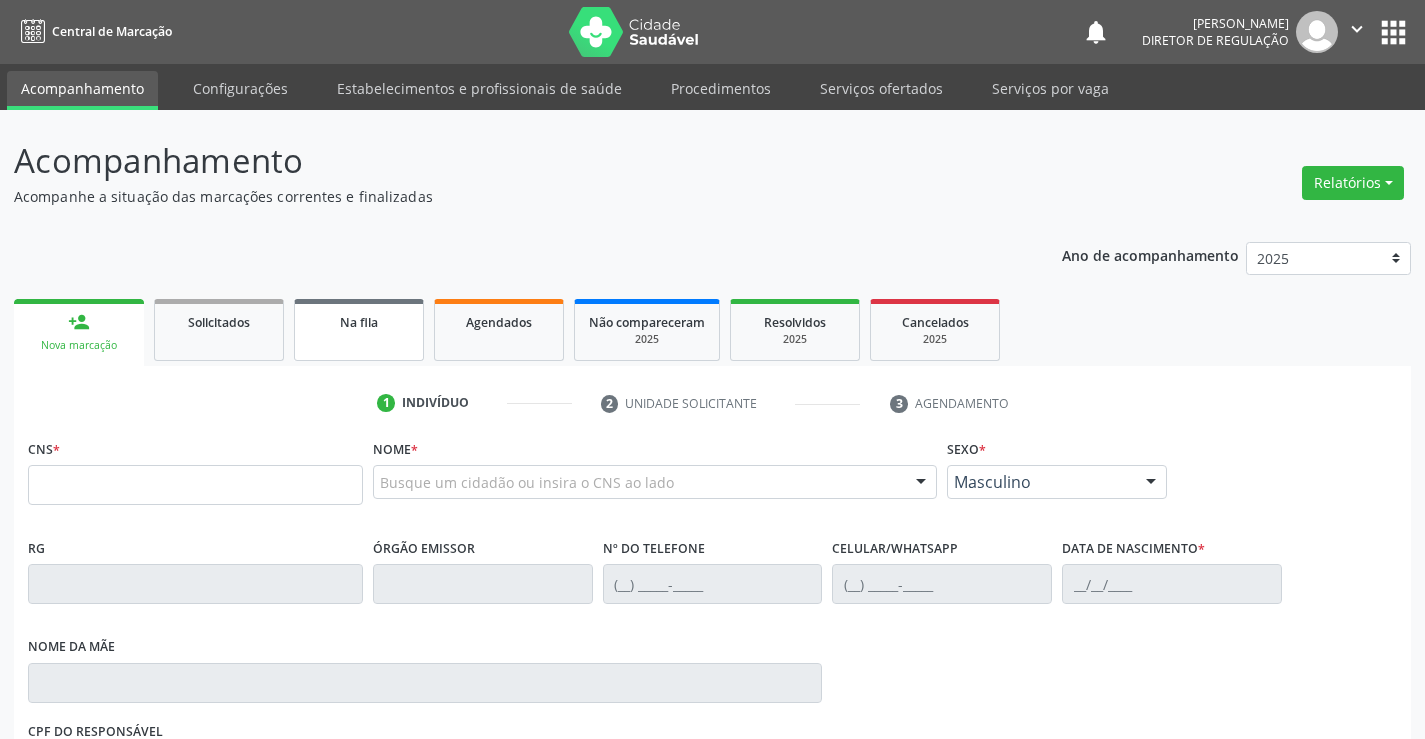 click on "Na fila" at bounding box center [359, 322] 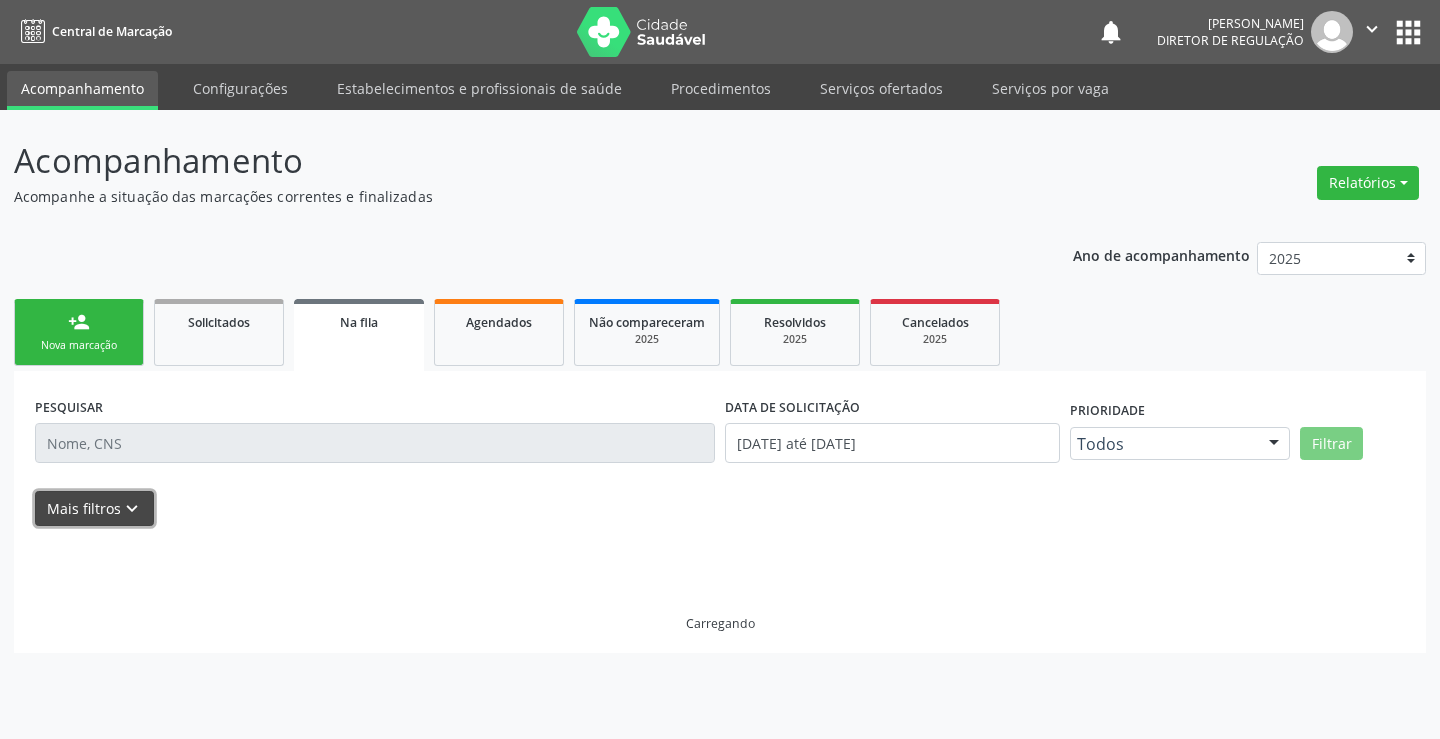 click on "keyboard_arrow_down" at bounding box center [132, 509] 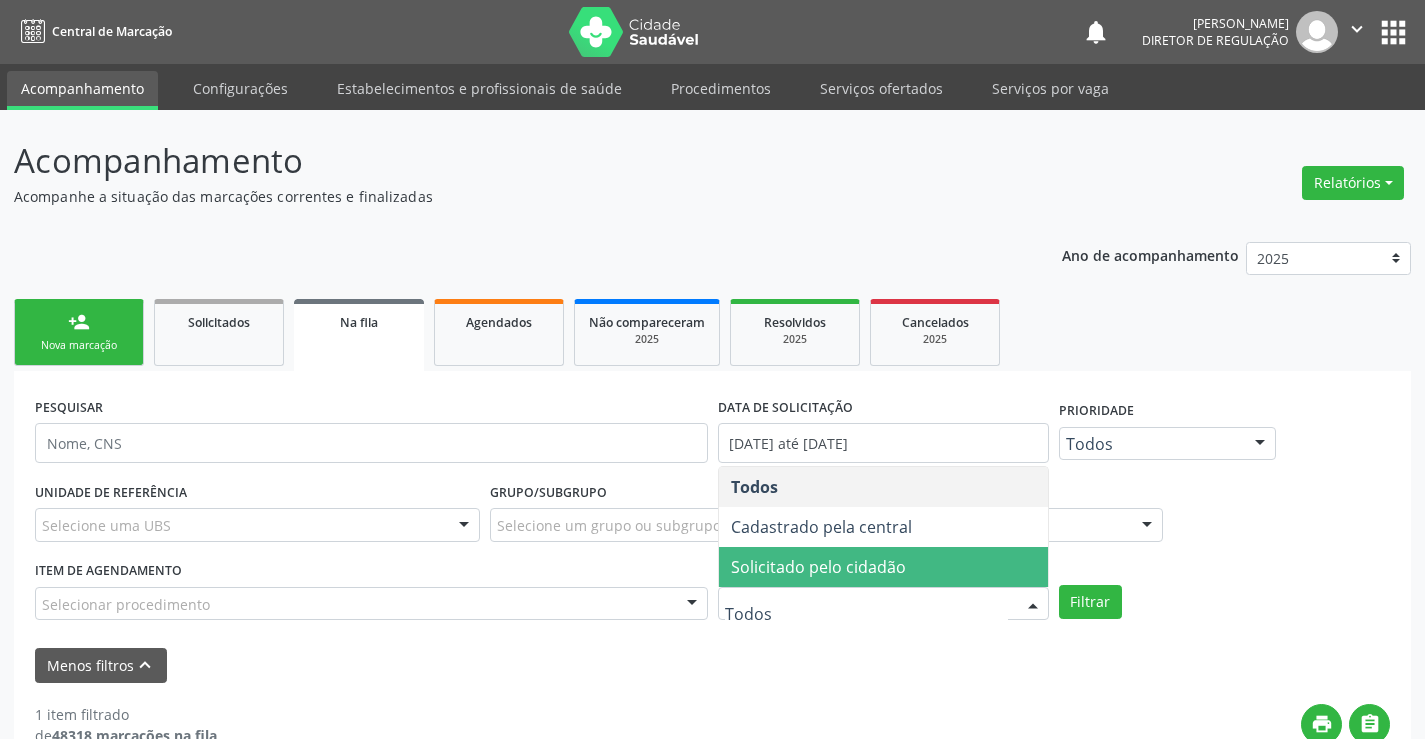 click on "Solicitado pelo cidadão" at bounding box center (883, 567) 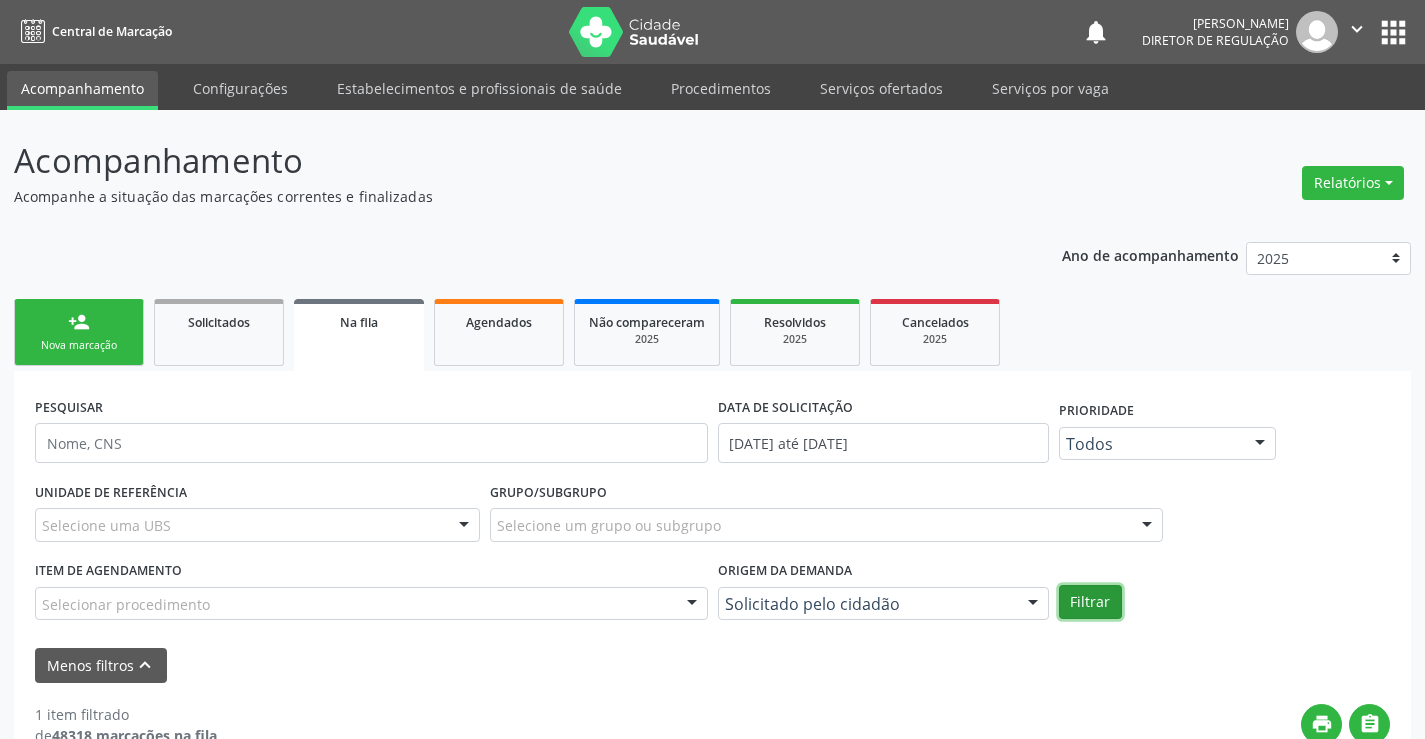 click on "Filtrar" at bounding box center (1090, 602) 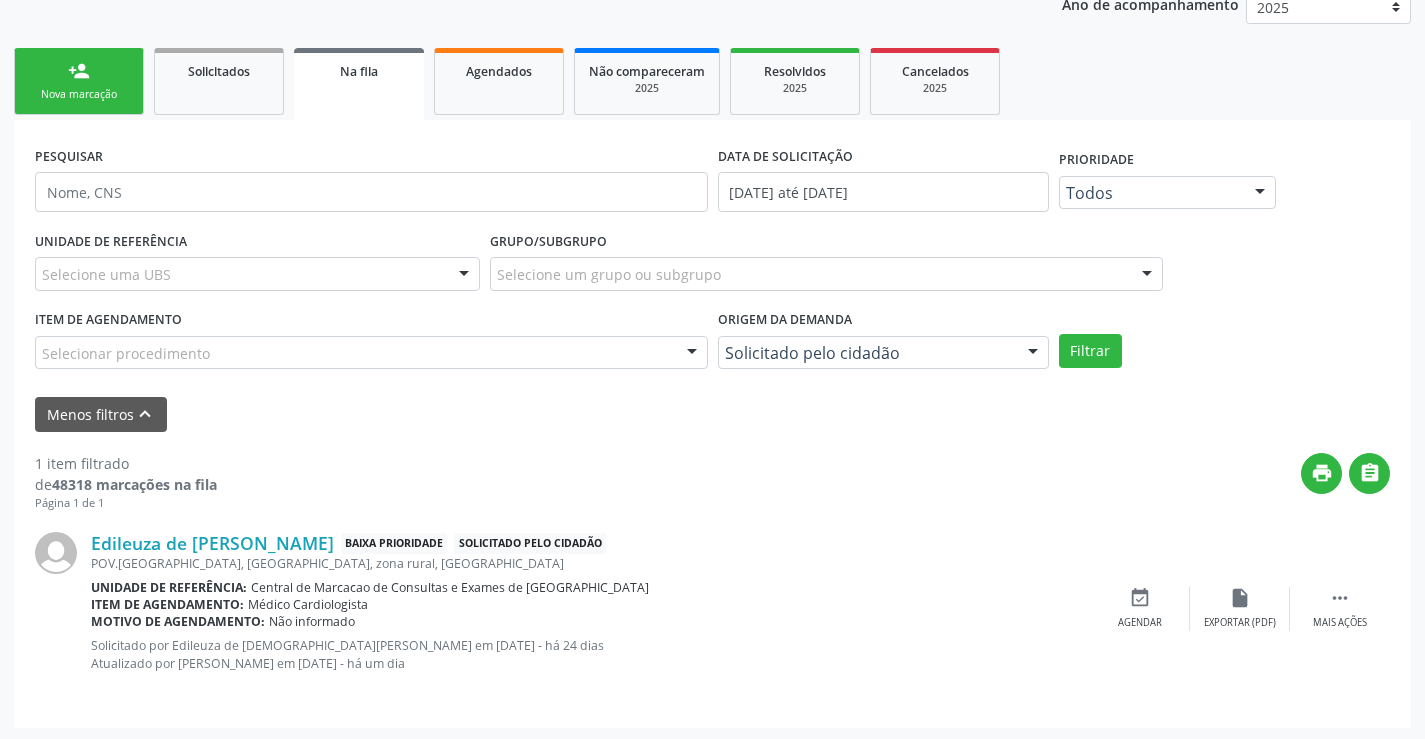 scroll, scrollTop: 254, scrollLeft: 0, axis: vertical 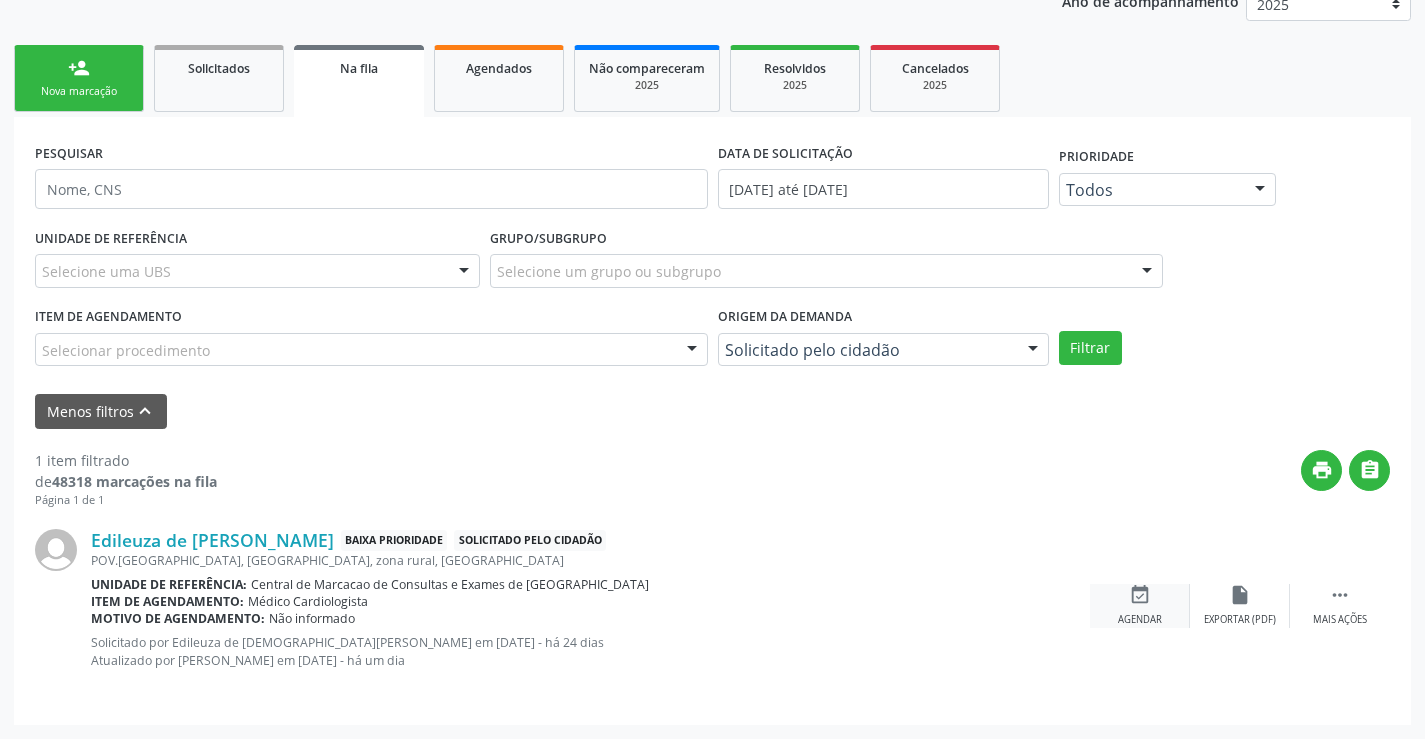 click on "event_available
Agendar" at bounding box center (1140, 605) 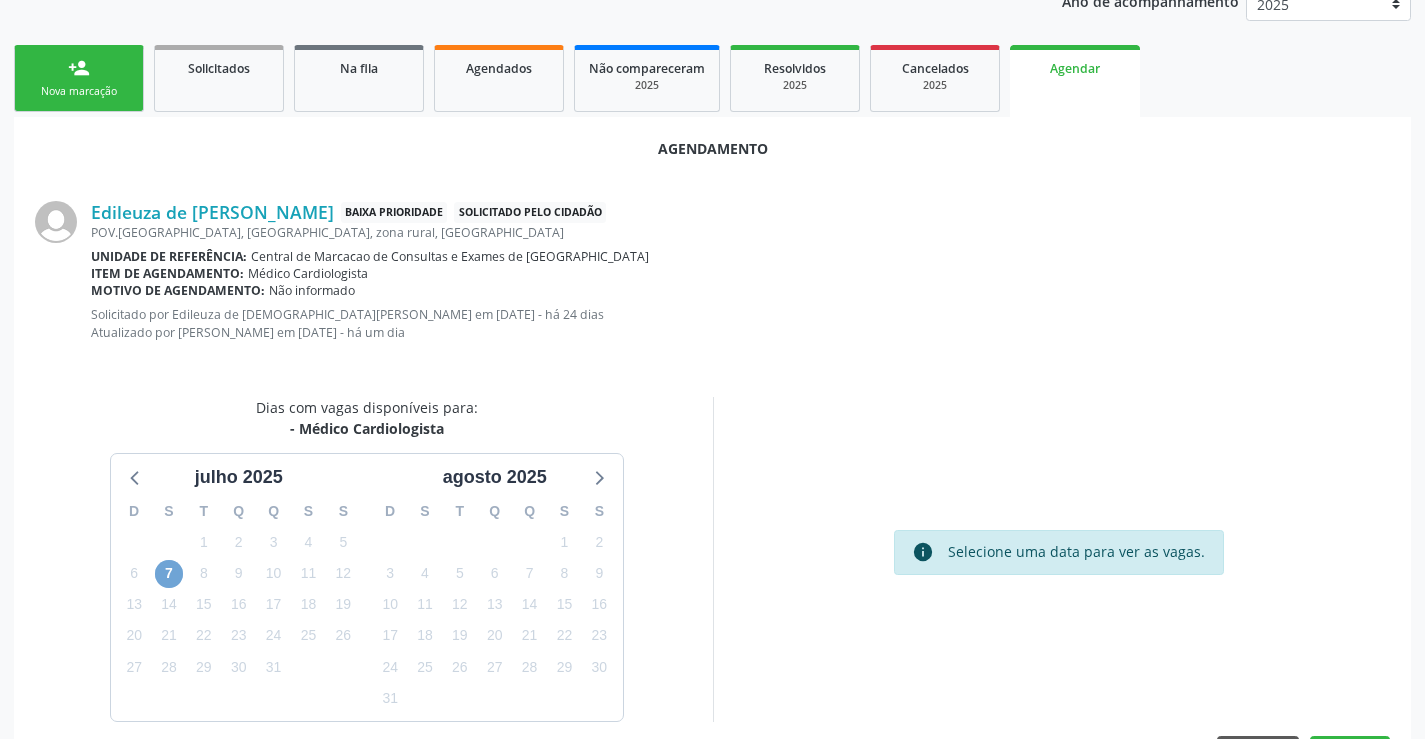 click on "7" at bounding box center [169, 574] 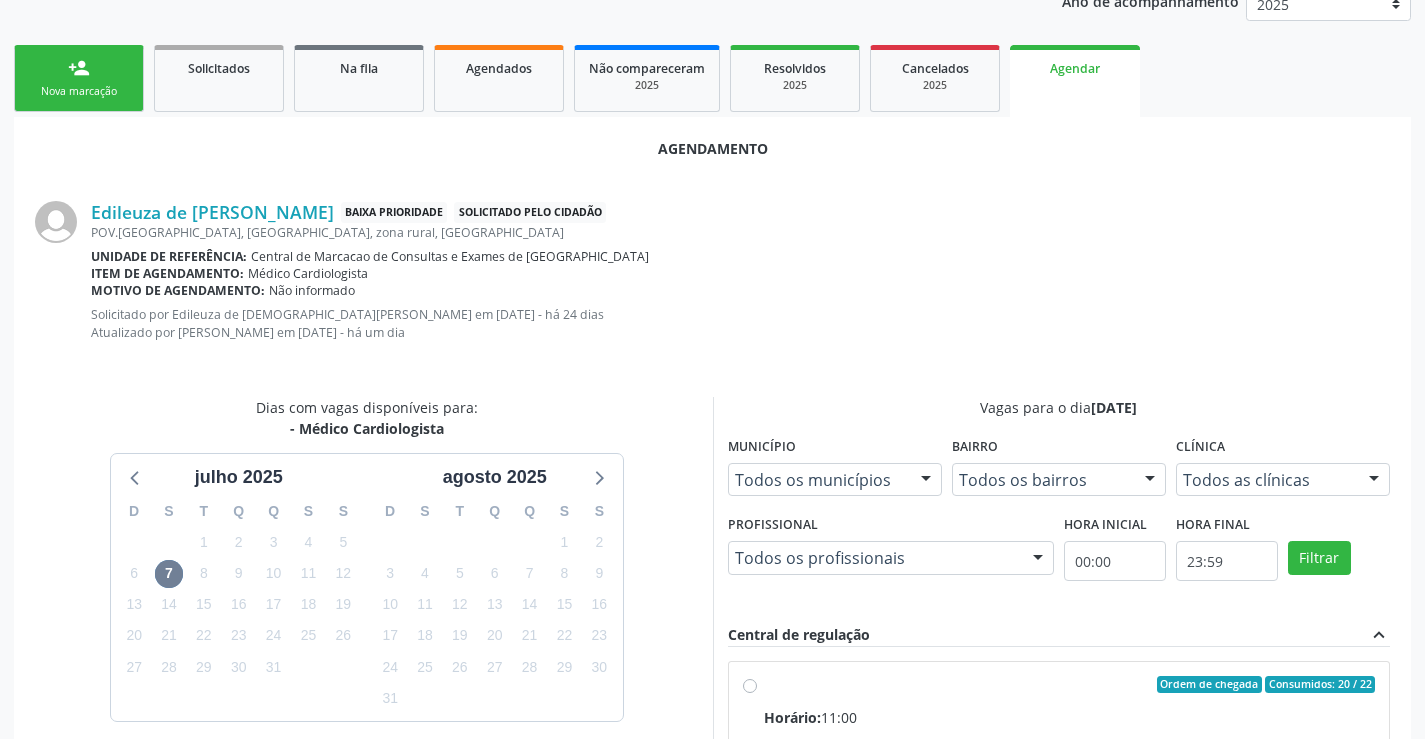 click on "Ordem de chegada
Consumidos: 20 / 22" at bounding box center (1070, 685) 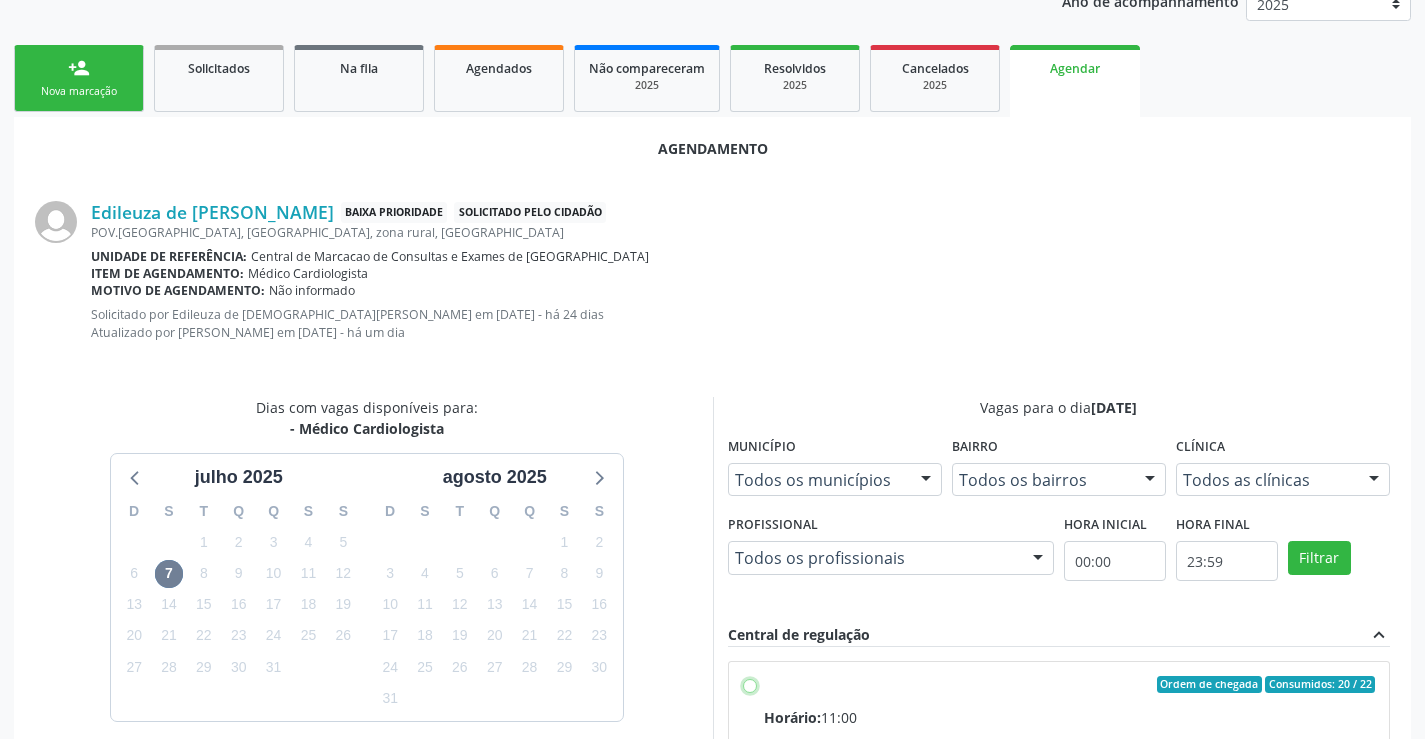 radio on "true" 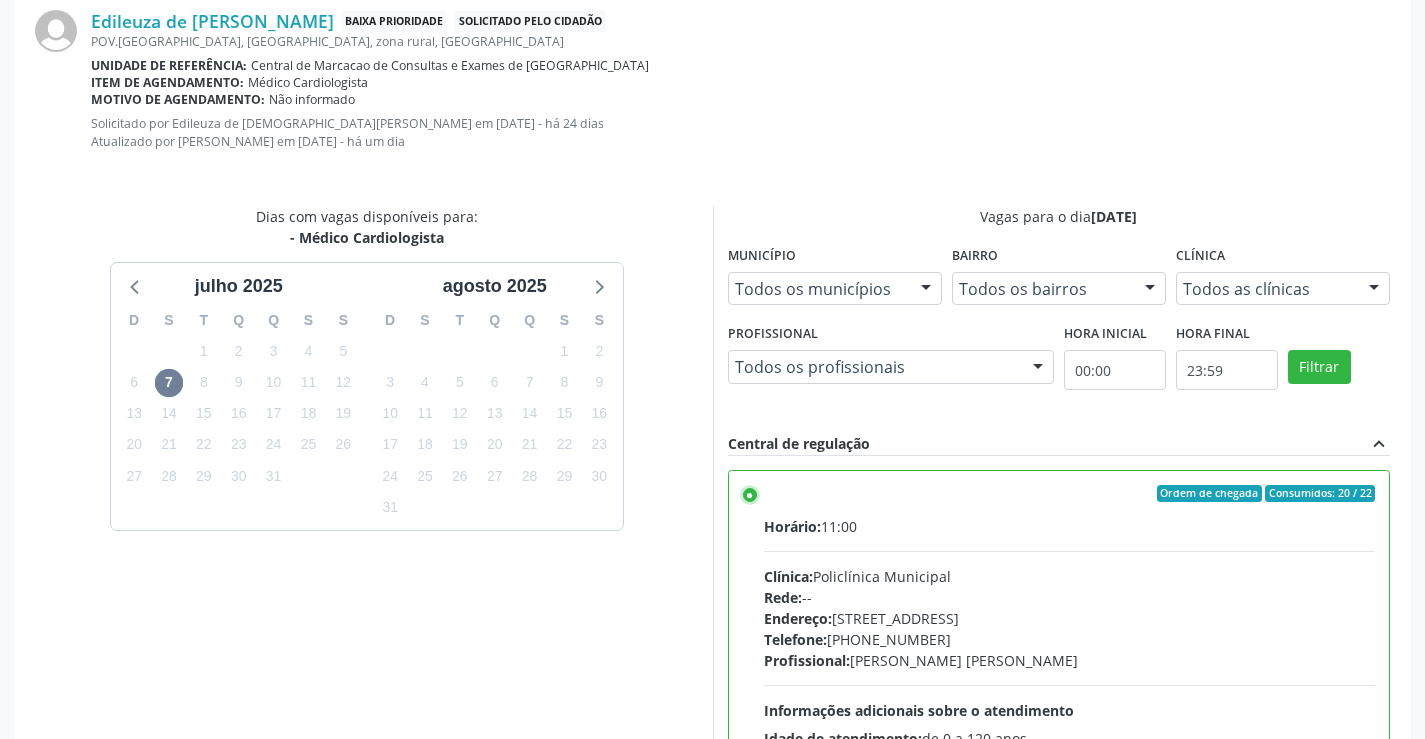 scroll, scrollTop: 644, scrollLeft: 0, axis: vertical 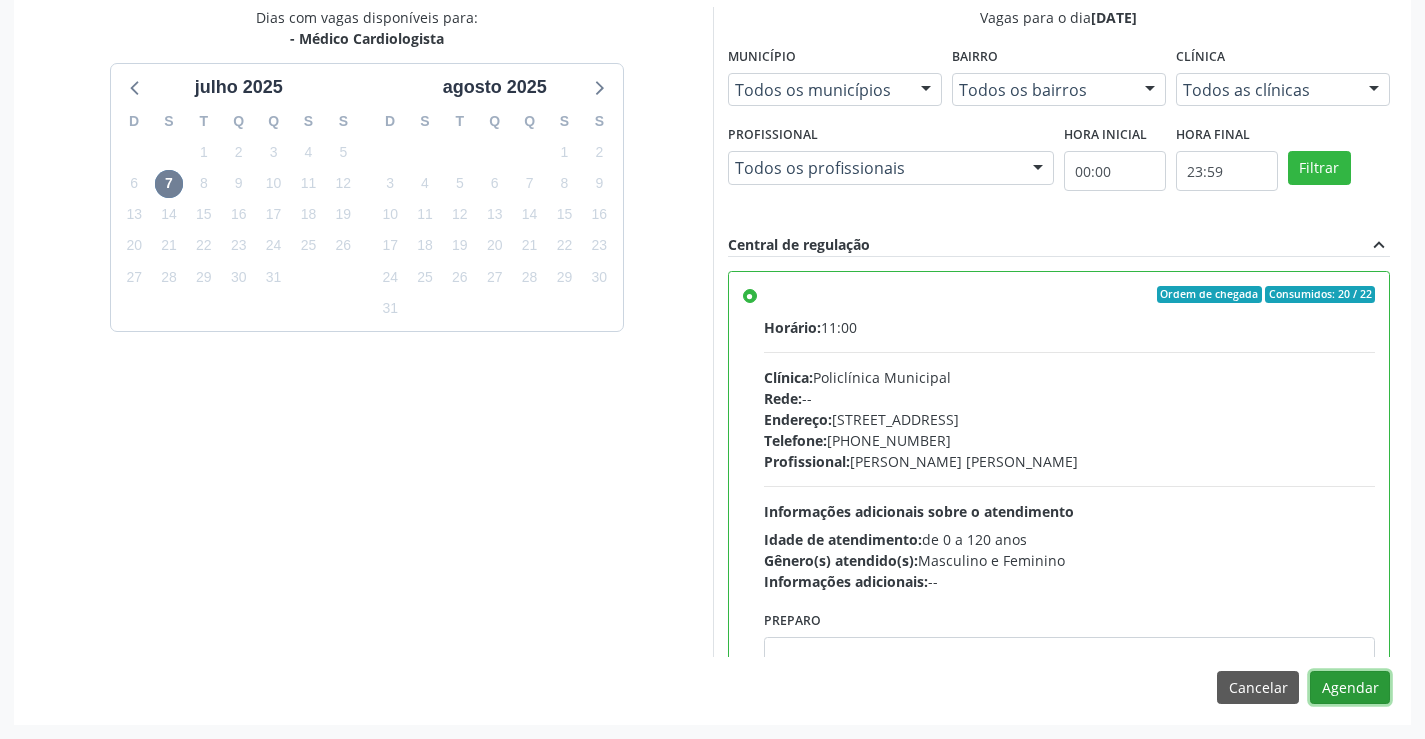 click on "Agendar" at bounding box center [1350, 688] 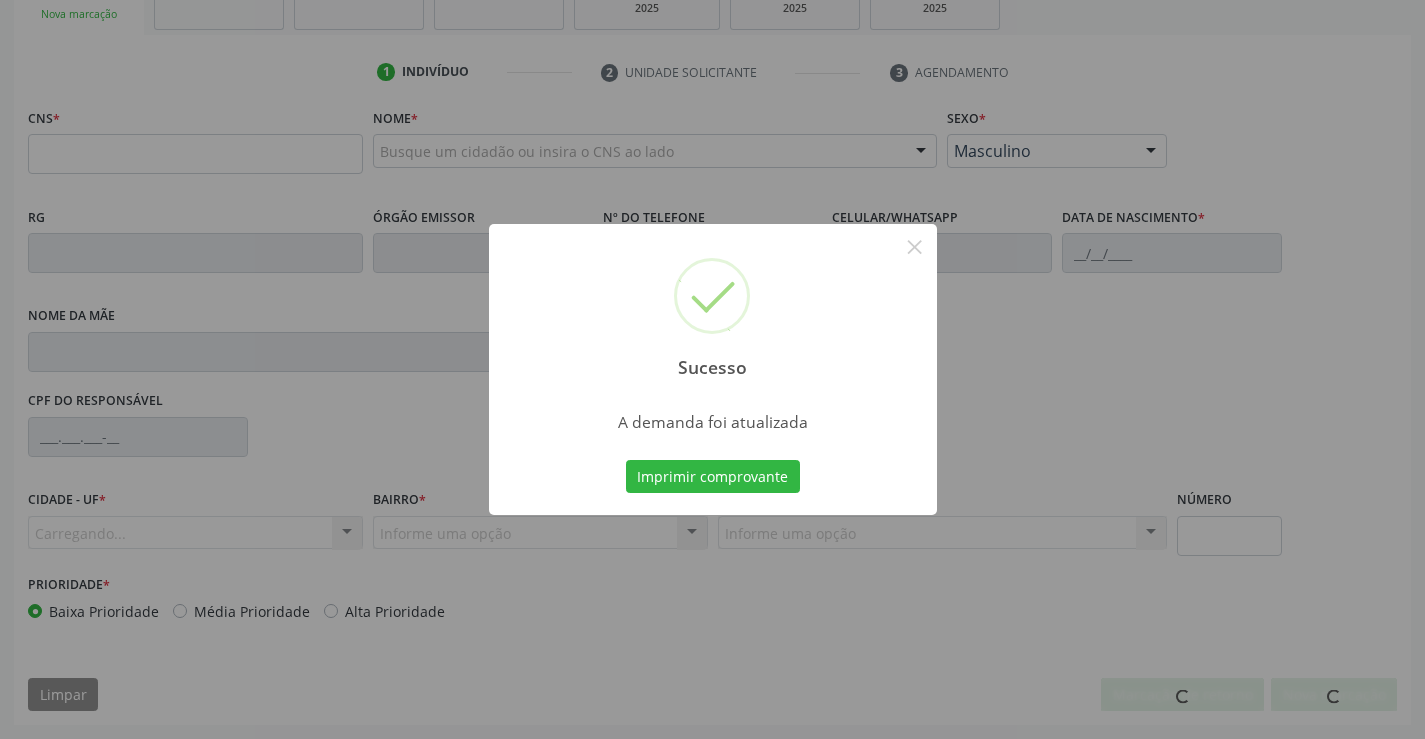 scroll, scrollTop: 331, scrollLeft: 0, axis: vertical 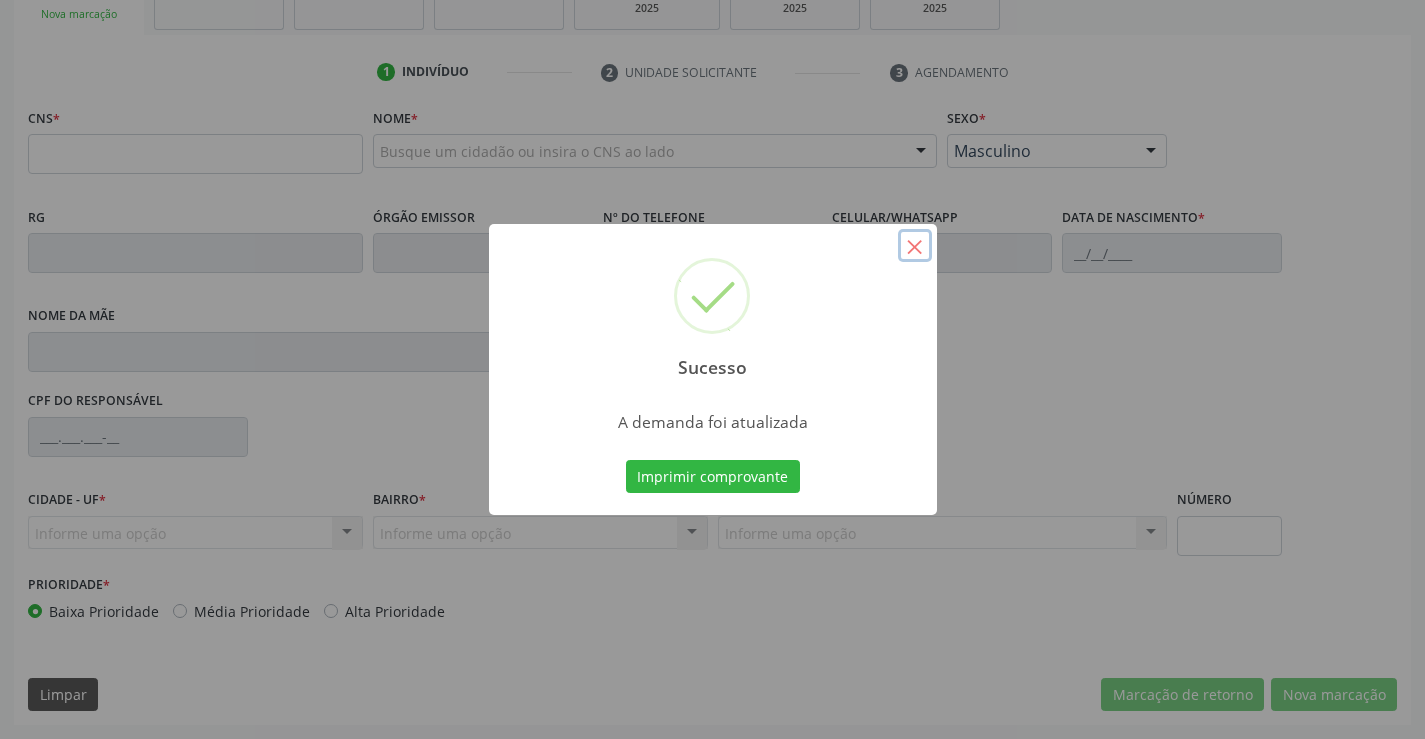 click on "×" at bounding box center (915, 246) 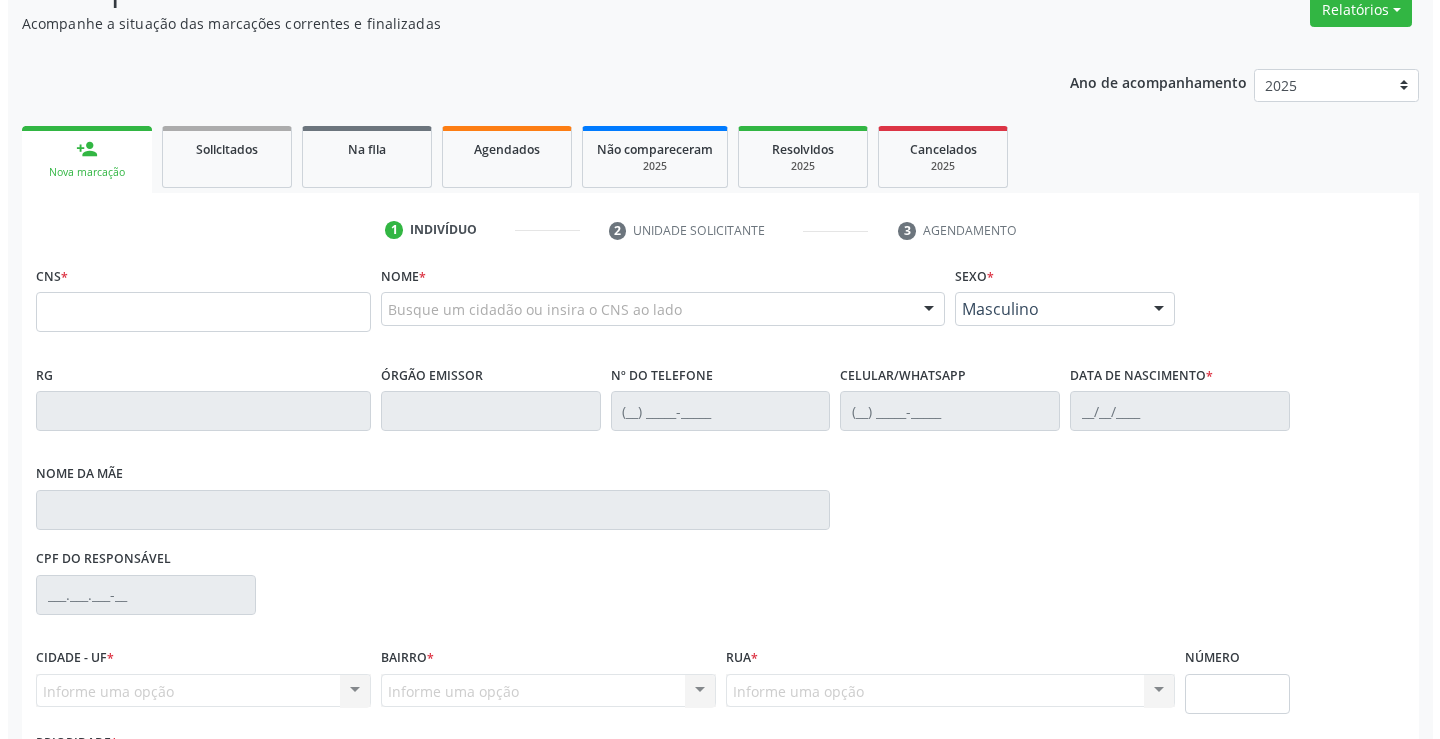 scroll, scrollTop: 0, scrollLeft: 0, axis: both 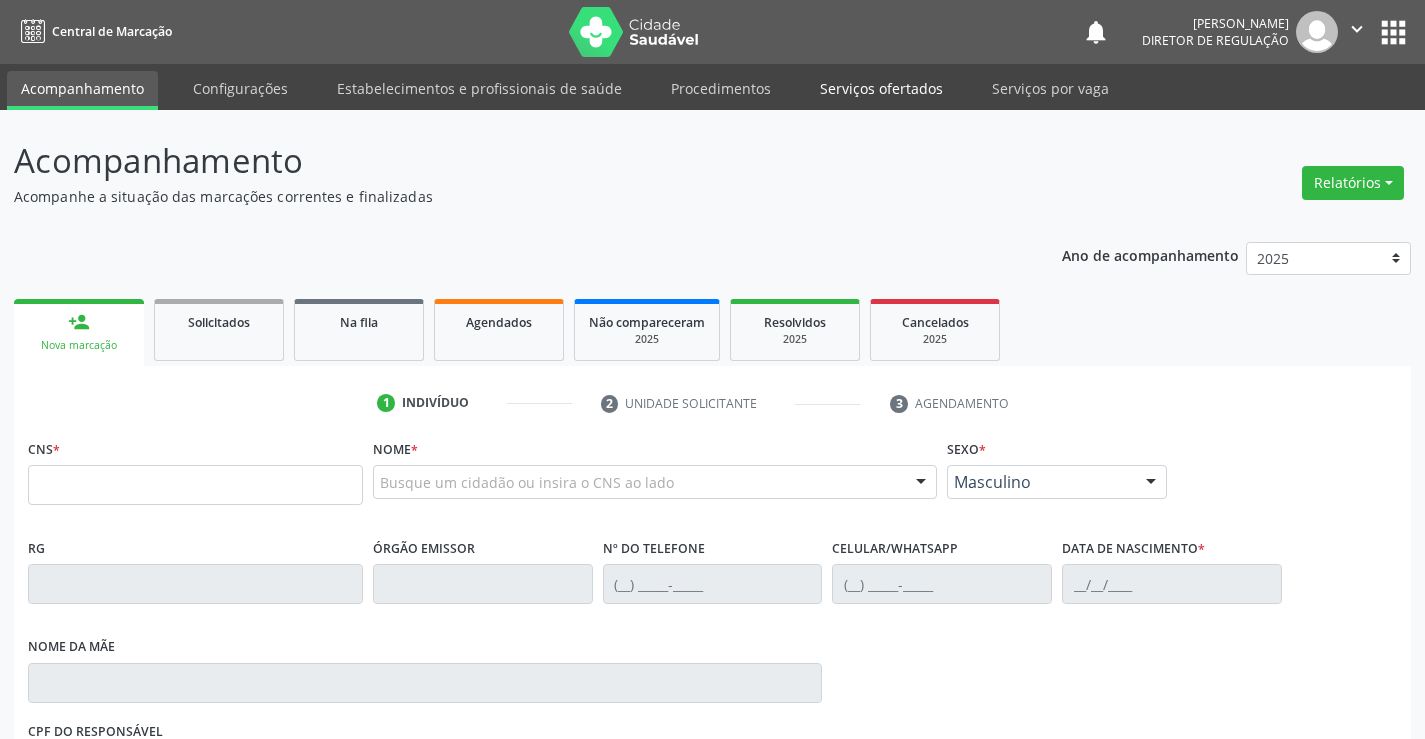 click on "Serviços ofertados" at bounding box center [881, 88] 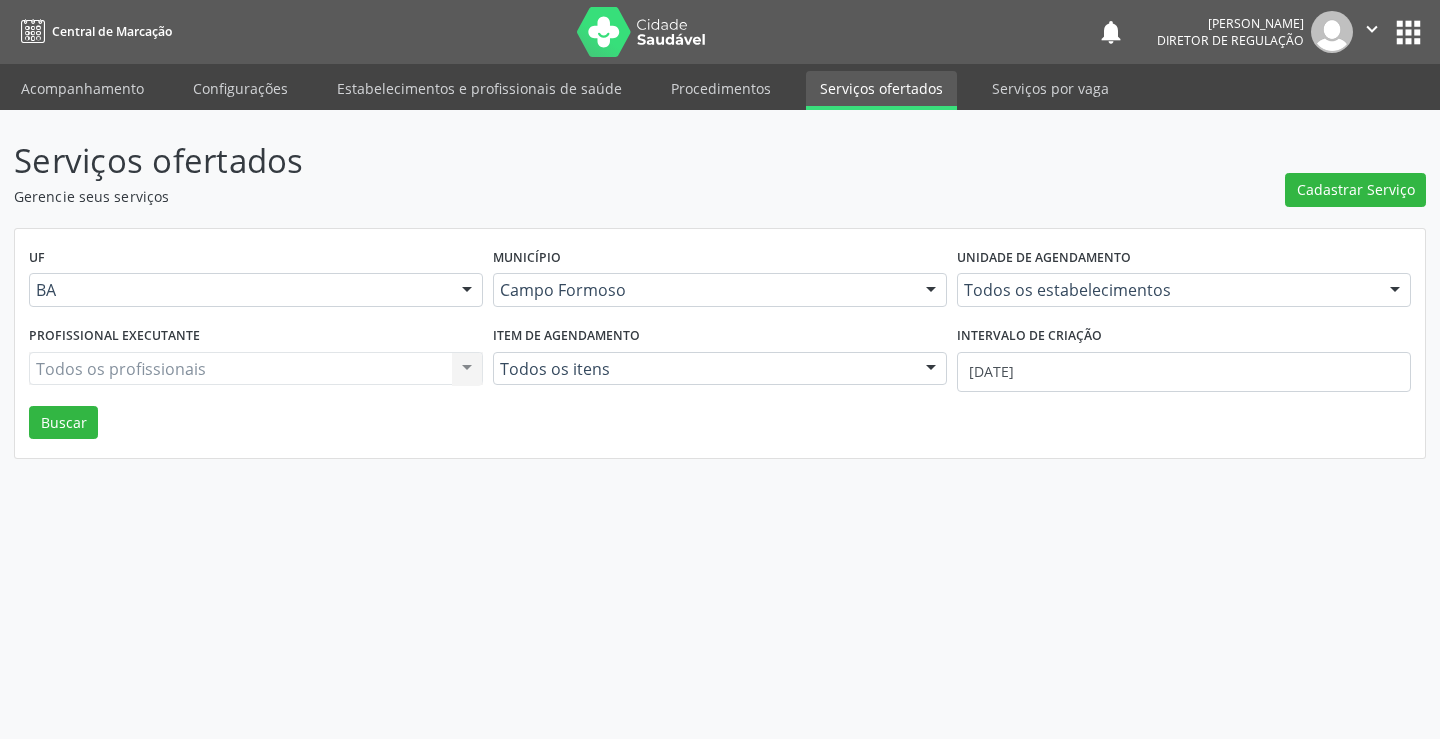 click on "Unidade de agendamento
Todos os estabelecimentos         Todos os estabelecimentos   Academia da Saude   Analise Diagnostico Laboratorial   Biolab   Caf Central de Abastecimento Farmaceutico de Campo Formoso   Caps Centro de Atencao Psicossocial   Central de Marcacao de Consultas e Exames de Campo Formoso   Centro Medico Campo Formoso   Centro de Enfrentamento Para Covid 19 de Campo Formoso   Centro de Reabilitacao   Clinica Dr Jose Alberto   Clinica Dr Silvio Matos   Clinica Multimed   Clinica de Reabilitacao Nova Mente e Novo Corpo   Clinlab   Clinodonto   Consultorio Dr Adailton Menezes   Consultorio Dr Cristovao Jose de Lima Silva   Consultorio Odontologico Dr Bruno Ribeiro Mendes   Consultorio Odontologico Dra Marilia Hilariao Ferreira   Dialab Diagnostico Laboratorial   Ecoseg Consultoria Gestao e Treinamentos   Estrategia de Saude da Familia Lages dos Negros II   Farmacia Basica   Farmacias Paque Menos   Fisiocare   Fisiolates   Fisiomais Campo Formoso   Fisiomed" at bounding box center (1184, 282) 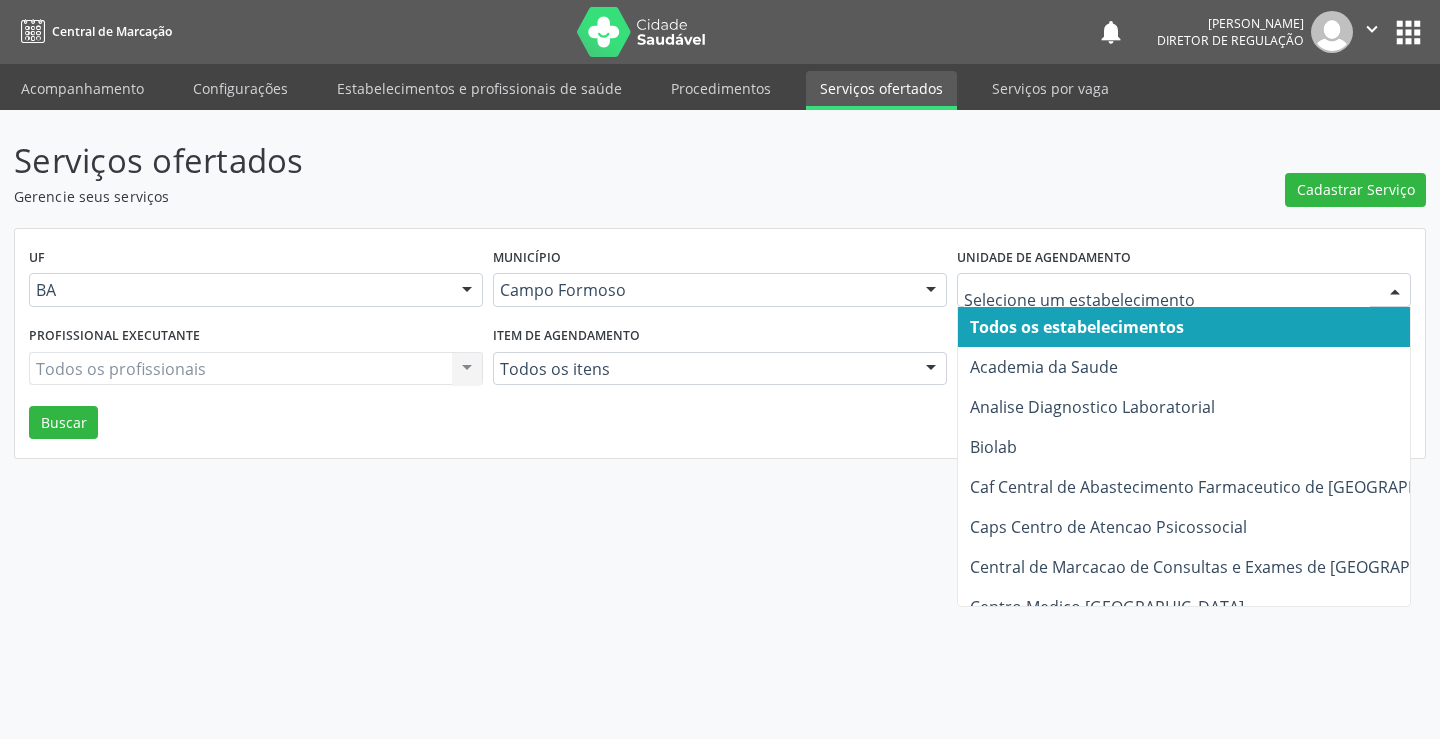 type on "M" 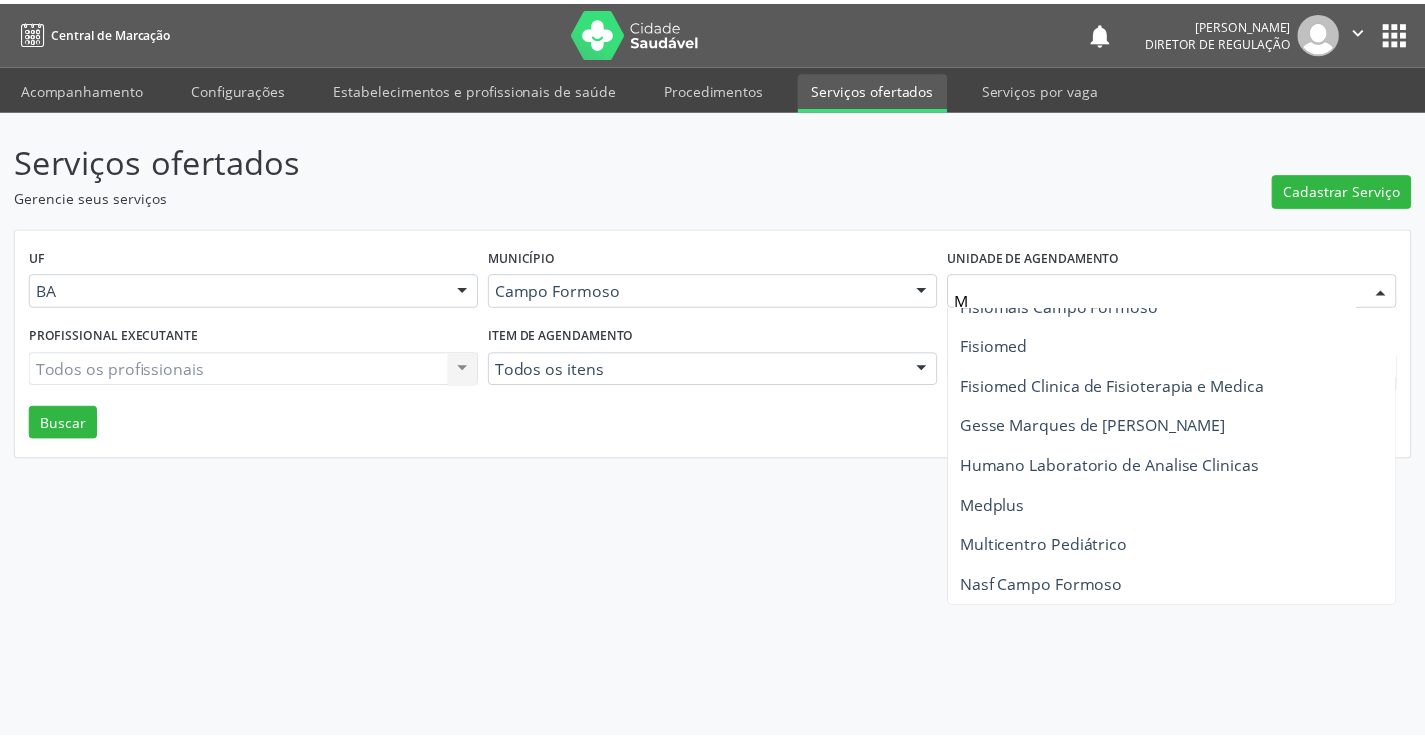 scroll, scrollTop: 800, scrollLeft: 0, axis: vertical 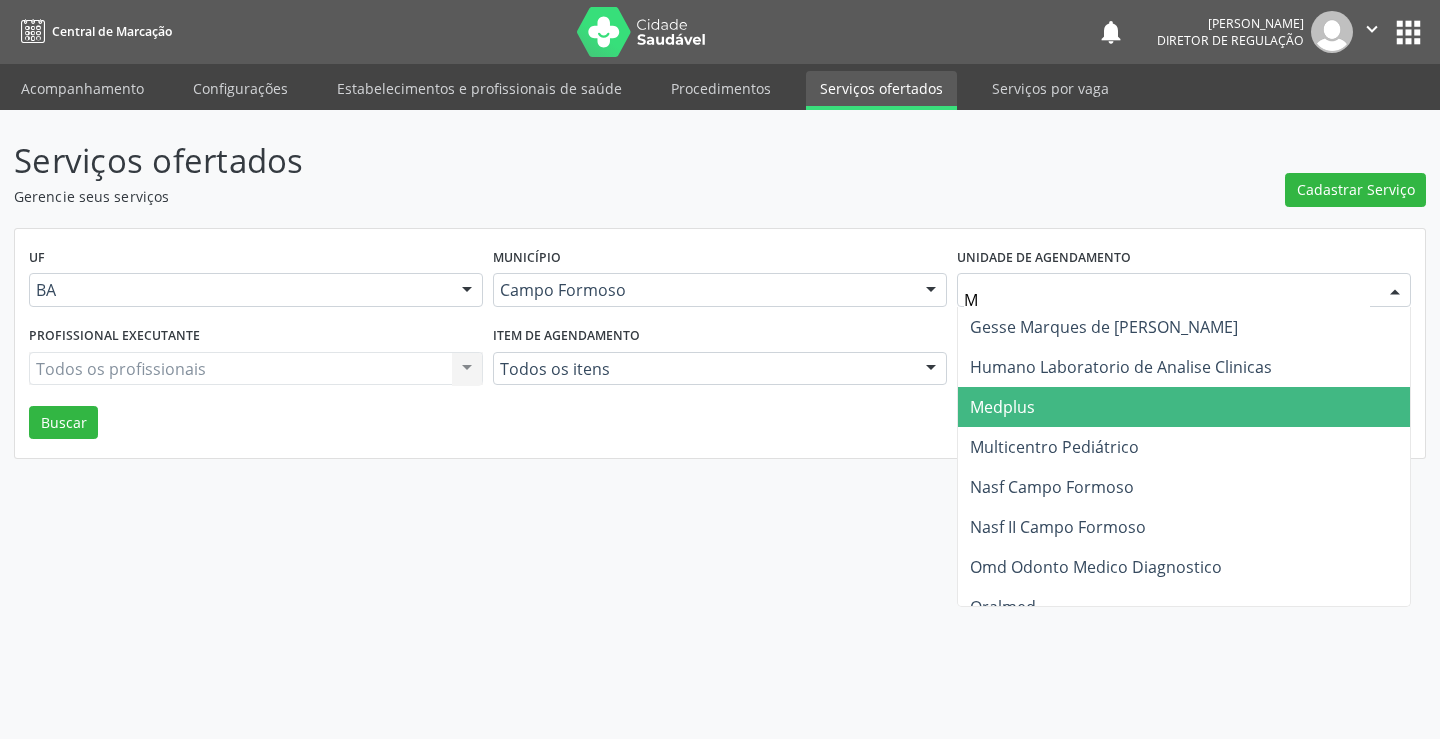 click on "Medplus" at bounding box center [1244, 407] 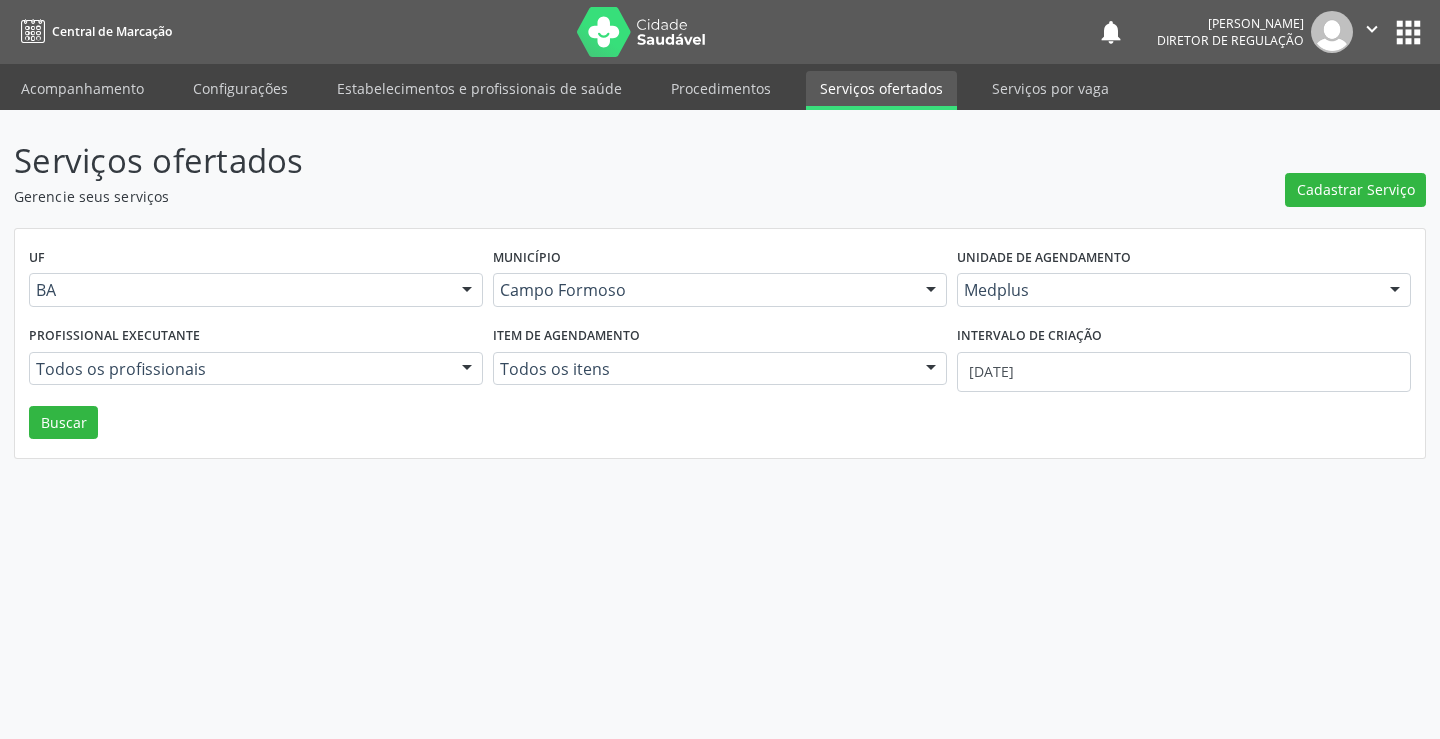 click on "Profissional executante
Todos os profissionais         Todos os profissionais   Antonio Miranda Rocha Junior   Lanna Peralva Miranda Rocha   Leonardo de Souza Barbosa   Luã Souza Cunha   Marcelo Falcao de Santana   Murilo Renato Matos Machado
Nenhum resultado encontrado para: "   "
Não há nenhuma opção para ser exibida." at bounding box center [256, 363] 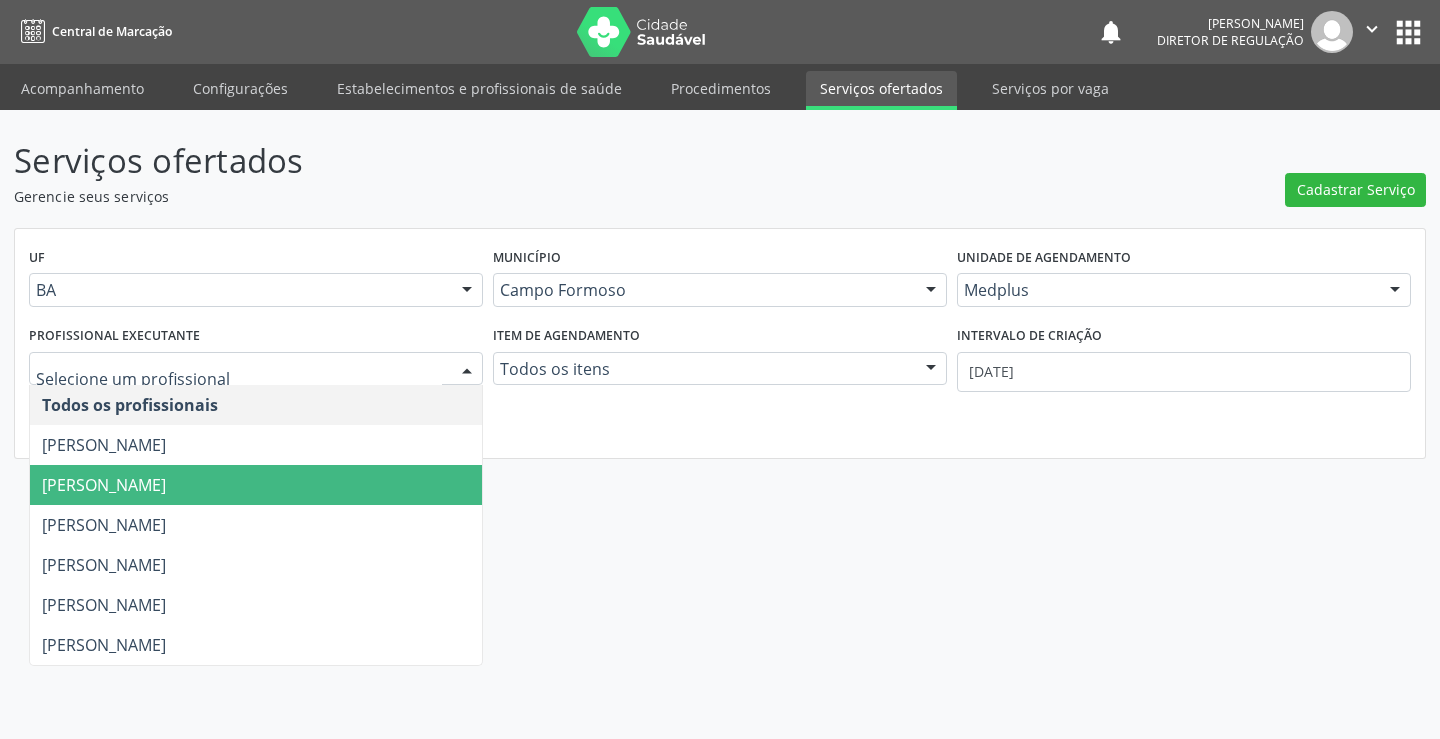 click on "[PERSON_NAME]" at bounding box center [256, 485] 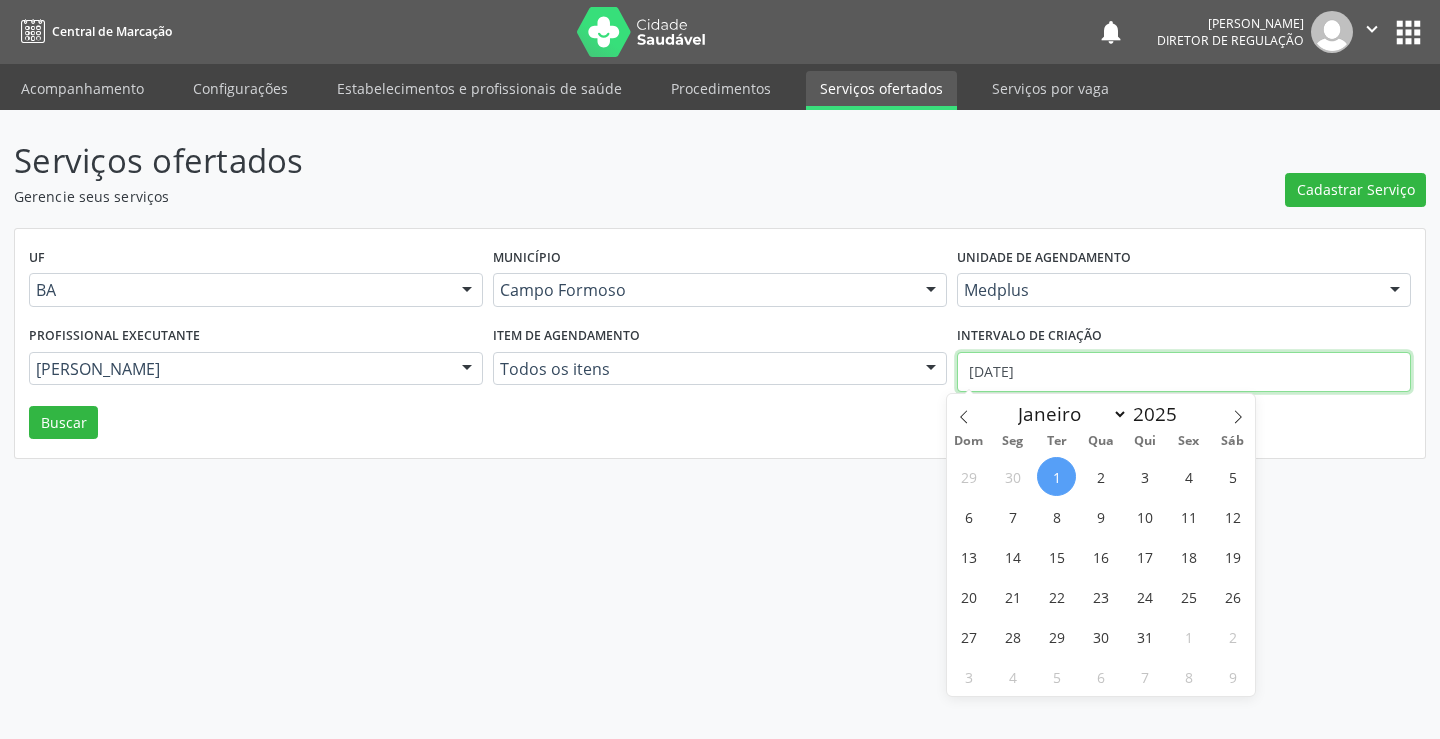 click on "[DATE]" at bounding box center (1184, 372) 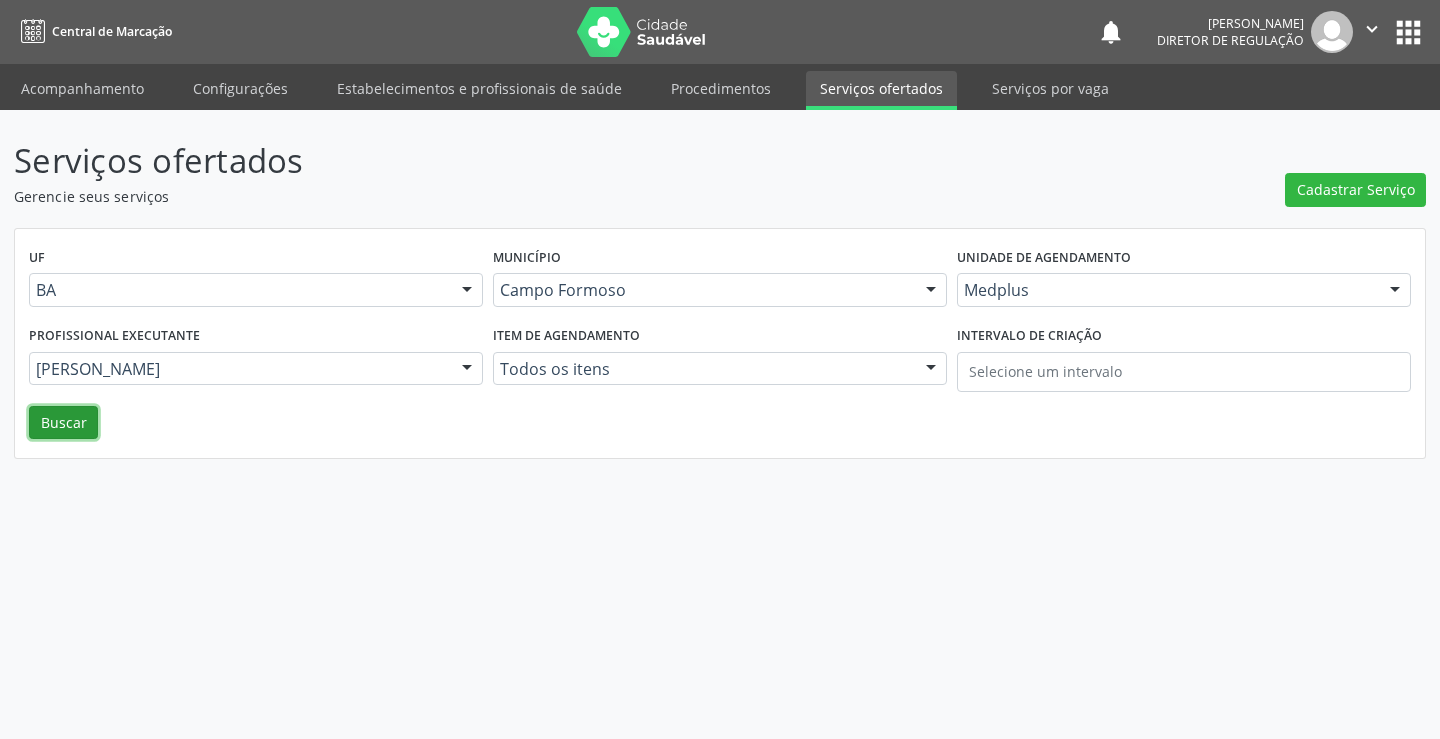 click on "Buscar" at bounding box center (63, 423) 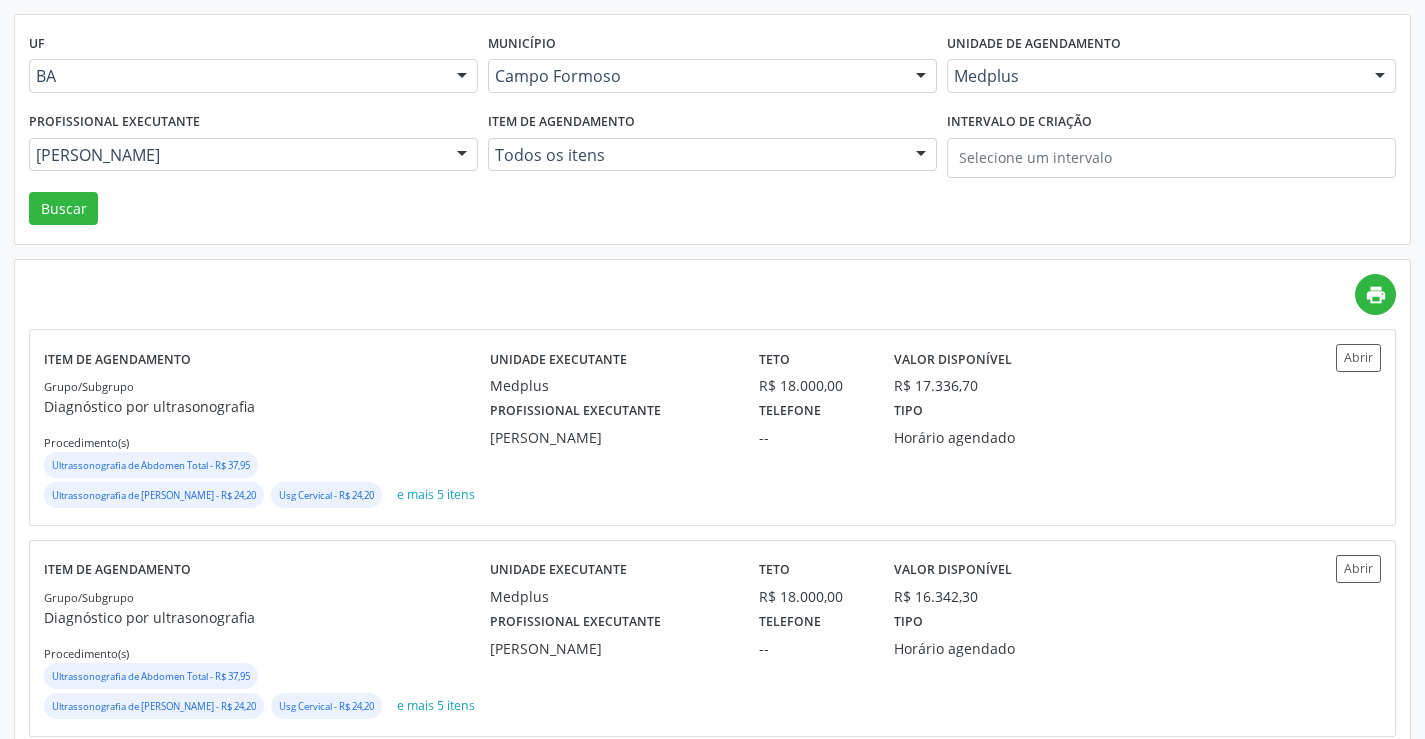 scroll, scrollTop: 300, scrollLeft: 0, axis: vertical 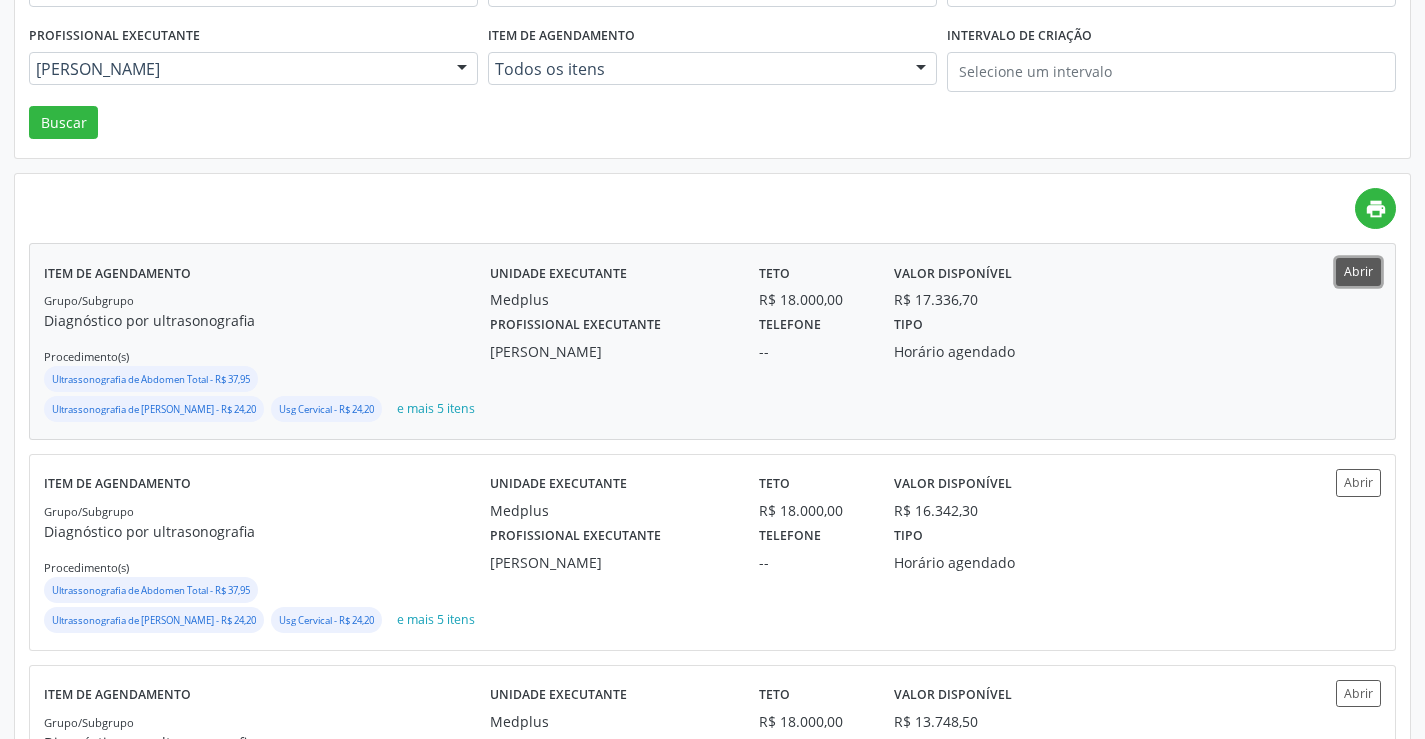 click on "Abrir" at bounding box center [1358, 271] 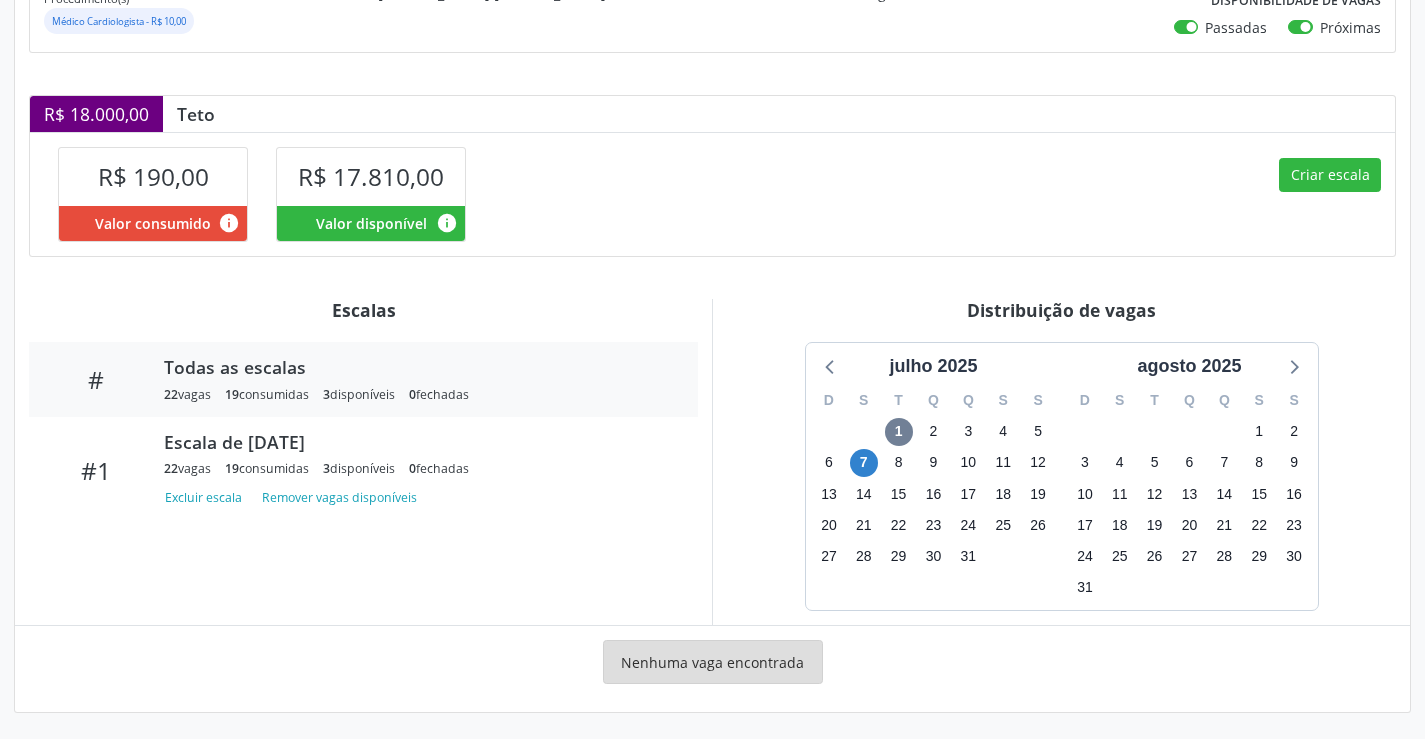 scroll, scrollTop: 359, scrollLeft: 0, axis: vertical 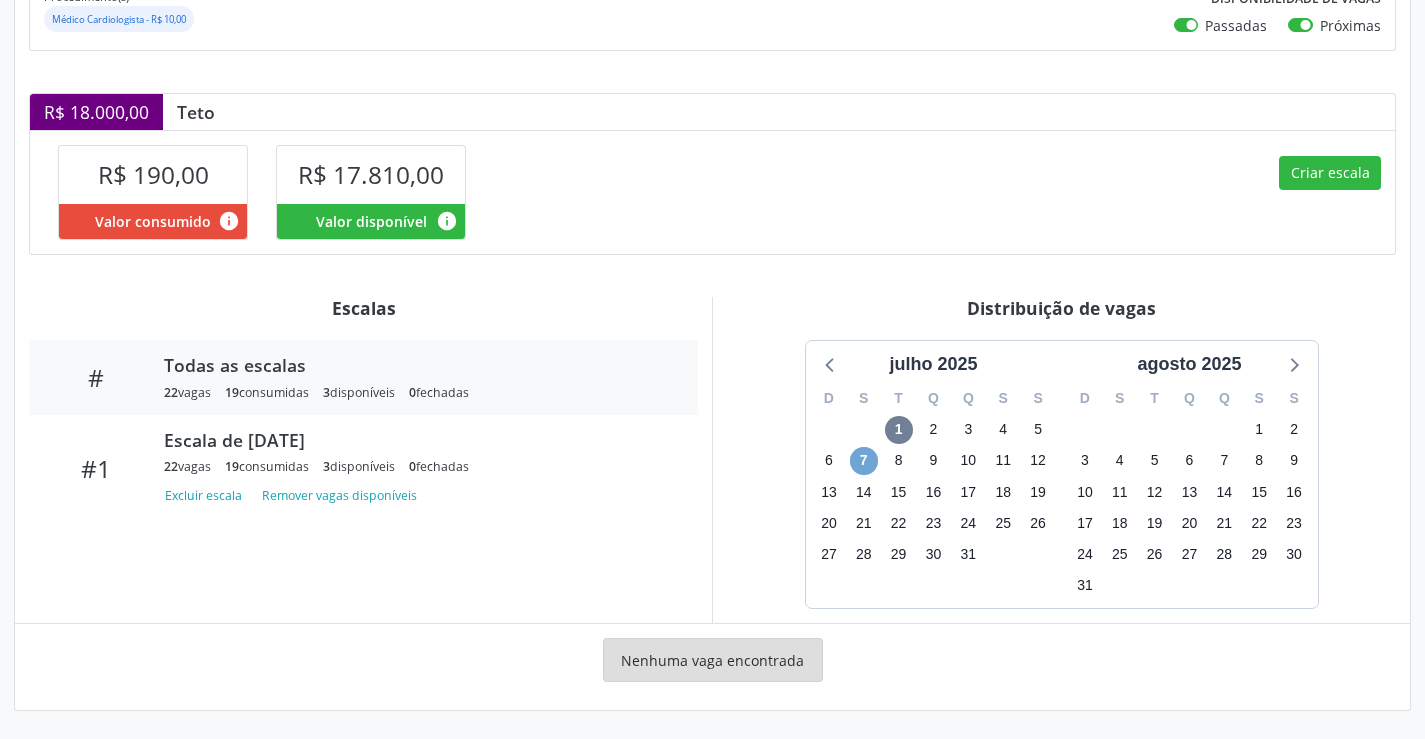 click on "7" at bounding box center (864, 461) 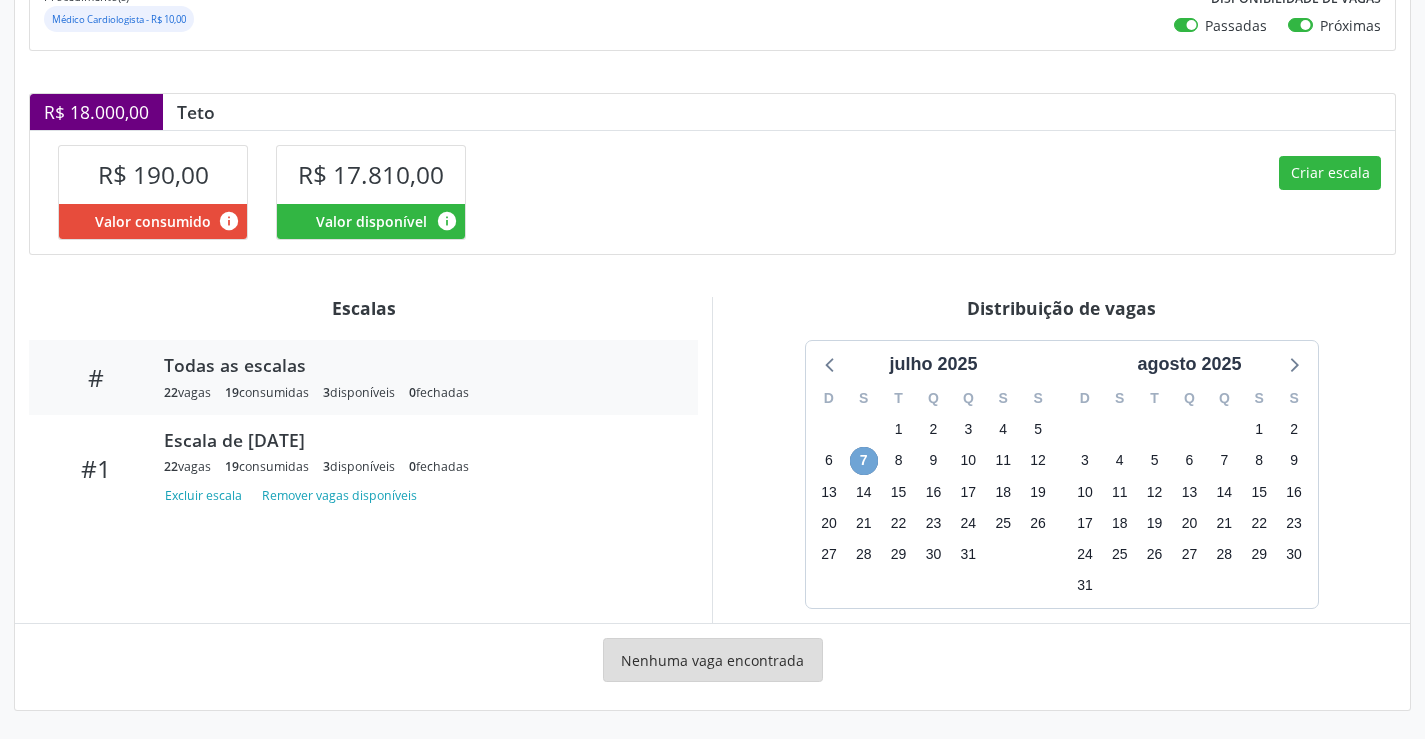 click on "7" at bounding box center (864, 461) 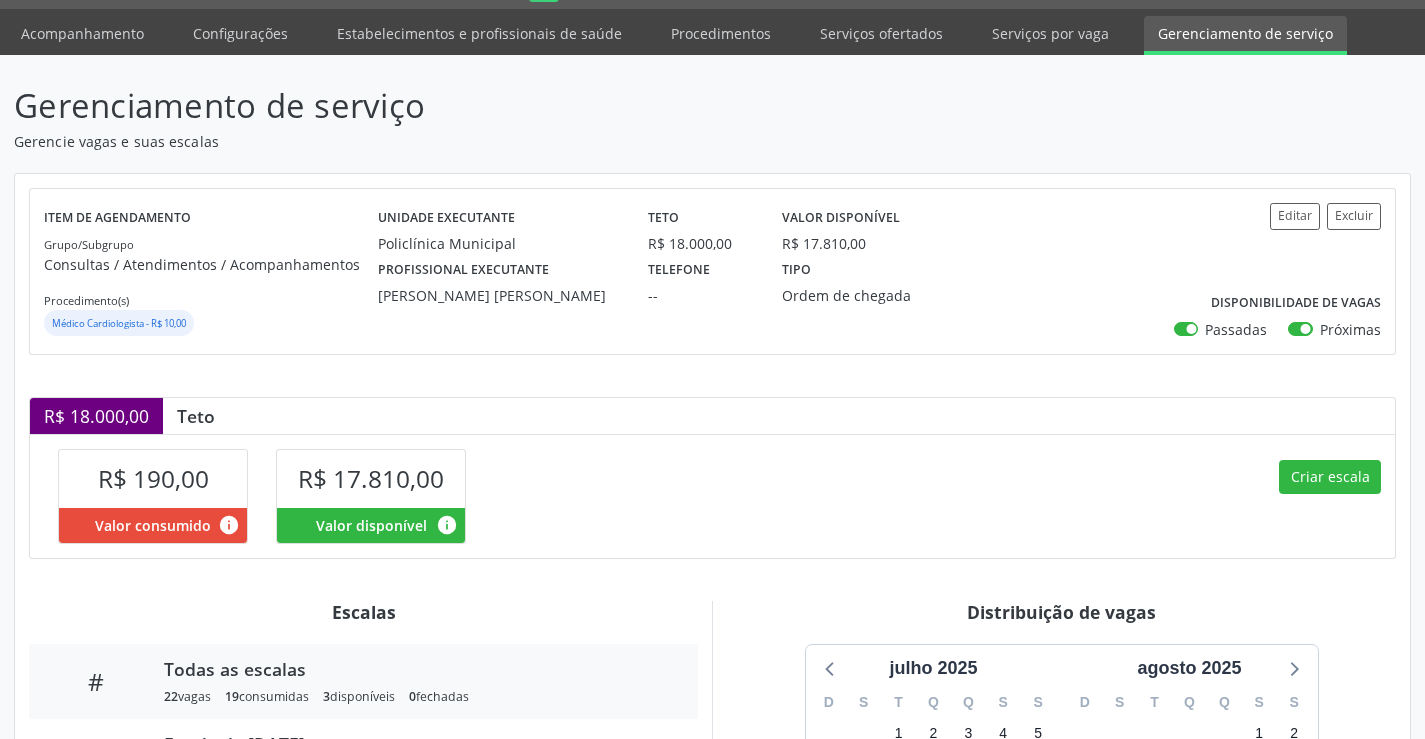 scroll, scrollTop: 0, scrollLeft: 0, axis: both 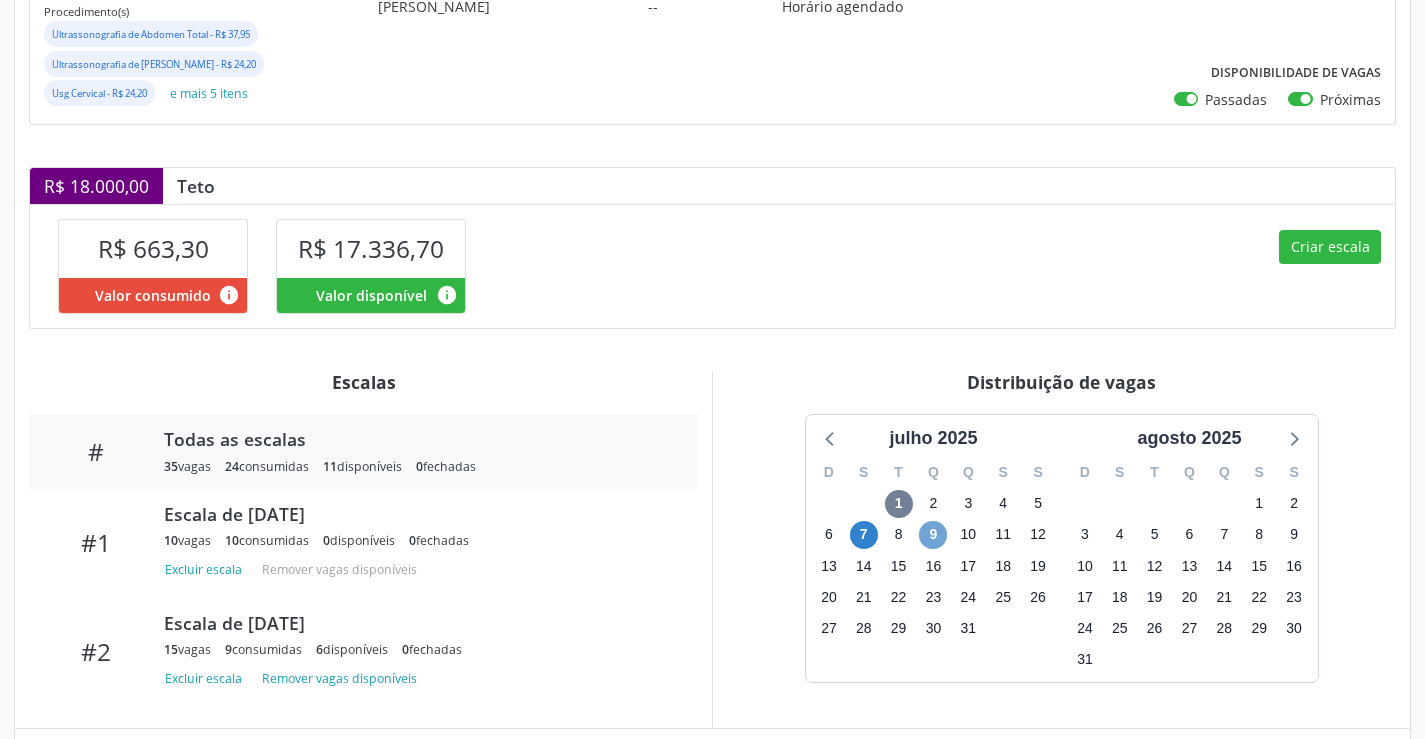 click on "9" at bounding box center [933, 535] 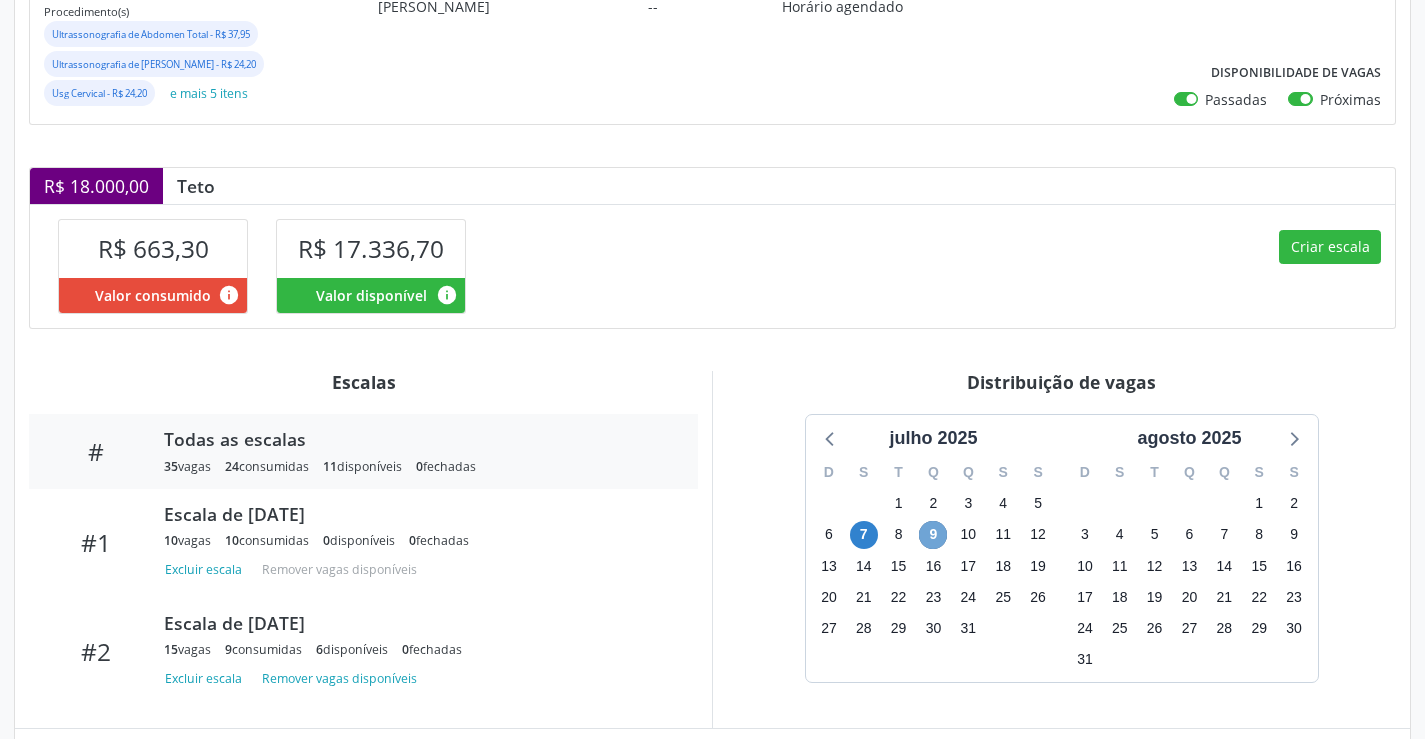 click on "9" at bounding box center [933, 535] 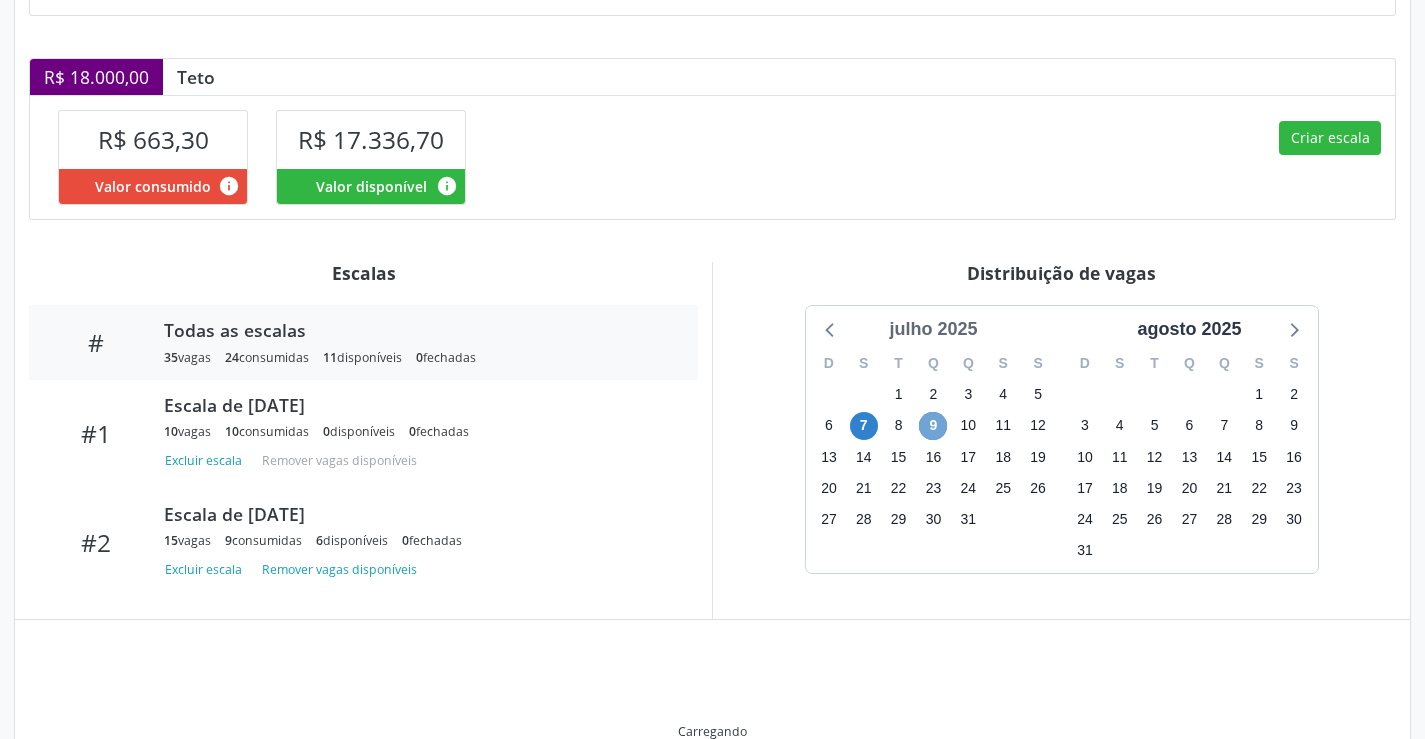 scroll, scrollTop: 553, scrollLeft: 0, axis: vertical 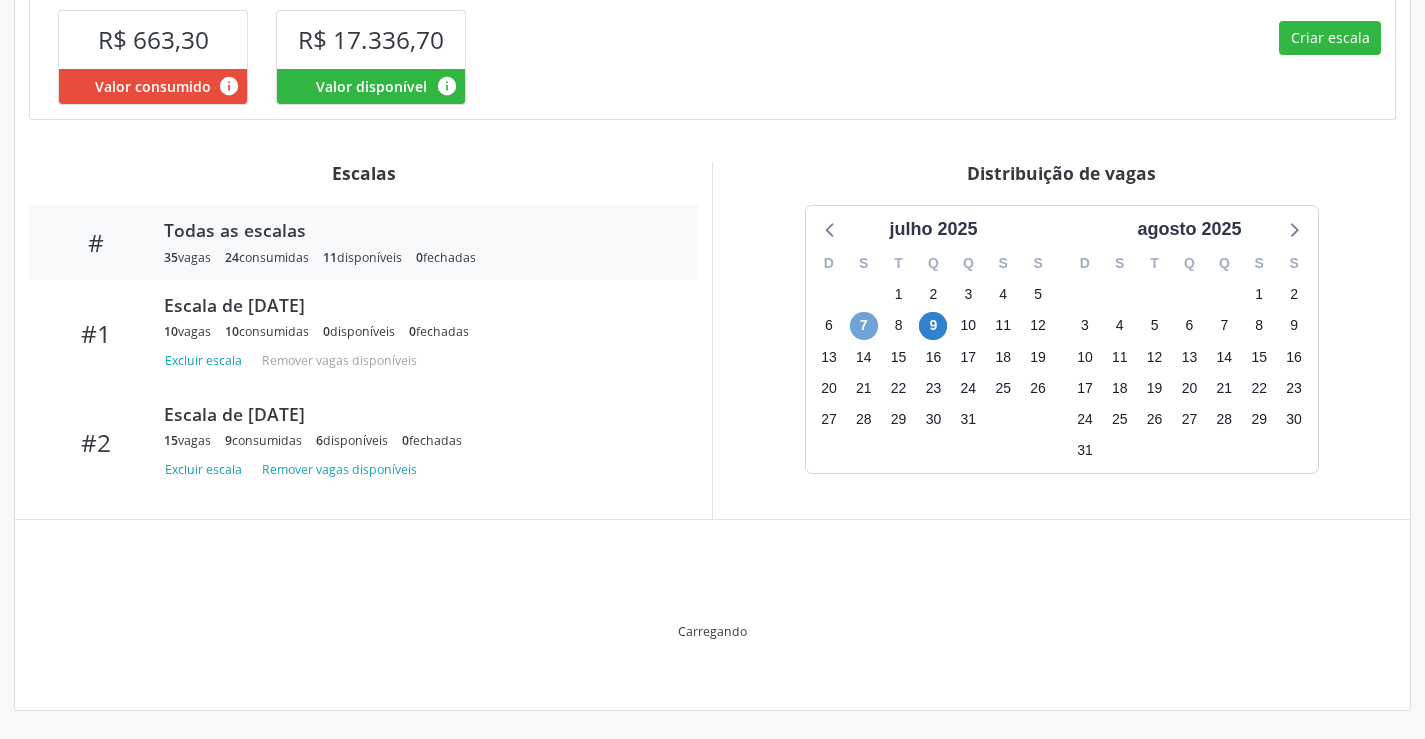 click on "7" at bounding box center (864, 326) 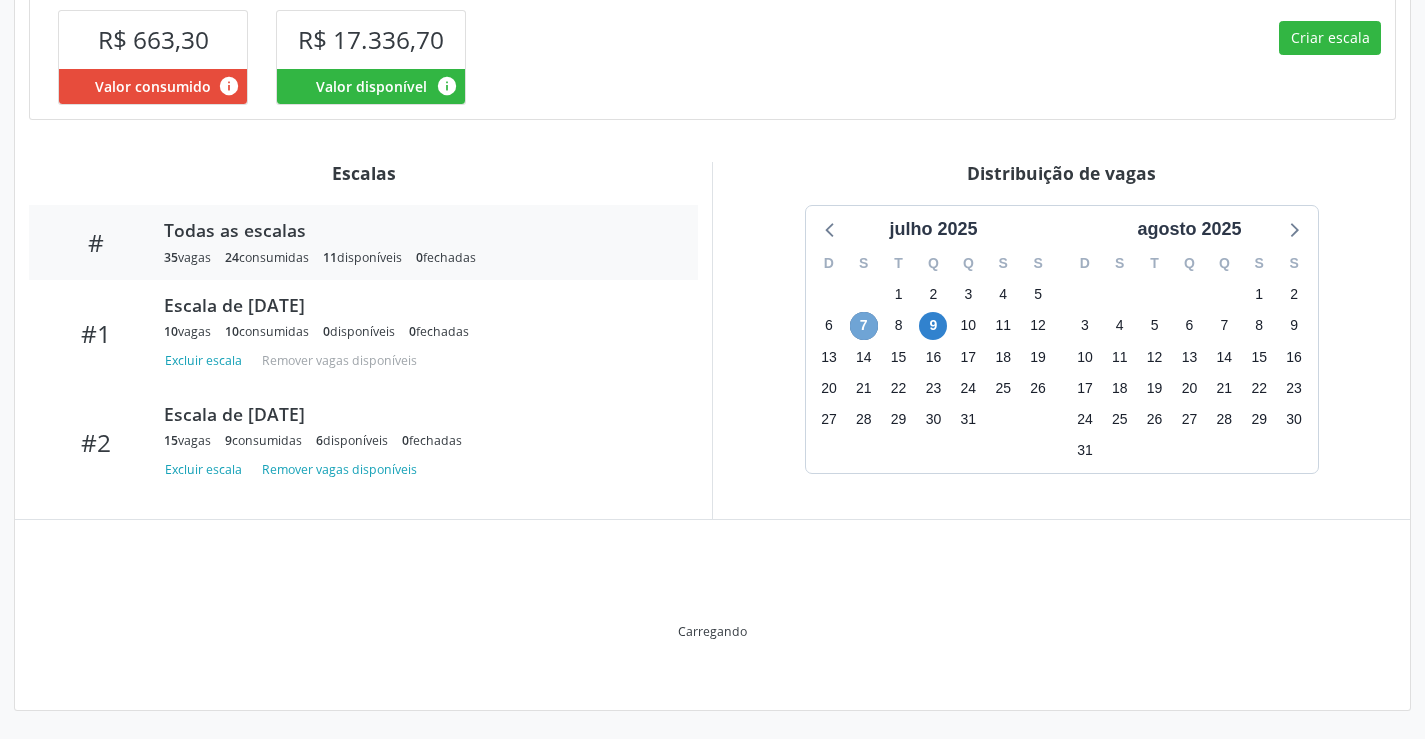 click on "7" at bounding box center [864, 326] 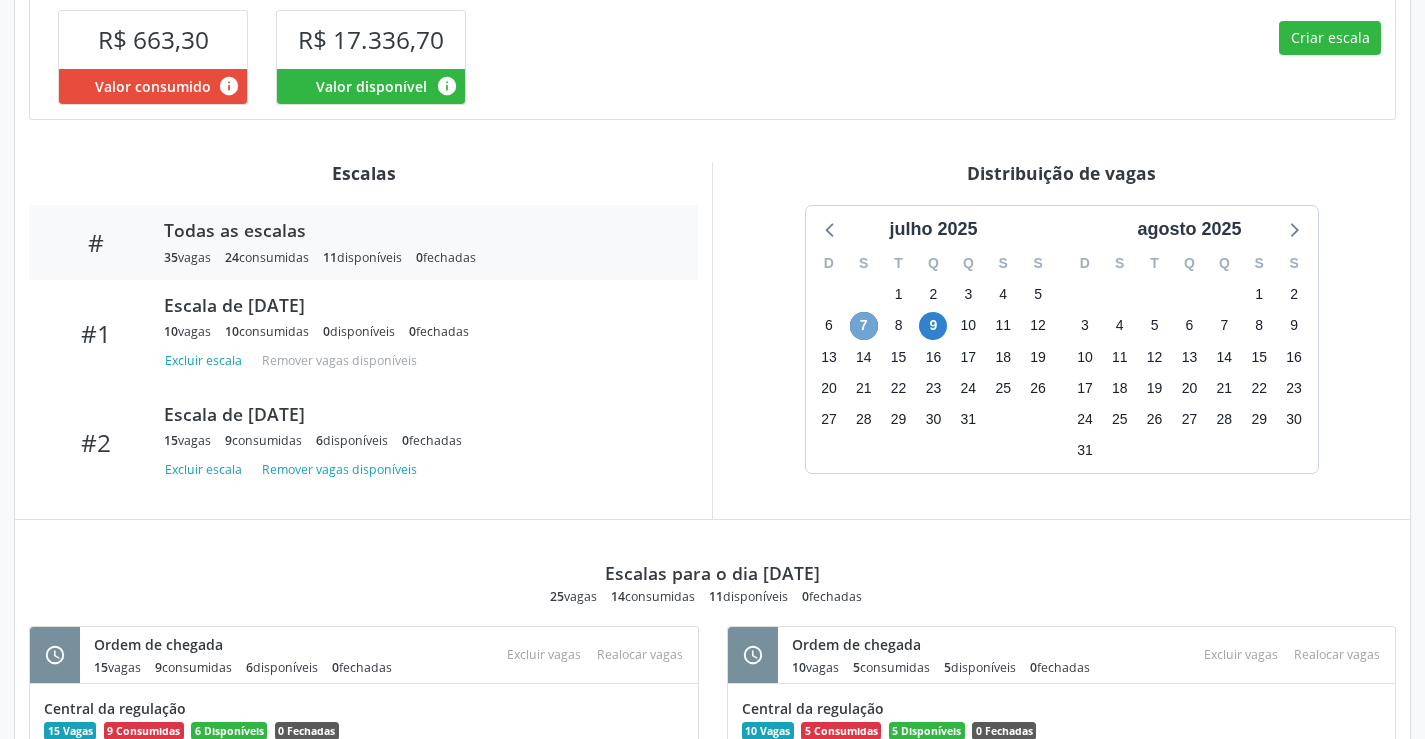 click on "7" at bounding box center (864, 326) 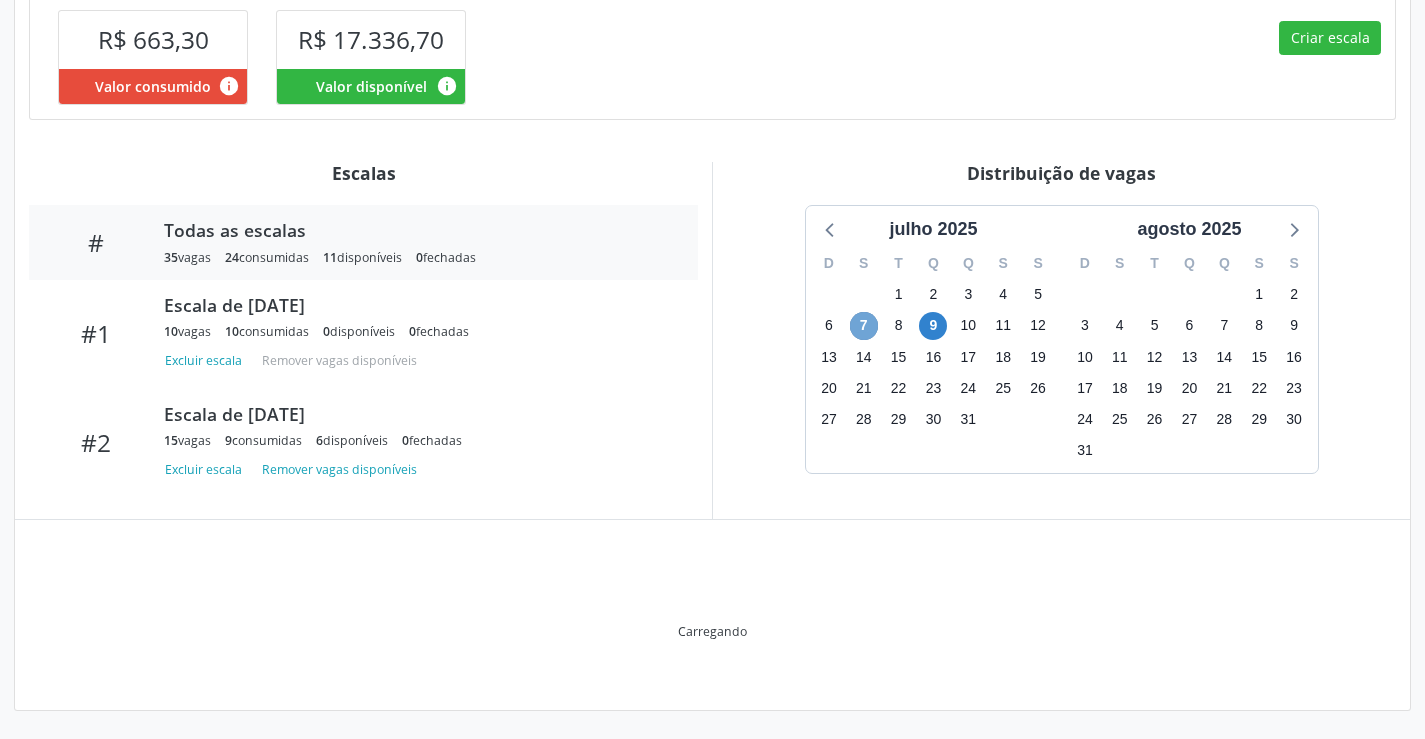 click on "7" at bounding box center [864, 326] 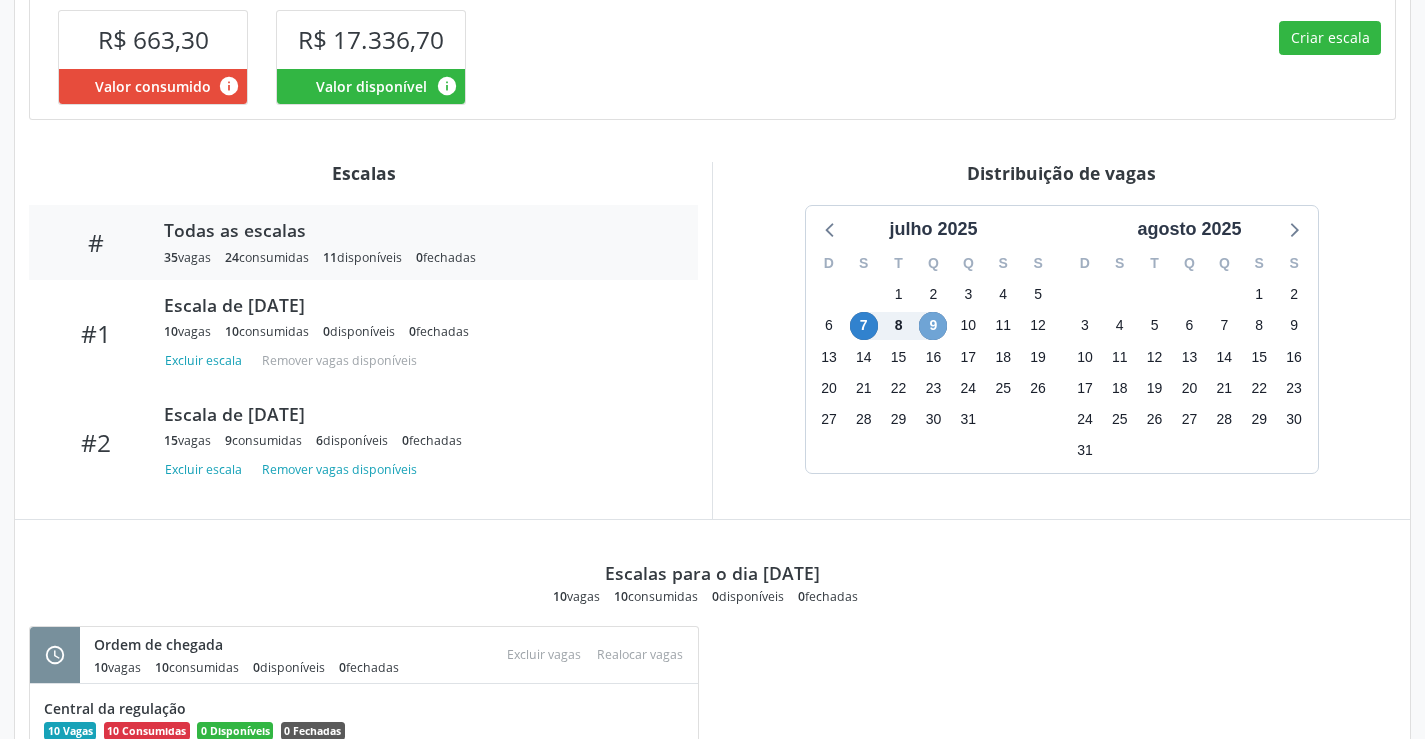 click on "9" at bounding box center (933, 326) 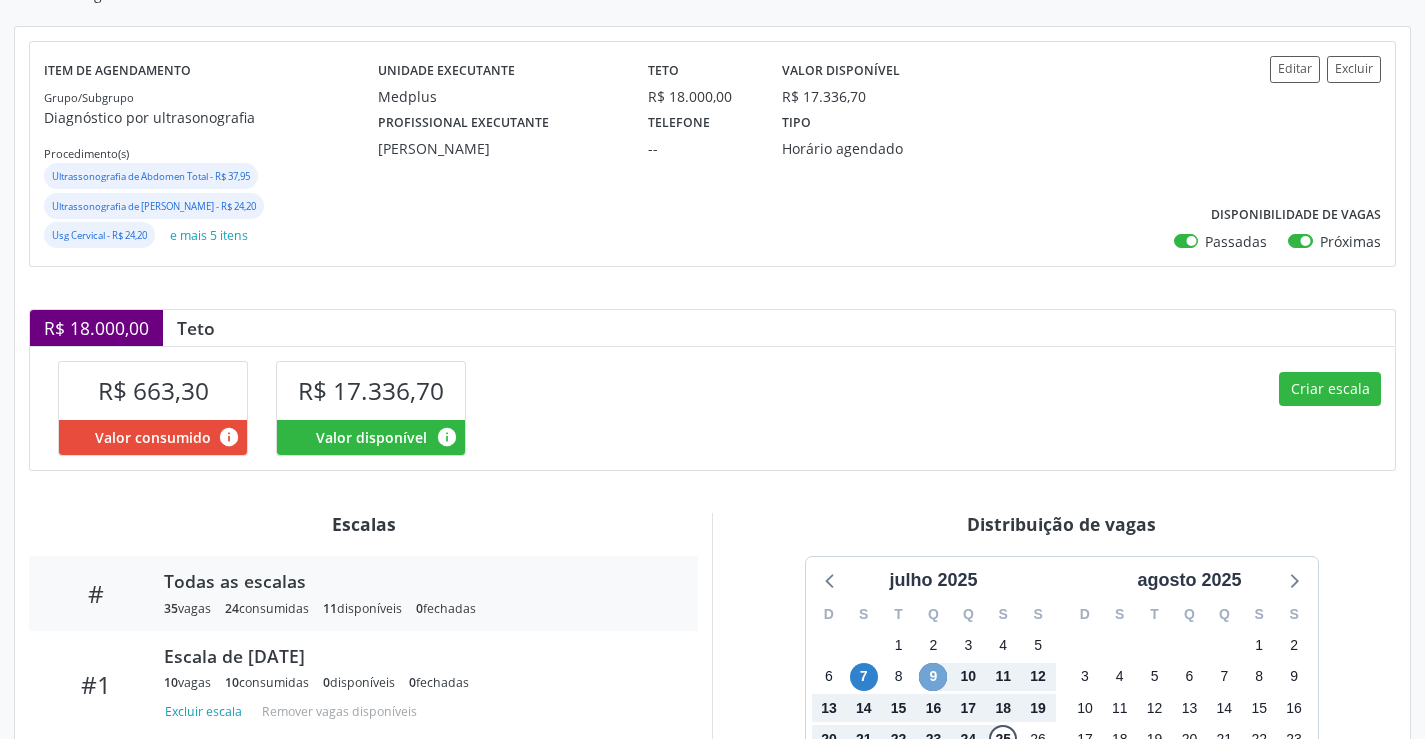 scroll, scrollTop: 0, scrollLeft: 0, axis: both 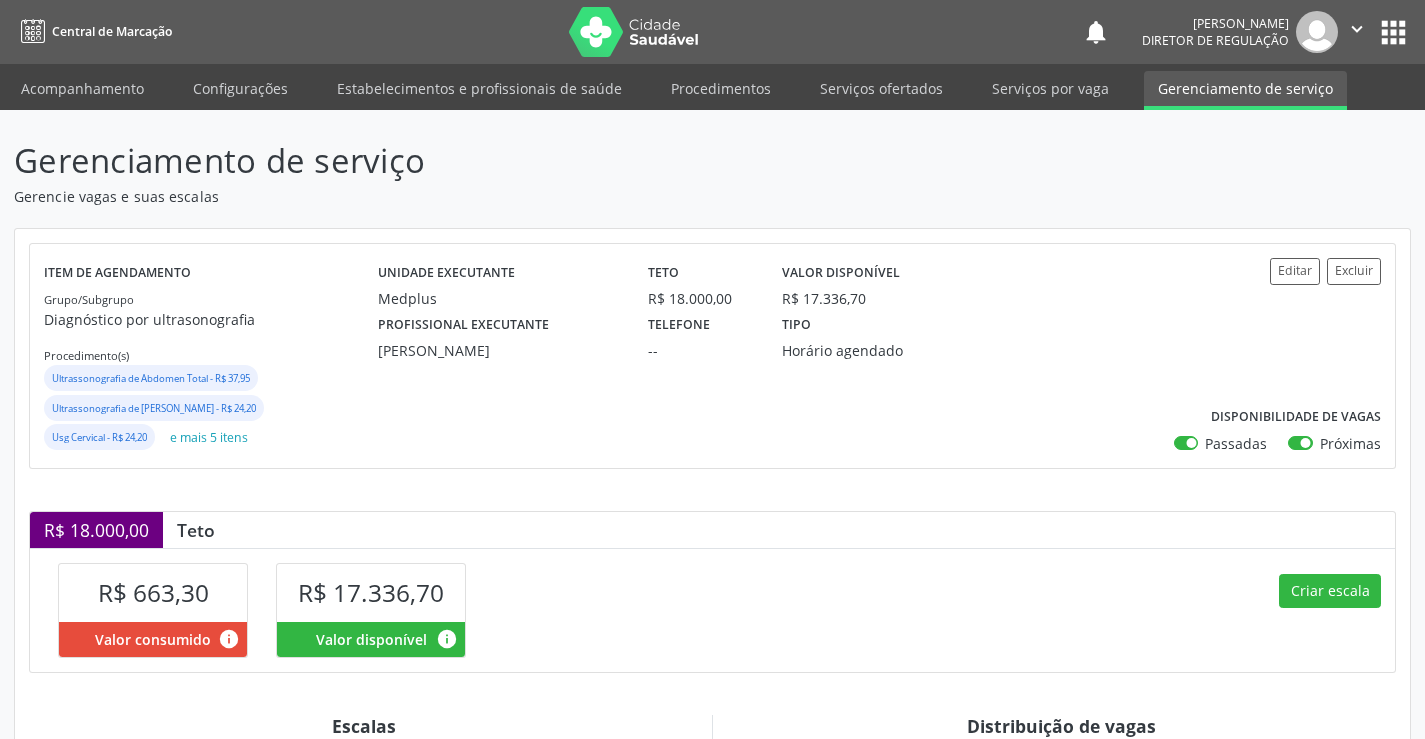 click on "Acompanhamento" at bounding box center [82, 90] 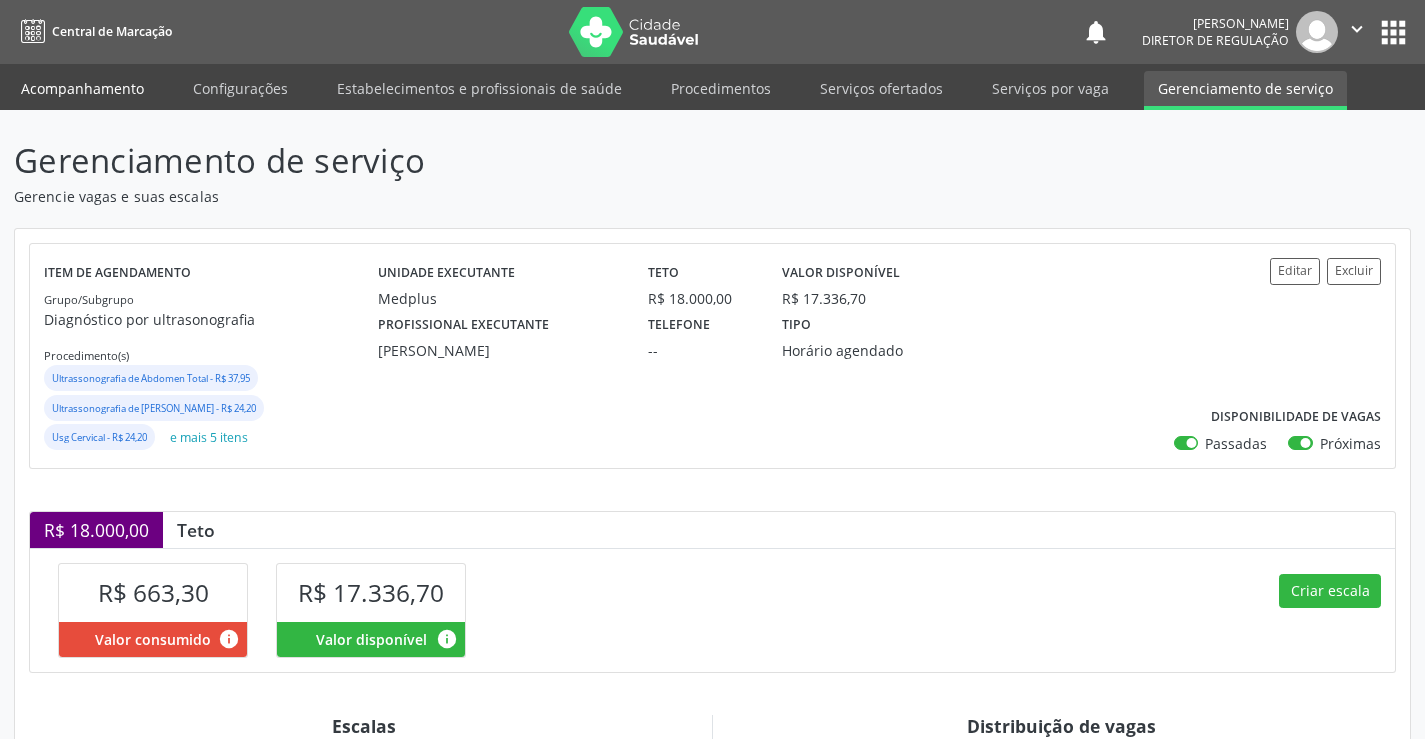 click on "Acompanhamento" at bounding box center (82, 88) 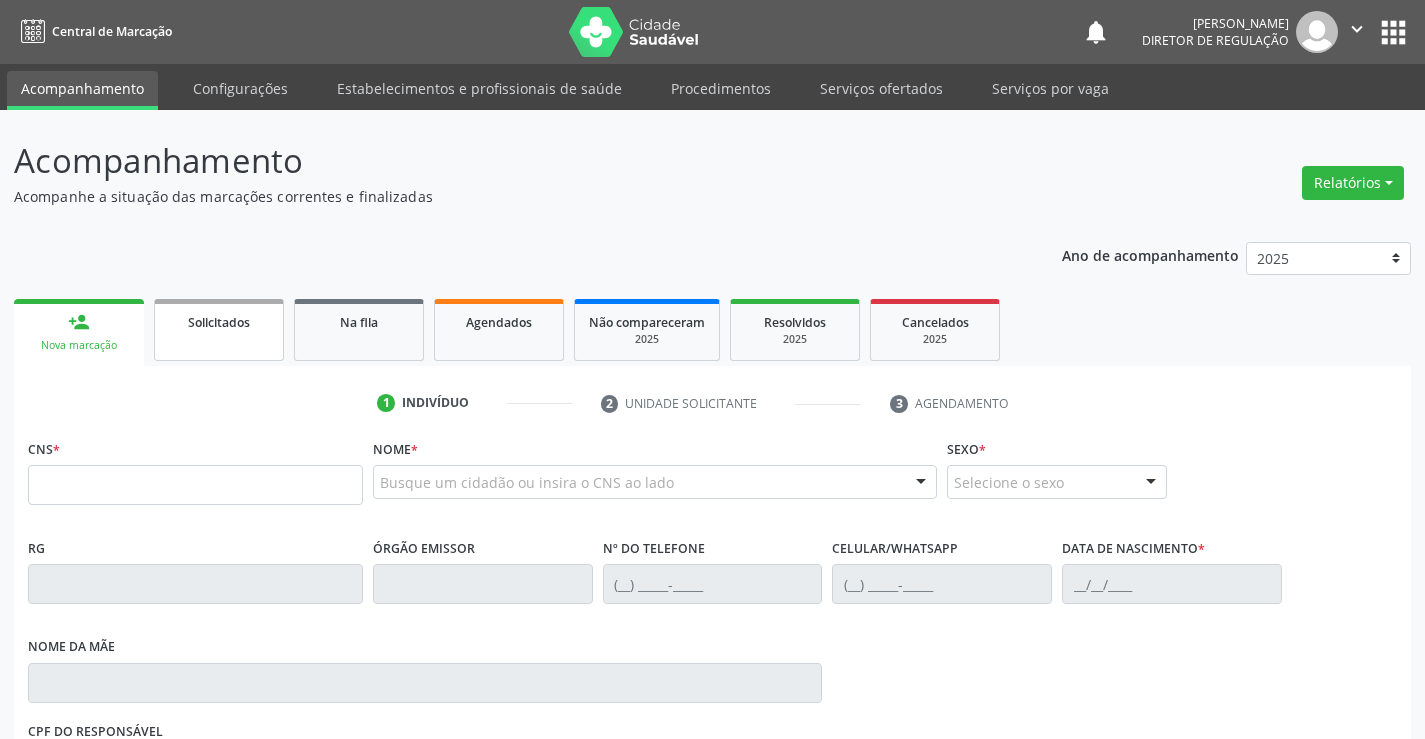 click on "Solicitados" at bounding box center (219, 330) 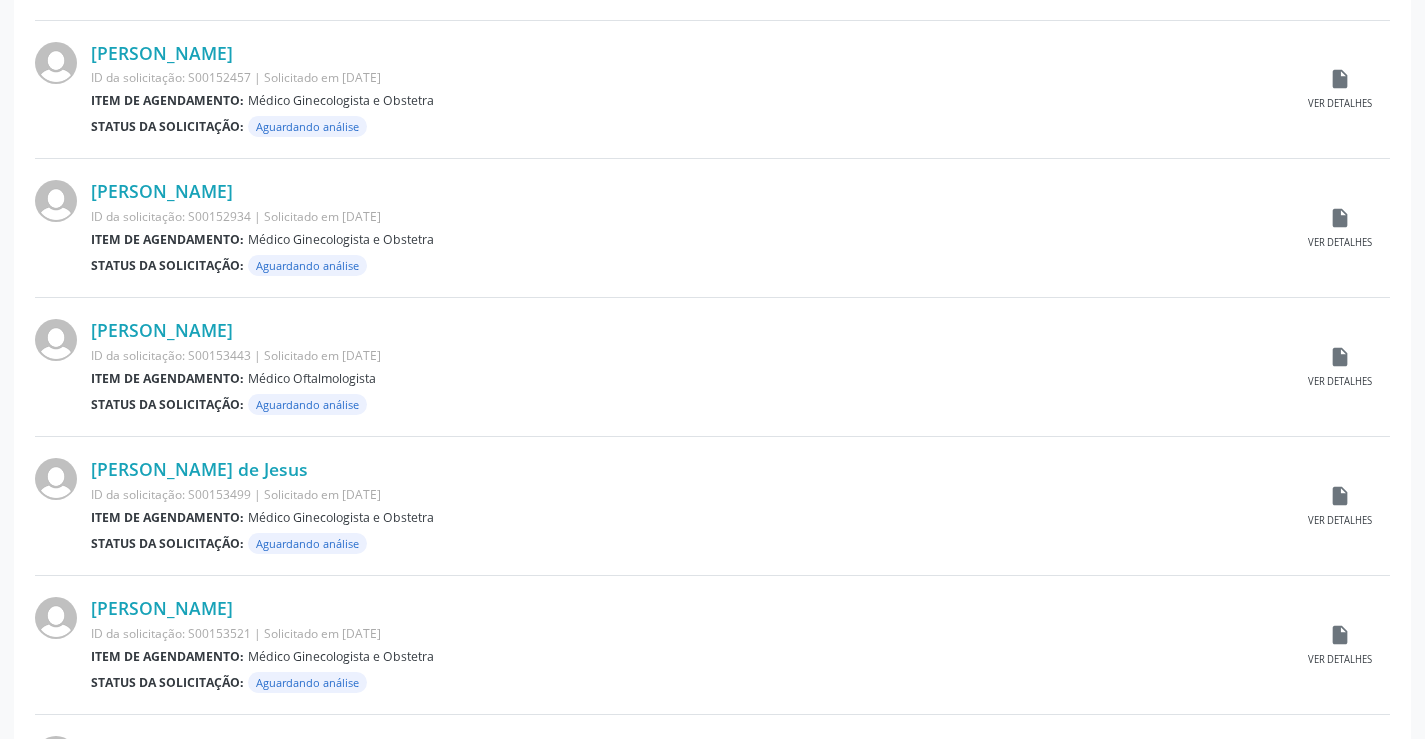scroll, scrollTop: 1972, scrollLeft: 0, axis: vertical 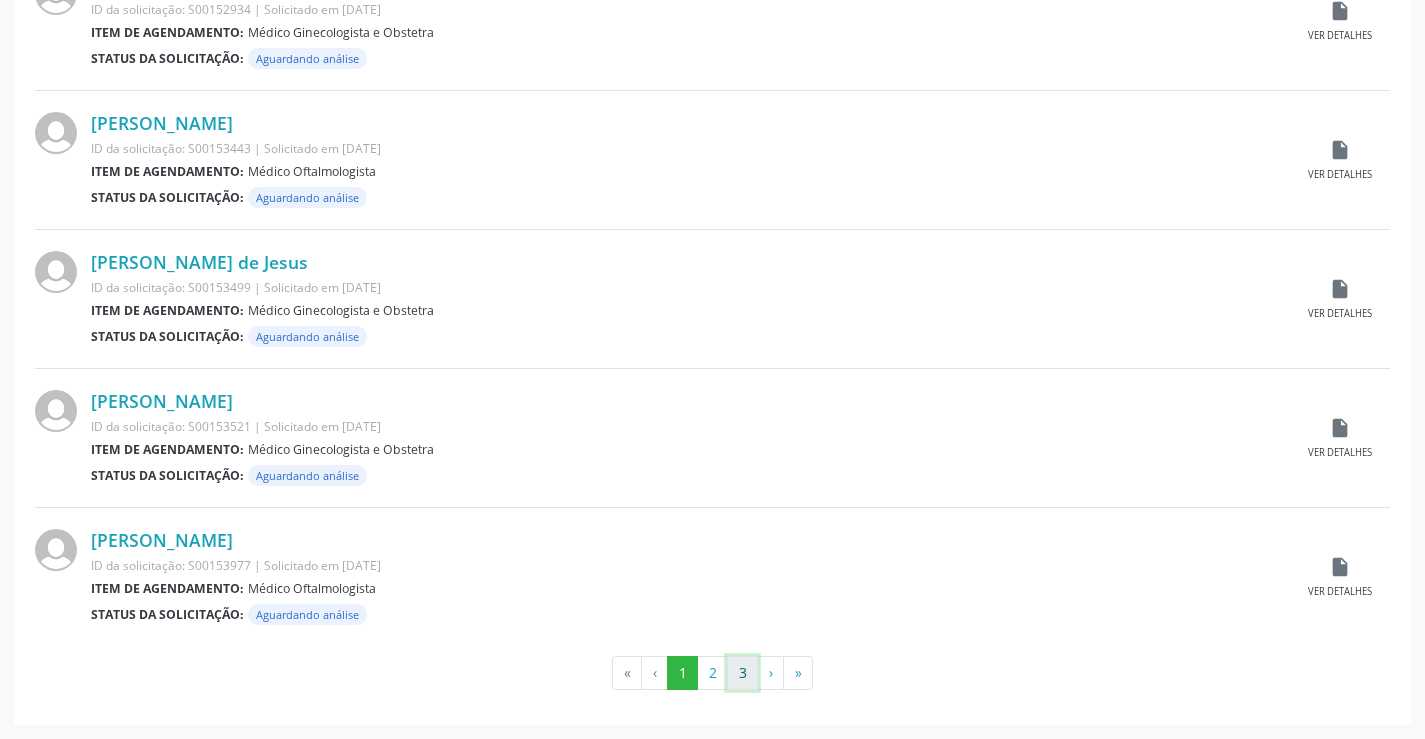 click on "3" at bounding box center [742, 673] 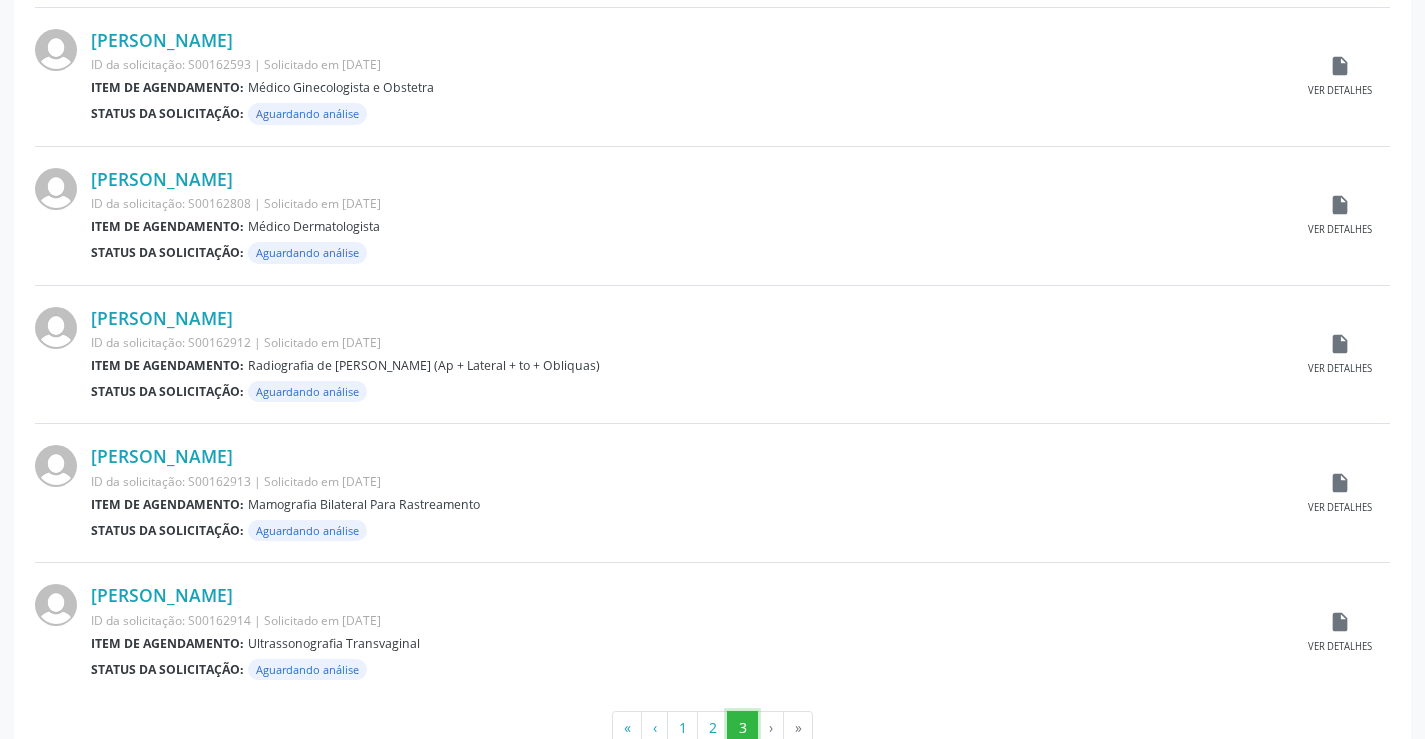 scroll, scrollTop: 1555, scrollLeft: 0, axis: vertical 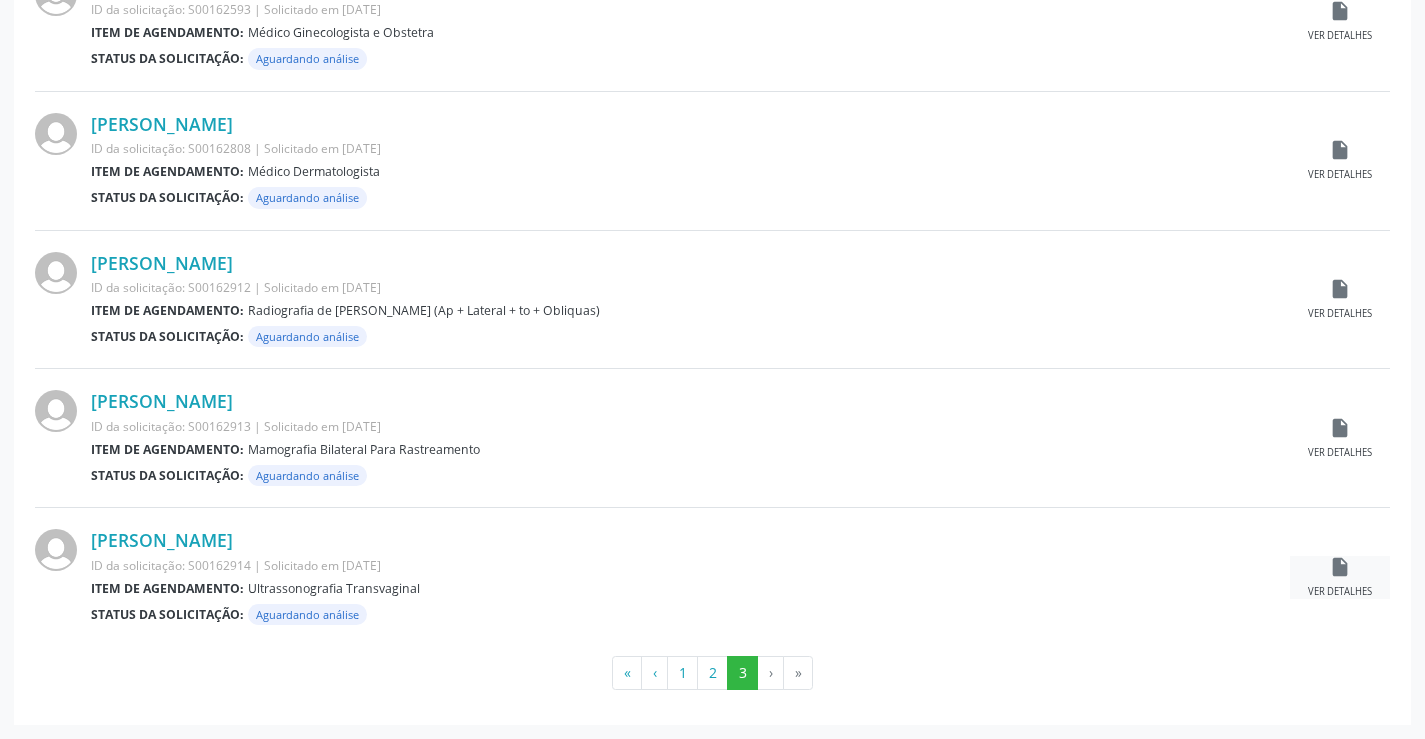 click on "insert_drive_file" at bounding box center (1340, 567) 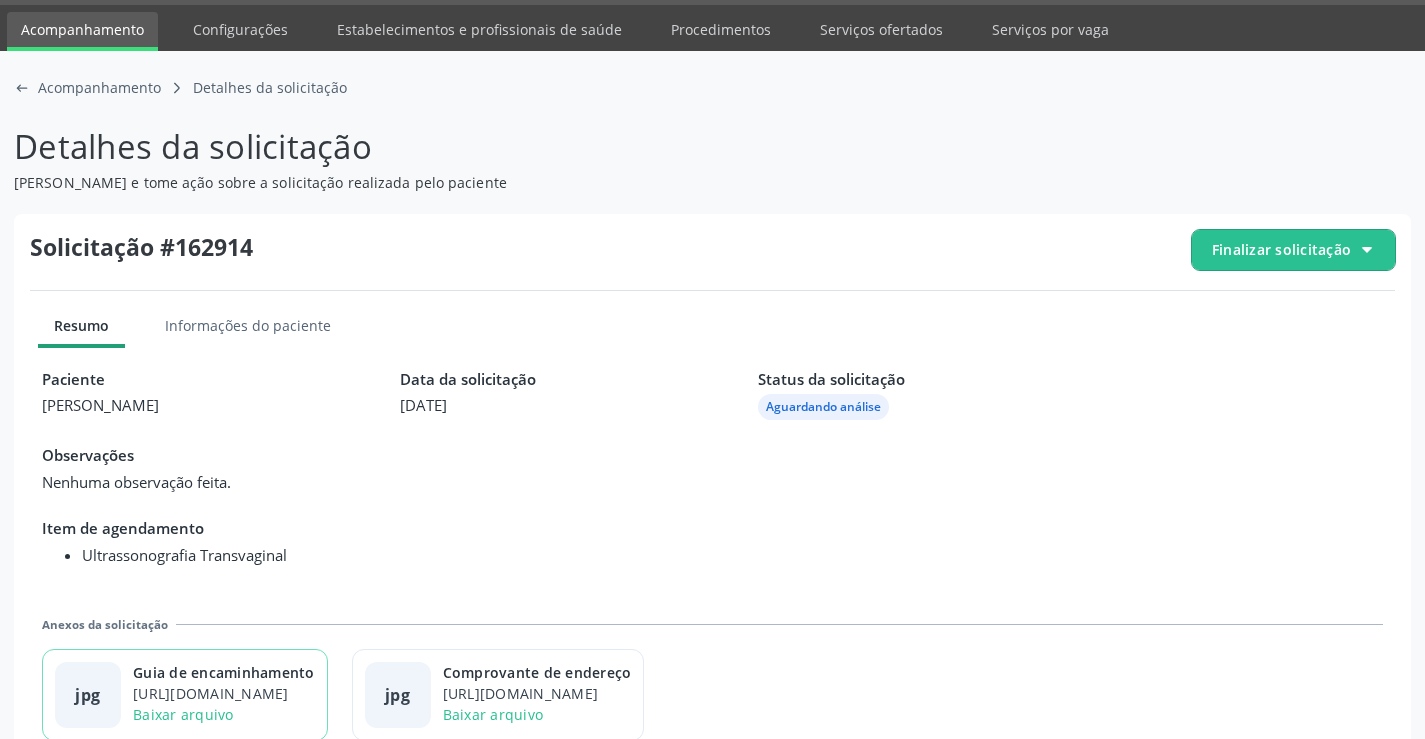 scroll, scrollTop: 91, scrollLeft: 0, axis: vertical 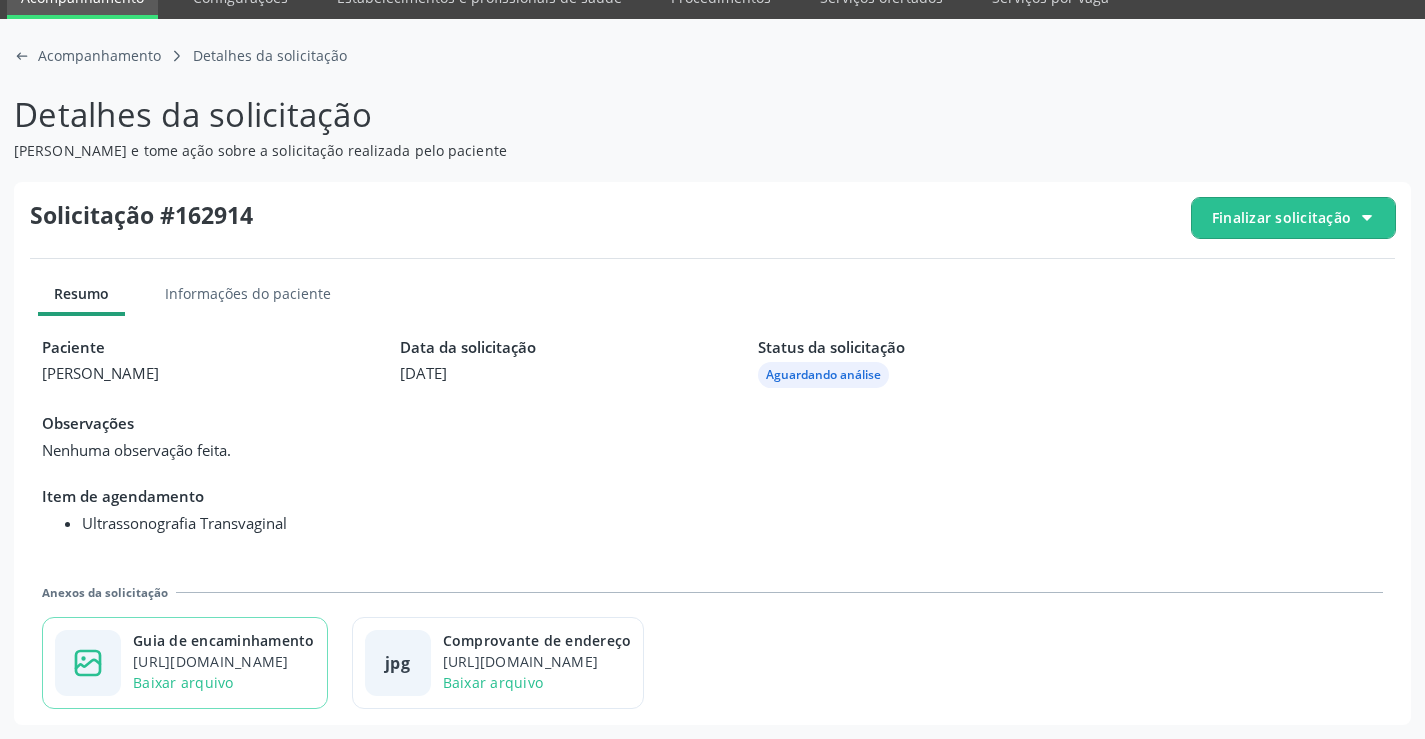 click on "[URL][DOMAIN_NAME]" at bounding box center (224, 661) 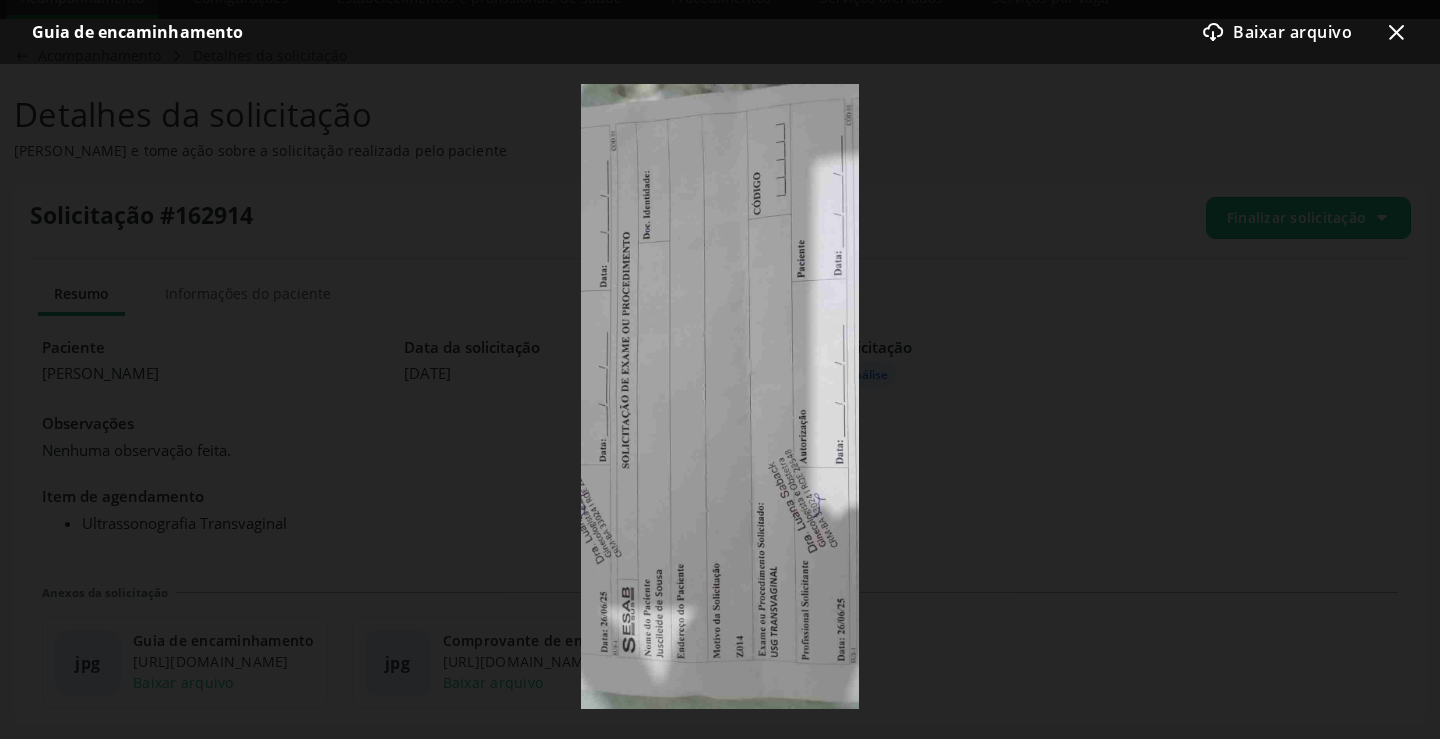 click on "x-outline icon" 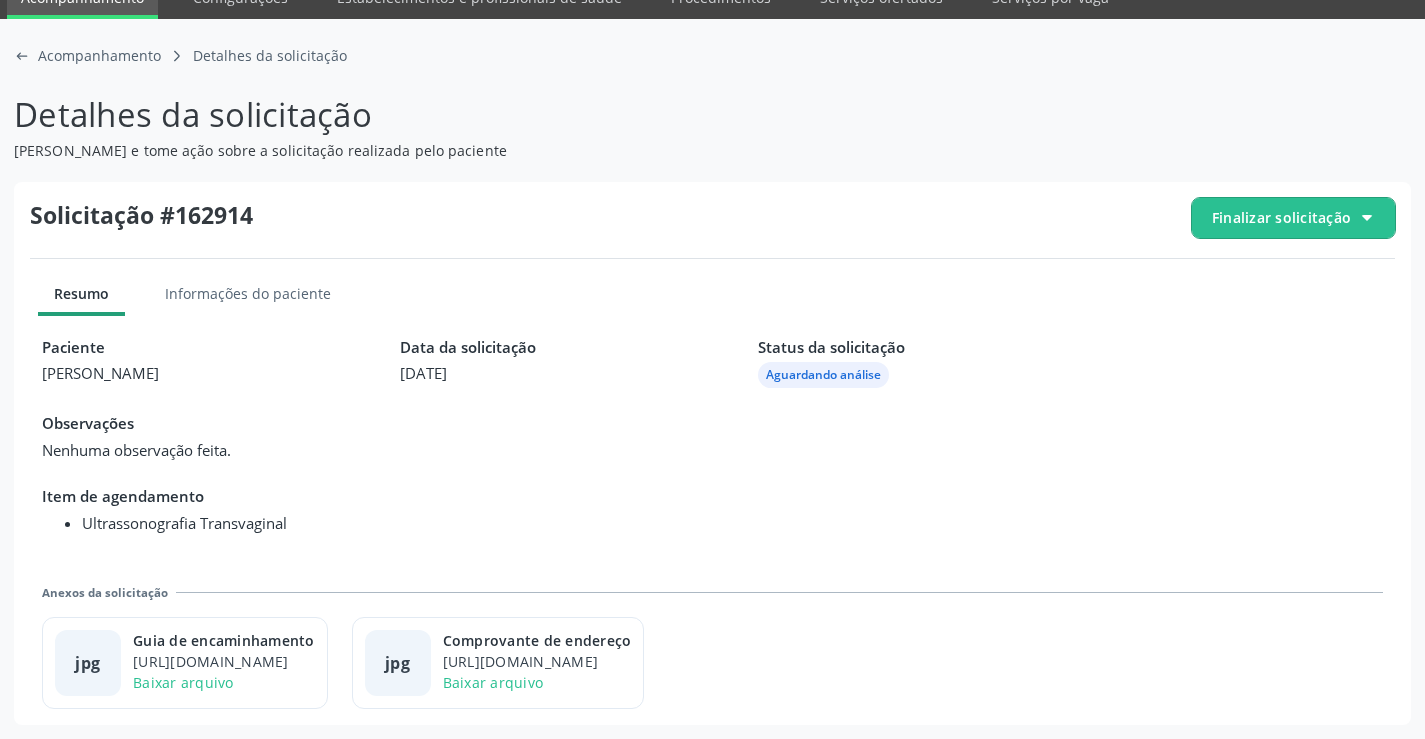 click on "Finalizar solicitação" at bounding box center (1281, 217) 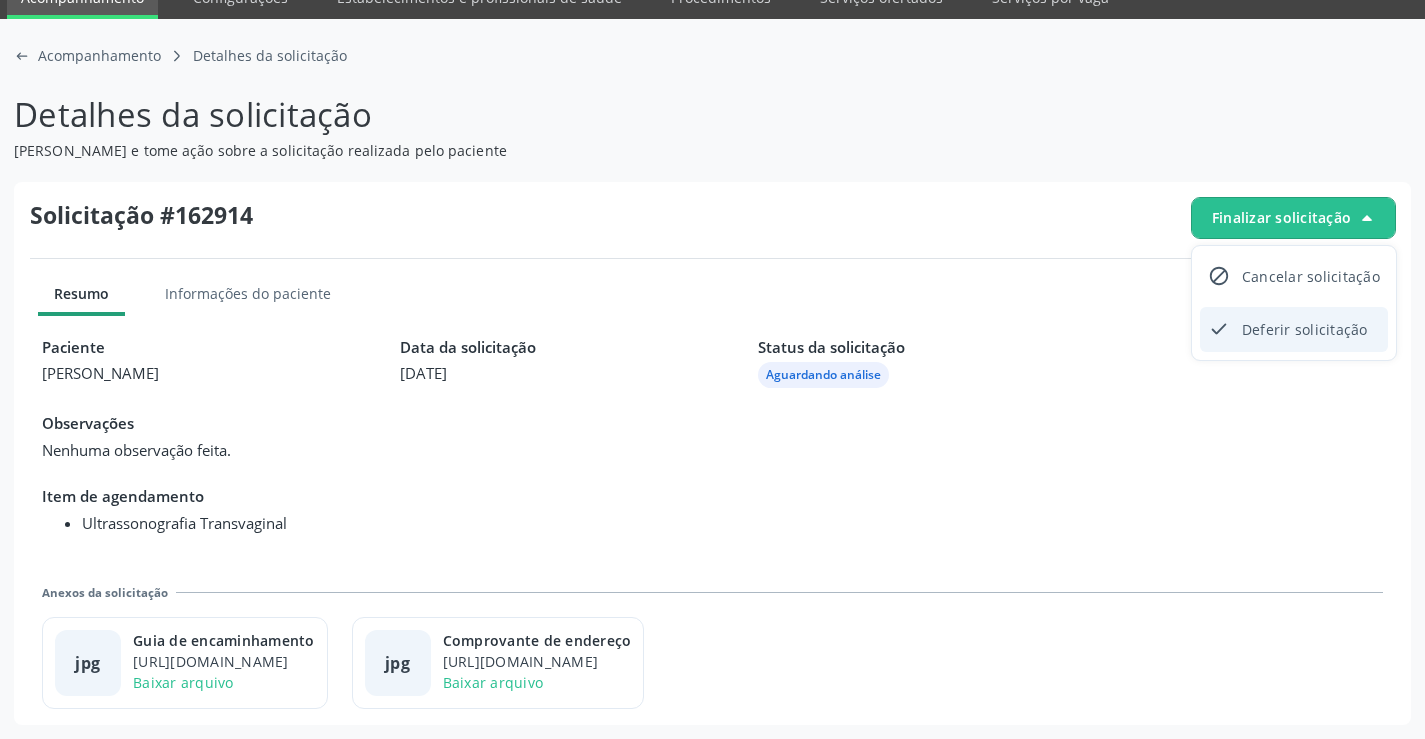click on "Deferir solicitação" at bounding box center [1305, 329] 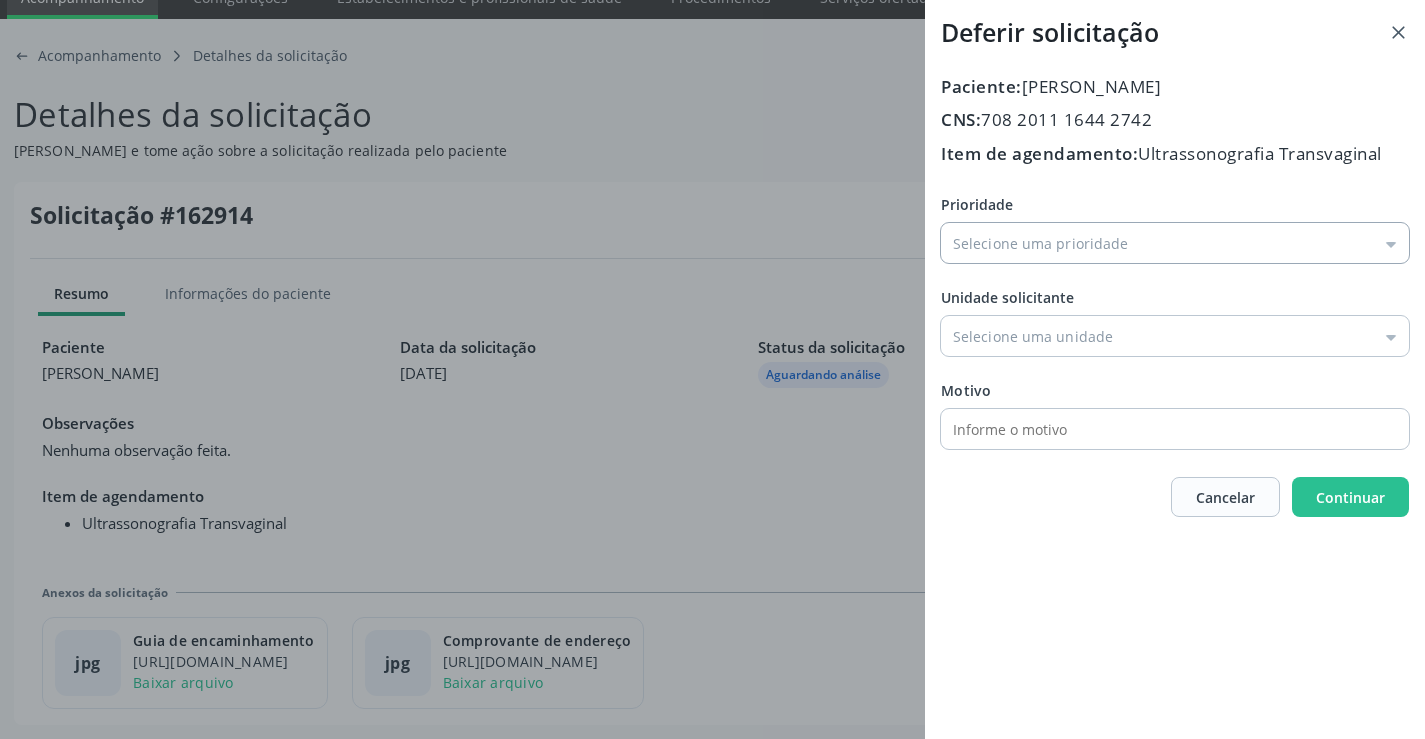click on "Prioridade" at bounding box center (1175, 243) 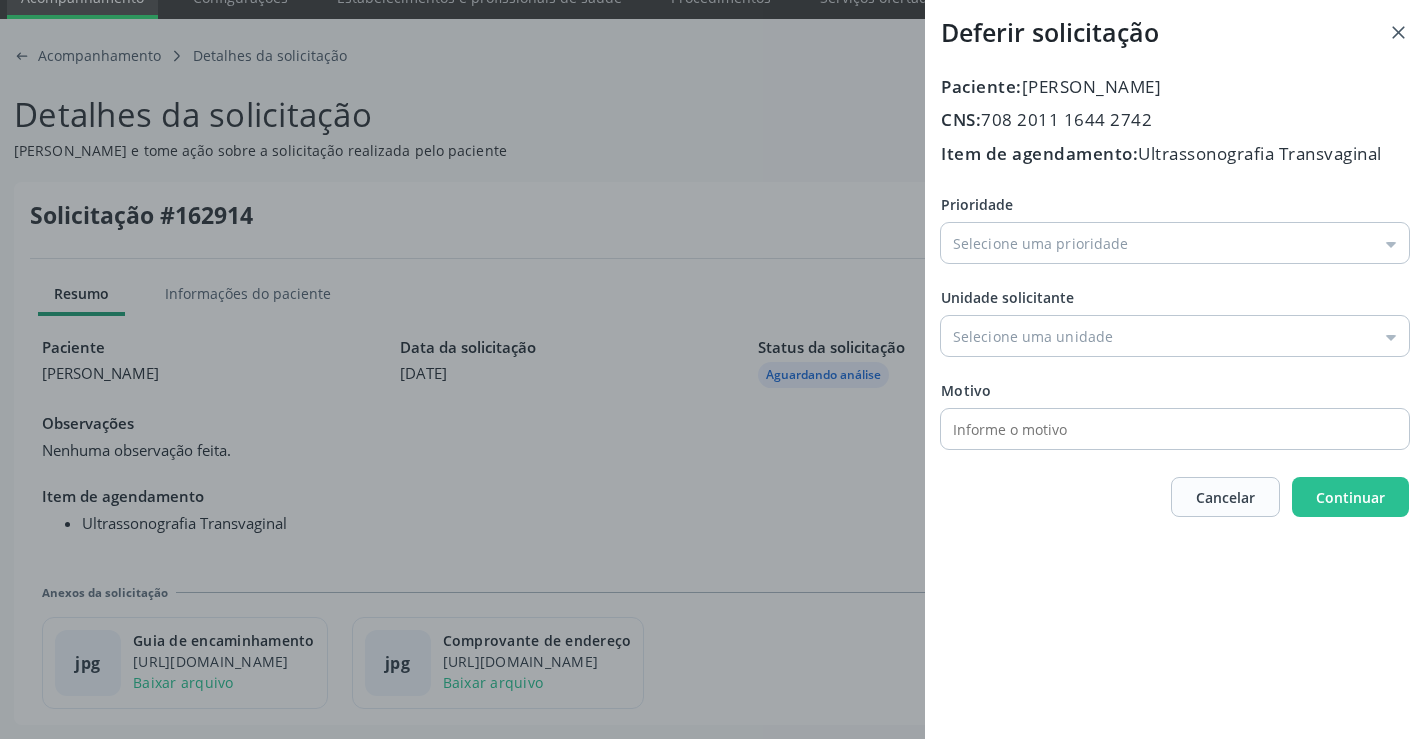 click on "Deferir solicitação     Paciente:
Juscileide de Sousa
CNS:
708 2011 1644 2742
Item de agendamento:
Ultrassonografia Transvaginal
Prioridade
Baixa Prioridade
Média Prioridade
Alta Prioridade
Unidade solicitante
Unidade Basica de Saude da Familia Dr Paulo Sudre
Centro de Enfrentamento Para Covid 19 de Campo Formoso
Central de Marcacao de Consultas e Exames de Campo Formoso
Vigilancia em Saude de Campo Formoso
PSF Lage dos Negros III
P S da Familia do Povoado de Caraibas
Unidade Basica de Saude da Familia Maninho Ferreira
P S de Curral da Ponta Psf Oseas Manoel da Silva
Farmacia Basica
Unidade Basica de Saude da Familia de Brejao da Caatinga
P S da Familia do Povoado de Pocos
P S da Familia do Povoado de Tiquara
P S da Familia do Povoado de Sao Tome" at bounding box center (712, 369) 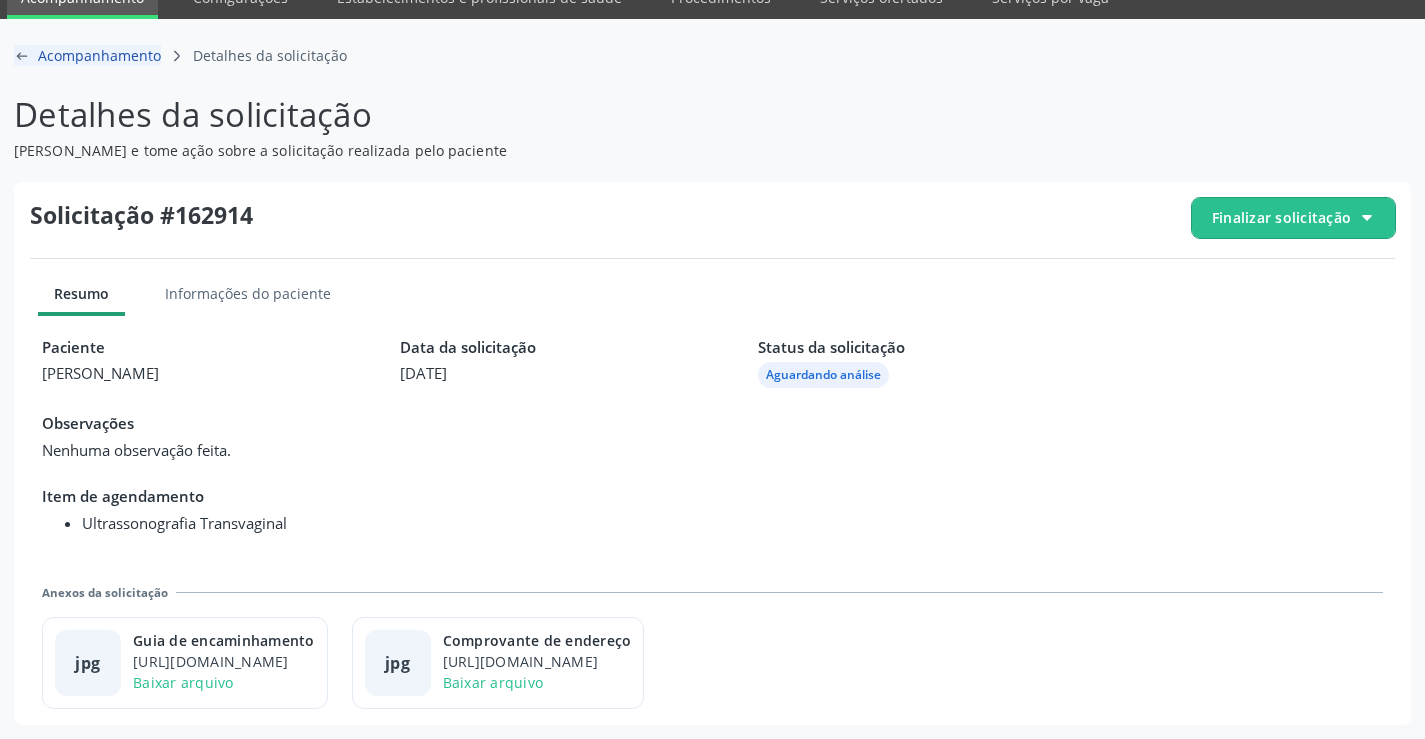 click on "arrow-left-outline icon
Acompanhamento" at bounding box center (87, 55) 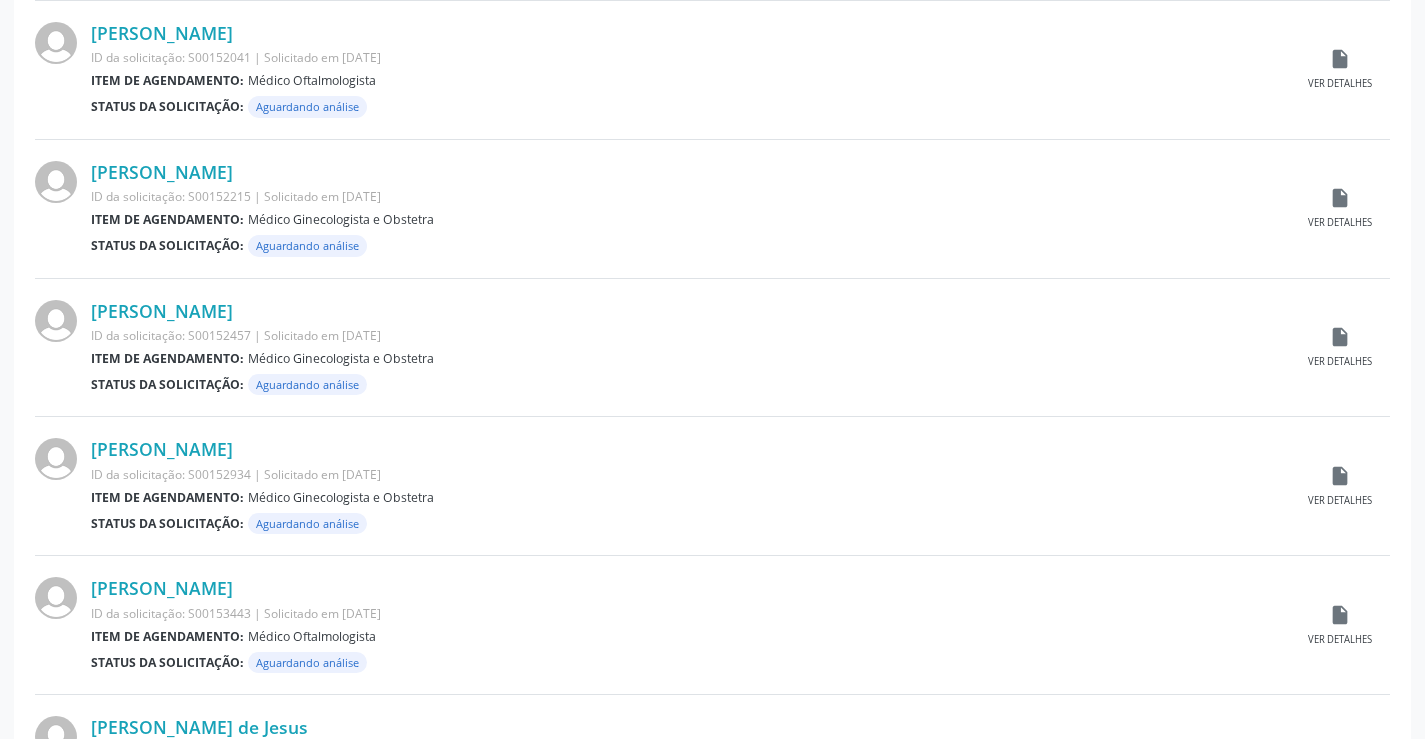 scroll, scrollTop: 1972, scrollLeft: 0, axis: vertical 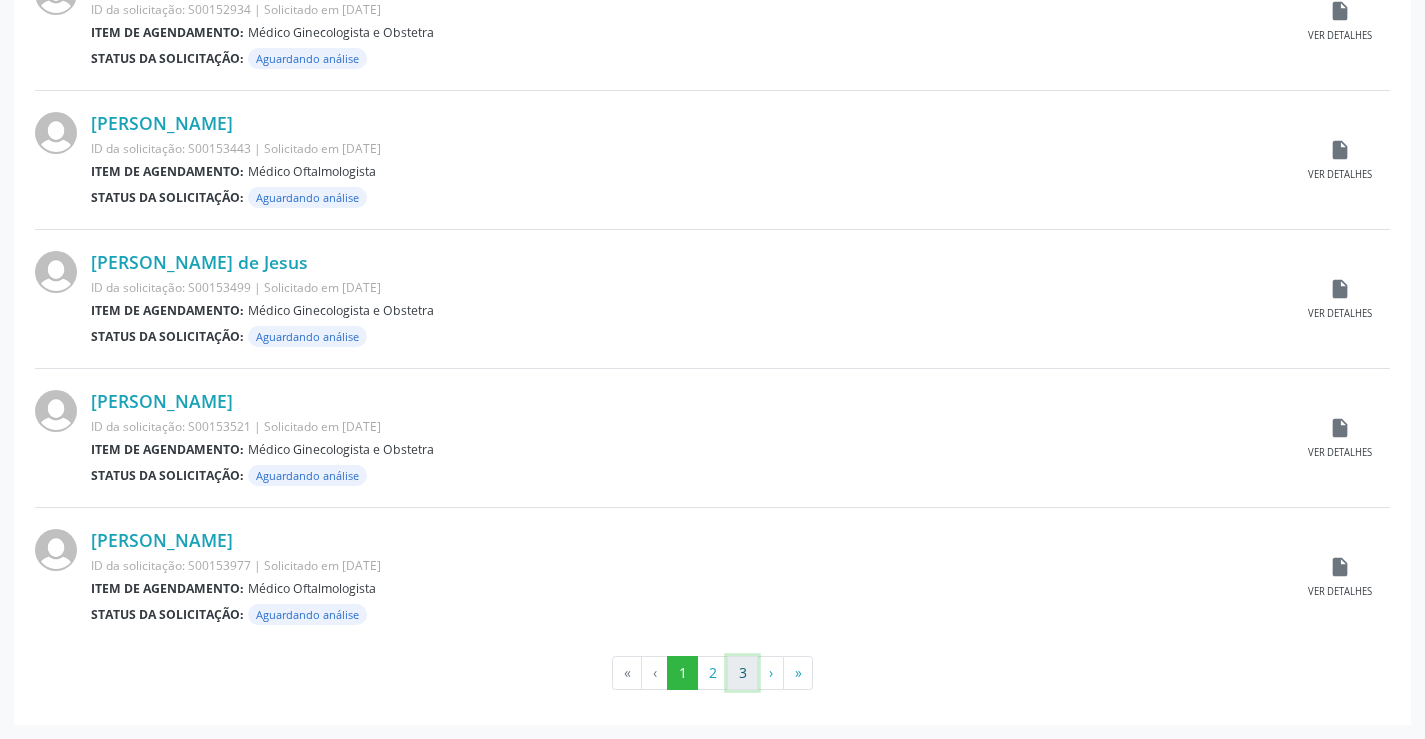 click on "3" at bounding box center [742, 673] 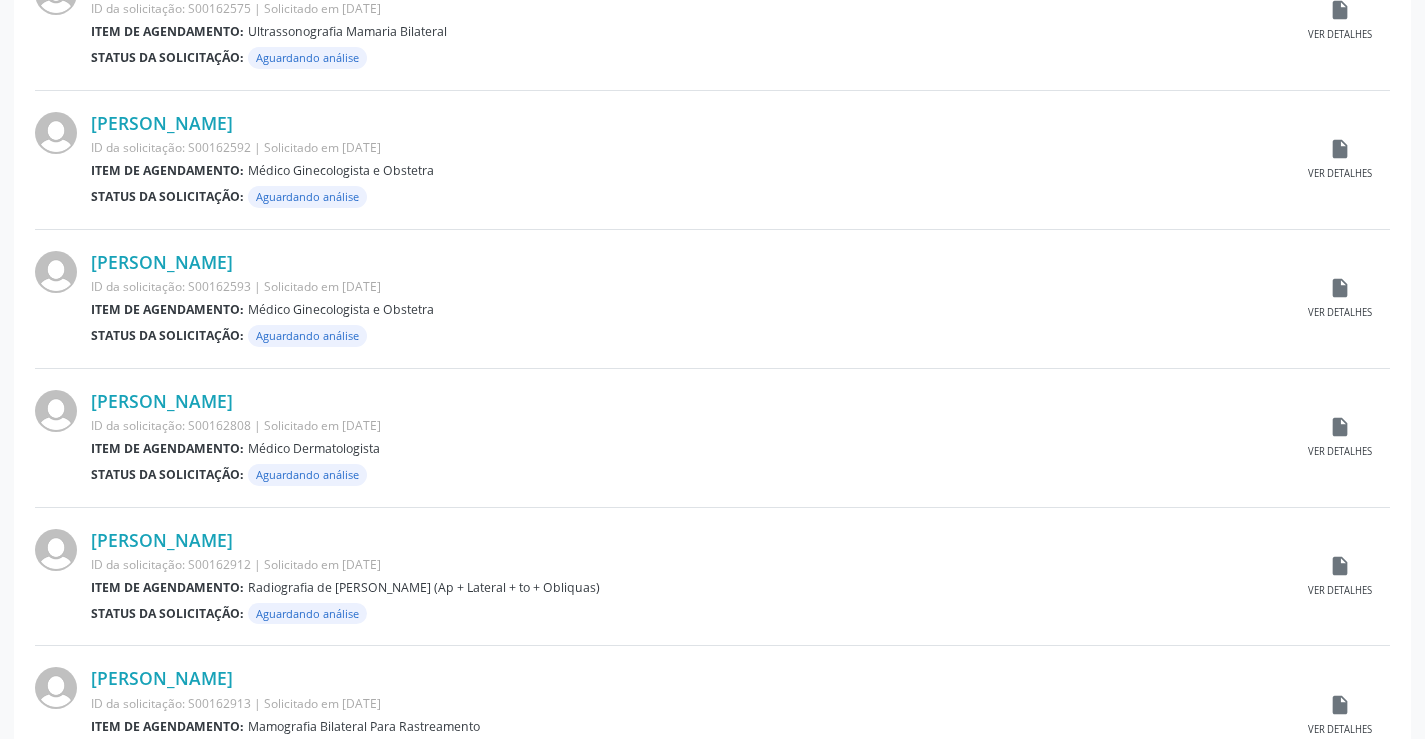scroll, scrollTop: 1555, scrollLeft: 0, axis: vertical 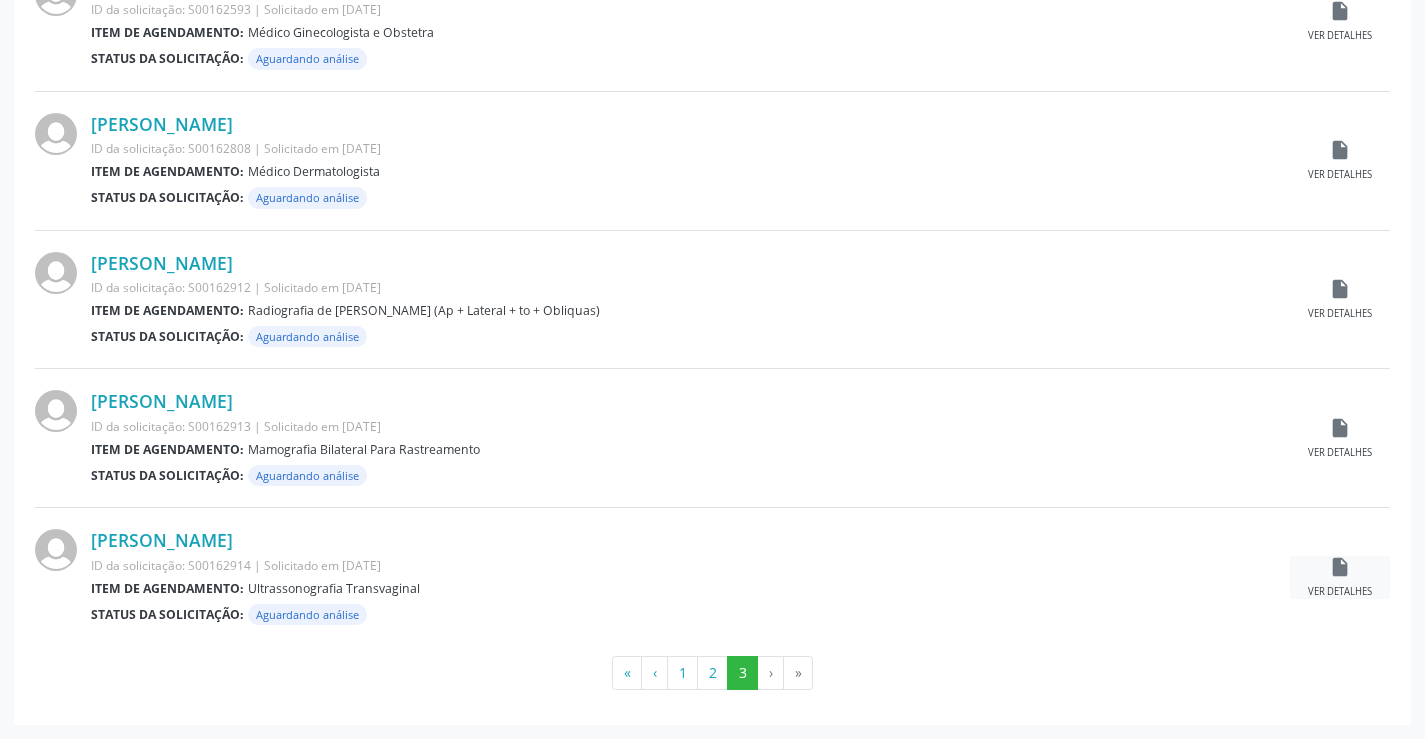 click on "insert_drive_file
Ver detalhes" at bounding box center (1340, 577) 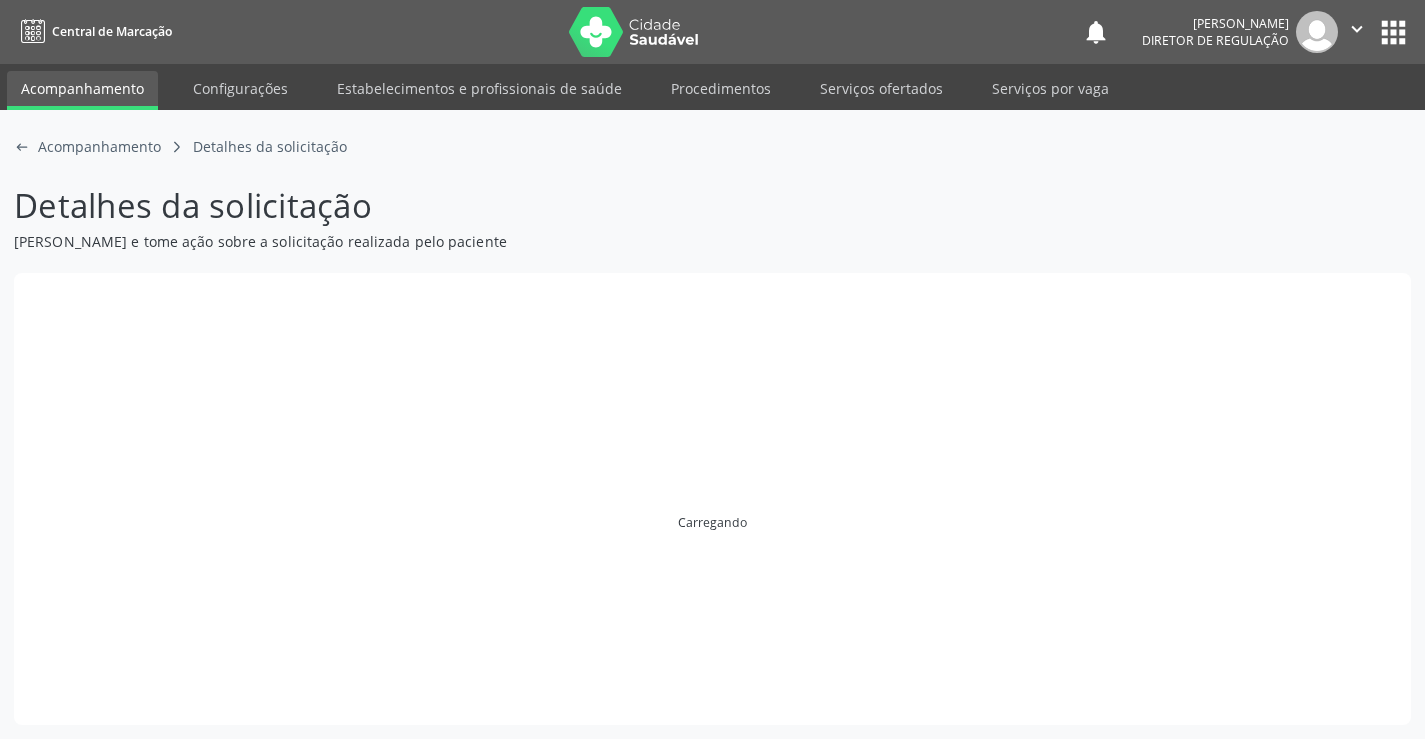 scroll, scrollTop: 0, scrollLeft: 0, axis: both 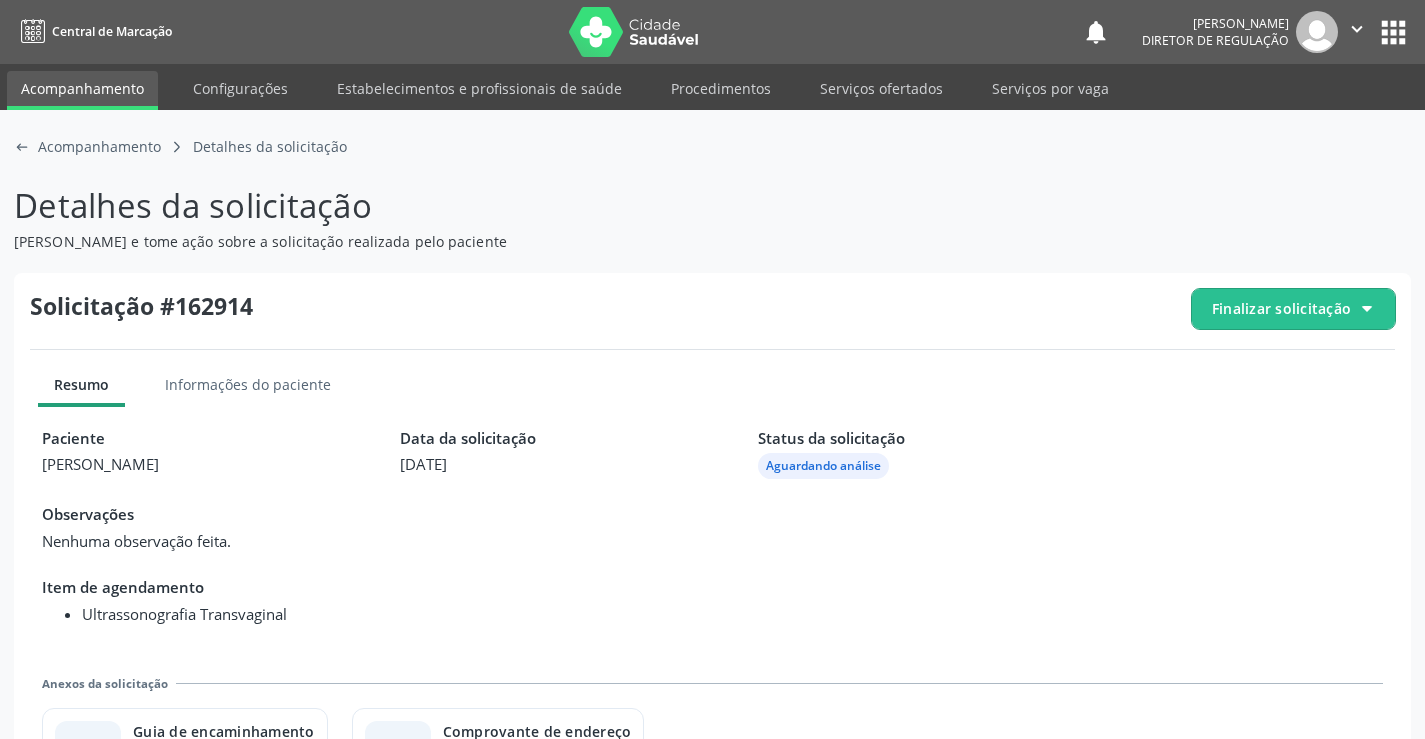click on "Finalizar solicitação" at bounding box center [1281, 308] 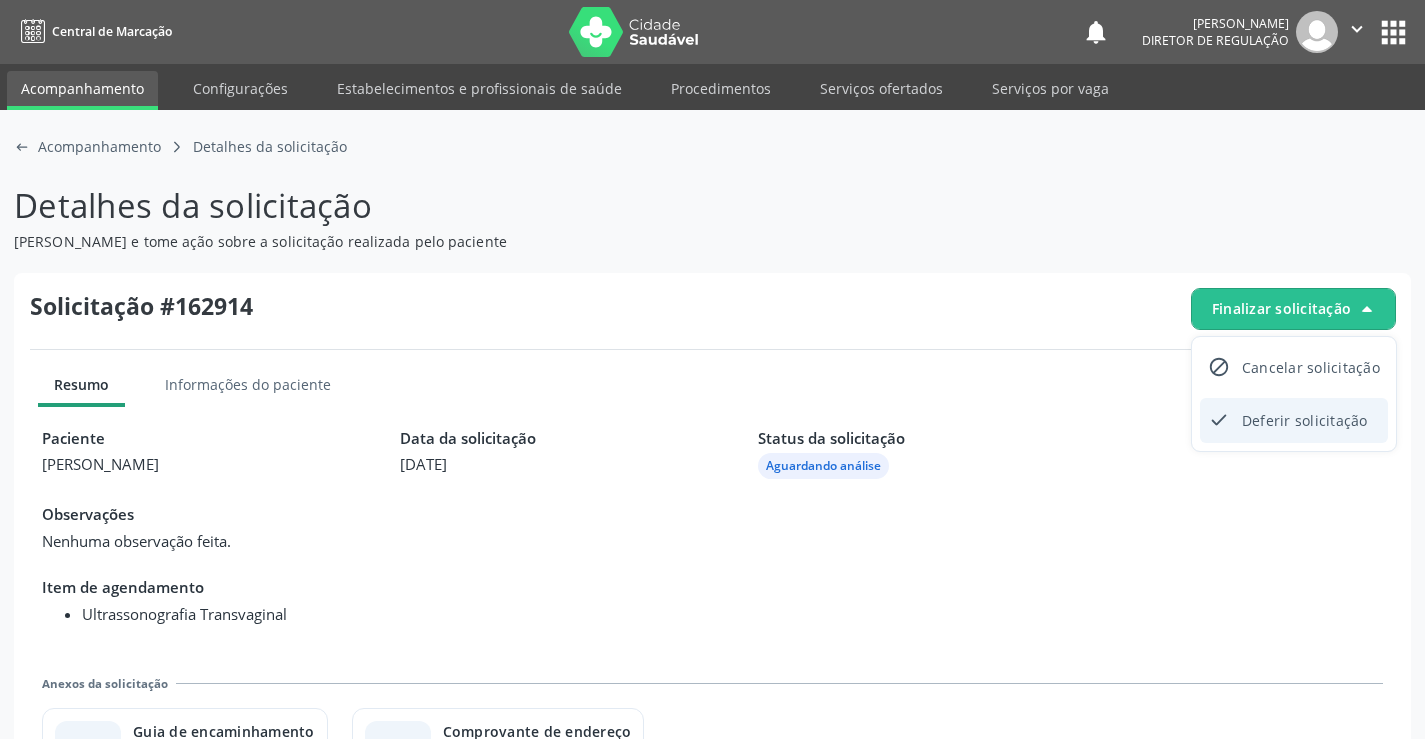 click on "Deferir solicitação" at bounding box center (1305, 420) 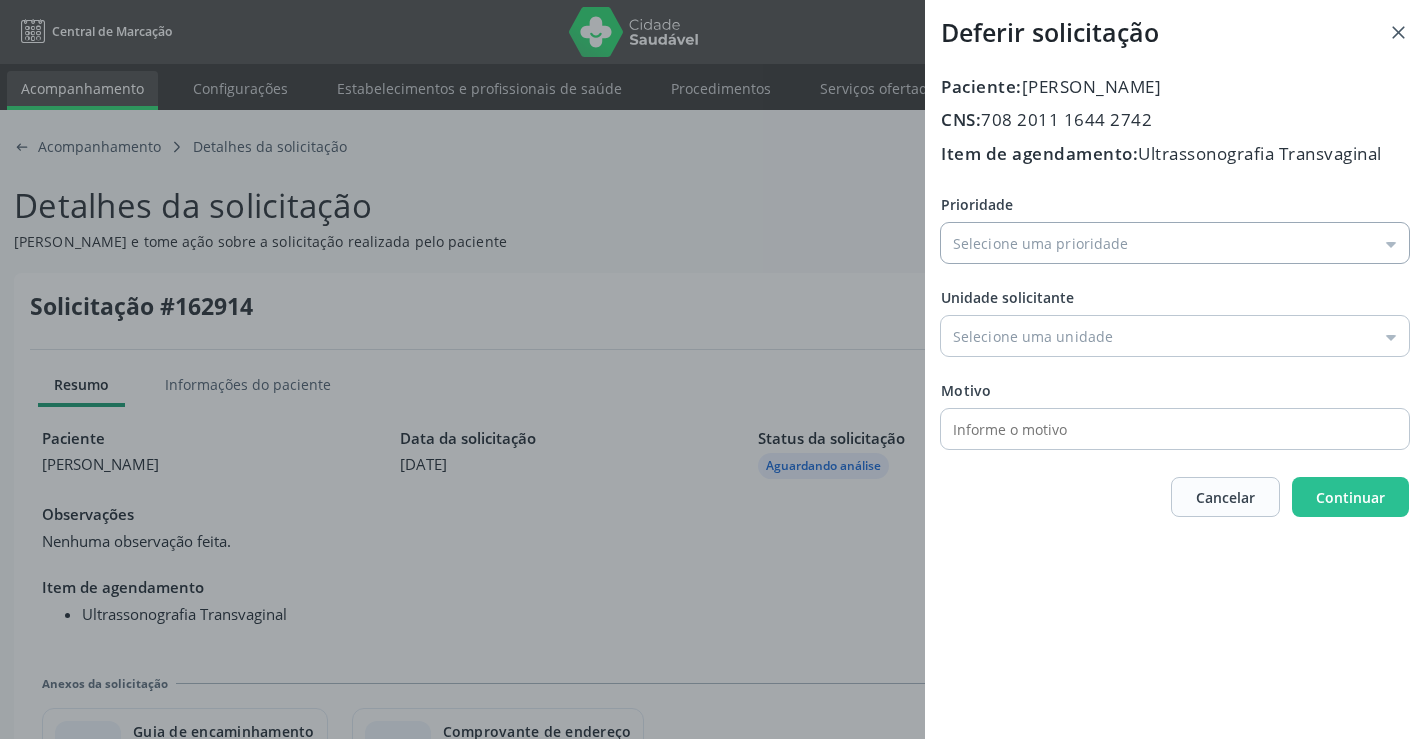 click on "Prioridade" at bounding box center (1175, 243) 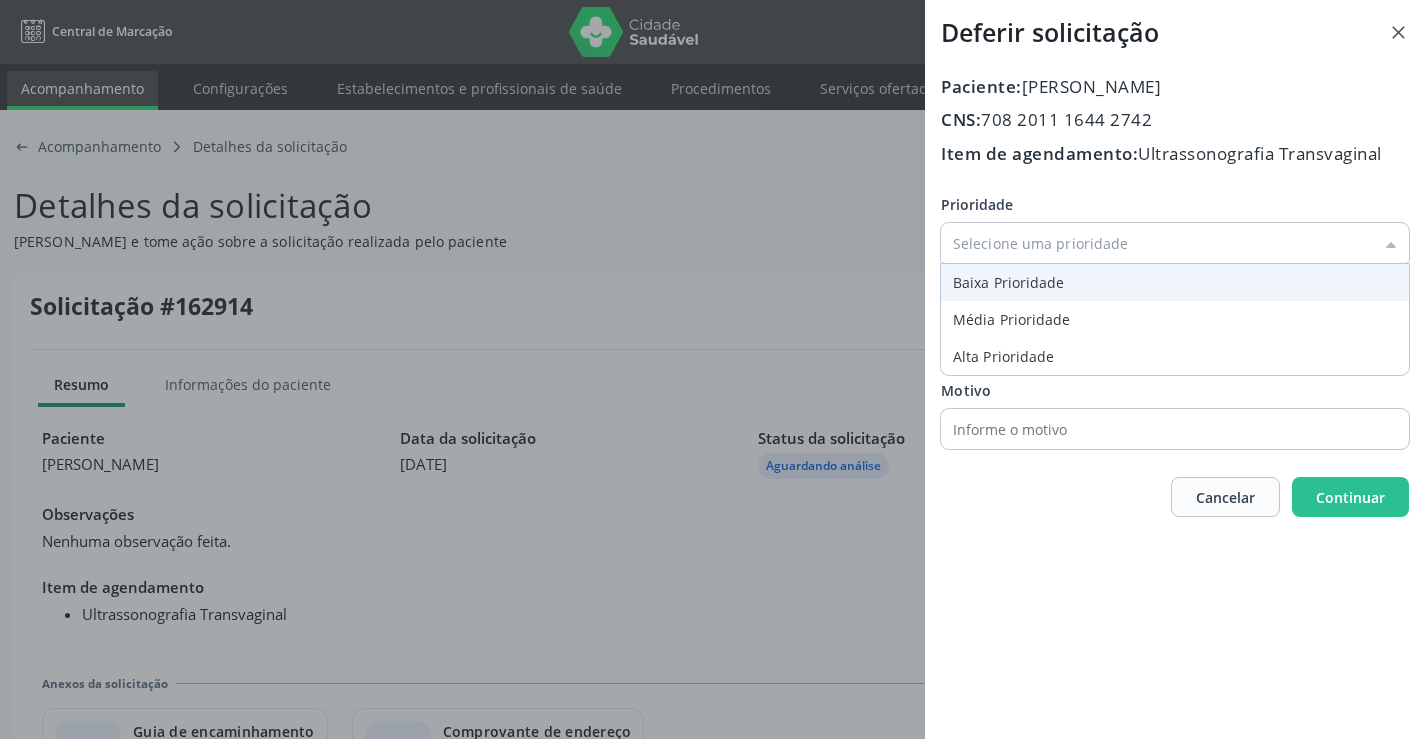 type on "Baixa Prioridade" 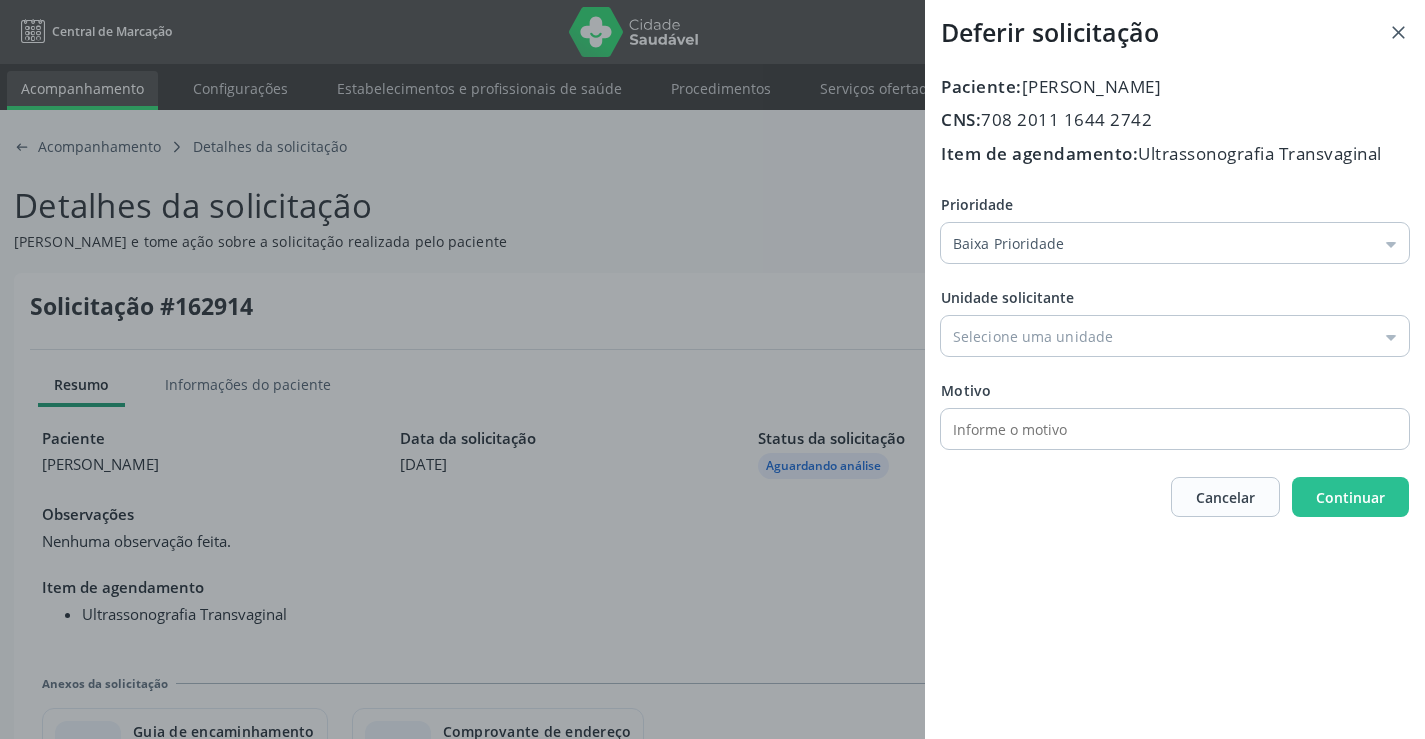 click on "Prioridade
Baixa Prioridade
Baixa Prioridade
Média Prioridade
Alta Prioridade
Unidade solicitante
Unidade Basica de Saude da Familia Dr Paulo Sudre
Centro de Enfrentamento Para Covid 19 de Campo Formoso
Central de Marcacao de Consultas e Exames de Campo Formoso
Vigilancia em Saude de Campo Formoso
PSF Lage dos Negros III
P S da Familia do Povoado de Caraibas
Unidade Basica de Saude da Familia Maninho Ferreira
P S de Curral da Ponta Psf Oseas Manoel da Silva
Farmacia Basica
Unidade Basica de Saude da Familia de Brejao da Caatinga
P S da Familia do Povoado de Pocos
P S da Familia do Povoado de Tiquara
P S da Familia do Povoado de Sao Tome
P S de Lages dos Negros
P S da Familia do Povoado de Tuiutiba
P S de Curral Velho
Centro de Saude Mutirao" at bounding box center [1175, 321] 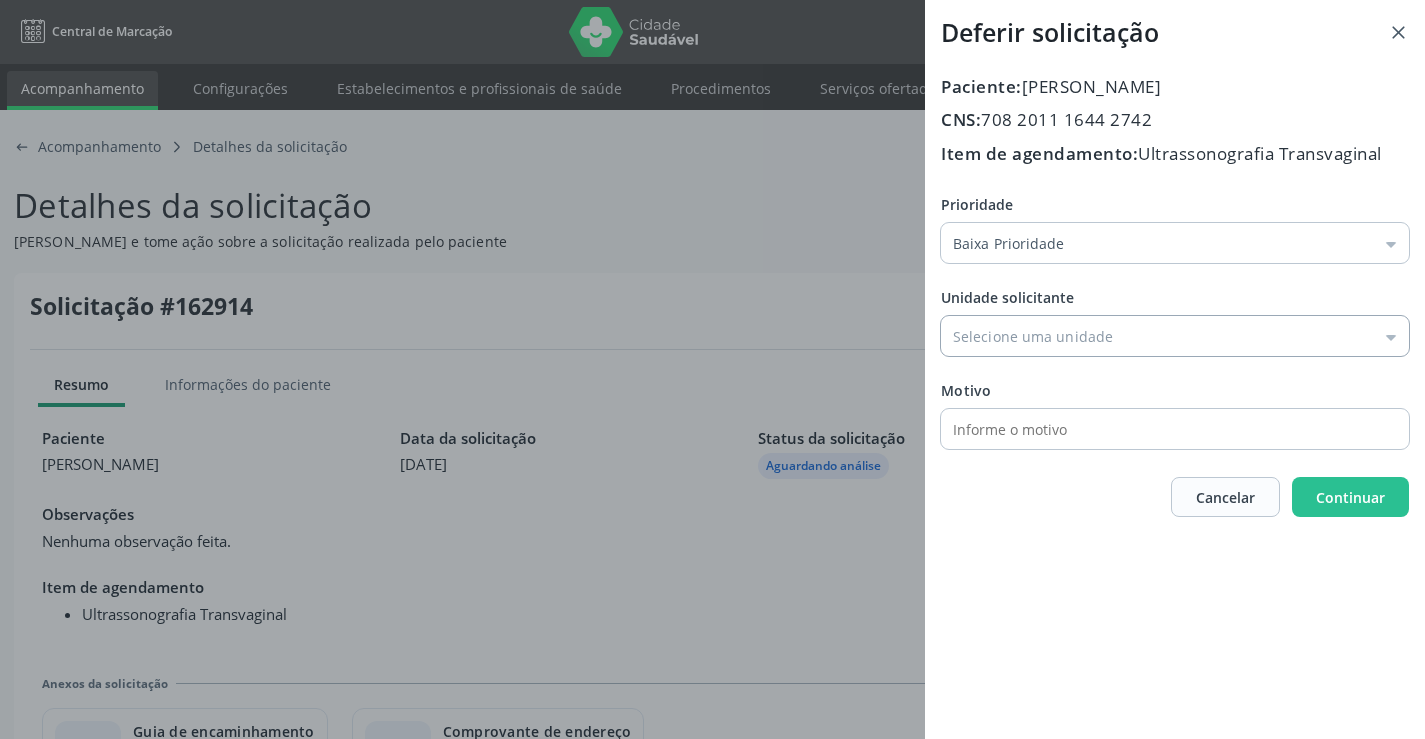 click on "Prioridade" at bounding box center (1175, 336) 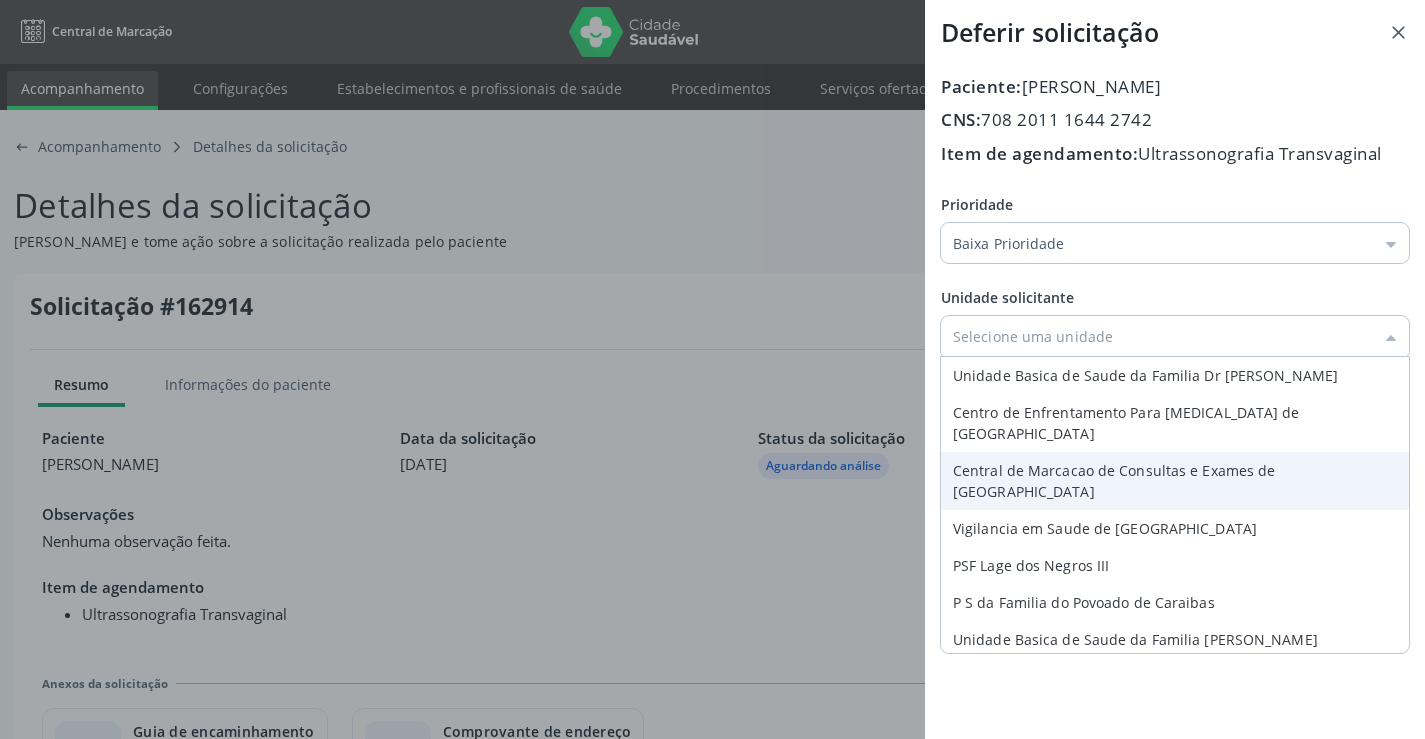 type on "Central de Marcacao de Consultas e Exames de Campo Formoso" 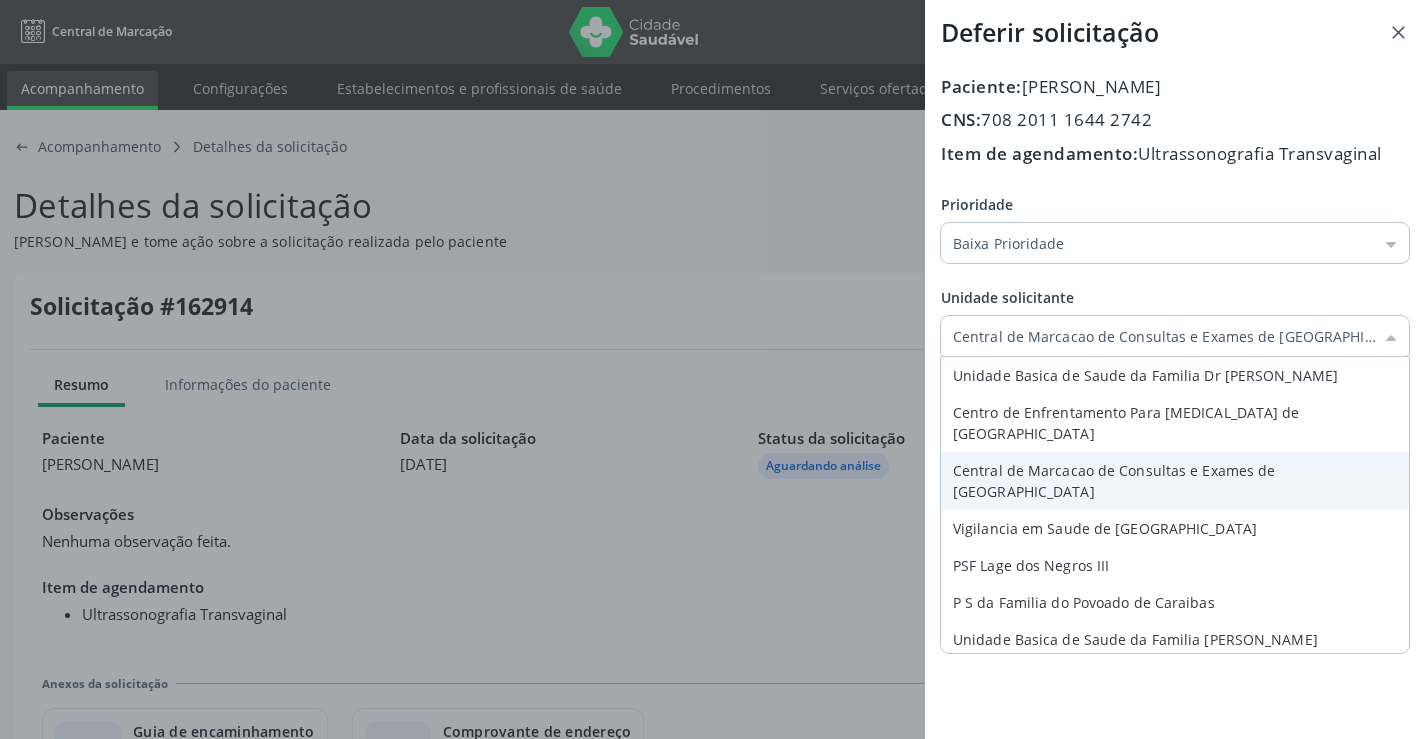 click on "Prioridade
Baixa Prioridade
Baixa Prioridade
Média Prioridade
Alta Prioridade
Unidade solicitante
Central de Marcacao de Consultas e Exames de Campo Formoso
Unidade Basica de Saude da Familia Dr Paulo Sudre
Centro de Enfrentamento Para Covid 19 de Campo Formoso
Central de Marcacao de Consultas e Exames de Campo Formoso
Vigilancia em Saude de Campo Formoso
PSF Lage dos Negros III
P S da Familia do Povoado de Caraibas
Unidade Basica de Saude da Familia Maninho Ferreira
P S de Curral da Ponta Psf Oseas Manoel da Silva
Farmacia Basica
Unidade Basica de Saude da Familia de Brejao da Caatinga
P S da Familia do Povoado de Pocos
P S da Familia do Povoado de Tiquara
P S da Familia do Povoado de Sao Tome
P S de Lages dos Negros
P S da Familia do Povoado de Tuiutiba
Motivo" at bounding box center (1175, 321) 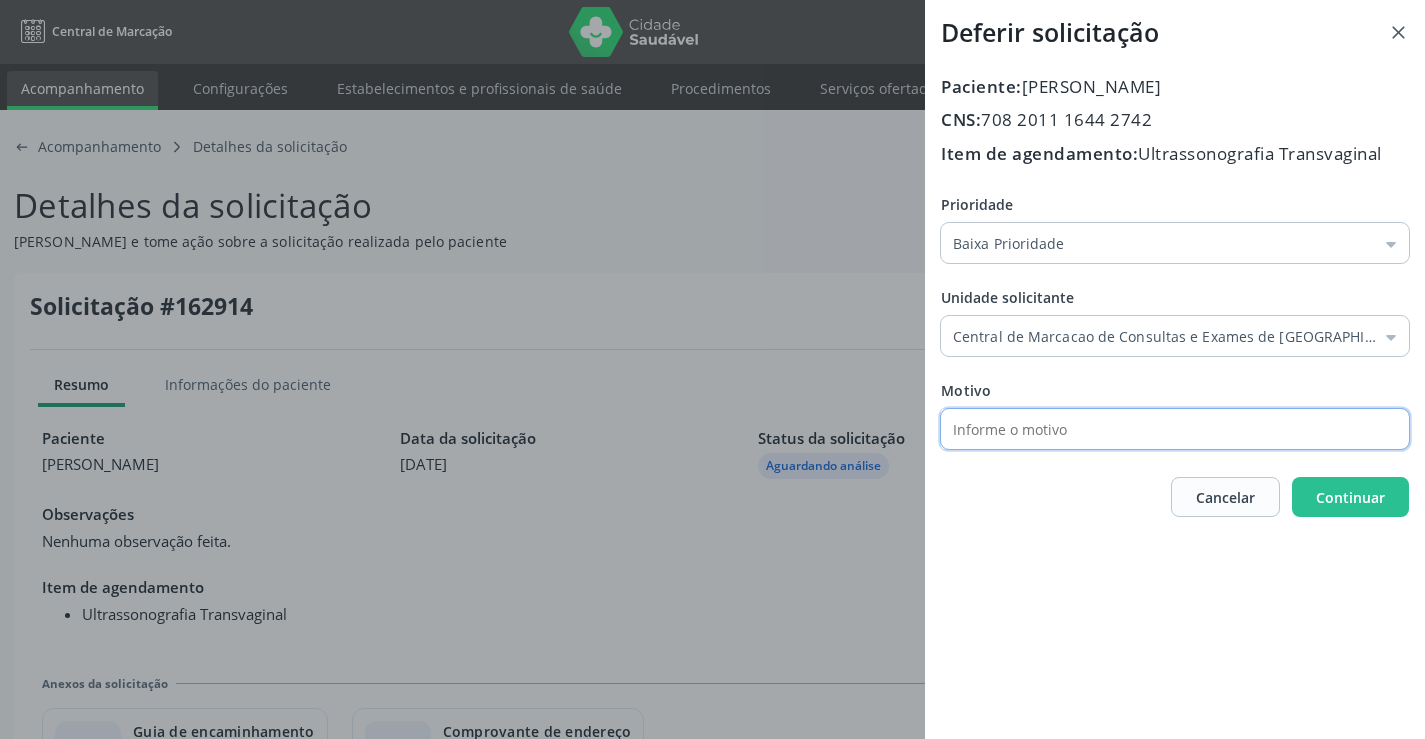 click at bounding box center [1157, 429] 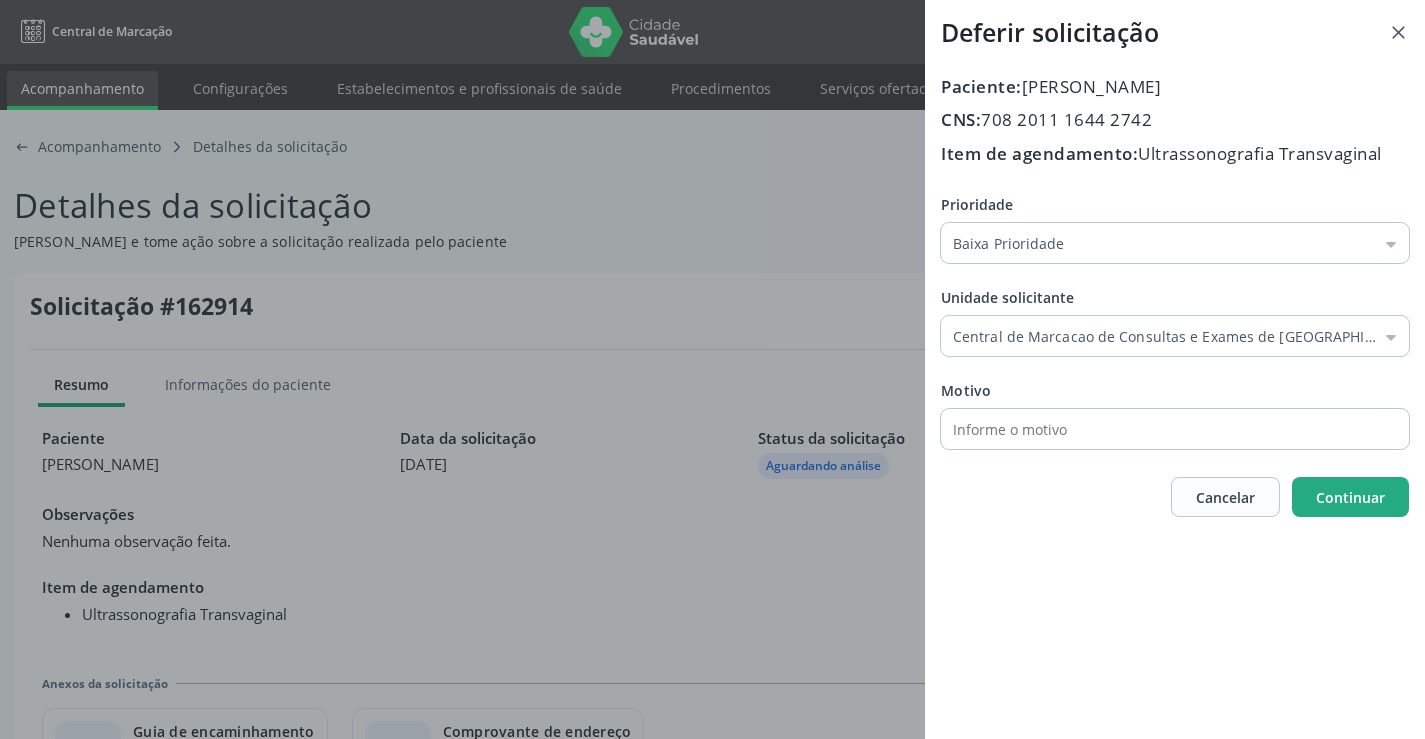 click on "Continuar" at bounding box center (1350, 497) 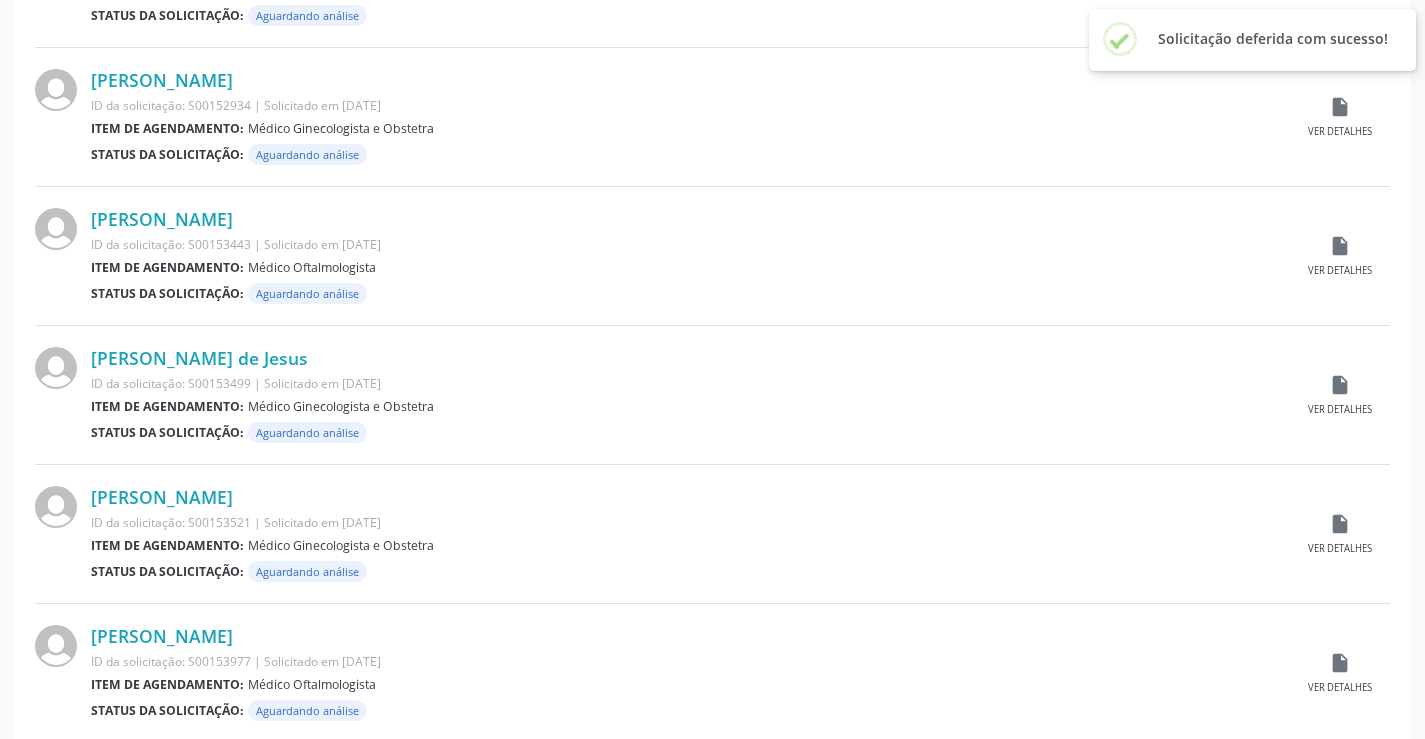 scroll, scrollTop: 1972, scrollLeft: 0, axis: vertical 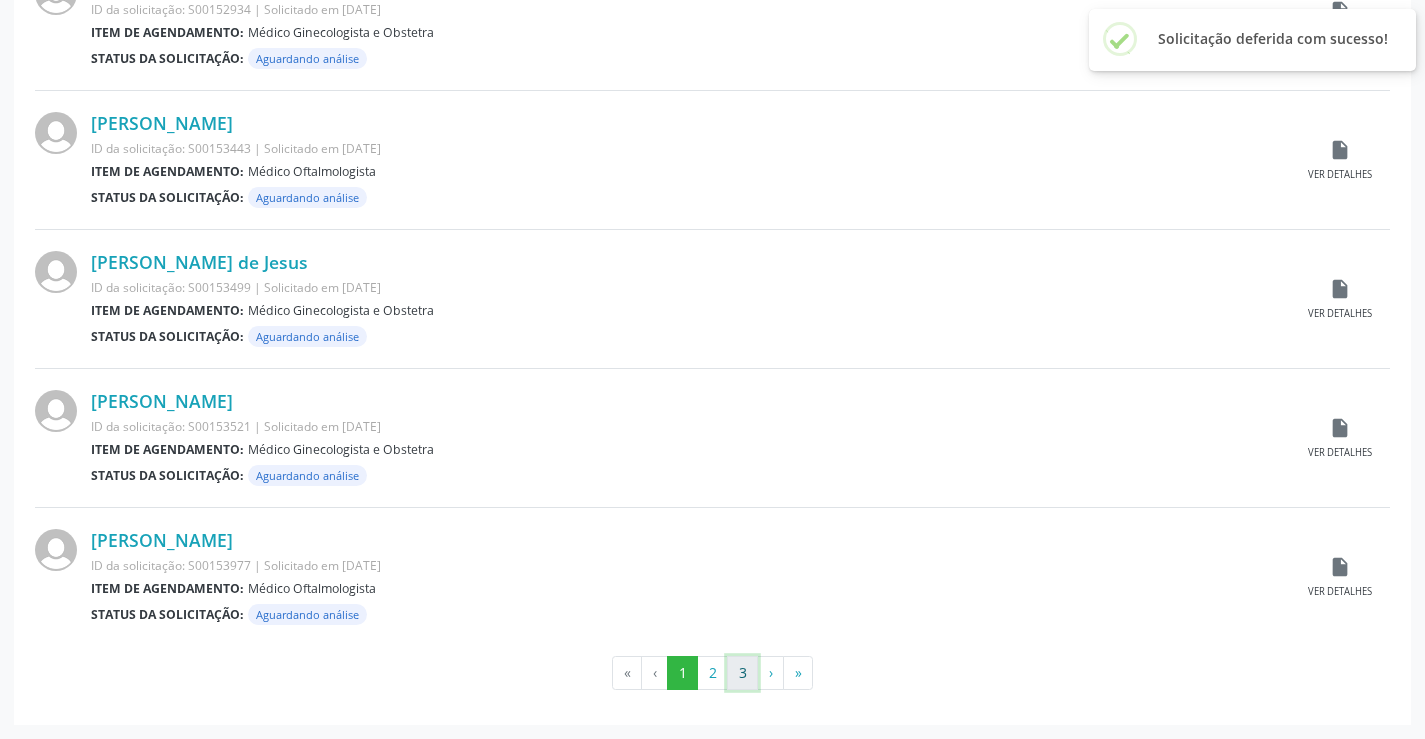 click on "3" at bounding box center (742, 673) 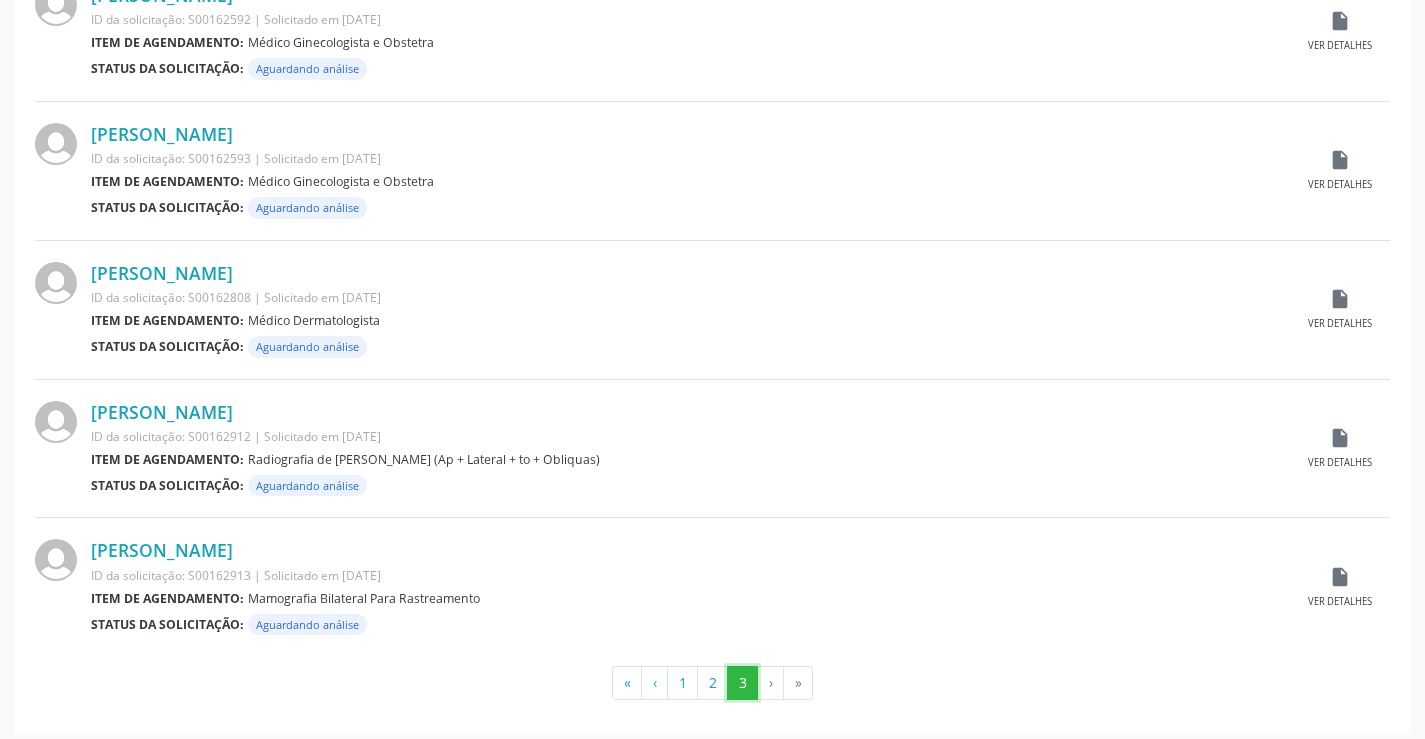 scroll, scrollTop: 1416, scrollLeft: 0, axis: vertical 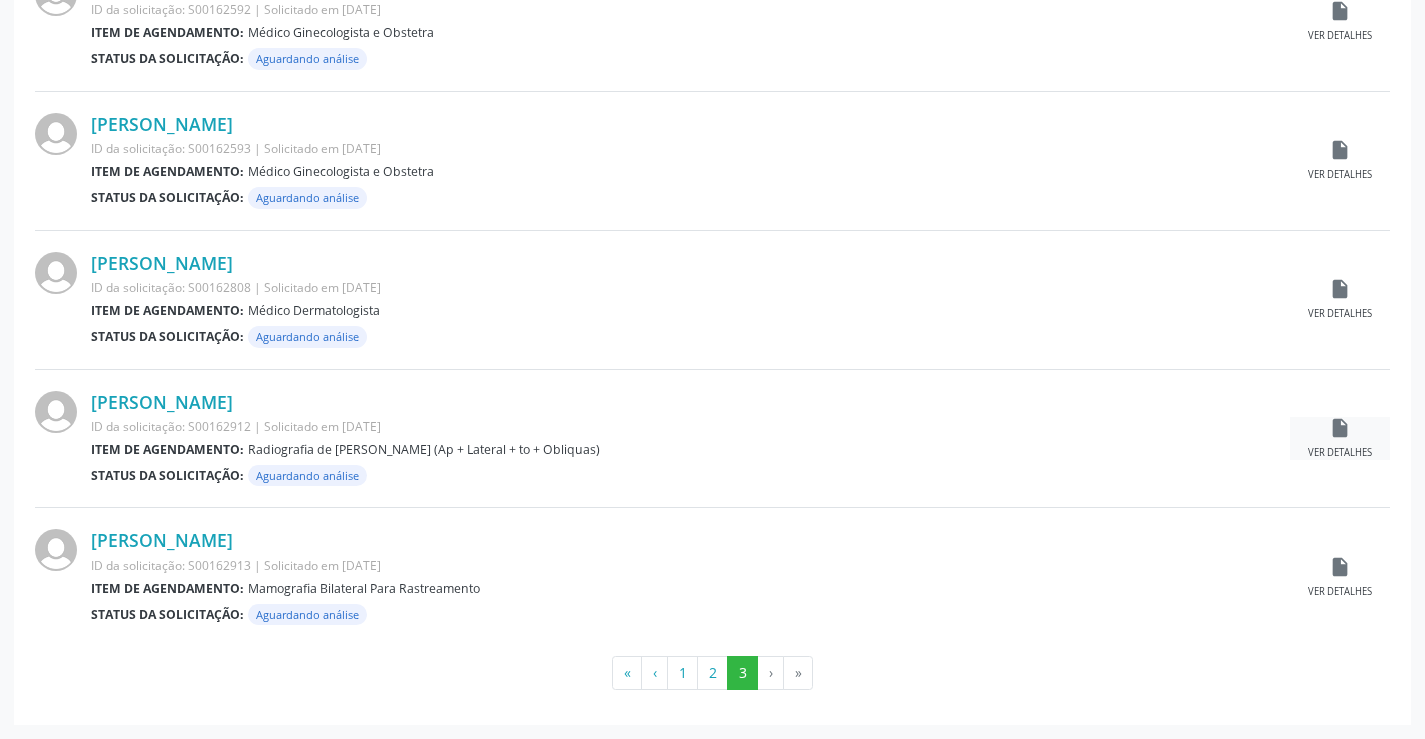 click on "insert_drive_file
Ver detalhes" at bounding box center (1340, 438) 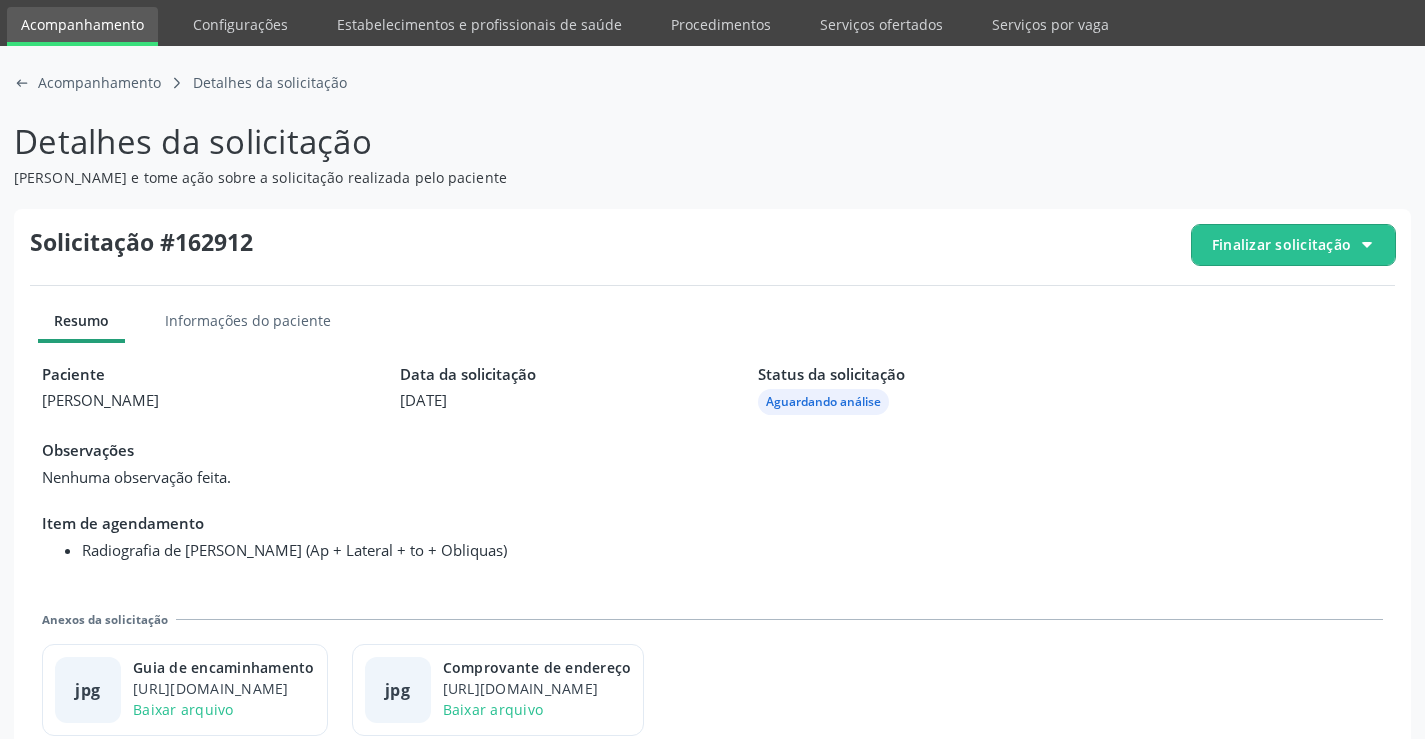 scroll, scrollTop: 91, scrollLeft: 0, axis: vertical 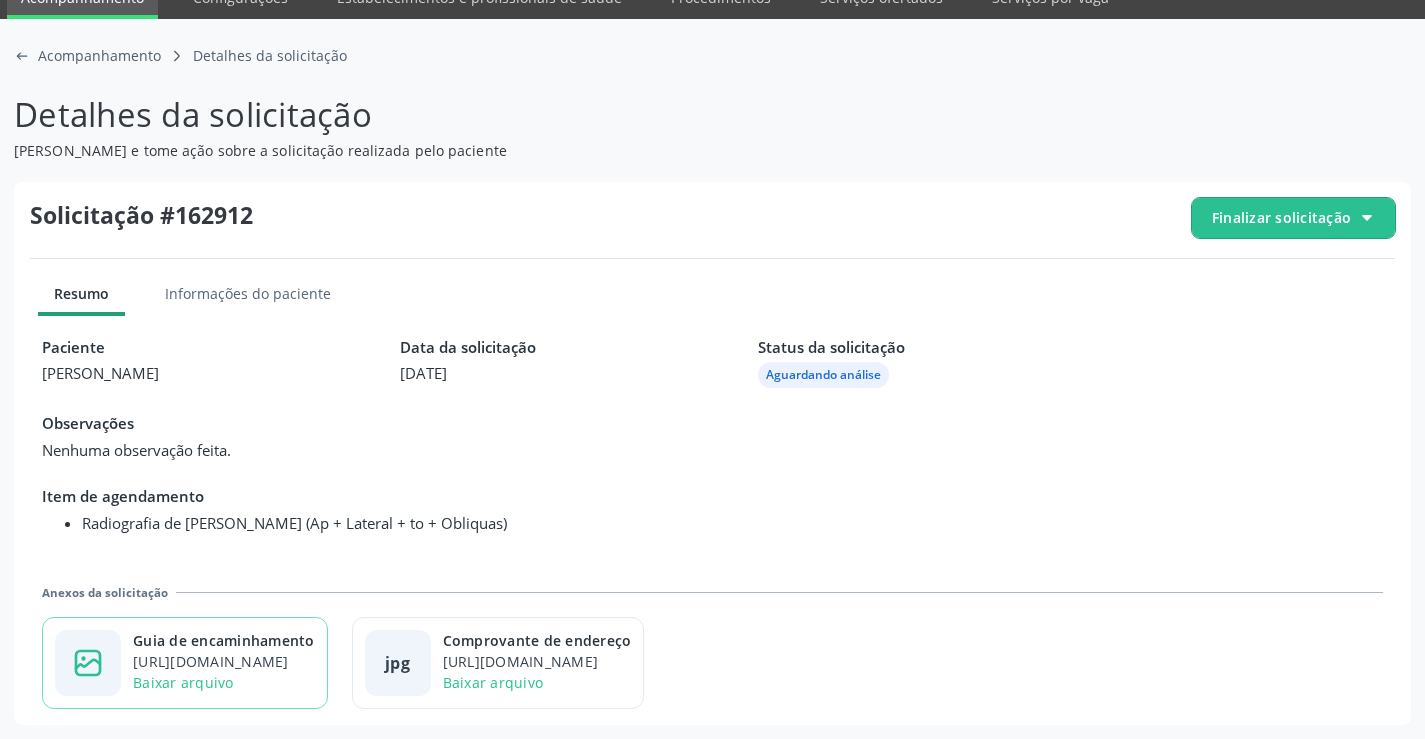 click on "Guia de encaminhamento" at bounding box center (224, 640) 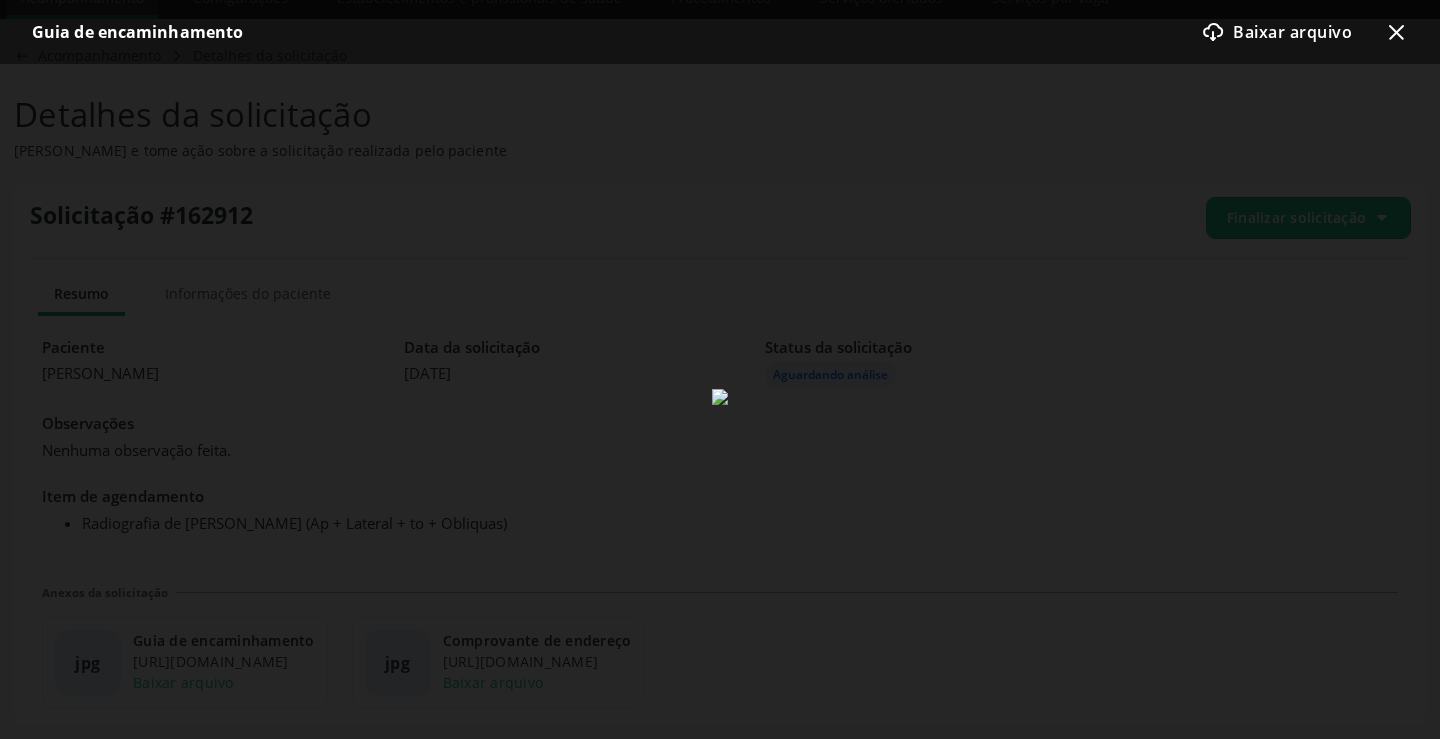 click on "x-outline icon" 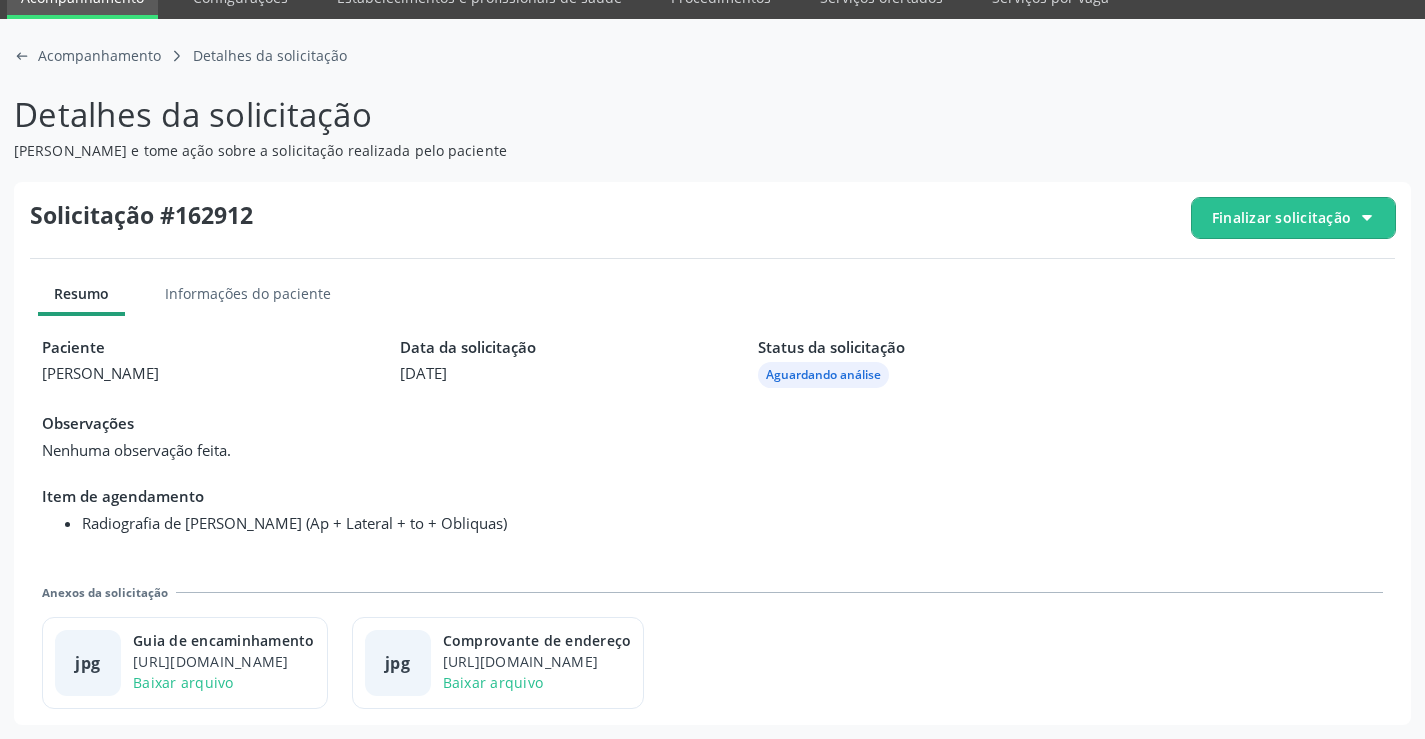 click on "Finalizar solicitação" at bounding box center (1281, 217) 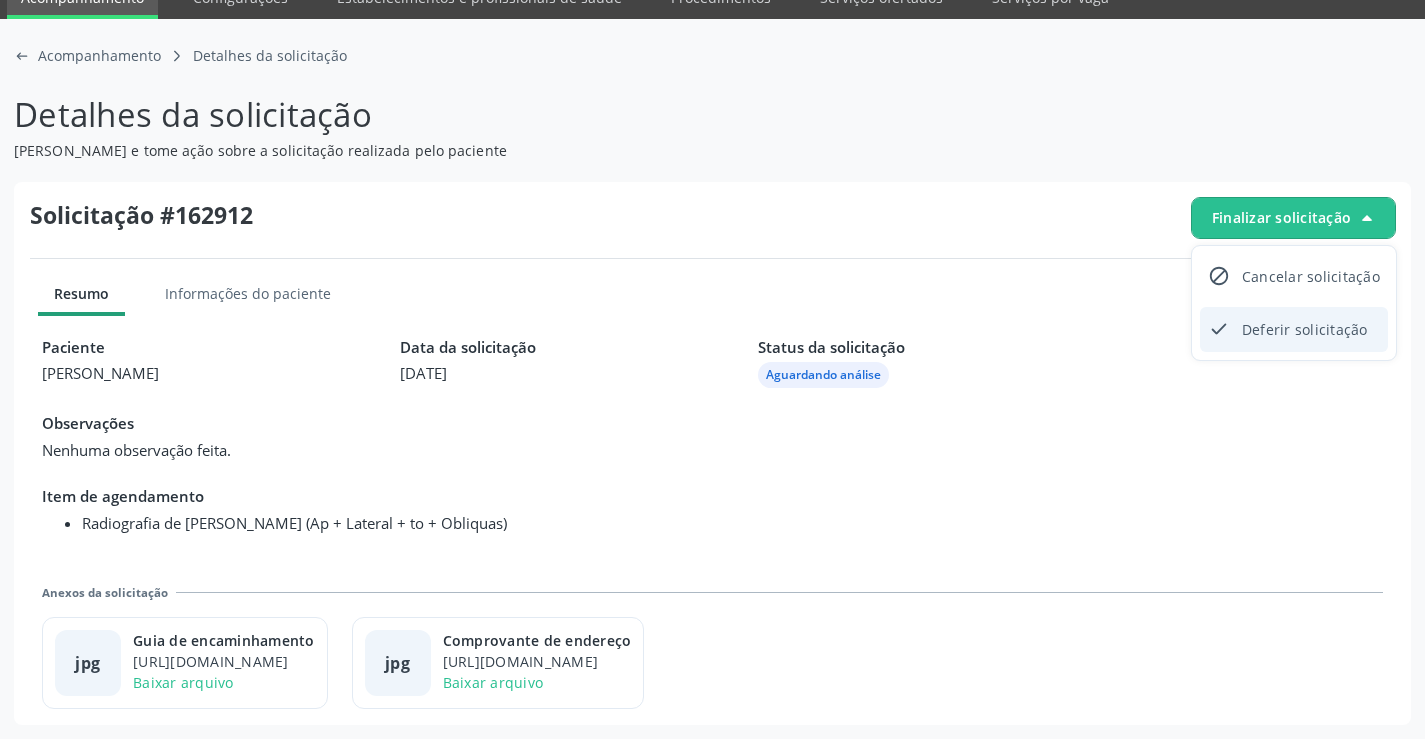 click on "Deferir solicitação" at bounding box center (1305, 329) 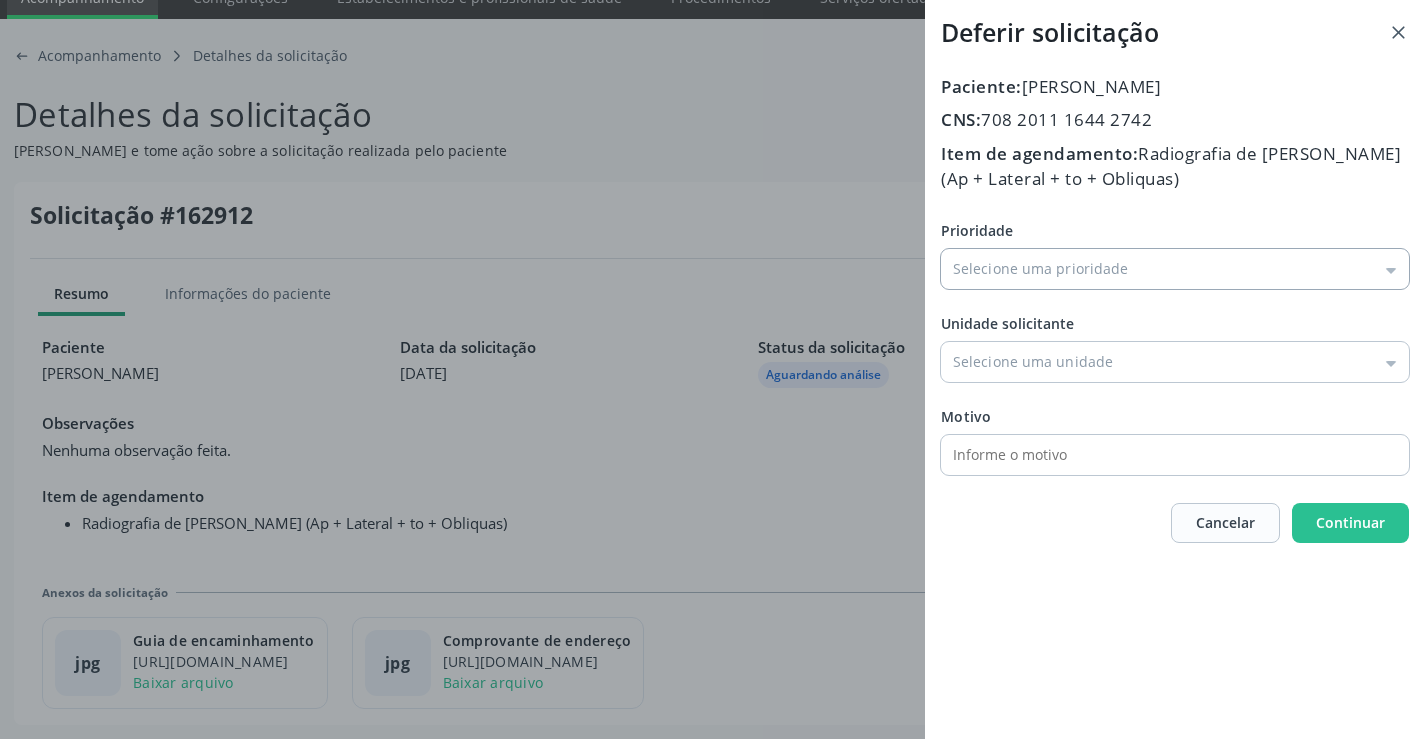 click on "Prioridade" at bounding box center (1175, 269) 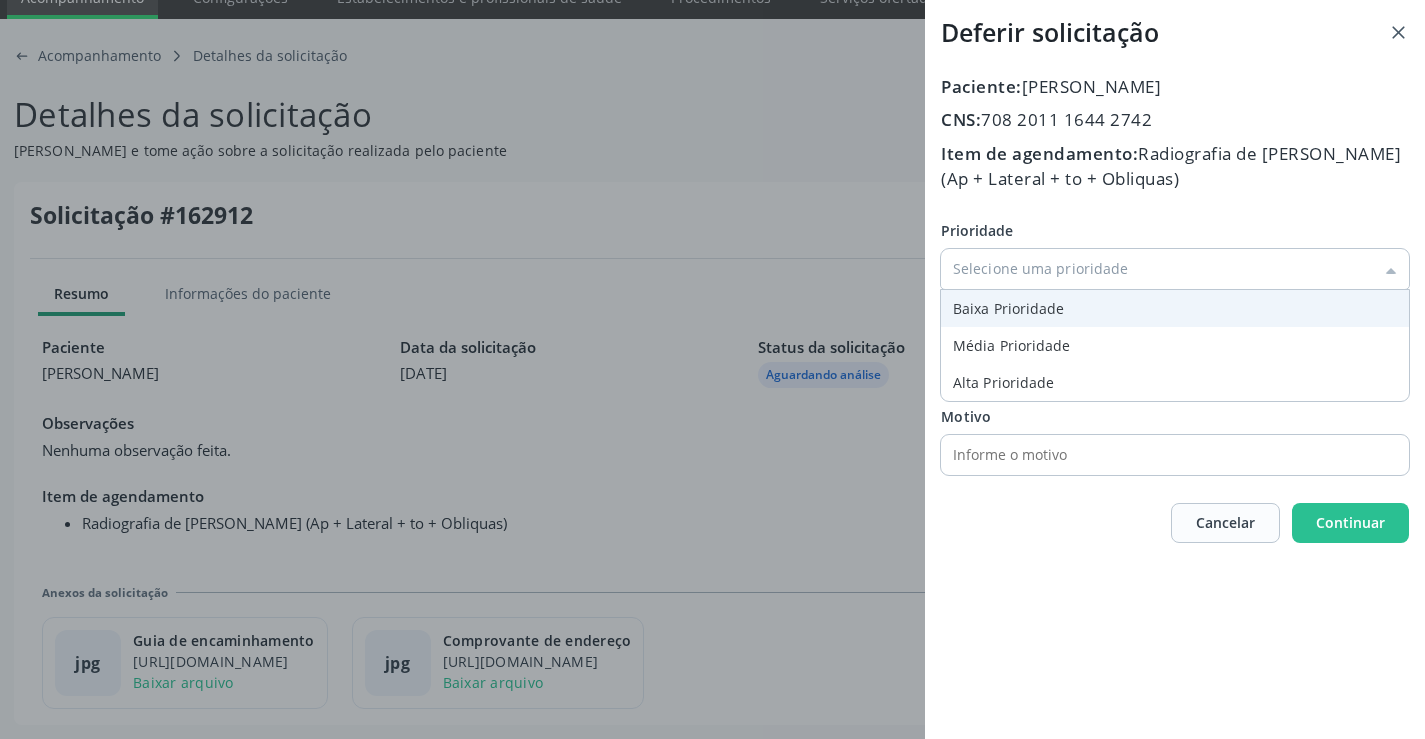 type on "Baixa Prioridade" 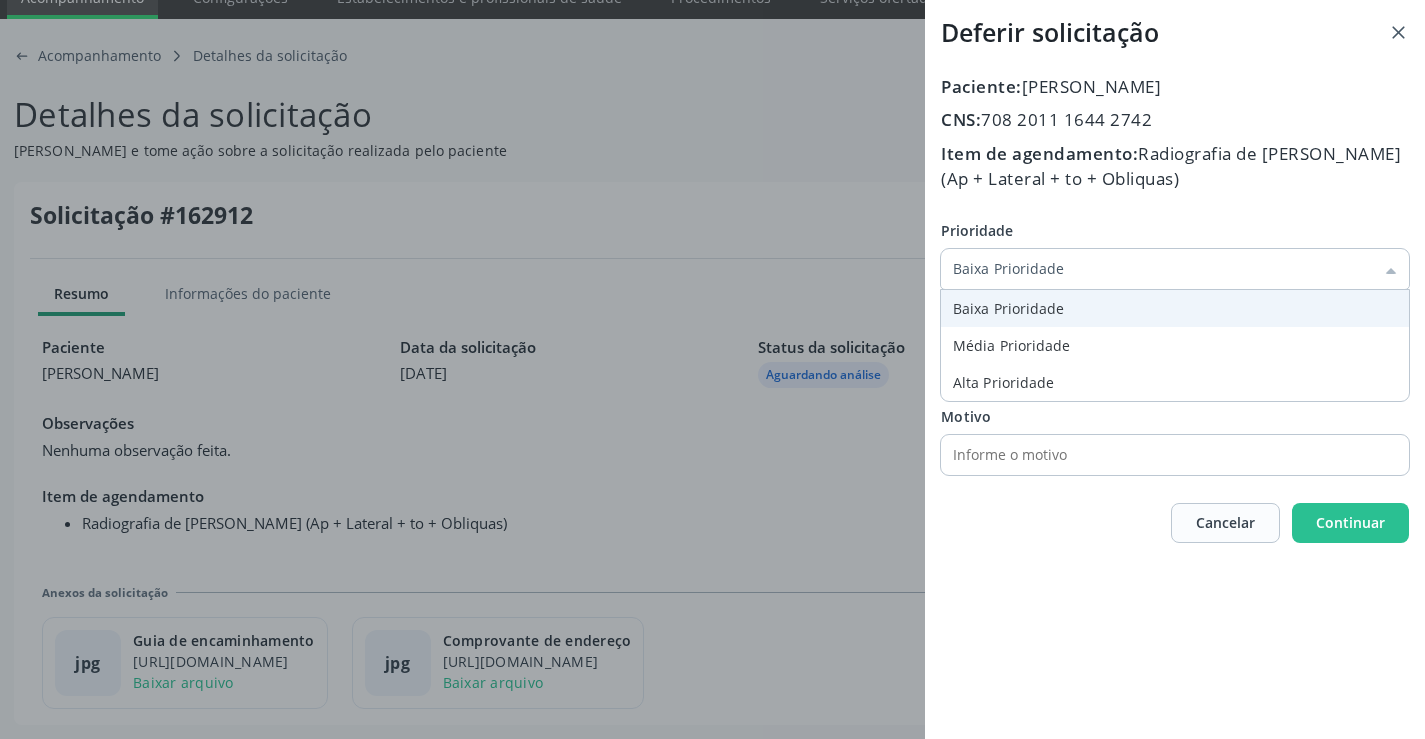 click on "Prioridade
Baixa Prioridade
Baixa Prioridade
Média Prioridade
Alta Prioridade
Unidade solicitante
Unidade Basica de Saude da Familia Dr Paulo Sudre
Centro de Enfrentamento Para Covid 19 de Campo Formoso
Central de Marcacao de Consultas e Exames de Campo Formoso
Vigilancia em Saude de Campo Formoso
PSF Lage dos Negros III
P S da Familia do Povoado de Caraibas
Unidade Basica de Saude da Familia Maninho Ferreira
P S de Curral da Ponta Psf Oseas Manoel da Silva
Farmacia Basica
Unidade Basica de Saude da Familia de Brejao da Caatinga
P S da Familia do Povoado de Pocos
P S da Familia do Povoado de Tiquara
P S da Familia do Povoado de Sao Tome
P S de Lages dos Negros
P S da Familia do Povoado de Tuiutiba
P S de Curral Velho
Centro de Saude Mutirao" at bounding box center [1175, 347] 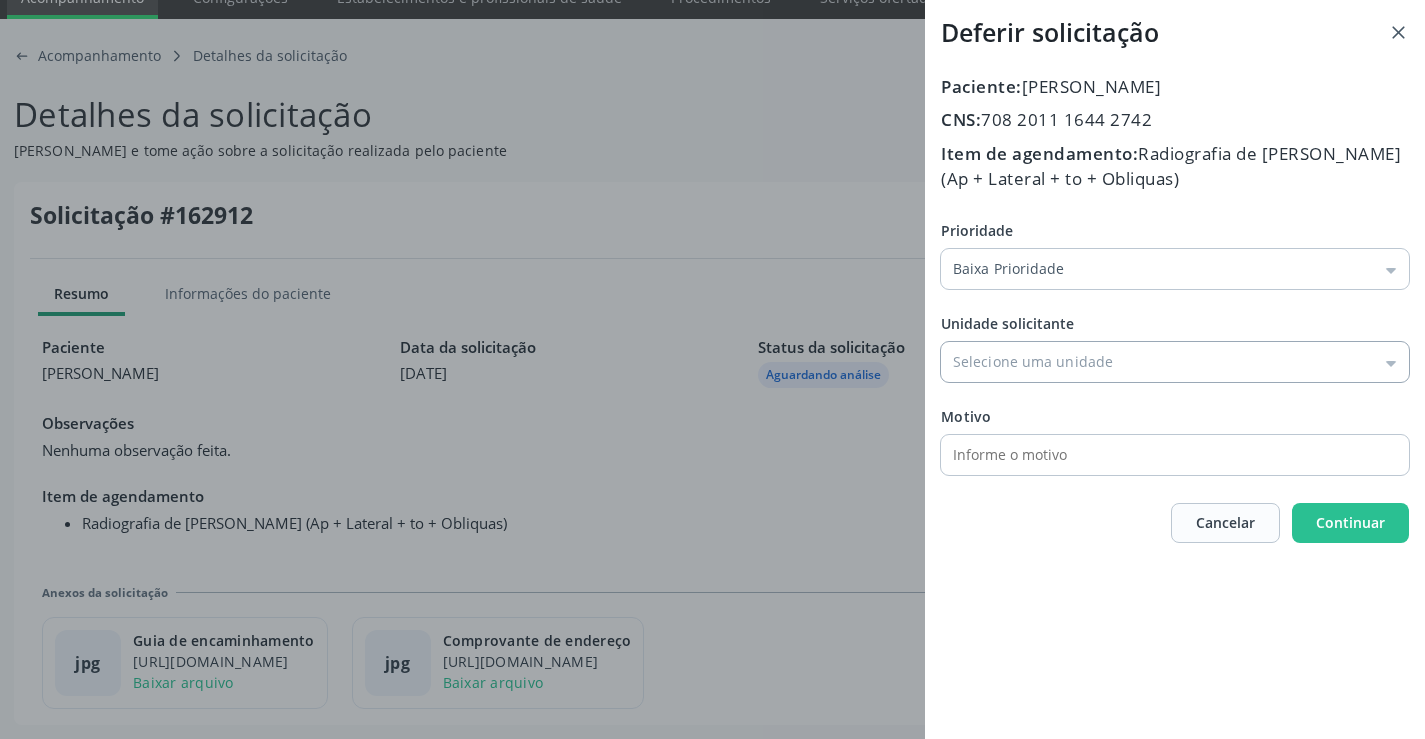 click on "Prioridade" at bounding box center [1175, 362] 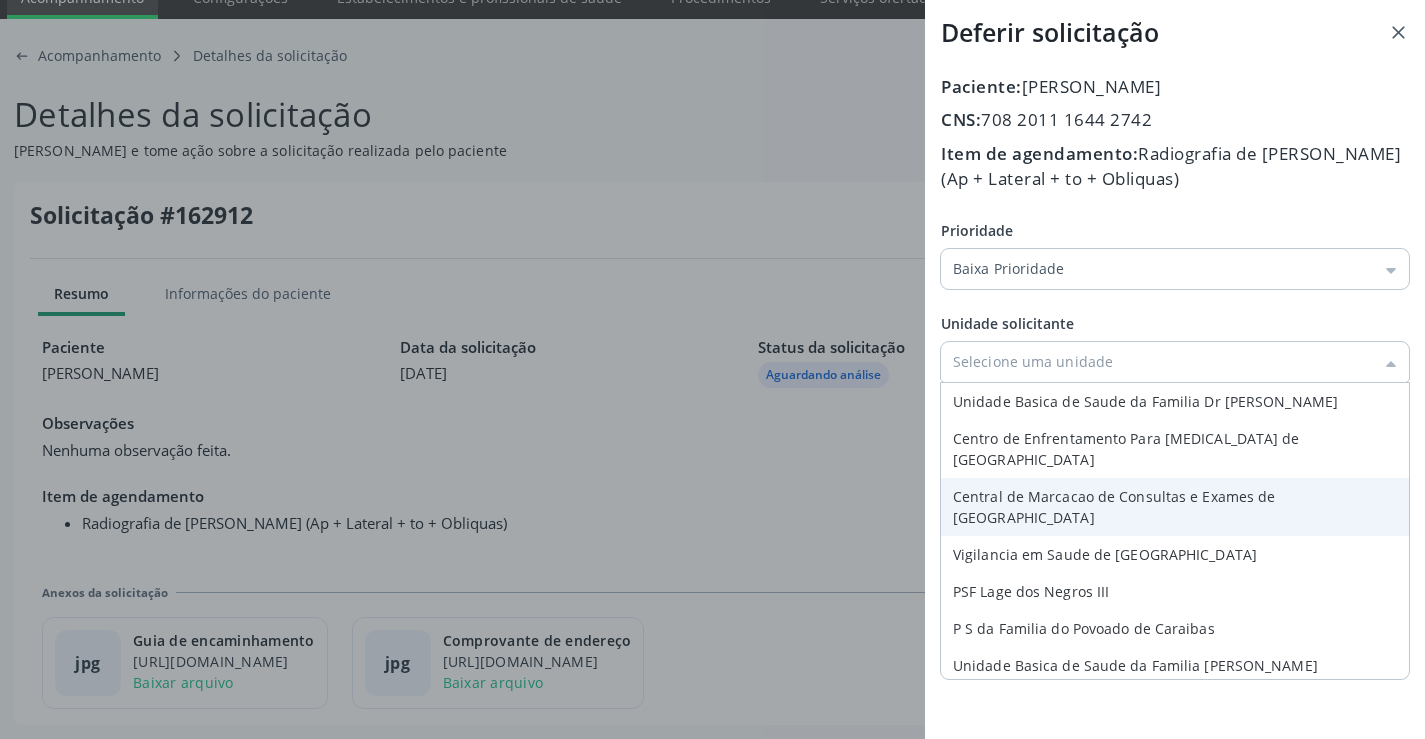 type on "Central de Marcacao de Consultas e Exames de Campo Formoso" 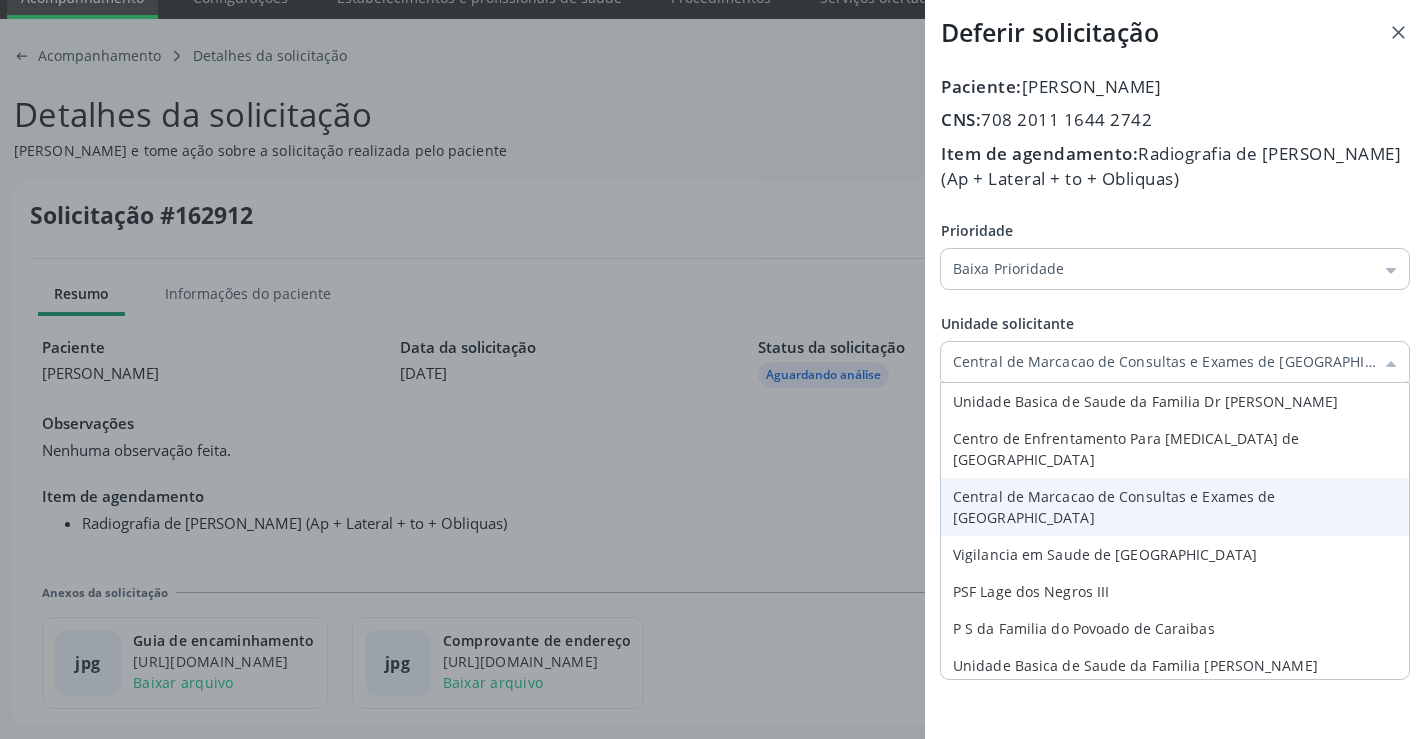 click on "Prioridade
Baixa Prioridade
Baixa Prioridade
Média Prioridade
Alta Prioridade
Unidade solicitante
Central de Marcacao de Consultas e Exames de Campo Formoso
Unidade Basica de Saude da Familia Dr Paulo Sudre
Centro de Enfrentamento Para Covid 19 de Campo Formoso
Central de Marcacao de Consultas e Exames de Campo Formoso
Vigilancia em Saude de Campo Formoso
PSF Lage dos Negros III
P S da Familia do Povoado de Caraibas
Unidade Basica de Saude da Familia Maninho Ferreira
P S de Curral da Ponta Psf Oseas Manoel da Silva
Farmacia Basica
Unidade Basica de Saude da Familia de Brejao da Caatinga
P S da Familia do Povoado de Pocos
P S da Familia do Povoado de Tiquara
P S da Familia do Povoado de Sao Tome
P S de Lages dos Negros
P S da Familia do Povoado de Tuiutiba
Motivo" at bounding box center (1175, 347) 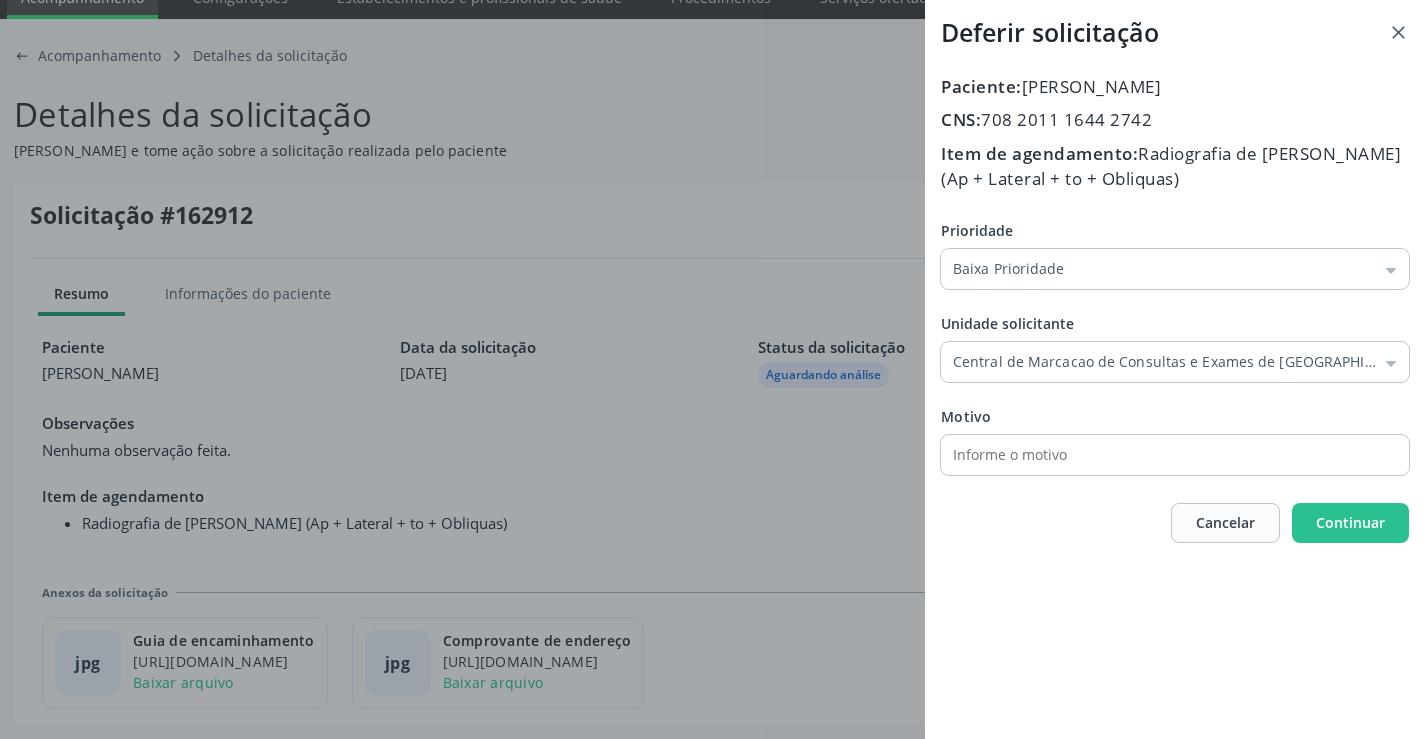 click at bounding box center (1157, 455) 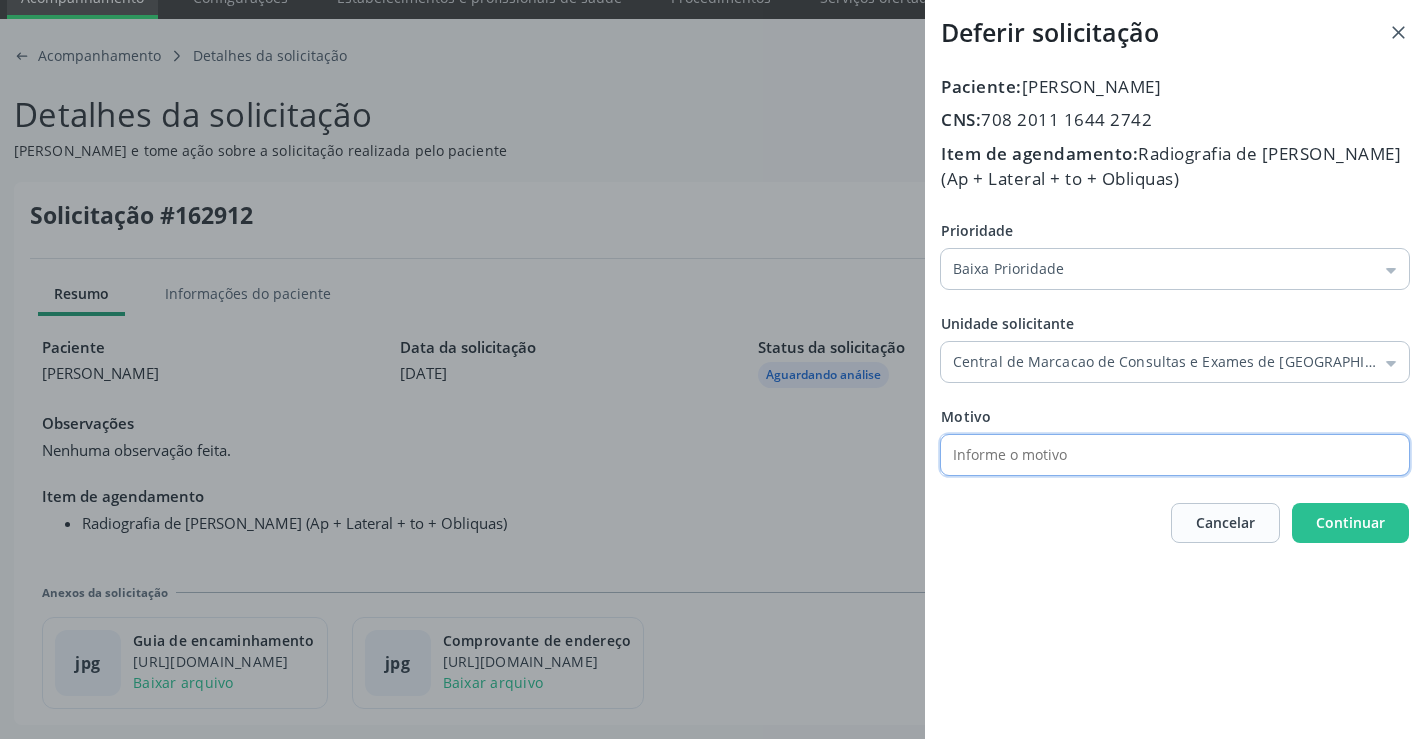 type on "AV" 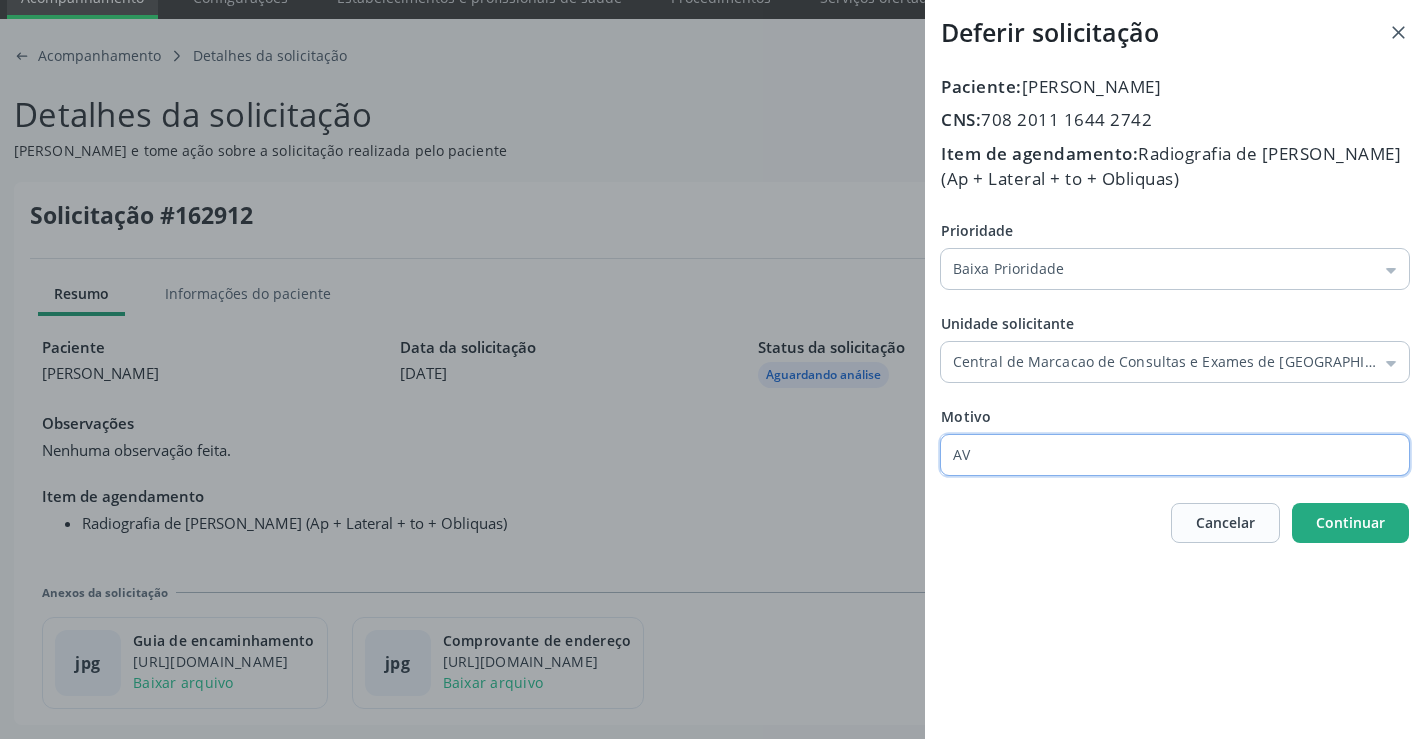 click on "Continuar" at bounding box center (1350, 522) 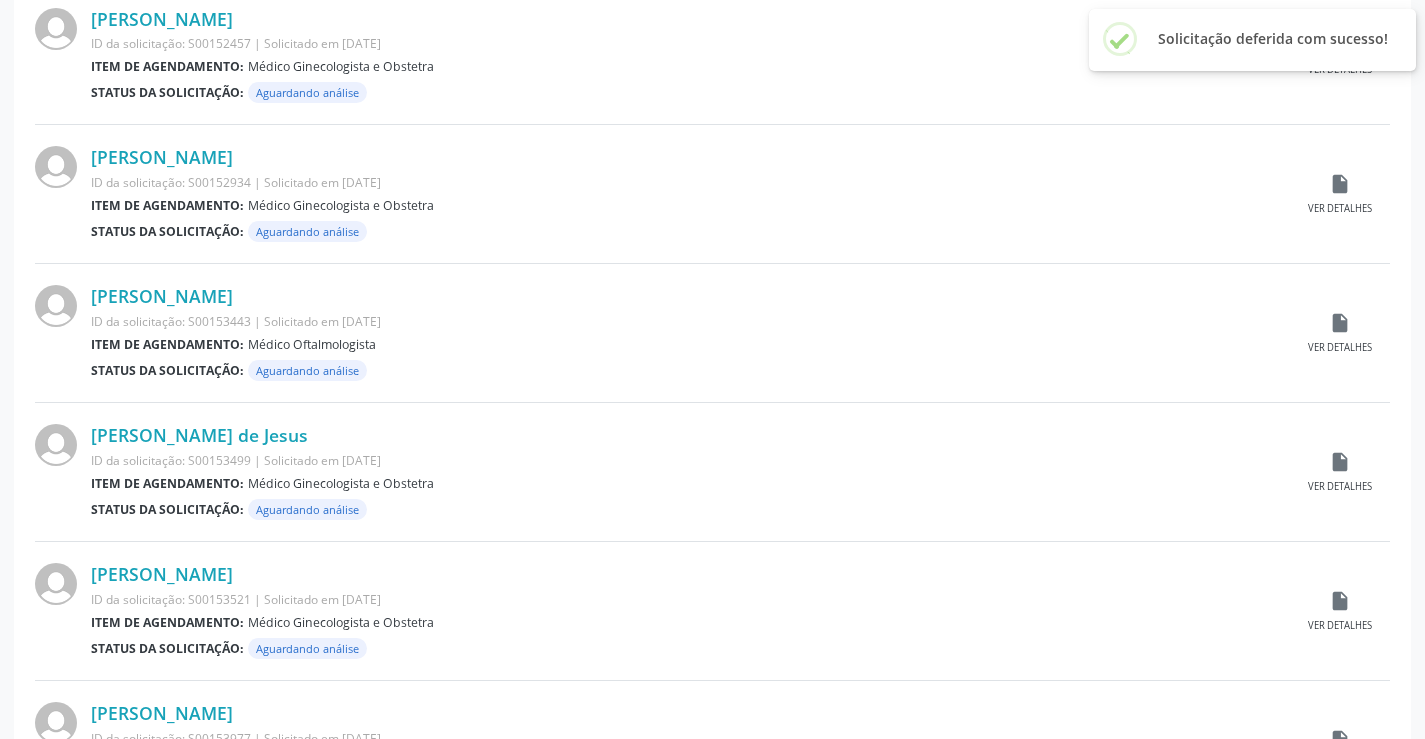 scroll, scrollTop: 1972, scrollLeft: 0, axis: vertical 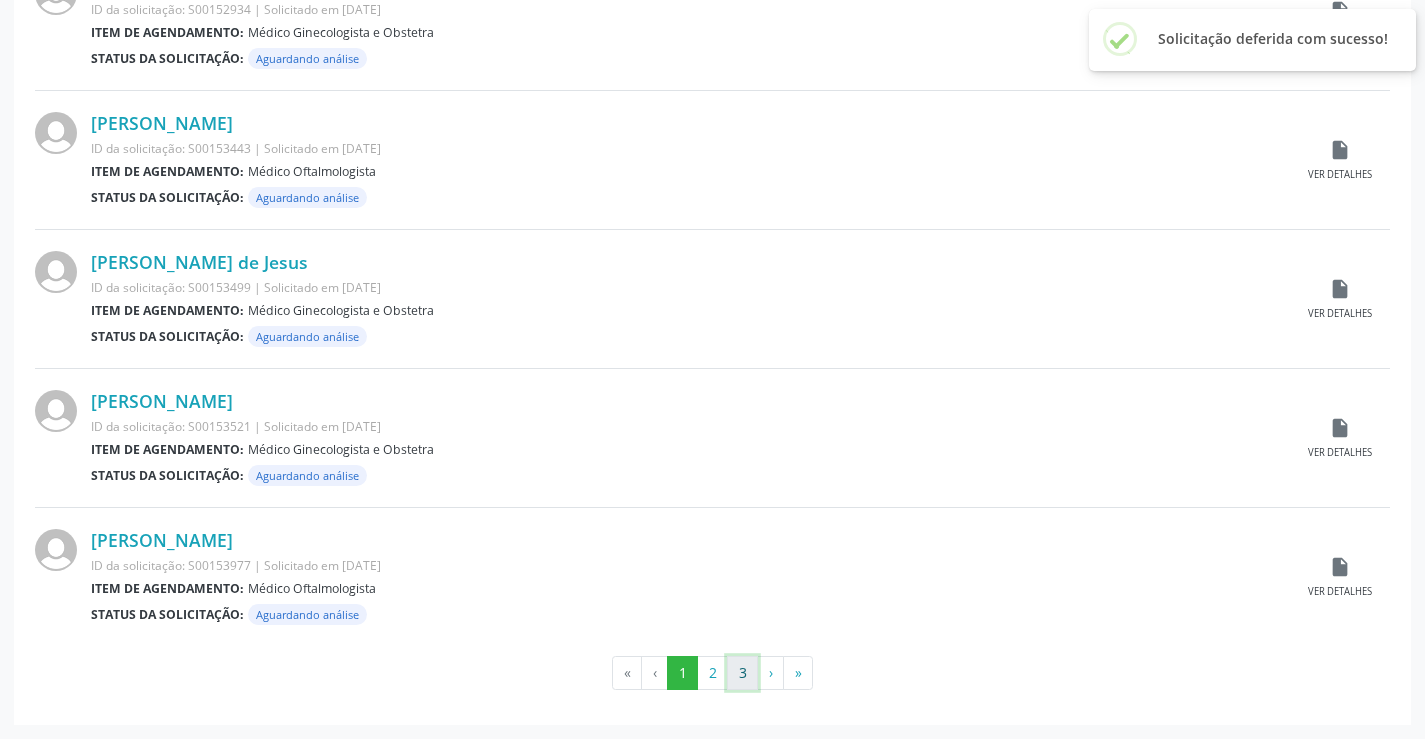 click on "3" at bounding box center [742, 673] 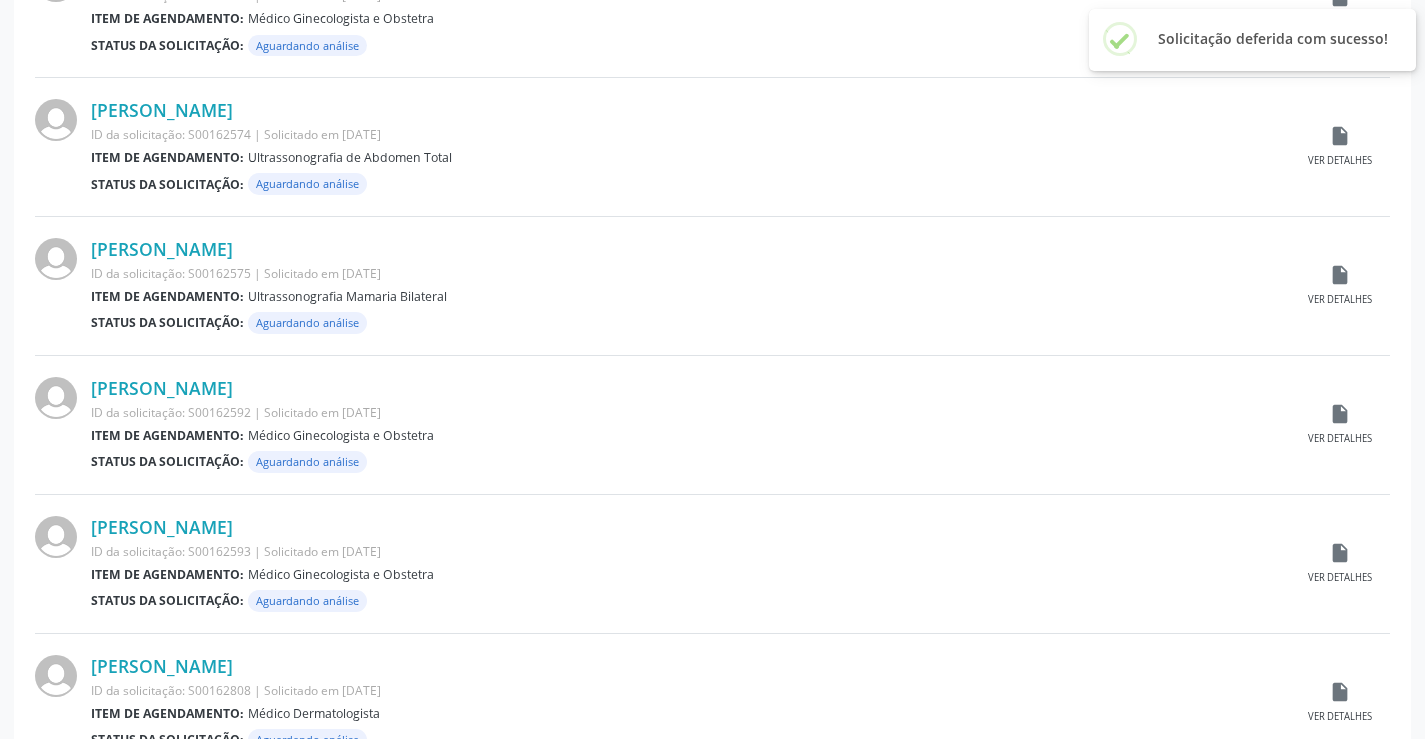 scroll, scrollTop: 1277, scrollLeft: 0, axis: vertical 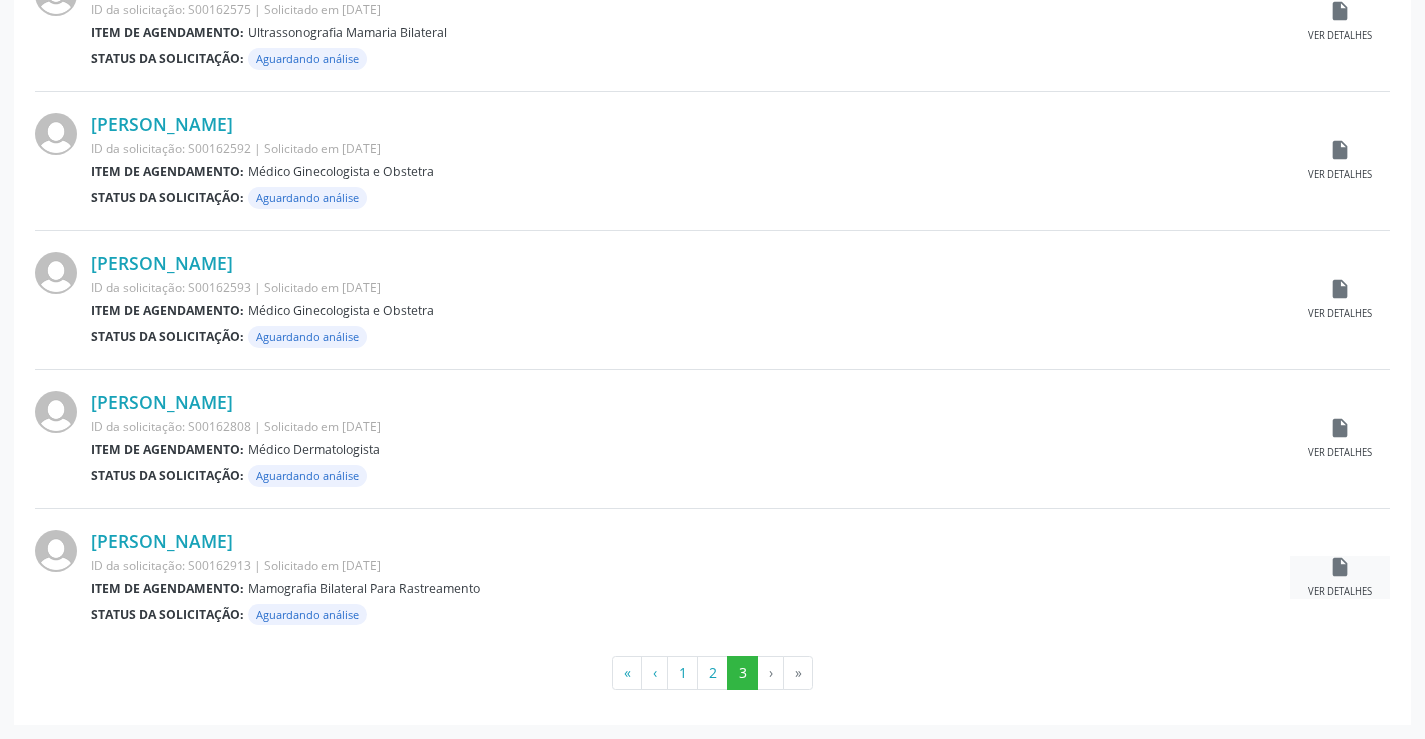 click on "insert_drive_file" at bounding box center (1340, 567) 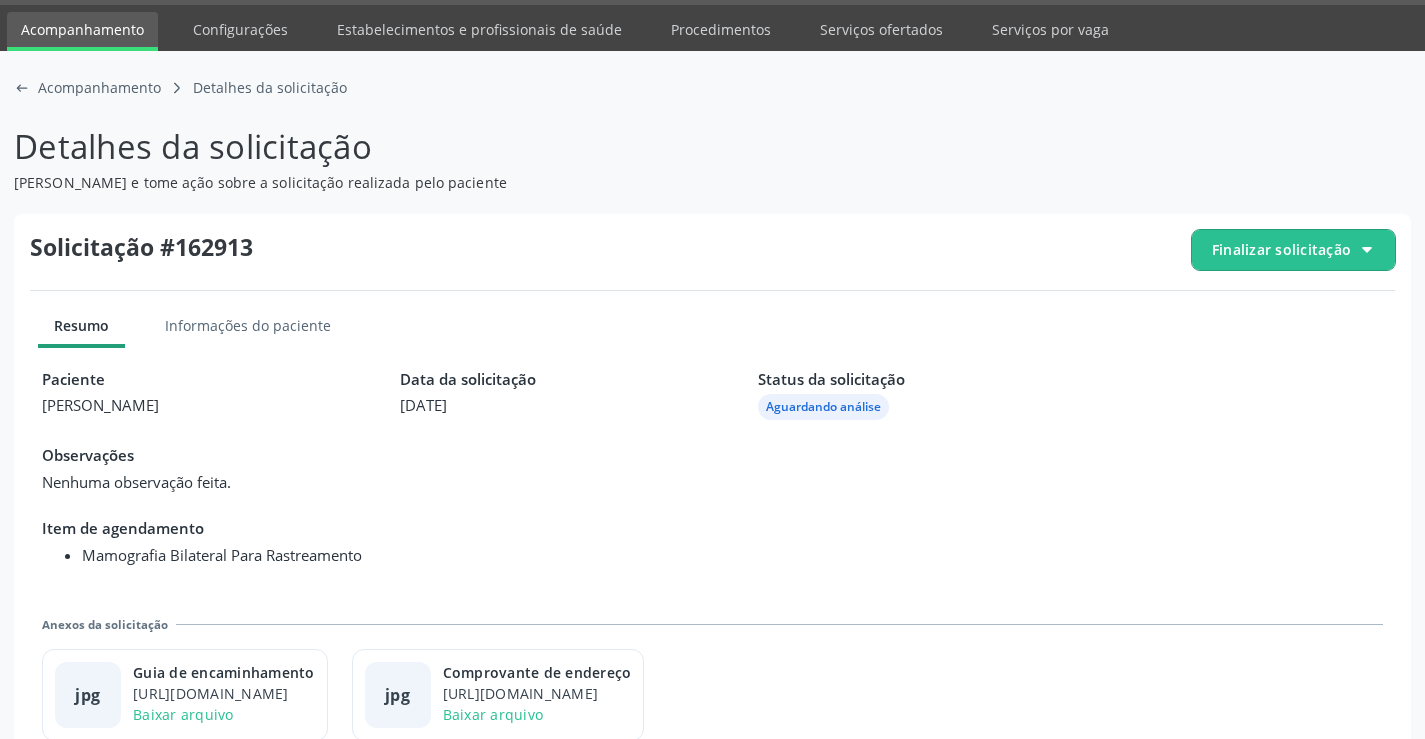 scroll, scrollTop: 91, scrollLeft: 0, axis: vertical 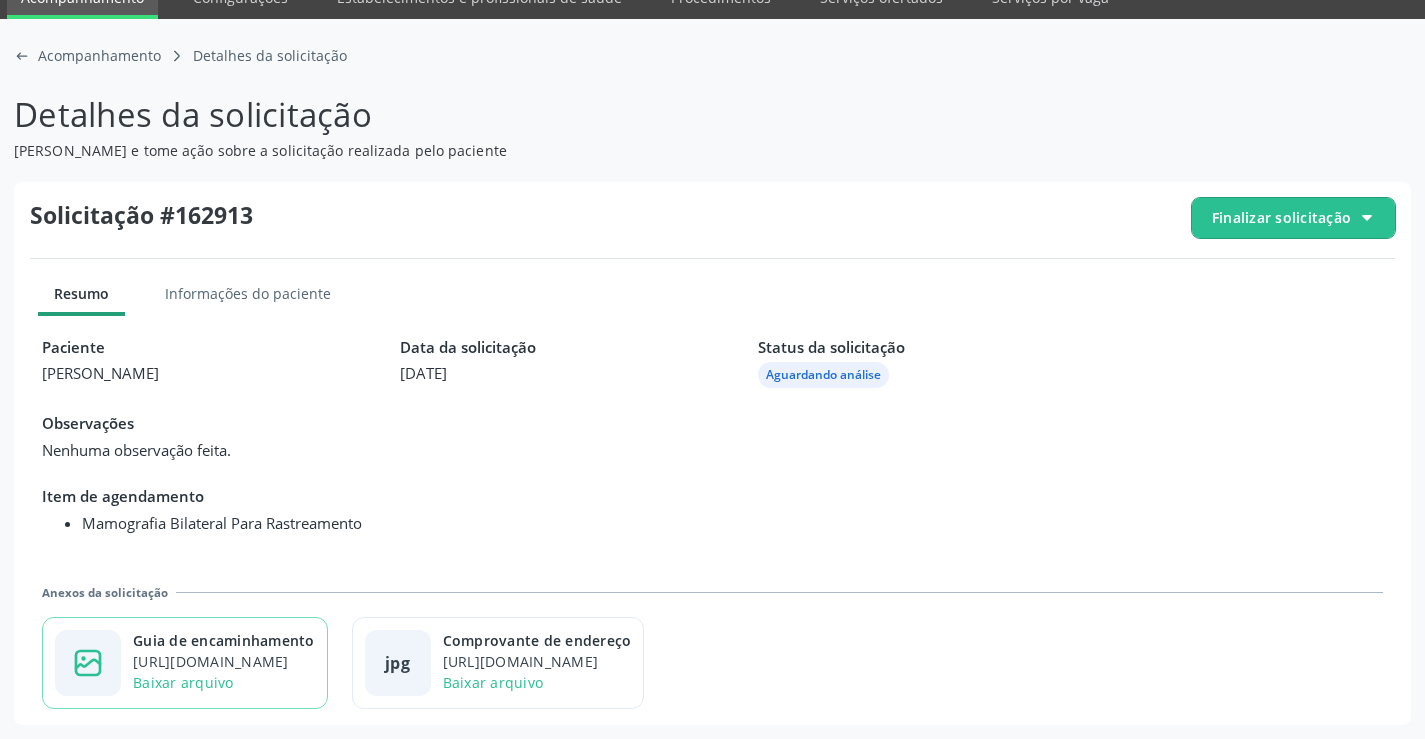 click on "image-outline icon
Guia de encaminhamento
https://cidadesaudavel-files.nyc3.digitaloceanspaces.com/cidadesaudavel-files/campo-formoso-ba/regulation/documents/d454fb56-e01e-4ef6-a69b-dd3bb4eddf9d.jpg?X-Amz-Content-Sha256=UNSIGNED-PAYLOAD&X-Amz-Algorithm=AWS4-HMAC-SHA256&X-Amz-Credential=DO0073KLQYYM88QNP2C7%2F20250701%2Fnyc3%2Fs3%2Faws4_request&X-Amz-Date=20250701T163751Z&X-Amz-SignedHeaders=host&X-Amz-Expires=300&X-Amz-Signature=b0bbcec9ed7ebc5b6e4102beb005d55692313e61a4a47bd91cfc7c21618c5f37
Baixar arquivo" at bounding box center [185, 663] 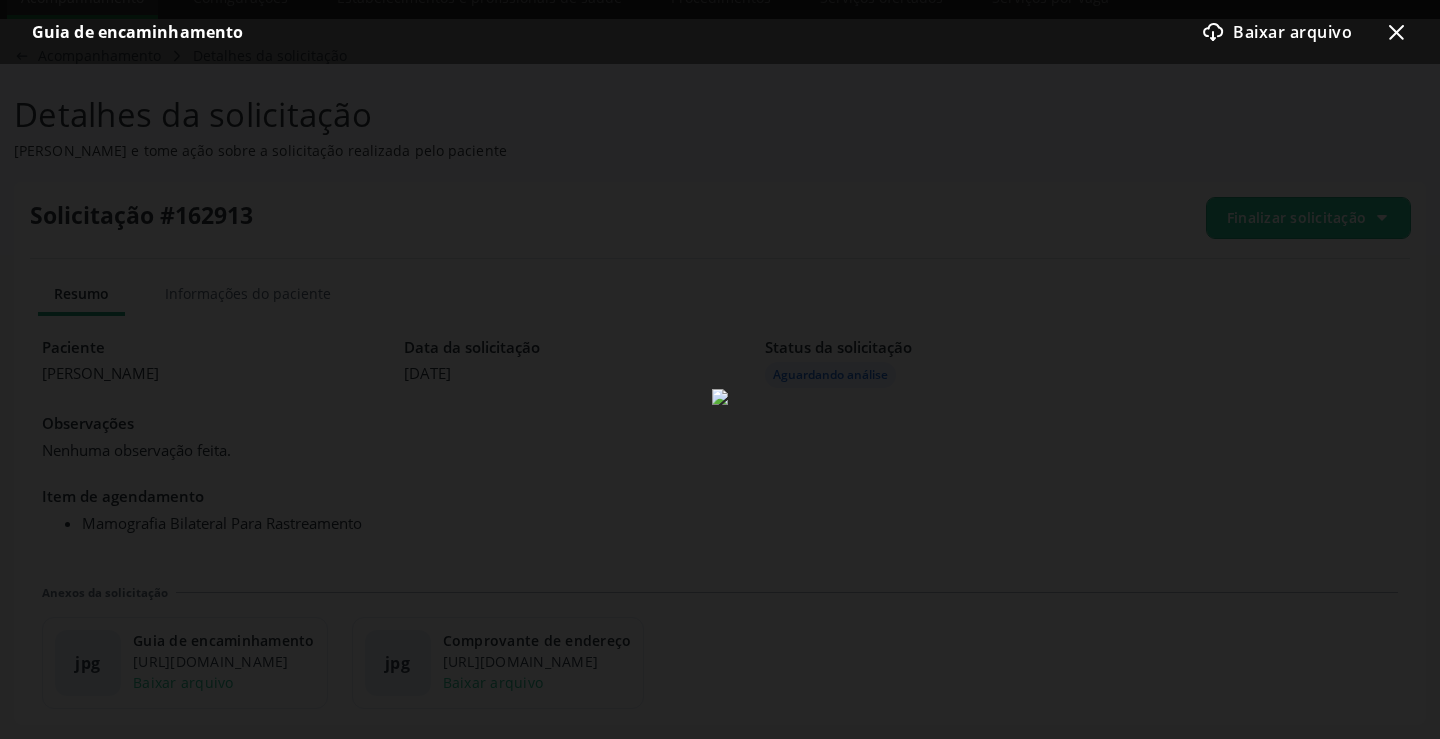 click on "x-outline icon" 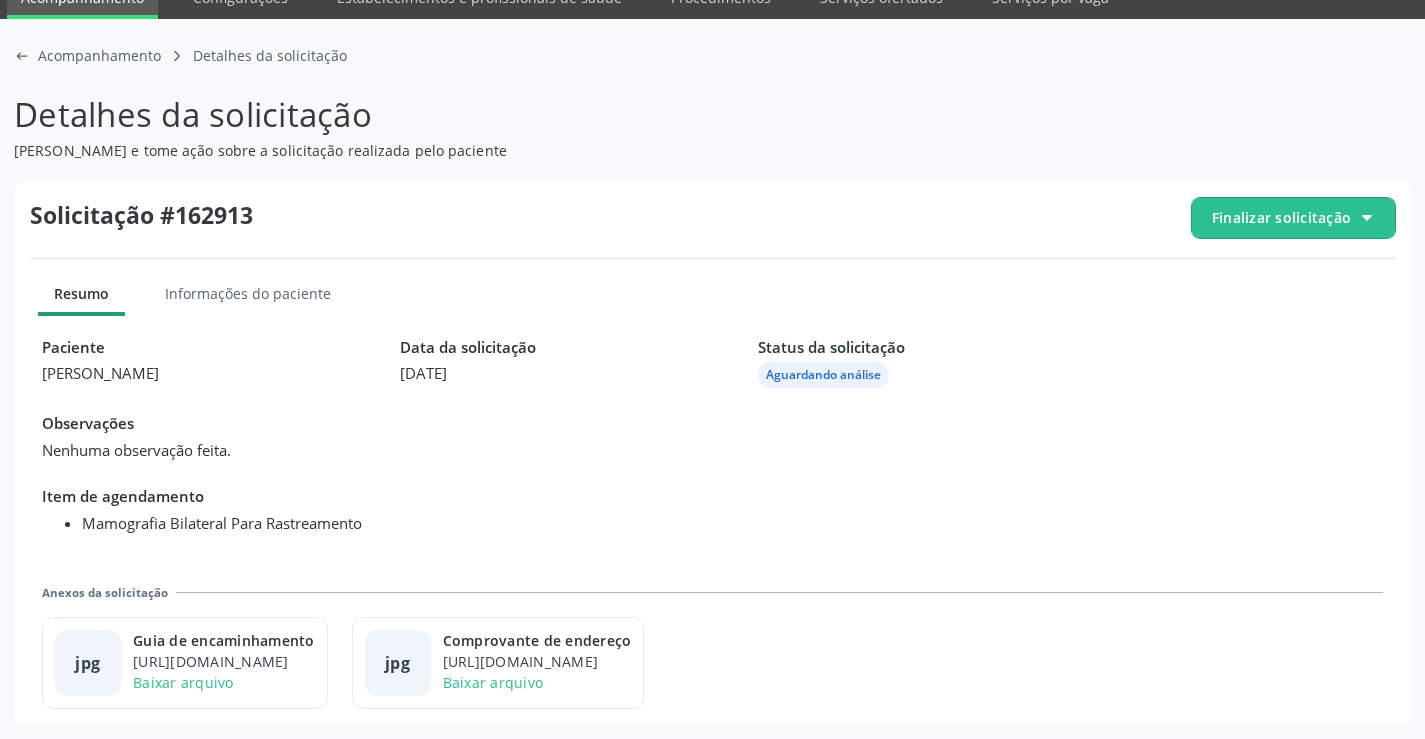 click on "Finalizar solicitação" at bounding box center (1281, 217) 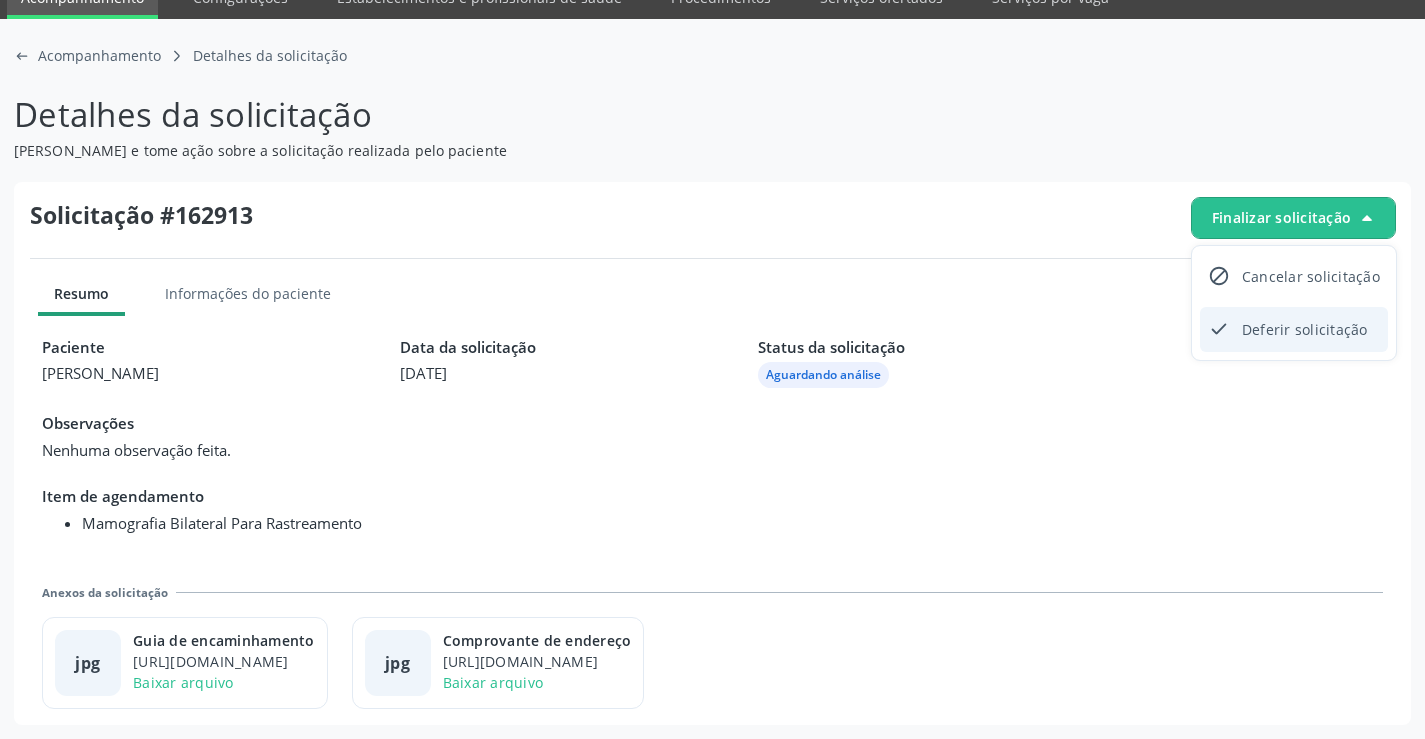 click on "check-outline icon
Deferir solicitação" at bounding box center (1294, 329) 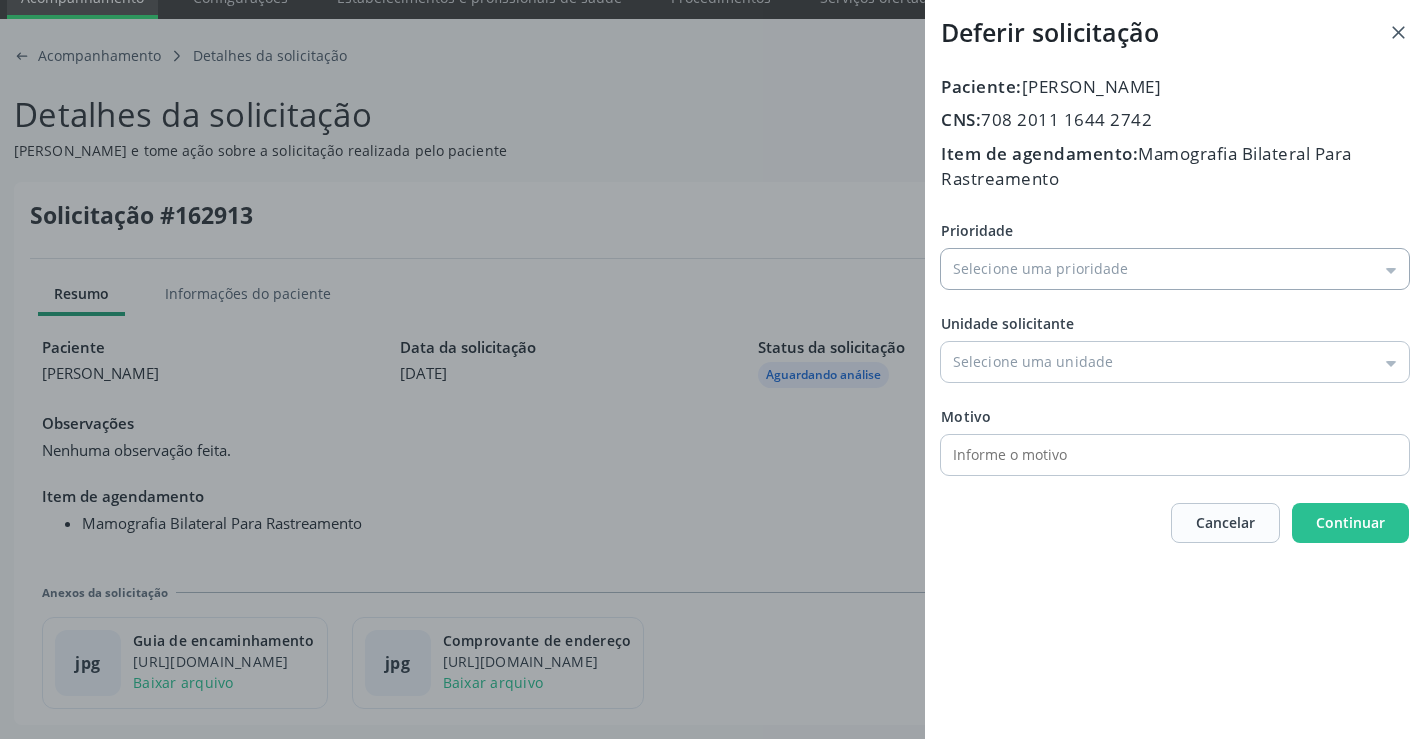 click on "Prioridade" at bounding box center [1175, 269] 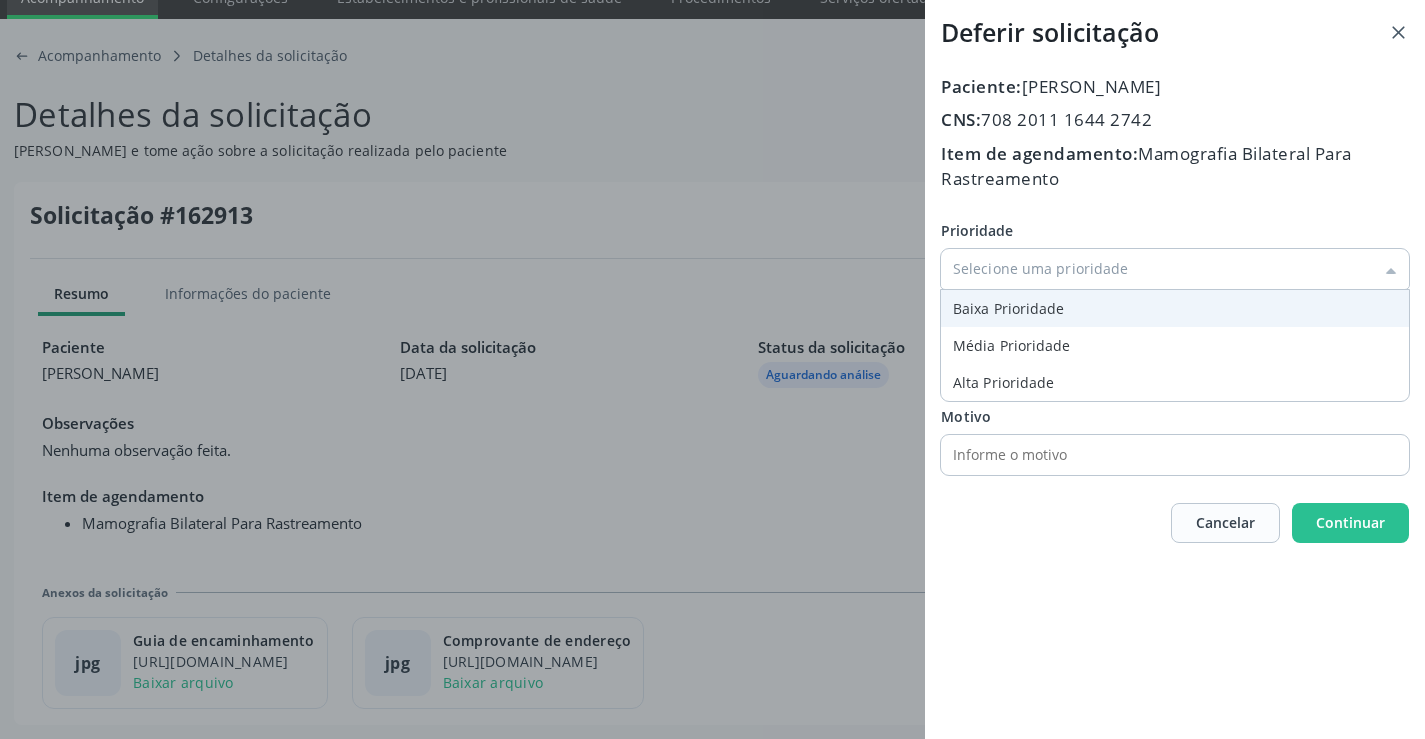 type on "Baixa Prioridade" 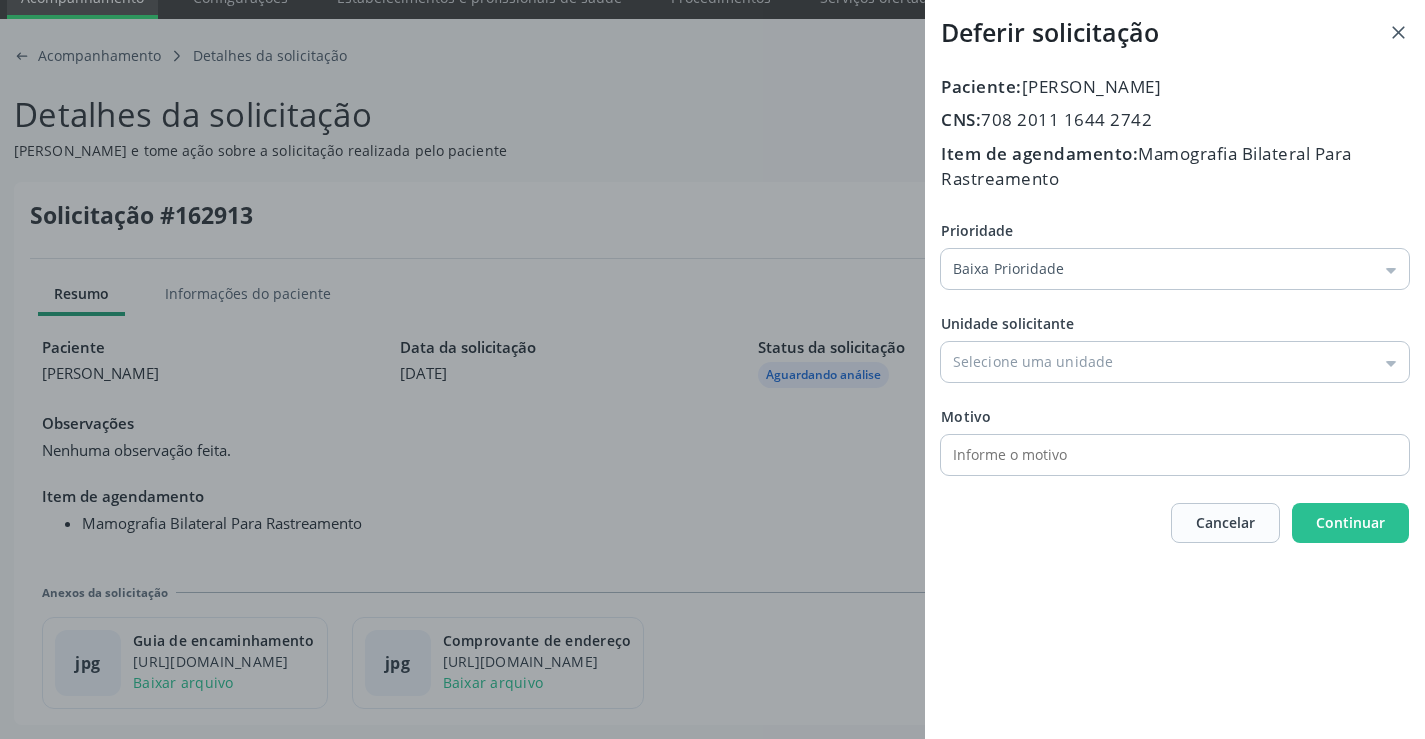 click on "Prioridade
Baixa Prioridade
Baixa Prioridade
Média Prioridade
Alta Prioridade
Unidade solicitante
Unidade Basica de Saude da Familia Dr Paulo Sudre
Centro de Enfrentamento Para Covid 19 de Campo Formoso
Central de Marcacao de Consultas e Exames de Campo Formoso
Vigilancia em Saude de Campo Formoso
PSF Lage dos Negros III
P S da Familia do Povoado de Caraibas
Unidade Basica de Saude da Familia Maninho Ferreira
P S de Curral da Ponta Psf Oseas Manoel da Silva
Farmacia Basica
Unidade Basica de Saude da Familia de Brejao da Caatinga
P S da Familia do Povoado de Pocos
P S da Familia do Povoado de Tiquara
P S da Familia do Povoado de Sao Tome
P S de Lages dos Negros
P S da Familia do Povoado de Tuiutiba
P S de Curral Velho
Centro de Saude Mutirao" at bounding box center [1175, 347] 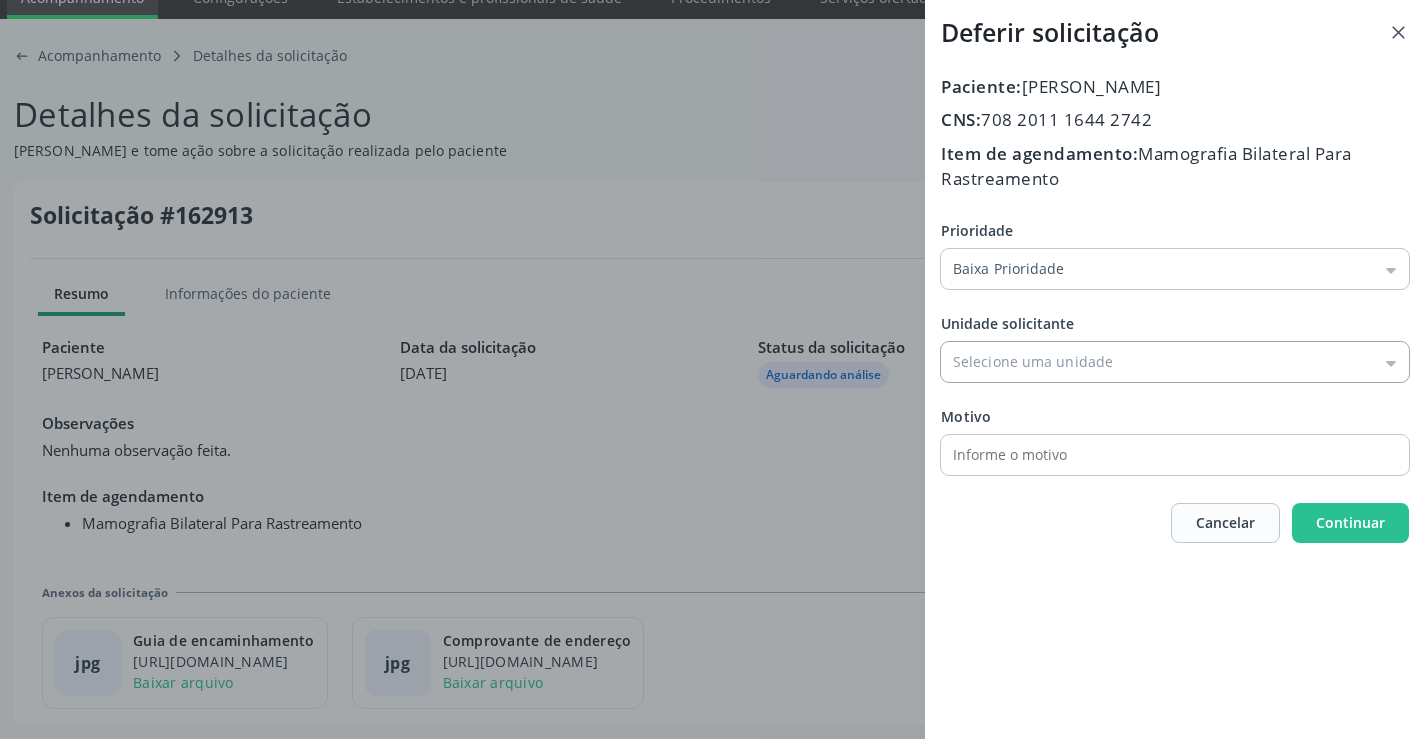click on "Prioridade" at bounding box center (1175, 362) 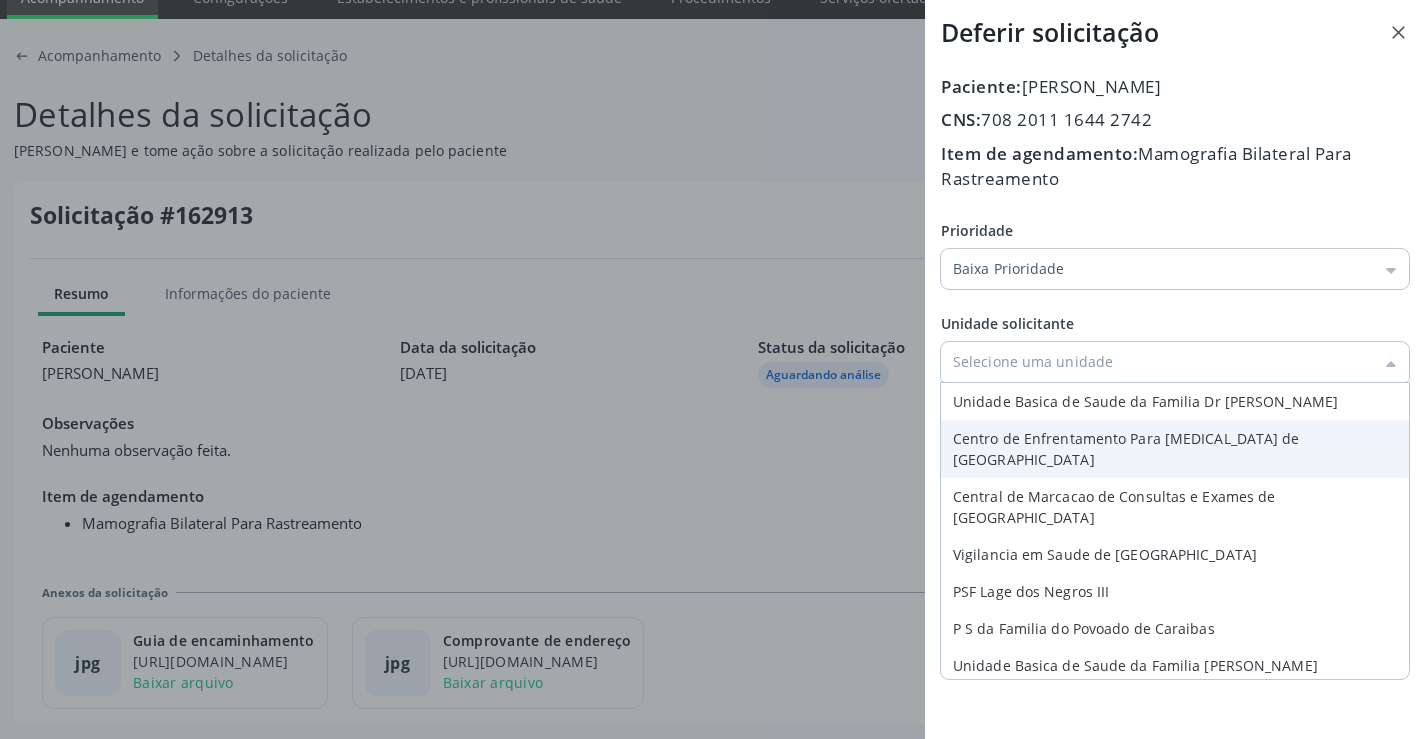 type on "Central de Marcacao de Consultas e Exames de Campo Formoso" 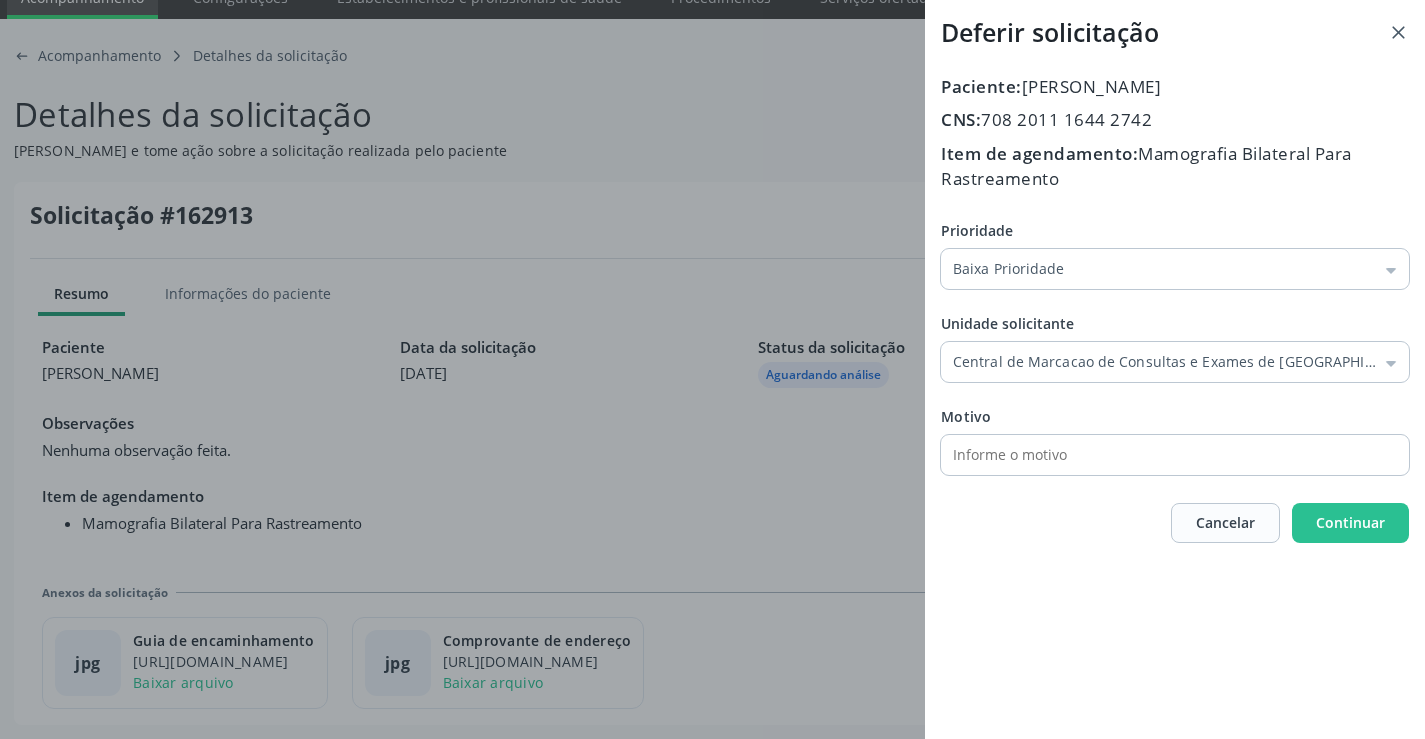 click on "Prioridade
Baixa Prioridade
Baixa Prioridade
Média Prioridade
Alta Prioridade
Unidade solicitante
Central de Marcacao de Consultas e Exames de Campo Formoso
Unidade Basica de Saude da Familia Dr Paulo Sudre
Centro de Enfrentamento Para Covid 19 de Campo Formoso
Central de Marcacao de Consultas e Exames de Campo Formoso
Vigilancia em Saude de Campo Formoso
PSF Lage dos Negros III
P S da Familia do Povoado de Caraibas
Unidade Basica de Saude da Familia Maninho Ferreira
P S de Curral da Ponta Psf Oseas Manoel da Silva
Farmacia Basica
Unidade Basica de Saude da Familia de Brejao da Caatinga
P S da Familia do Povoado de Pocos
P S da Familia do Povoado de Tiquara
P S da Familia do Povoado de Sao Tome
P S de Lages dos Negros
P S da Familia do Povoado de Tuiutiba
Motivo" at bounding box center (1175, 347) 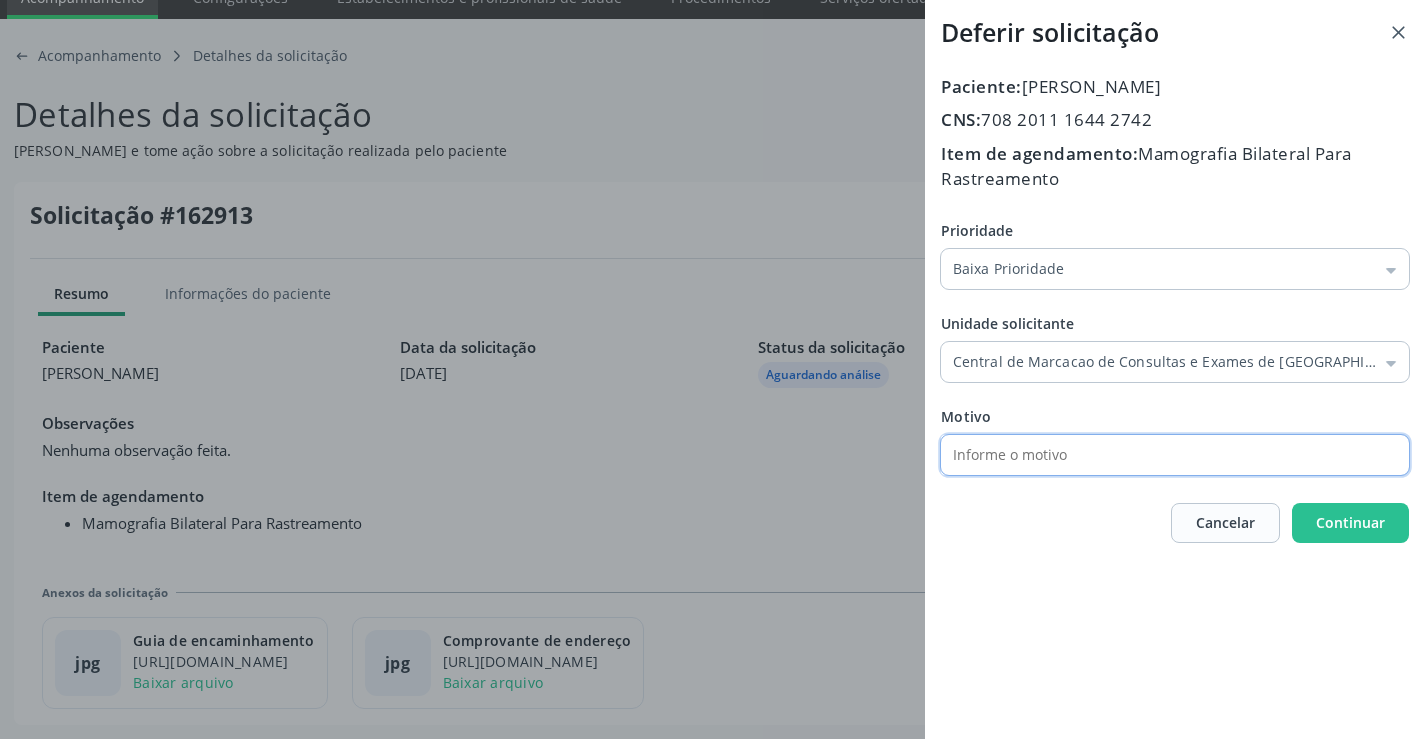 click at bounding box center (1157, 455) 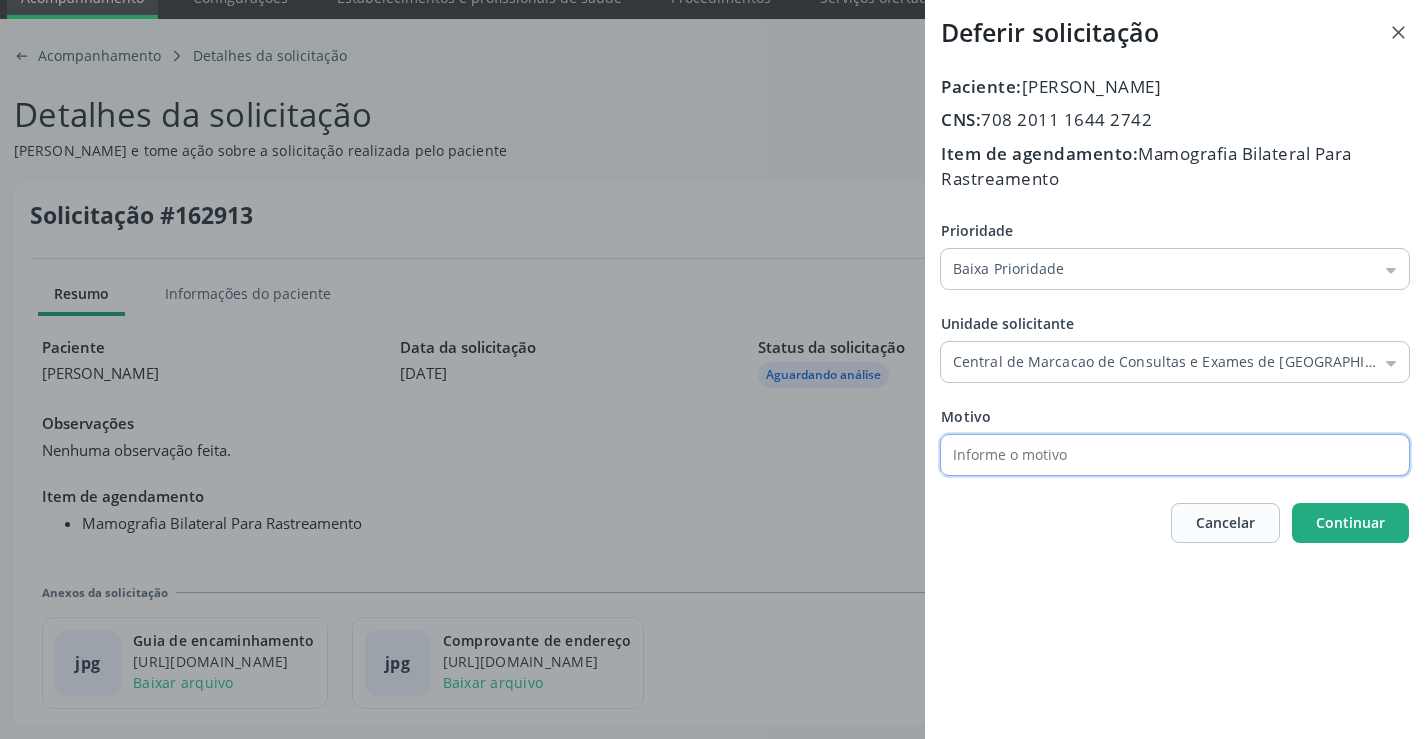 click on "Continuar" at bounding box center [1350, 522] 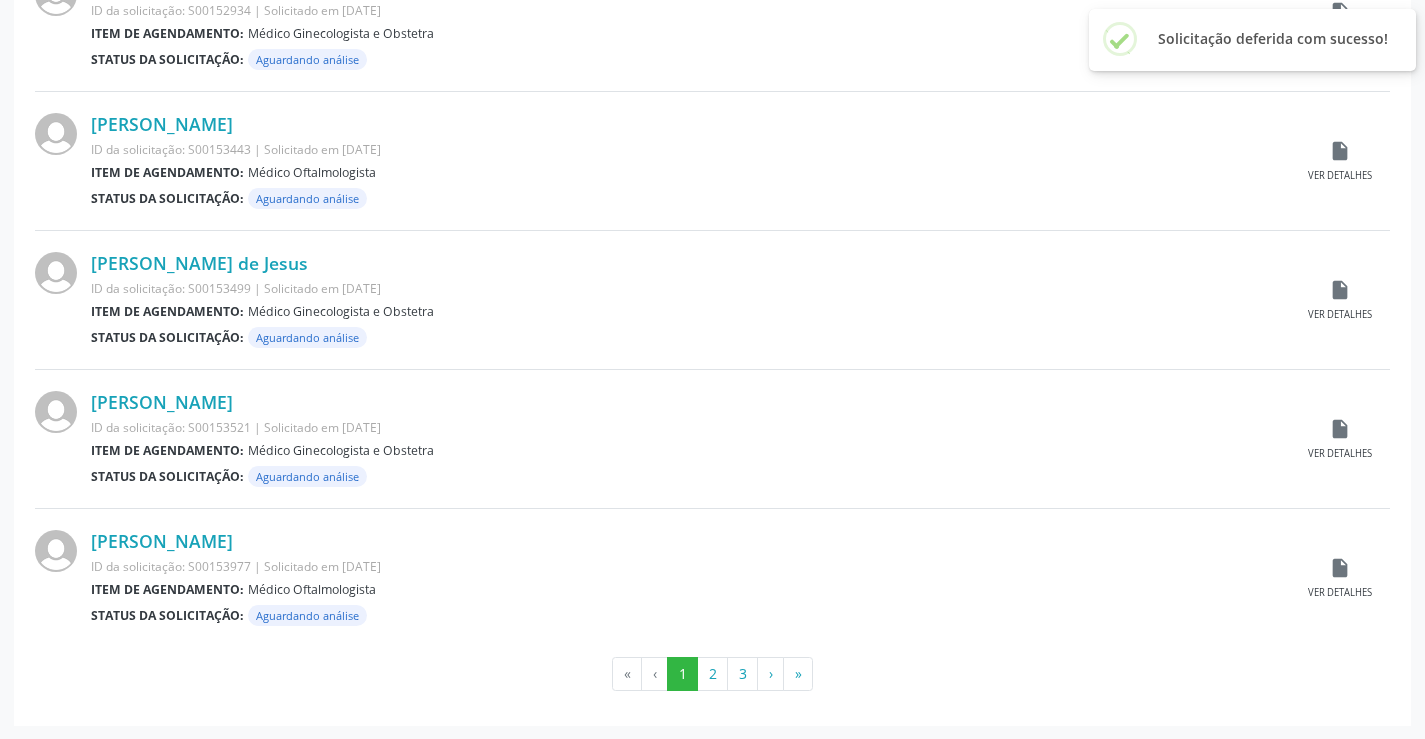 scroll, scrollTop: 1972, scrollLeft: 0, axis: vertical 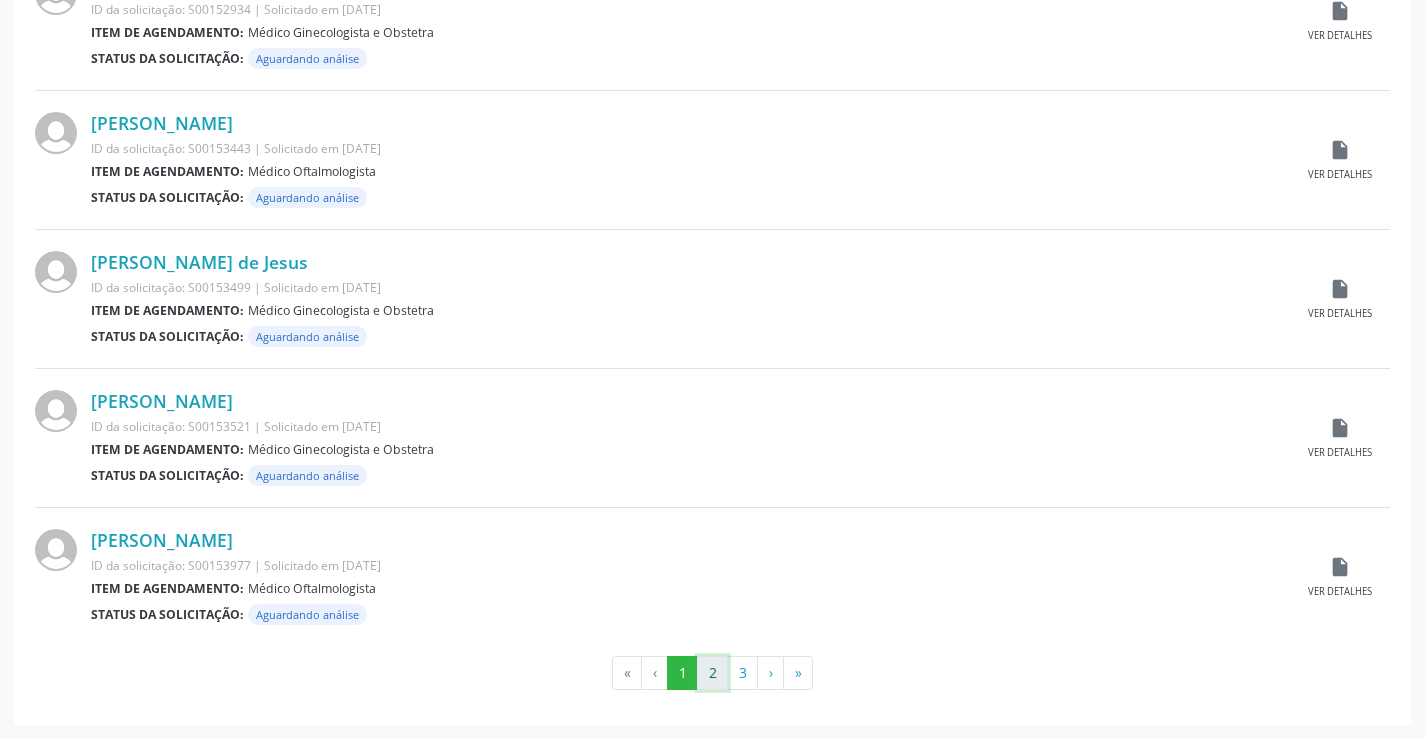 click on "2" at bounding box center [712, 673] 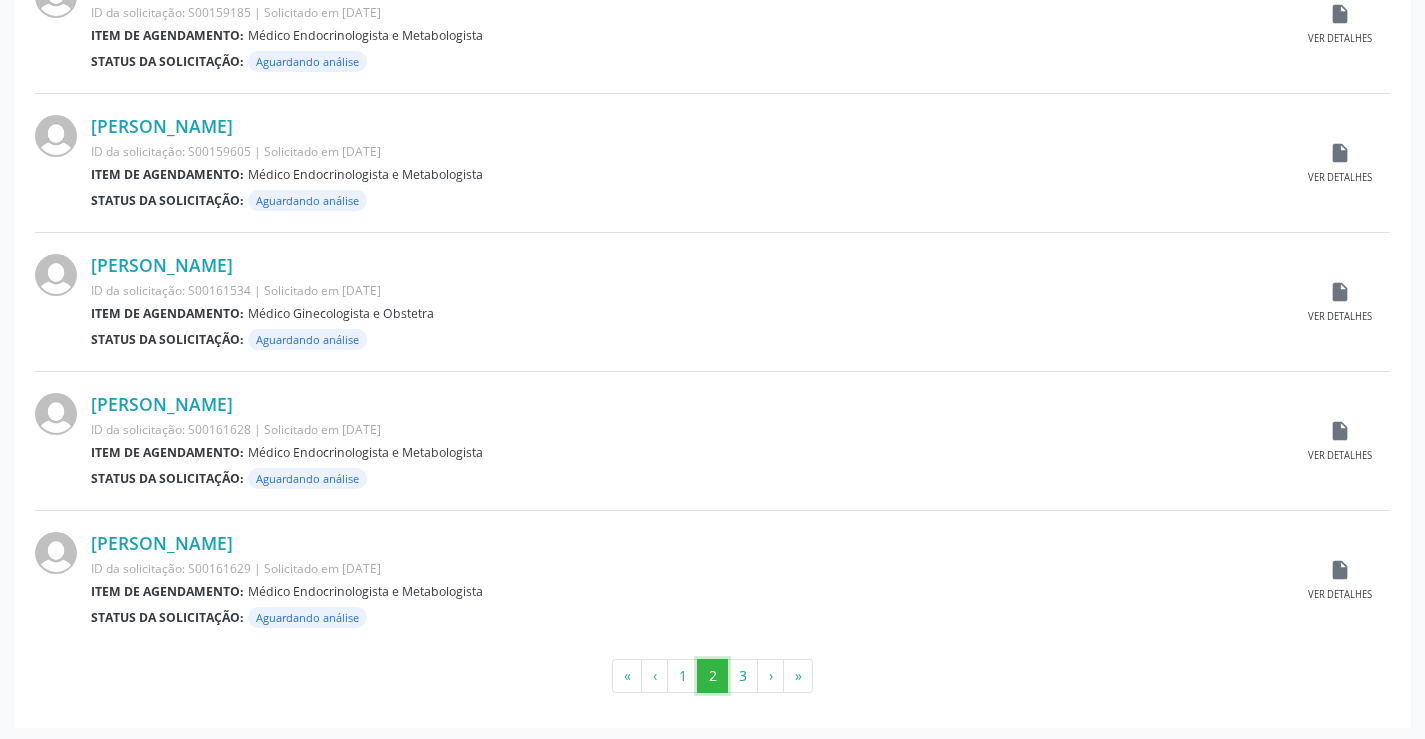 scroll, scrollTop: 1972, scrollLeft: 0, axis: vertical 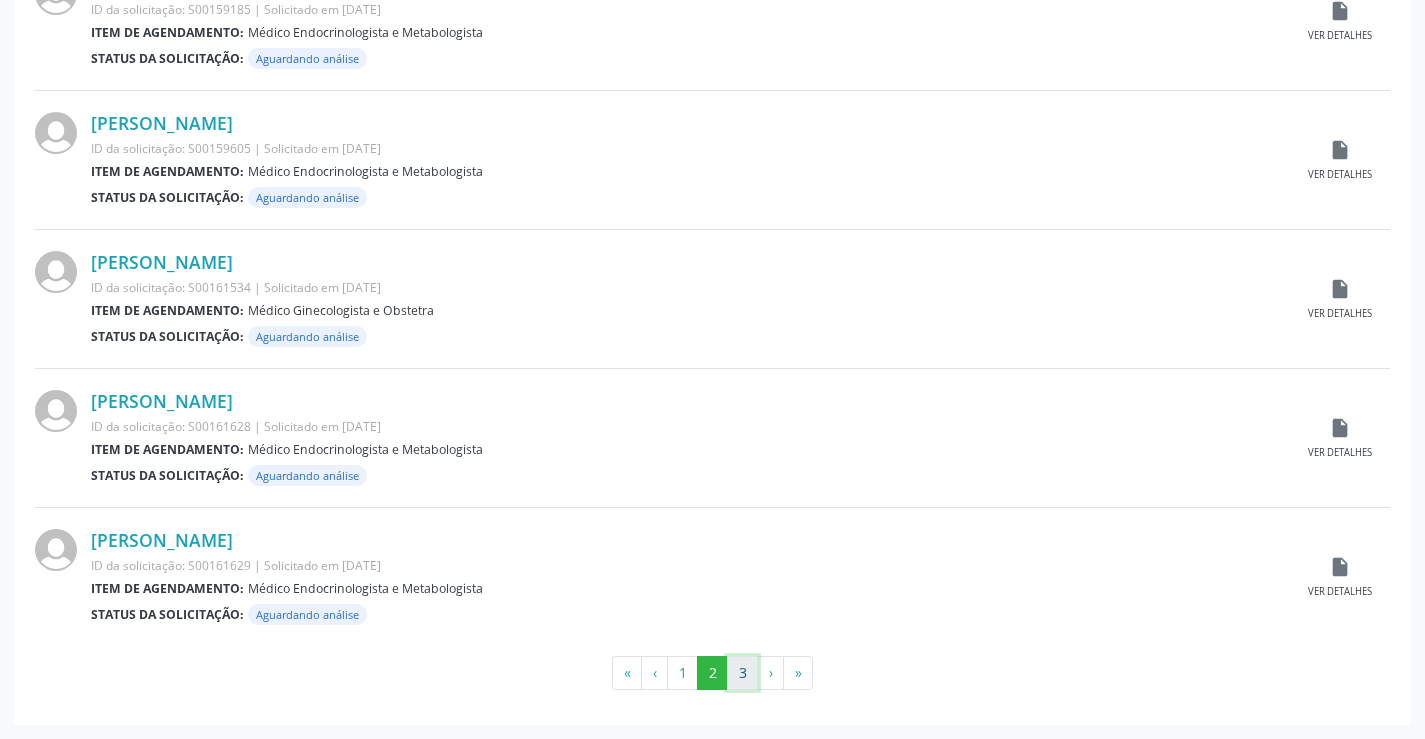 click on "3" at bounding box center (742, 673) 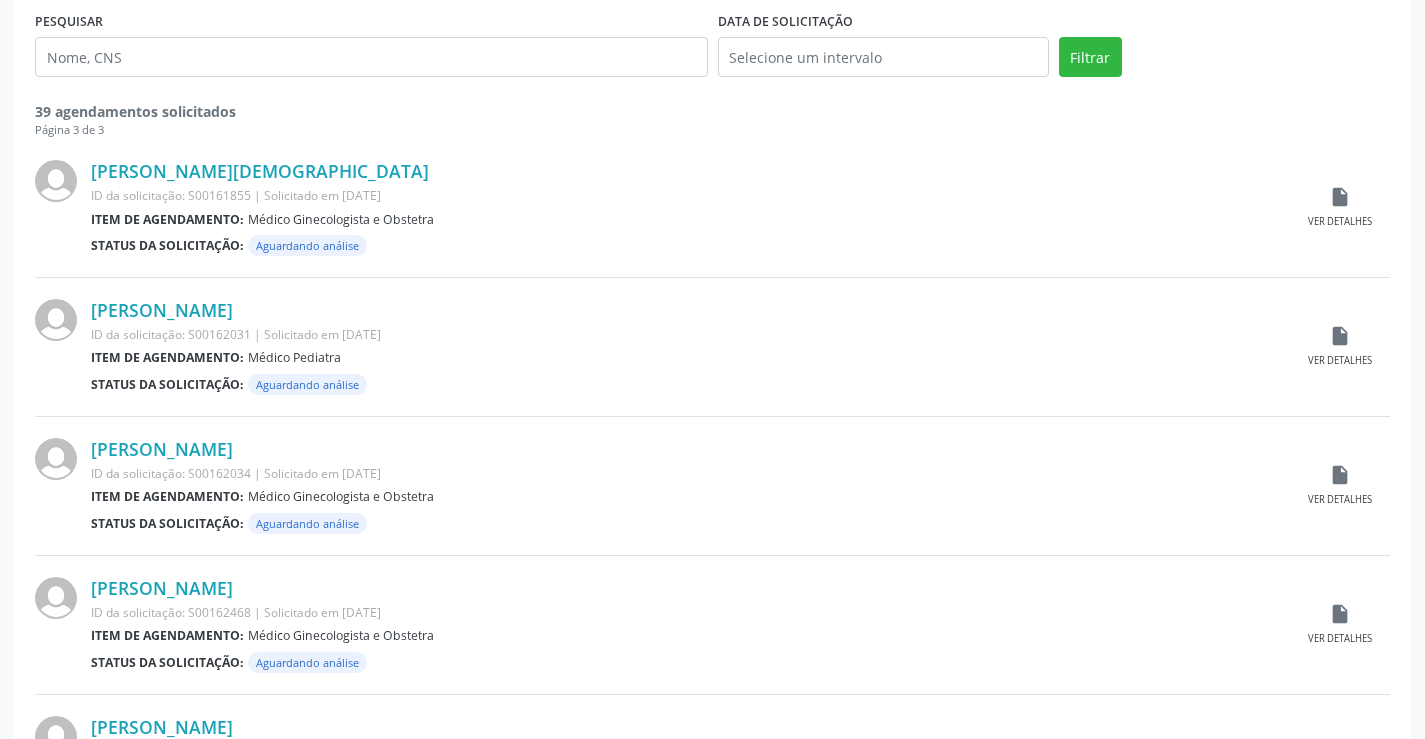 scroll, scrollTop: 38, scrollLeft: 0, axis: vertical 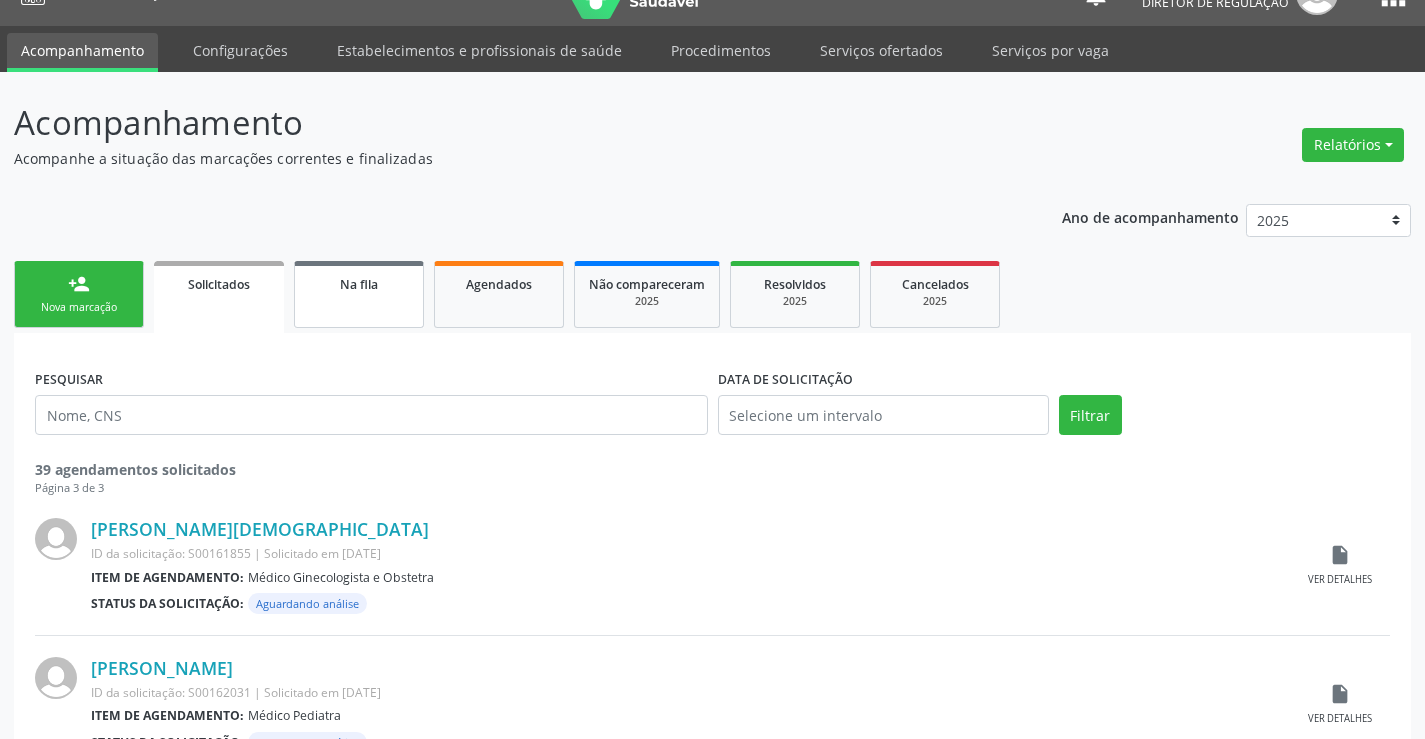 click on "Na fila" at bounding box center (359, 284) 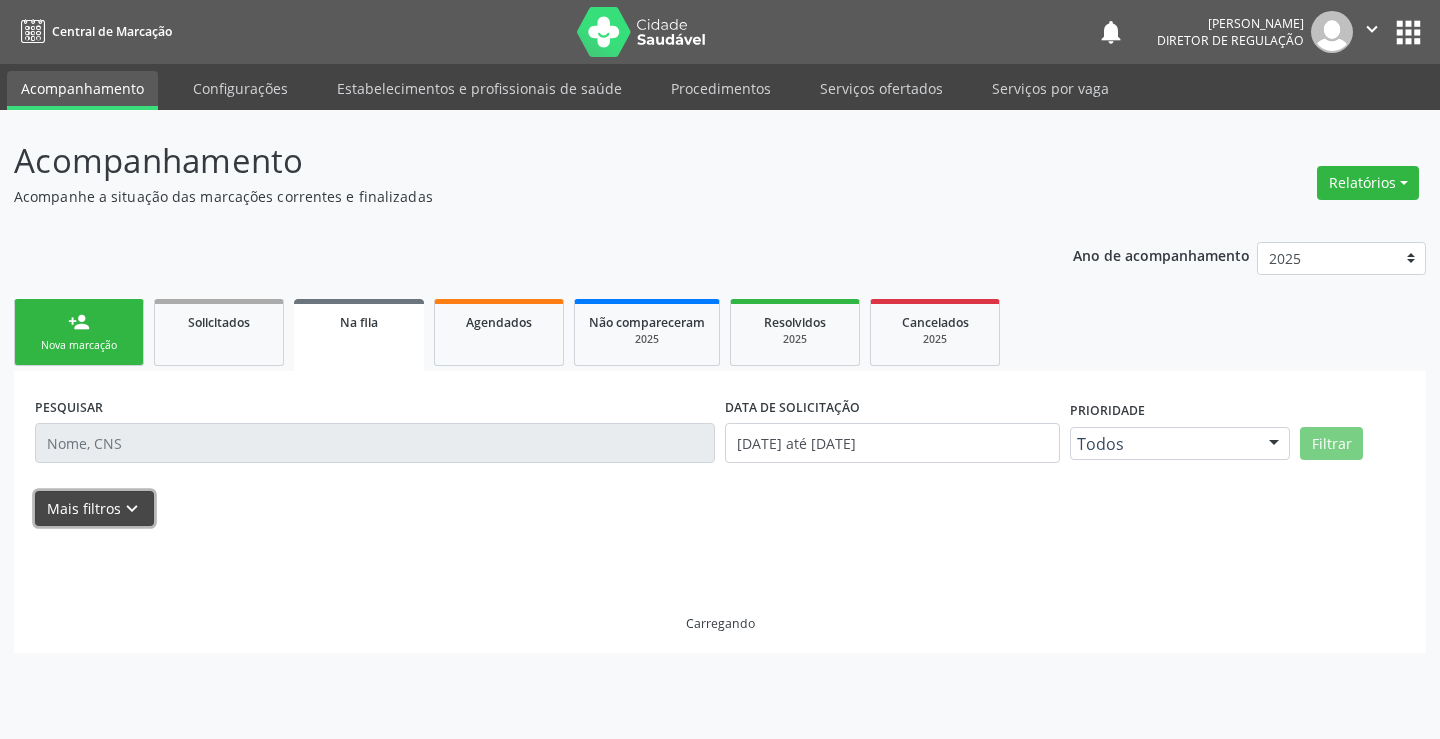 click on "keyboard_arrow_down" at bounding box center (132, 509) 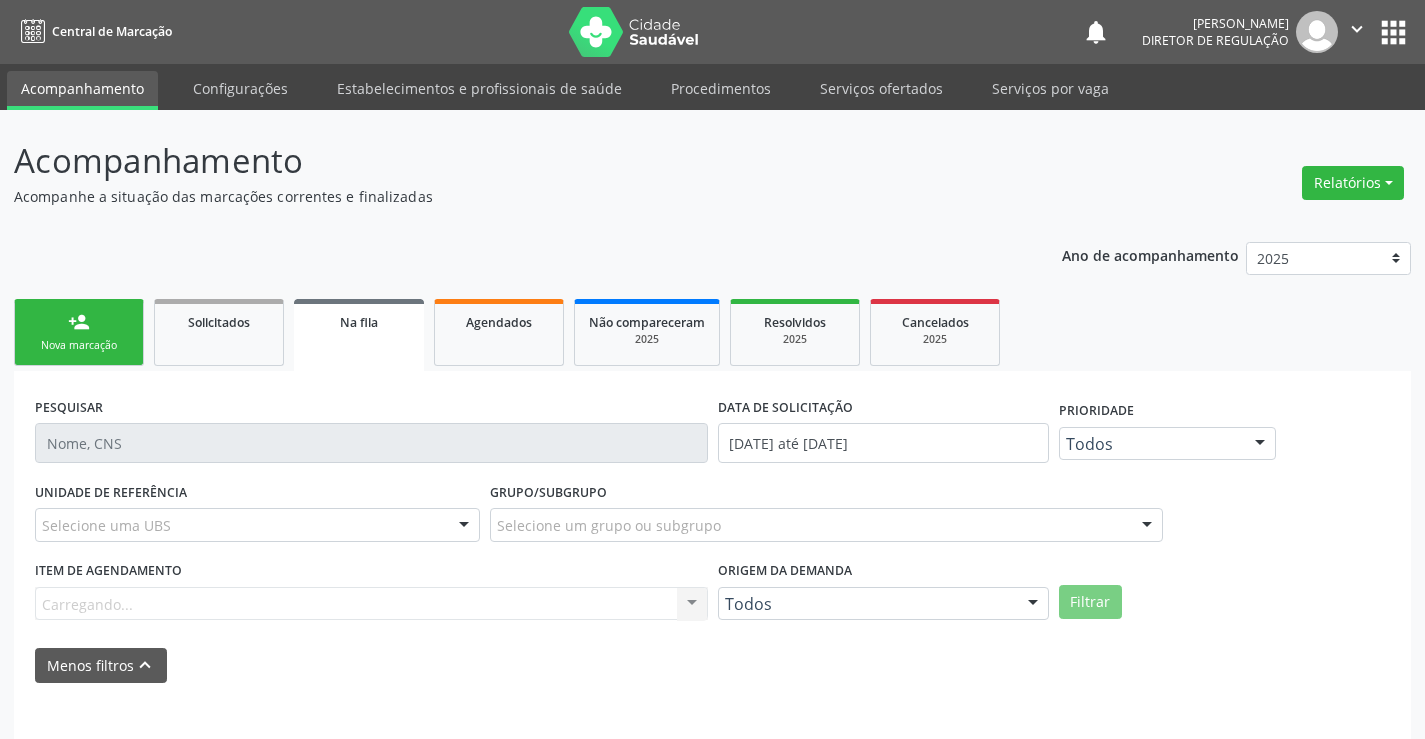 drag, startPoint x: 794, startPoint y: 601, endPoint x: 817, endPoint y: 582, distance: 29.832869 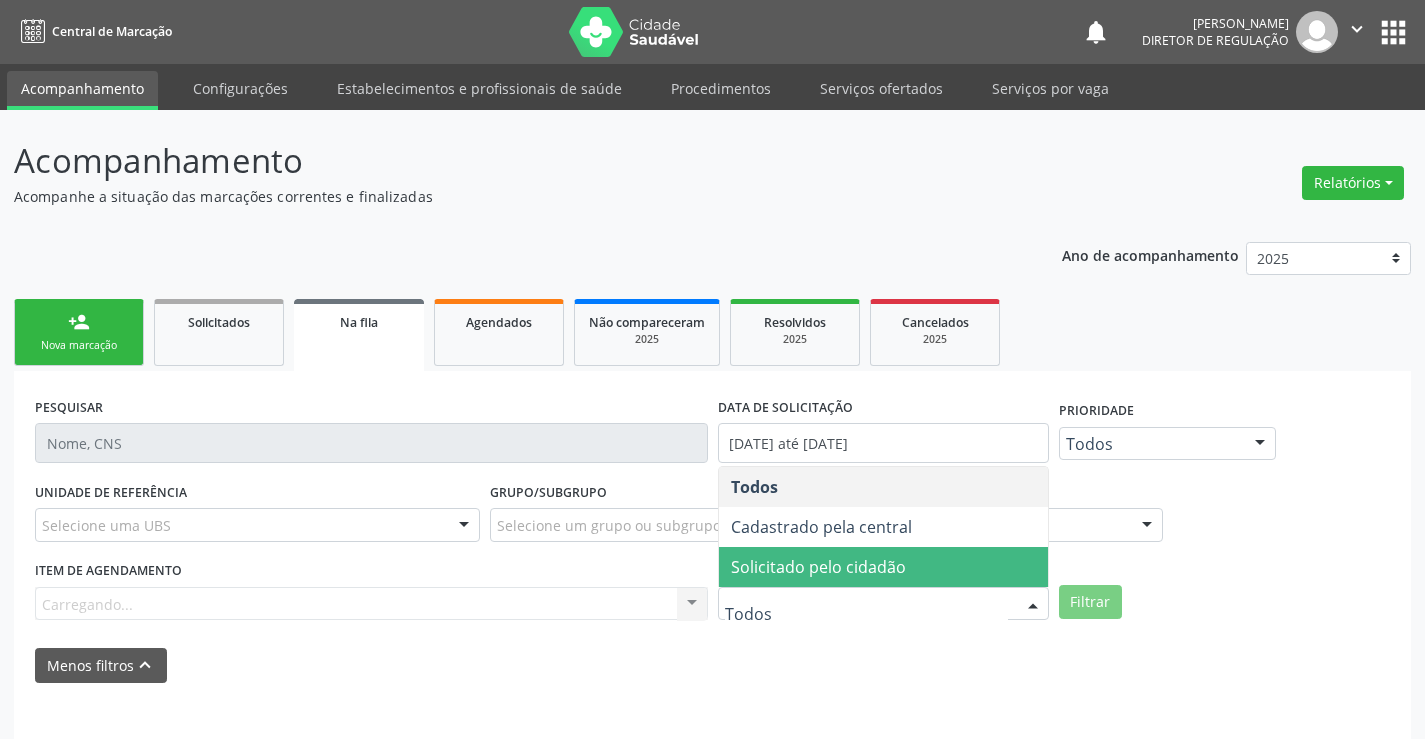 click on "Solicitado pelo cidadão" at bounding box center [818, 567] 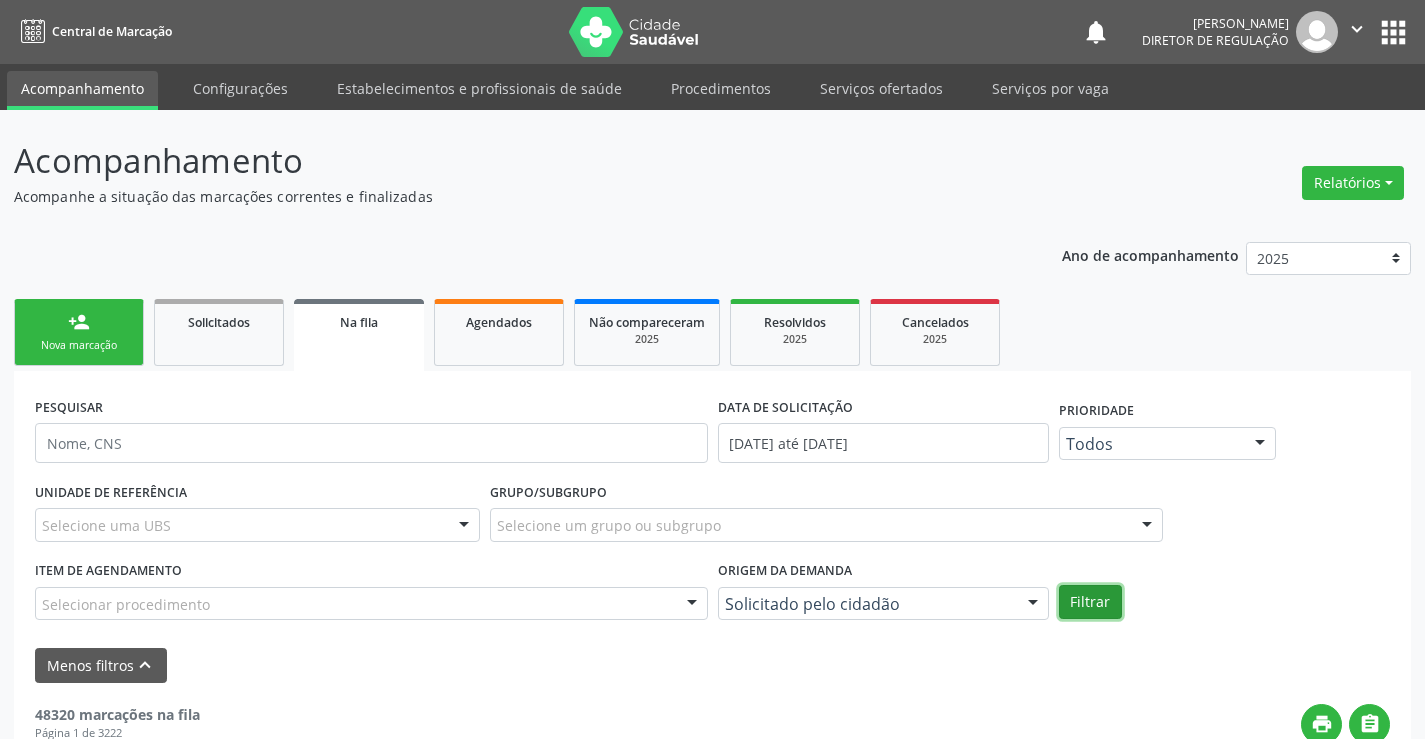 click on "Filtrar" at bounding box center [1090, 602] 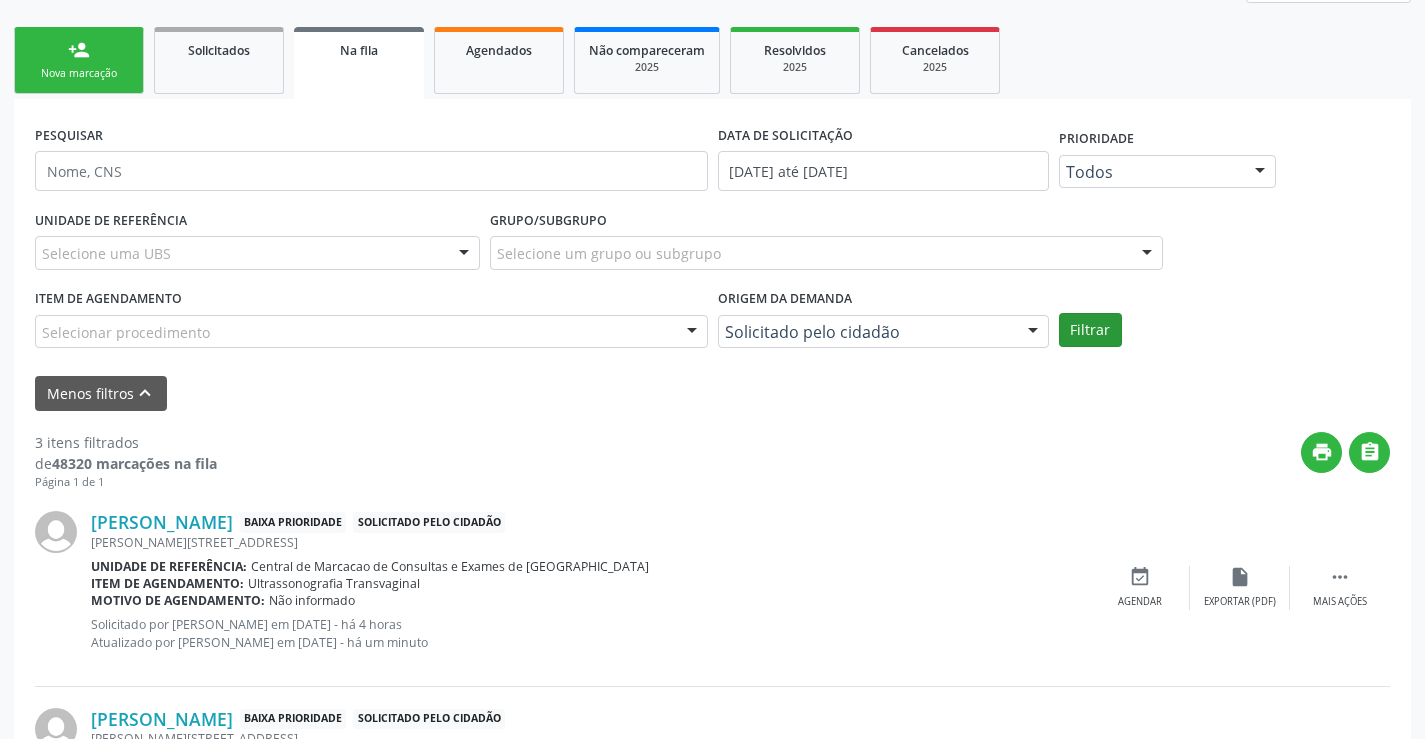 scroll, scrollTop: 646, scrollLeft: 0, axis: vertical 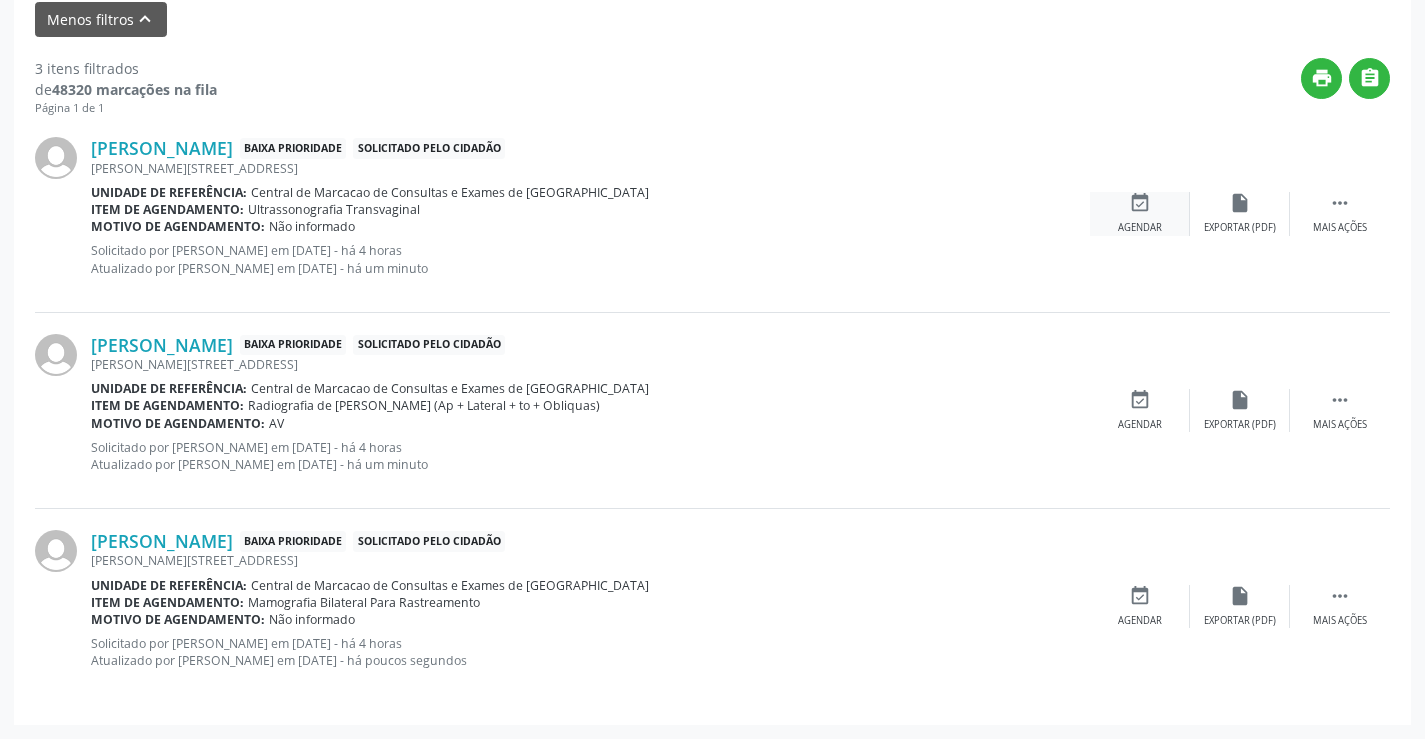 click on "event_available" at bounding box center [1140, 203] 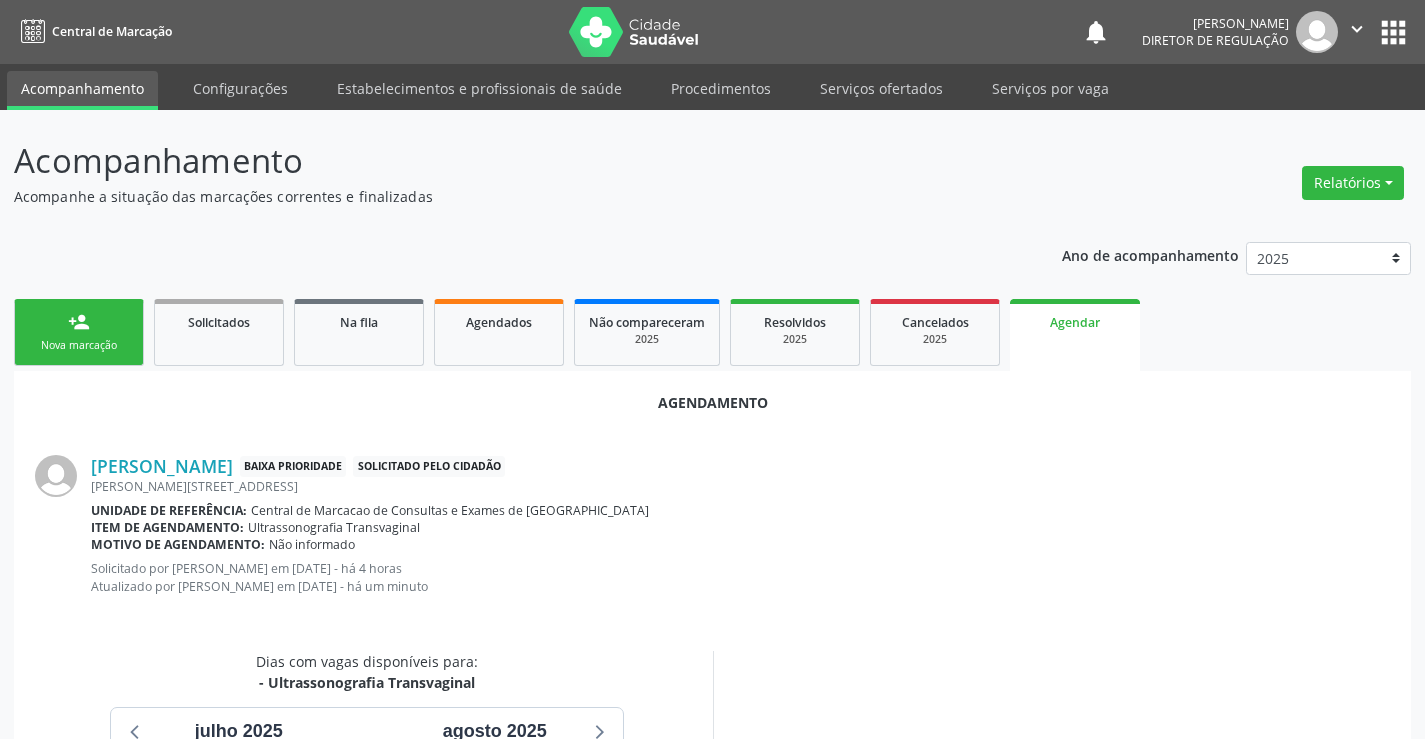 scroll, scrollTop: 319, scrollLeft: 0, axis: vertical 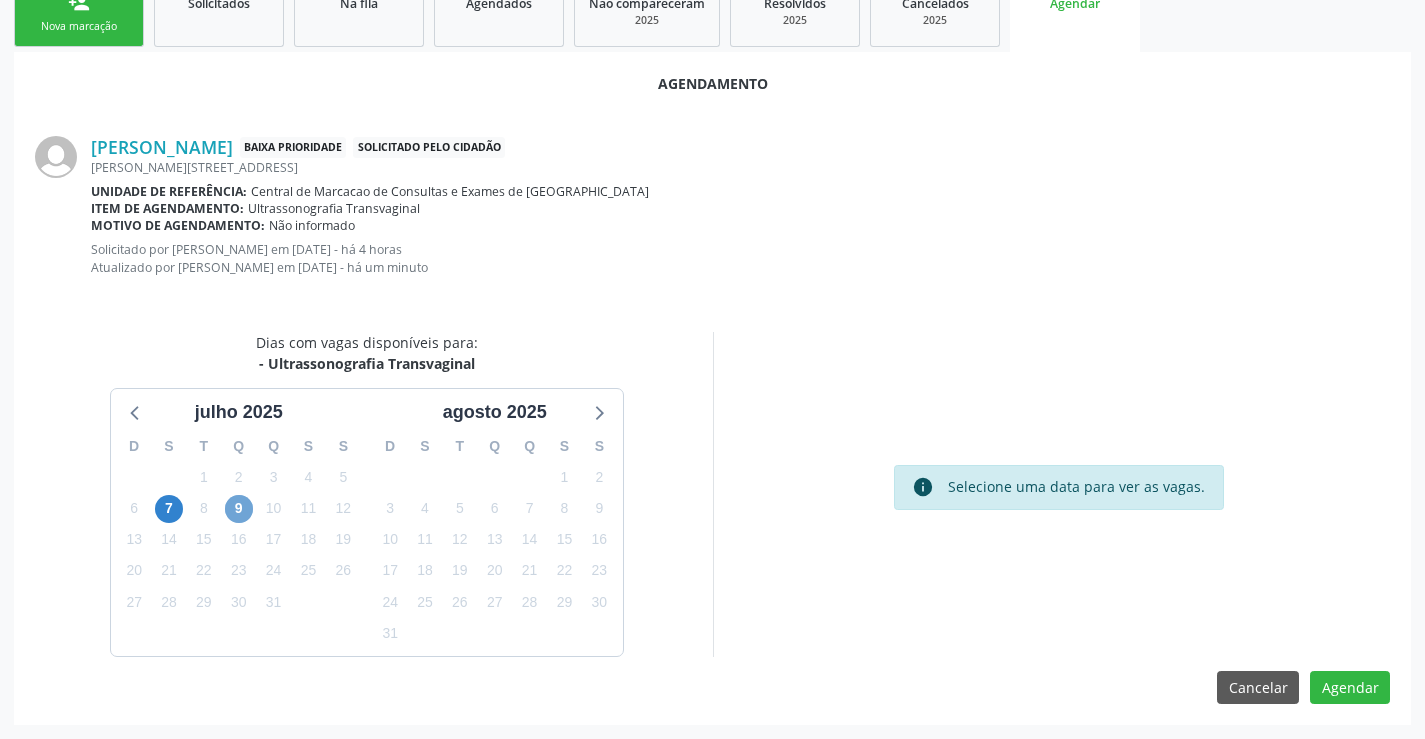 click on "9" at bounding box center [239, 509] 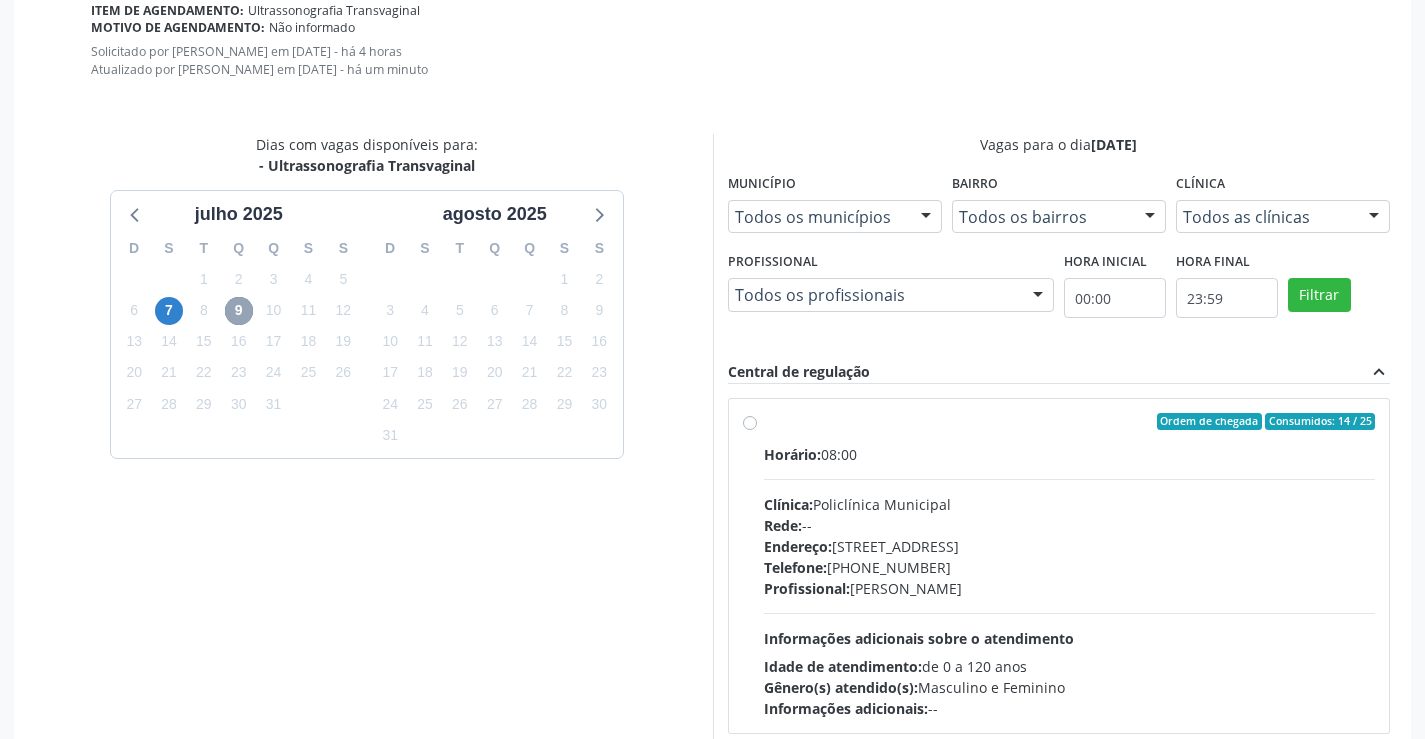 scroll, scrollTop: 519, scrollLeft: 0, axis: vertical 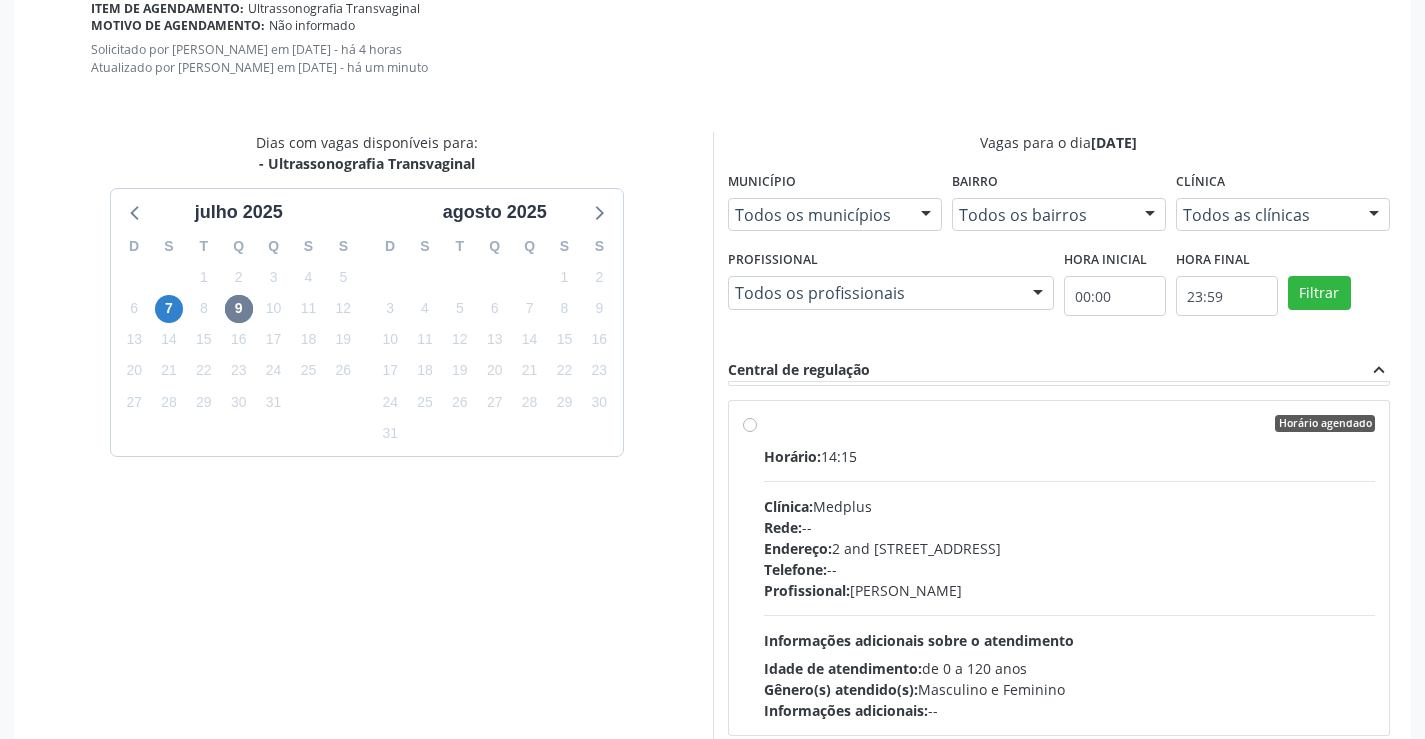 click on "Horário:   14:15" at bounding box center (1070, 456) 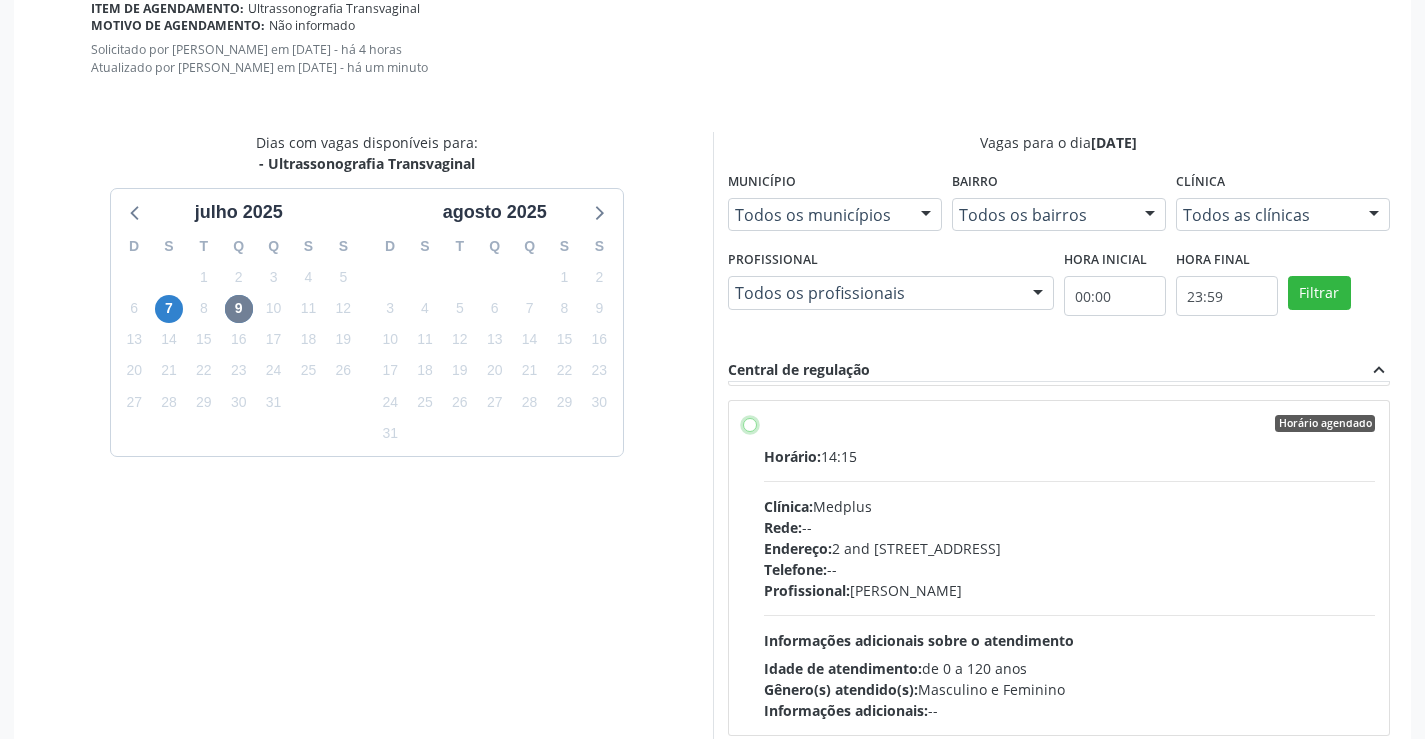 radio on "true" 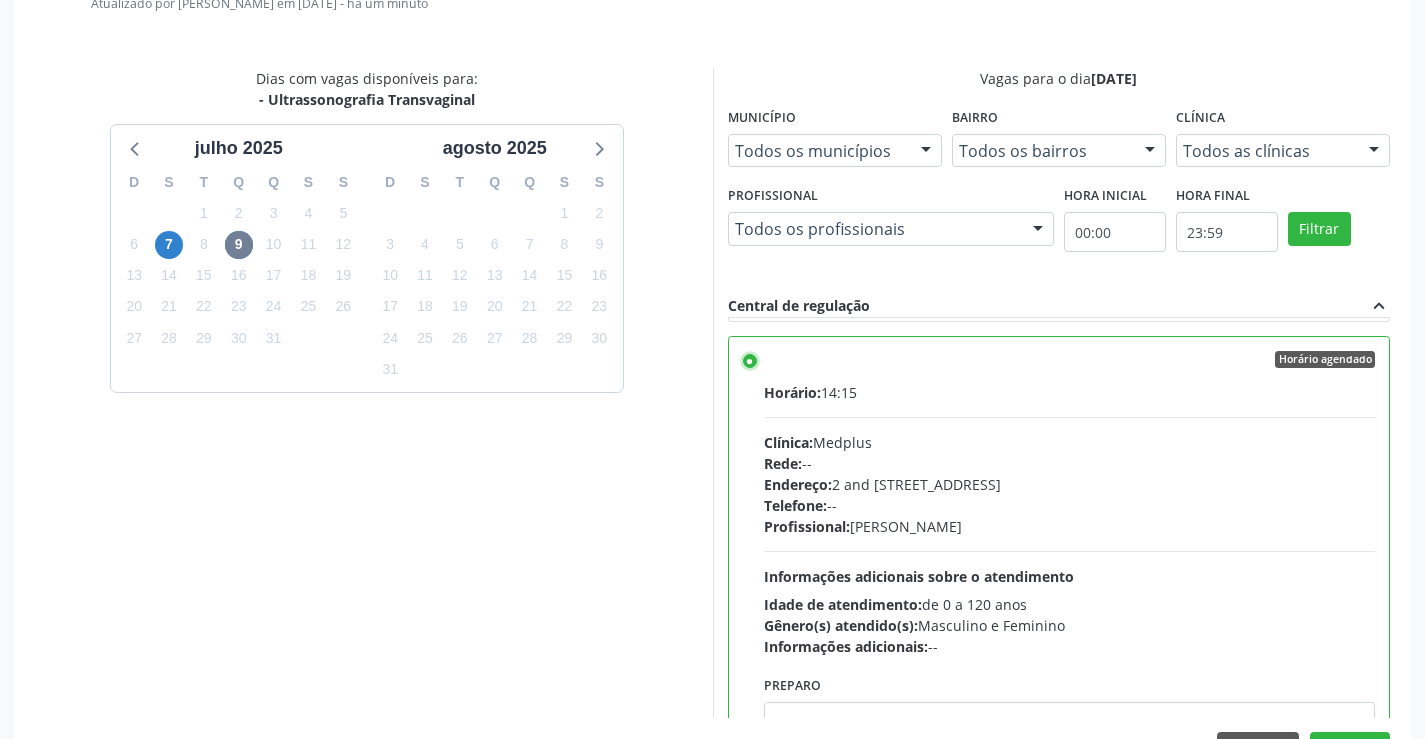 scroll, scrollTop: 644, scrollLeft: 0, axis: vertical 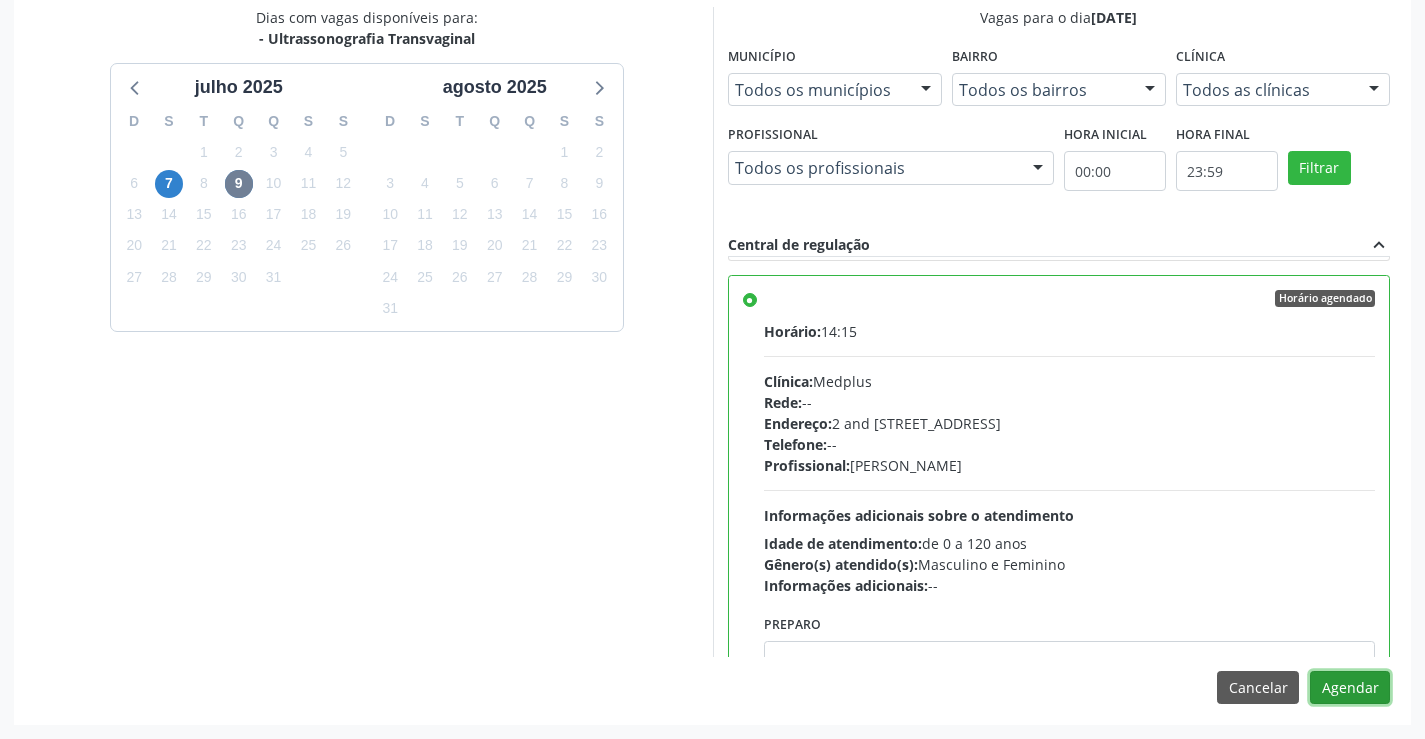 click on "Agendar" at bounding box center (1350, 688) 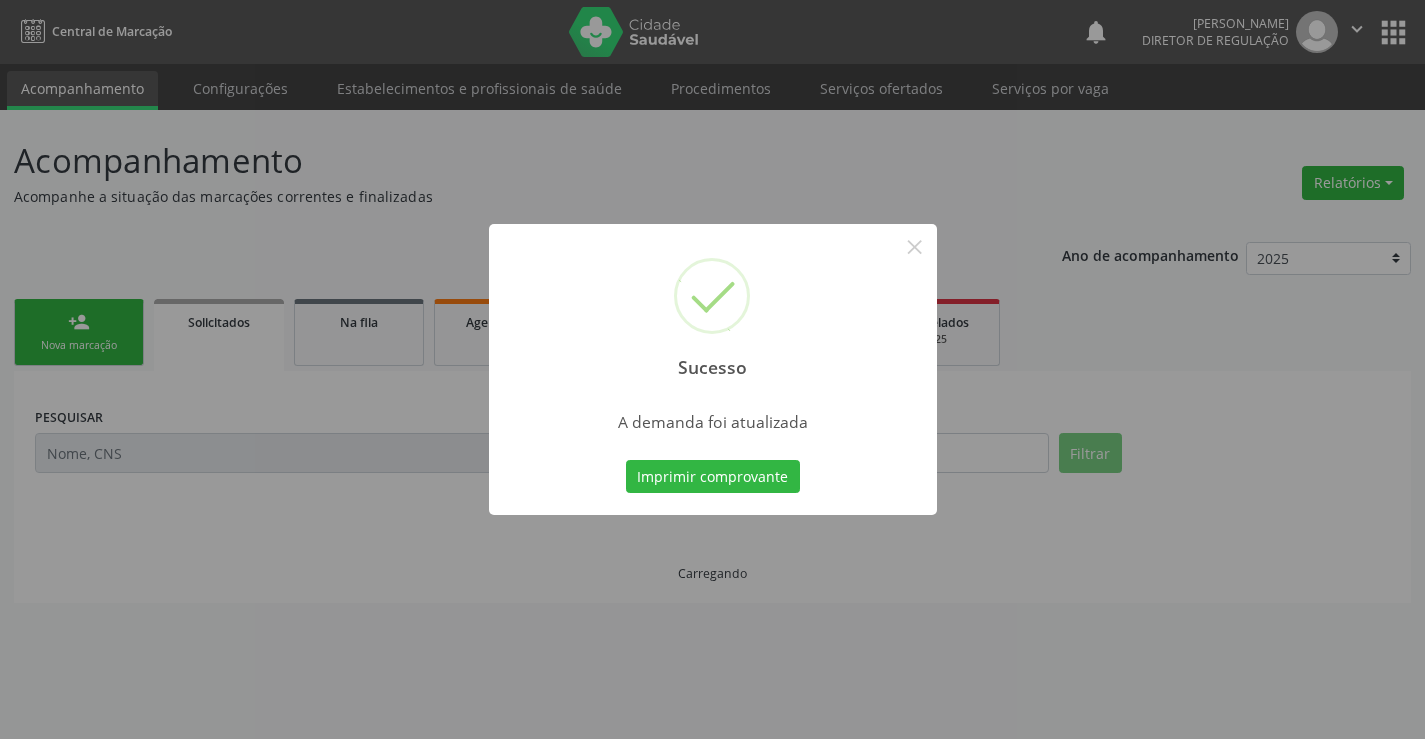 scroll, scrollTop: 0, scrollLeft: 0, axis: both 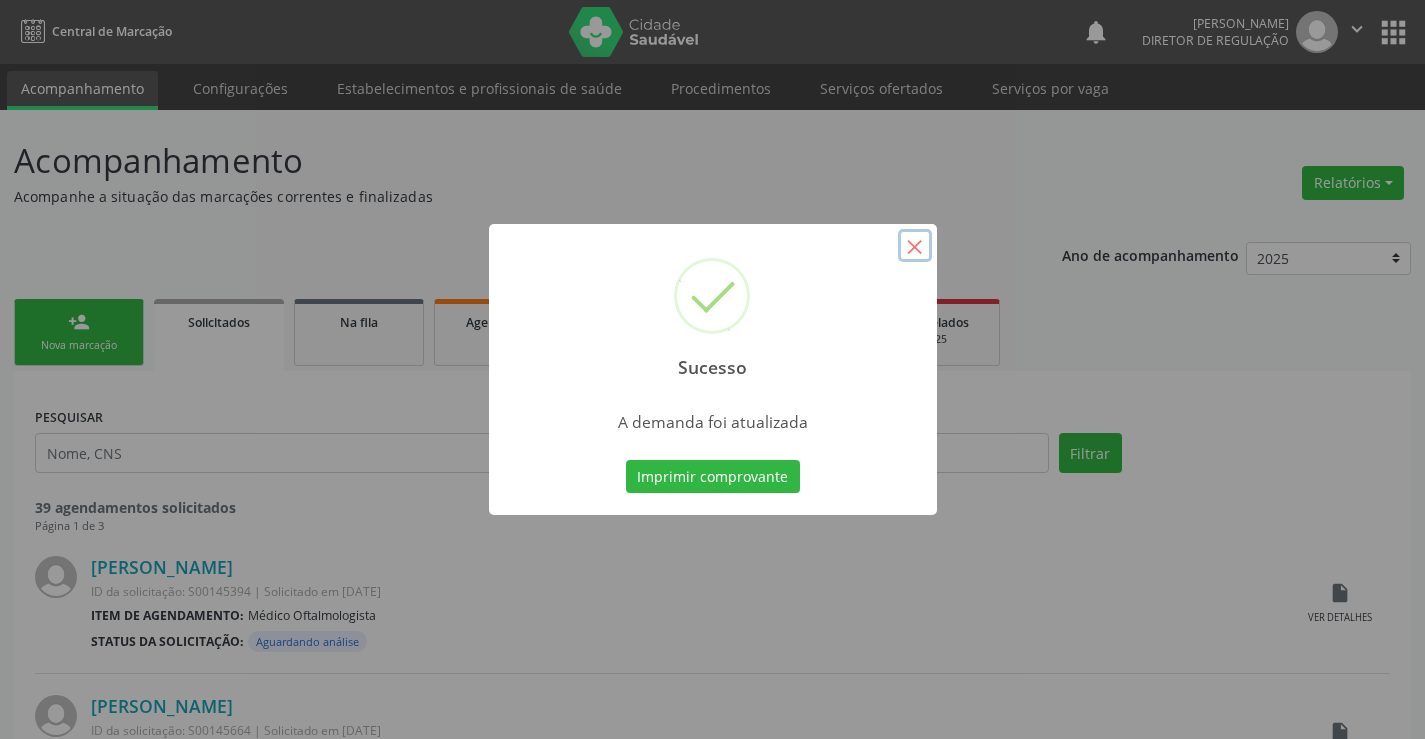click on "×" at bounding box center (915, 246) 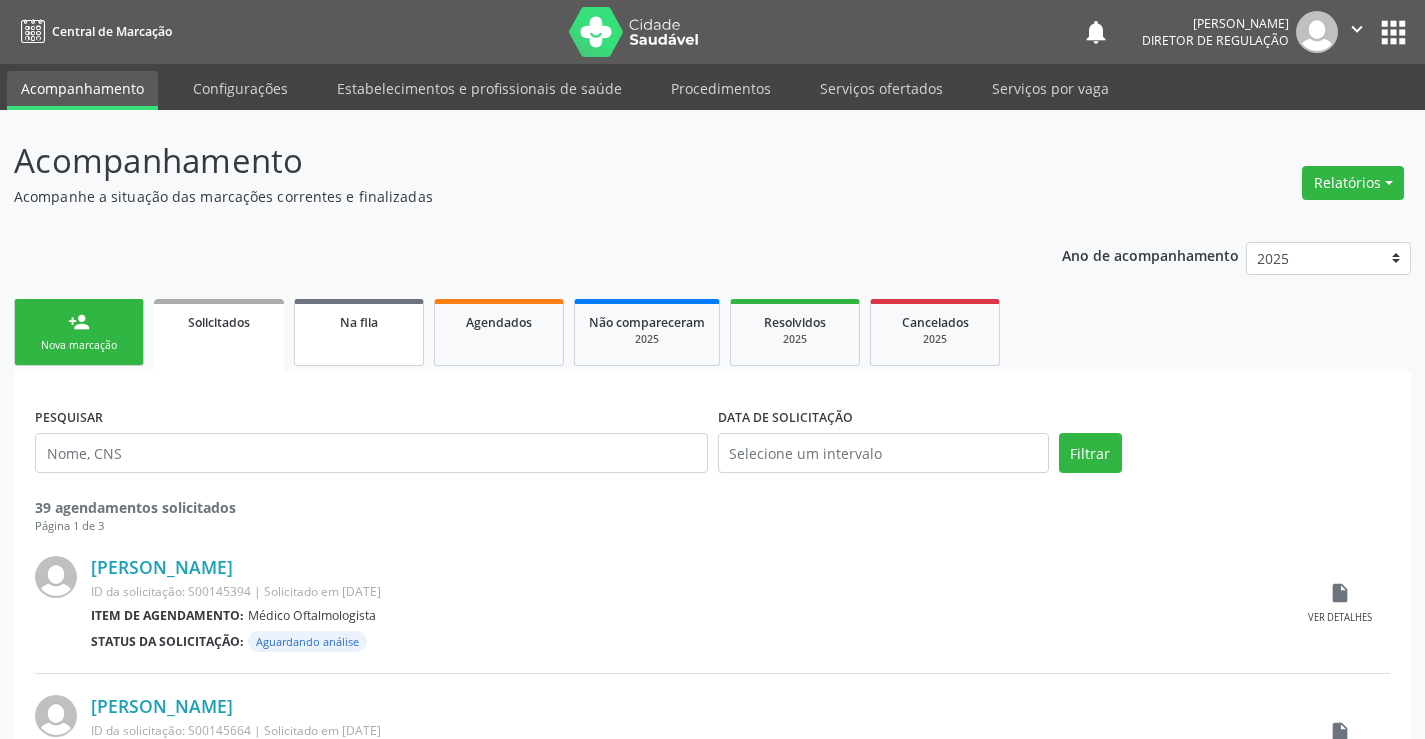 click on "Na fila" at bounding box center [359, 332] 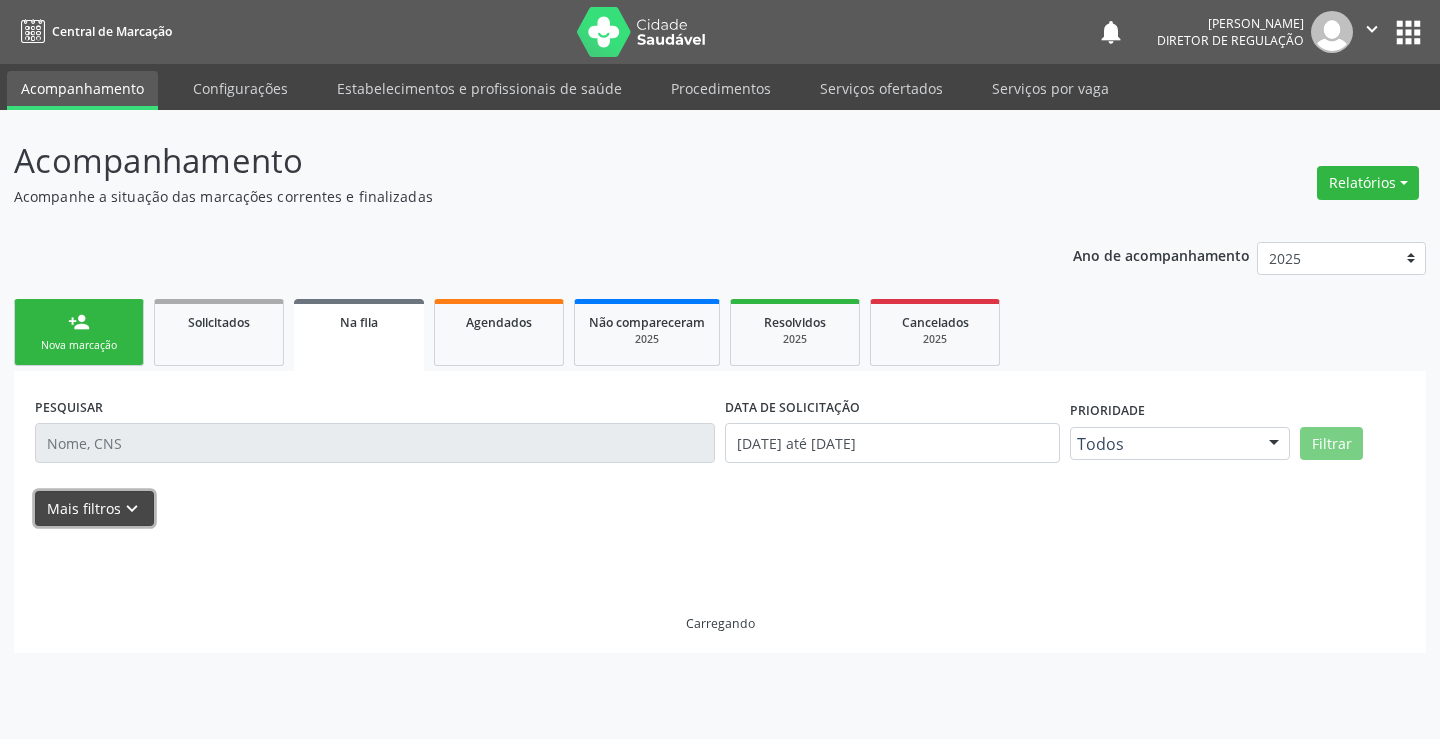 click on "keyboard_arrow_down" at bounding box center [132, 509] 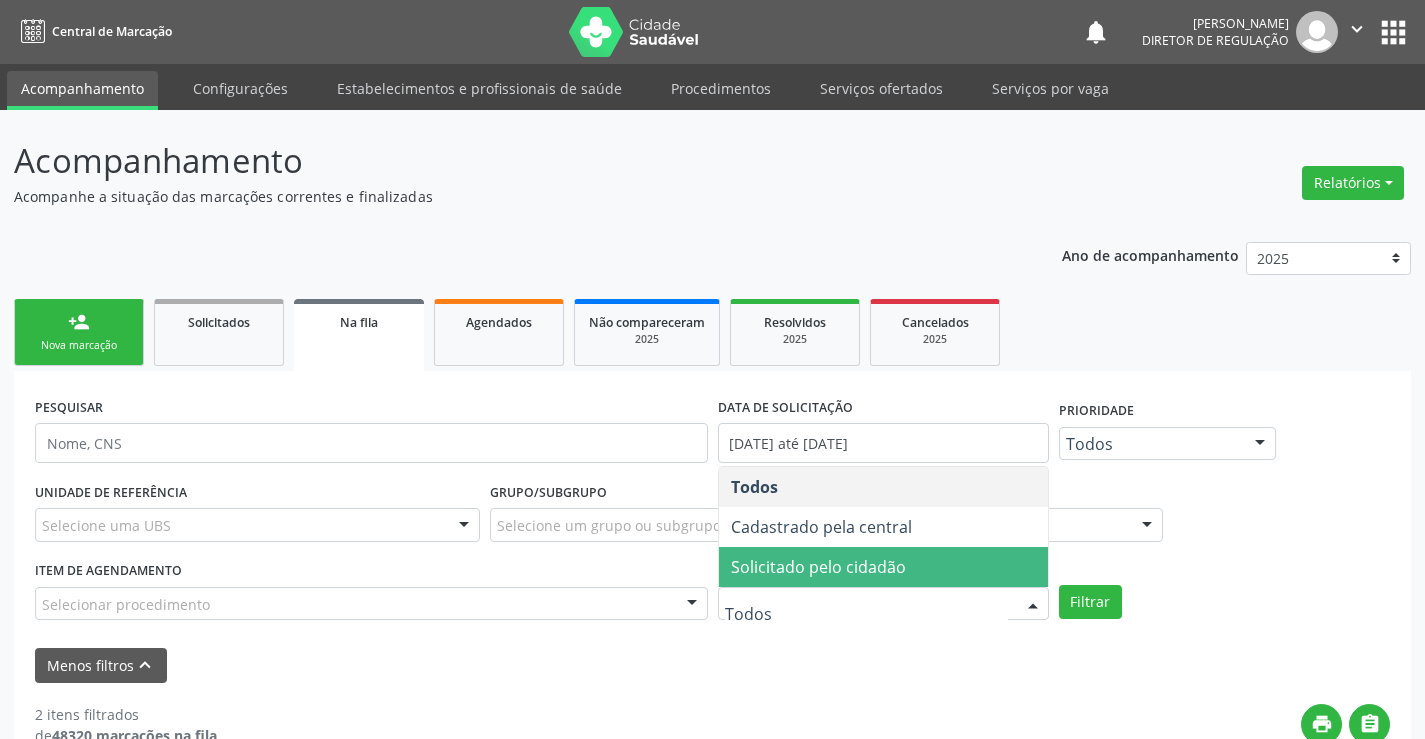 click on "Solicitado pelo cidadão" at bounding box center [818, 567] 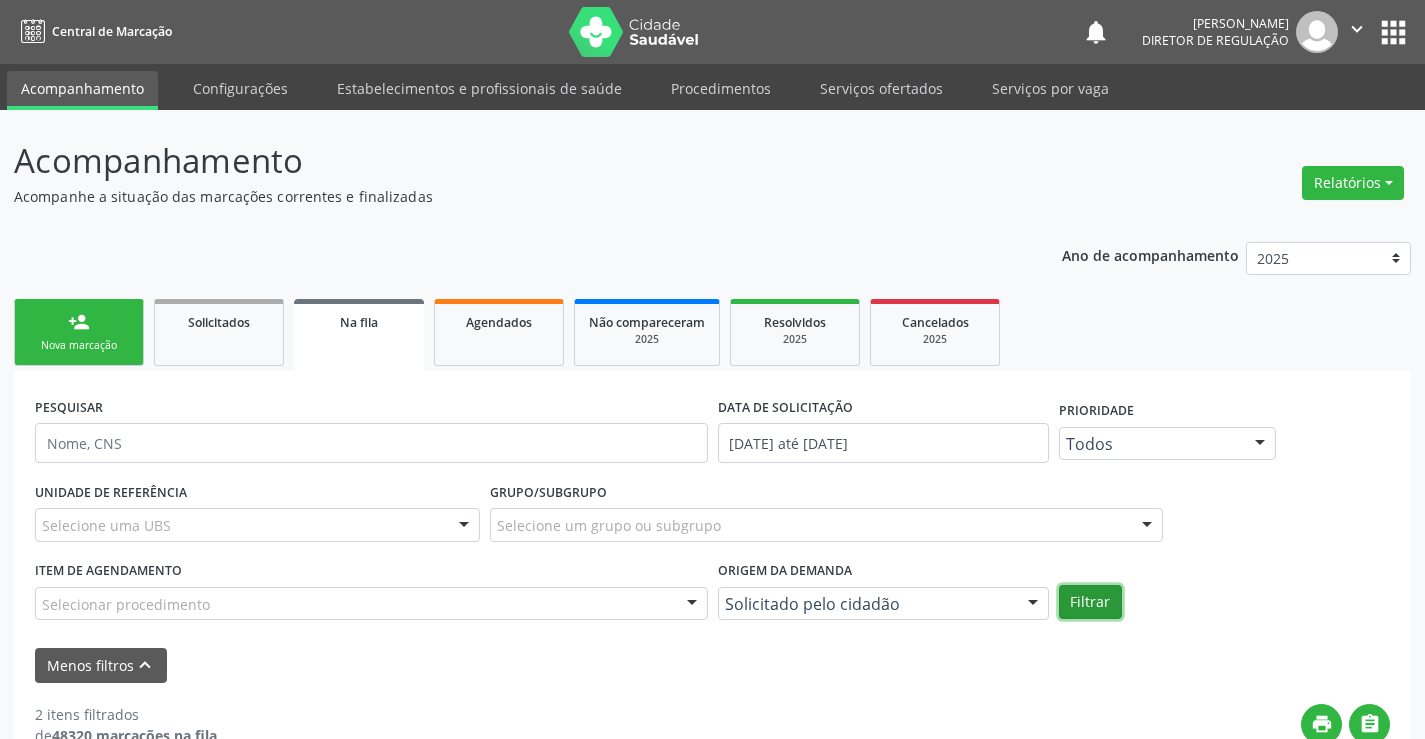 click on "Filtrar" at bounding box center [1090, 602] 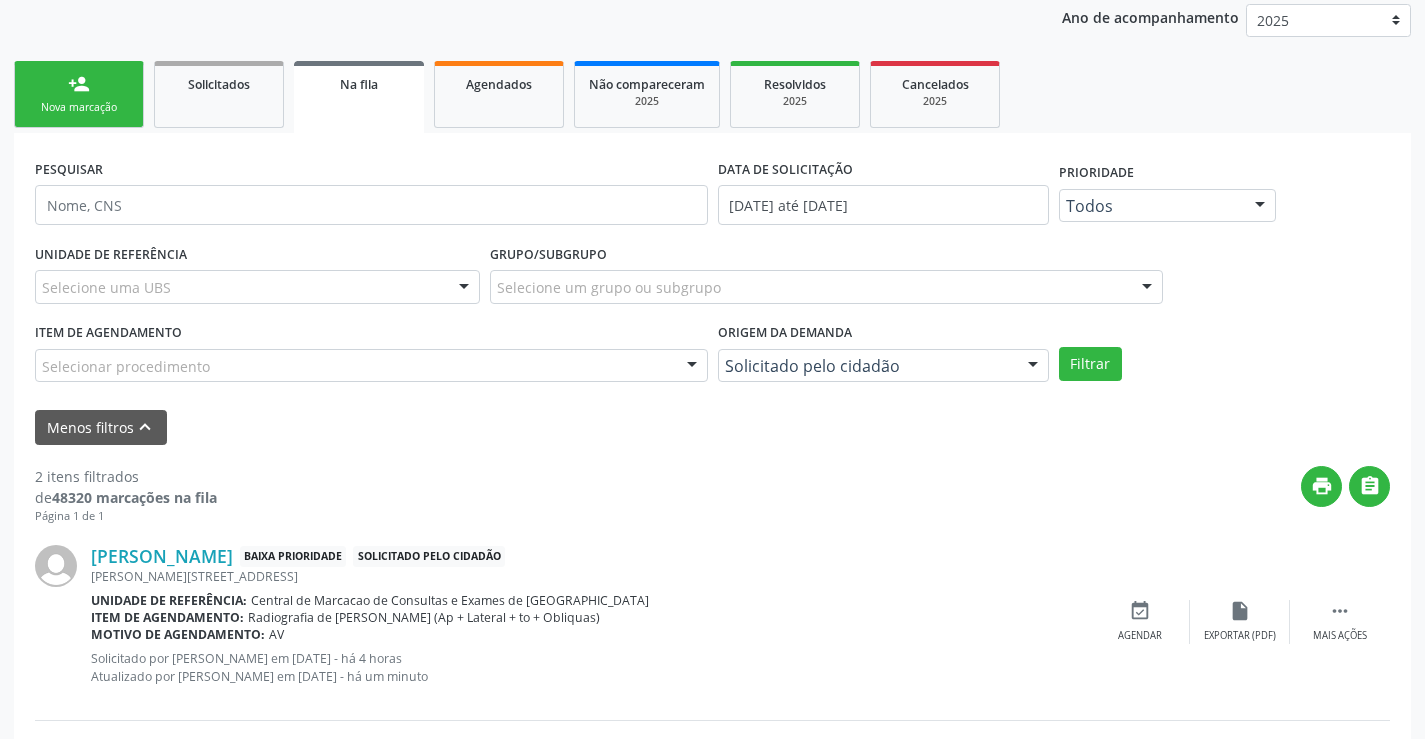 scroll, scrollTop: 450, scrollLeft: 0, axis: vertical 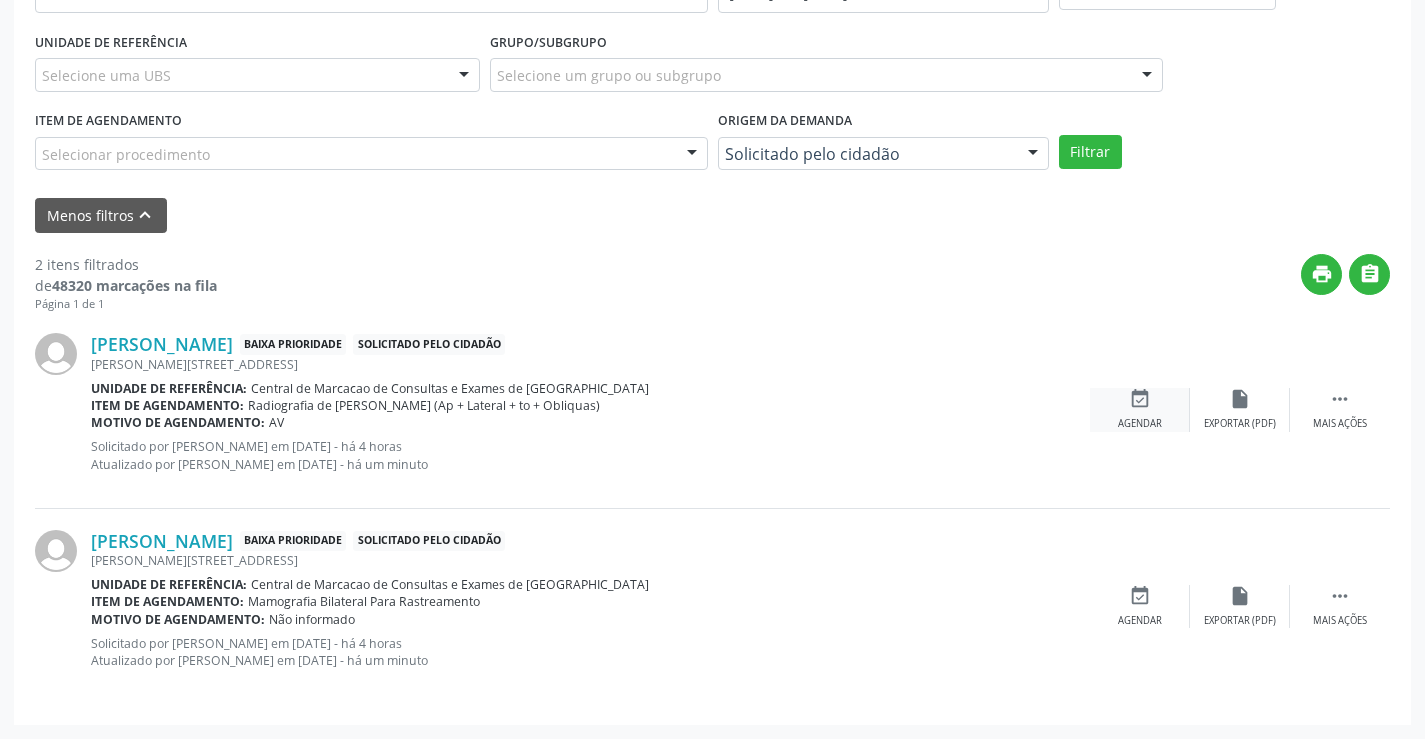 click on "event_available
Agendar" at bounding box center (1140, 409) 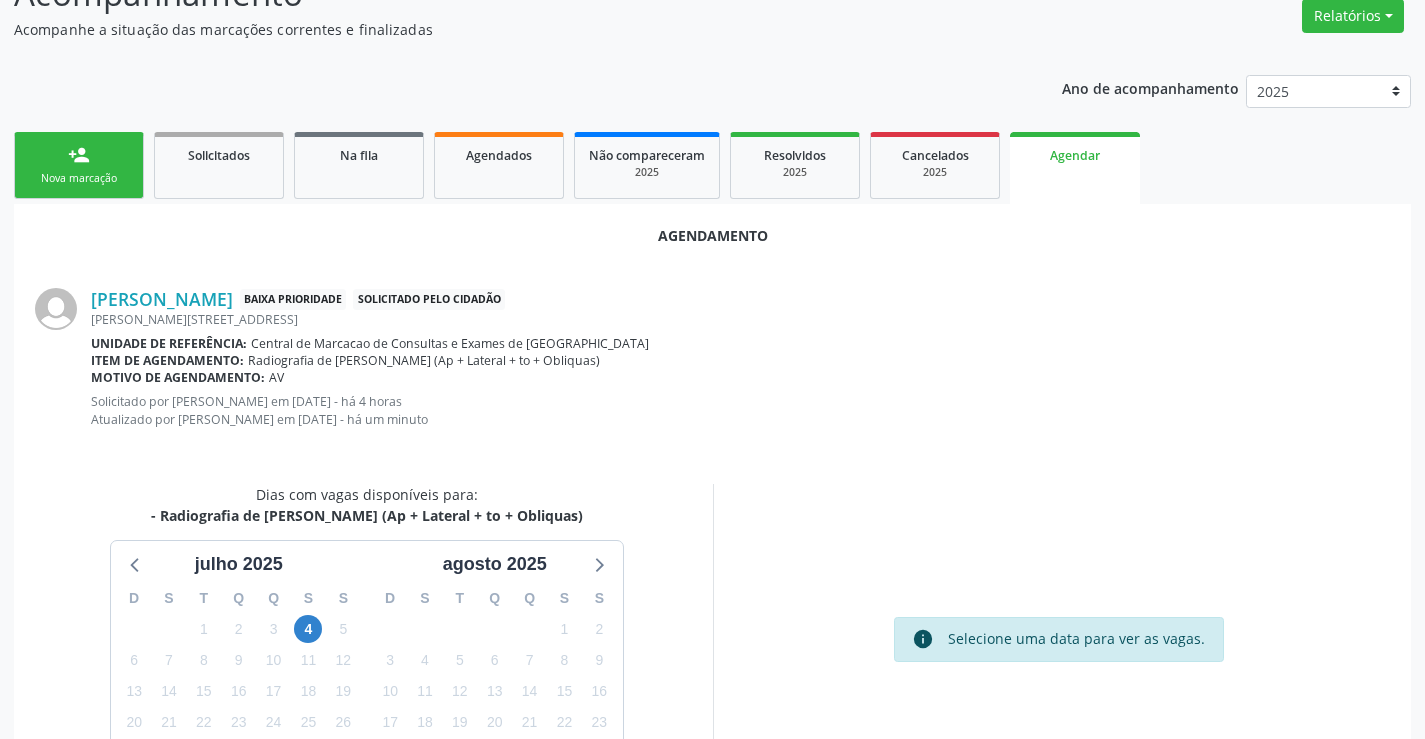 scroll, scrollTop: 319, scrollLeft: 0, axis: vertical 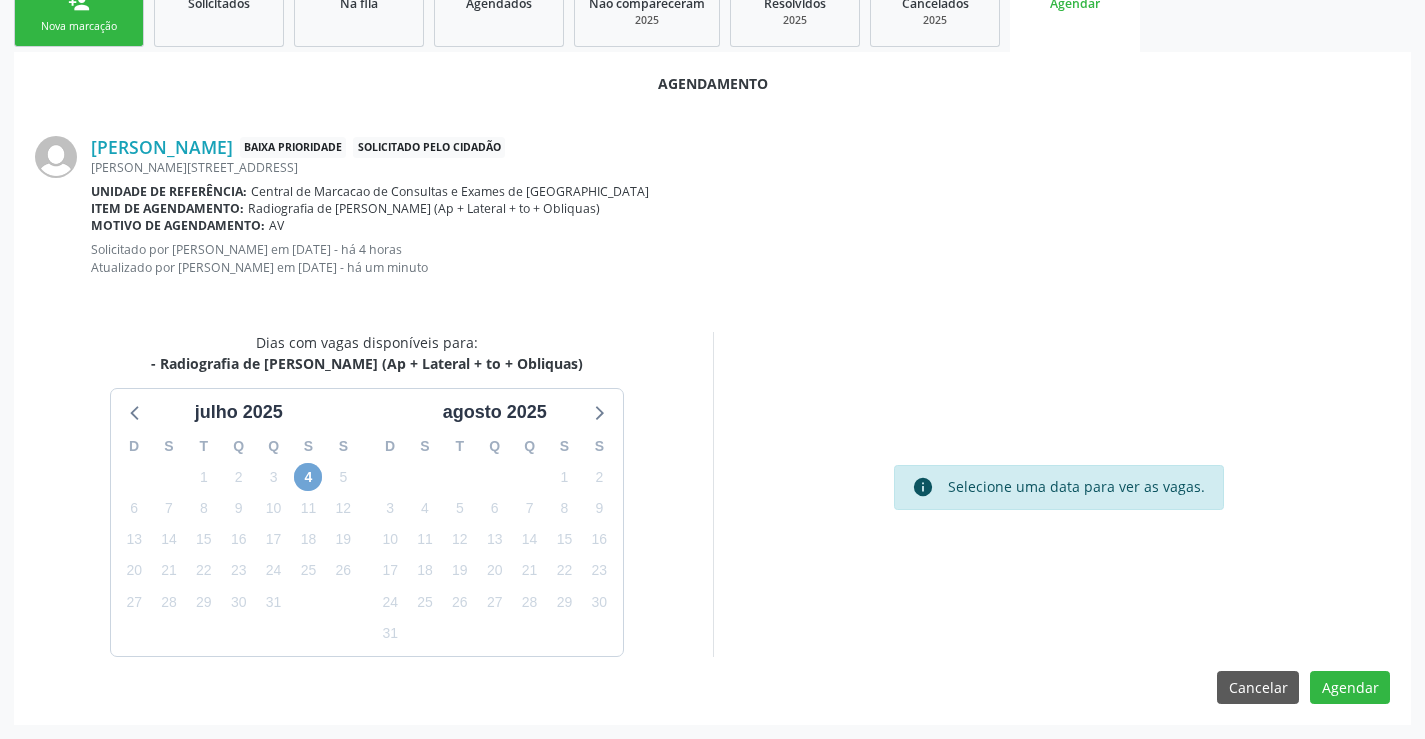 click on "4" at bounding box center (308, 477) 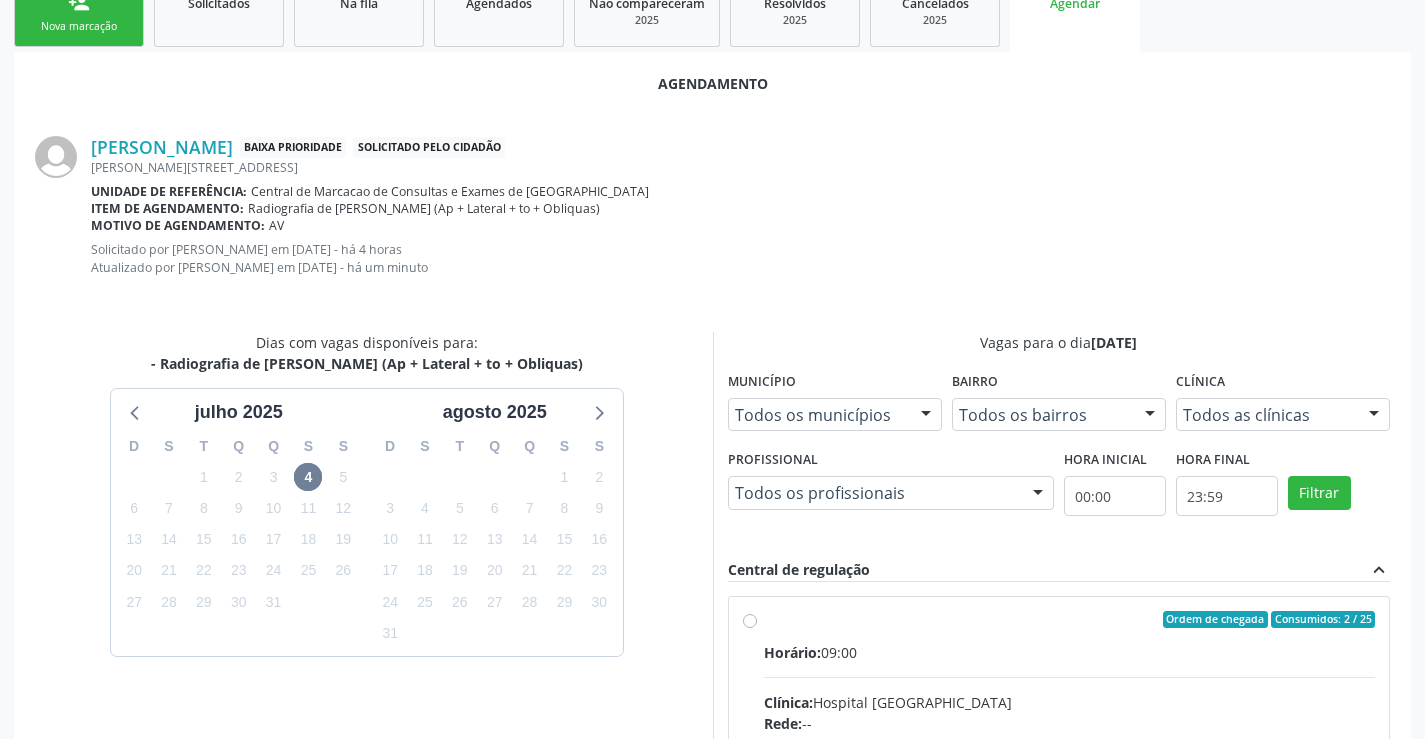 click on "Ordem de chegada
Consumidos: 2 / 25
Horário:   09:00
Clínica:  Hospital Sao Francisco
Rede:
--
Endereço:   Blocos, nº 258, Centro, Campo Formoso - BA
Telefone:   (74) 36451217
Profissional:
Joel da Rocha Almeida
Informações adicionais sobre o atendimento
Idade de atendimento:
de 0 a 120 anos
Gênero(s) atendido(s):
Masculino e Feminino
Informações adicionais:
--" at bounding box center (1070, 764) 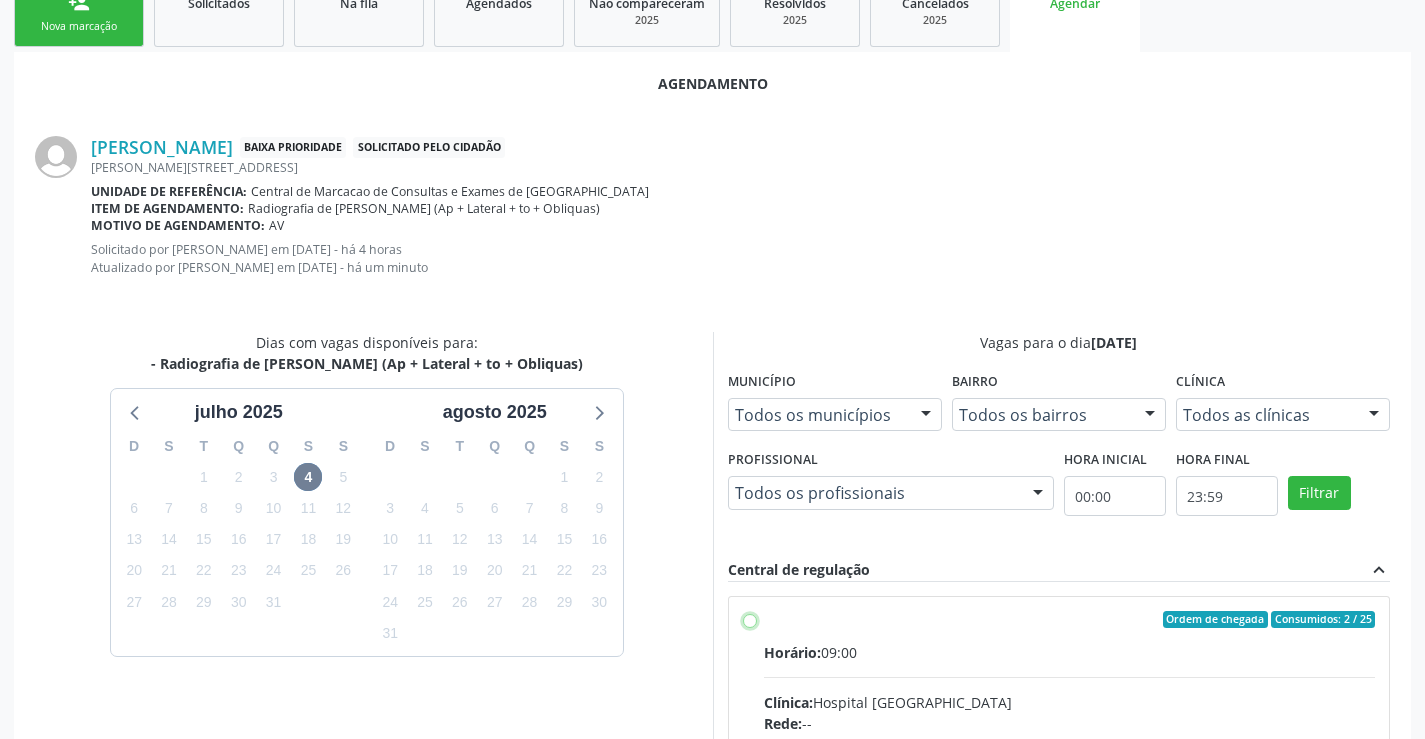 radio on "true" 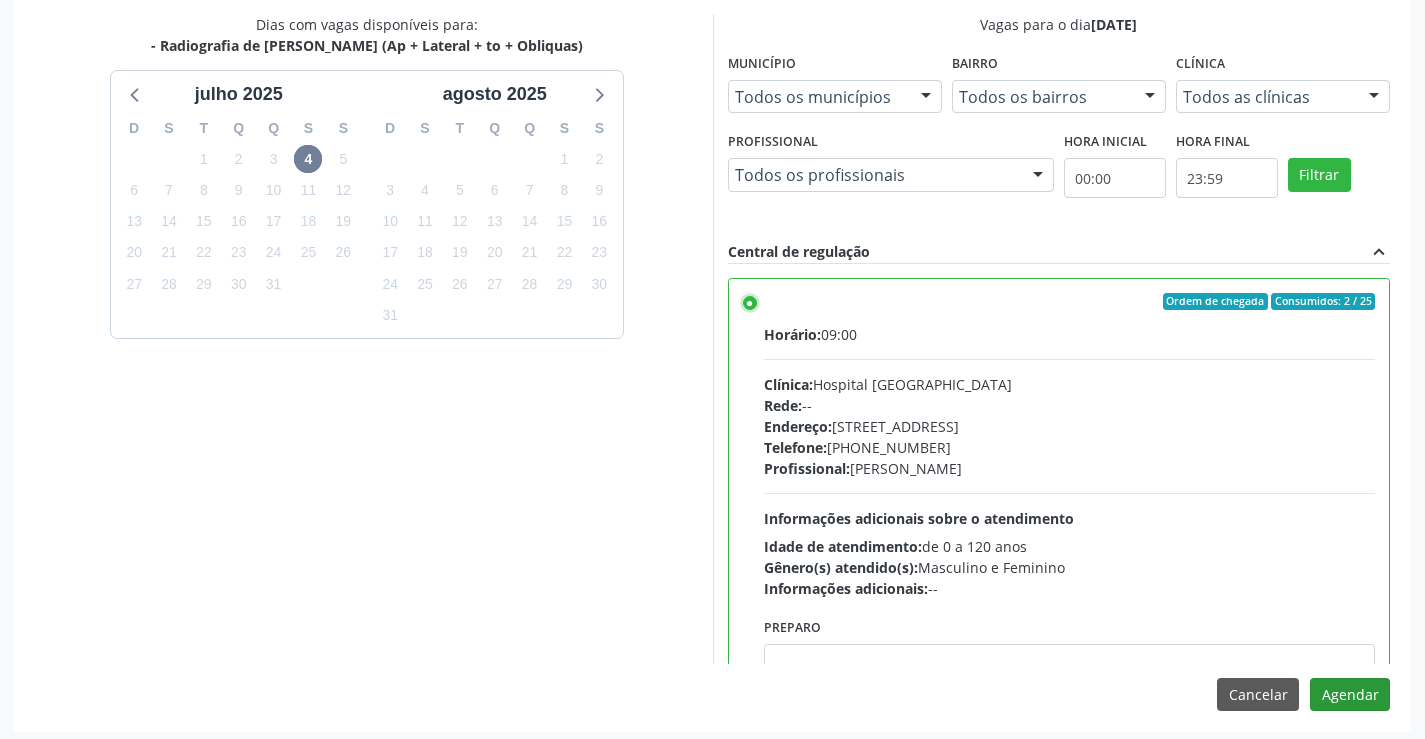 scroll, scrollTop: 644, scrollLeft: 0, axis: vertical 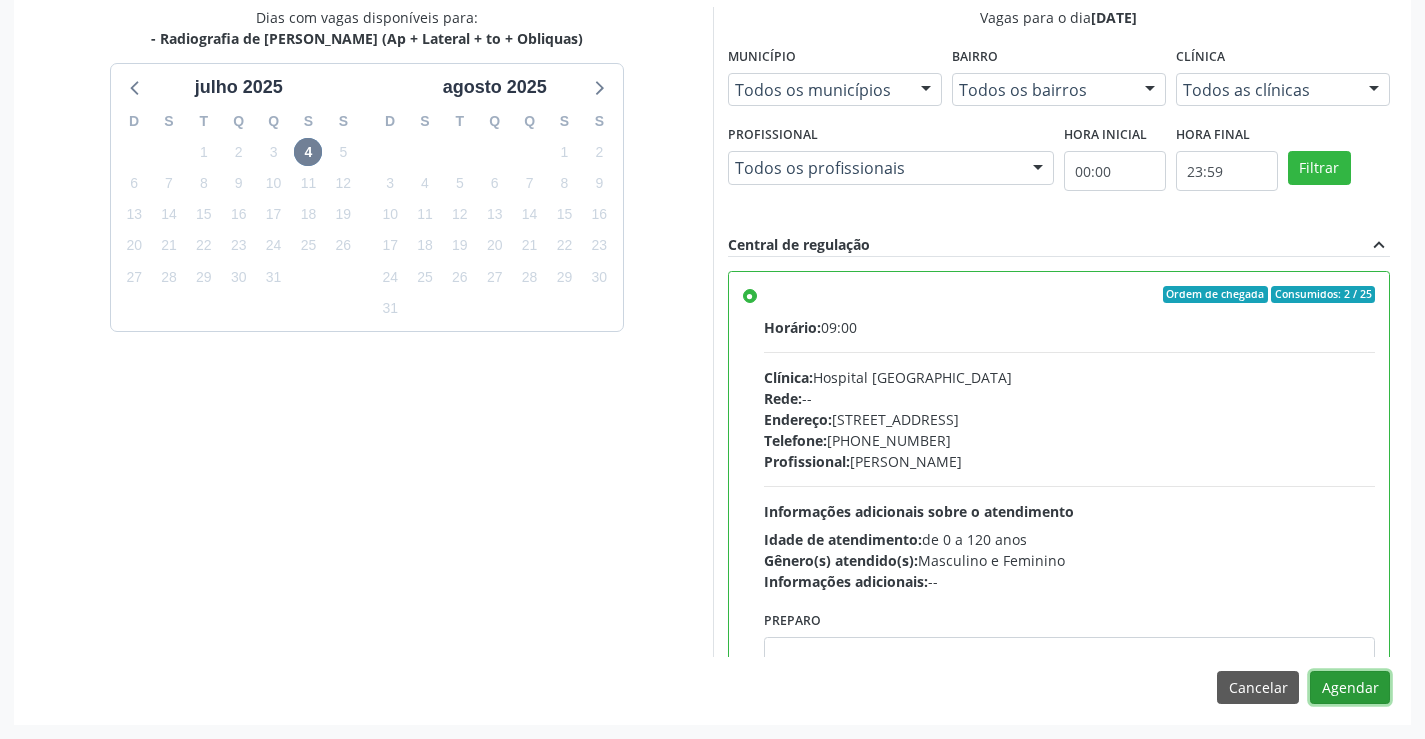 click on "Agendar" at bounding box center [1350, 688] 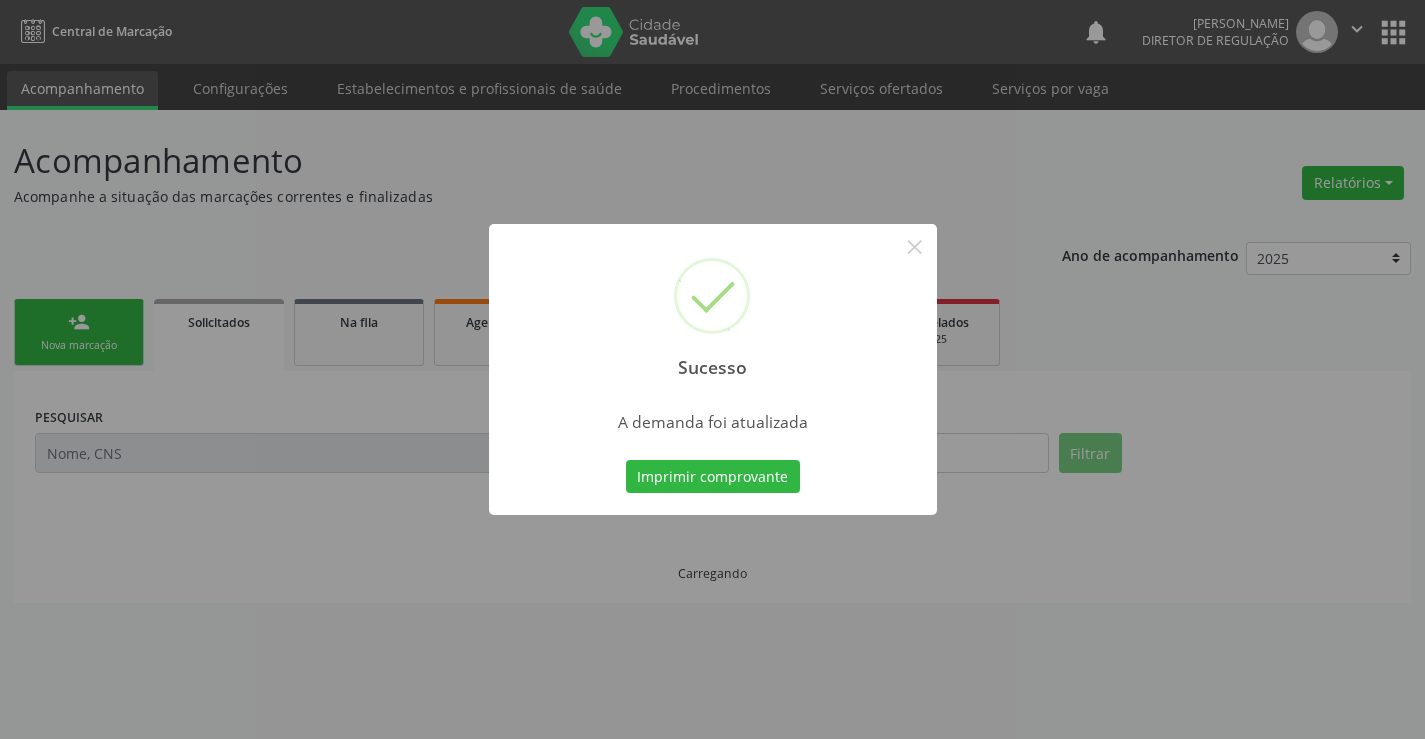 scroll, scrollTop: 0, scrollLeft: 0, axis: both 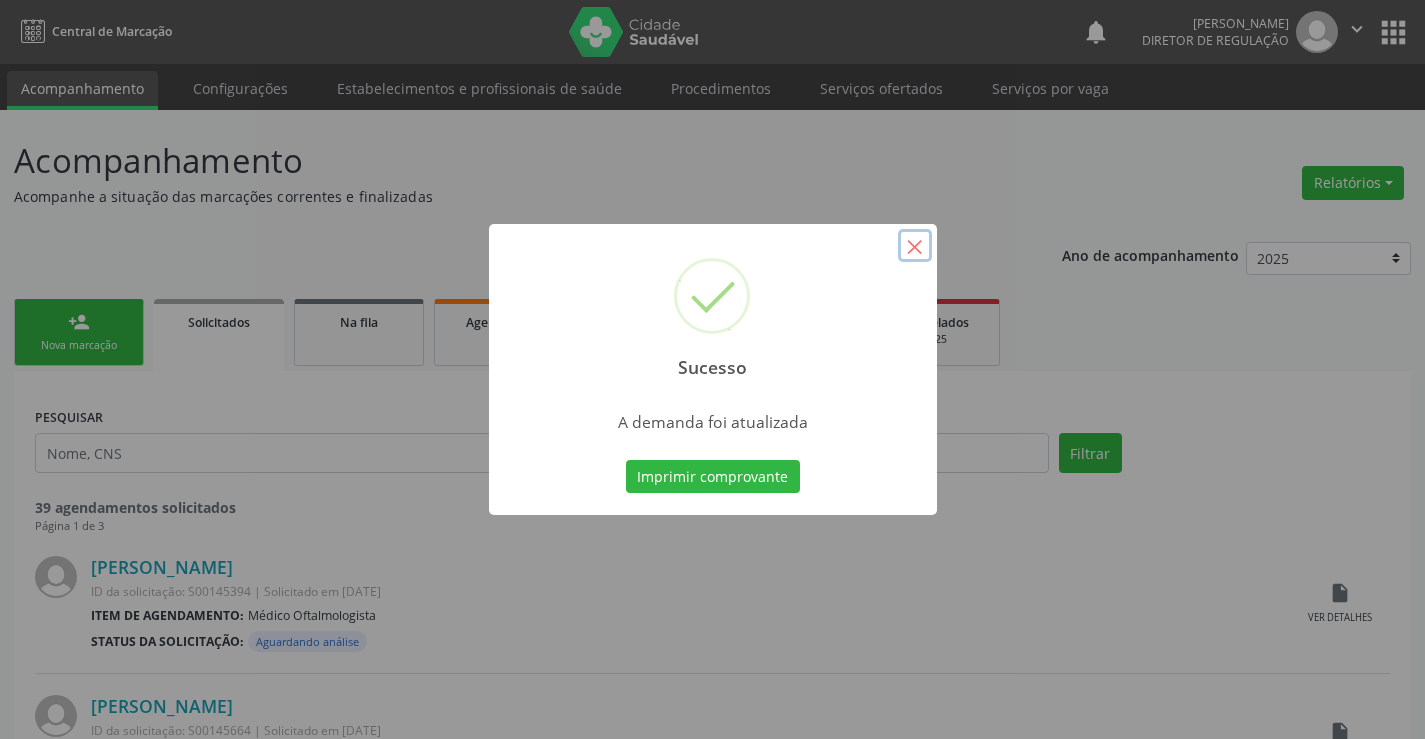 click on "×" at bounding box center [915, 246] 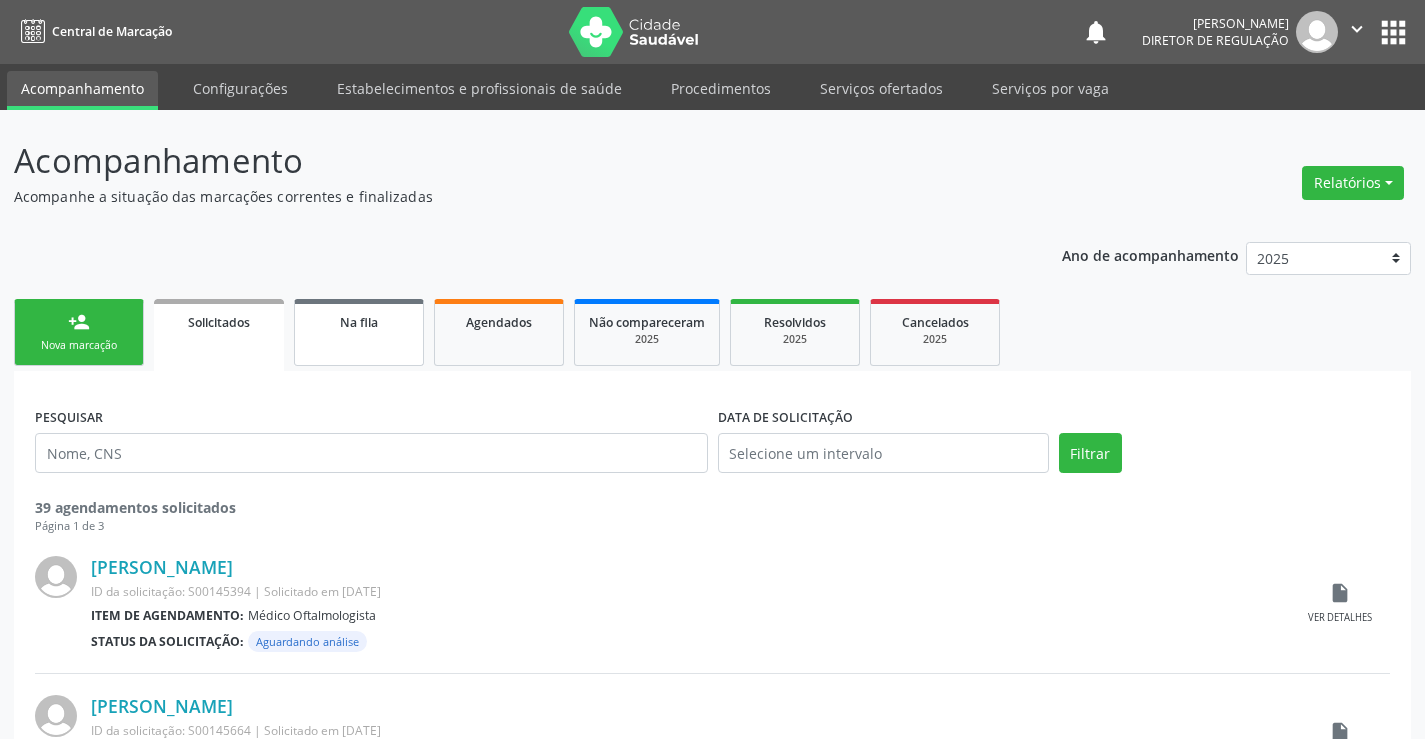 click on "Na fila" at bounding box center [359, 321] 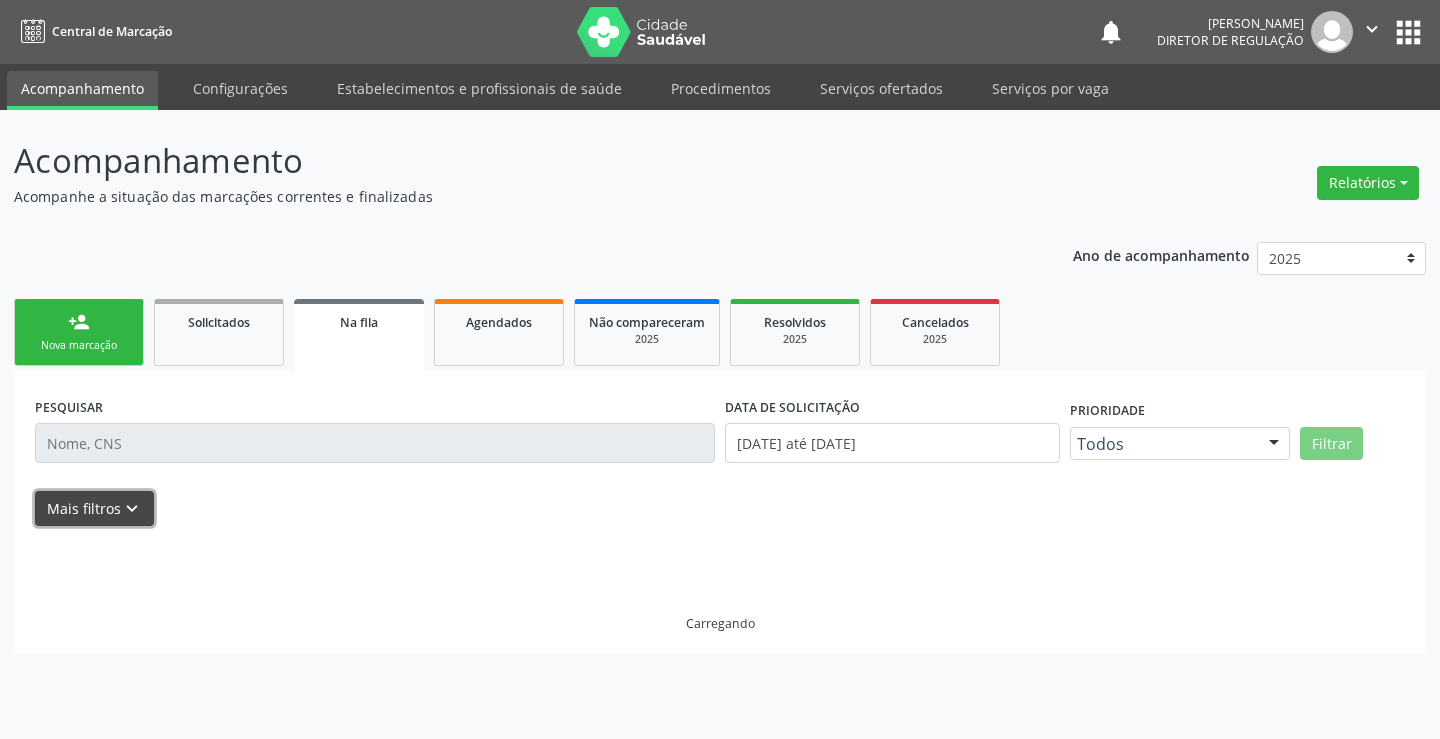 click on "Mais filtros
keyboard_arrow_down" at bounding box center [94, 508] 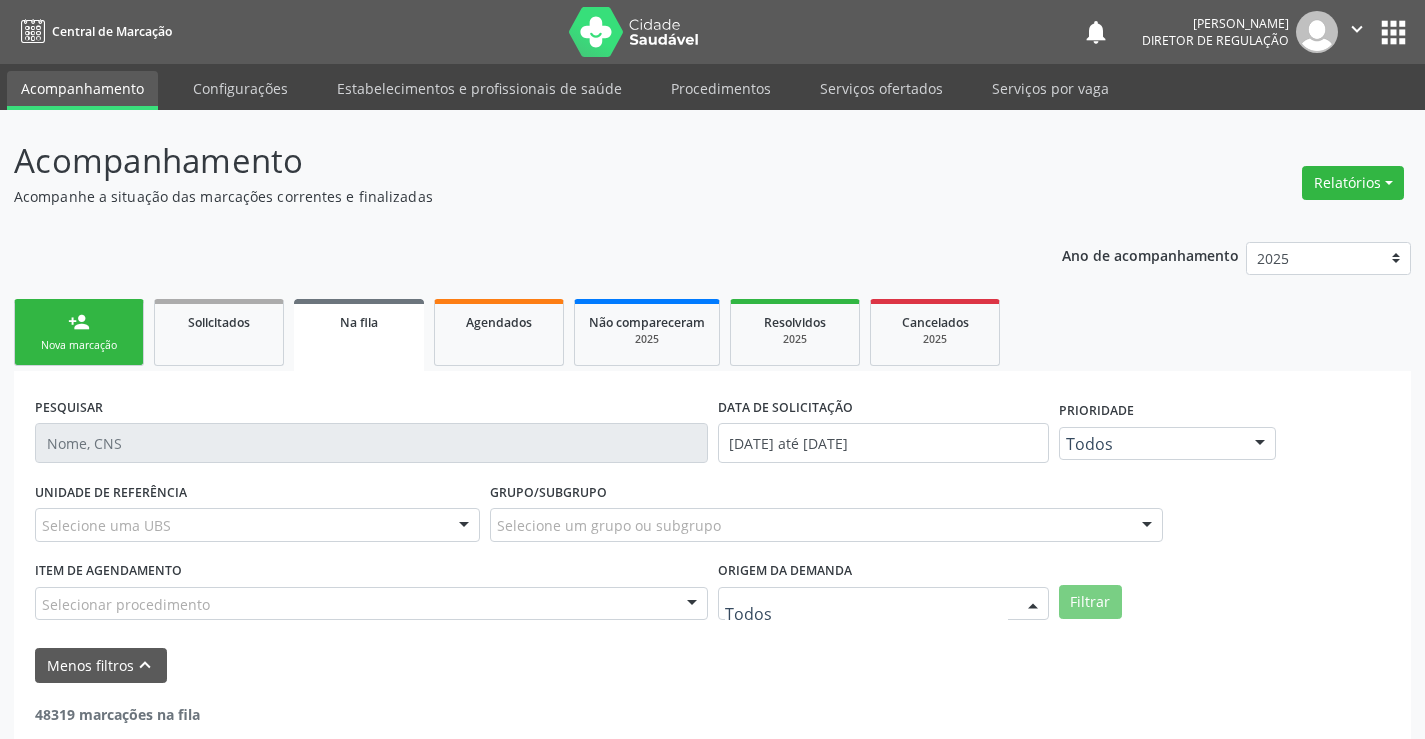 click on "Todos   Cadastrado pela central   Solicitado pelo cidadão
Nenhum resultado encontrado para: "   "
Não há nenhuma opção para ser exibida." at bounding box center [883, 604] 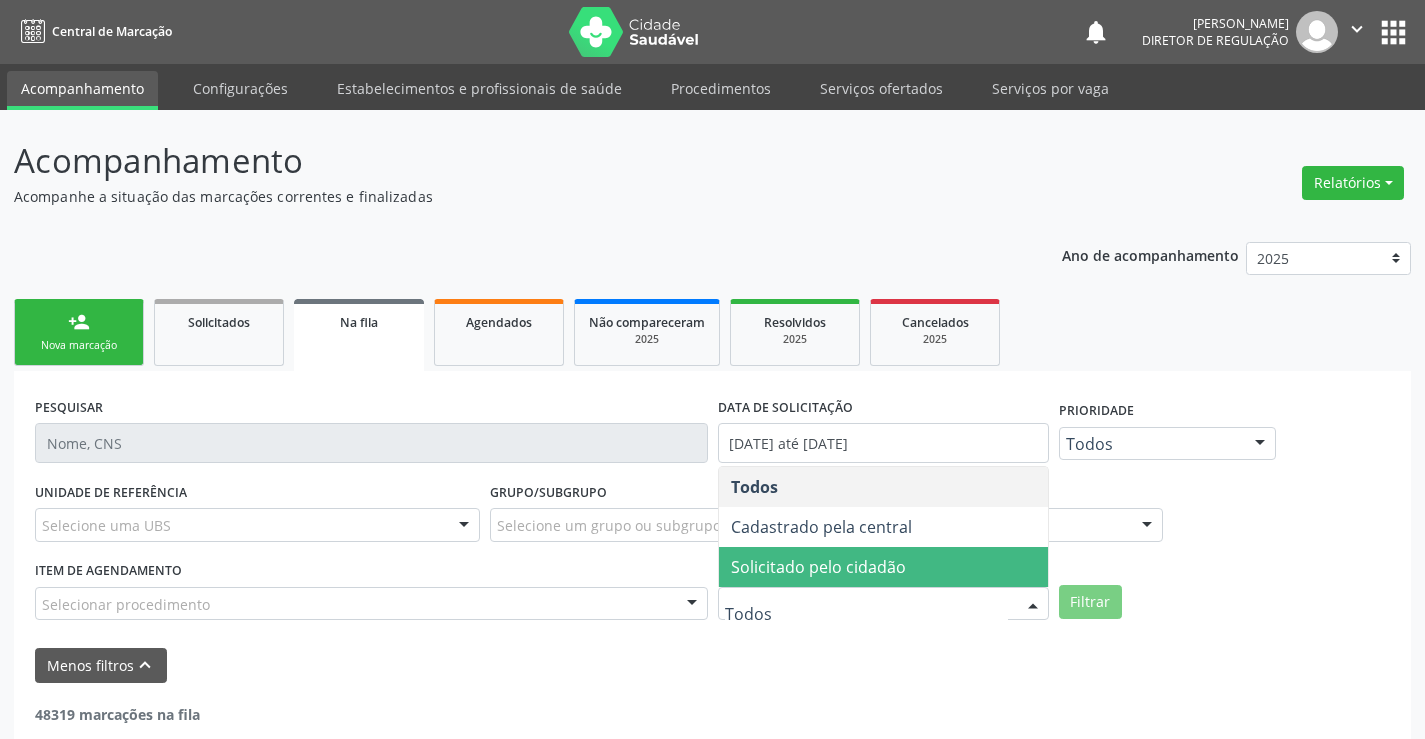 click on "Solicitado pelo cidadão" at bounding box center [818, 567] 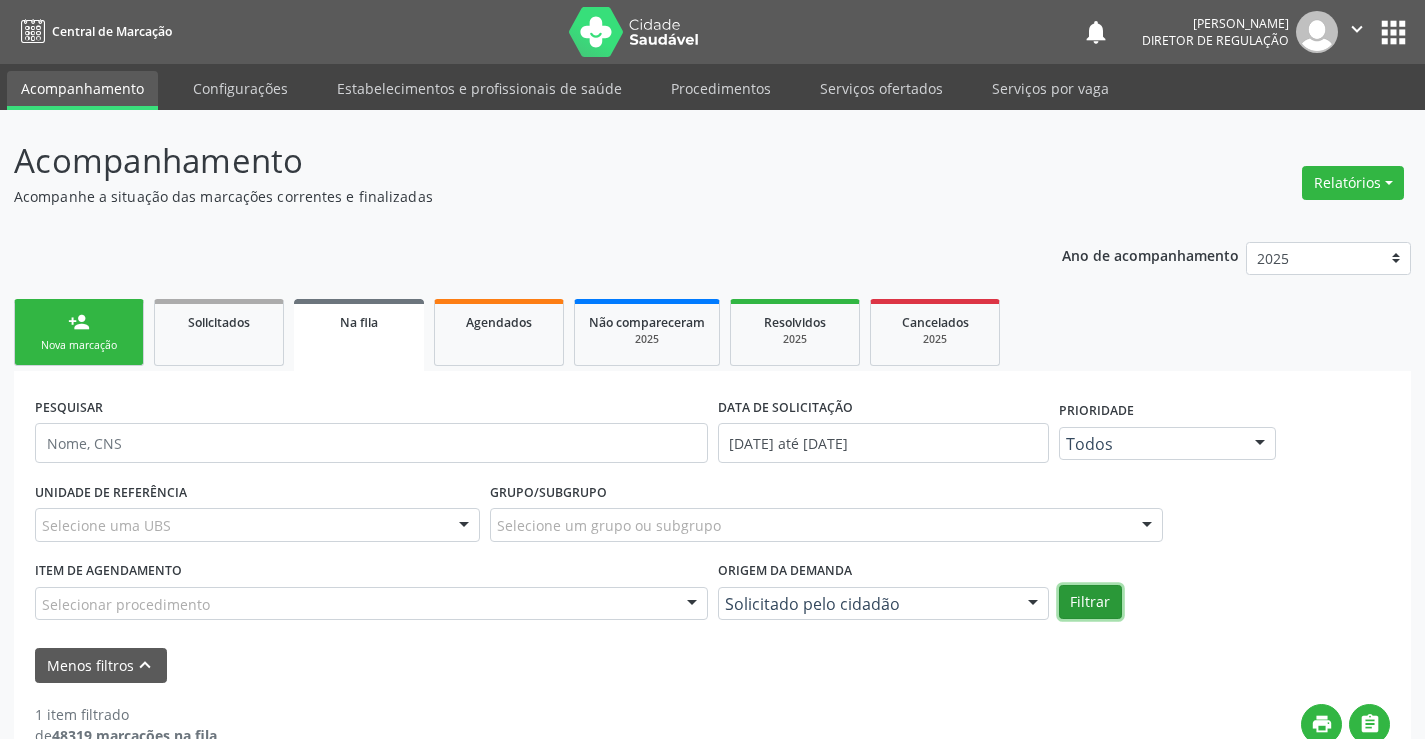 click on "Filtrar" at bounding box center (1090, 602) 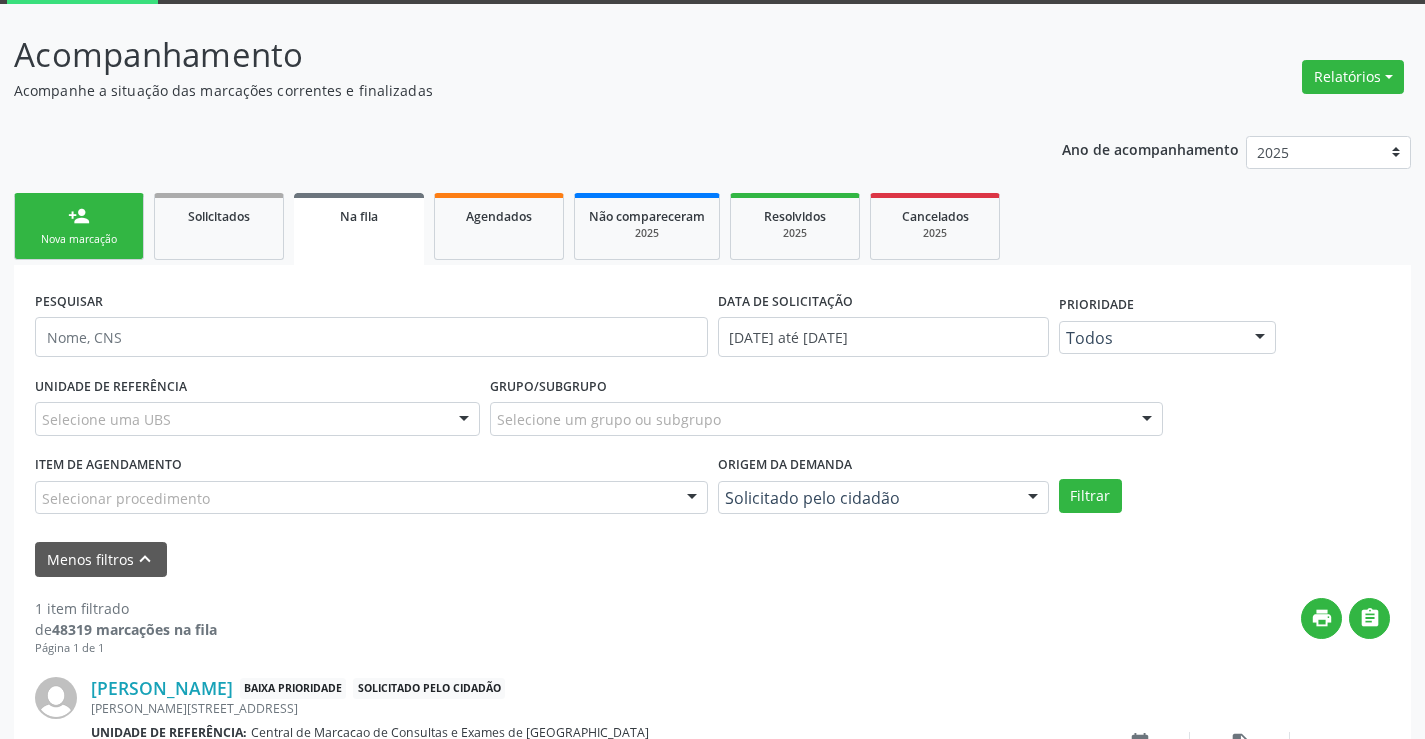 scroll, scrollTop: 254, scrollLeft: 0, axis: vertical 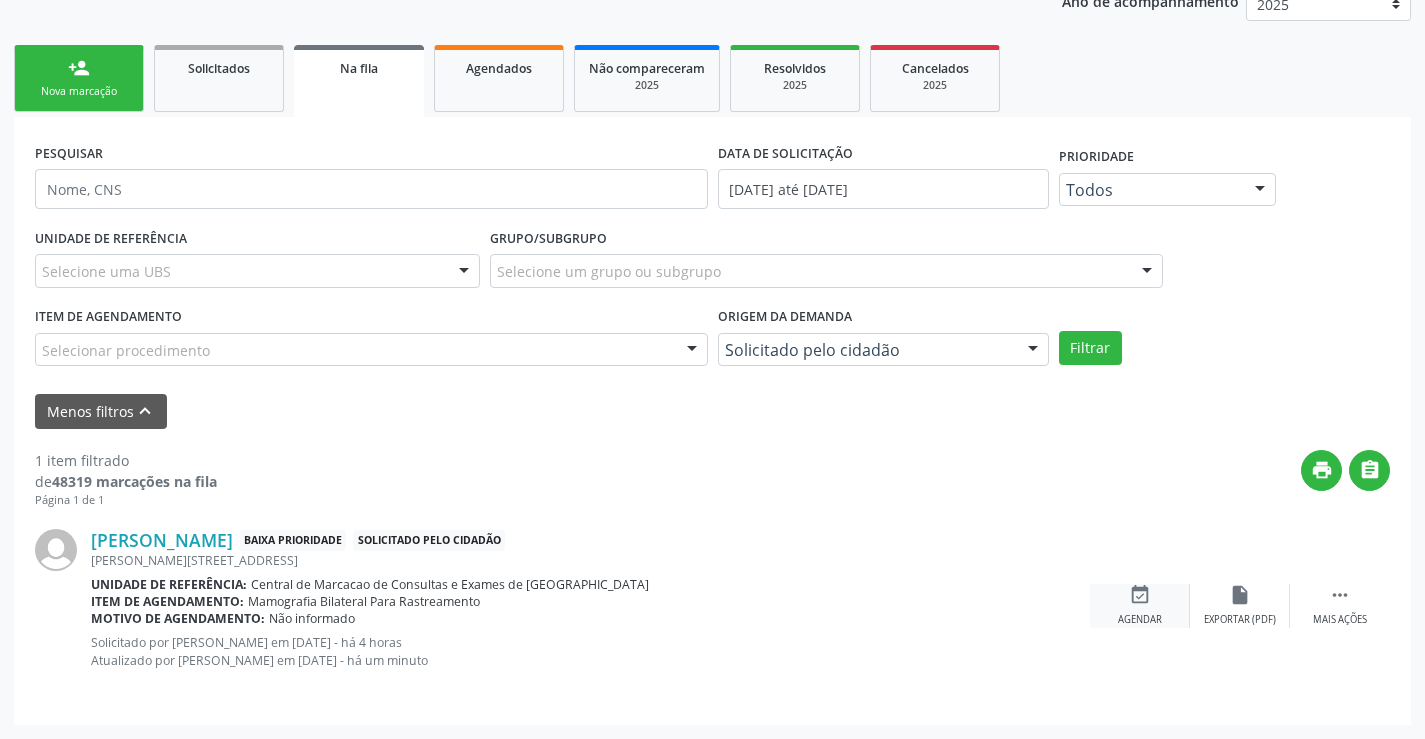 click on "event_available" at bounding box center [1140, 595] 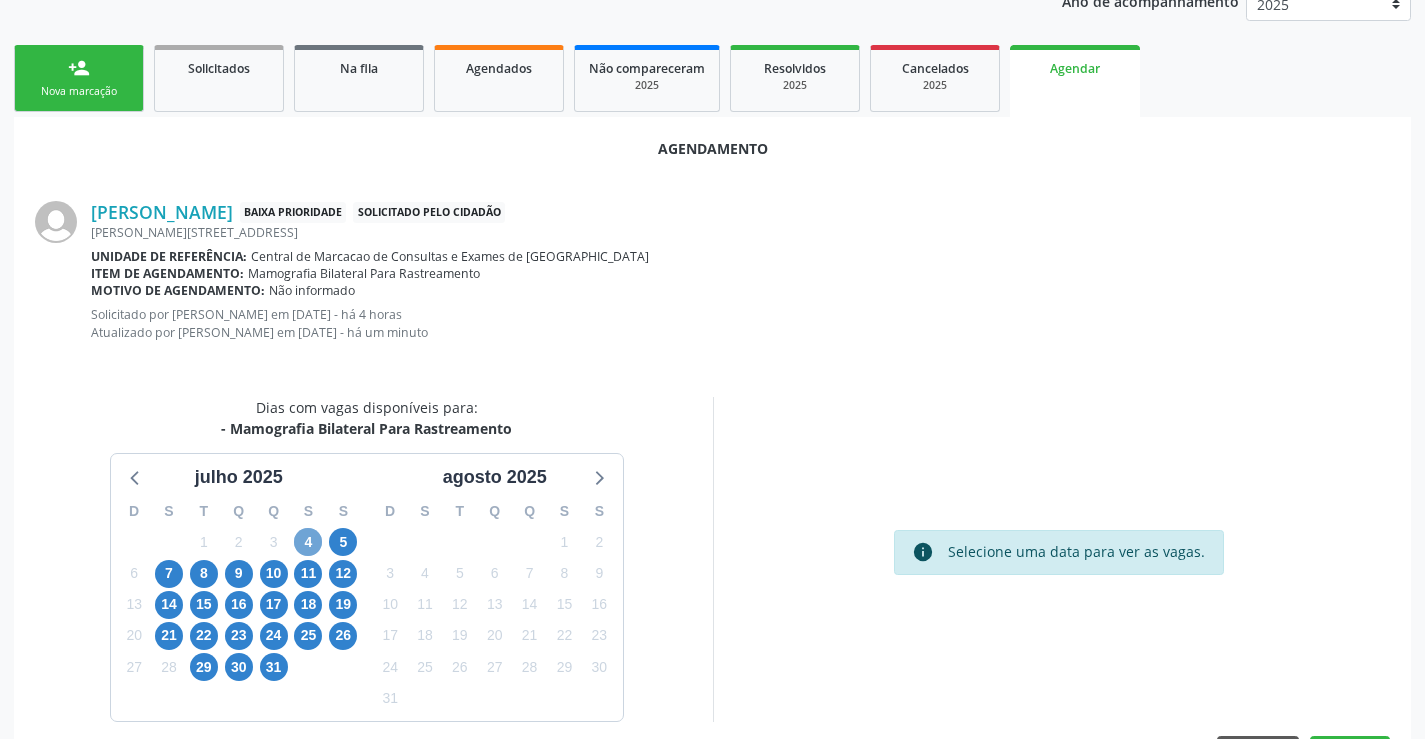 click on "4" at bounding box center [308, 542] 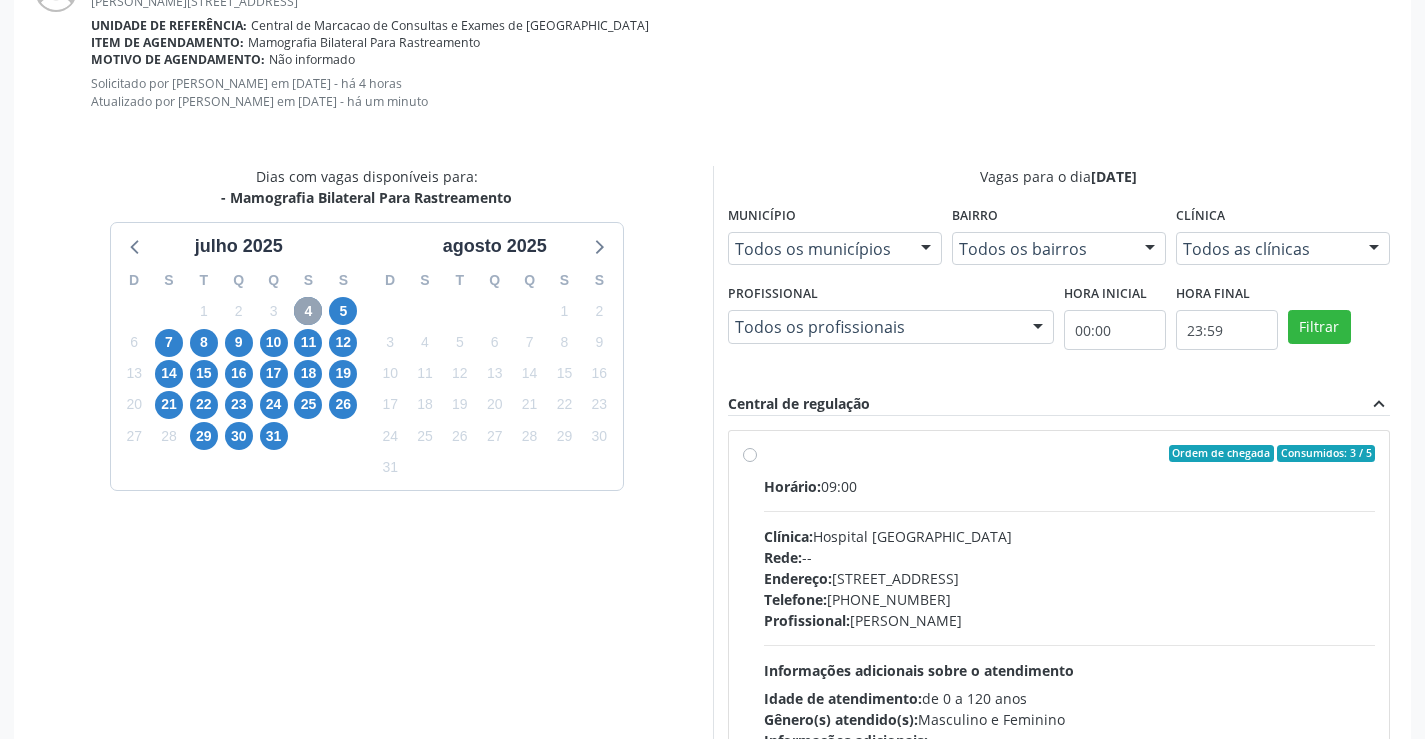 scroll, scrollTop: 554, scrollLeft: 0, axis: vertical 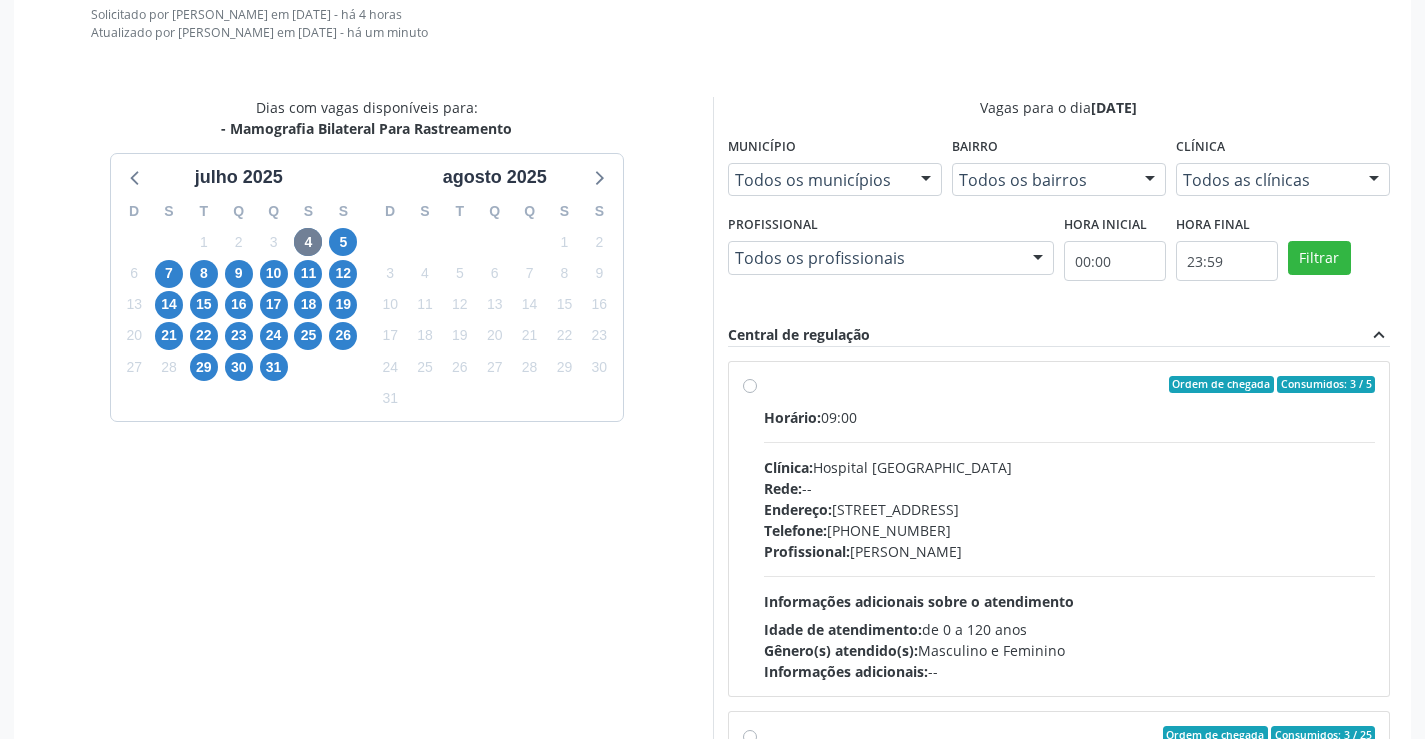 click on "Horário:   09:00" at bounding box center (1070, 417) 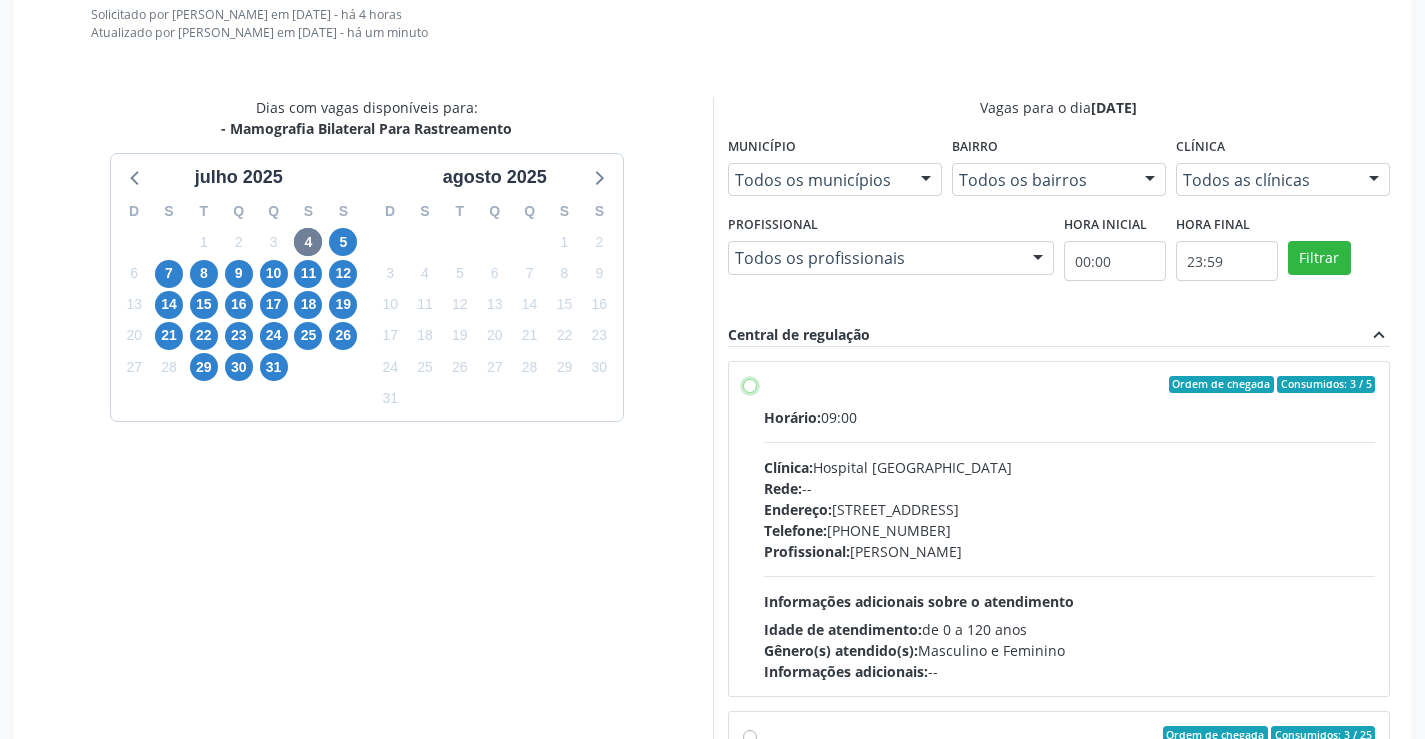radio on "true" 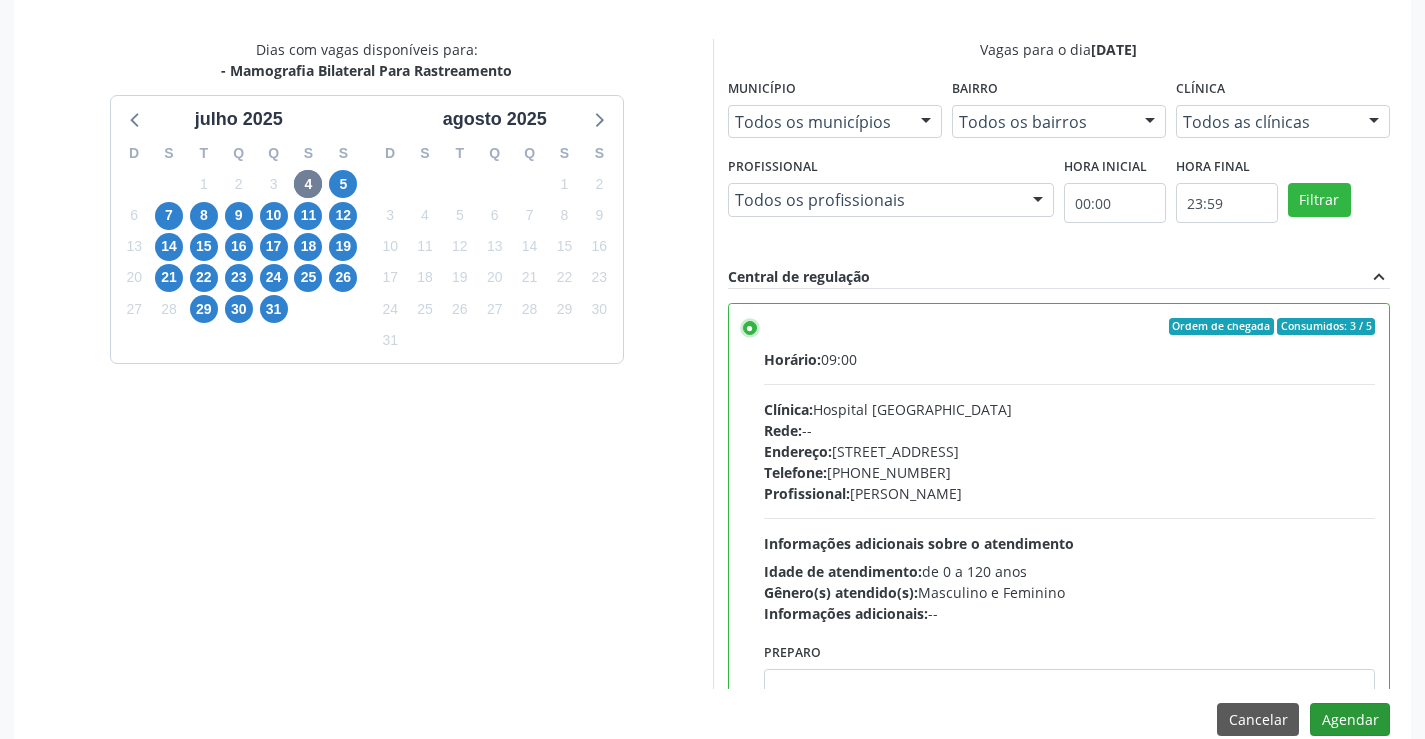 scroll, scrollTop: 644, scrollLeft: 0, axis: vertical 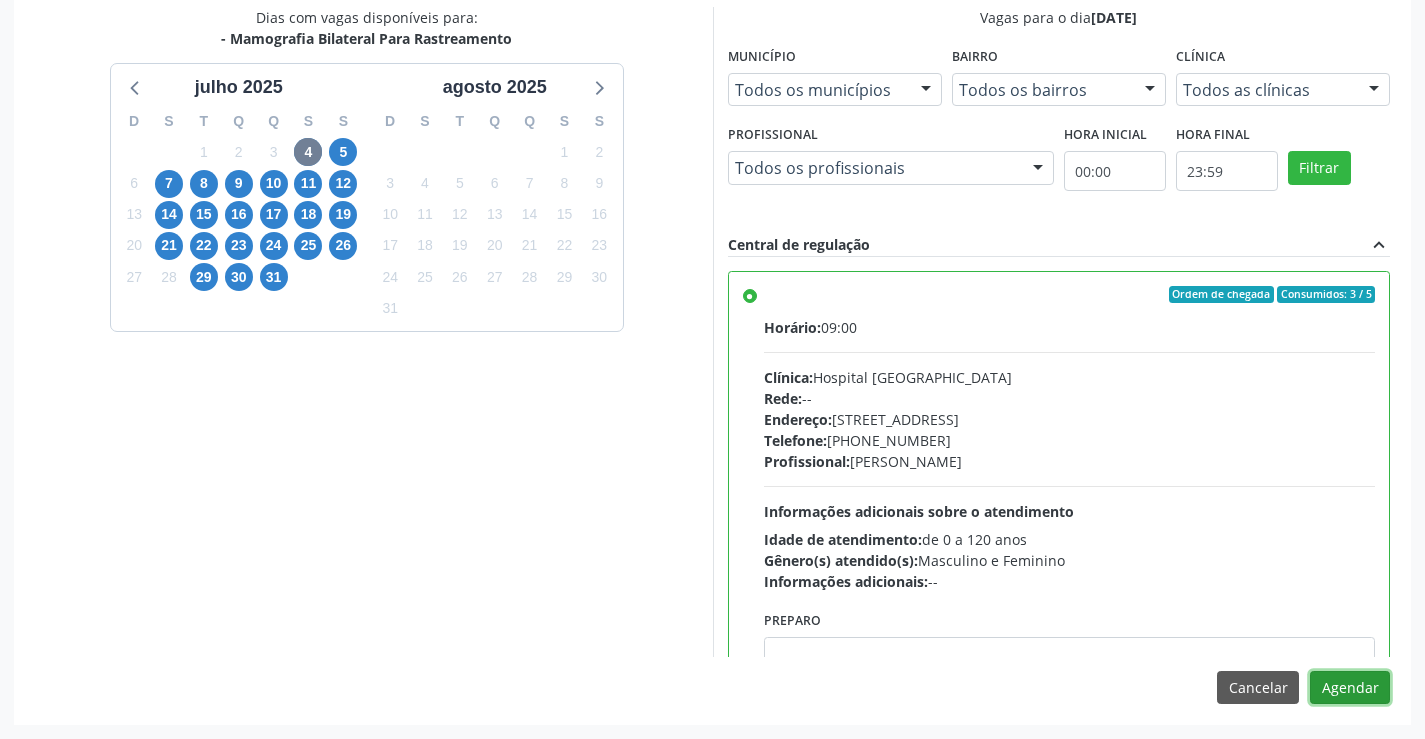 click on "Agendar" at bounding box center [1350, 688] 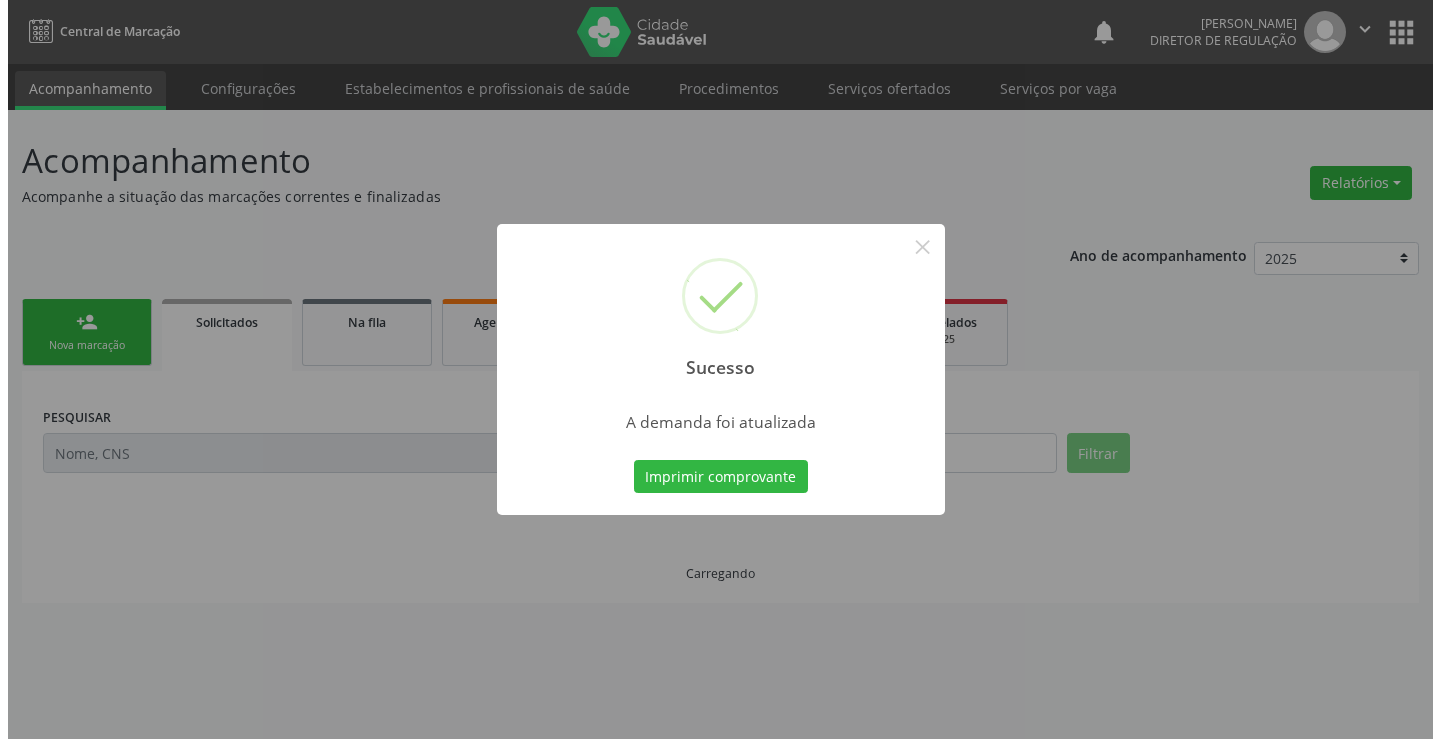 scroll, scrollTop: 0, scrollLeft: 0, axis: both 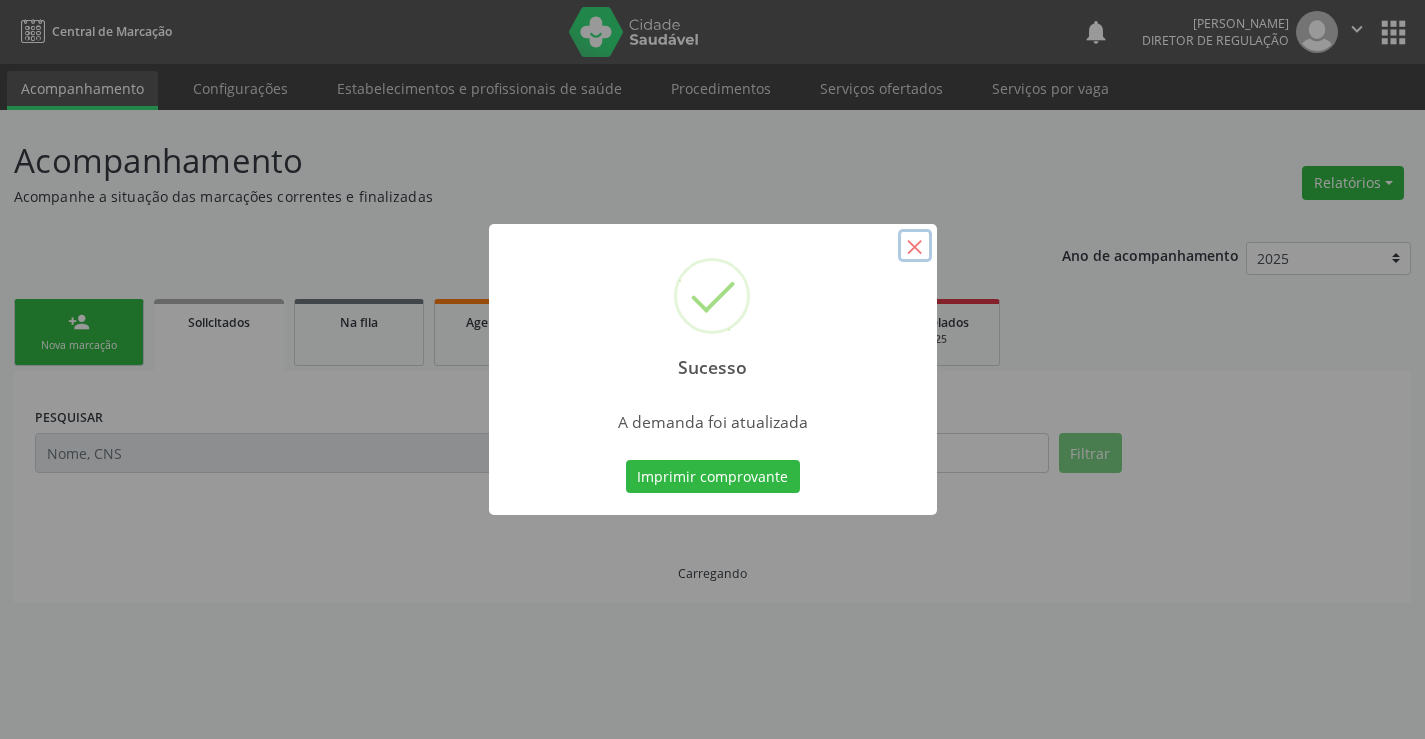 click on "×" at bounding box center (915, 246) 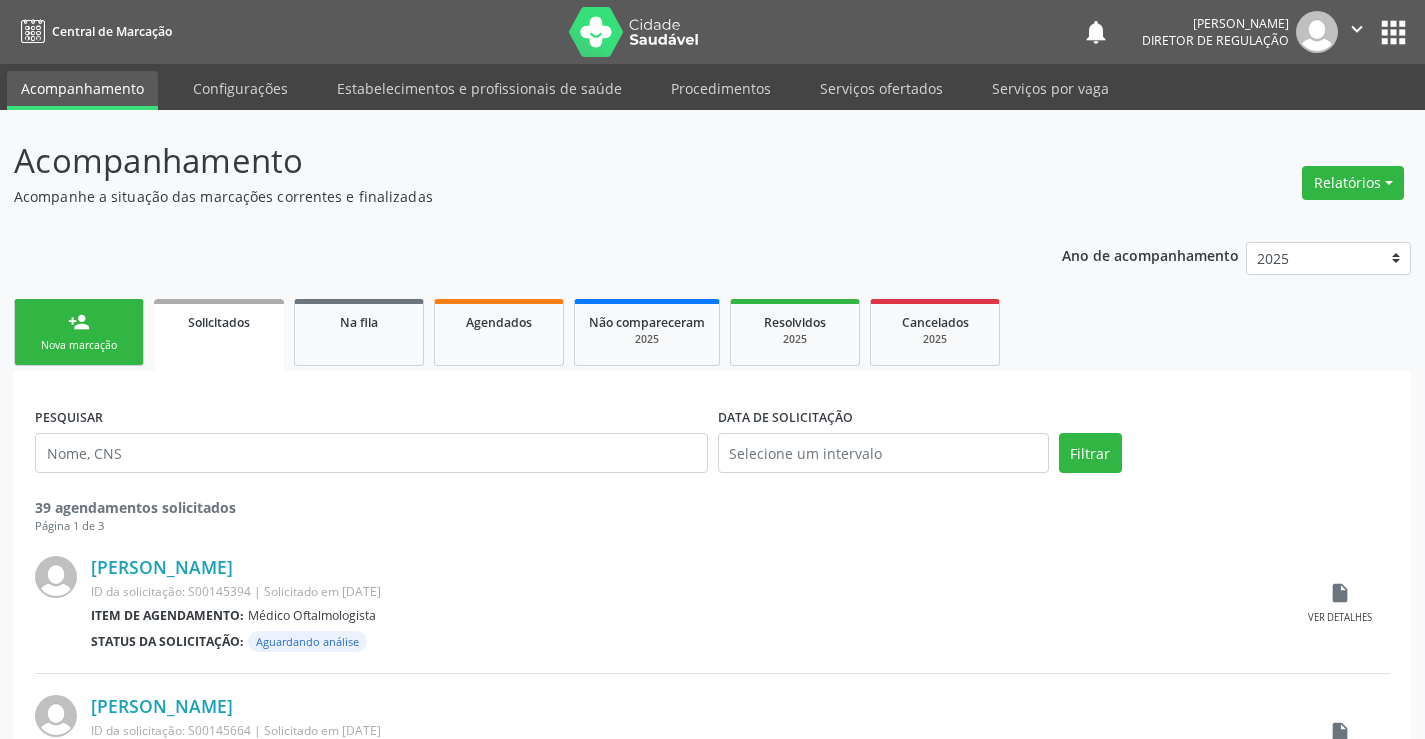 click on "person_add
Nova marcação" at bounding box center (79, 332) 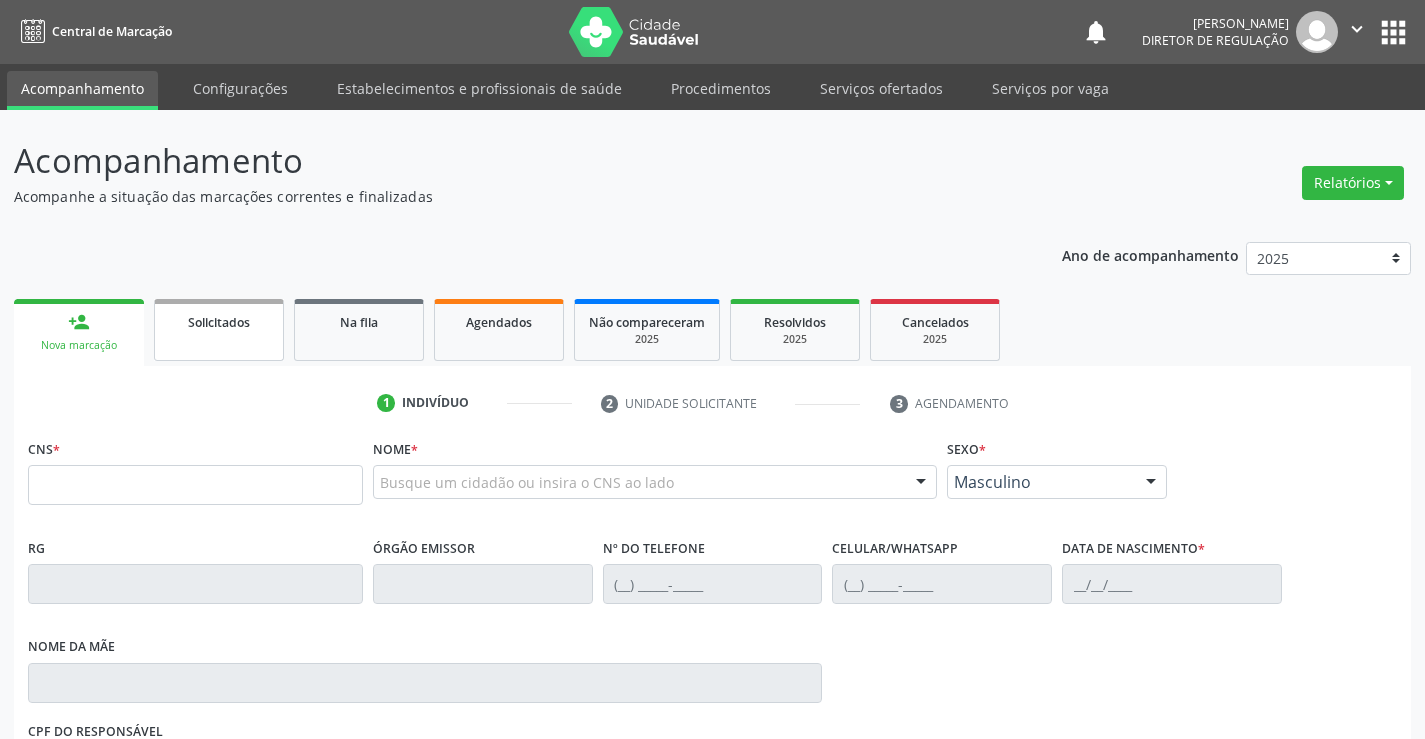 click on "Solicitados" at bounding box center [219, 330] 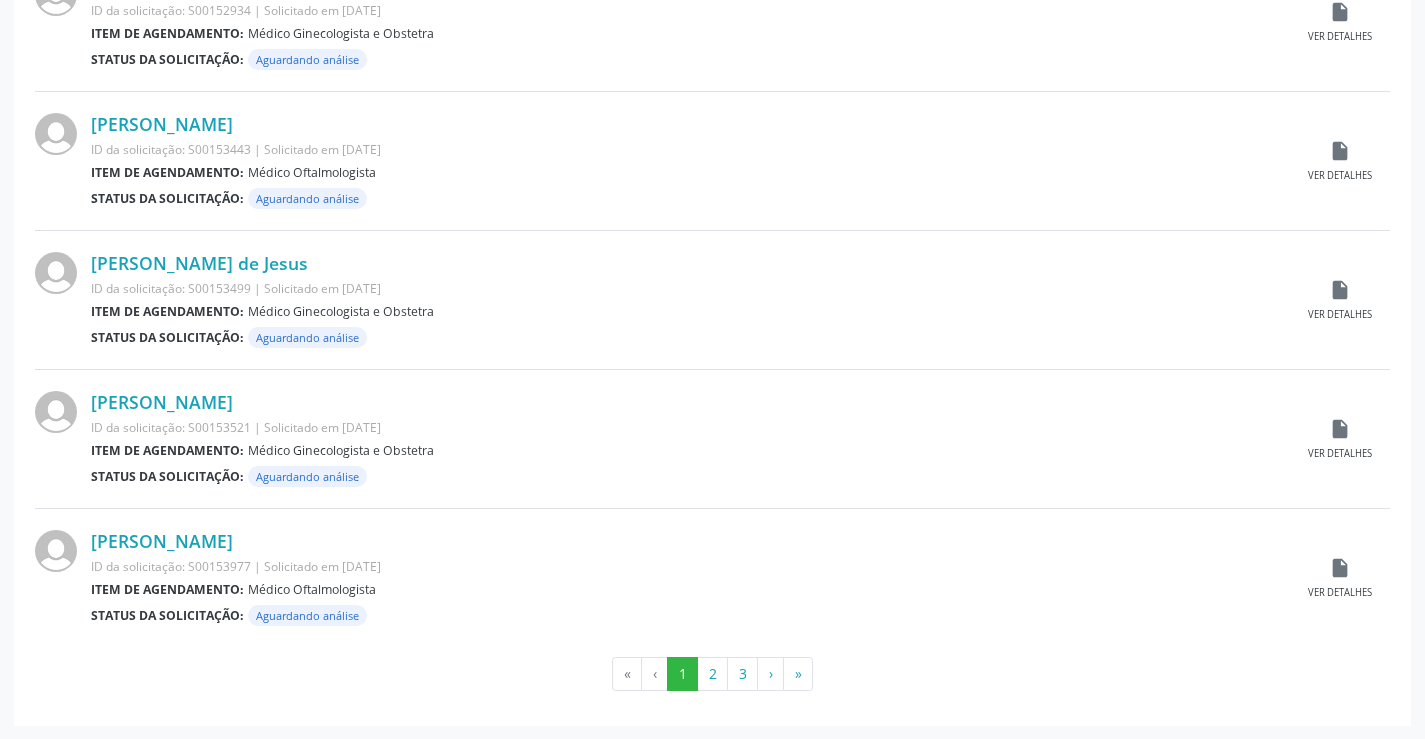 scroll, scrollTop: 1972, scrollLeft: 0, axis: vertical 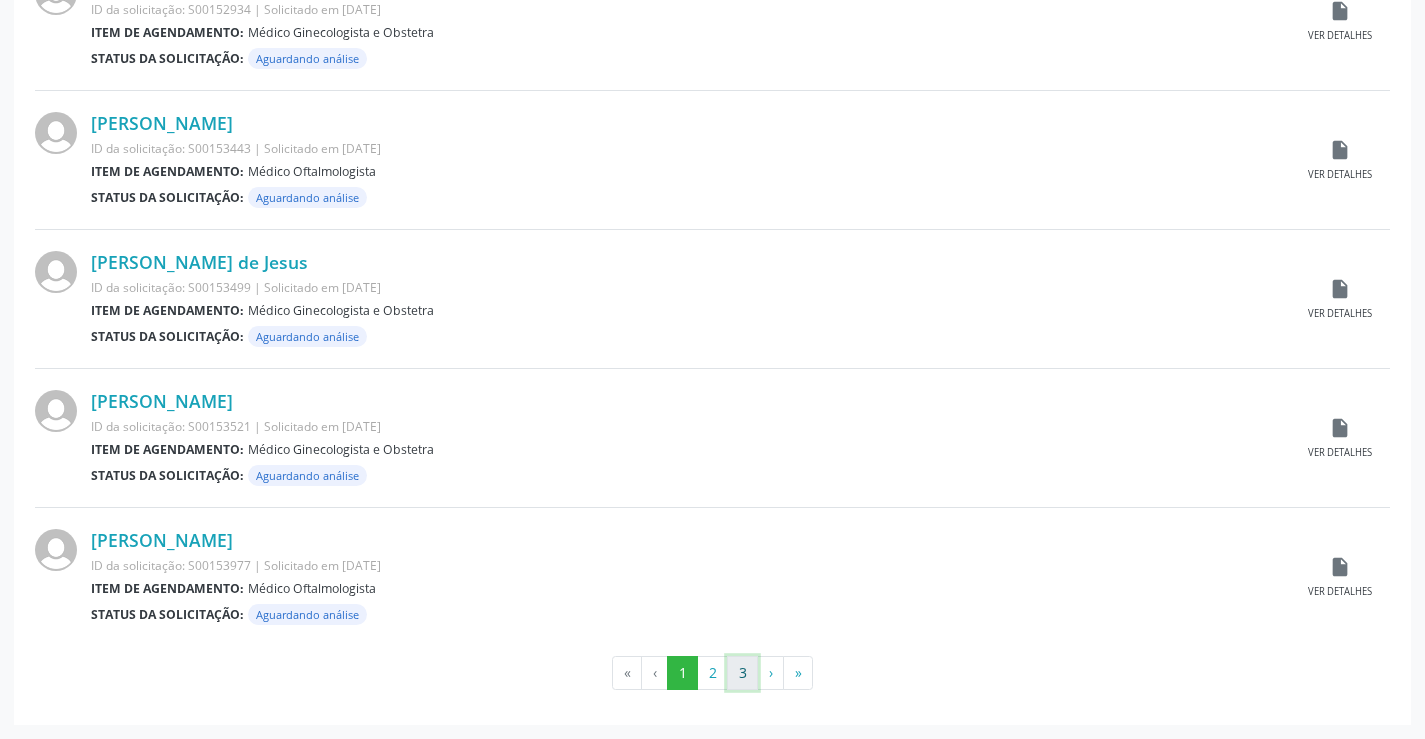 click on "3" at bounding box center [742, 673] 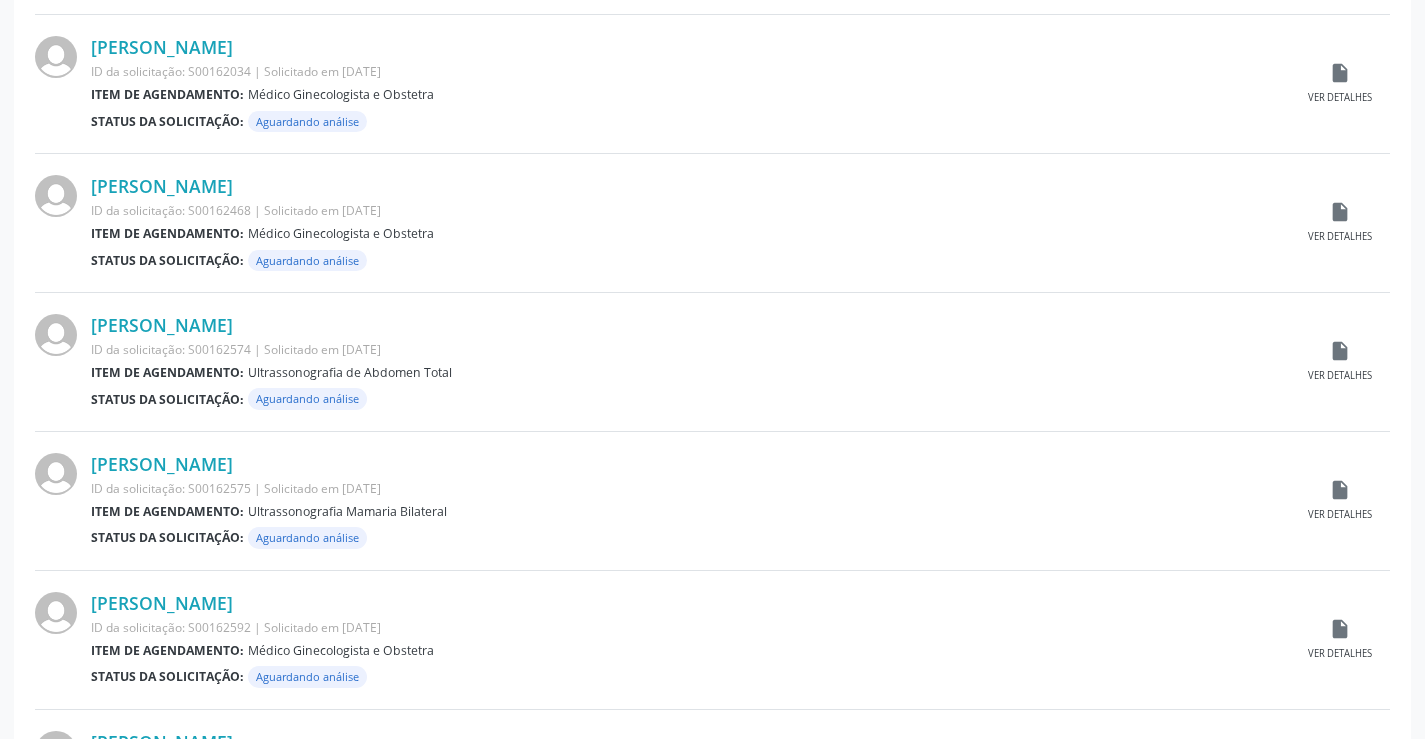scroll, scrollTop: 800, scrollLeft: 0, axis: vertical 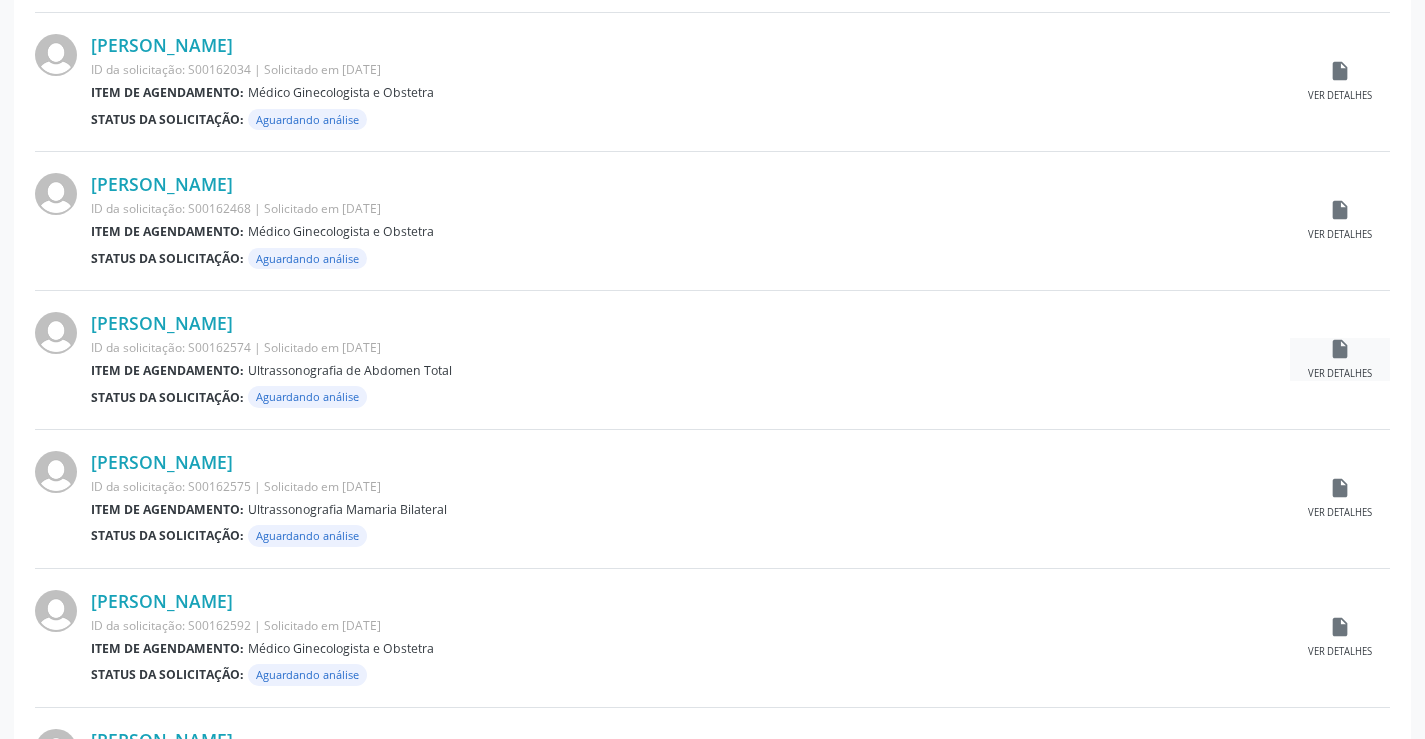 click on "insert_drive_file
Ver detalhes" at bounding box center (1340, 359) 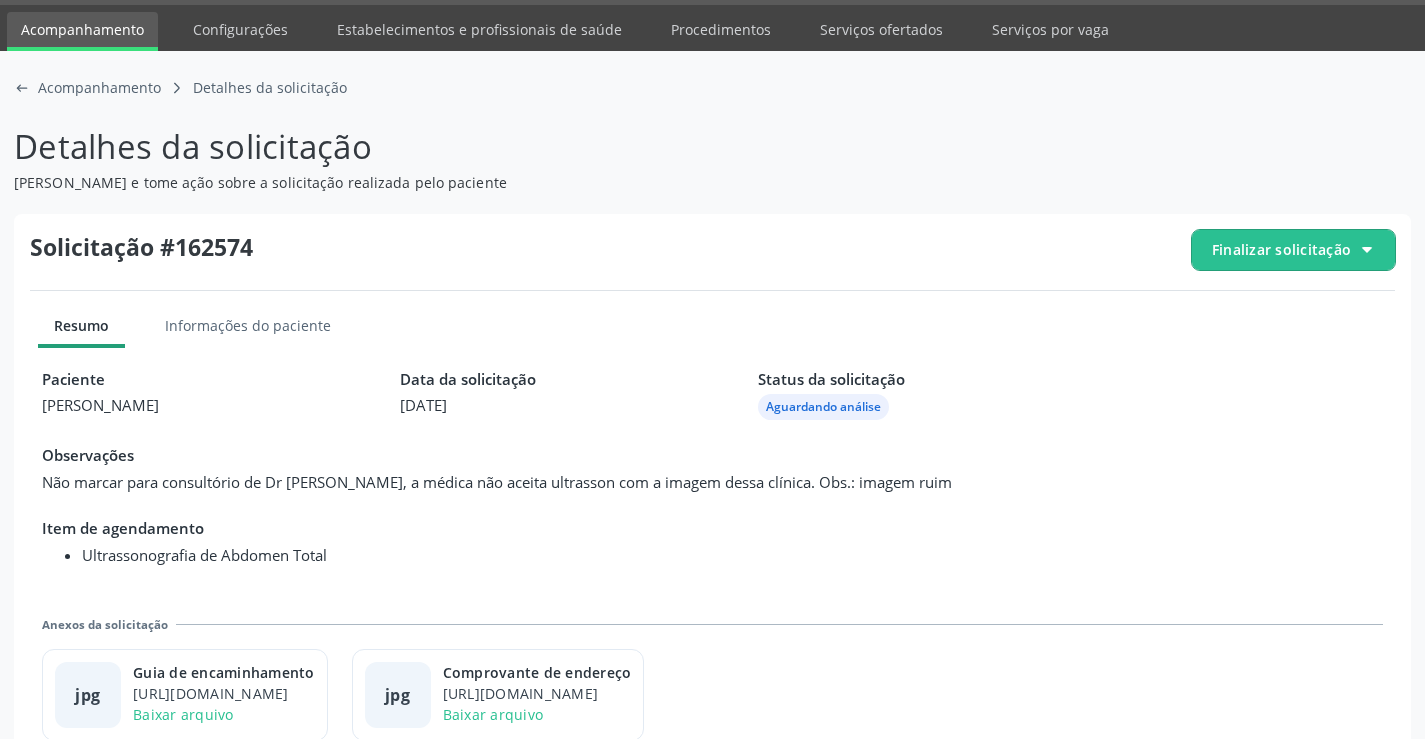 scroll, scrollTop: 91, scrollLeft: 0, axis: vertical 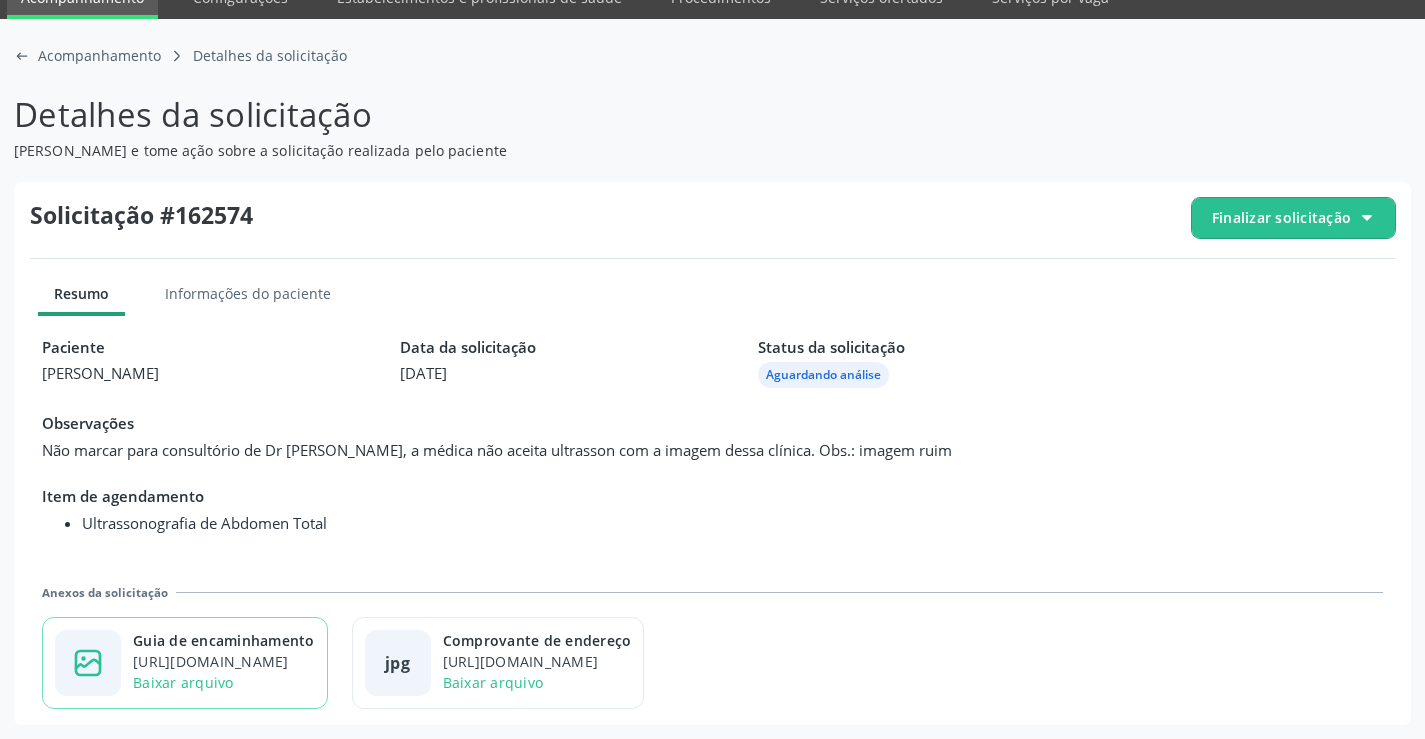 click on "https://cidadesaudavel-files.nyc3.digitaloceanspaces.com/cidadesaudavel-files/campo-formoso-ba/regulation/documents/bfecfdde-73d9-48ff-b57a-cc56b14265ff.jpg?X-Amz-Content-Sha256=UNSIGNED-PAYLOAD&X-Amz-Algorithm=AWS4-HMAC-SHA256&X-Amz-Credential=DO0073KLQYYM88QNP2C7%2F20250701%2Fnyc3%2Fs3%2Faws4_request&X-Amz-Date=20250701T165427Z&X-Amz-SignedHeaders=host&X-Amz-Expires=300&X-Amz-Signature=535daf6b127ea17178a22f58366bc79c6a02901210812d0e9ee1438b5d5903bd" at bounding box center [224, 661] 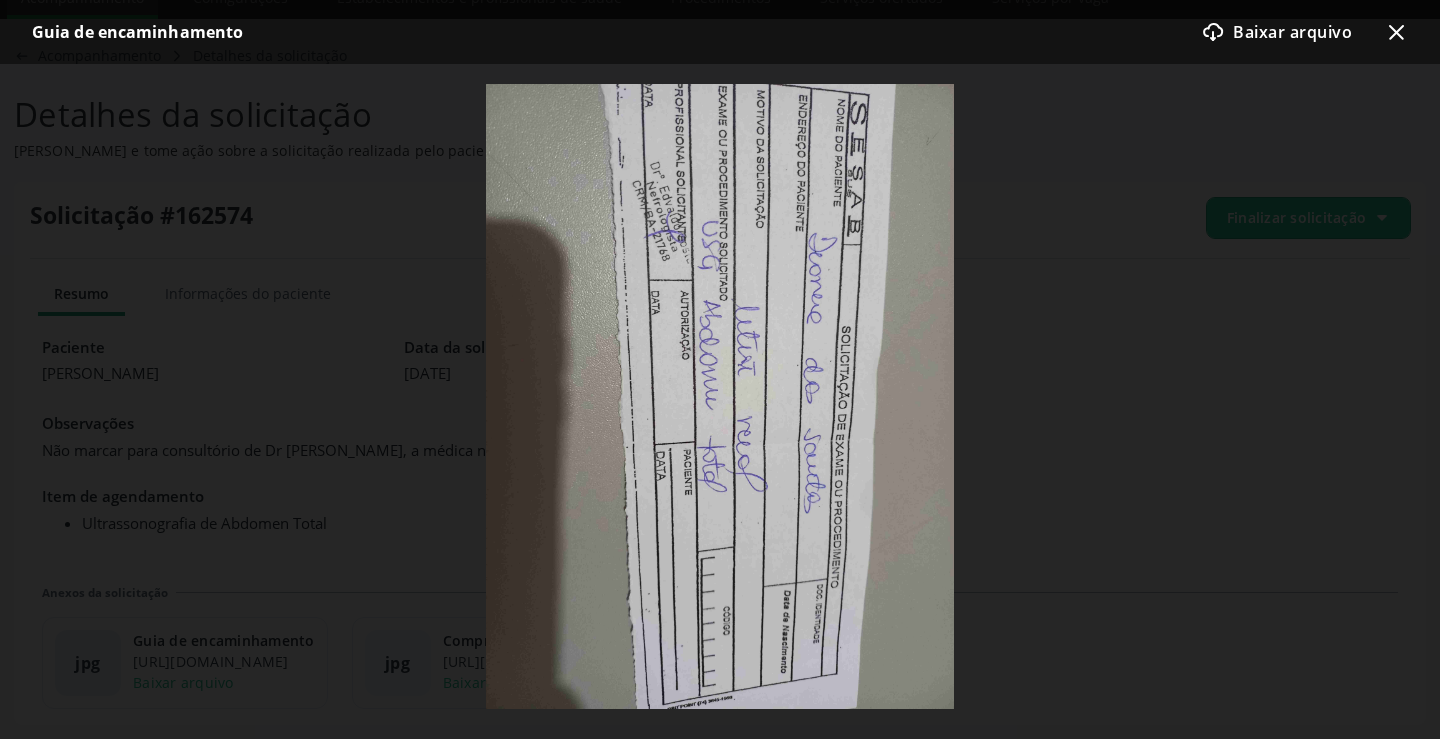 click on "x-outline icon" 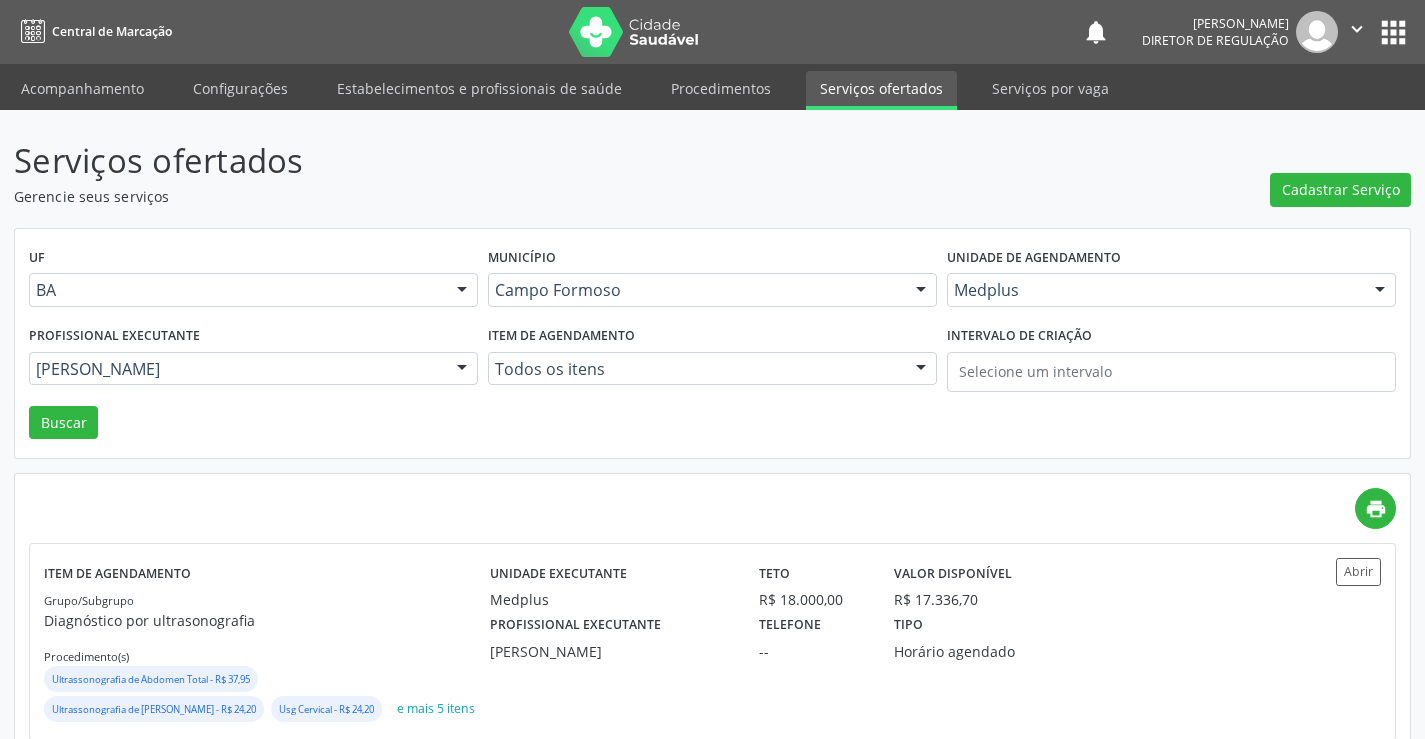 scroll, scrollTop: 0, scrollLeft: 0, axis: both 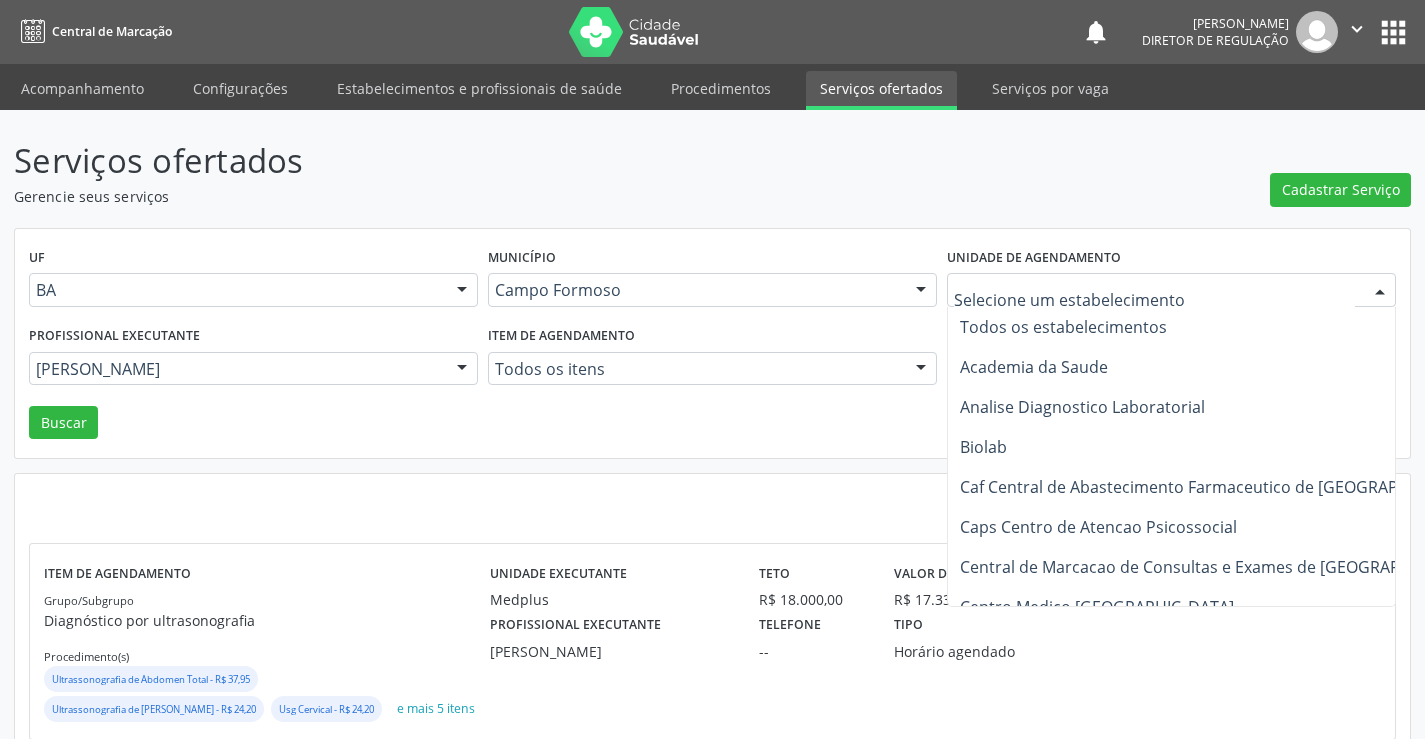 click at bounding box center (1171, 290) 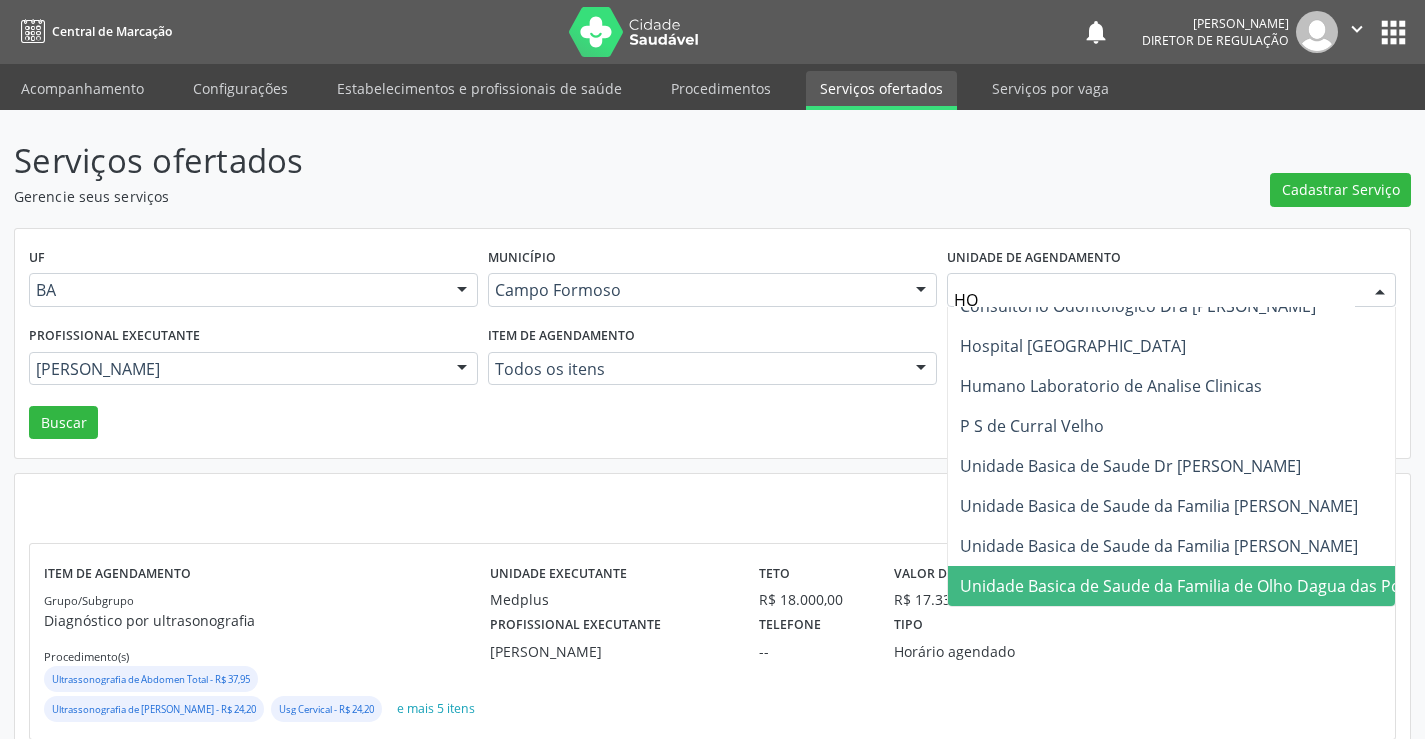 scroll, scrollTop: 0, scrollLeft: 0, axis: both 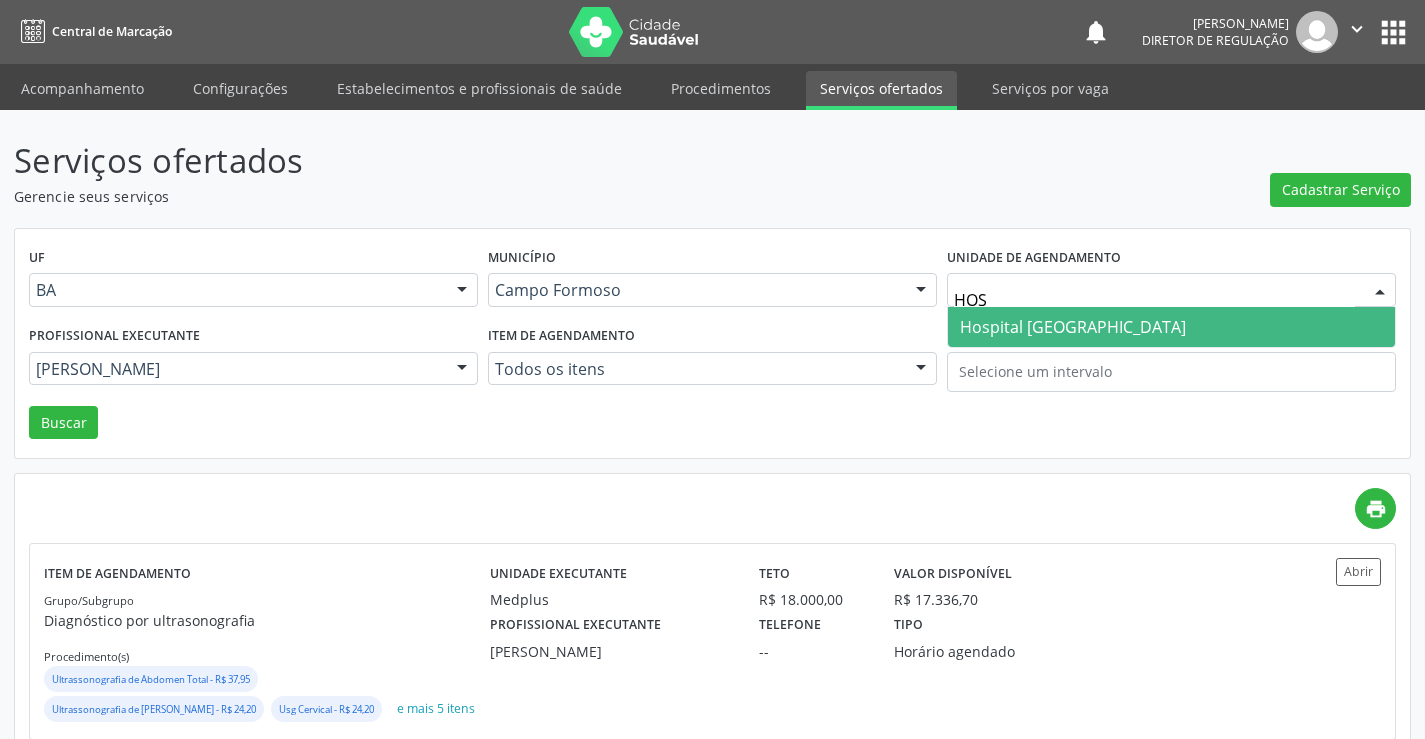 type on "HOSP" 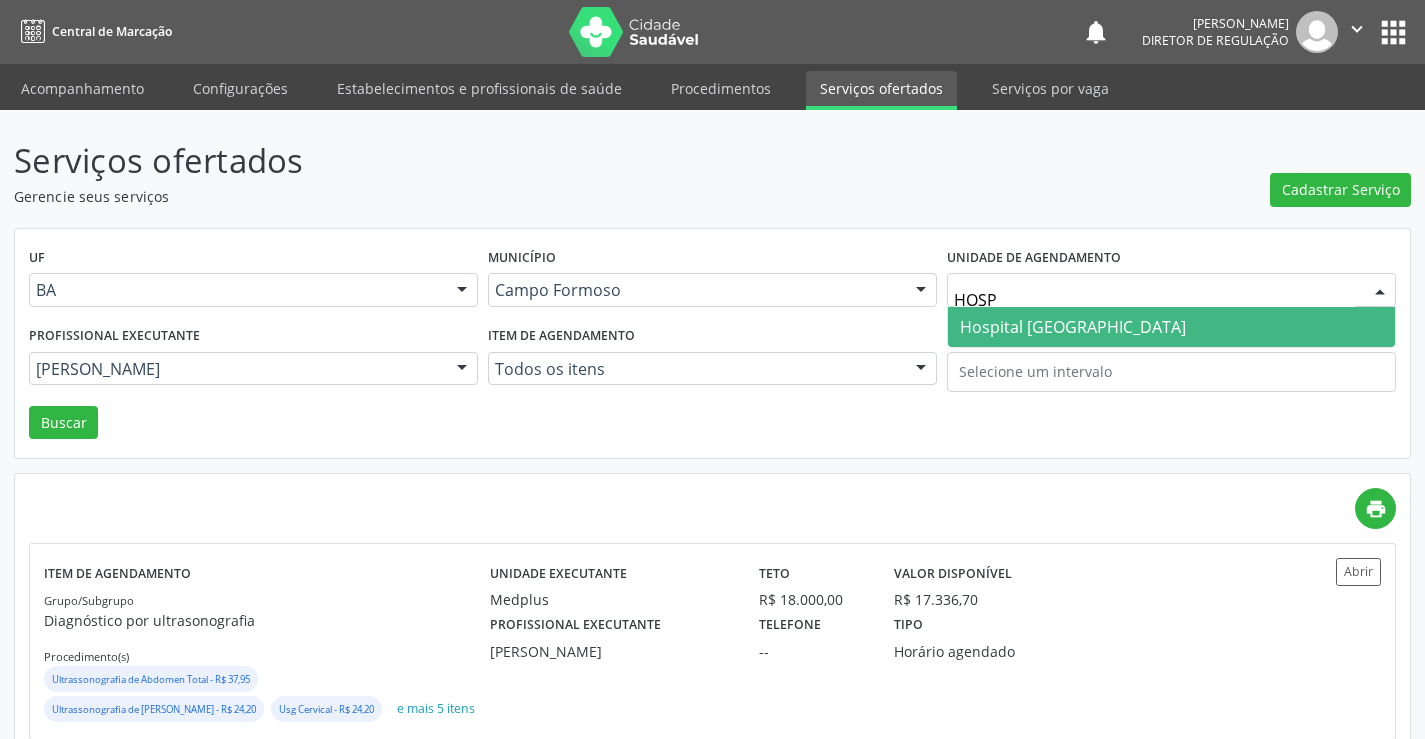 click on "Hospital [GEOGRAPHIC_DATA]" at bounding box center [1171, 327] 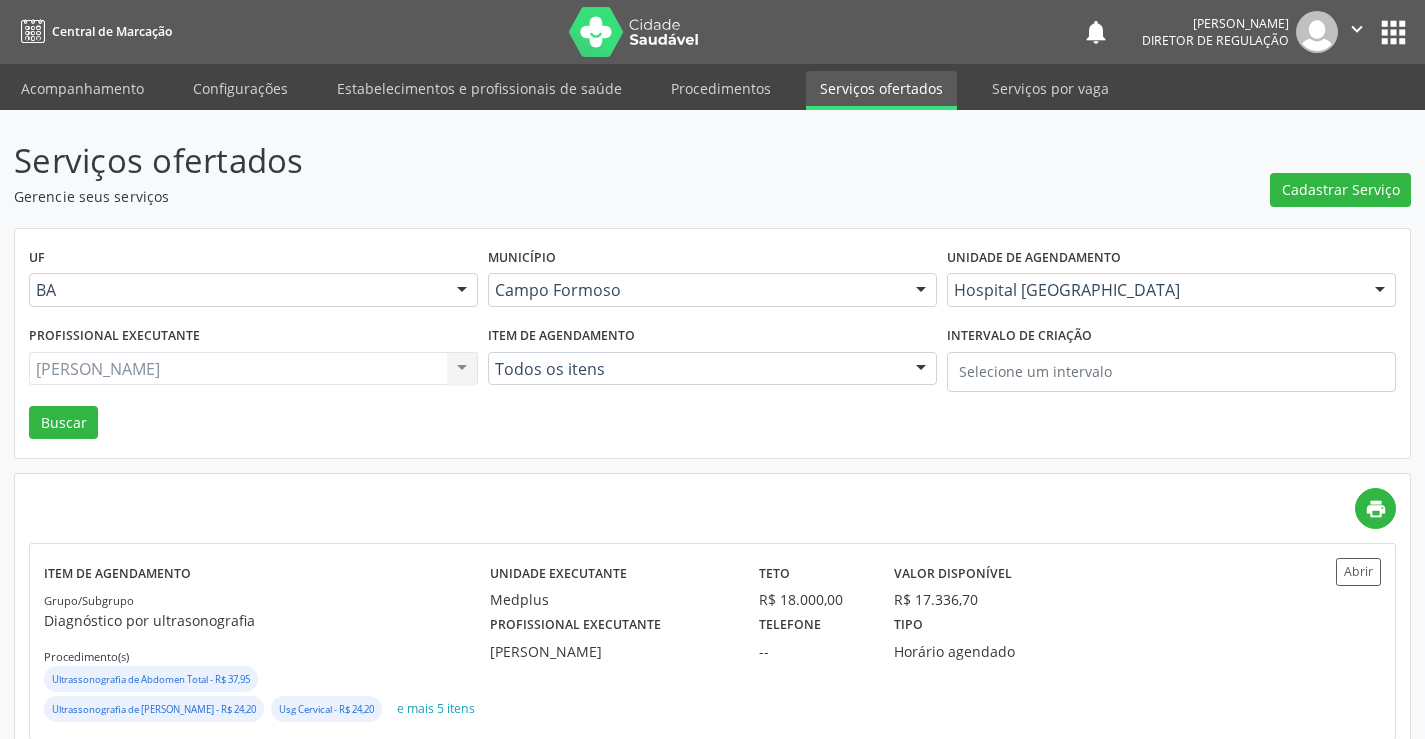 click on "Lanna Peralva Miranda Rocha         Todos os profissionais   Antonio Miranda Rocha Junior   Lanna Peralva Miranda Rocha   Leonardo de Souza Barbosa   Luã Souza Cunha   Marcelo Falcao de Santana   Murilo Renato Matos Machado
Nenhum resultado encontrado para: "   "
Não há nenhuma opção para ser exibida." at bounding box center (253, 369) 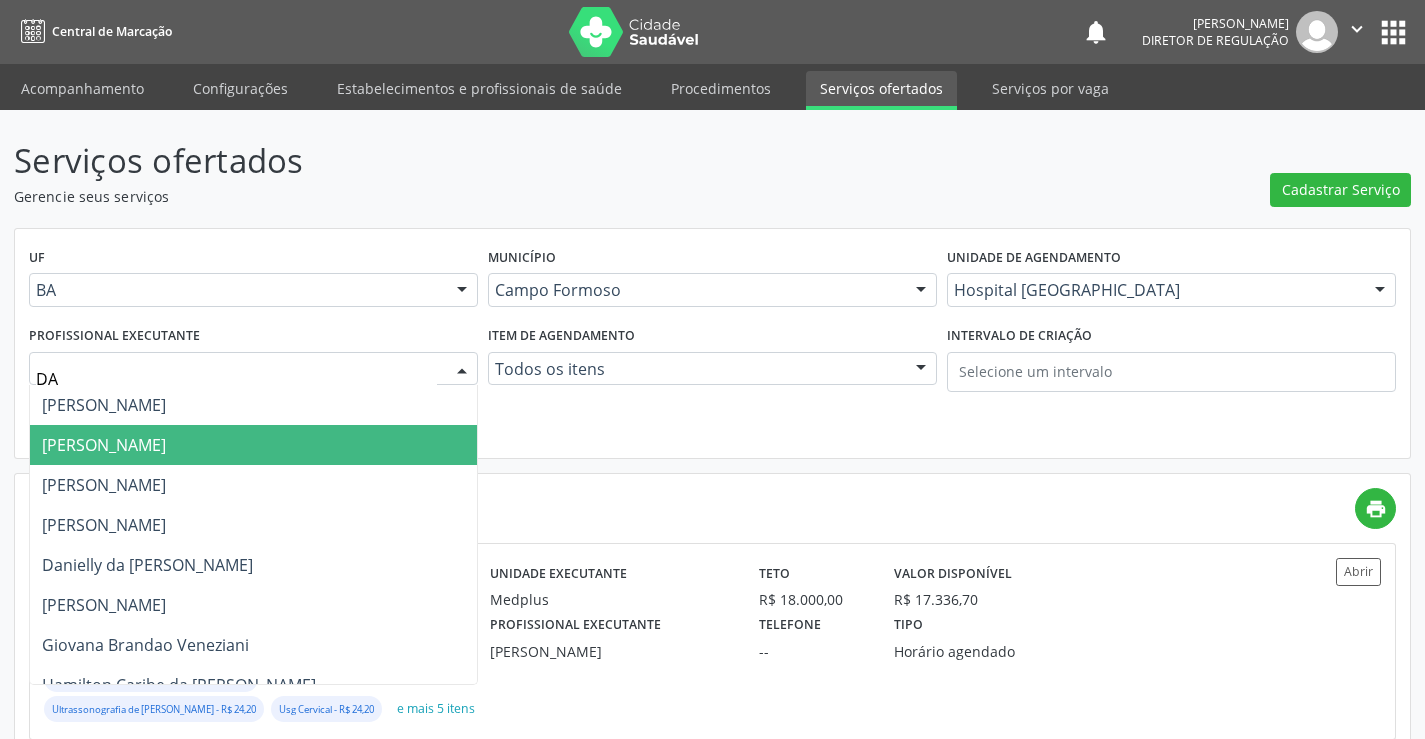 type on "DAN" 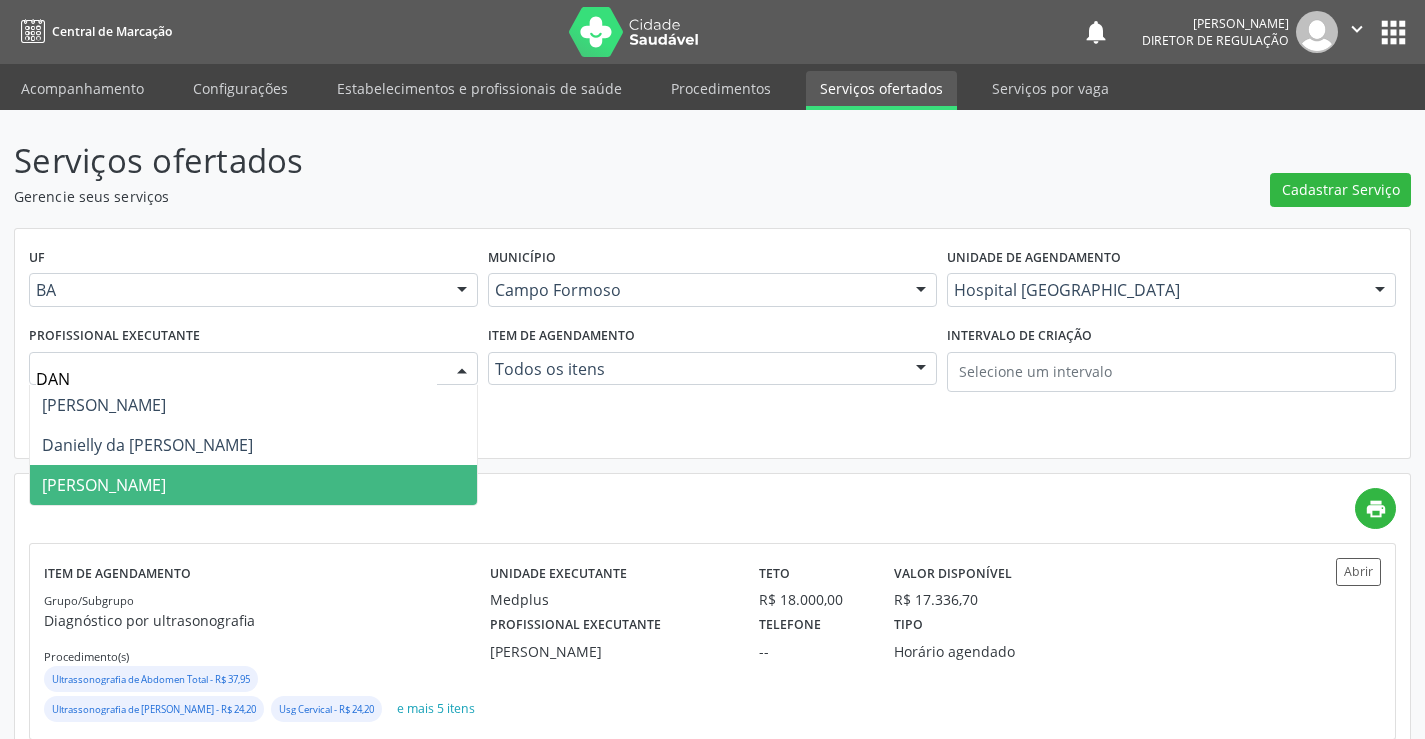 click on "Danilo Souza Cardoso" at bounding box center (253, 485) 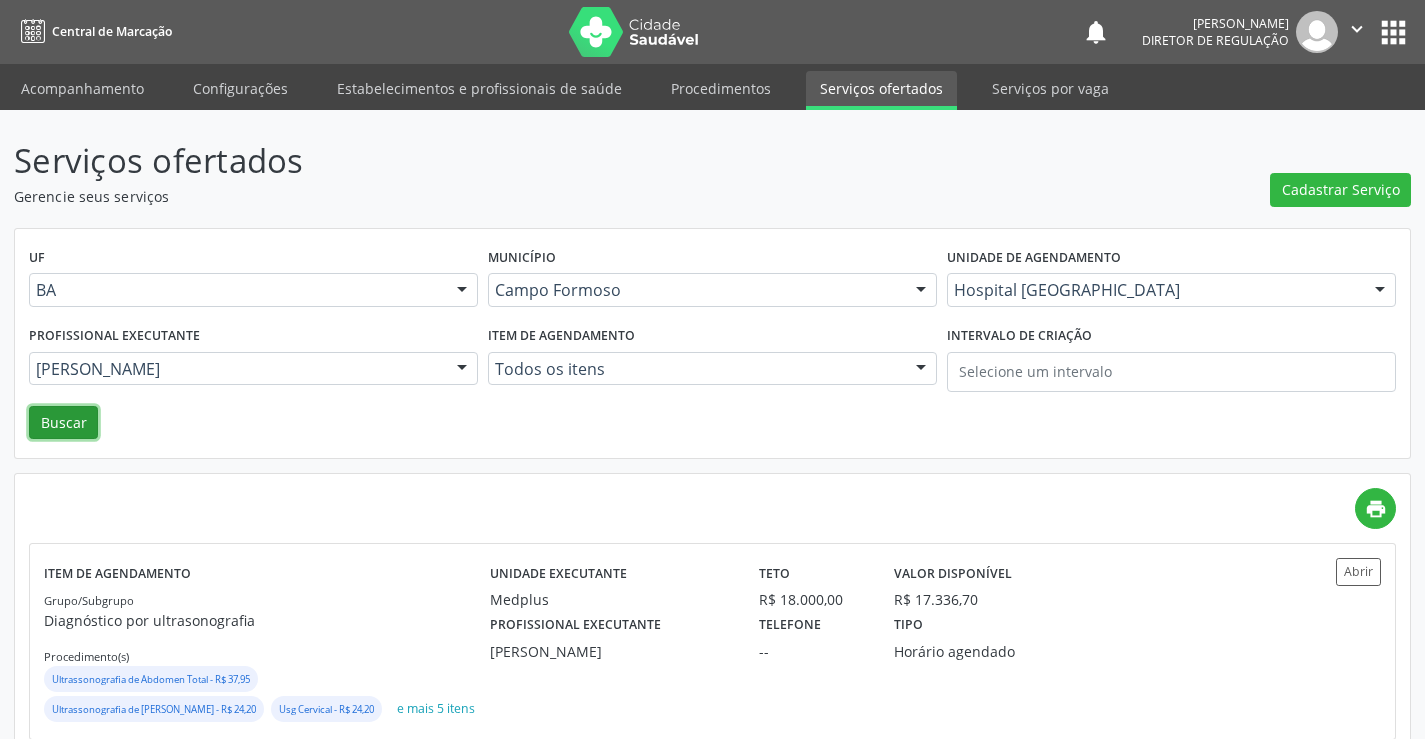 click on "Buscar" at bounding box center [63, 423] 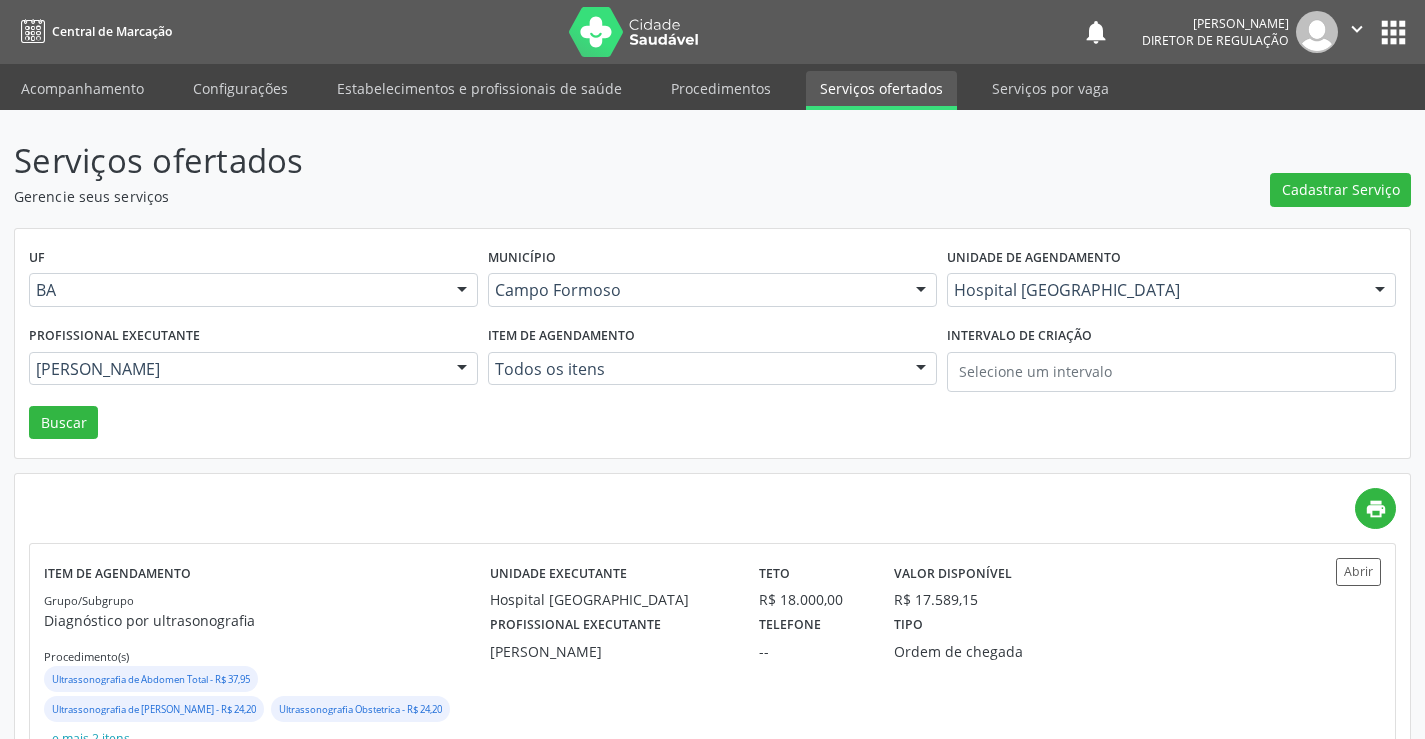 scroll, scrollTop: 200, scrollLeft: 0, axis: vertical 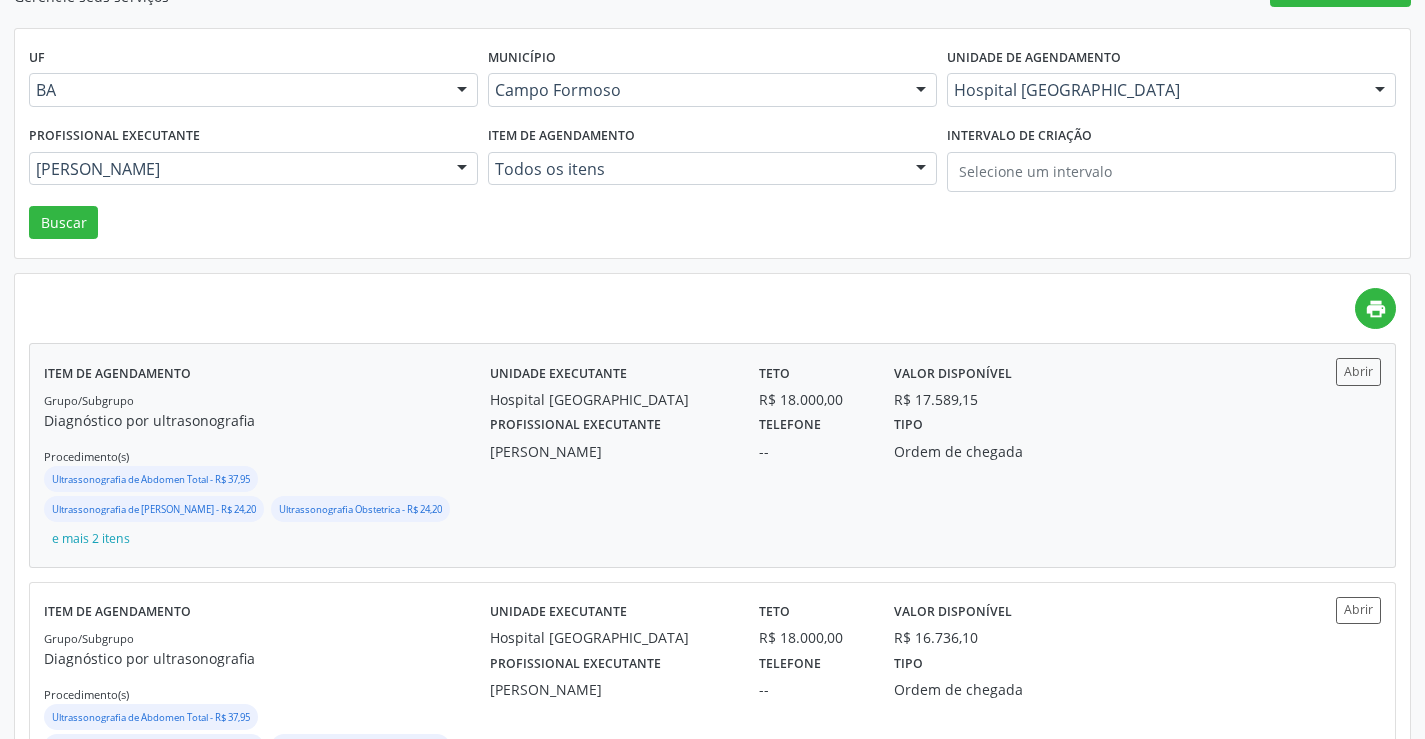 click on "Item de agendamento
Grupo/Subgrupo   Diagnóstico por ultrasonografia   Procedimento(s)     Ultrassonografia de Abdomen Total - R$ 37,95 Ultrassonografia de Aparelho Urinario - R$ 24,20 Ultrassonografia Obstetrica - R$ 24,20
e mais 2 itens
Unidade executante
Hospital Sao Francisco
Teto
R$ 18.000,00
Valor disponível
R$ 17.589,15
Profissional executante
Danilo Souza Cardoso
Telefone
--
Tipo
Ordem de chegada
Abrir" at bounding box center [712, 455] 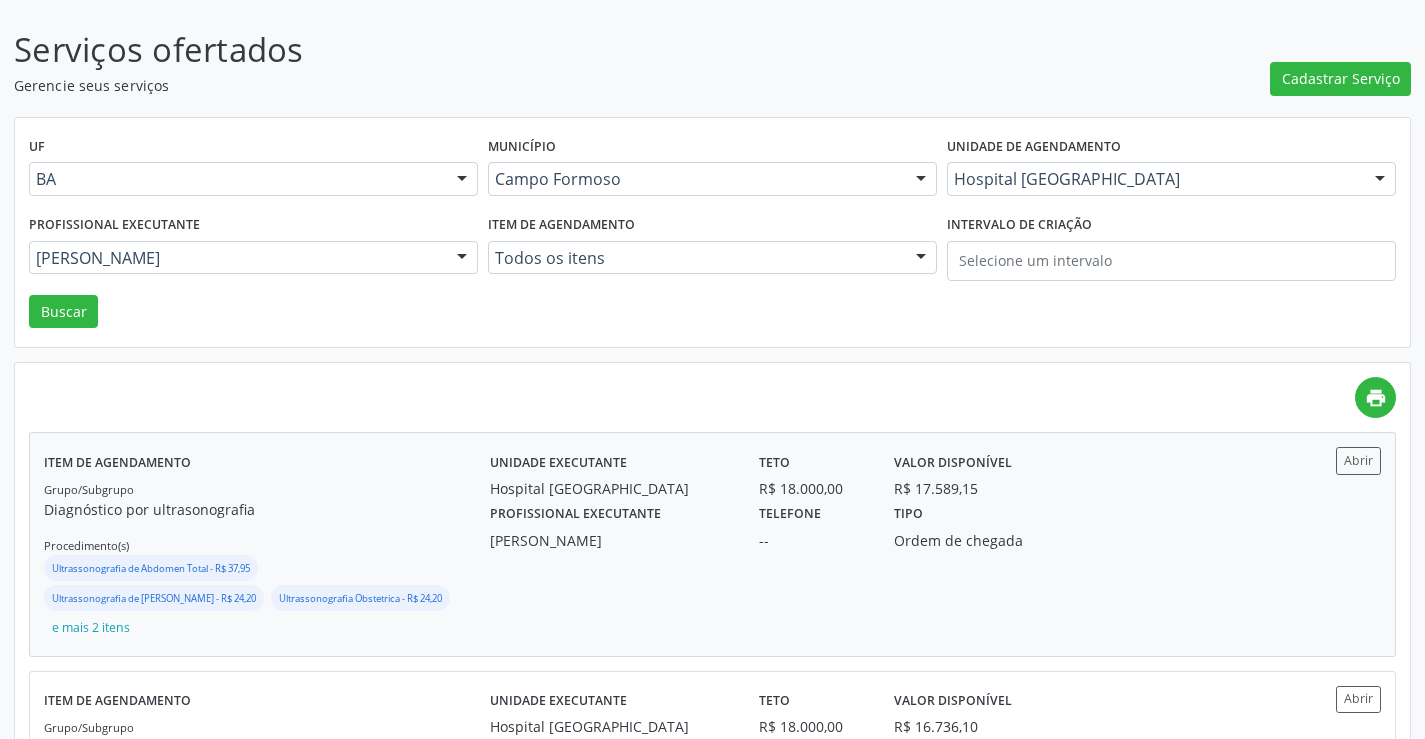 scroll, scrollTop: 0, scrollLeft: 0, axis: both 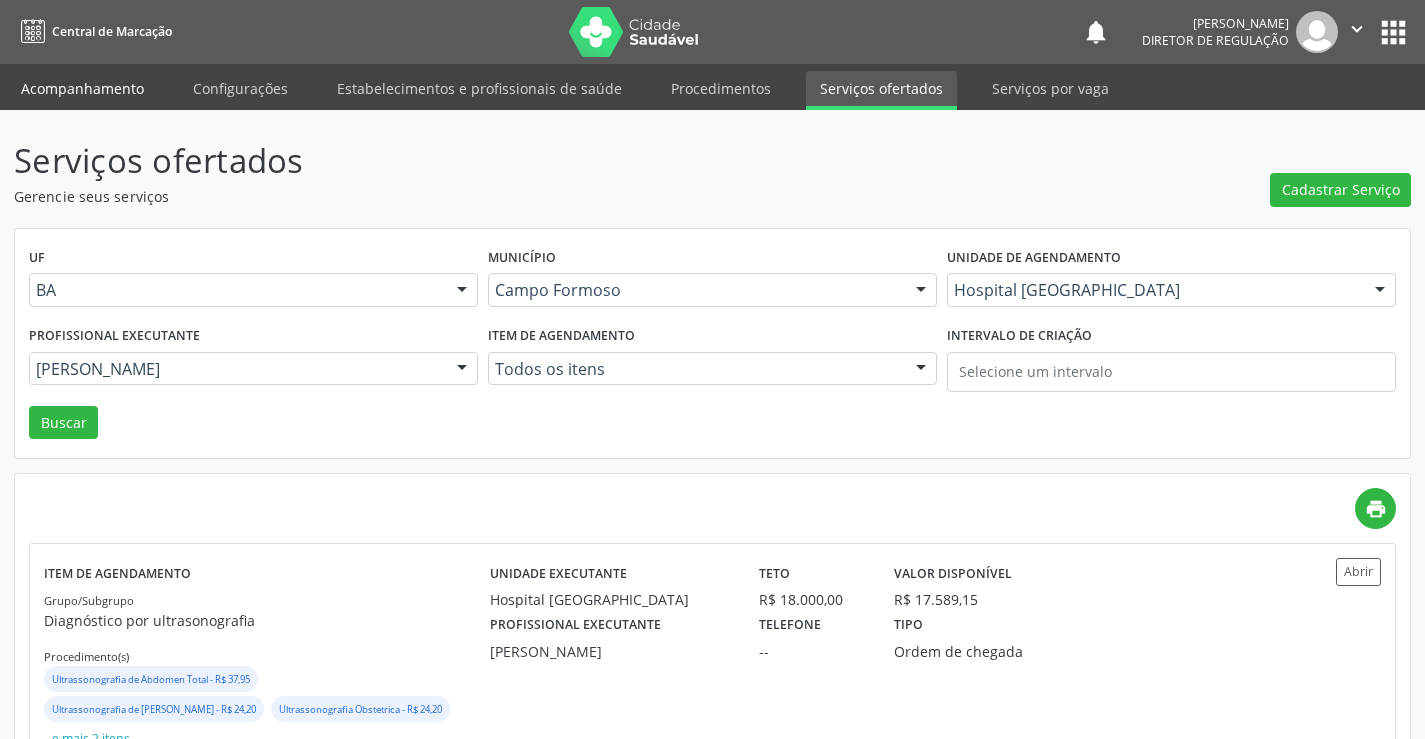 click on "Acompanhamento" at bounding box center (82, 88) 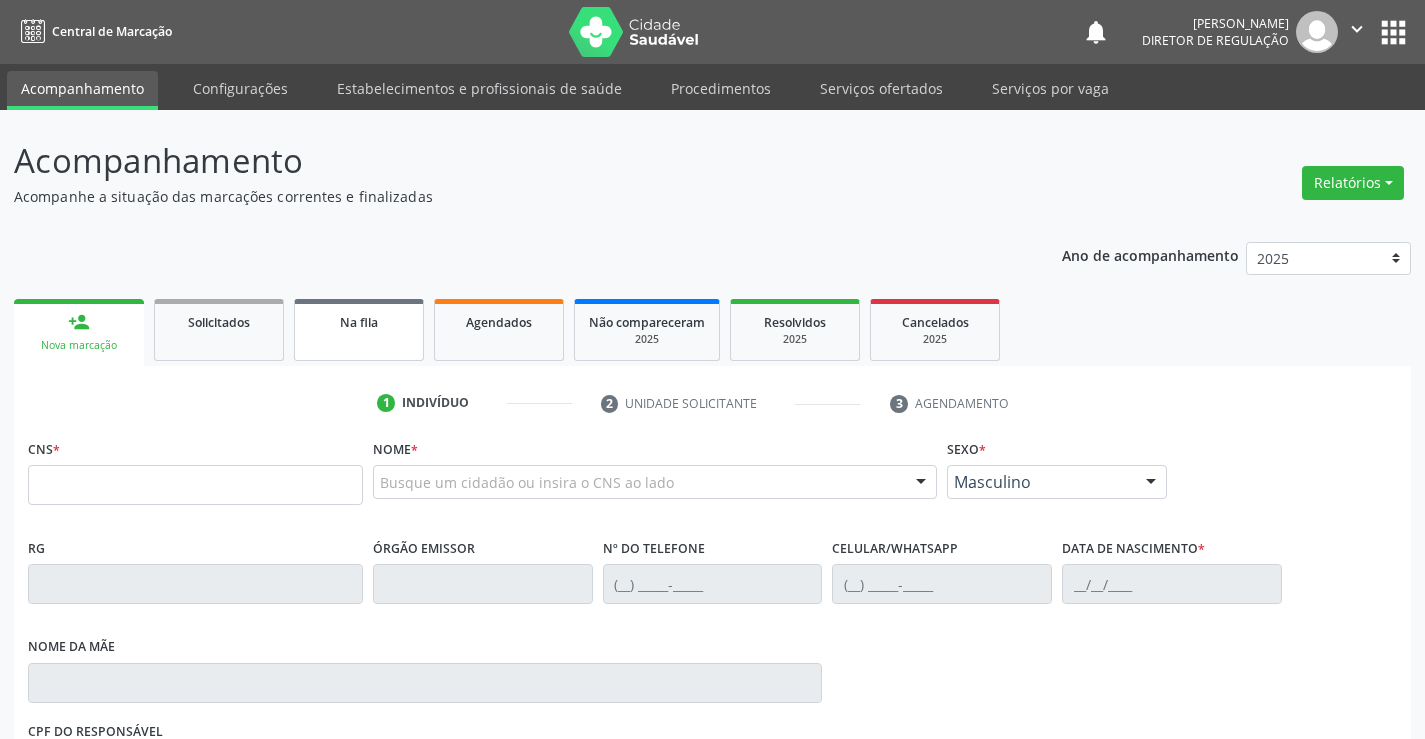 click on "Na fila" at bounding box center (359, 321) 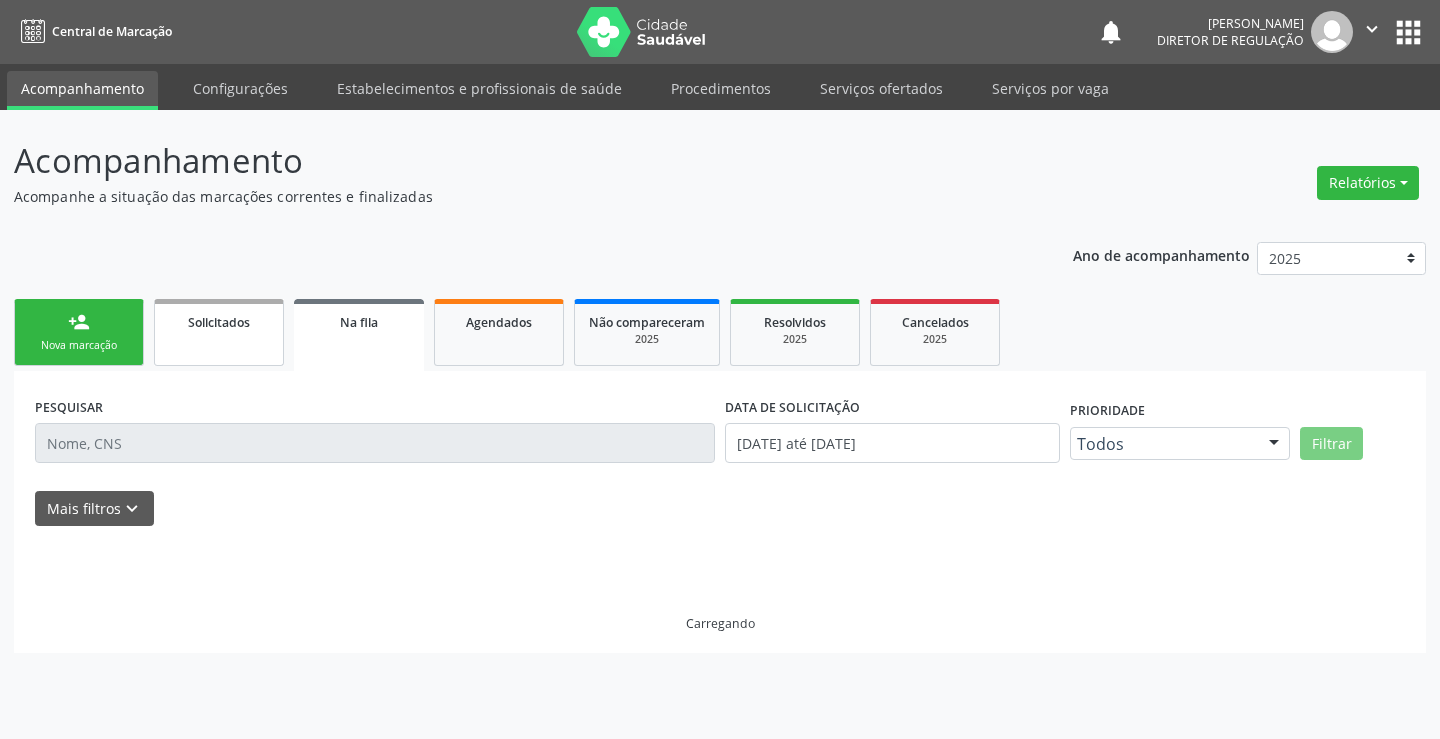 click on "Solicitados" at bounding box center [219, 322] 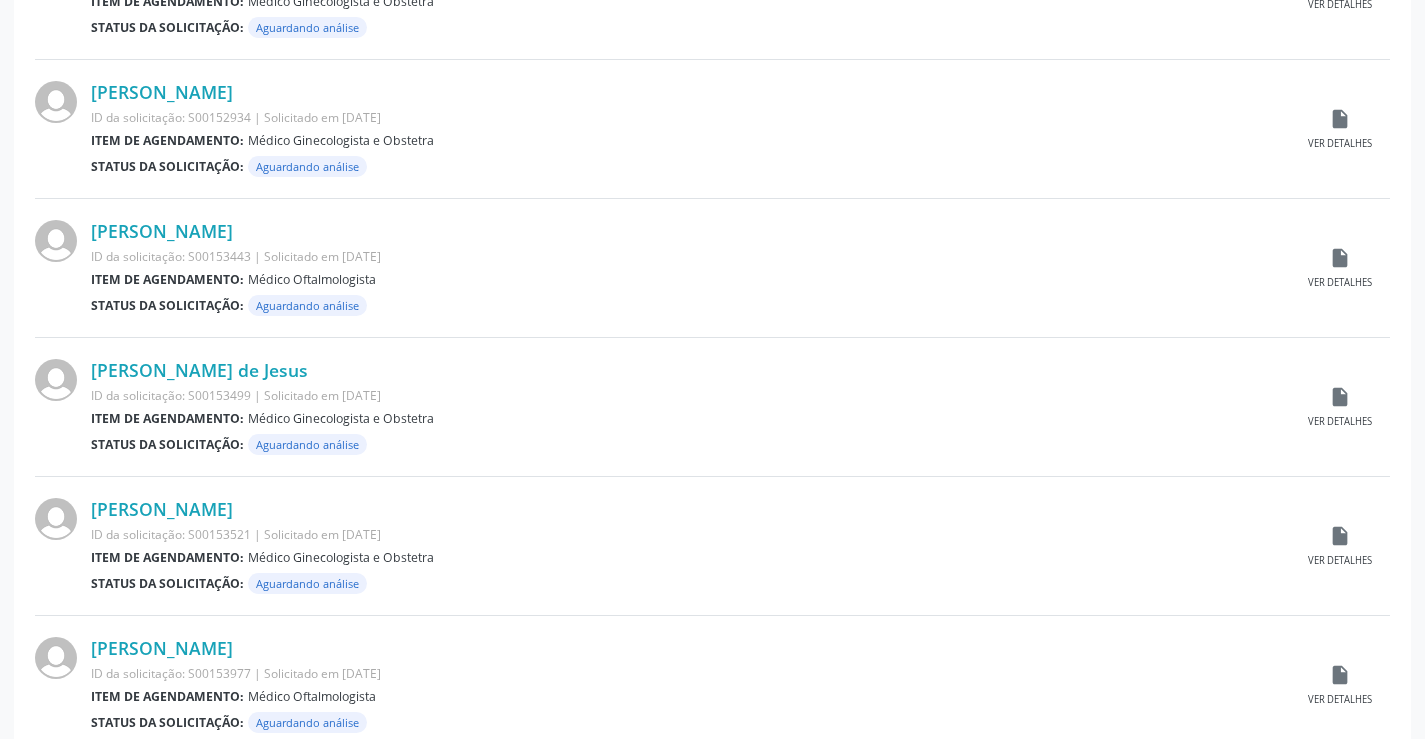 scroll, scrollTop: 1972, scrollLeft: 0, axis: vertical 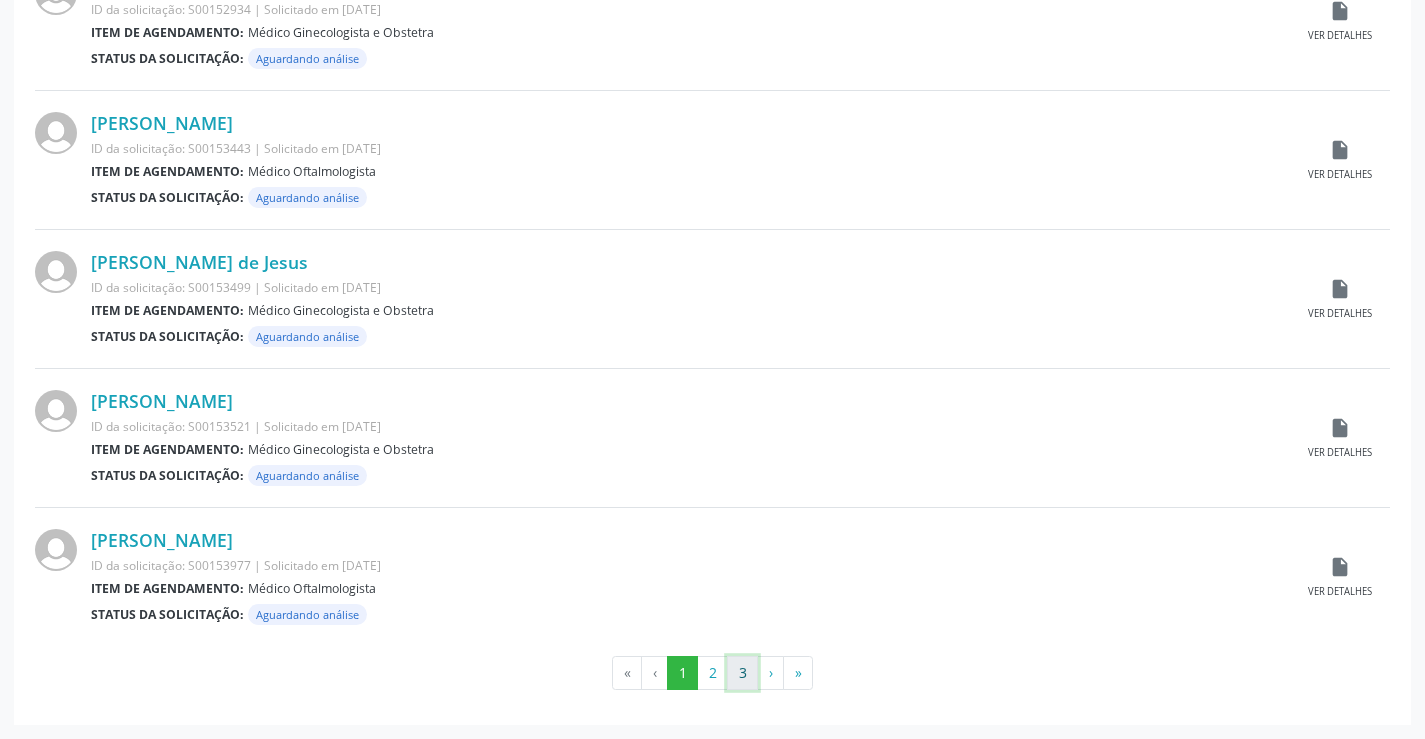 click on "3" at bounding box center [742, 673] 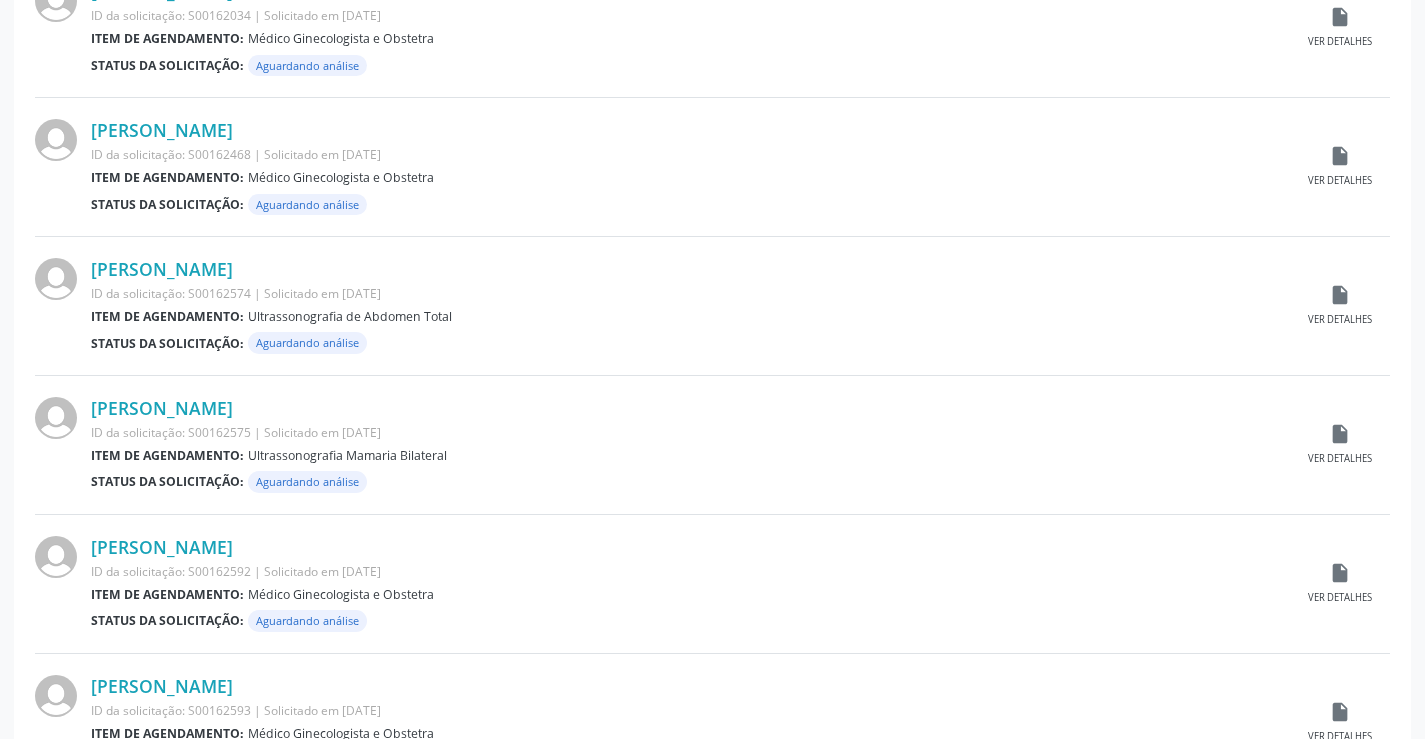 scroll, scrollTop: 900, scrollLeft: 0, axis: vertical 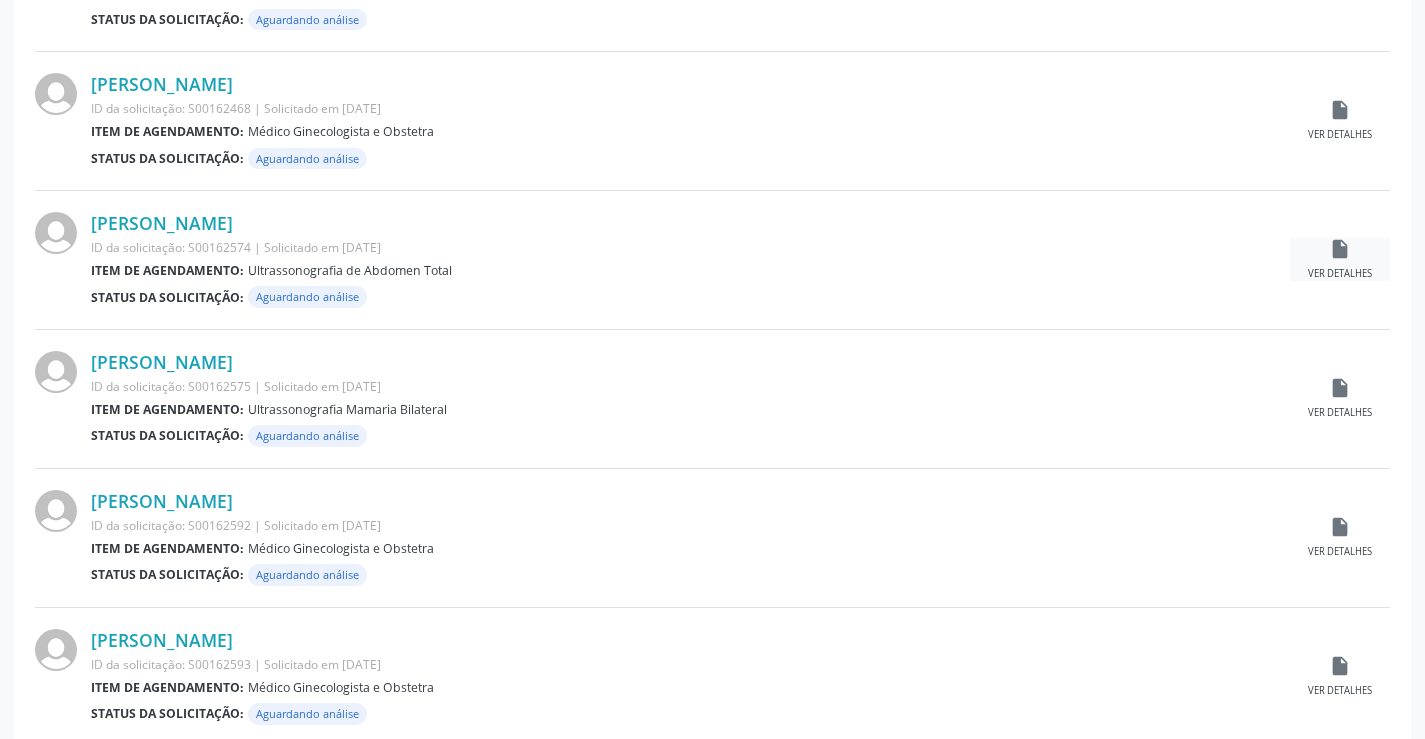 click on "insert_drive_file" at bounding box center (1340, 249) 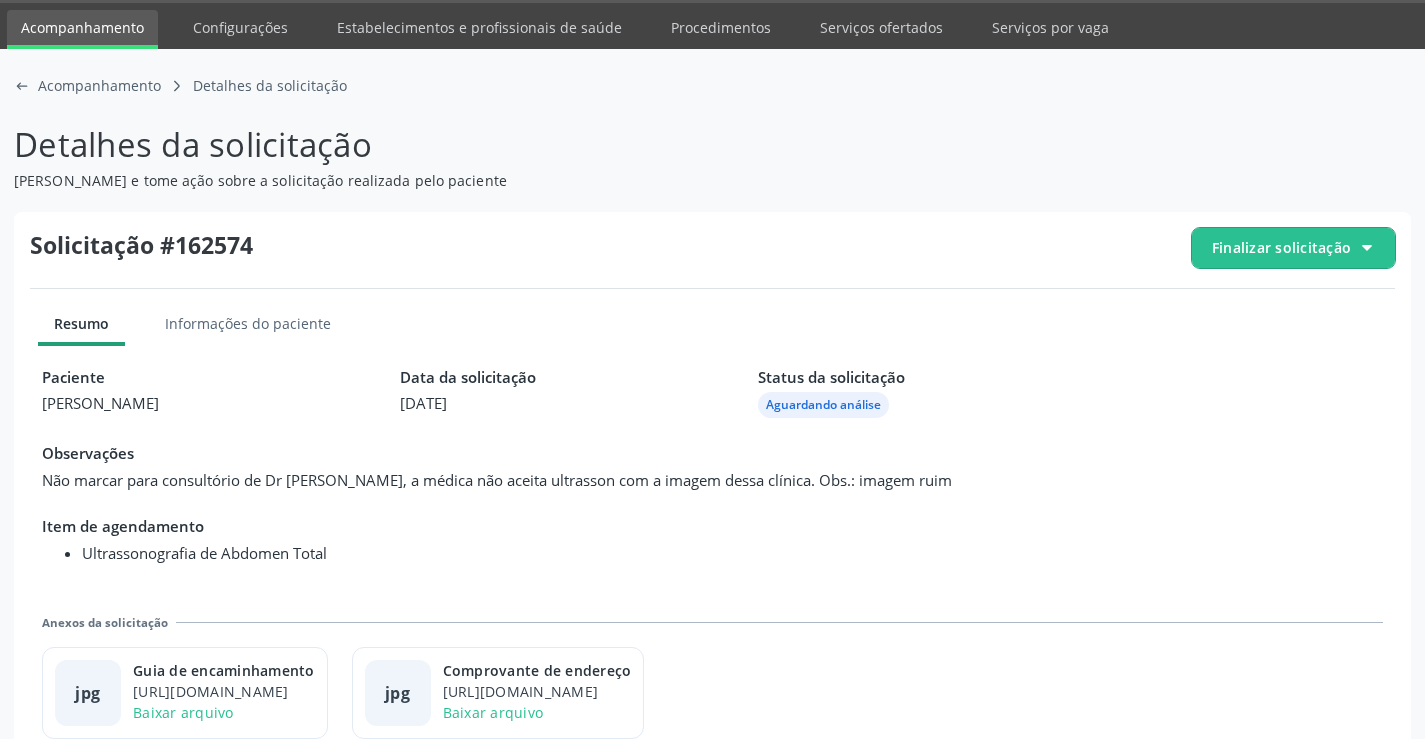 scroll, scrollTop: 91, scrollLeft: 0, axis: vertical 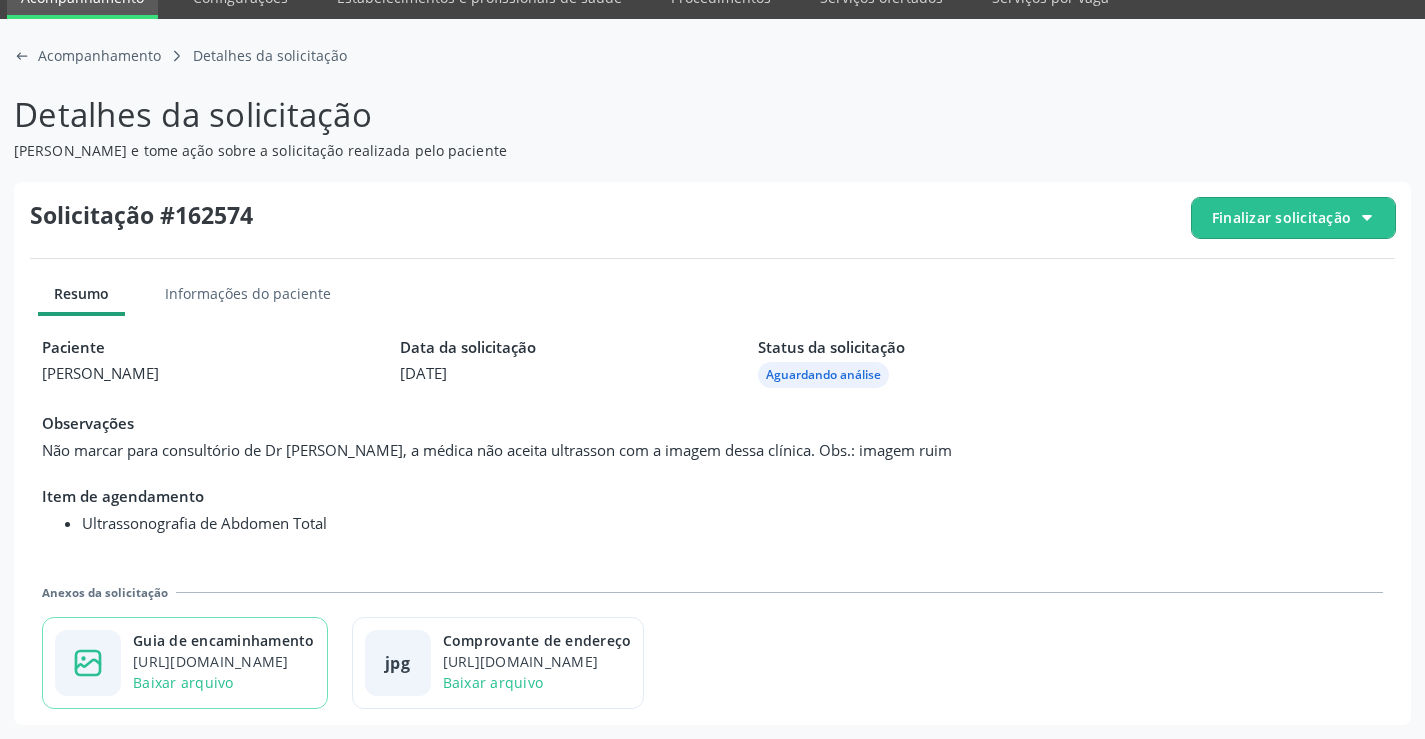 click on "Guia de encaminhamento" at bounding box center (224, 640) 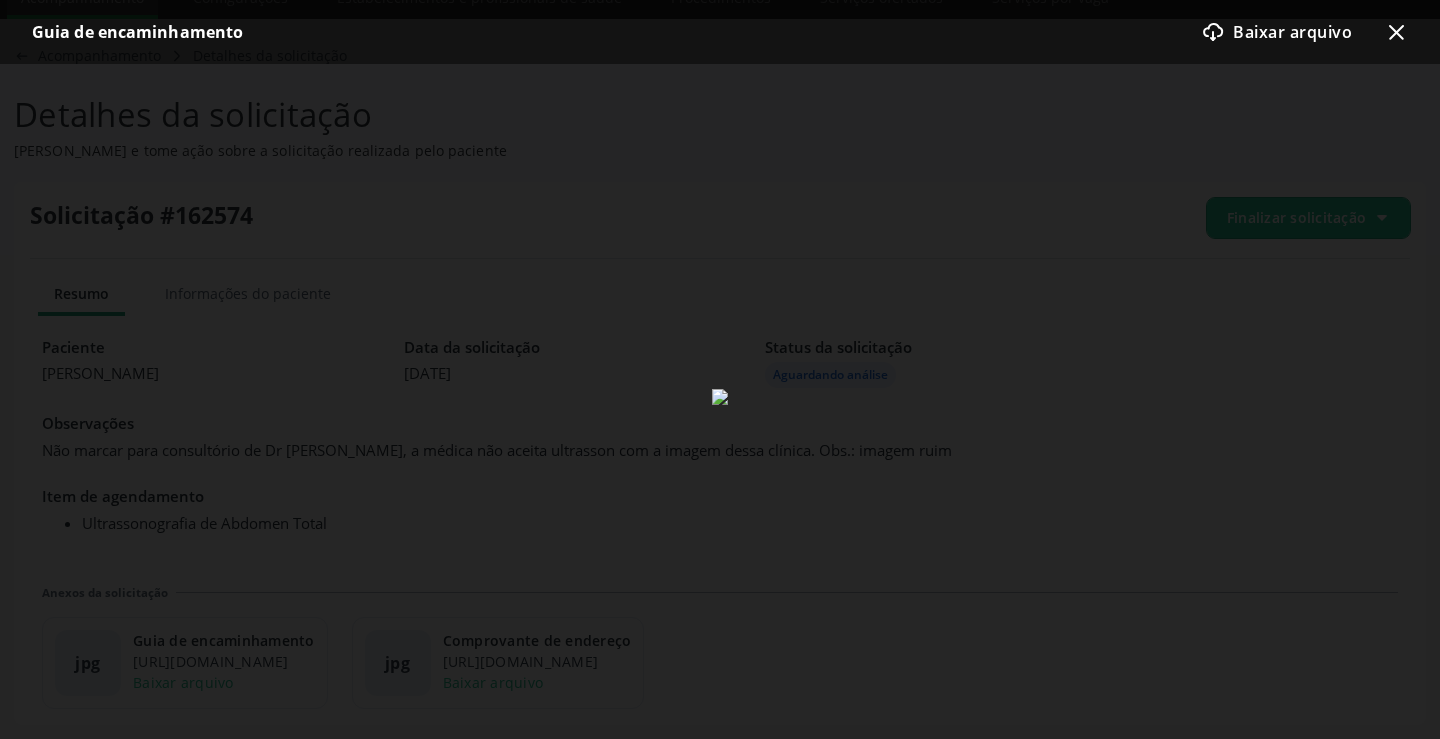click on "x-outline icon" 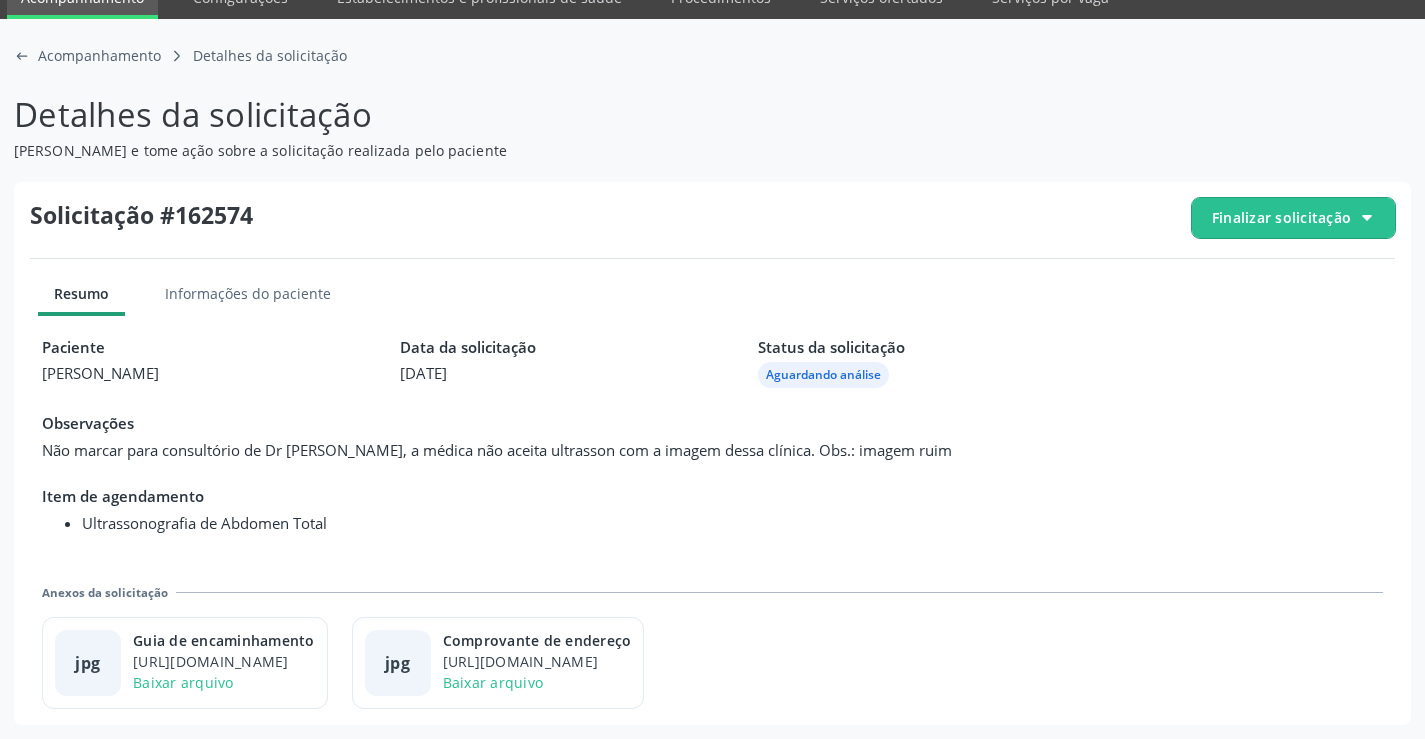 click on "Finalizar solicitação" at bounding box center (1281, 217) 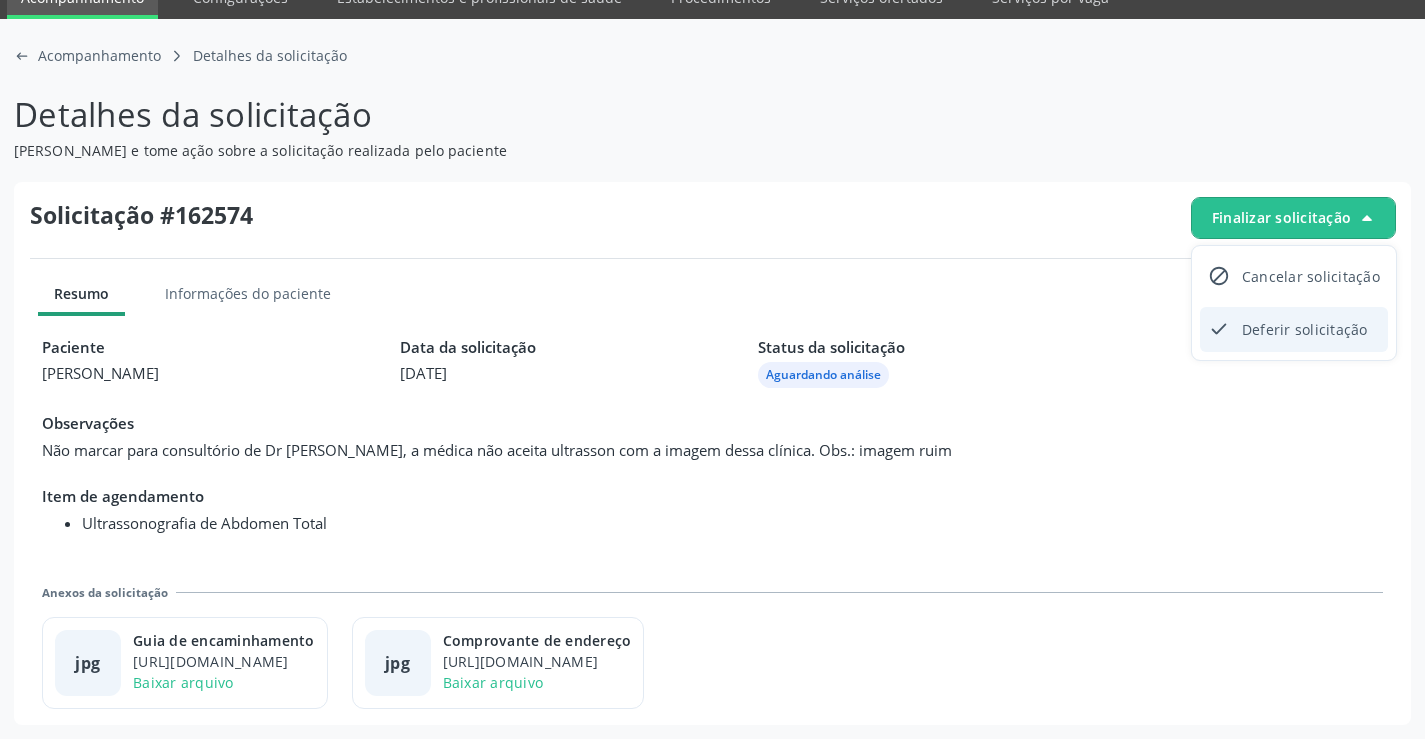 click on "check-outline icon" 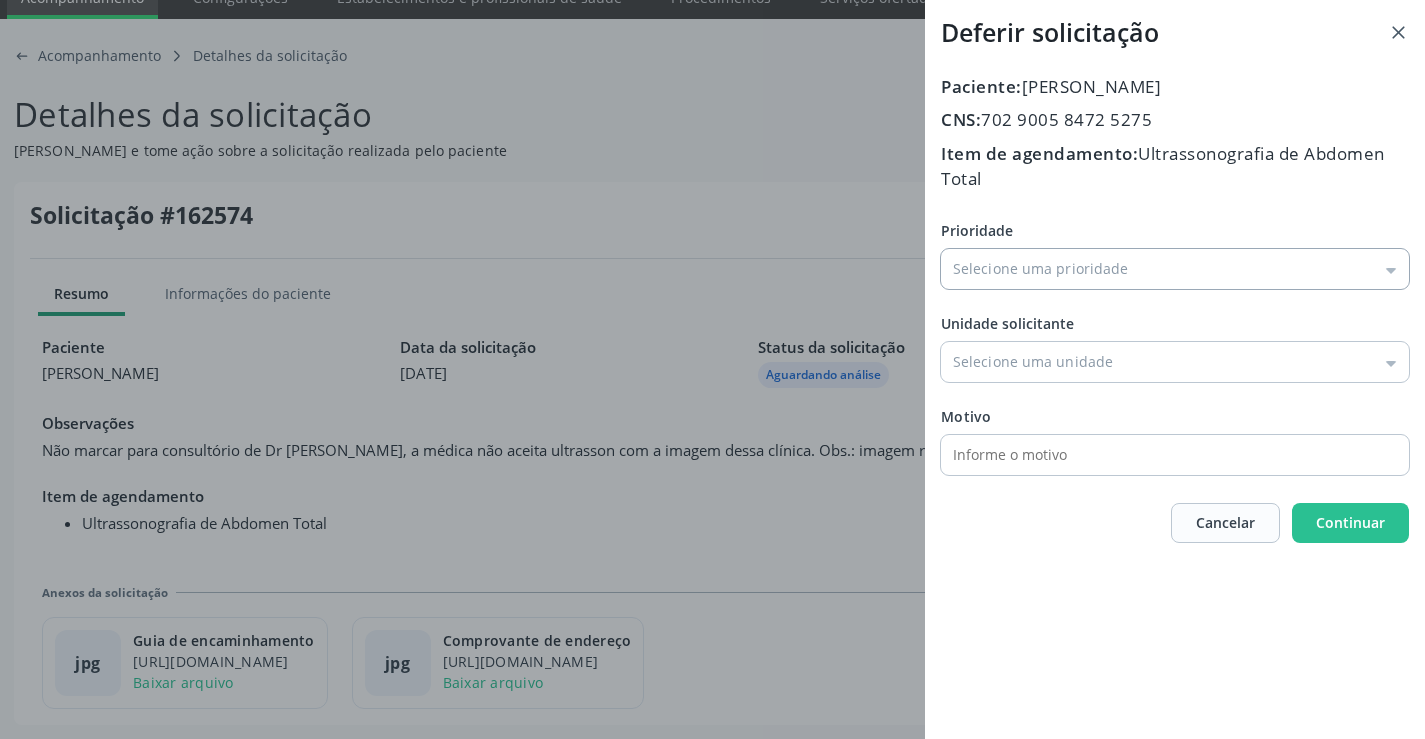 drag, startPoint x: 988, startPoint y: 239, endPoint x: 993, endPoint y: 262, distance: 23.537205 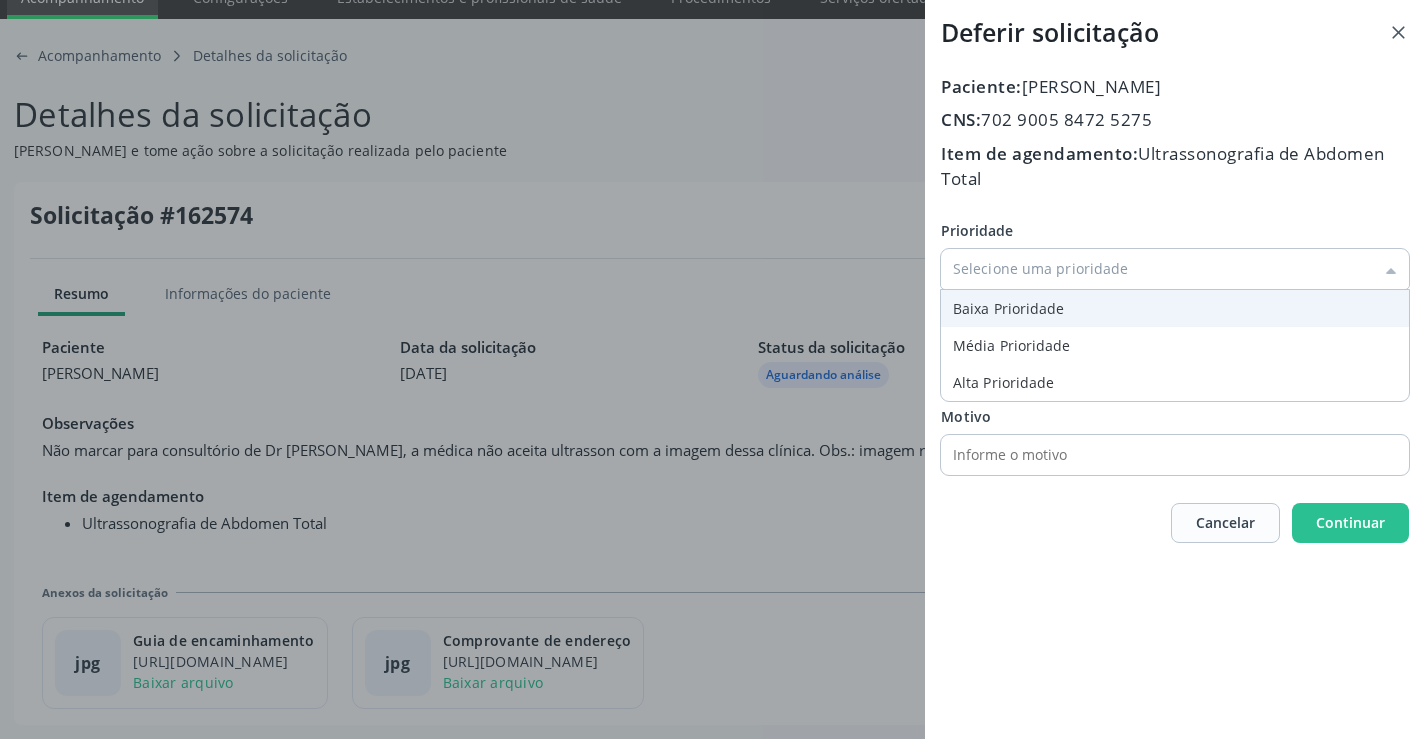 type on "Baixa Prioridade" 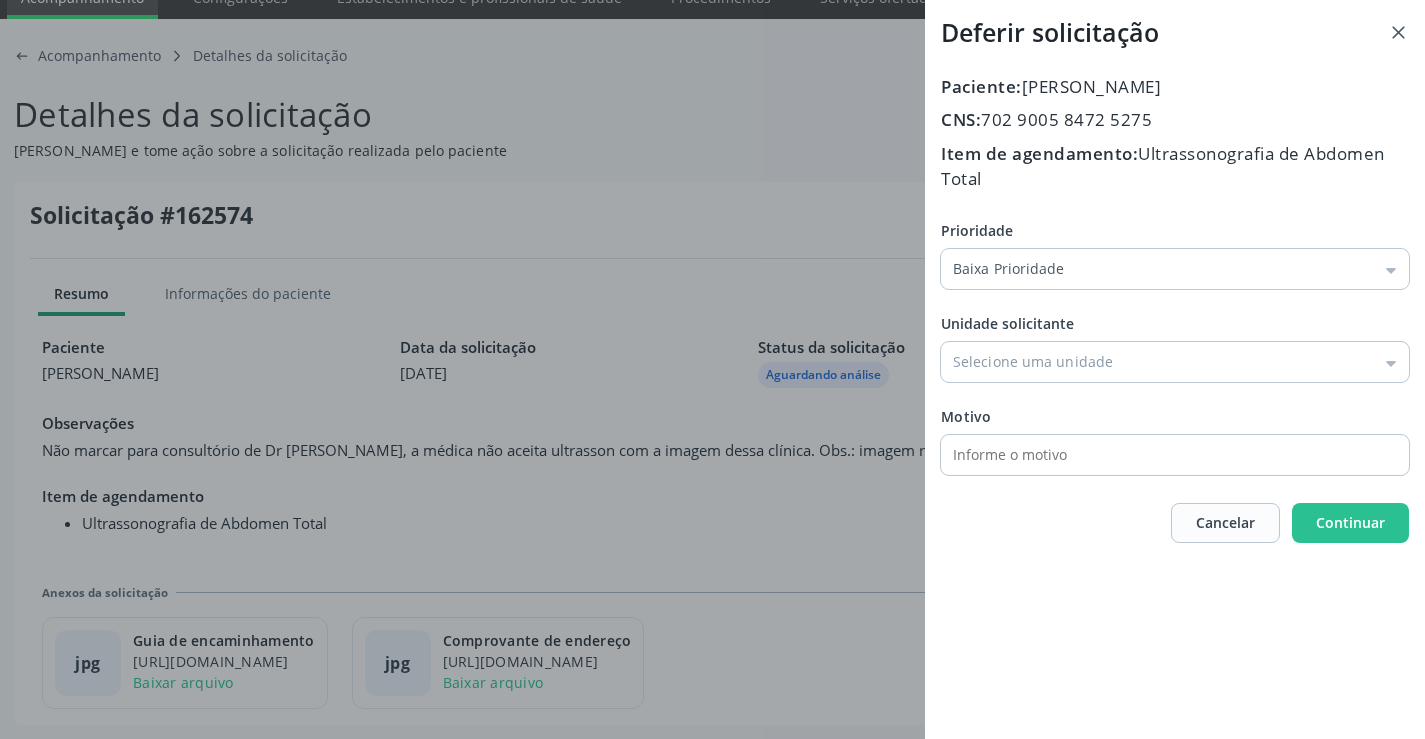 click on "Prioridade
Baixa Prioridade
Baixa Prioridade
Média Prioridade
Alta Prioridade
Unidade solicitante
Unidade Basica de Saude da Familia Dr [PERSON_NAME]
Centro de Enfrentamento Para [MEDICAL_DATA] de [GEOGRAPHIC_DATA]
Central de Marcacao de Consultas e Exames de [GEOGRAPHIC_DATA]
Vigilancia em Saude de [GEOGRAPHIC_DATA]
PSF Lage dos Negros III
P S da Familia do Povoado de Caraibas
Unidade Basica de Saude da Familia [PERSON_NAME]
P S de Curral da Ponta Psf [PERSON_NAME]
Farmacia Basica
Unidade Basica de Saude da Familia de Brejao da Caatinga
P S da Familia do Povoado de Pocos
P S da Familia do Povoado de Tiquara
P S da Familia do Povoado de [GEOGRAPHIC_DATA]
P S de Lages dos [DEMOGRAPHIC_DATA]
P S da Familia do Povoado de [GEOGRAPHIC_DATA]
P S de Curral Velho
Centro de [GEOGRAPHIC_DATA]" at bounding box center [1175, 347] 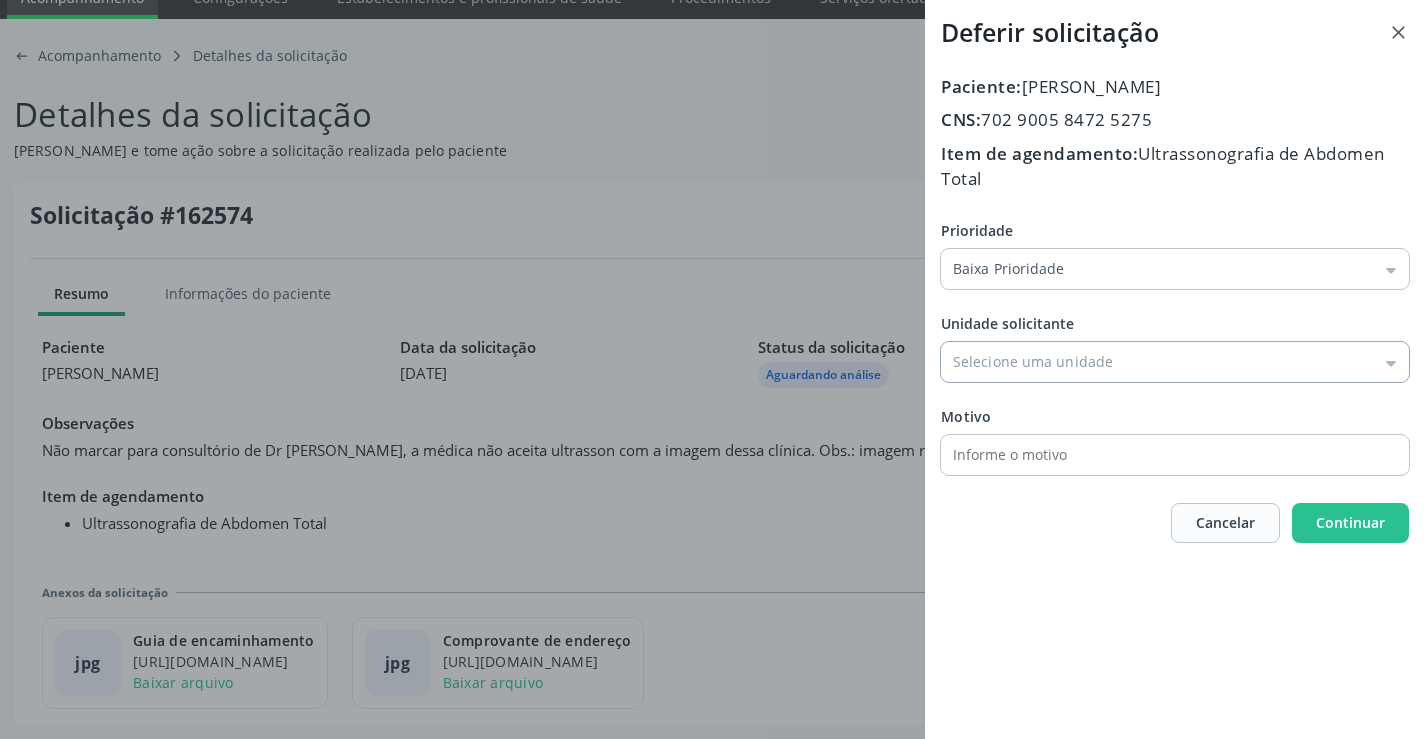 click on "Prioridade" at bounding box center [1175, 362] 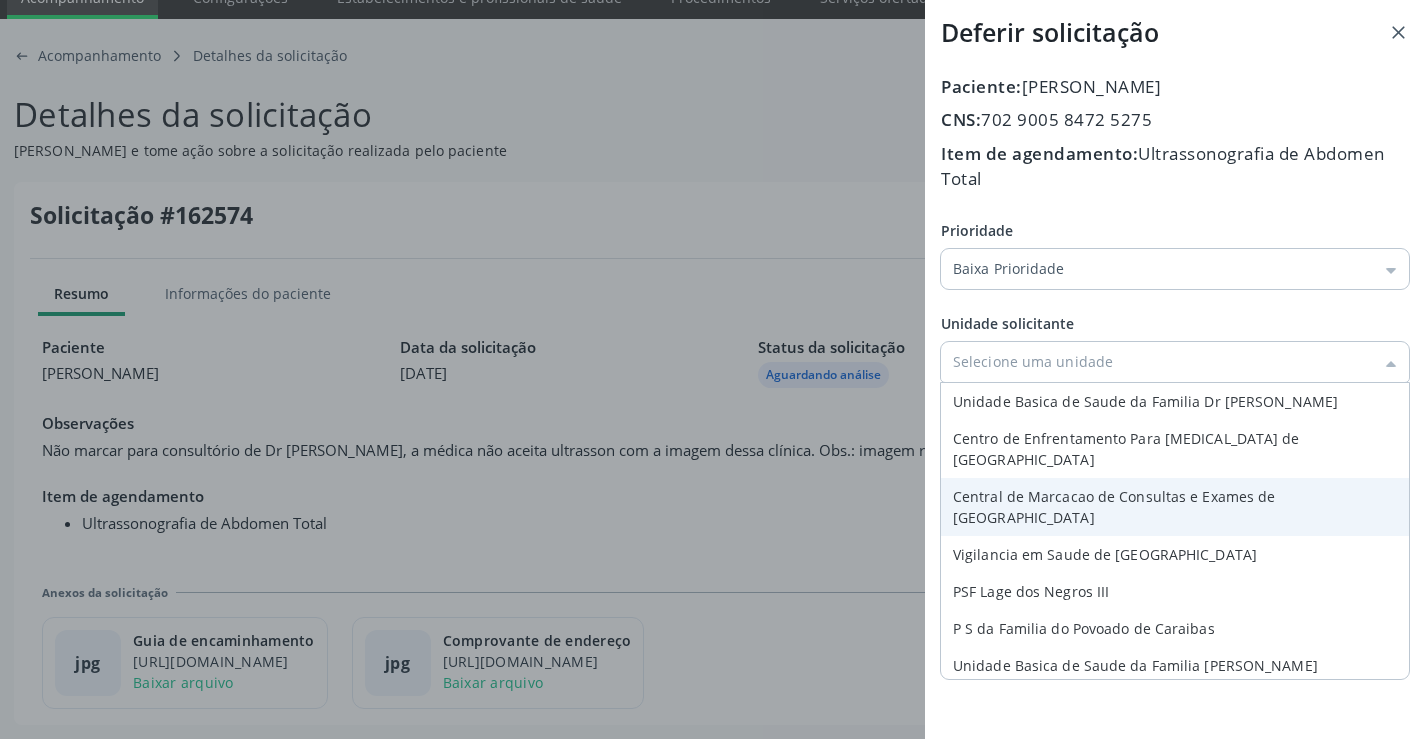 type on "Central de Marcacao de Consultas e Exames de [GEOGRAPHIC_DATA]" 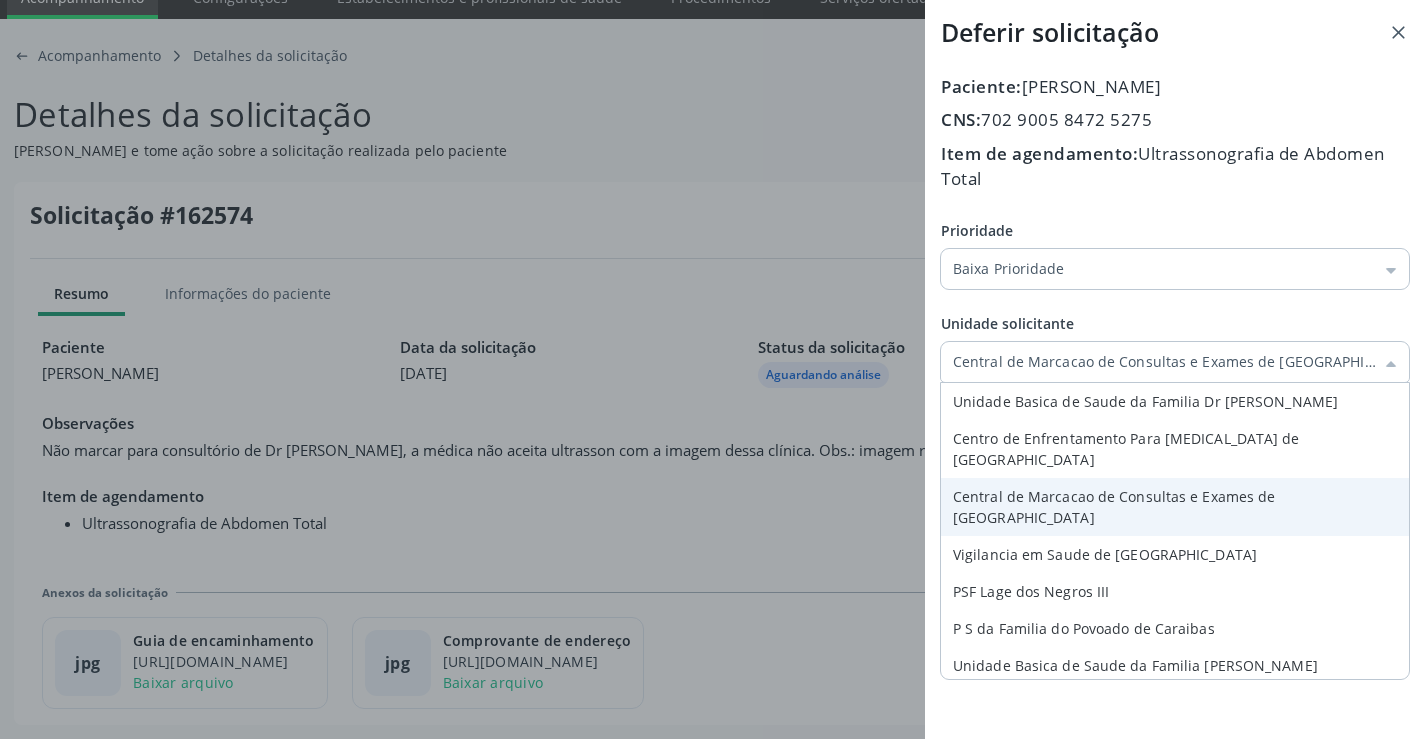 click on "Prioridade
Baixa Prioridade
Baixa Prioridade
Média Prioridade
Alta Prioridade
Unidade solicitante
Central de Marcacao de Consultas e Exames de [GEOGRAPHIC_DATA]
Unidade Basica de Saude da Familia Dr [PERSON_NAME]
Centro de Enfrentamento Para [MEDICAL_DATA] de [GEOGRAPHIC_DATA]
Central de Marcacao de Consultas e Exames de [GEOGRAPHIC_DATA]
Vigilancia em Saude de [GEOGRAPHIC_DATA]
PSF Lage dos Negros III
P S da Familia do Povoado de Caraibas
Unidade Basica de Saude da Familia [PERSON_NAME]
P S de Curral da Ponta Psf [PERSON_NAME]
Farmacia Basica
Unidade Basica de Saude da Familia de Brejao da Caatinga
P S da Familia do Povoado de Pocos
P S da Familia do Povoado de Tiquara
P S da Familia do Povoado de [GEOGRAPHIC_DATA]
P S de Lages dos [DEMOGRAPHIC_DATA]
P S da Familia do Povoado de [GEOGRAPHIC_DATA]
Motivo" at bounding box center (1175, 347) 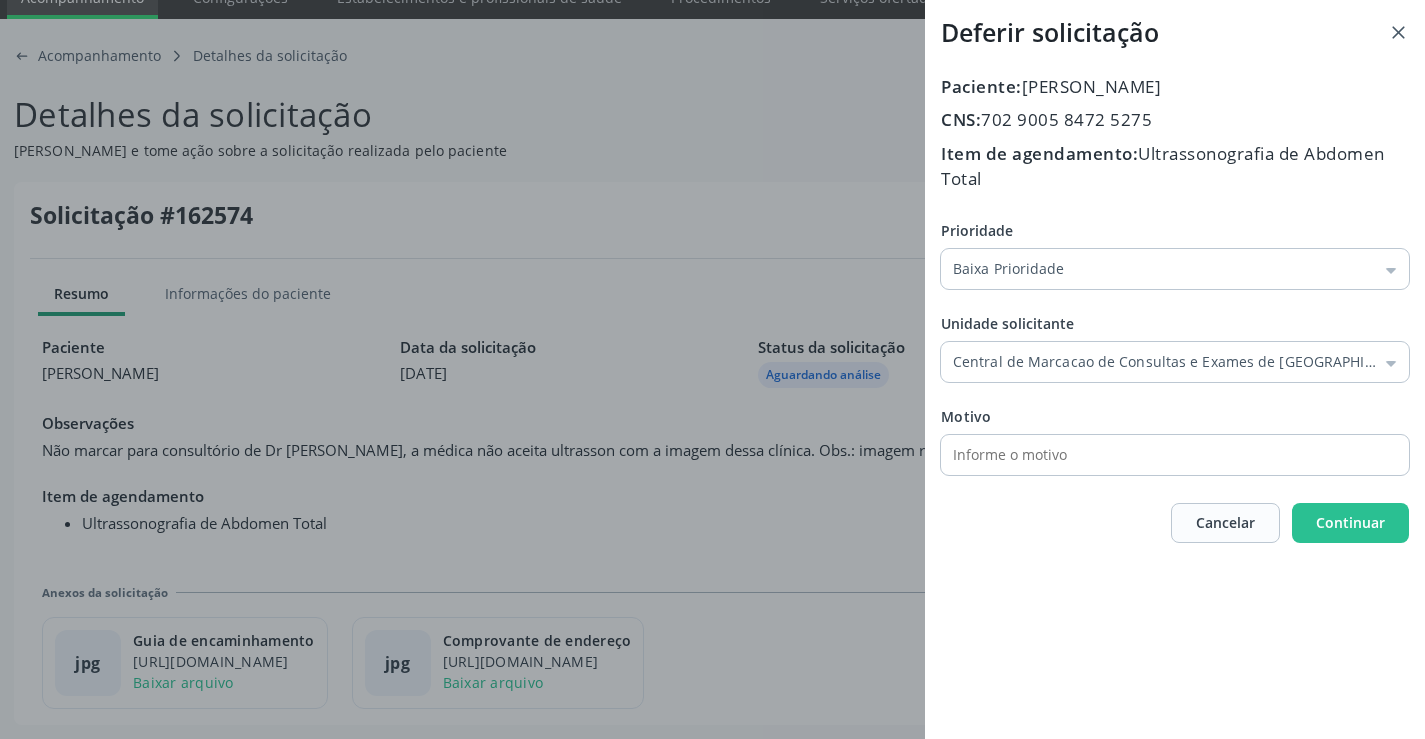 drag, startPoint x: 1021, startPoint y: 473, endPoint x: 1028, endPoint y: 486, distance: 14.764823 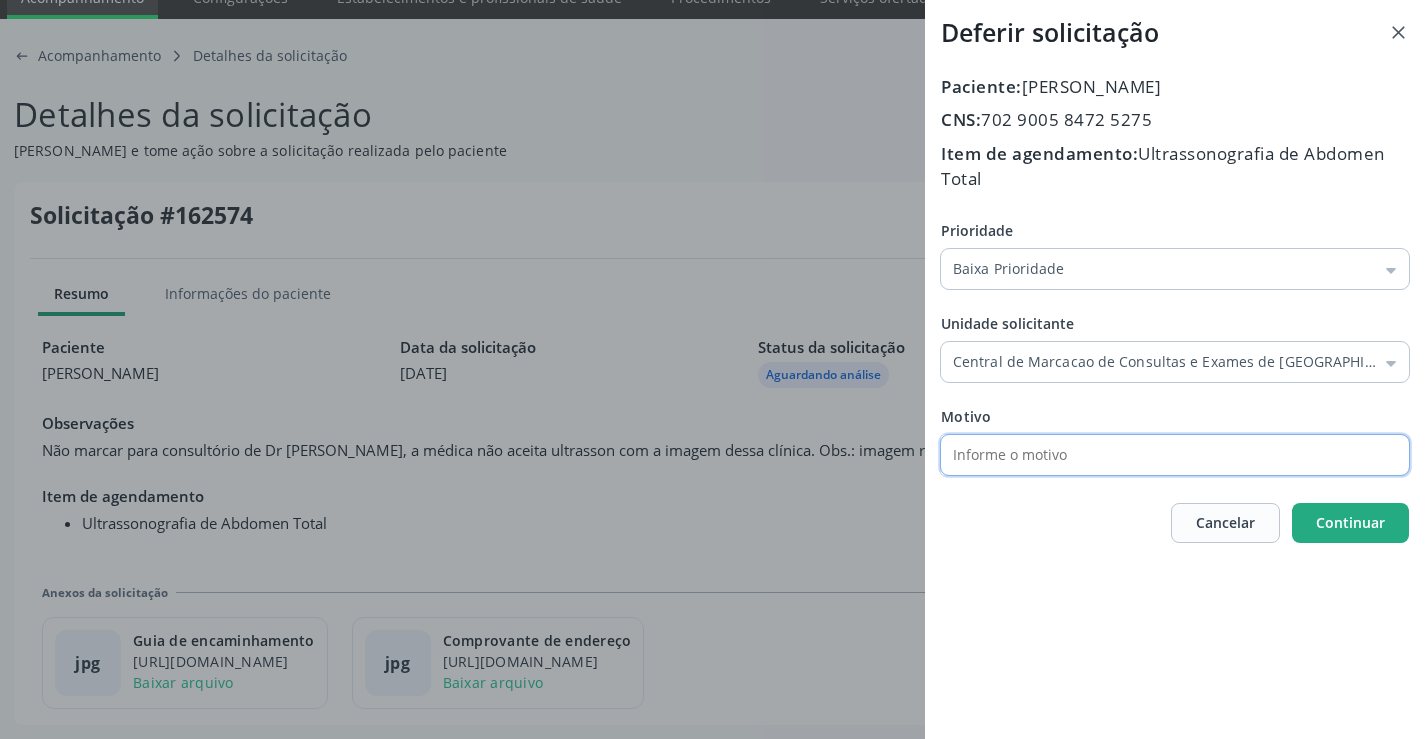 click on "Continuar" at bounding box center (1350, 522) 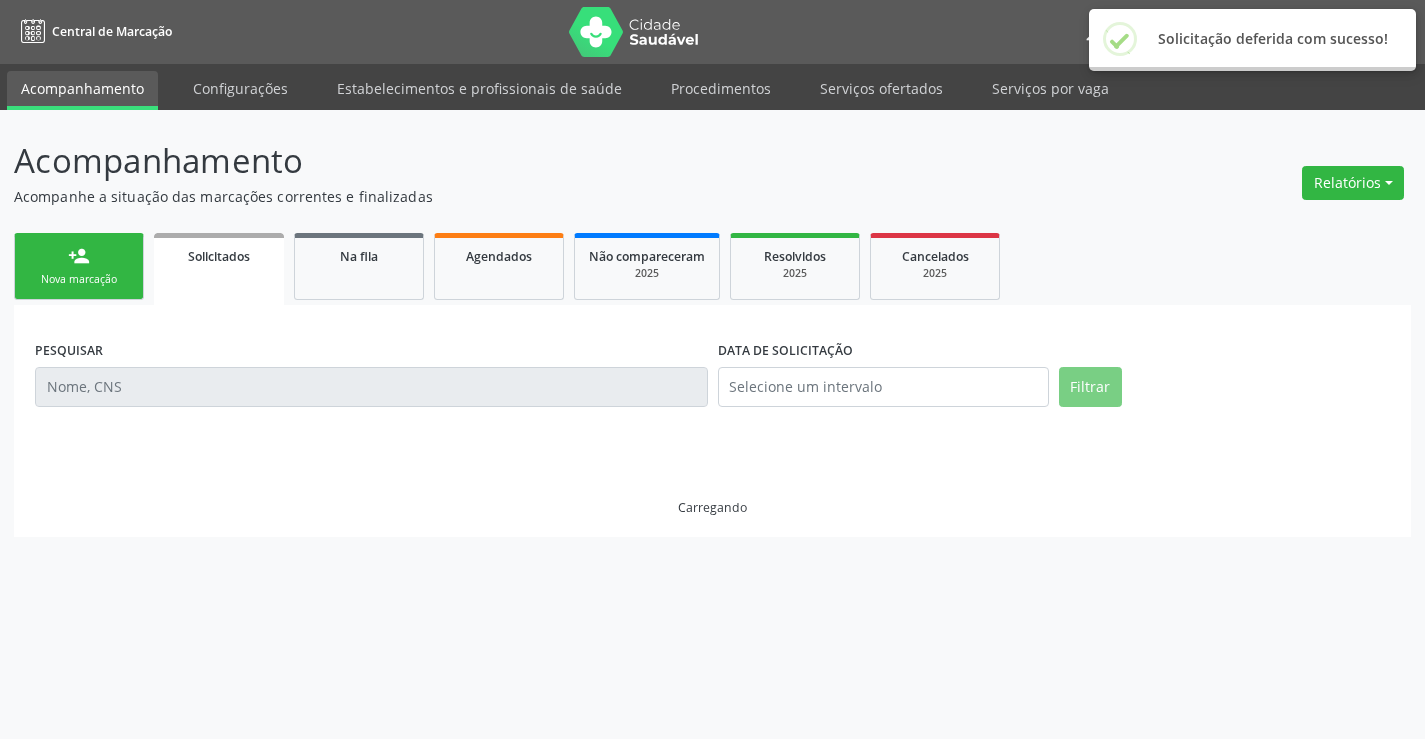 scroll, scrollTop: 0, scrollLeft: 0, axis: both 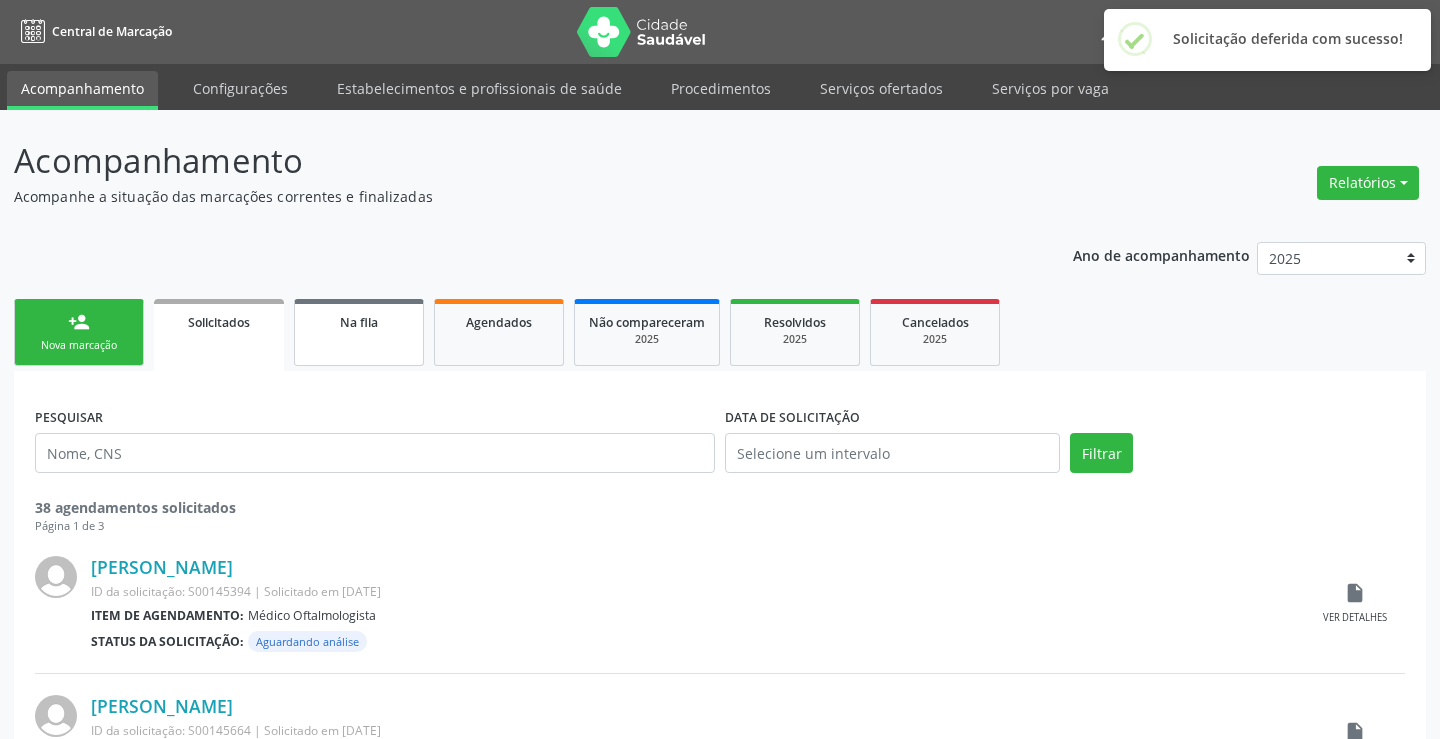 click on "Na fila" at bounding box center [359, 332] 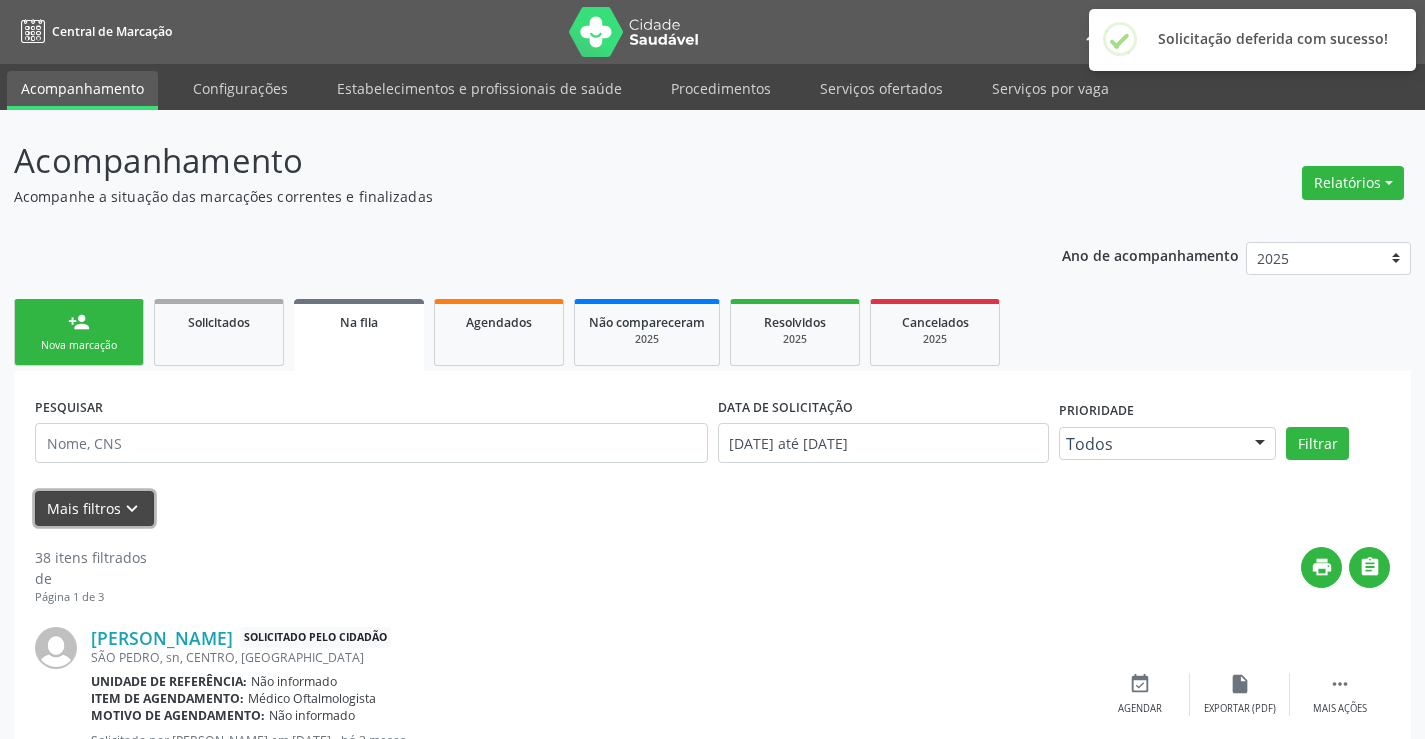click on "Mais filtros
keyboard_arrow_down" at bounding box center [94, 508] 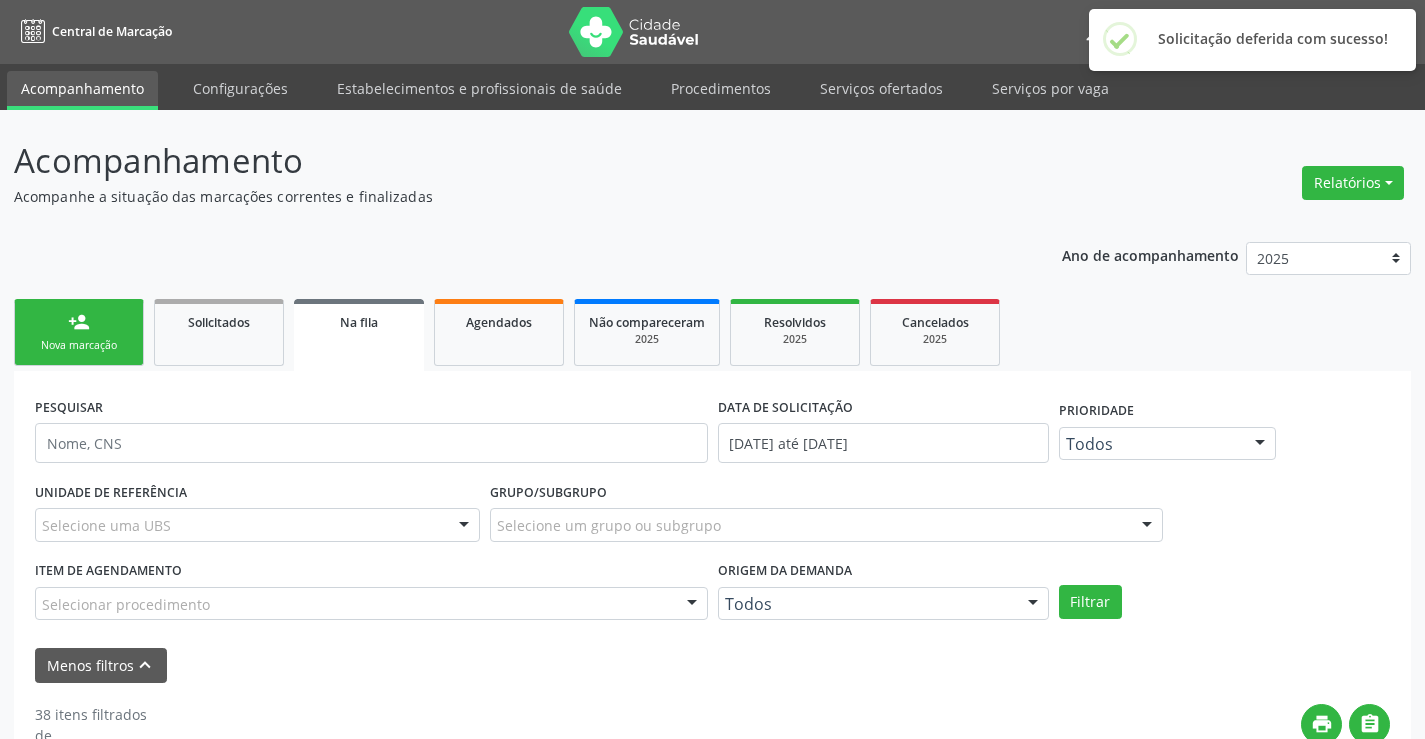 click on "Todos" at bounding box center (883, 604) 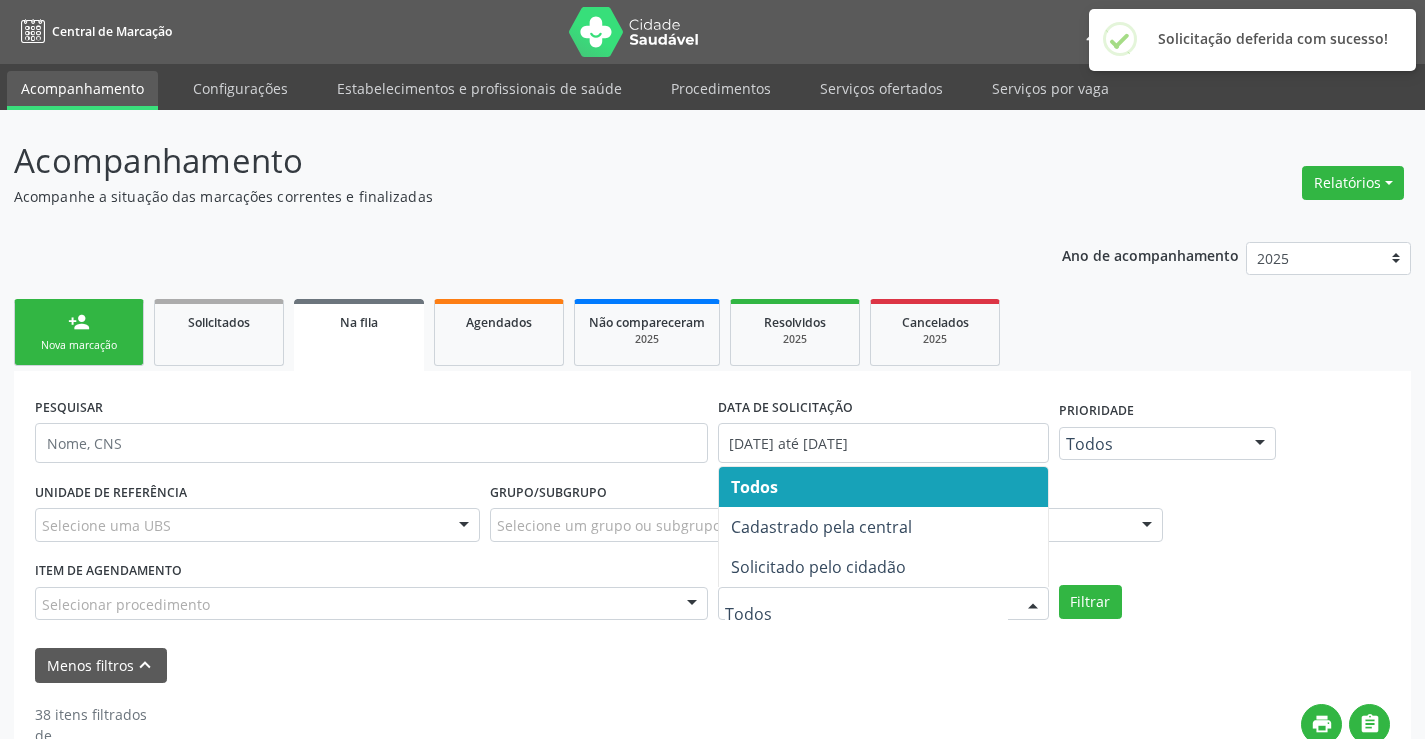 click at bounding box center [883, 604] 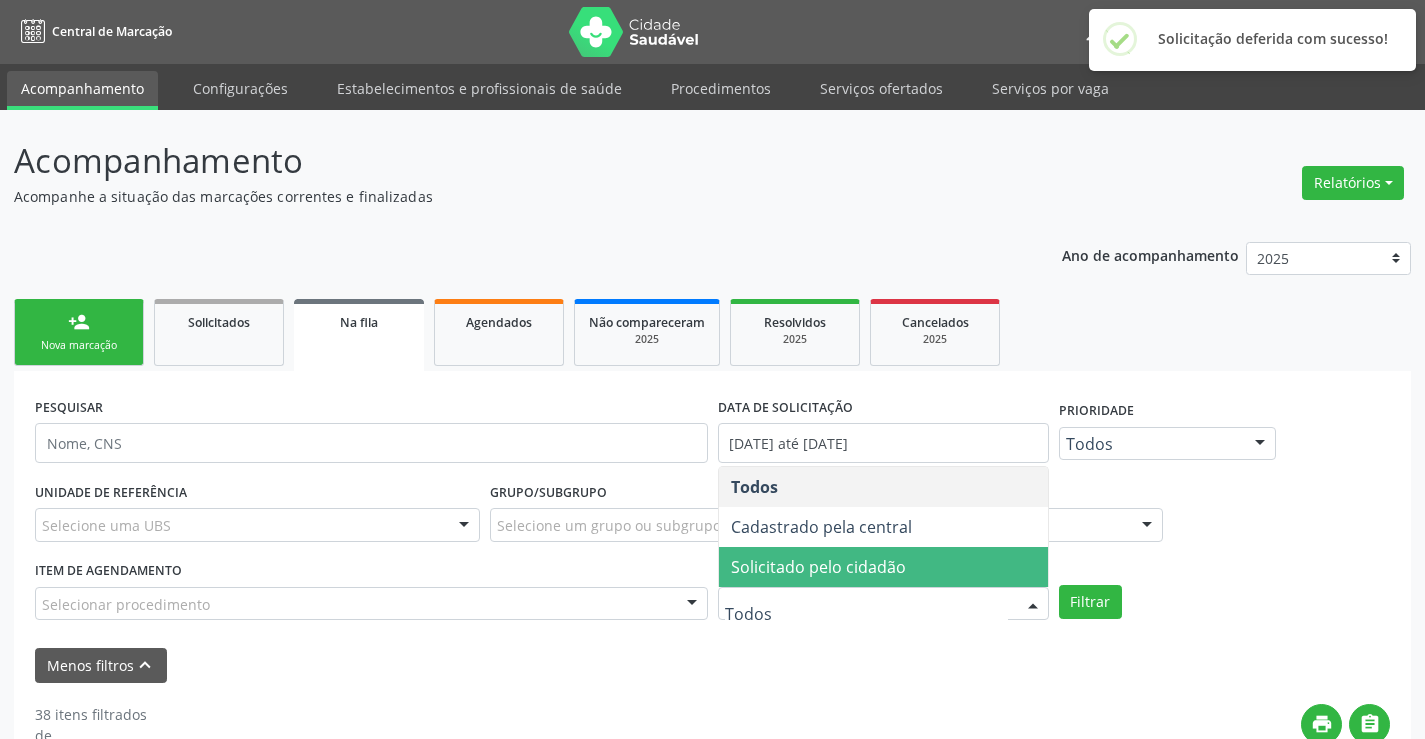 click on "Solicitado pelo cidadão" at bounding box center (818, 567) 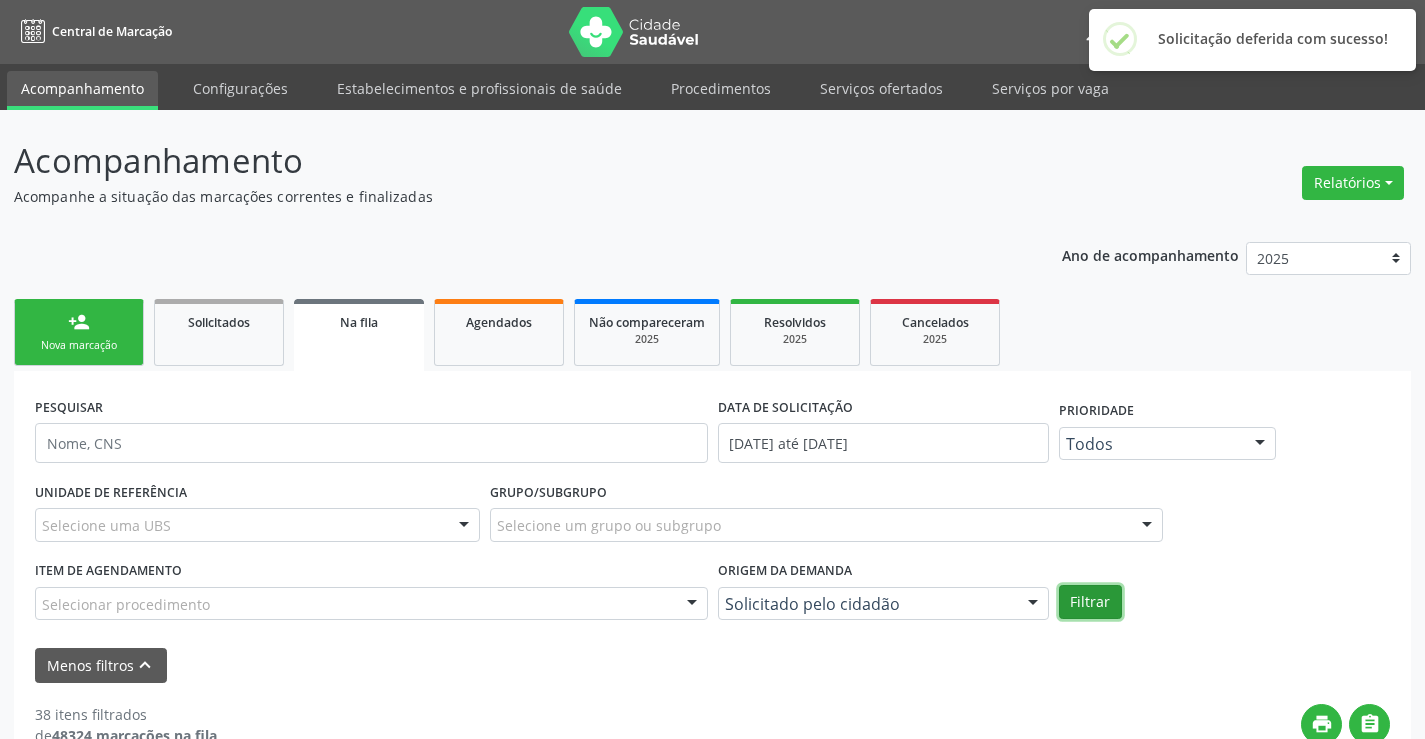 click on "Filtrar" at bounding box center (1090, 602) 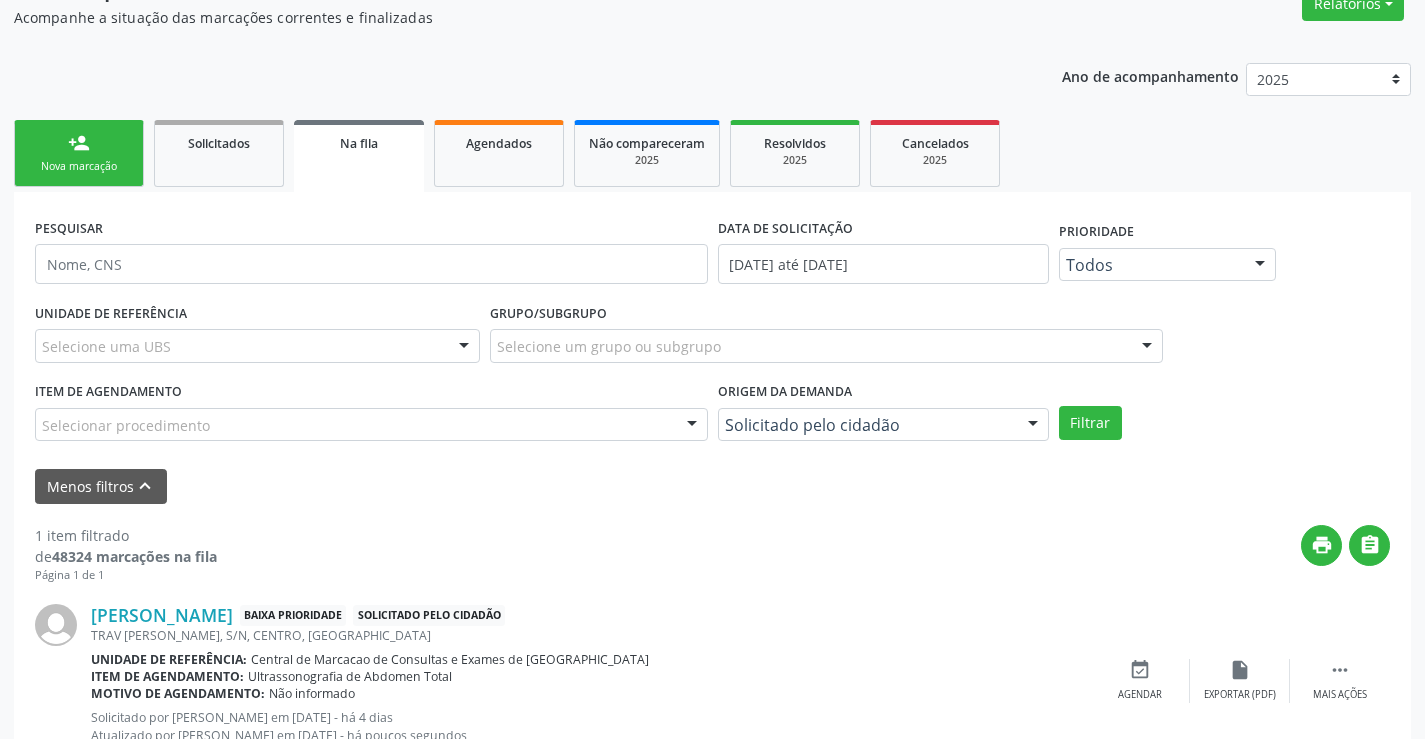 scroll, scrollTop: 254, scrollLeft: 0, axis: vertical 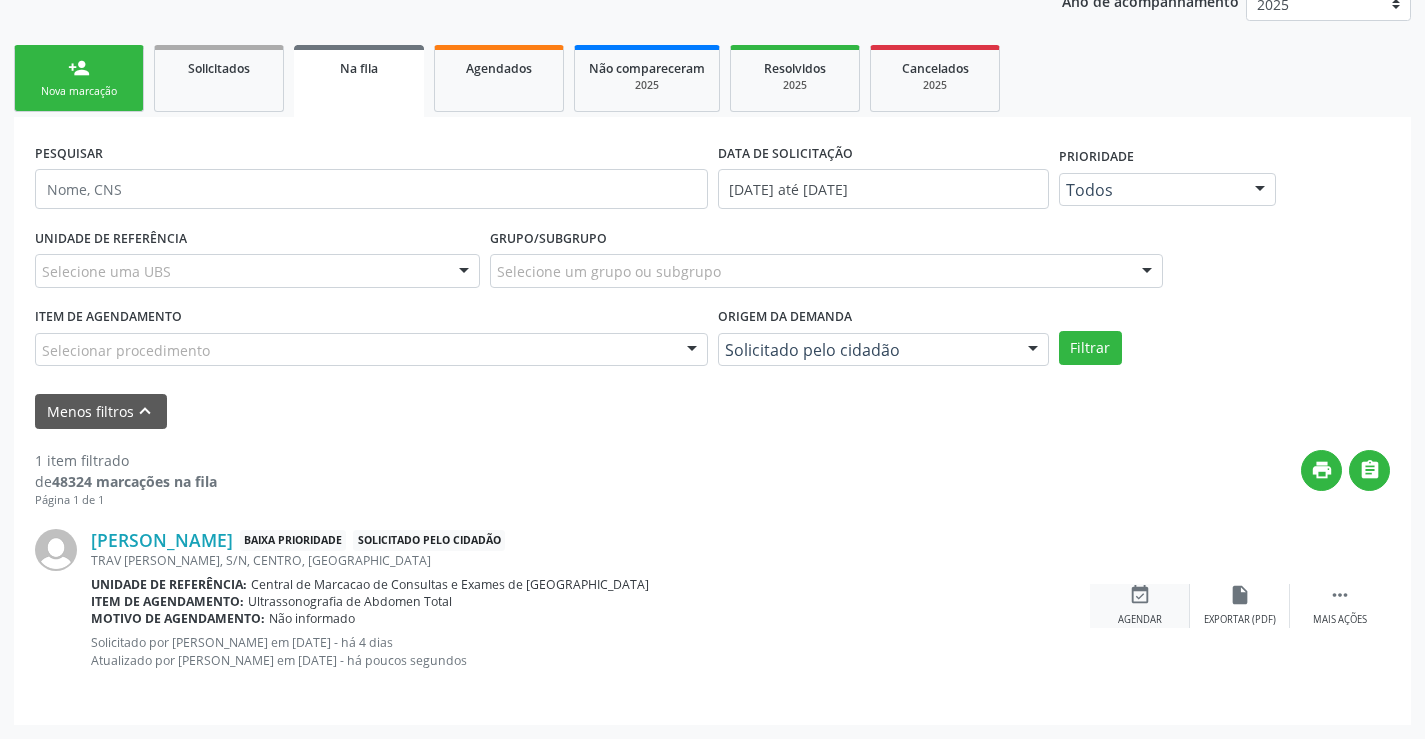 click on "event_available" at bounding box center (1140, 595) 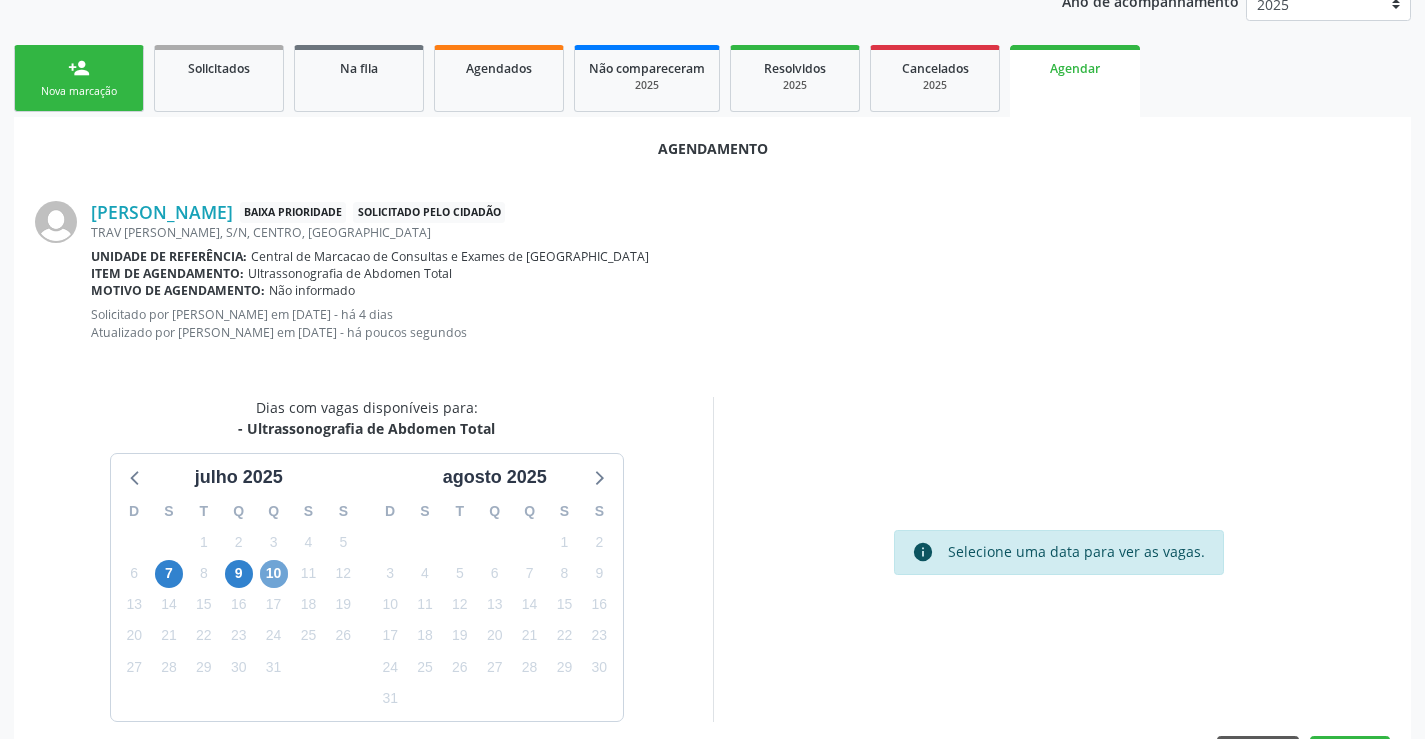 click on "10" at bounding box center (274, 574) 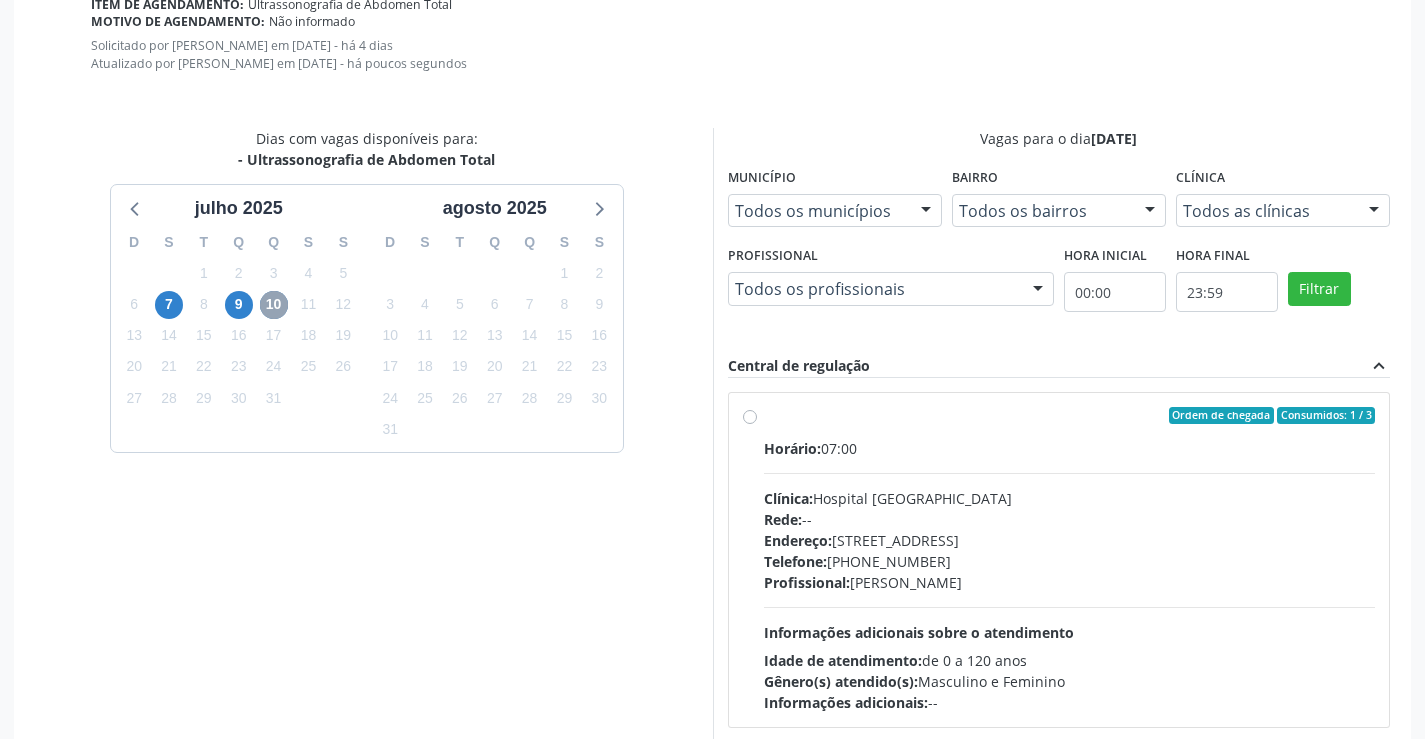 scroll, scrollTop: 554, scrollLeft: 0, axis: vertical 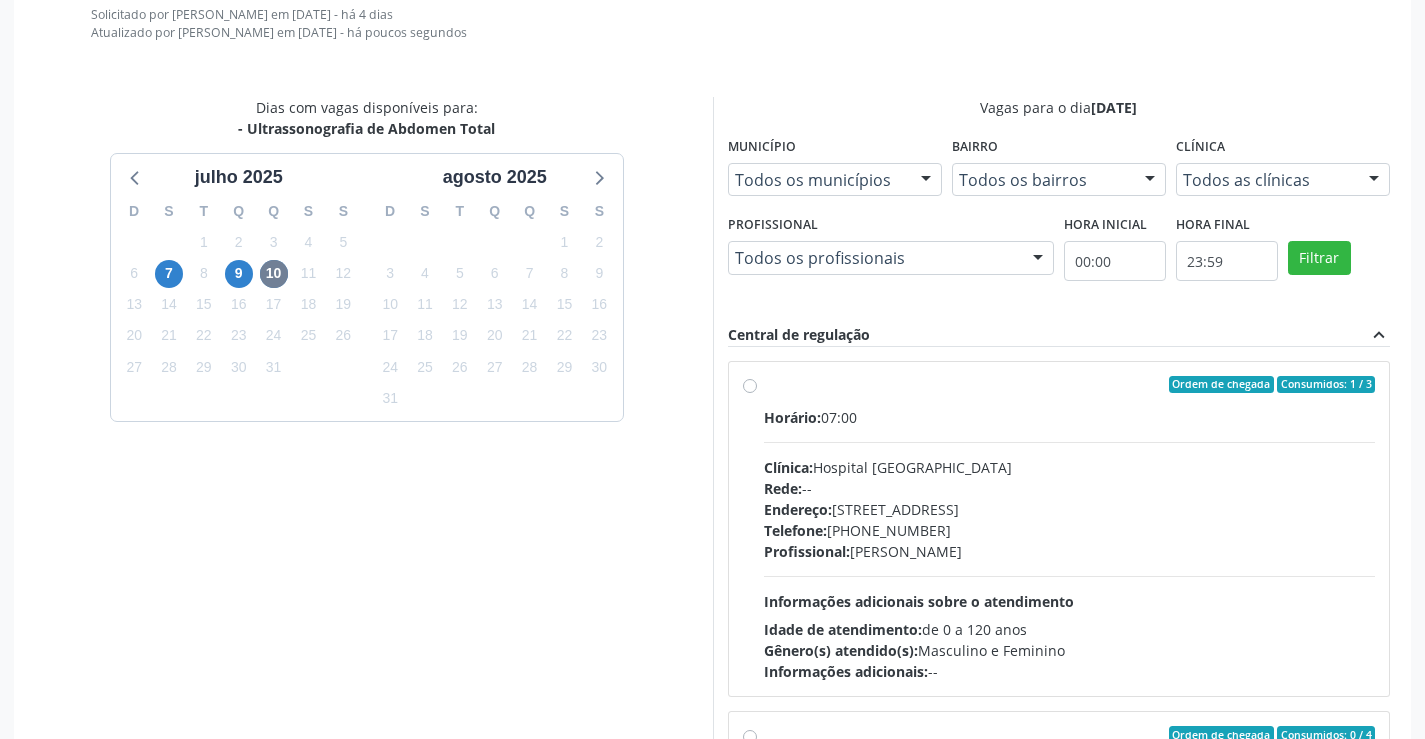 click on "Horário:   07:00" at bounding box center [1070, 417] 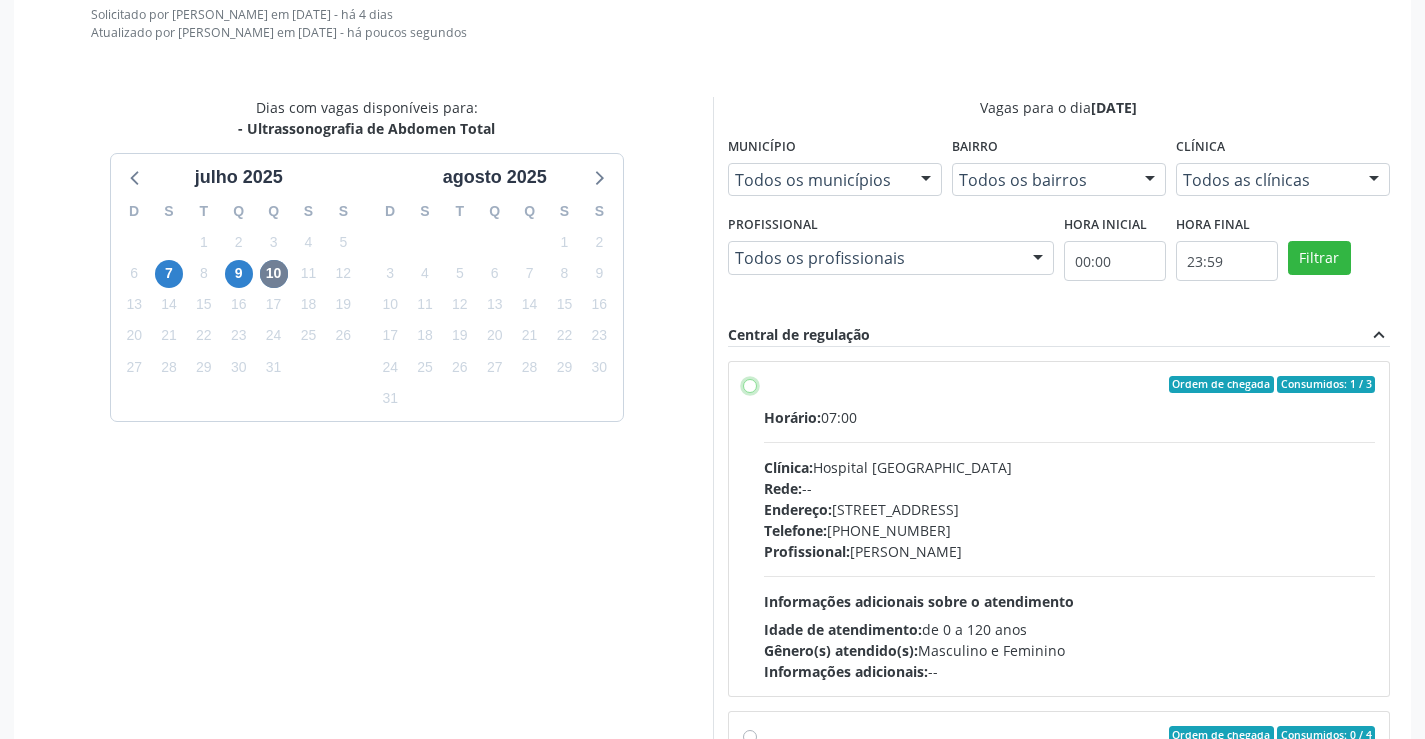 click on "Ordem de chegada
Consumidos: 1 / 3
Horário:   07:00
Clínica:  Hospital Sao Francisco
Rede:
--
Endereço:   Blocos, nº 258, Centro, Campo Formoso - BA
Telefone:   (74) 36451217
Profissional:
Danilo Souza Cardoso
Informações adicionais sobre o atendimento
Idade de atendimento:
de 0 a 120 anos
Gênero(s) atendido(s):
Masculino e Feminino
Informações adicionais:
--" at bounding box center [750, 385] 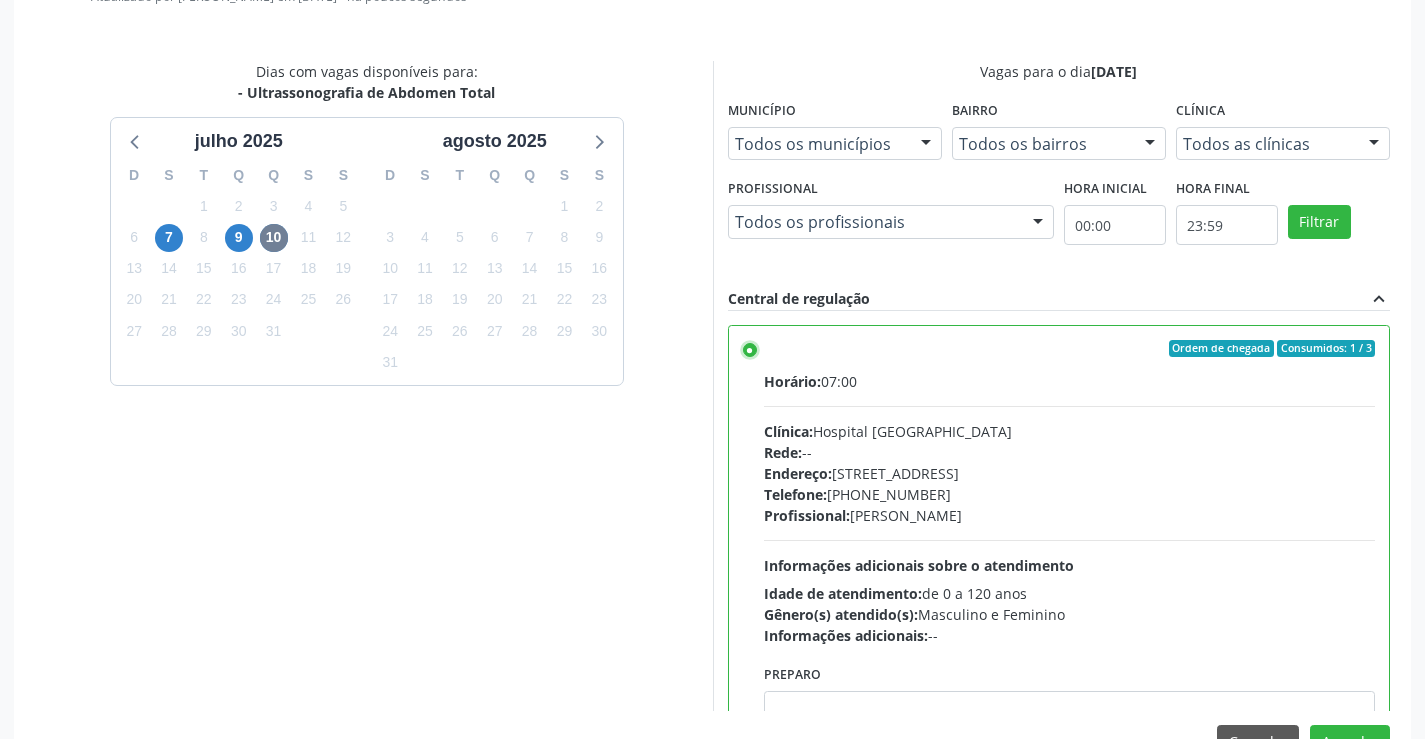 scroll, scrollTop: 644, scrollLeft: 0, axis: vertical 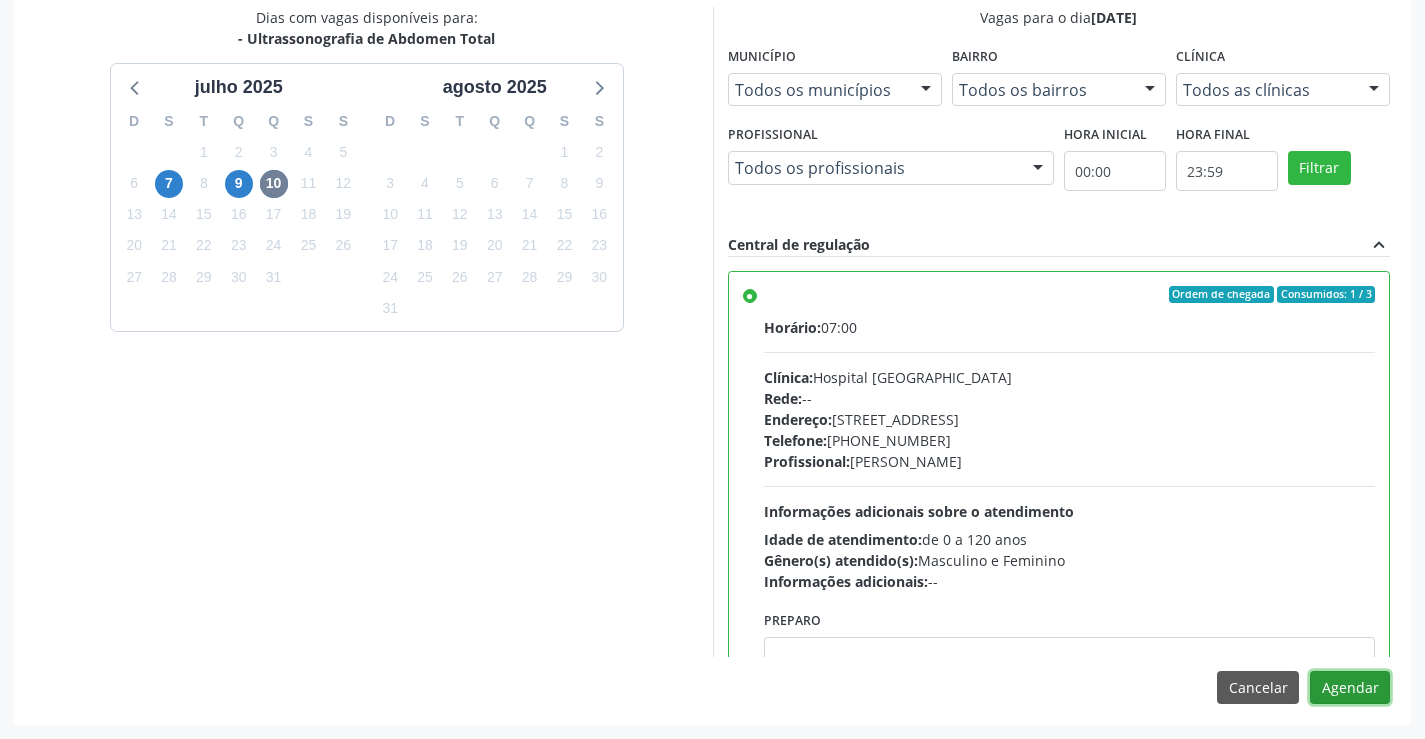 click on "Agendar" at bounding box center [1350, 688] 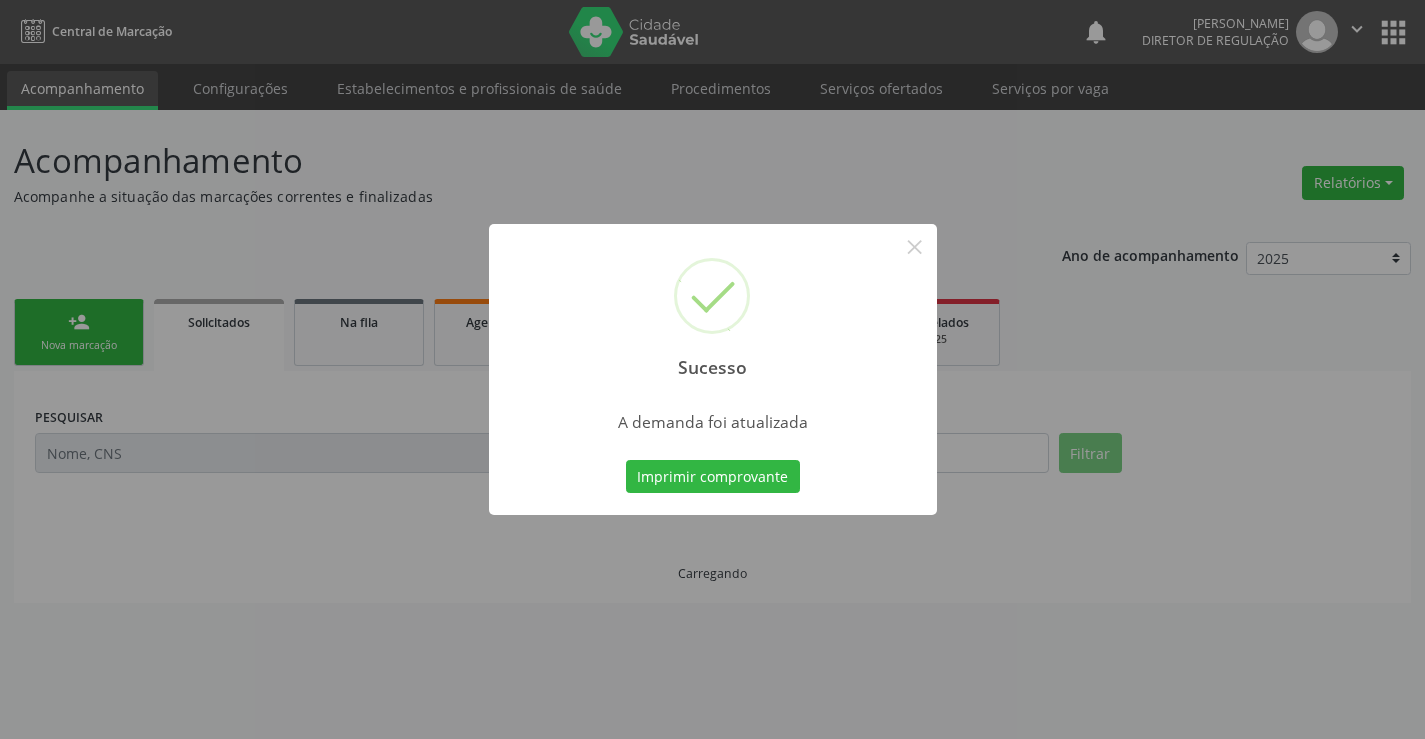 scroll, scrollTop: 0, scrollLeft: 0, axis: both 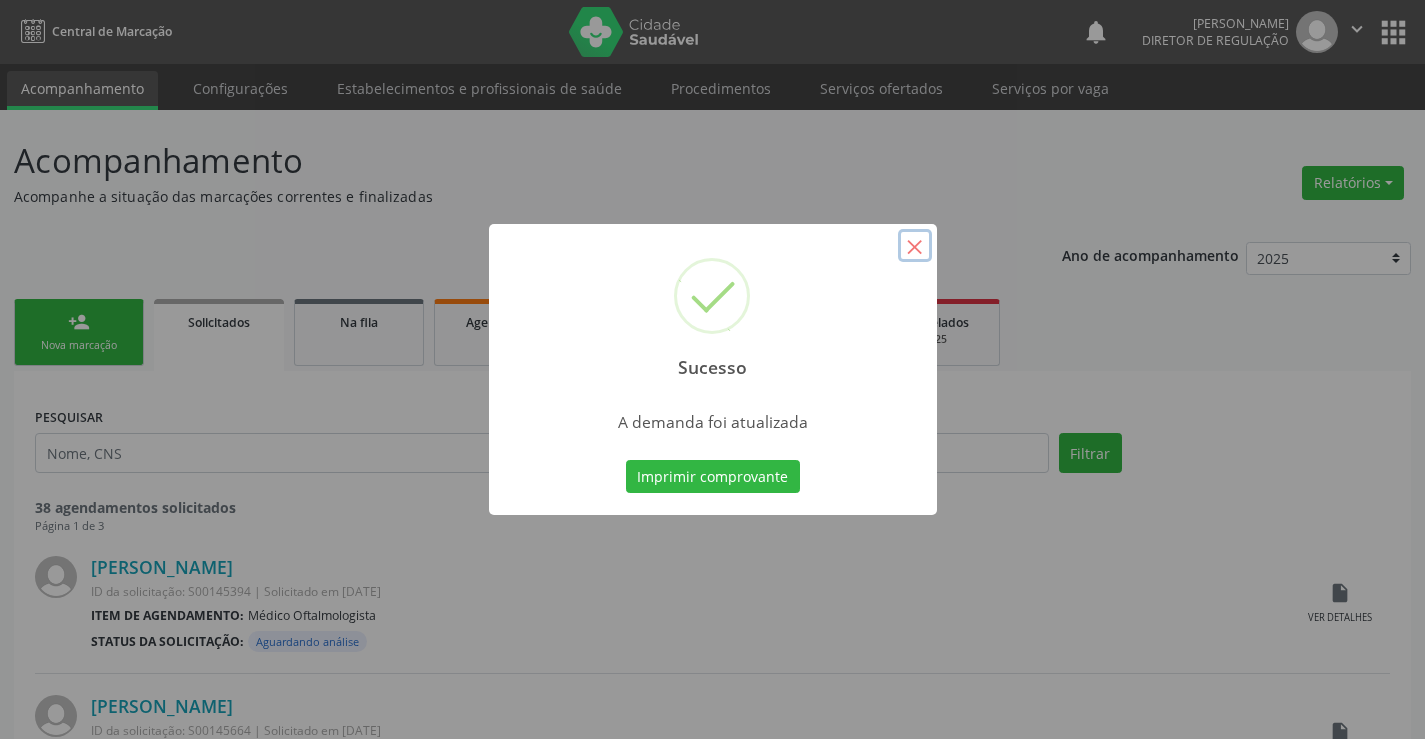 click on "×" at bounding box center (915, 246) 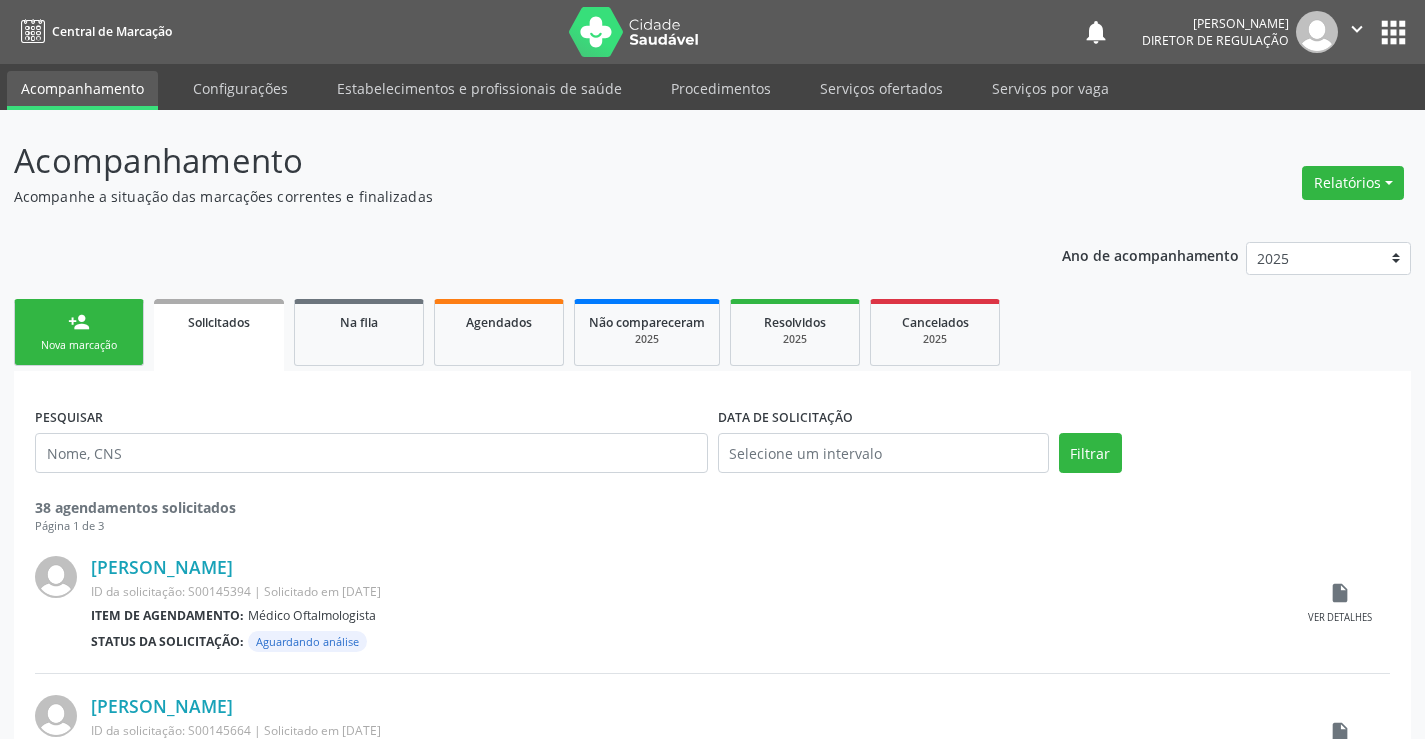 click on "Serviços ofertados" at bounding box center (881, 90) 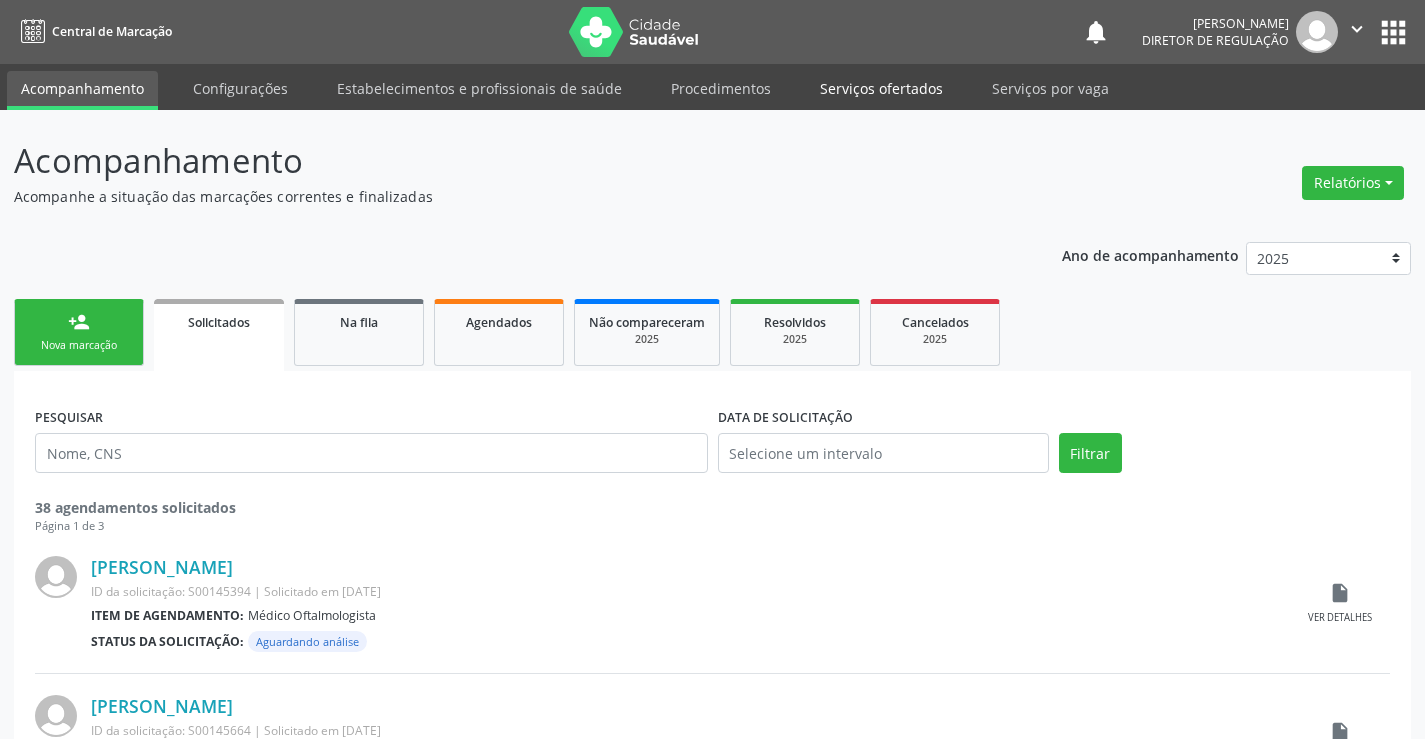 click on "Serviços ofertados" at bounding box center [881, 88] 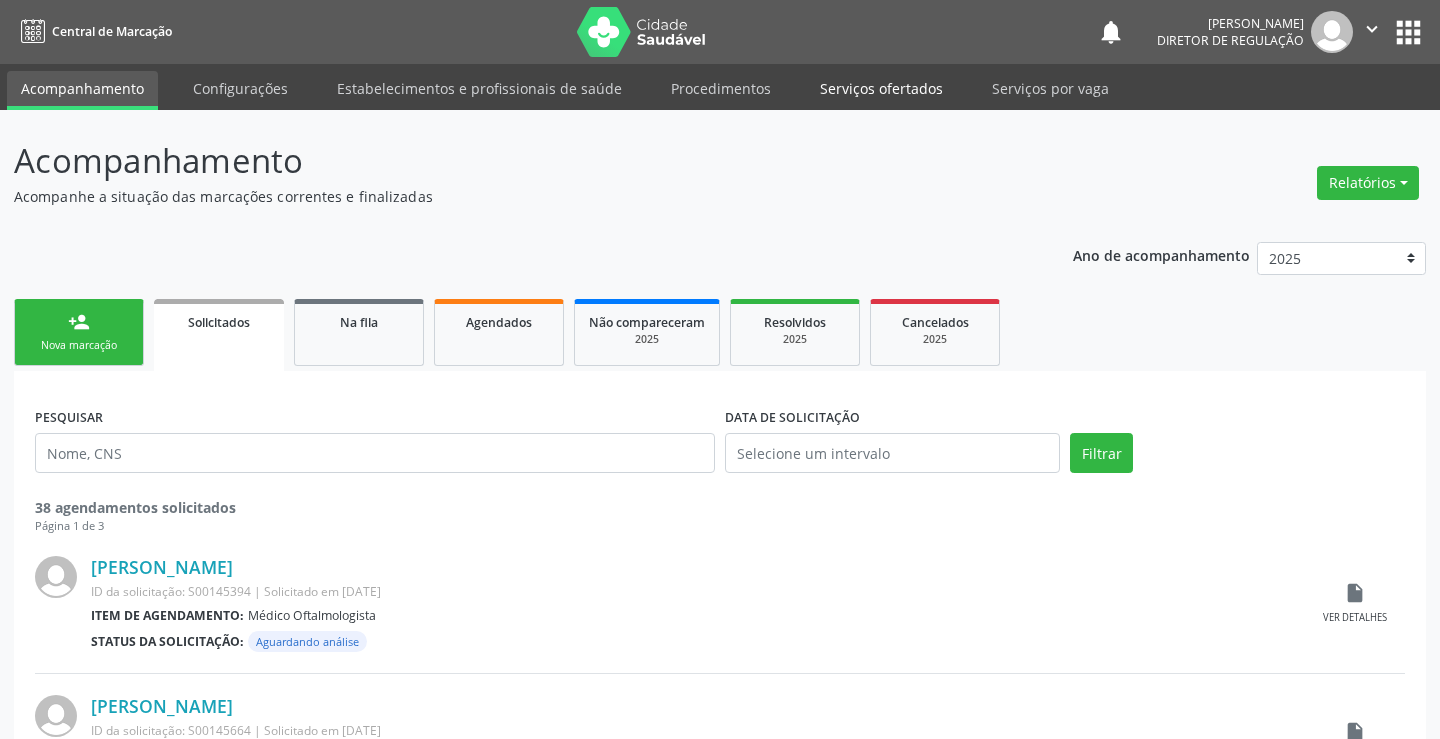 select on "6" 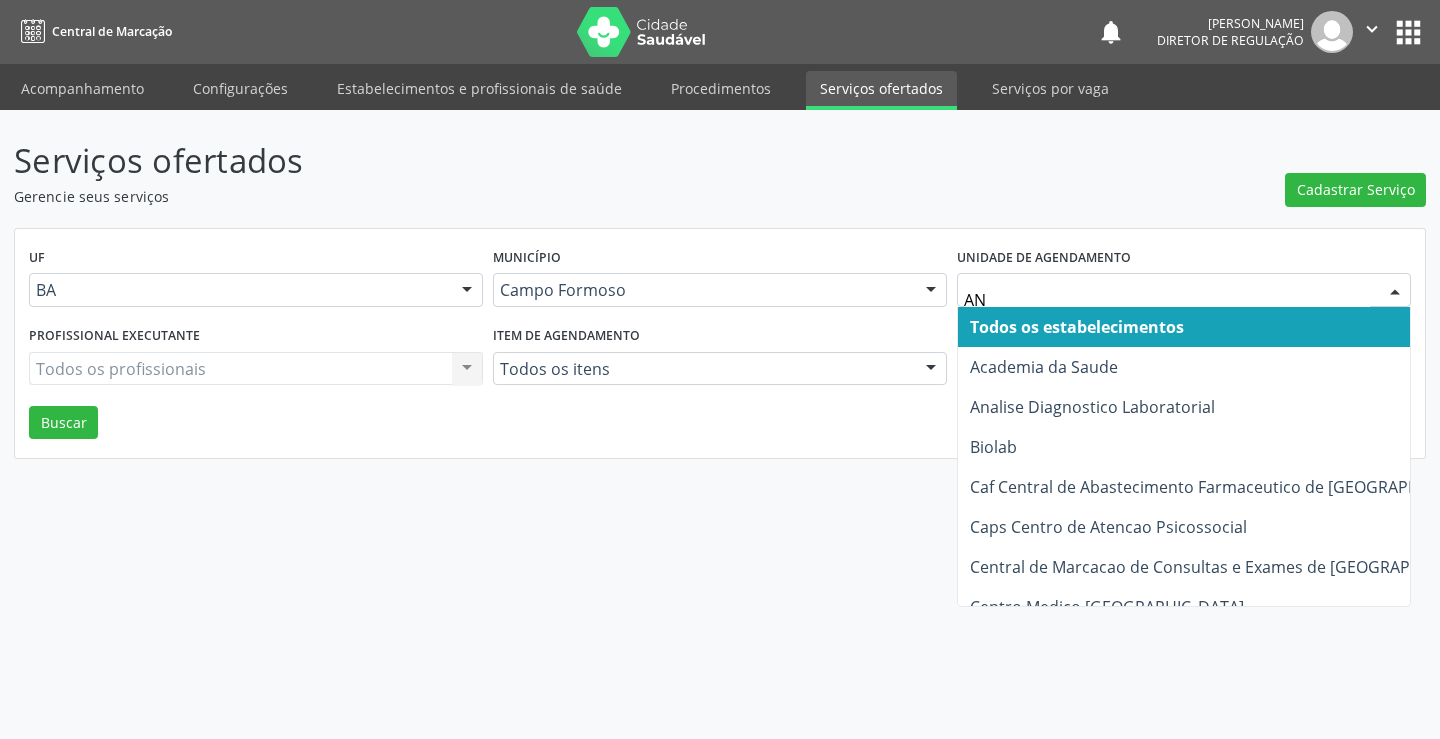 type on "ANA" 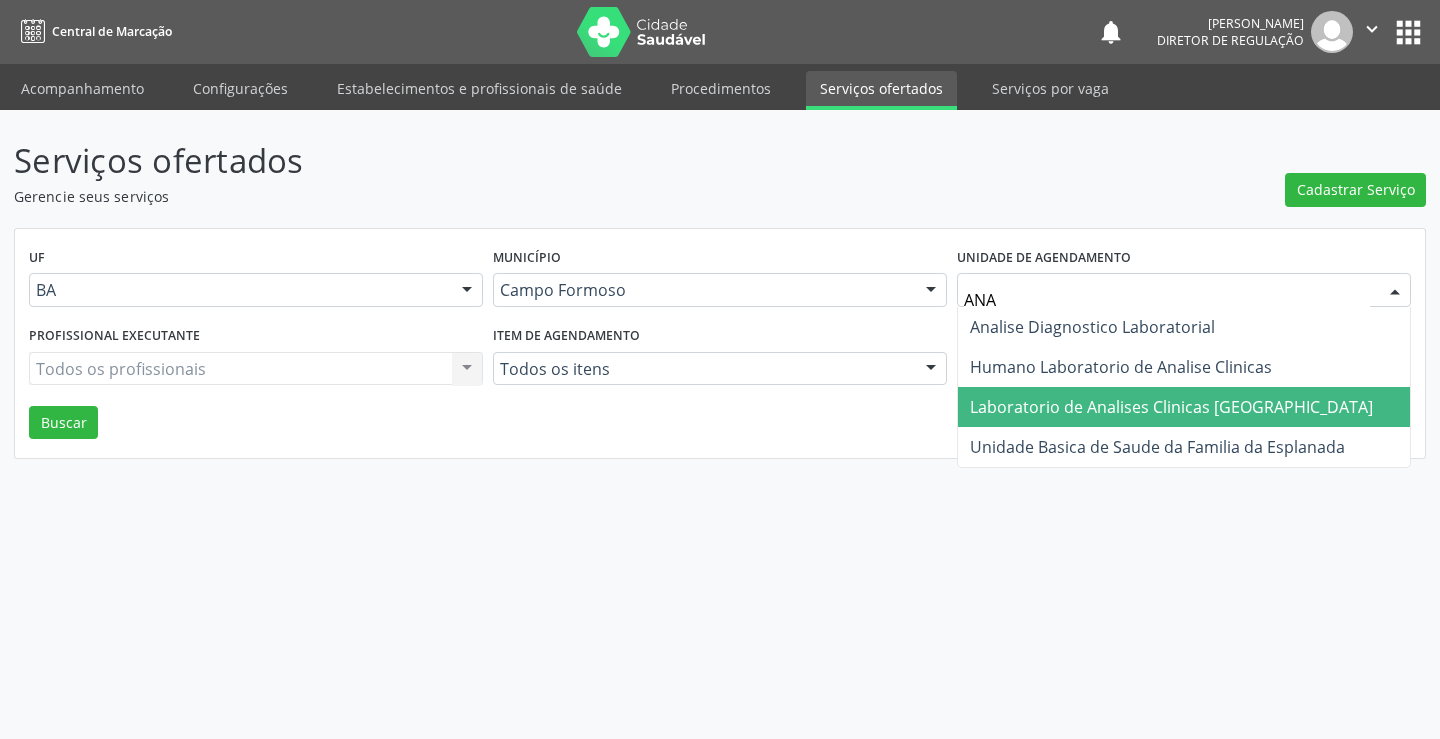 click on "Laboratorio de Analises Clinicas [GEOGRAPHIC_DATA]" at bounding box center [1184, 407] 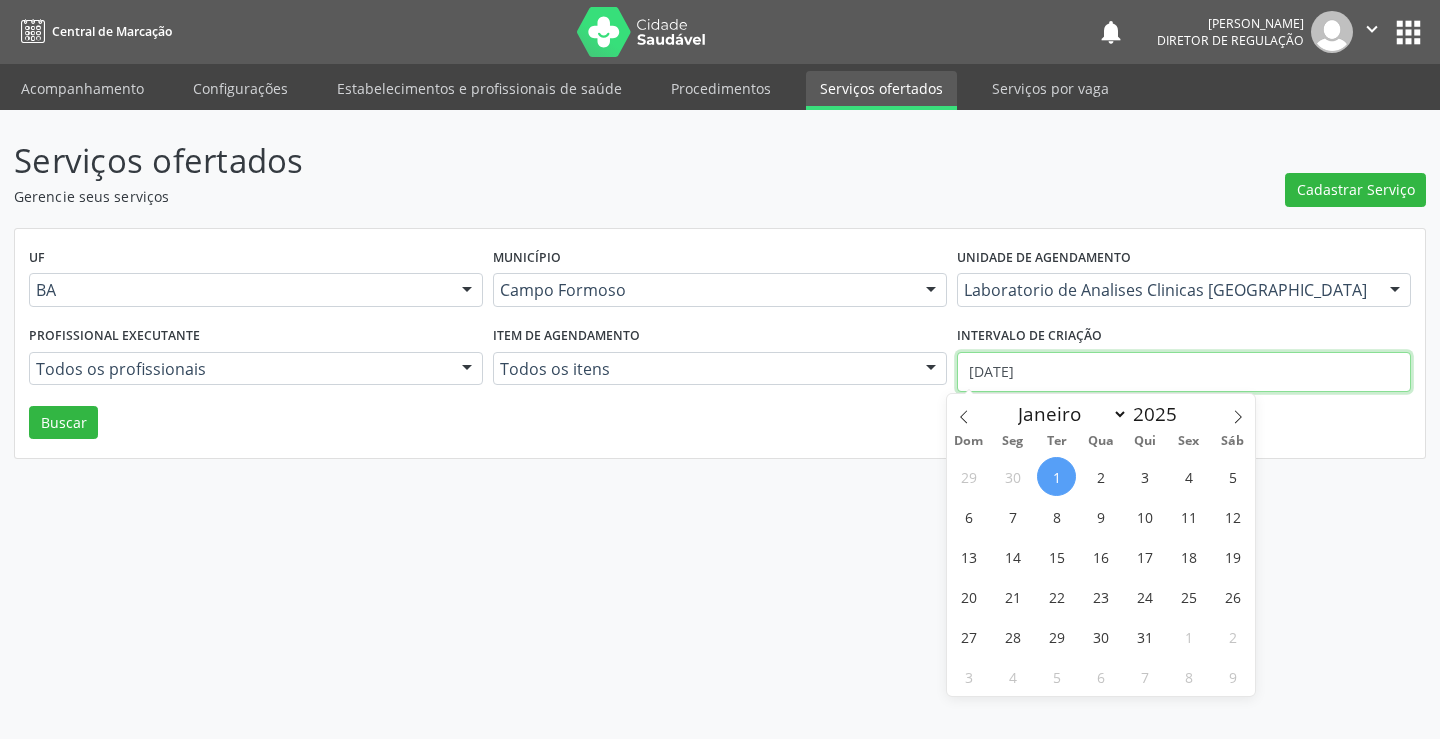 click on "[DATE]" at bounding box center [1184, 372] 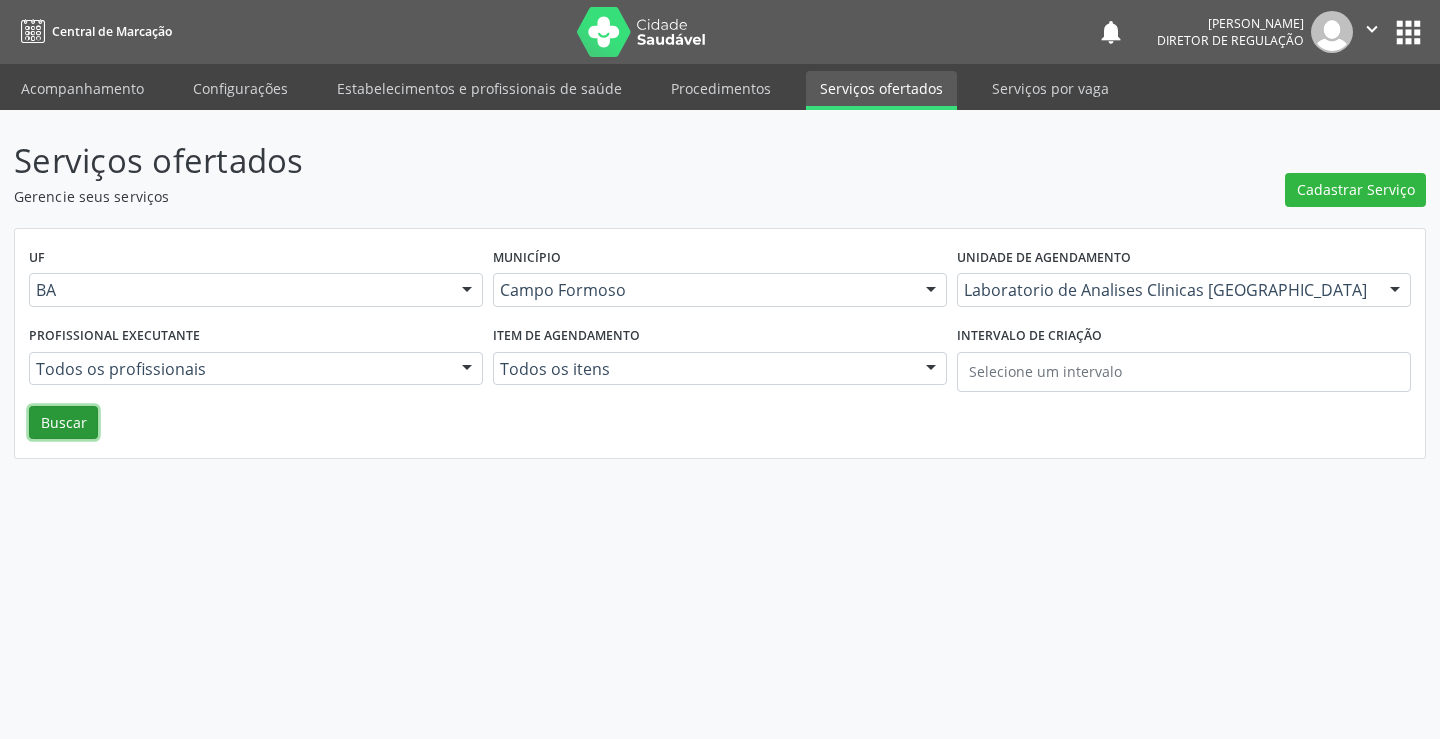 drag, startPoint x: 57, startPoint y: 412, endPoint x: 193, endPoint y: 445, distance: 139.94641 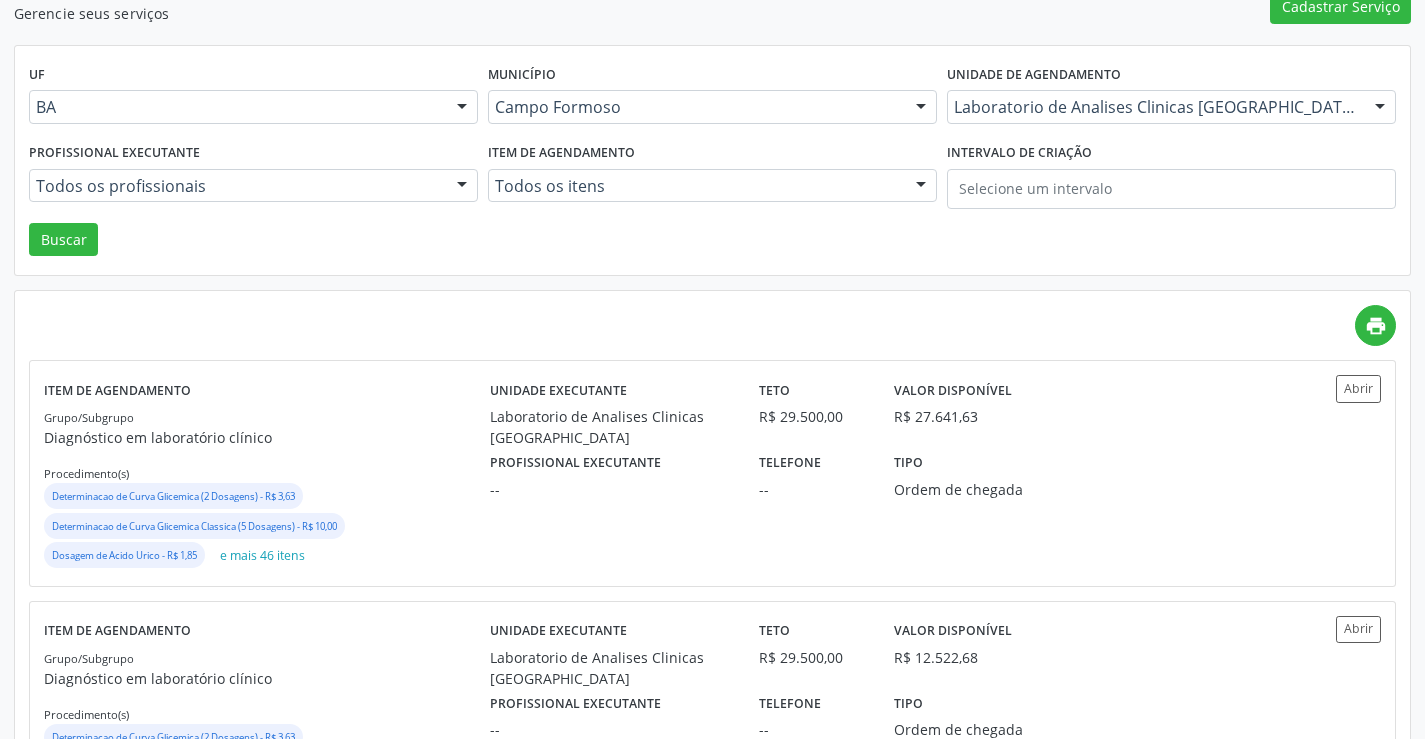 scroll, scrollTop: 200, scrollLeft: 0, axis: vertical 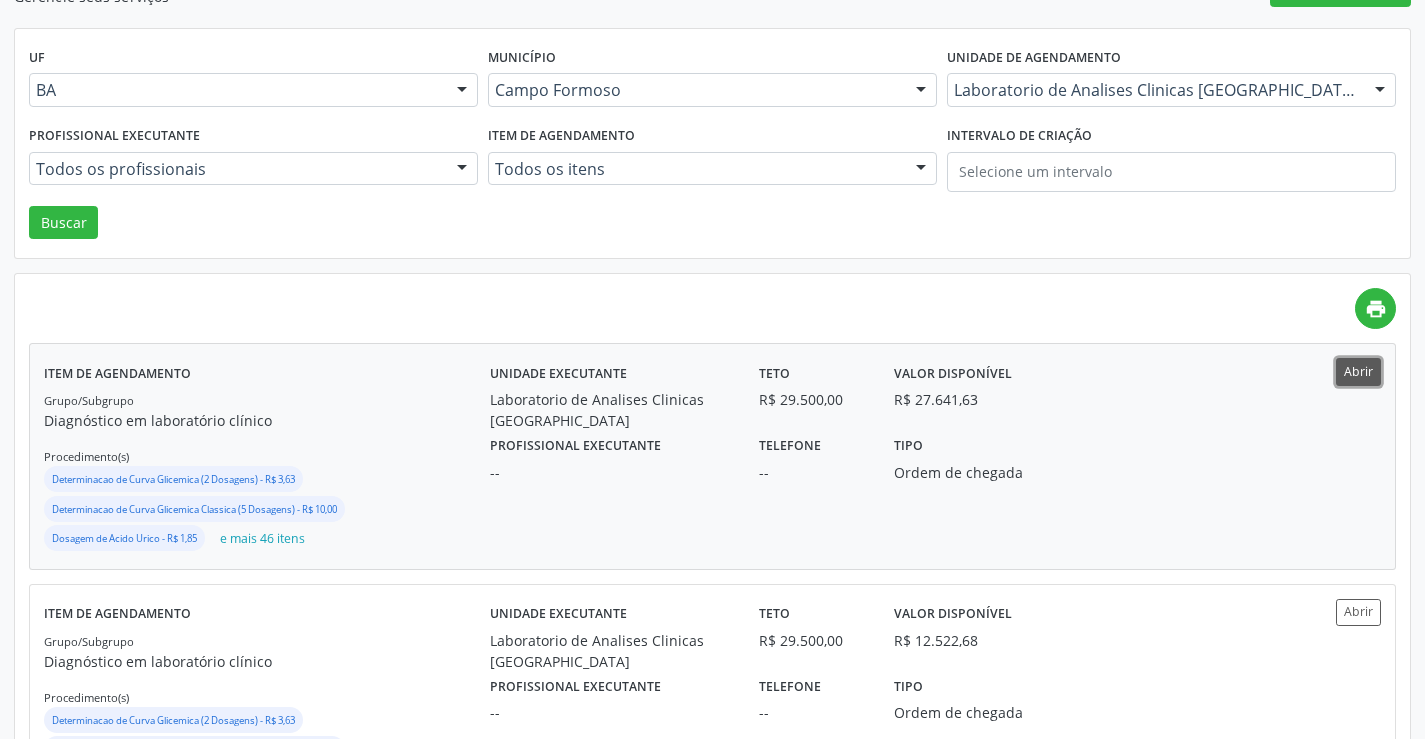 click on "Abrir" at bounding box center (1358, 371) 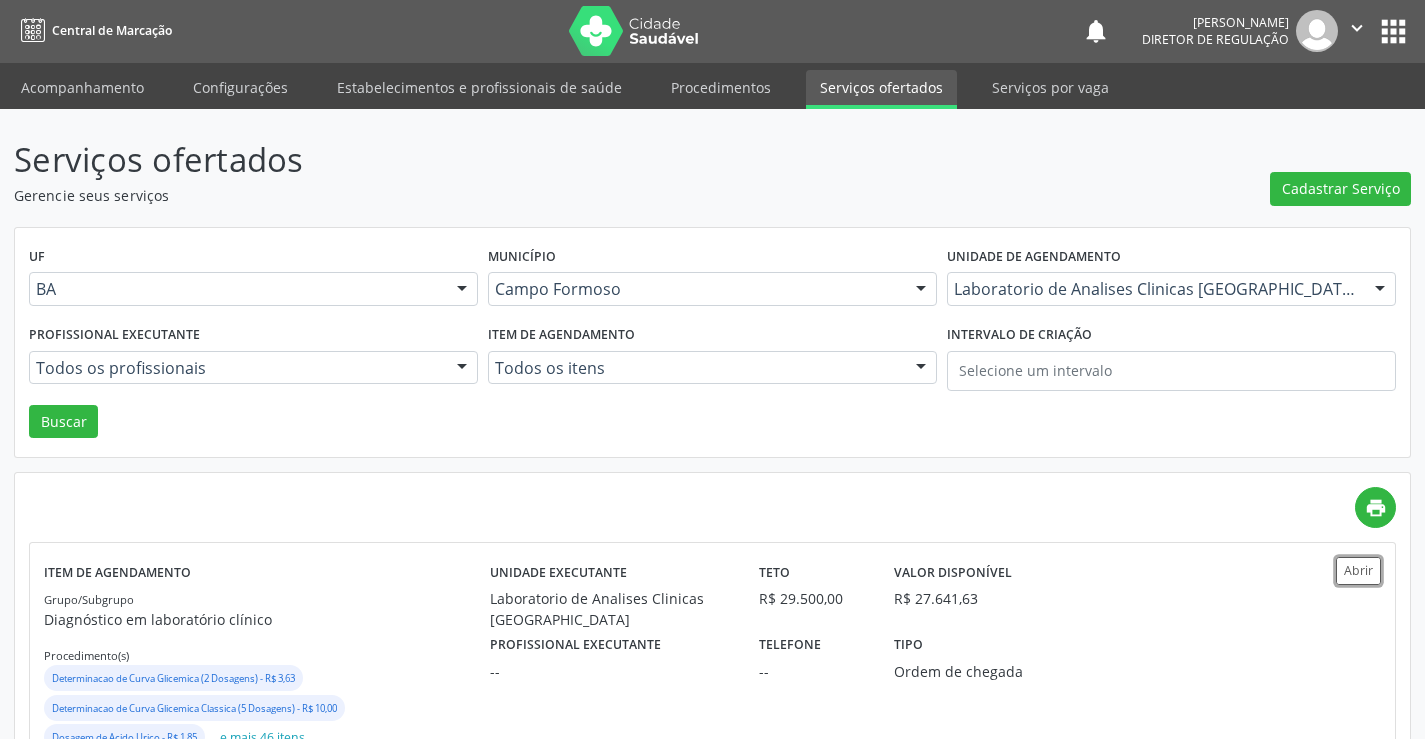 scroll, scrollTop: 0, scrollLeft: 0, axis: both 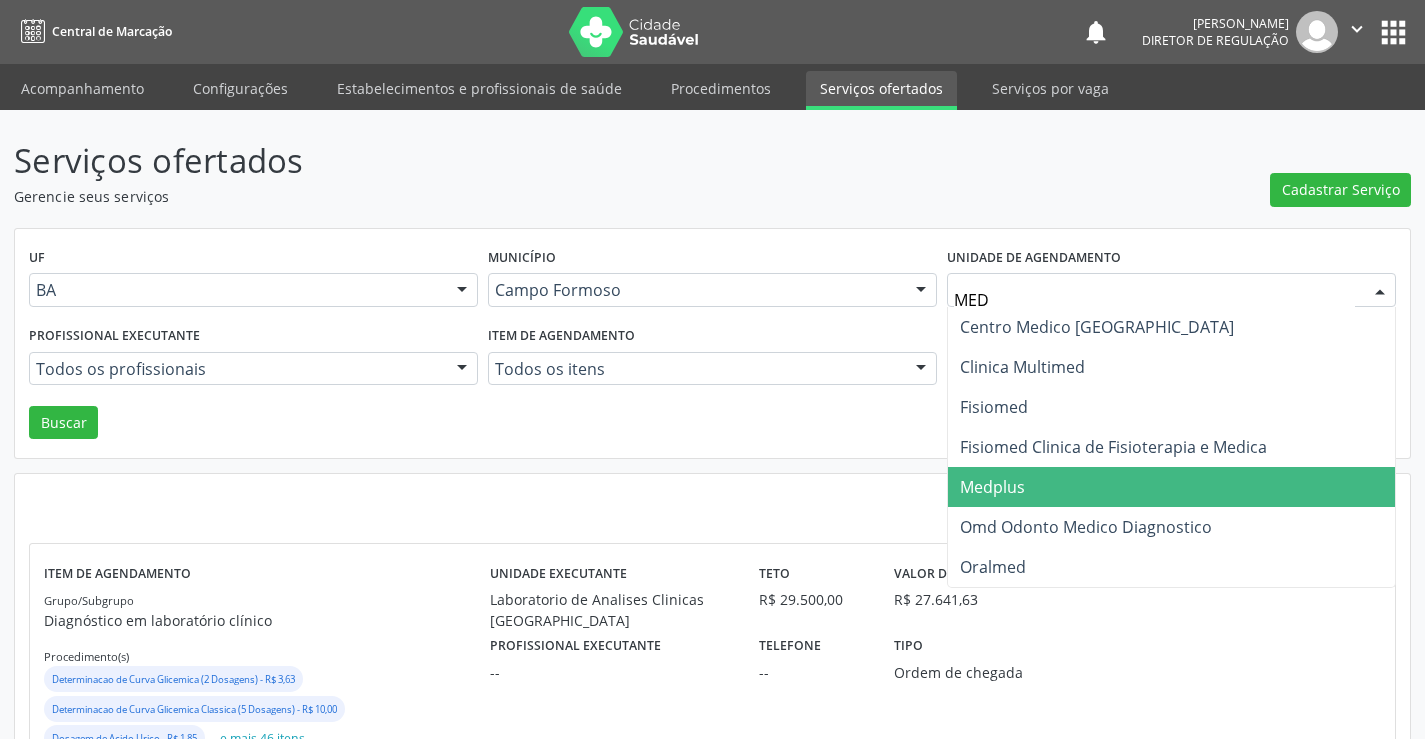click on "Medplus" at bounding box center (1171, 487) 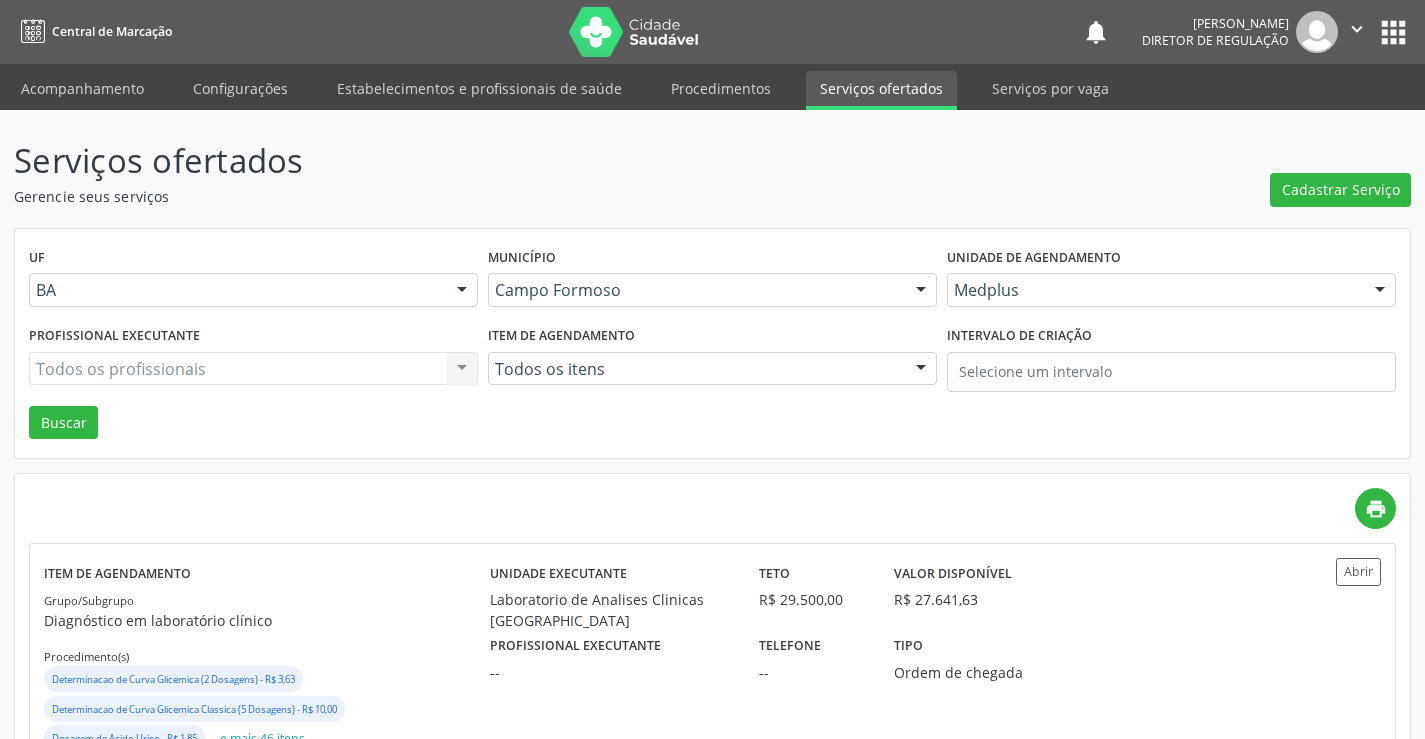 click on "Todos os profissionais         Todos os profissionais
Nenhum resultado encontrado para: "   "
Não há nenhuma opção para ser exibida." at bounding box center [253, 369] 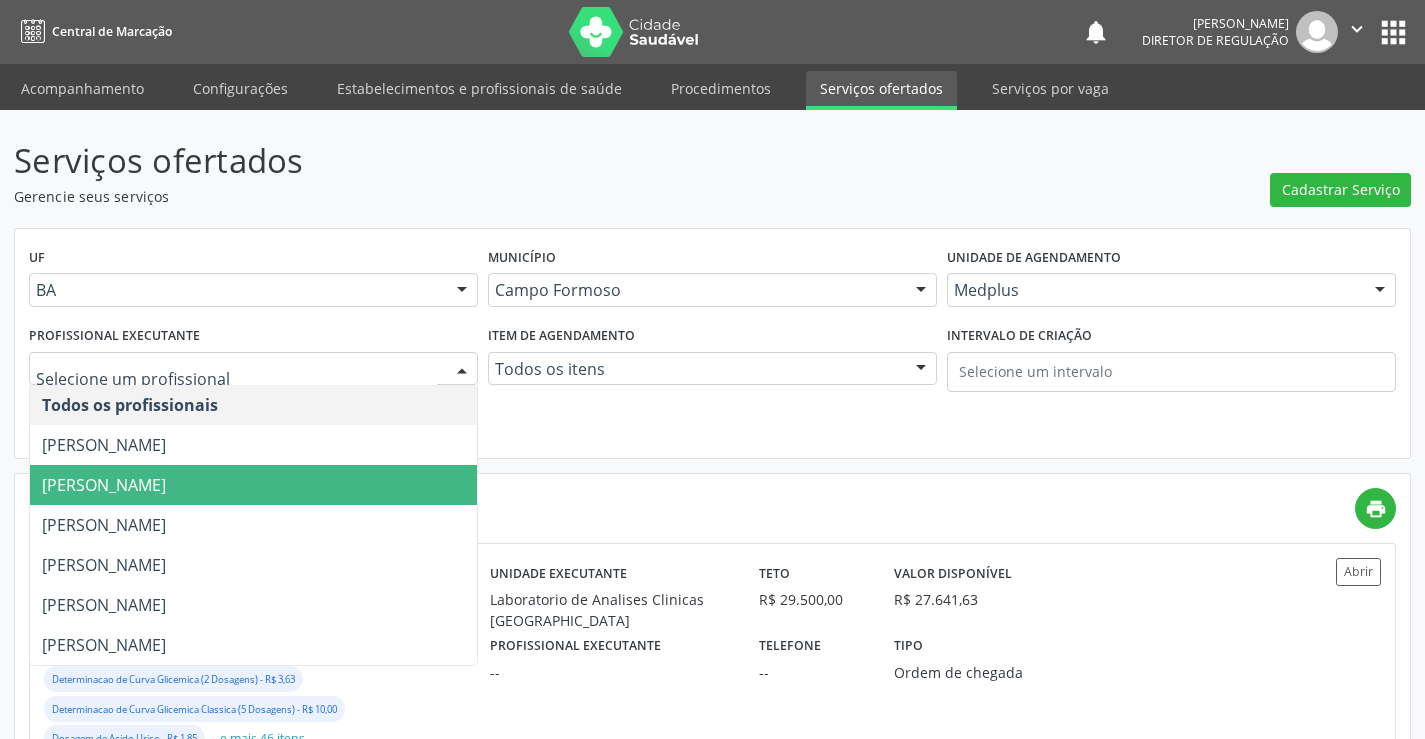click on "Lanna Peralva Miranda Rocha" at bounding box center (104, 485) 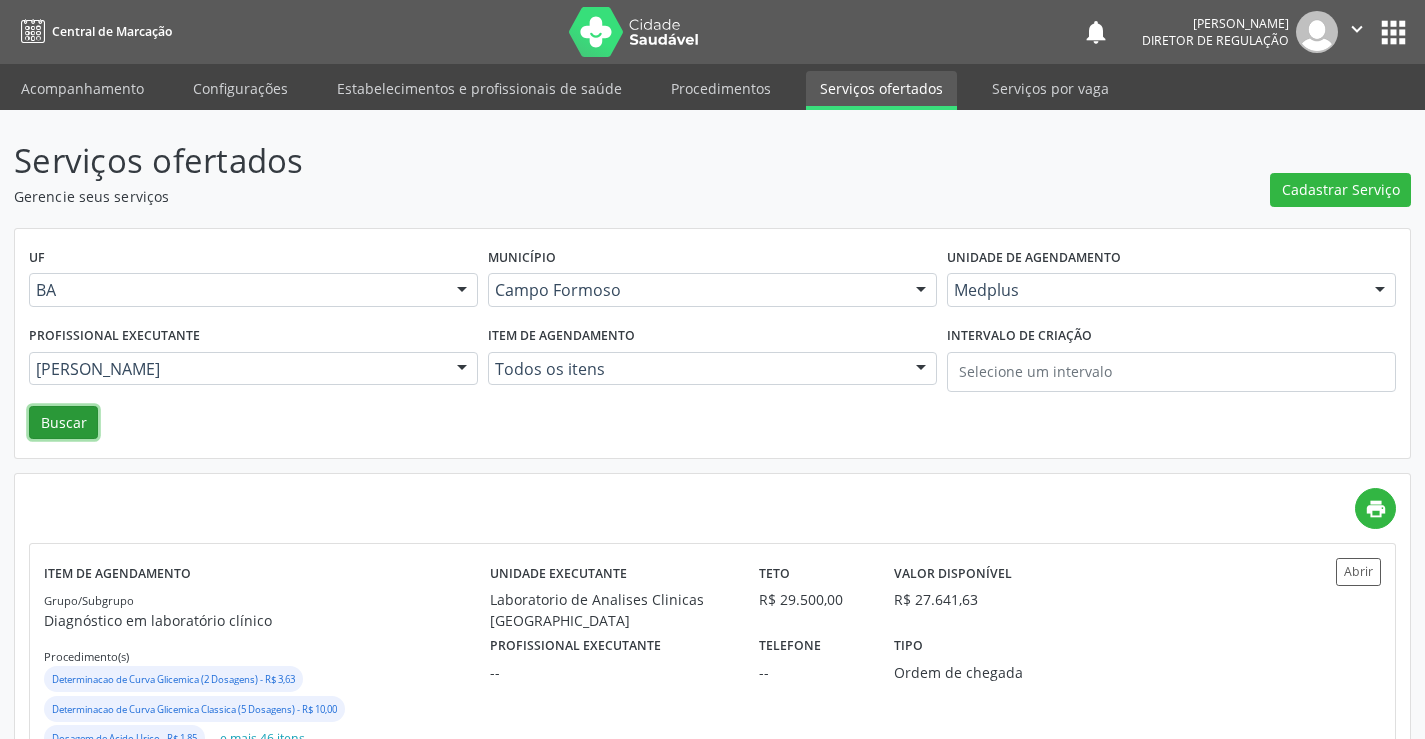 click on "Buscar" at bounding box center [63, 423] 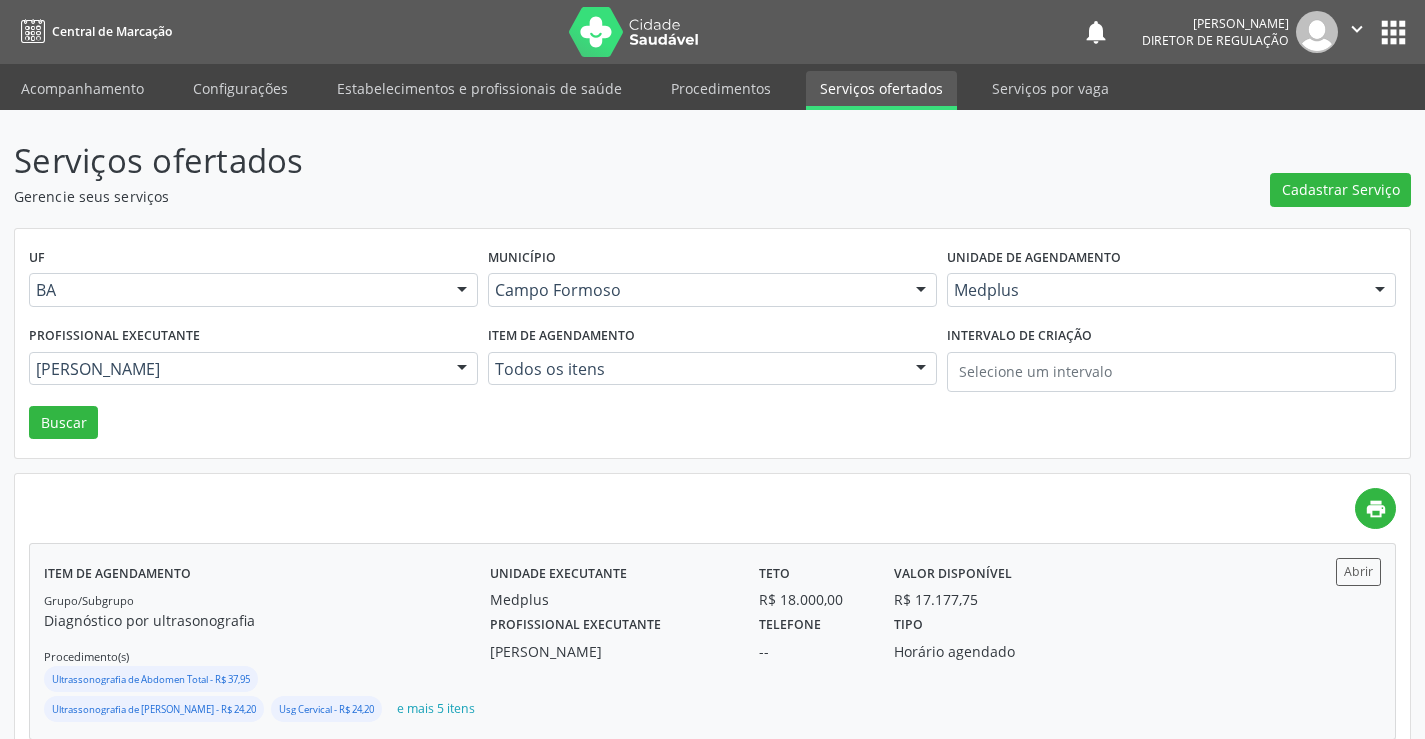 scroll, scrollTop: 100, scrollLeft: 0, axis: vertical 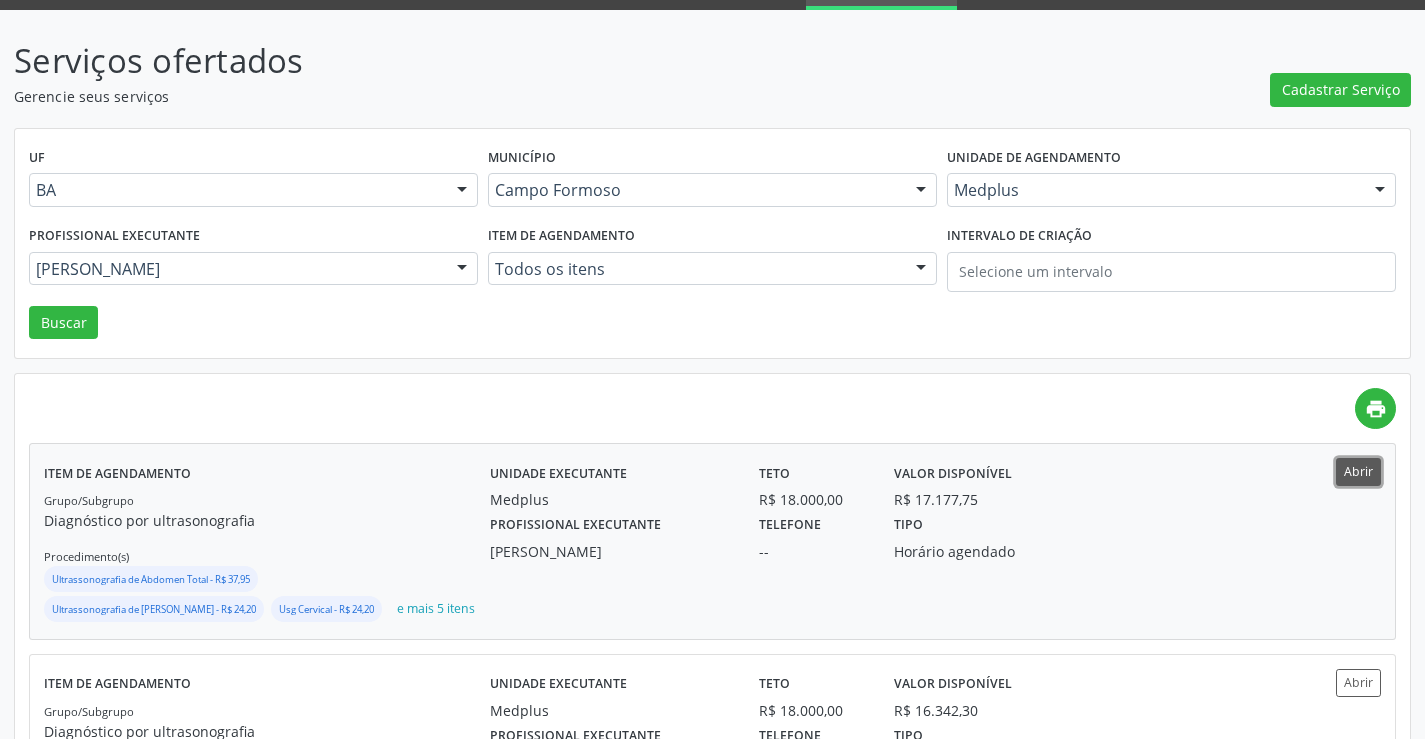 click on "Abrir" at bounding box center (1358, 471) 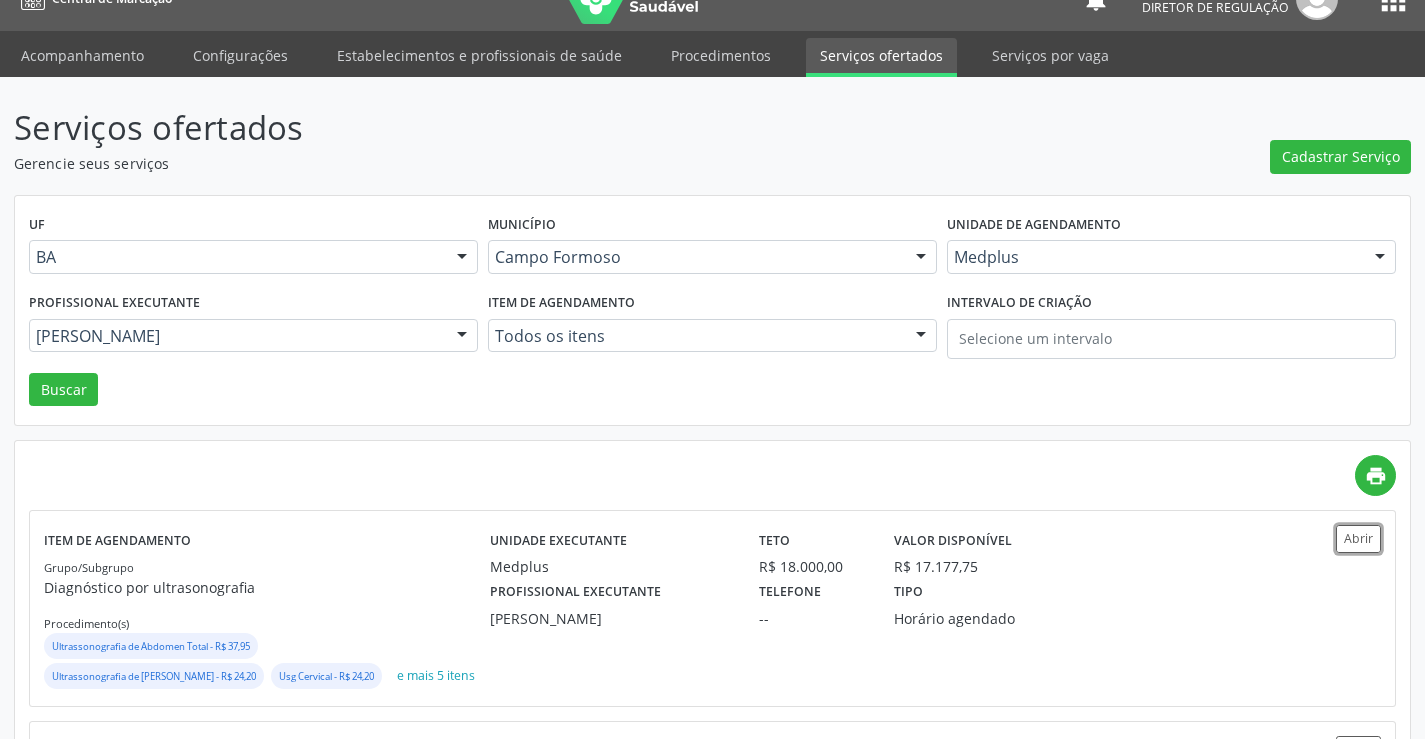 scroll, scrollTop: 0, scrollLeft: 0, axis: both 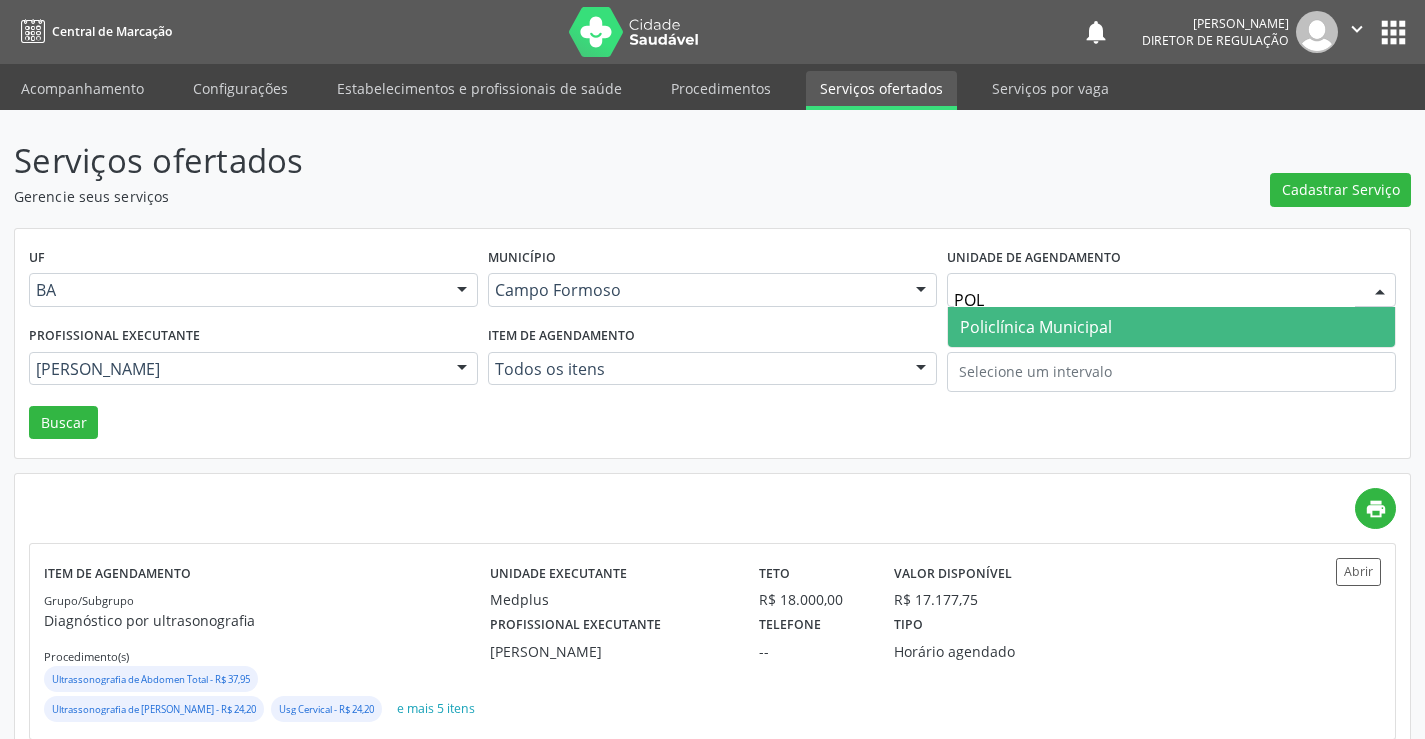 type on "POLI" 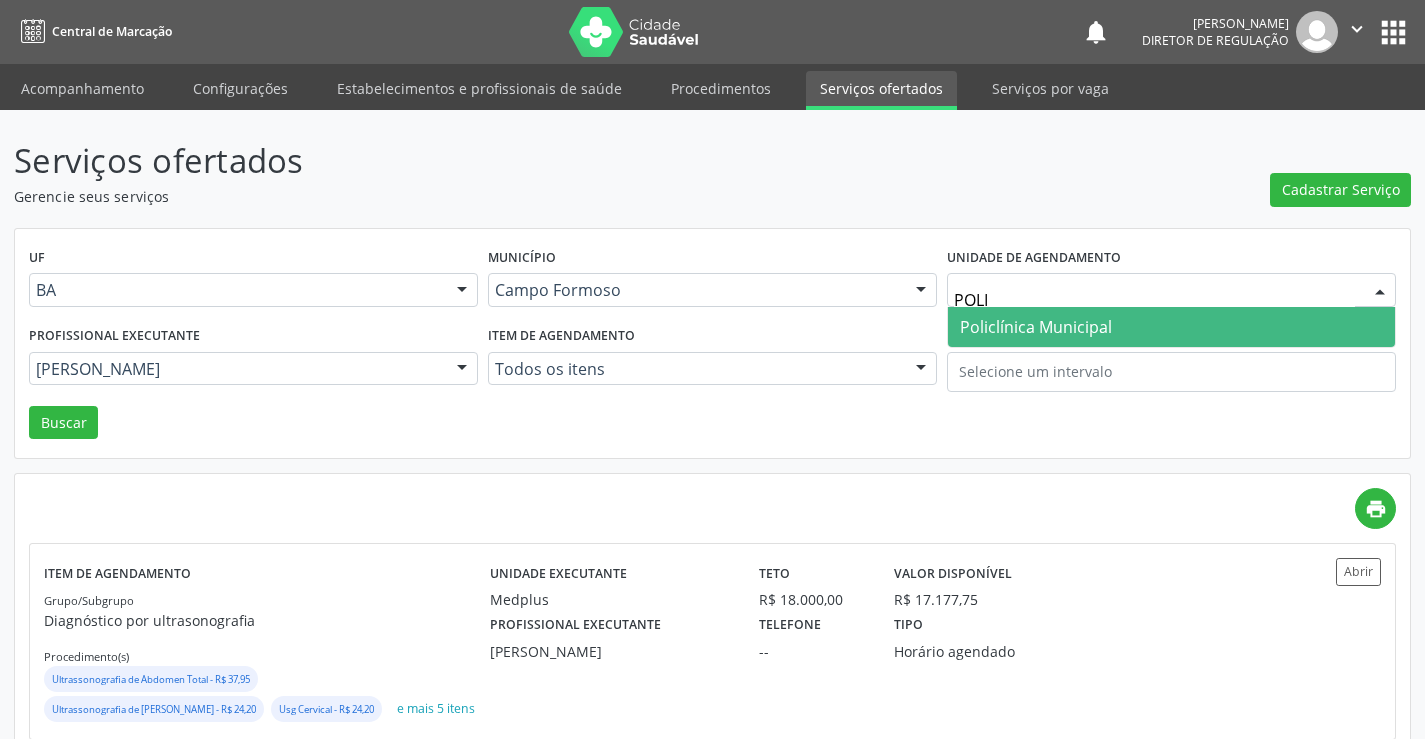 click on "Policlínica Municipal" at bounding box center [1036, 327] 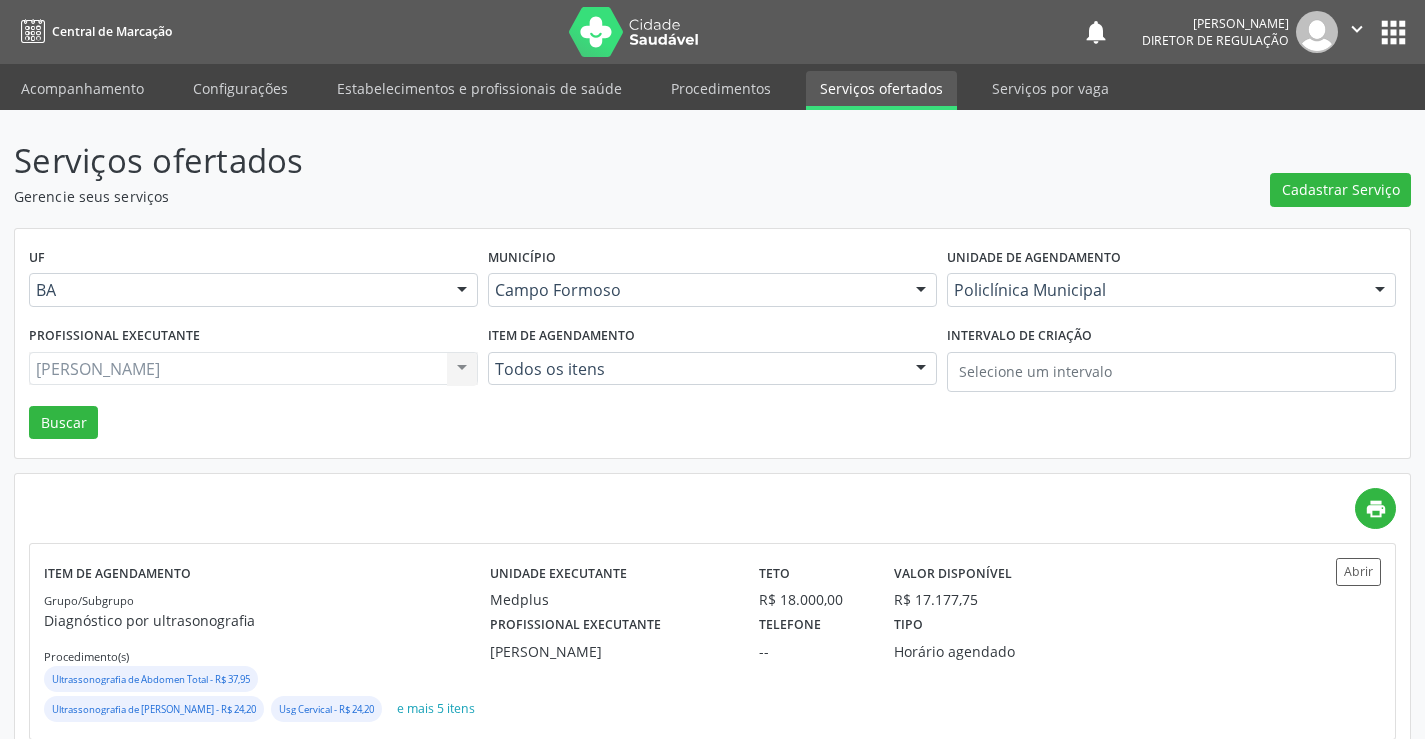 click on "Lanna Peralva Miranda Rocha         Todos os profissionais   Antonio Miranda Rocha Junior   Lanna Peralva Miranda Rocha   Leonardo de Souza Barbosa   Luã Souza Cunha   Marcelo Falcao de Santana   Murilo Renato Matos Machado
Nenhum resultado encontrado para: "   "
Não há nenhuma opção para ser exibida." at bounding box center (253, 369) 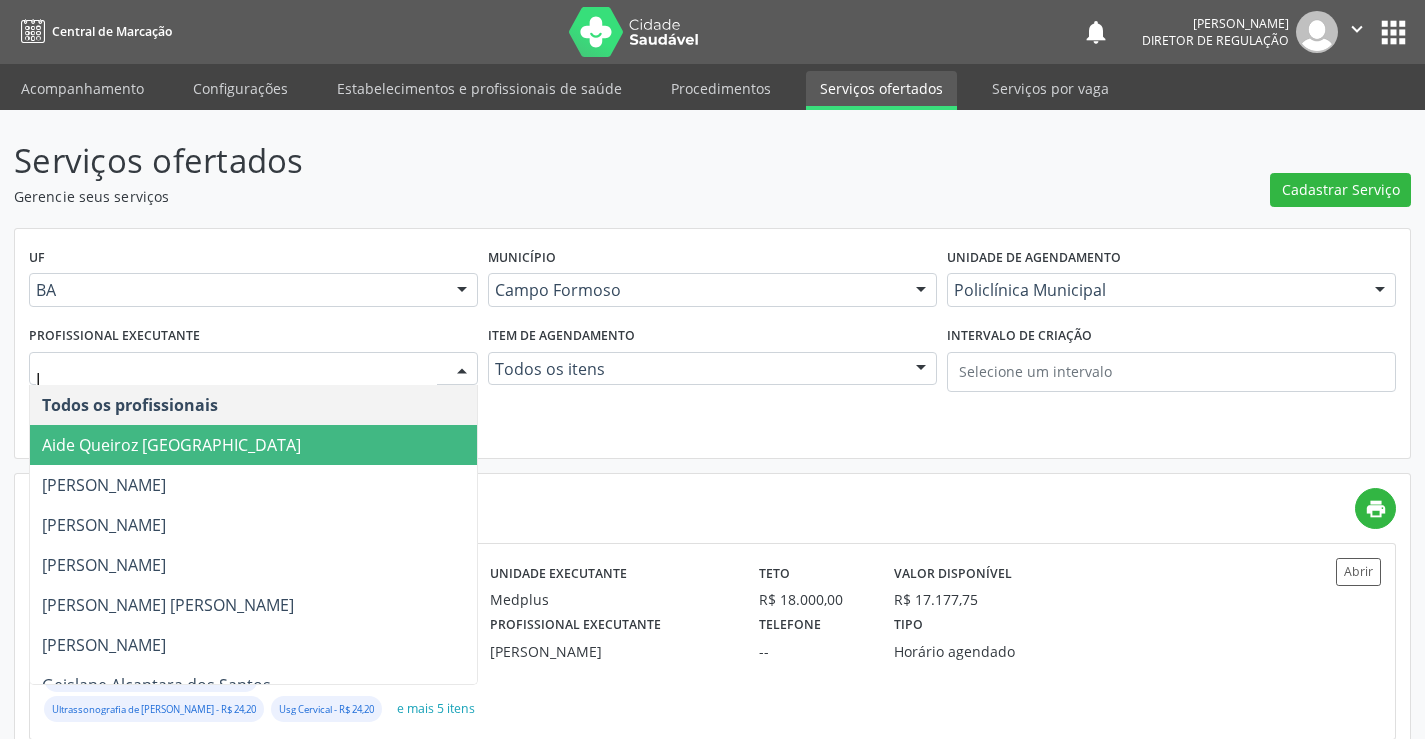 type on "IT" 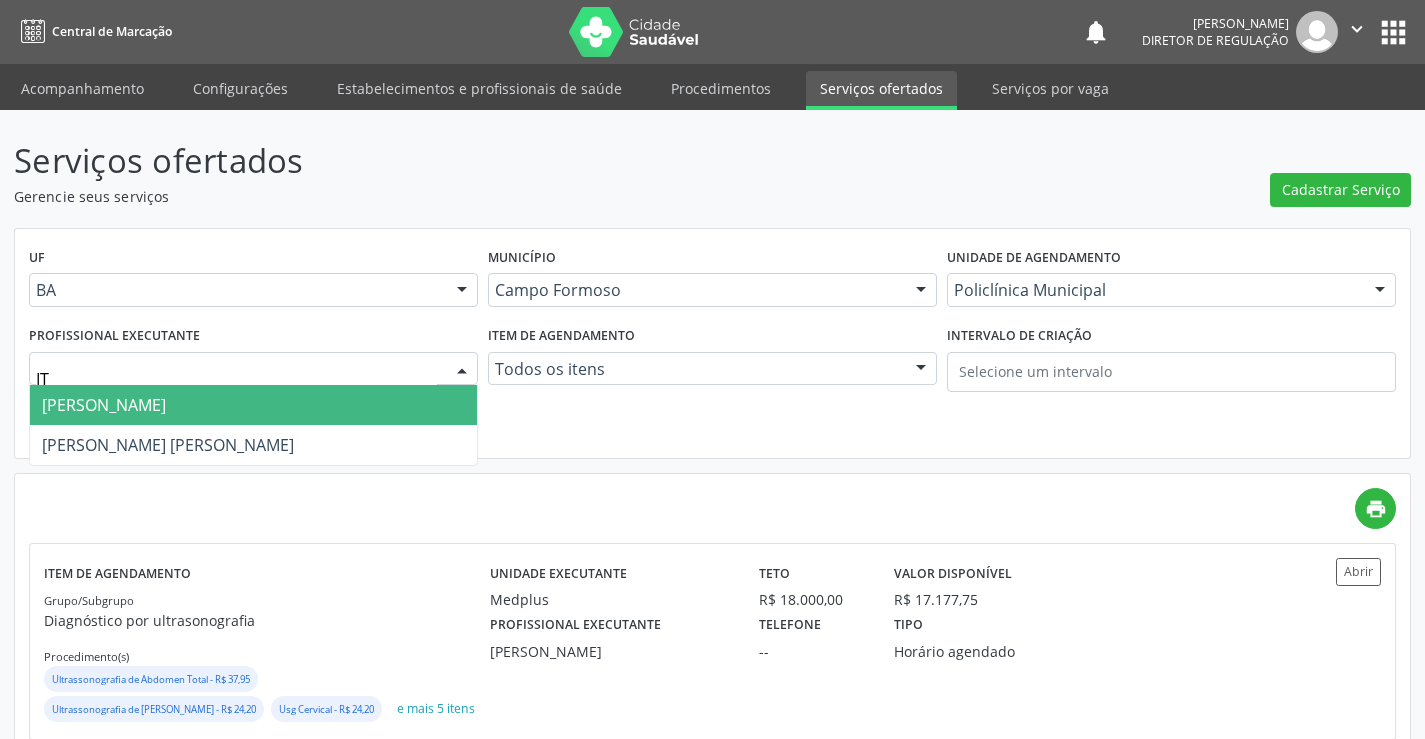 click on "Italo Goncalves da Silva" at bounding box center [104, 405] 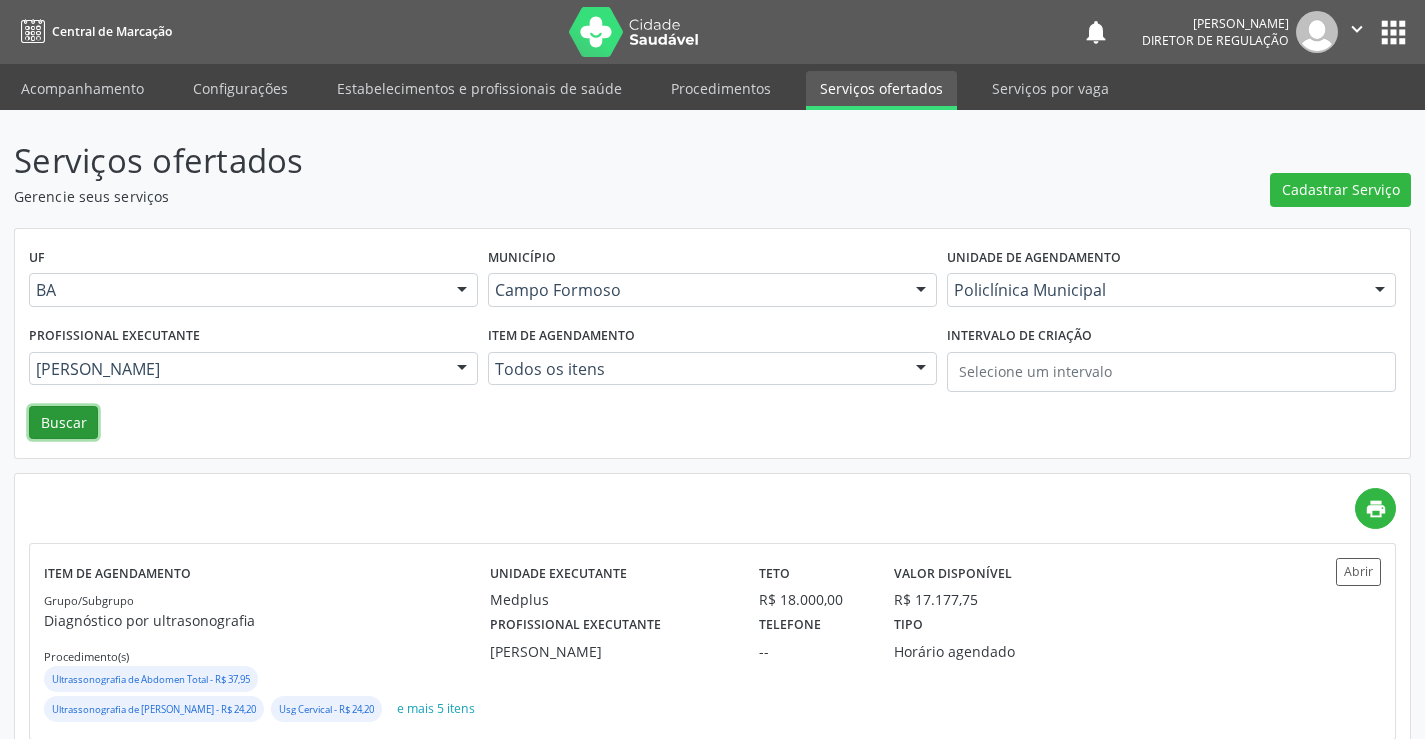 click on "Buscar" at bounding box center (63, 423) 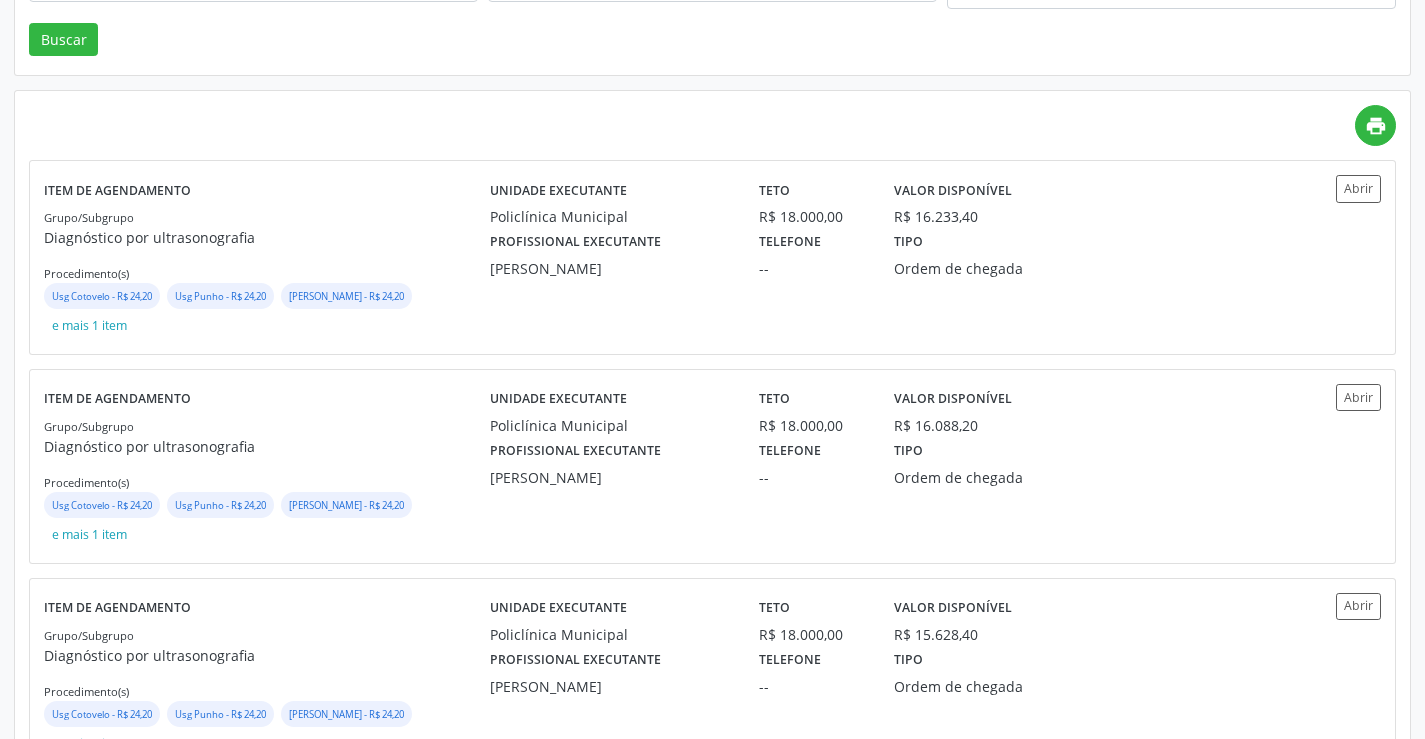 scroll, scrollTop: 400, scrollLeft: 0, axis: vertical 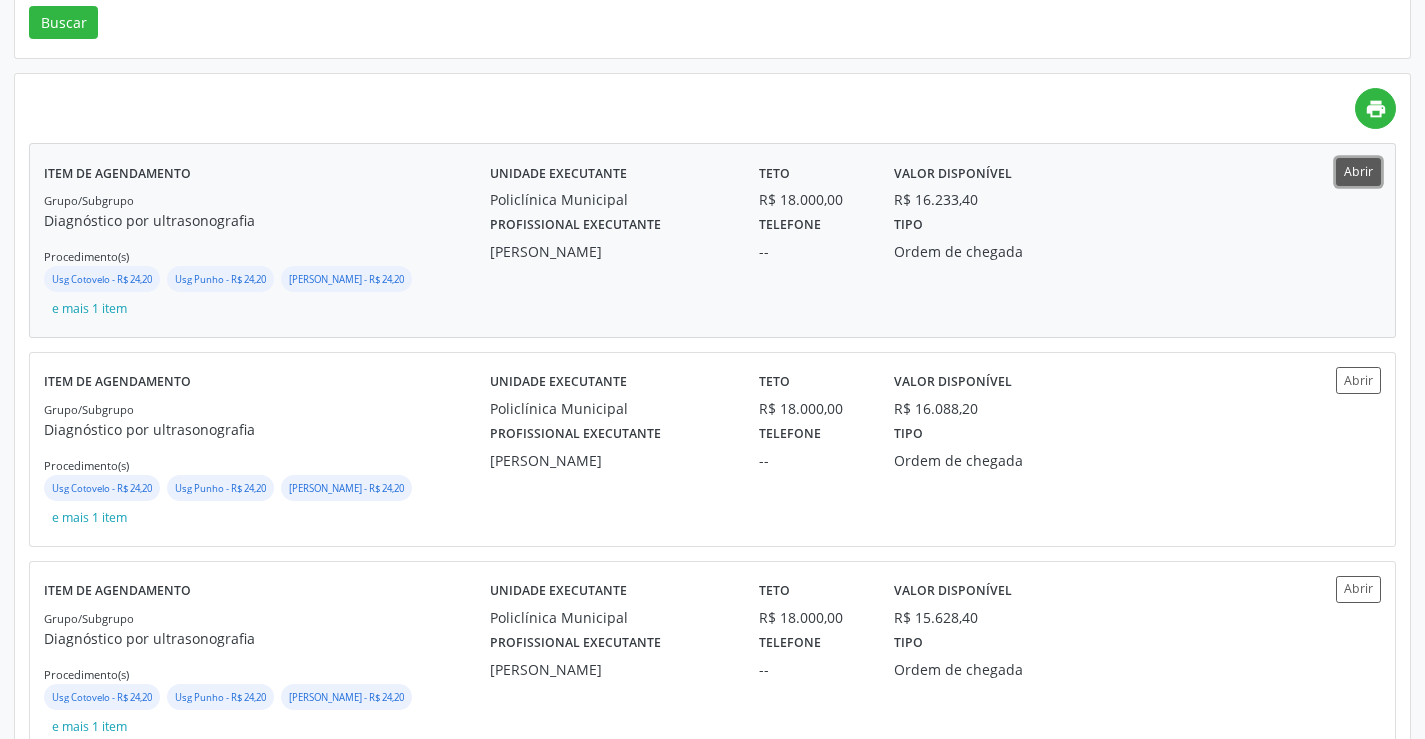 click on "Abrir" at bounding box center (1358, 171) 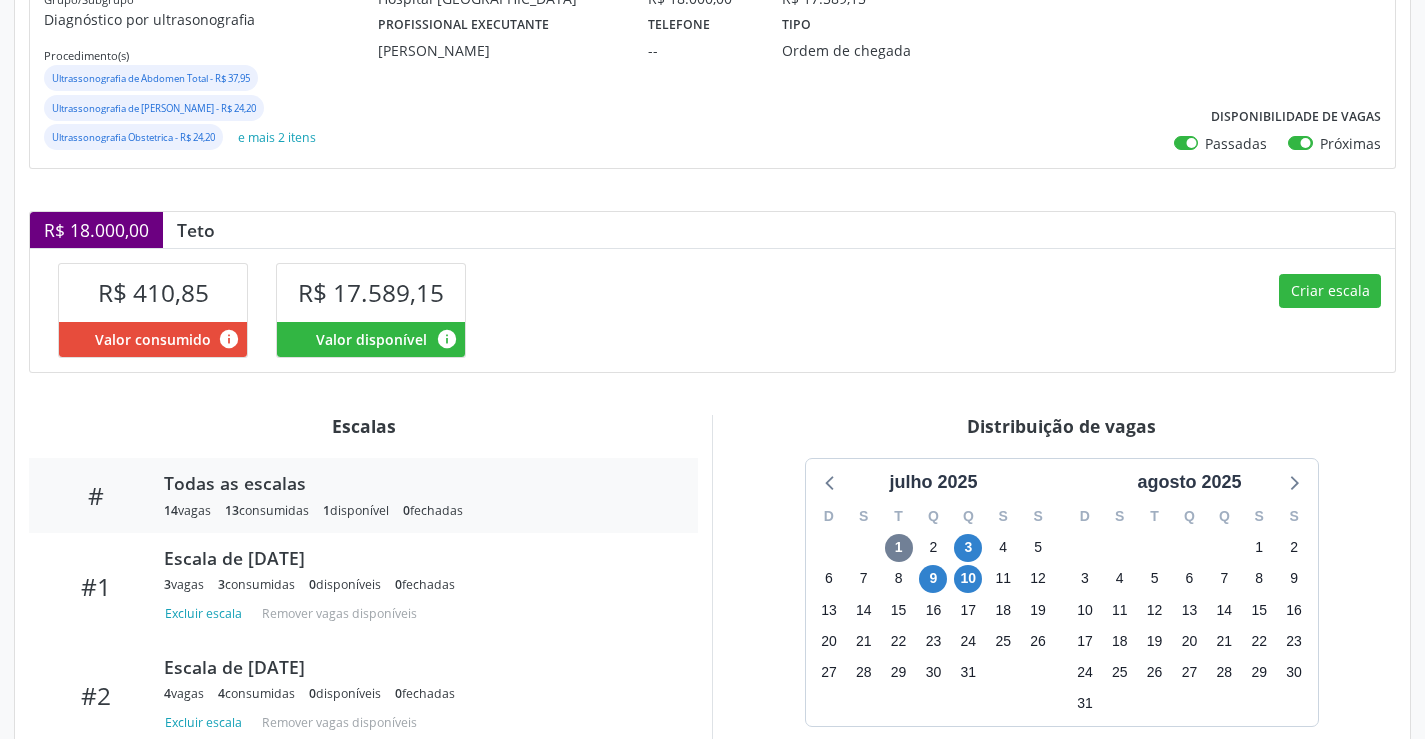 scroll, scrollTop: 400, scrollLeft: 0, axis: vertical 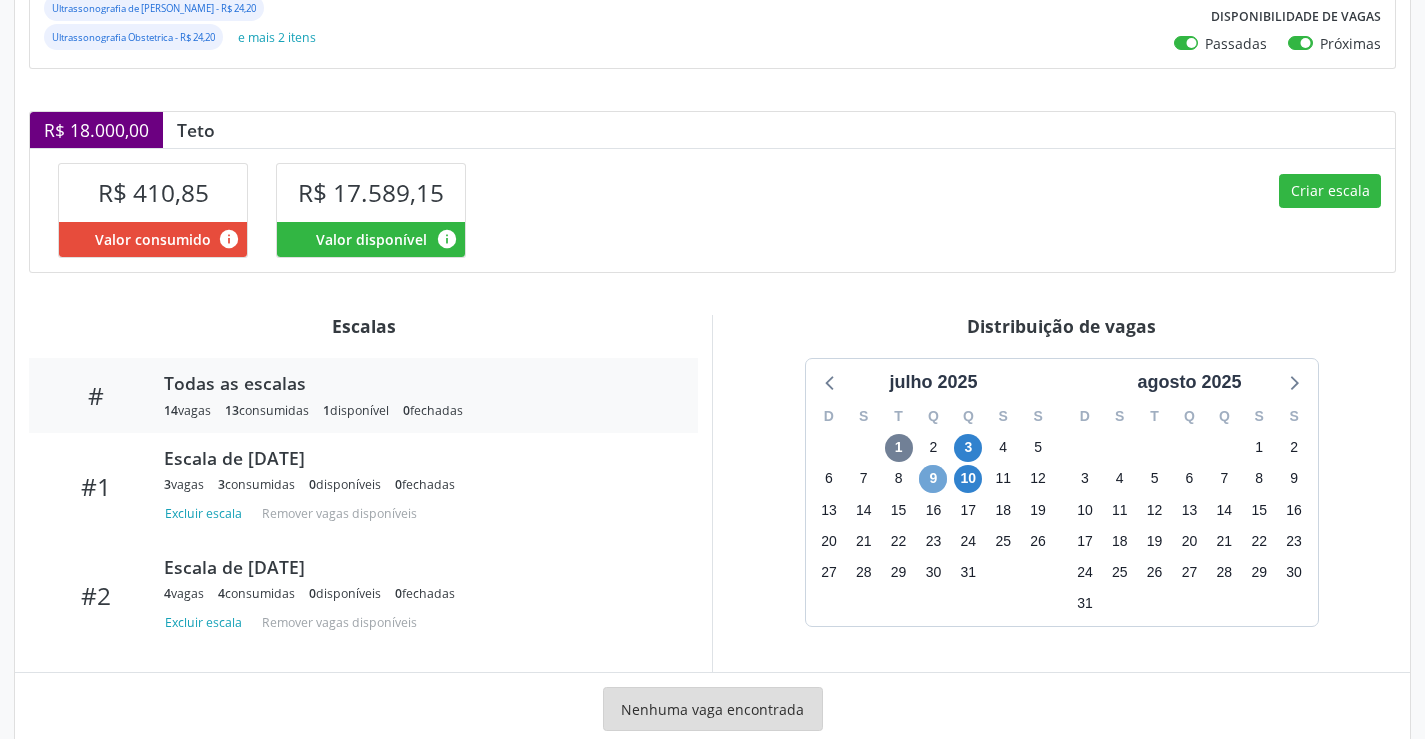 click on "9" at bounding box center (933, 479) 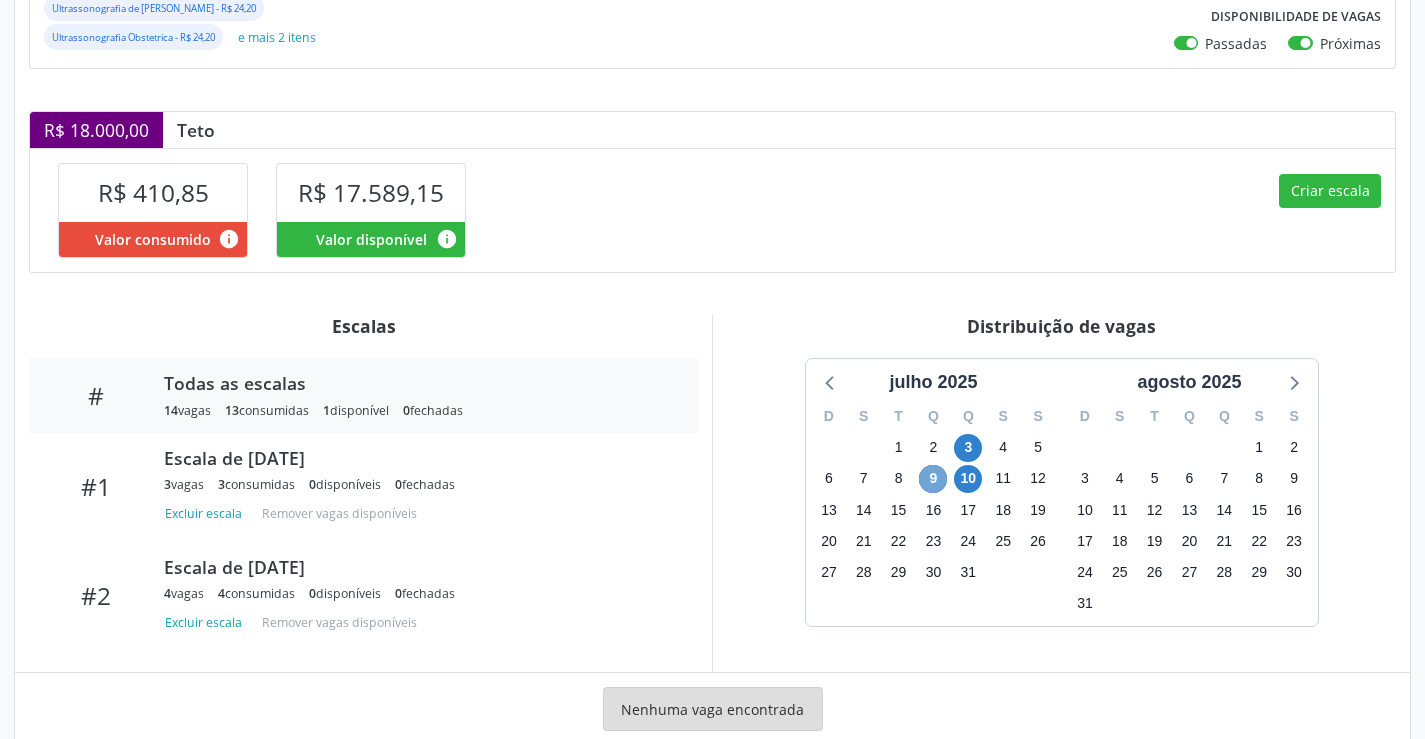 click on "9" at bounding box center [933, 479] 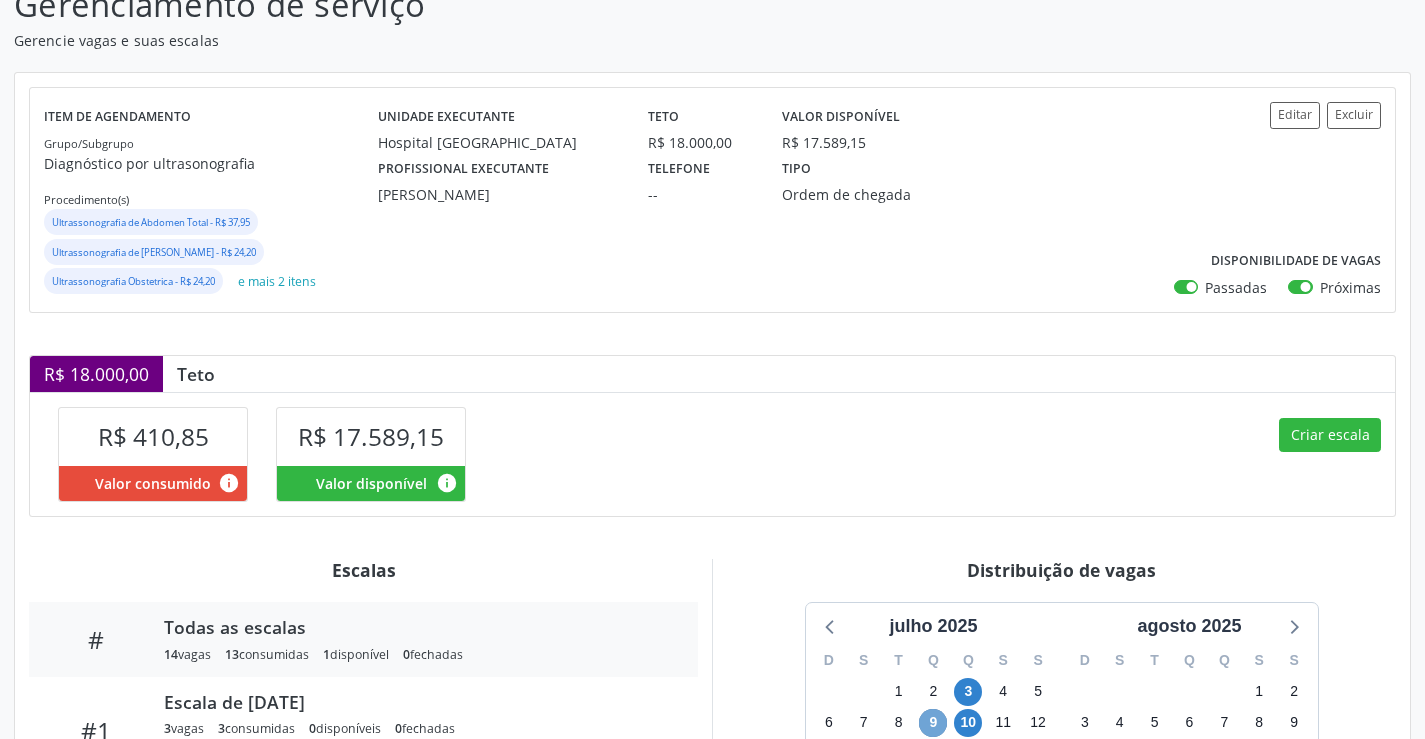 scroll, scrollTop: 600, scrollLeft: 0, axis: vertical 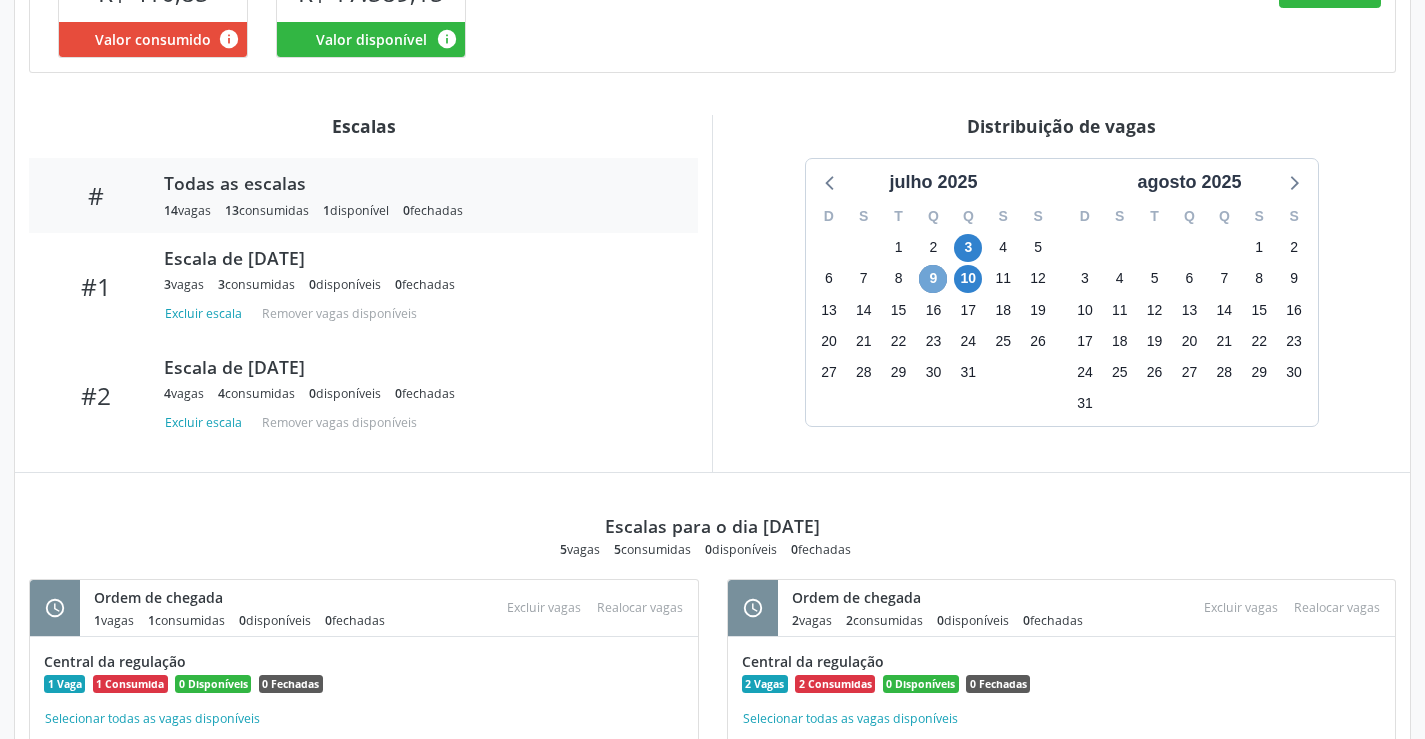click on "9" at bounding box center [933, 279] 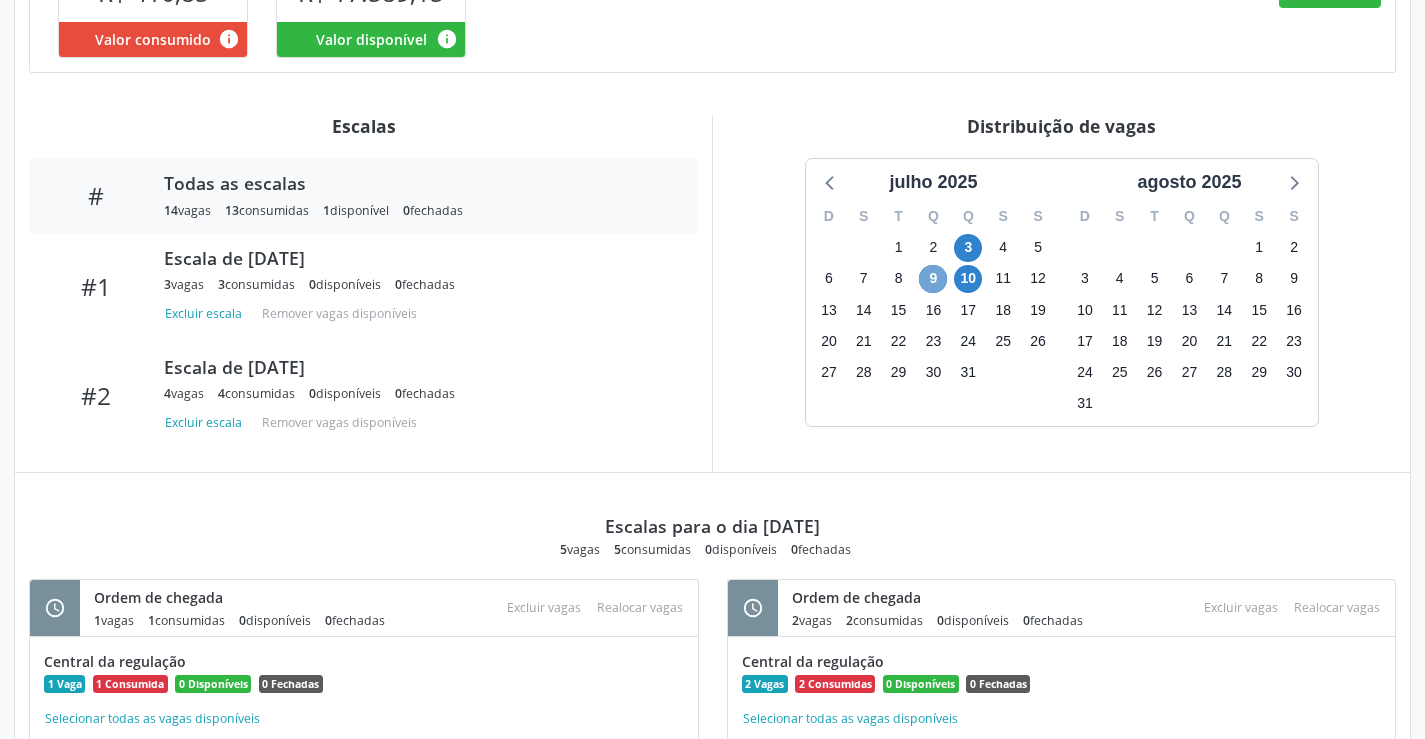 click on "9" at bounding box center [933, 279] 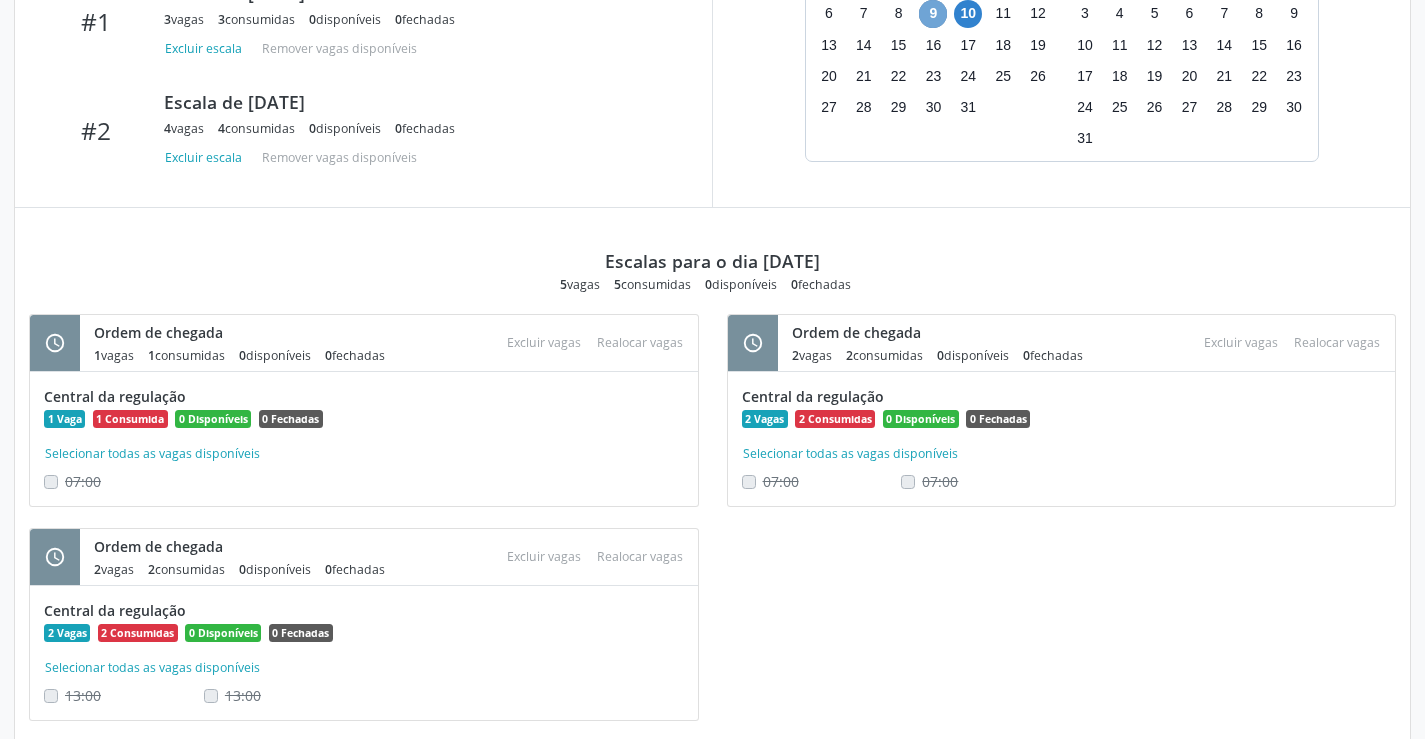 scroll, scrollTop: 900, scrollLeft: 0, axis: vertical 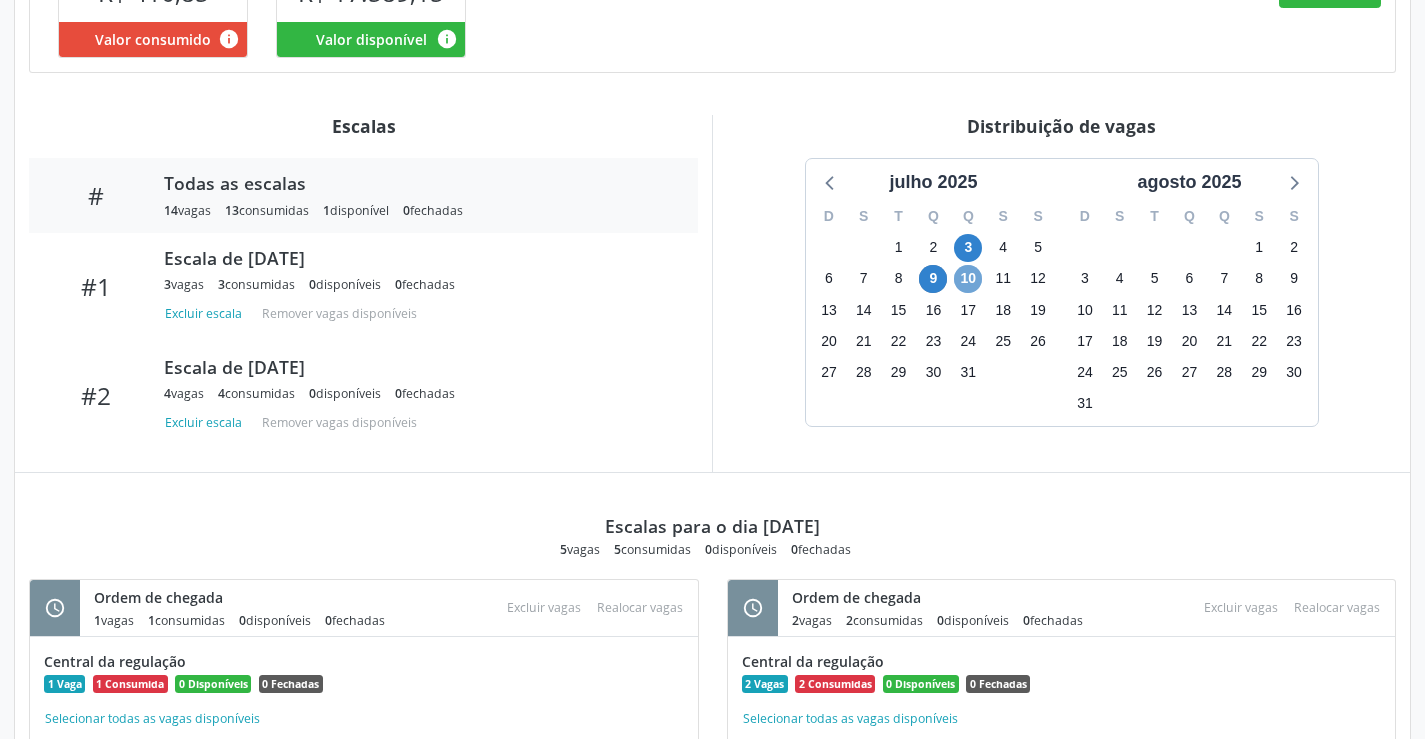 click on "10" at bounding box center (968, 279) 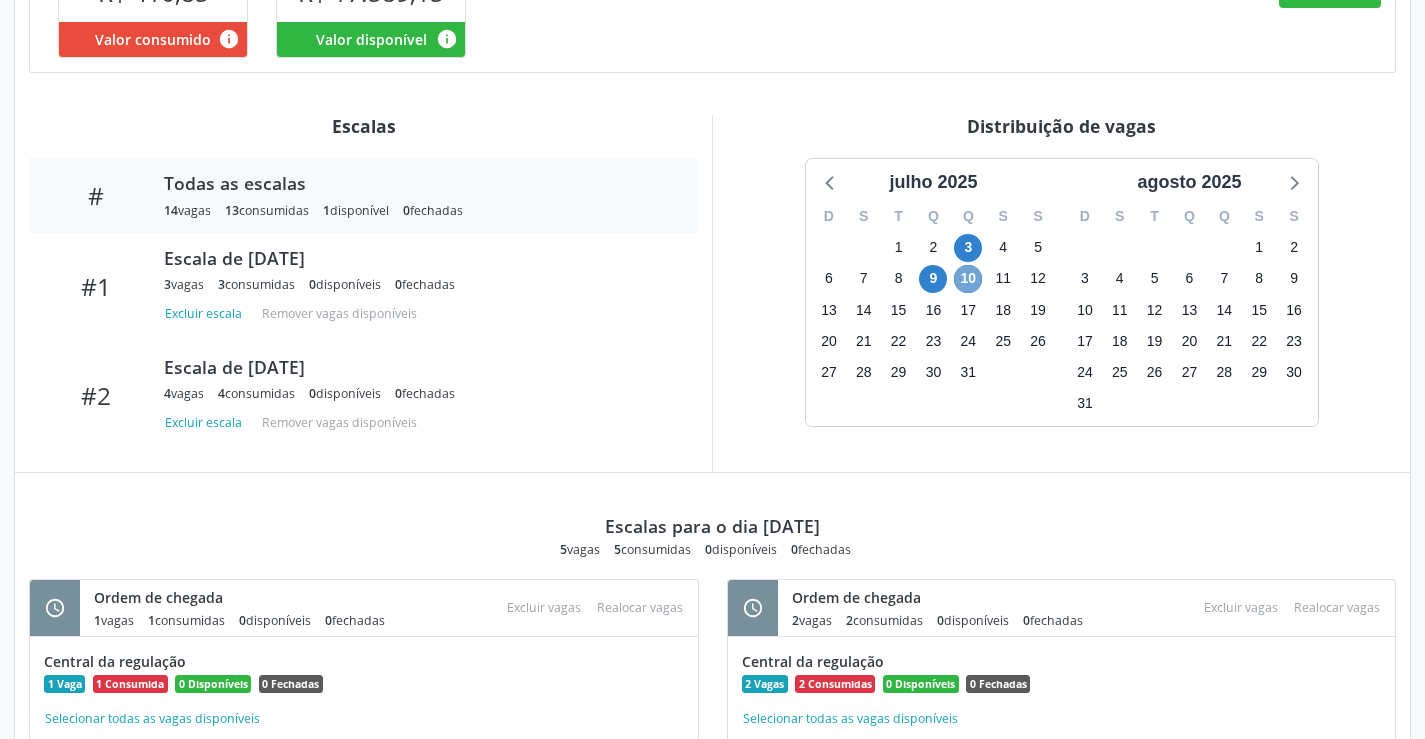 click on "10" at bounding box center [968, 279] 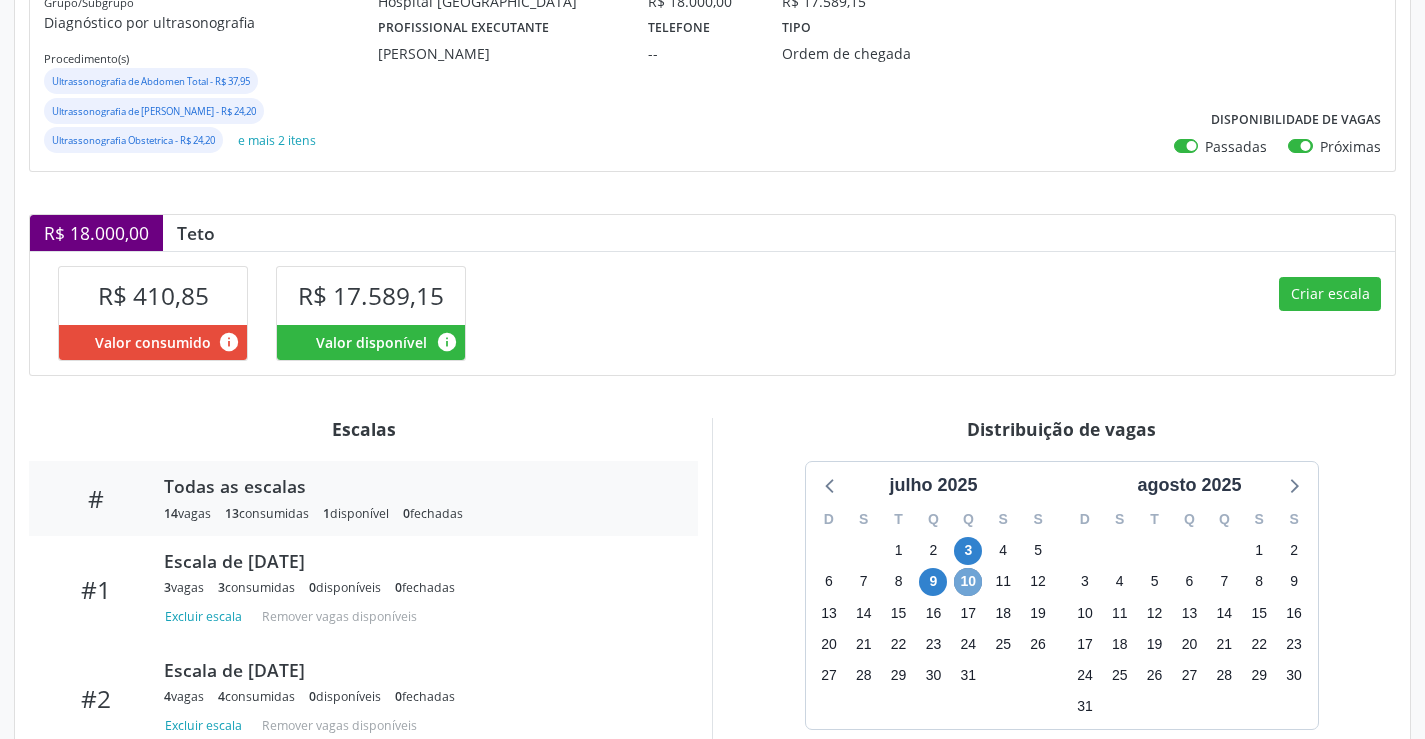 scroll, scrollTop: 697, scrollLeft: 0, axis: vertical 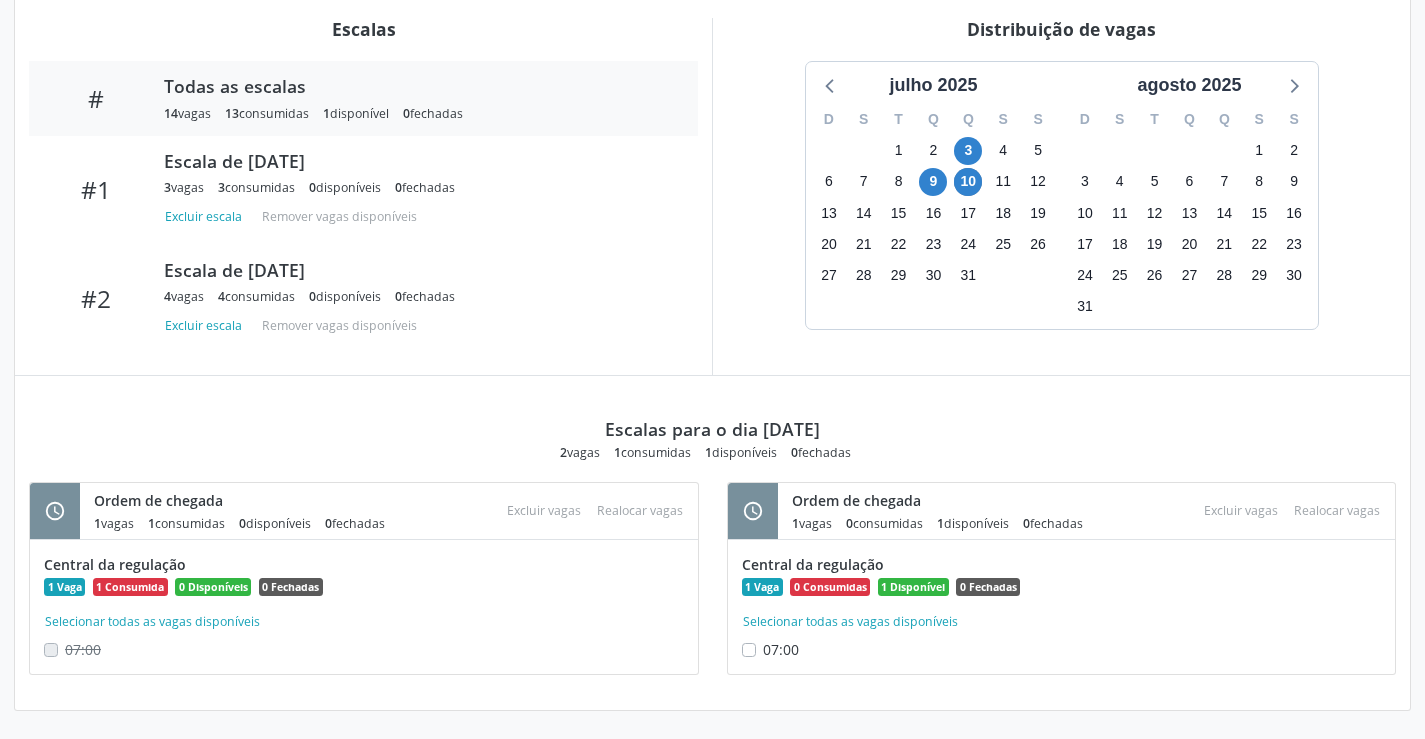 click on "2" at bounding box center (933, 150) 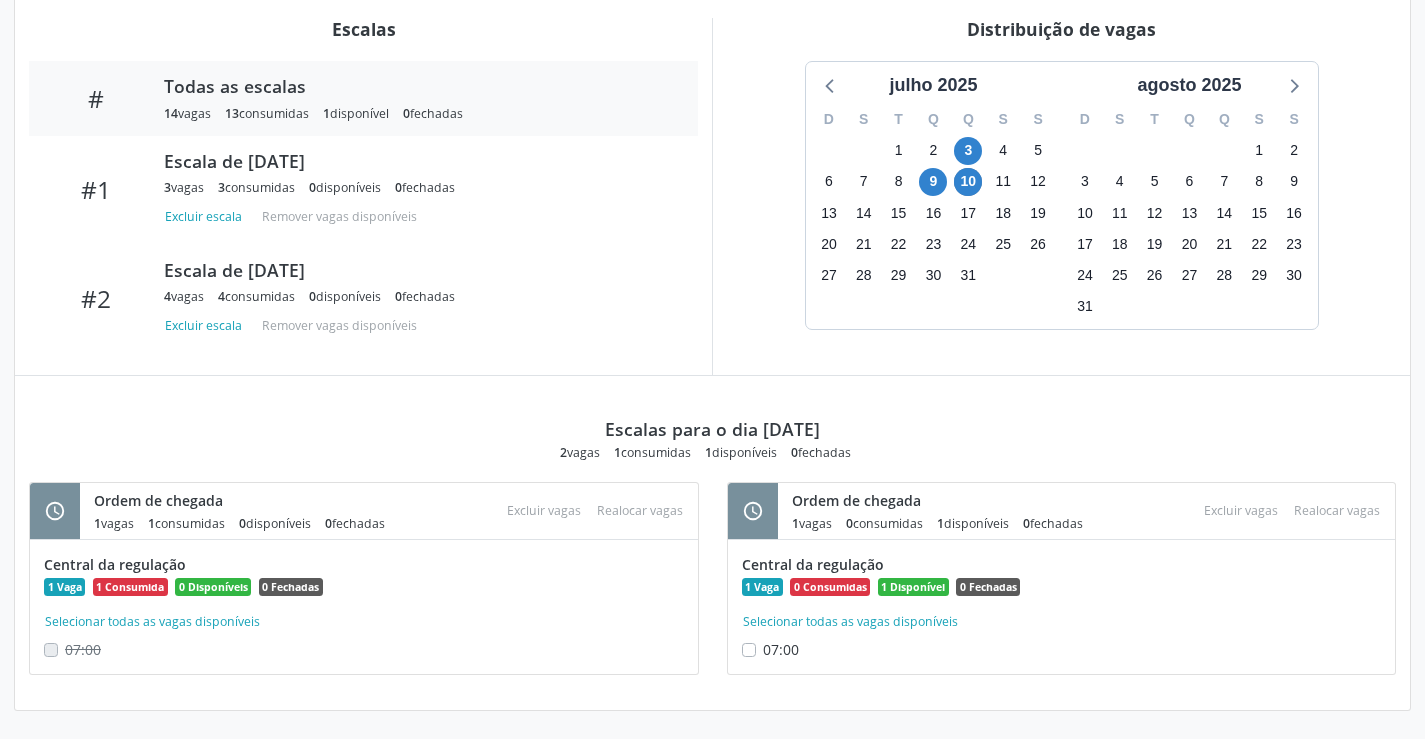 click on "2" at bounding box center (933, 150) 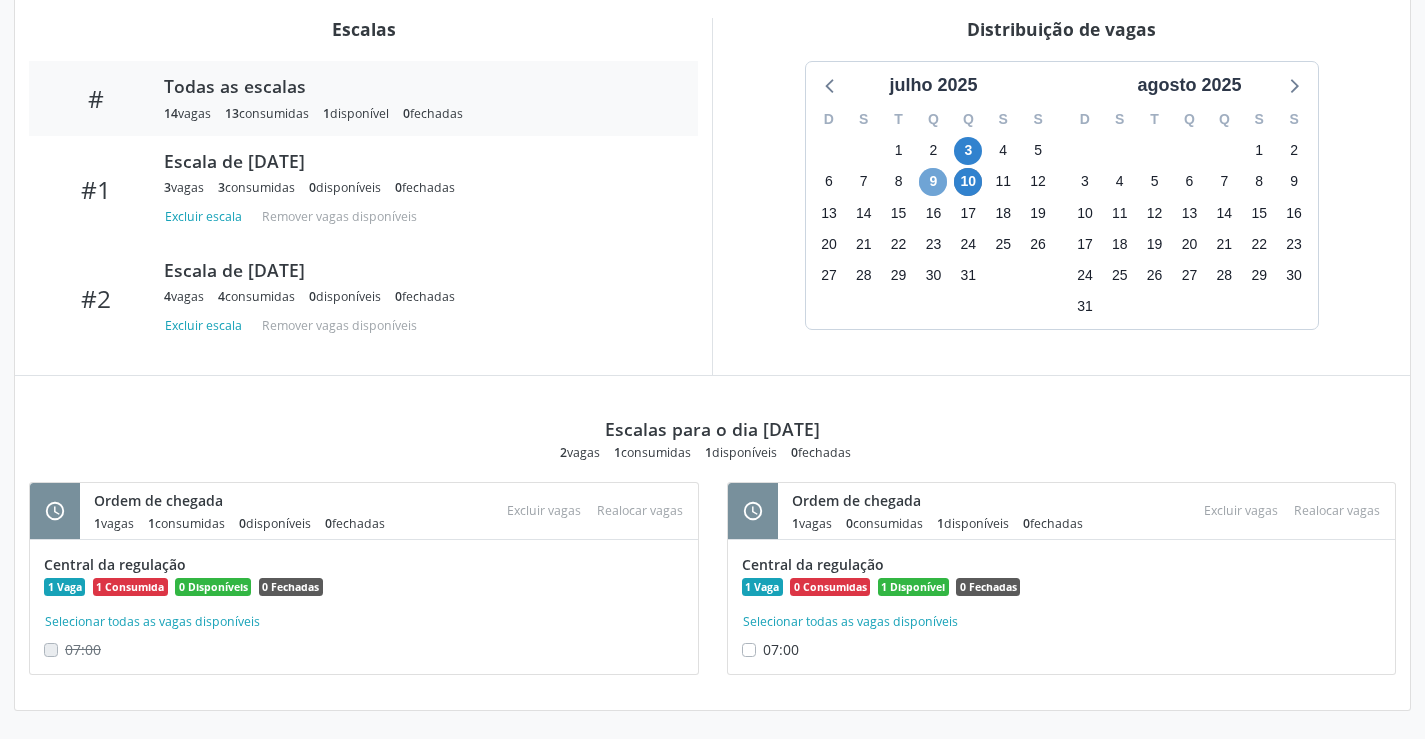 click on "9" at bounding box center (933, 182) 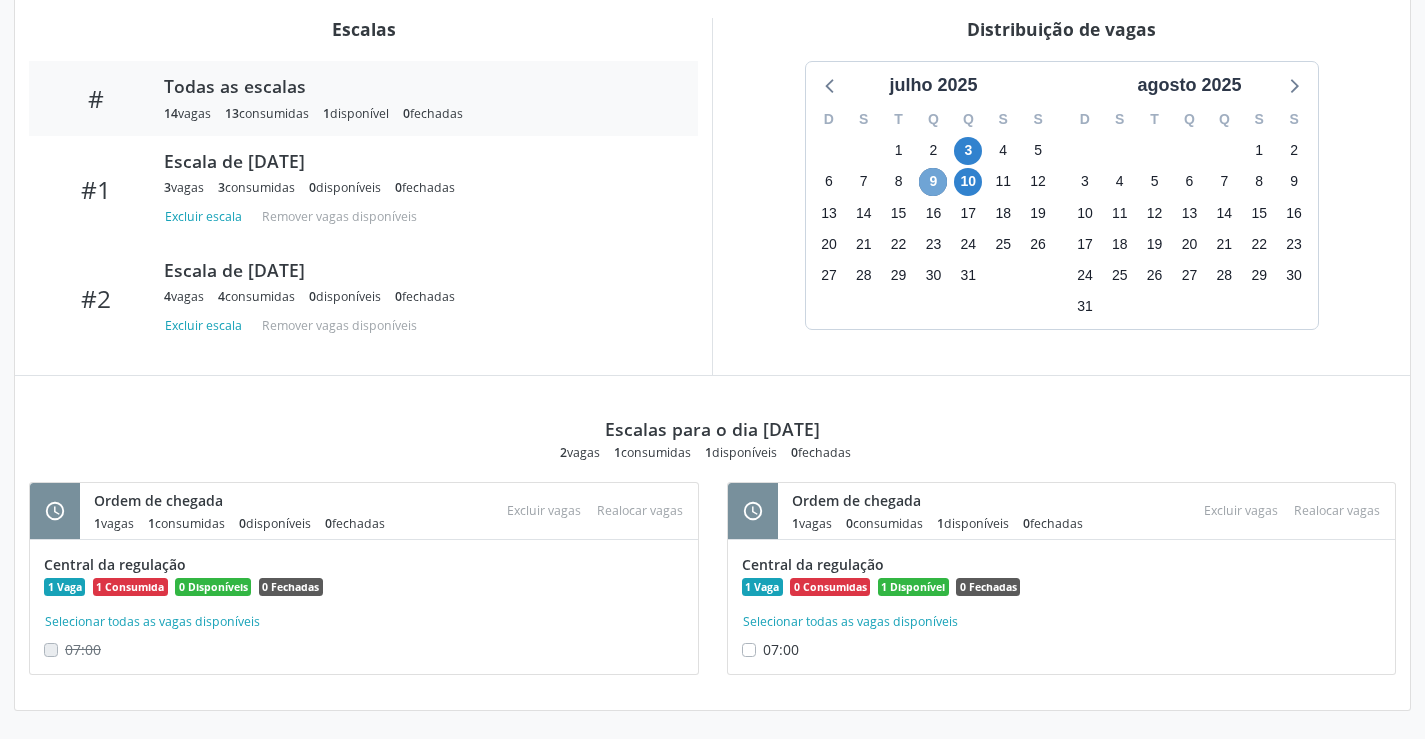 click on "9" at bounding box center [933, 182] 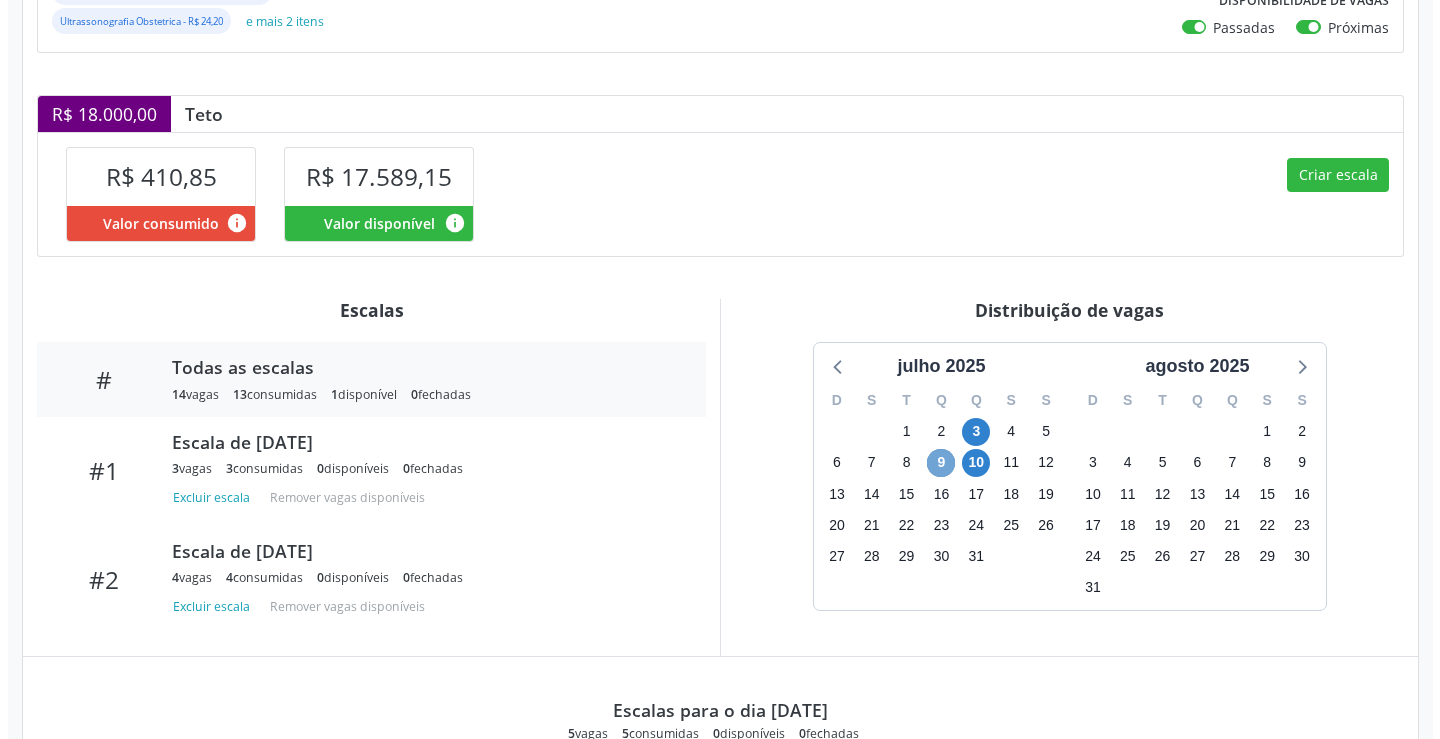 scroll, scrollTop: 411, scrollLeft: 0, axis: vertical 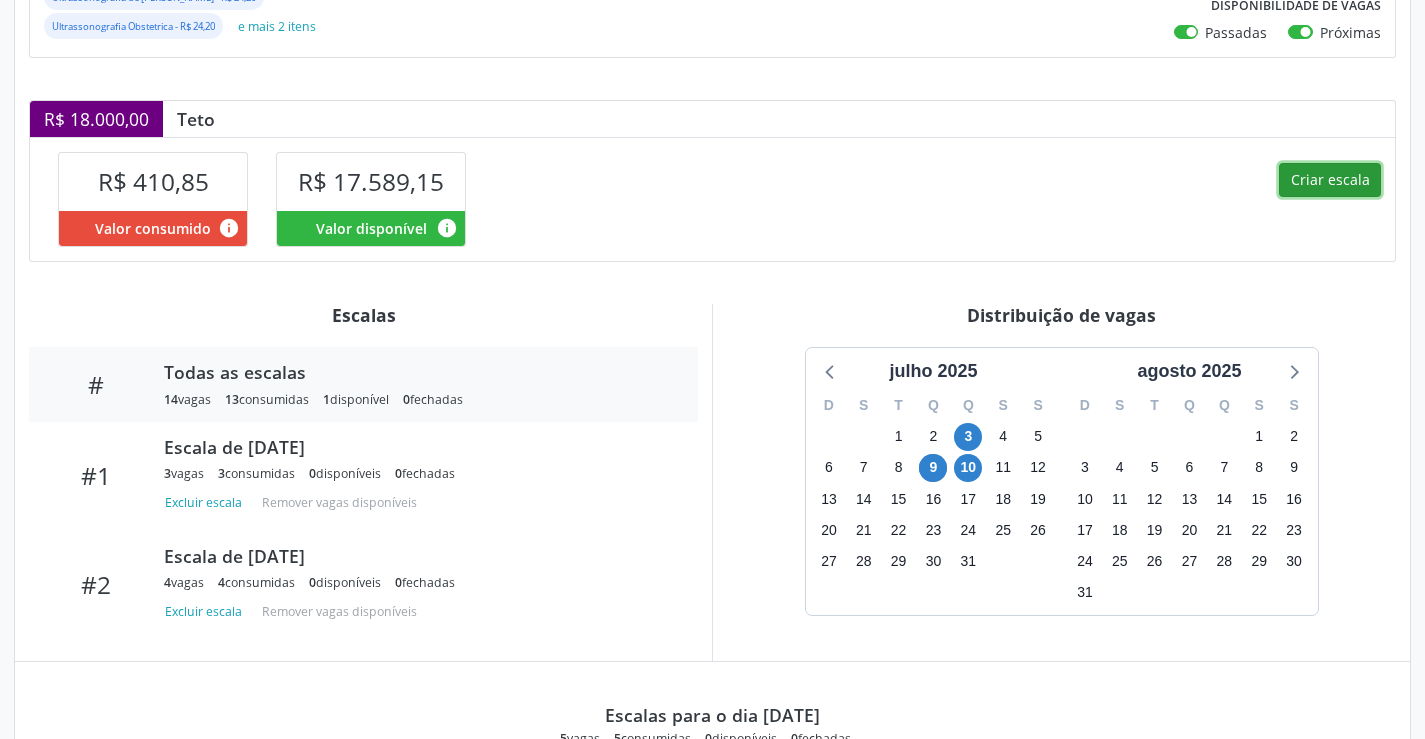 click on "Criar escala" at bounding box center (1330, 180) 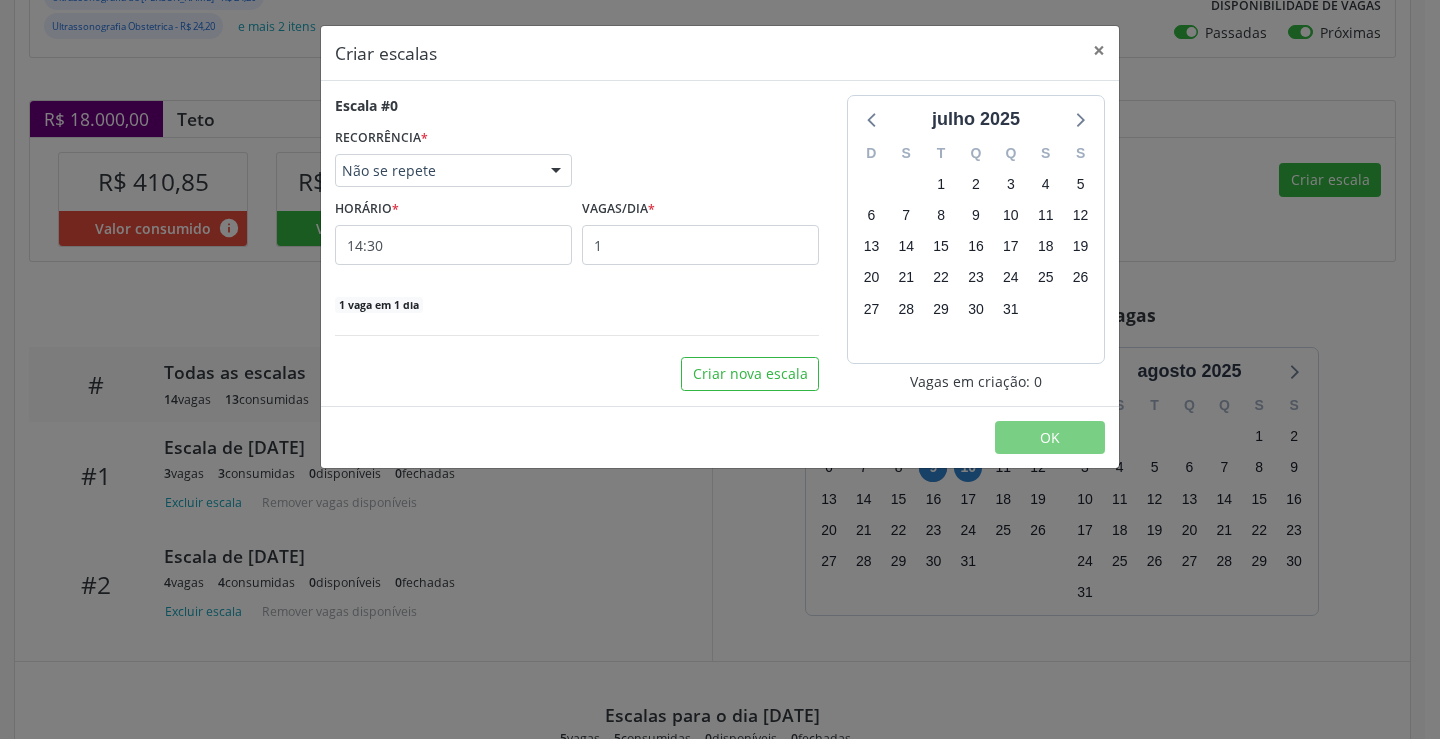 select on "6" 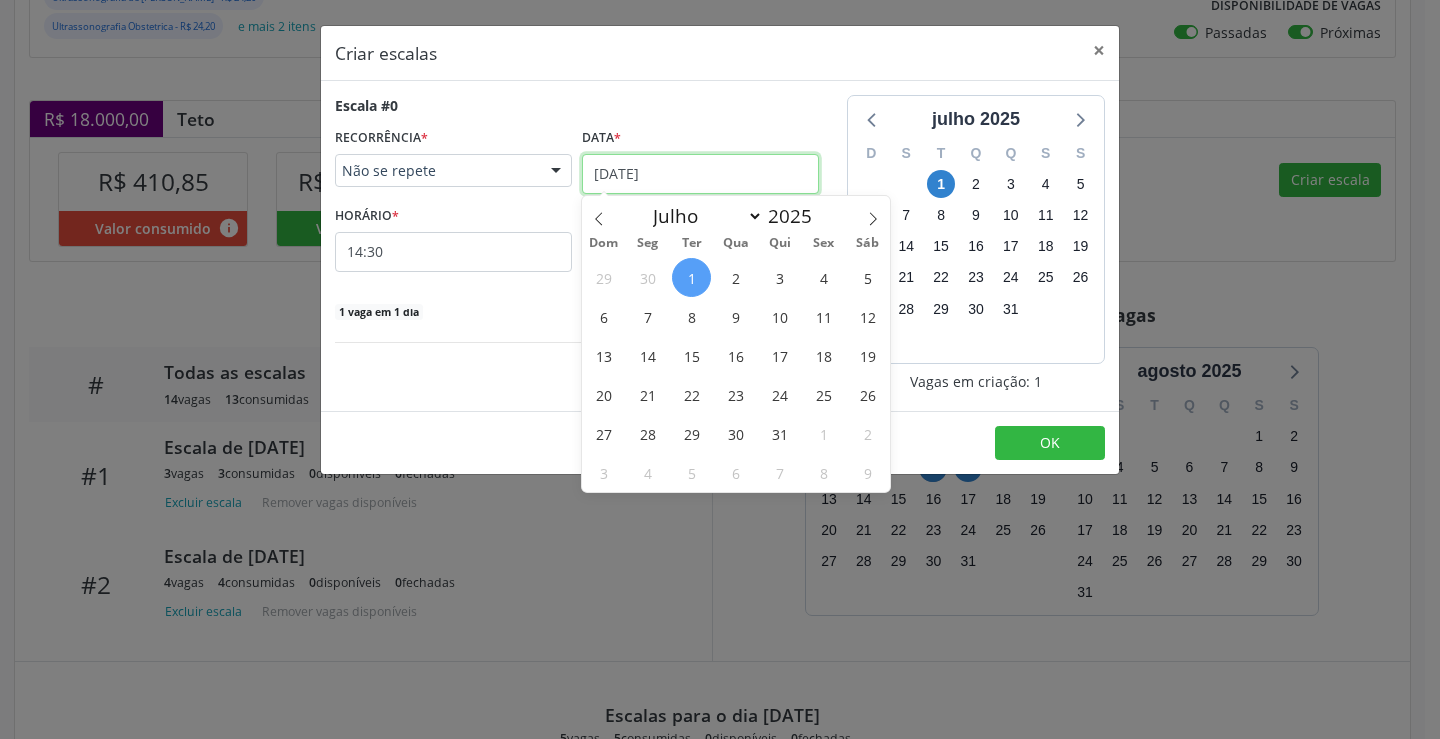 click on "[DATE]" at bounding box center [700, 174] 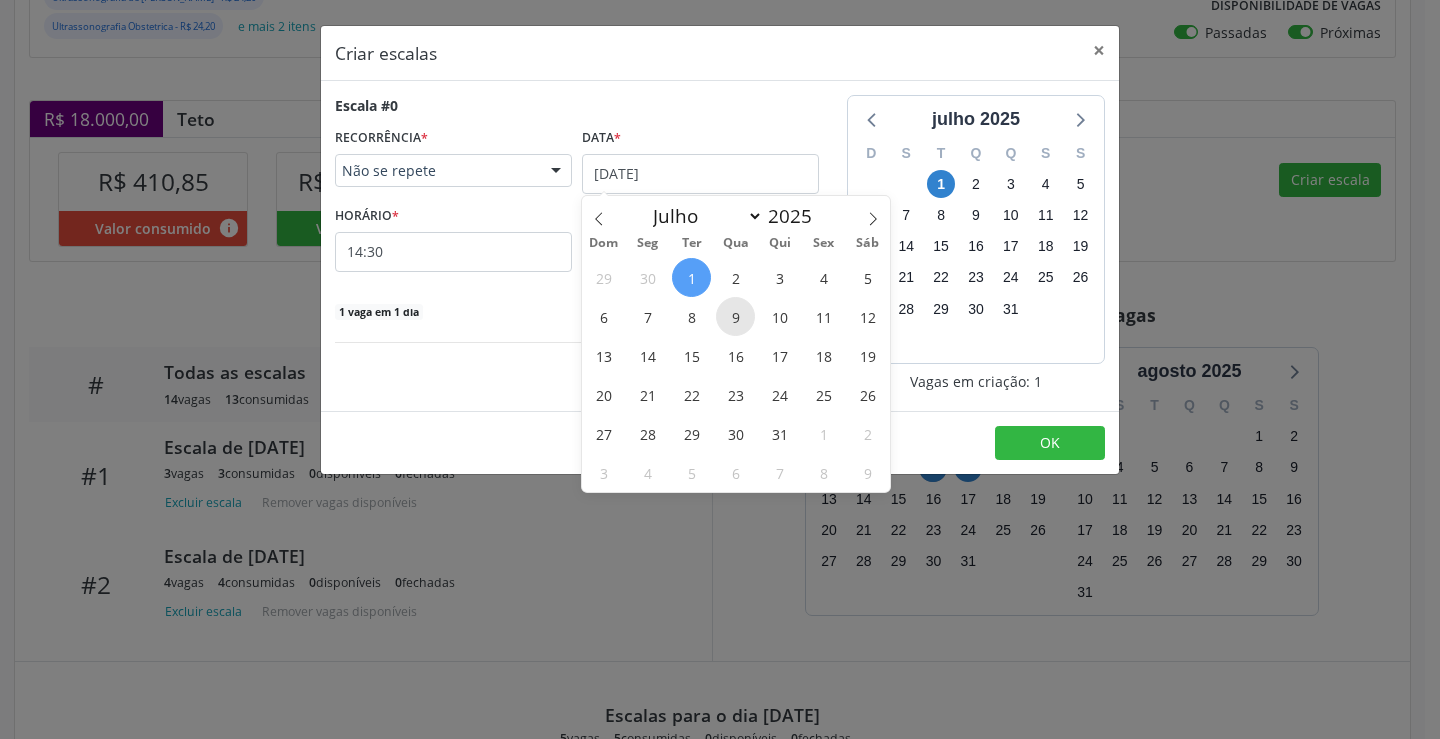 click on "9" at bounding box center (735, 316) 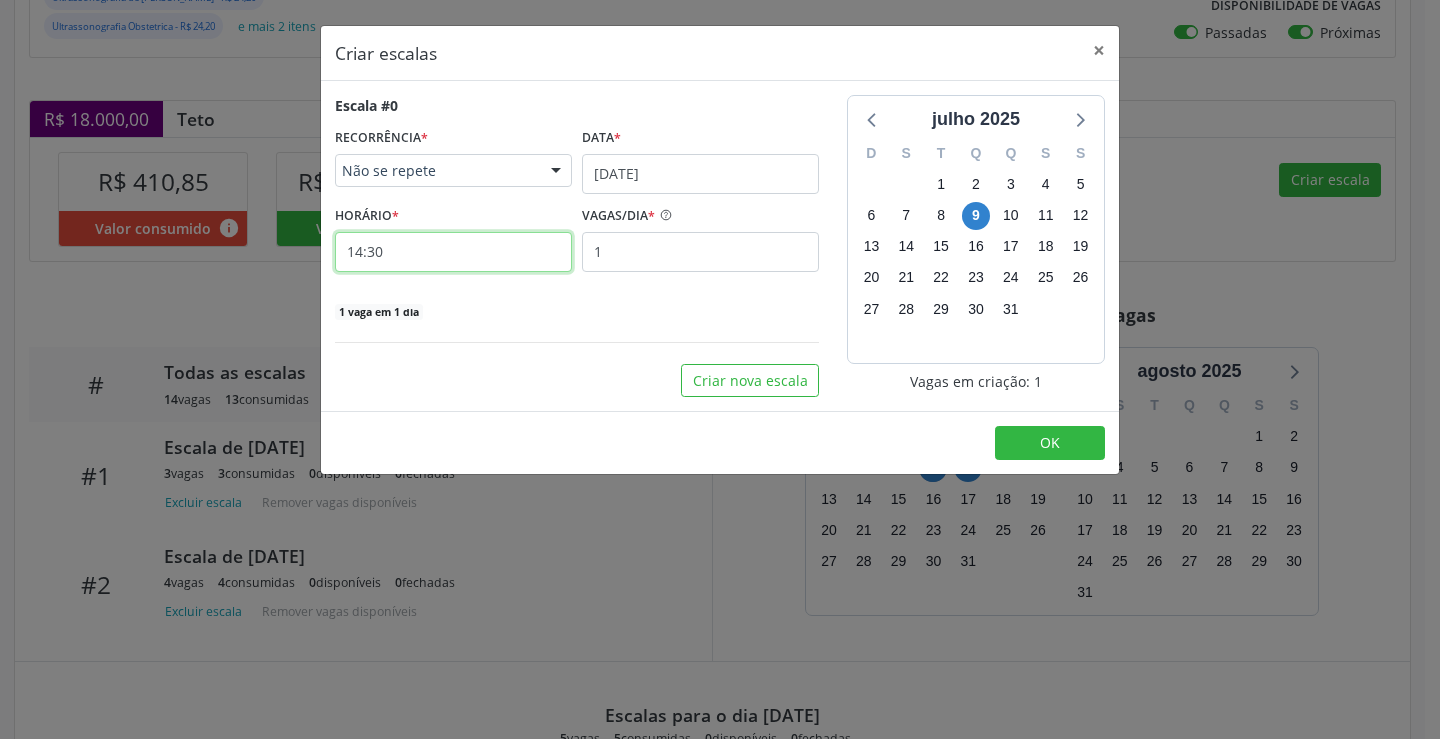 click on "14:30" at bounding box center [453, 252] 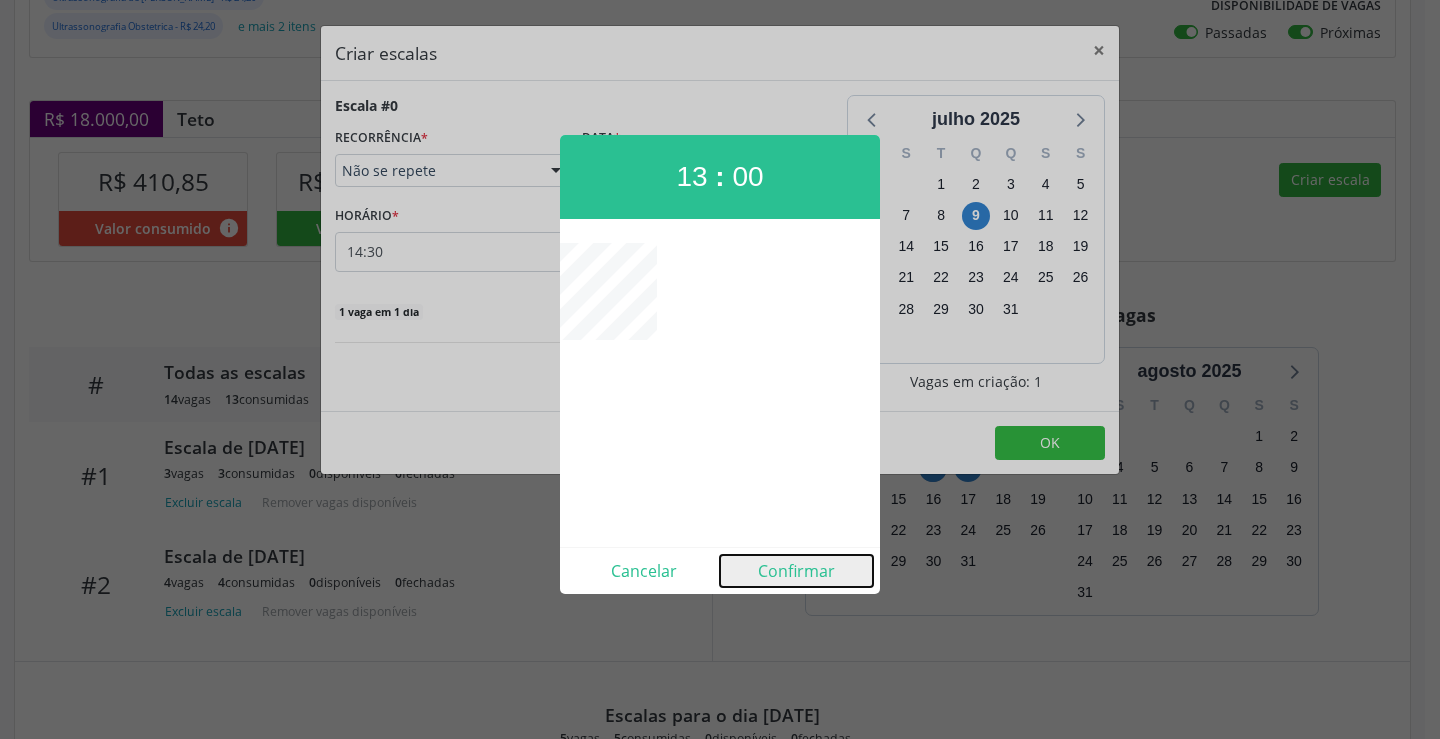 click on "Confirmar" at bounding box center [796, 571] 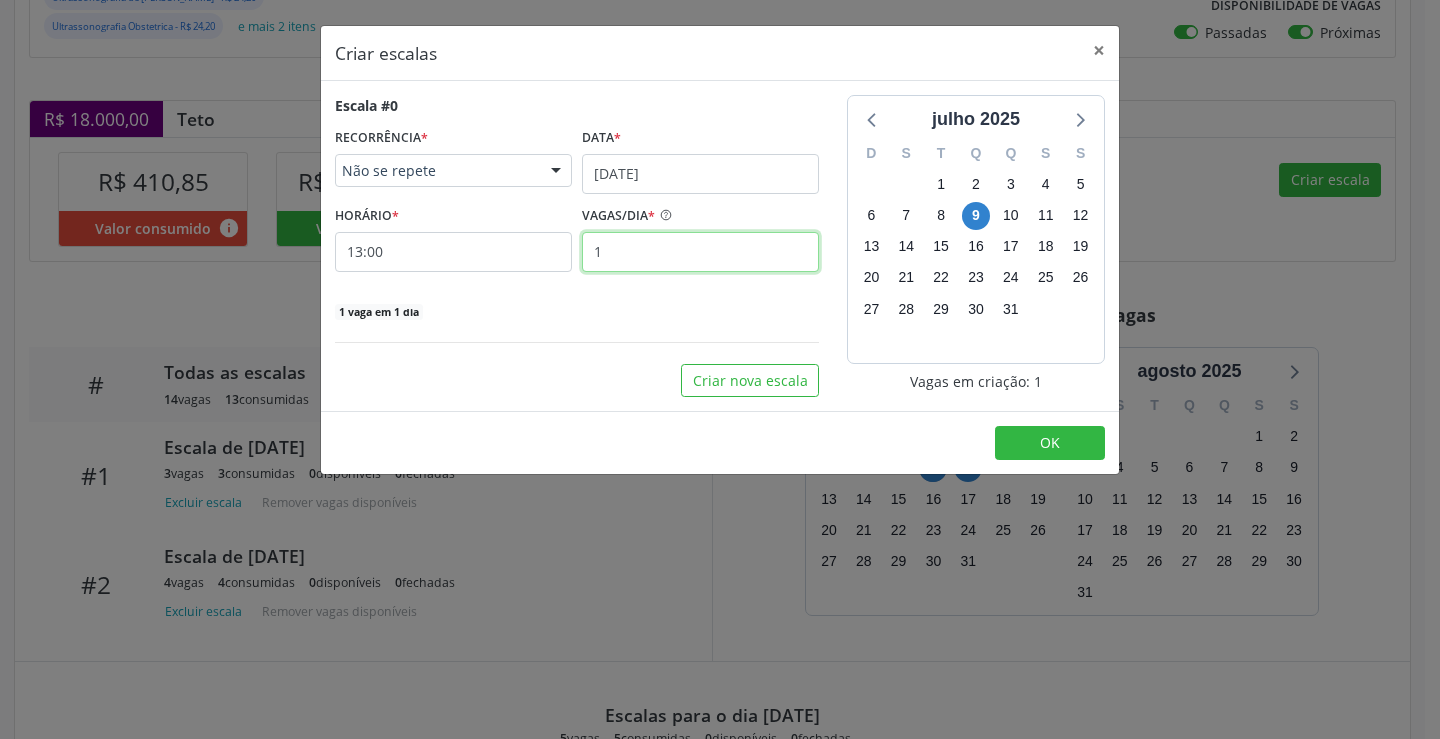 click on "1" at bounding box center [700, 252] 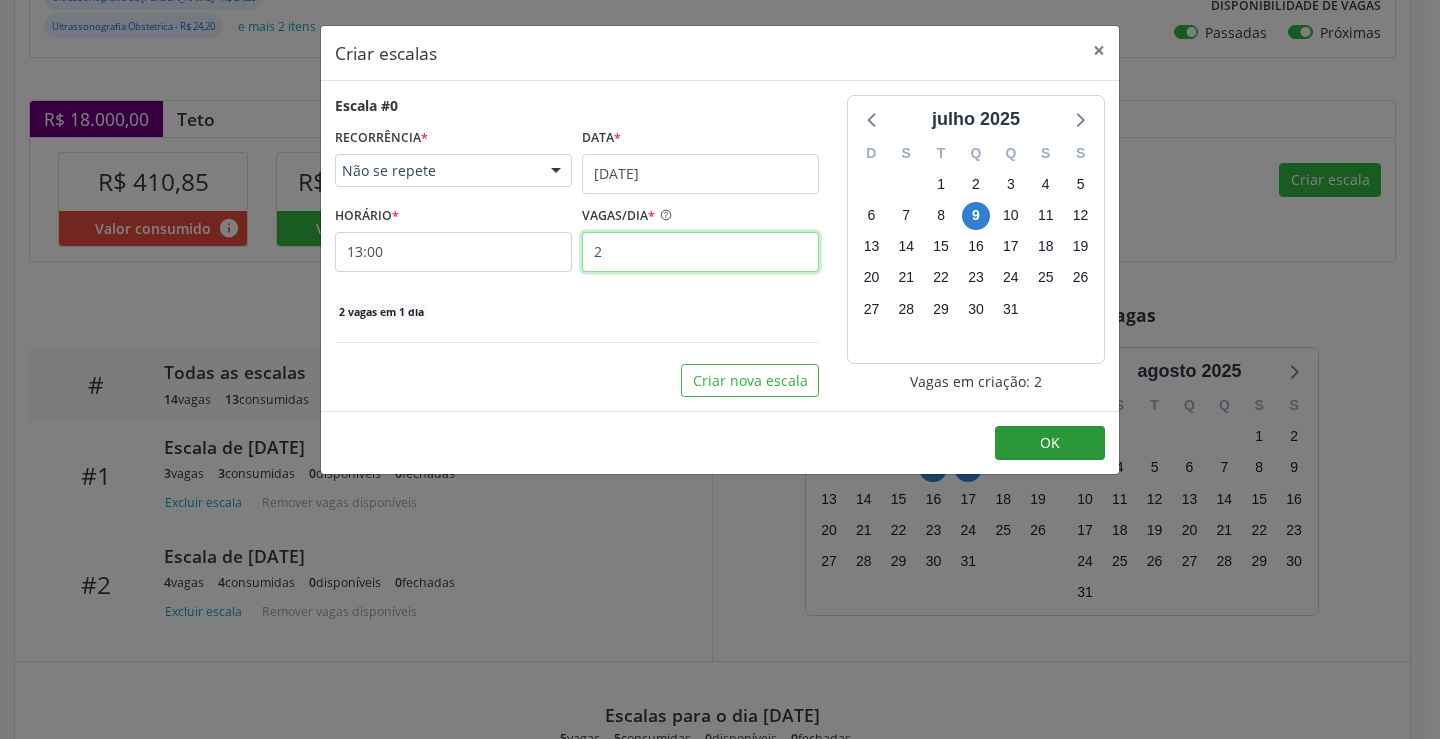 type on "2" 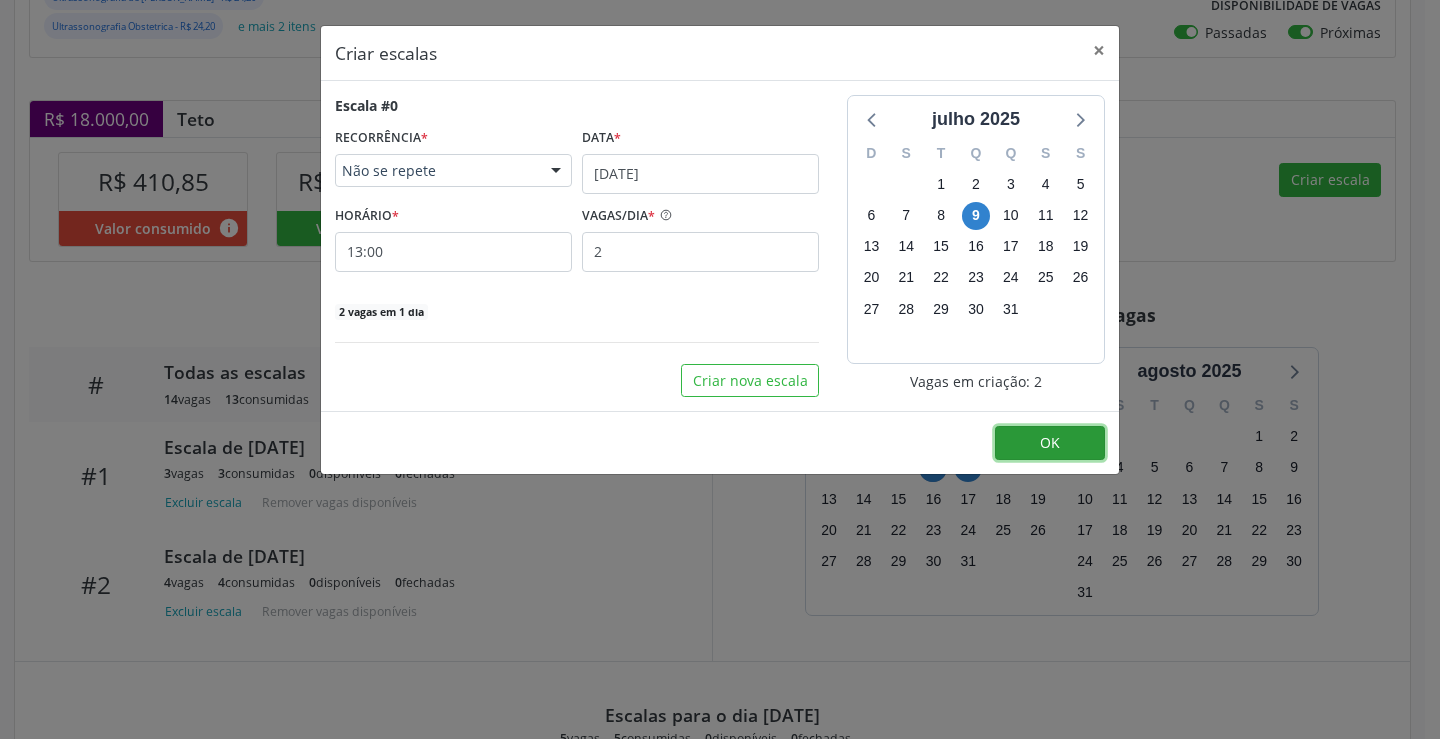 click on "OK" at bounding box center (1050, 443) 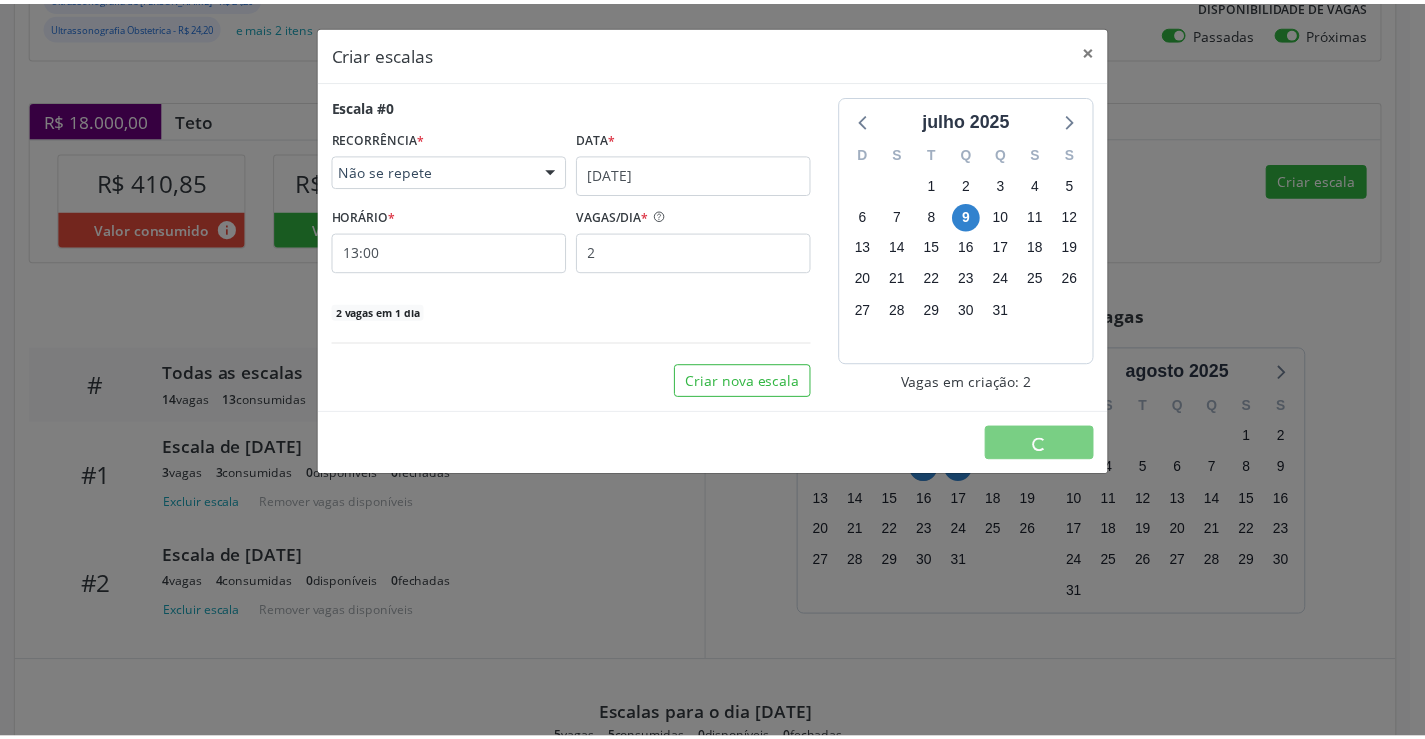 scroll, scrollTop: 0, scrollLeft: 0, axis: both 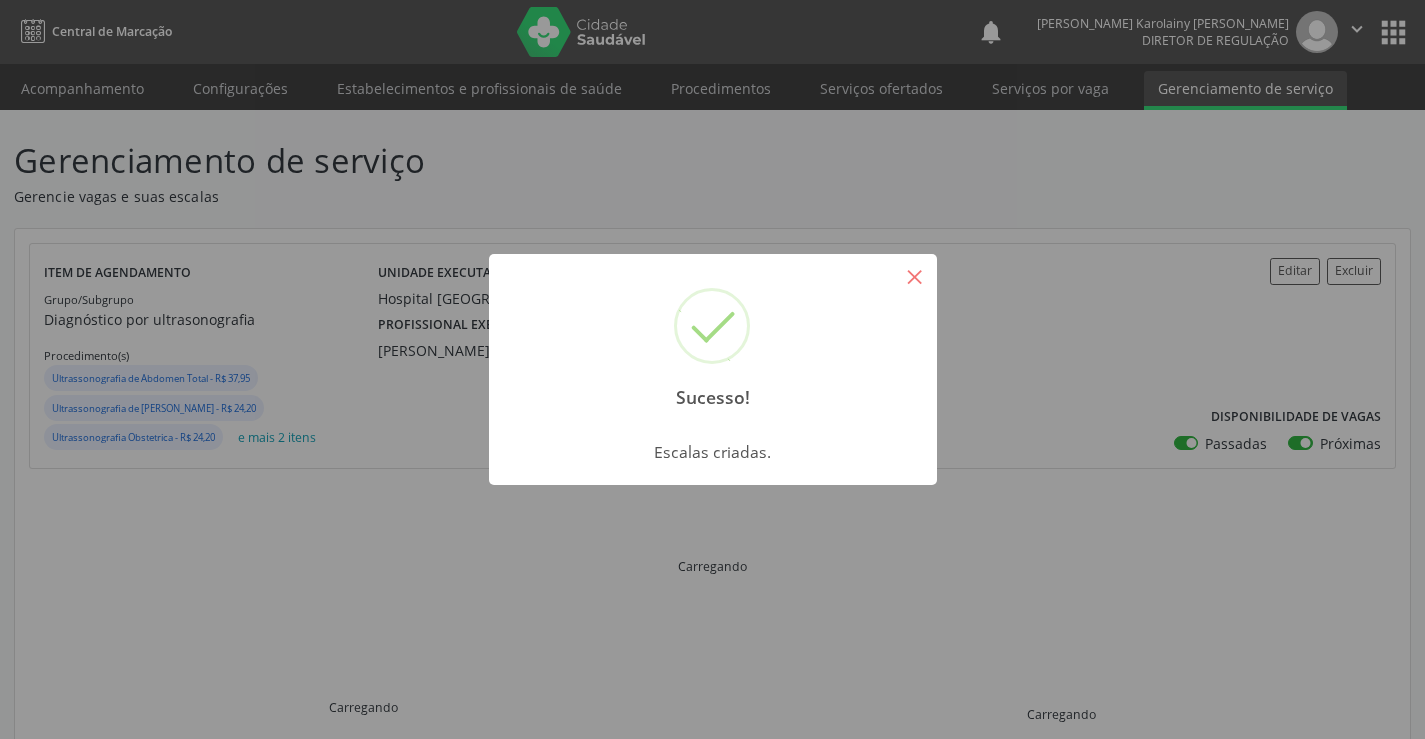 click on "×" at bounding box center (915, 276) 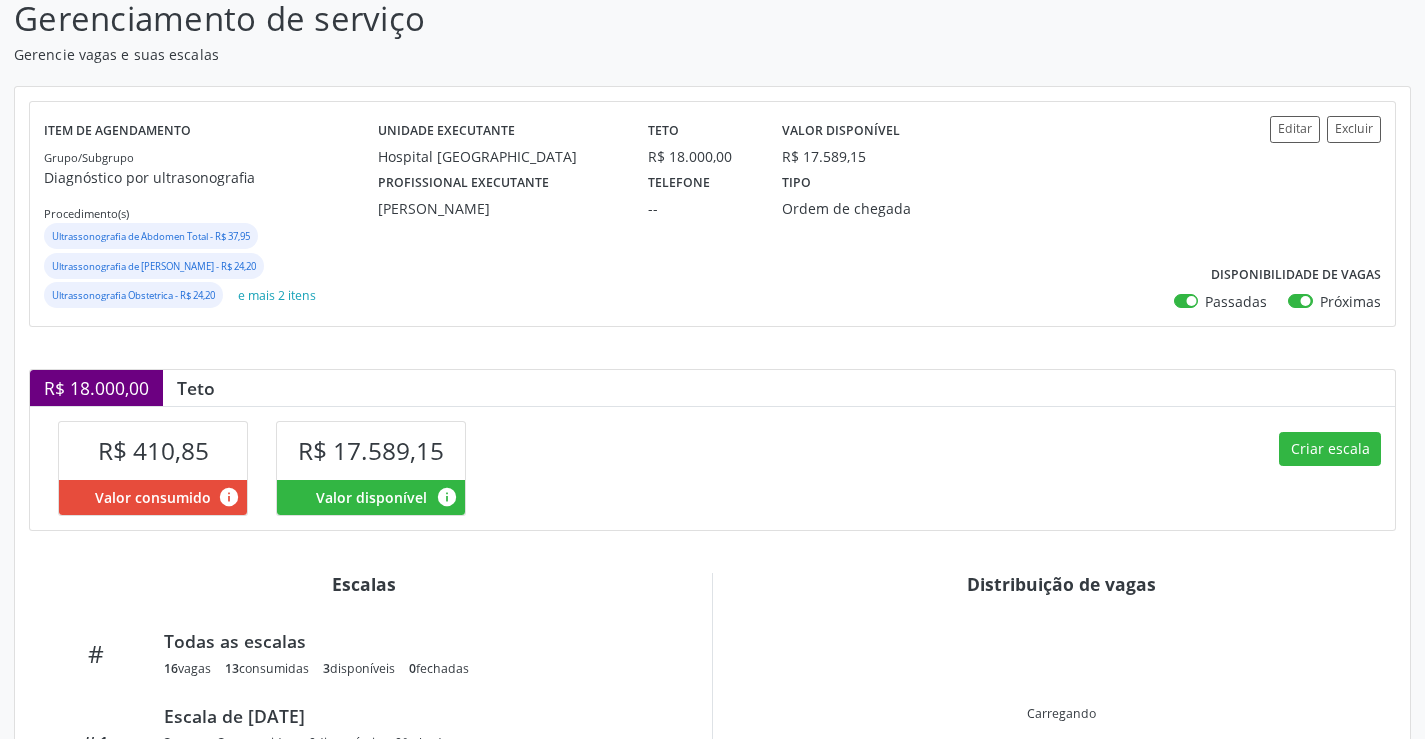 scroll, scrollTop: 344, scrollLeft: 0, axis: vertical 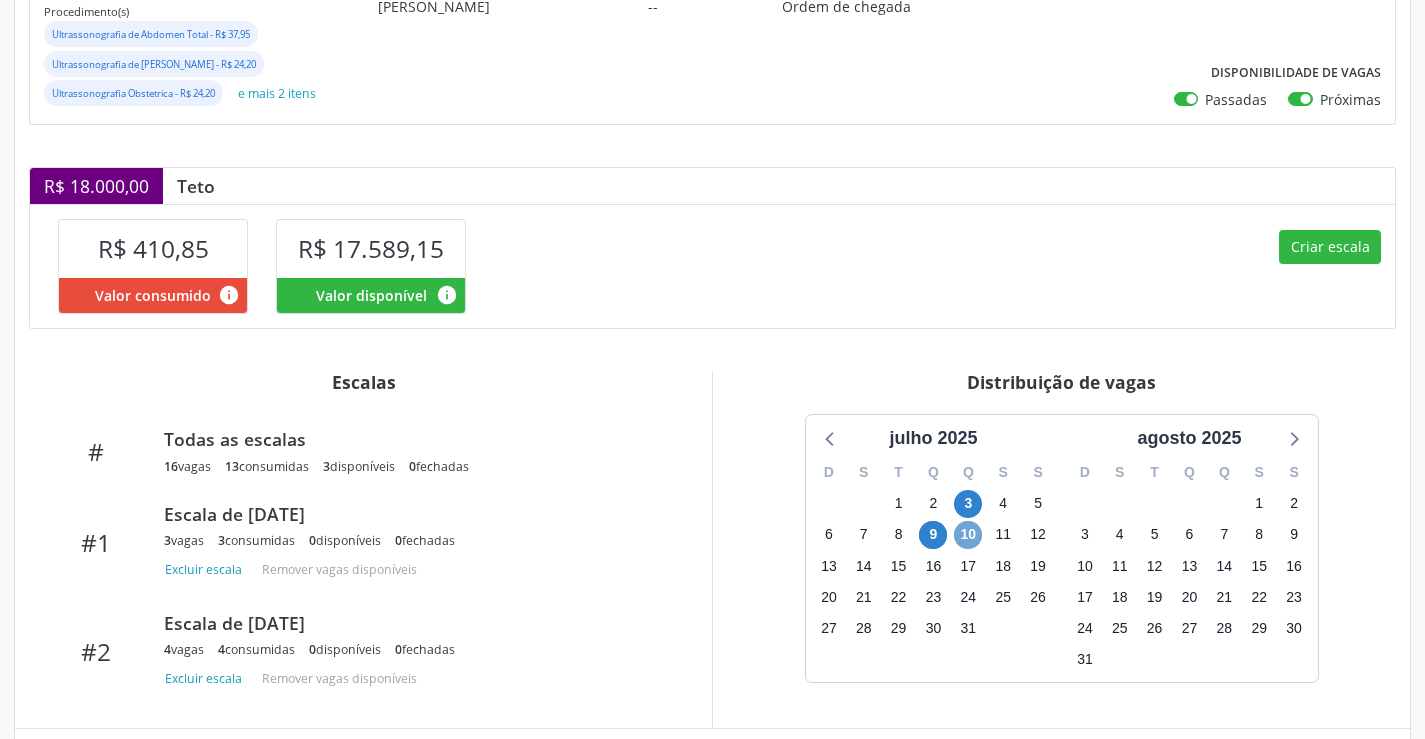 click on "10" at bounding box center (968, 535) 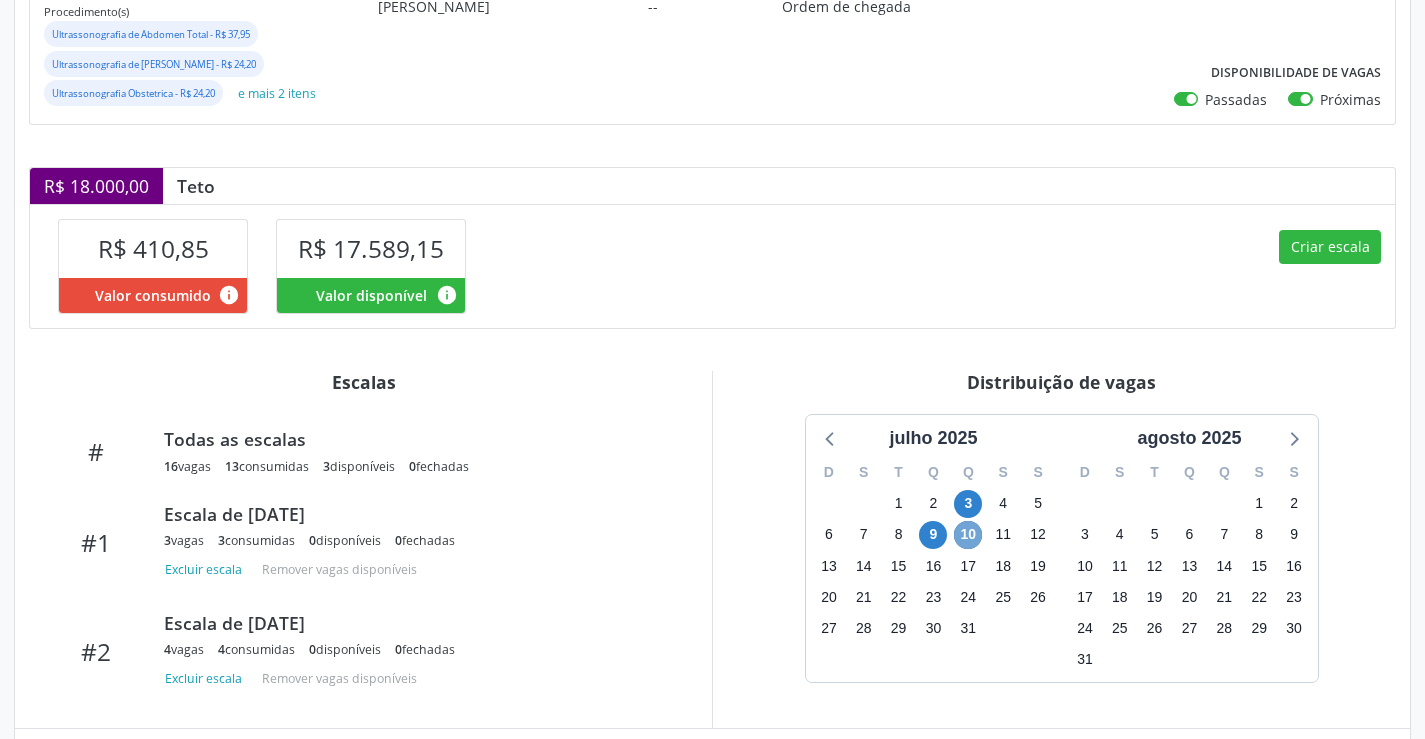 click on "10" at bounding box center (968, 535) 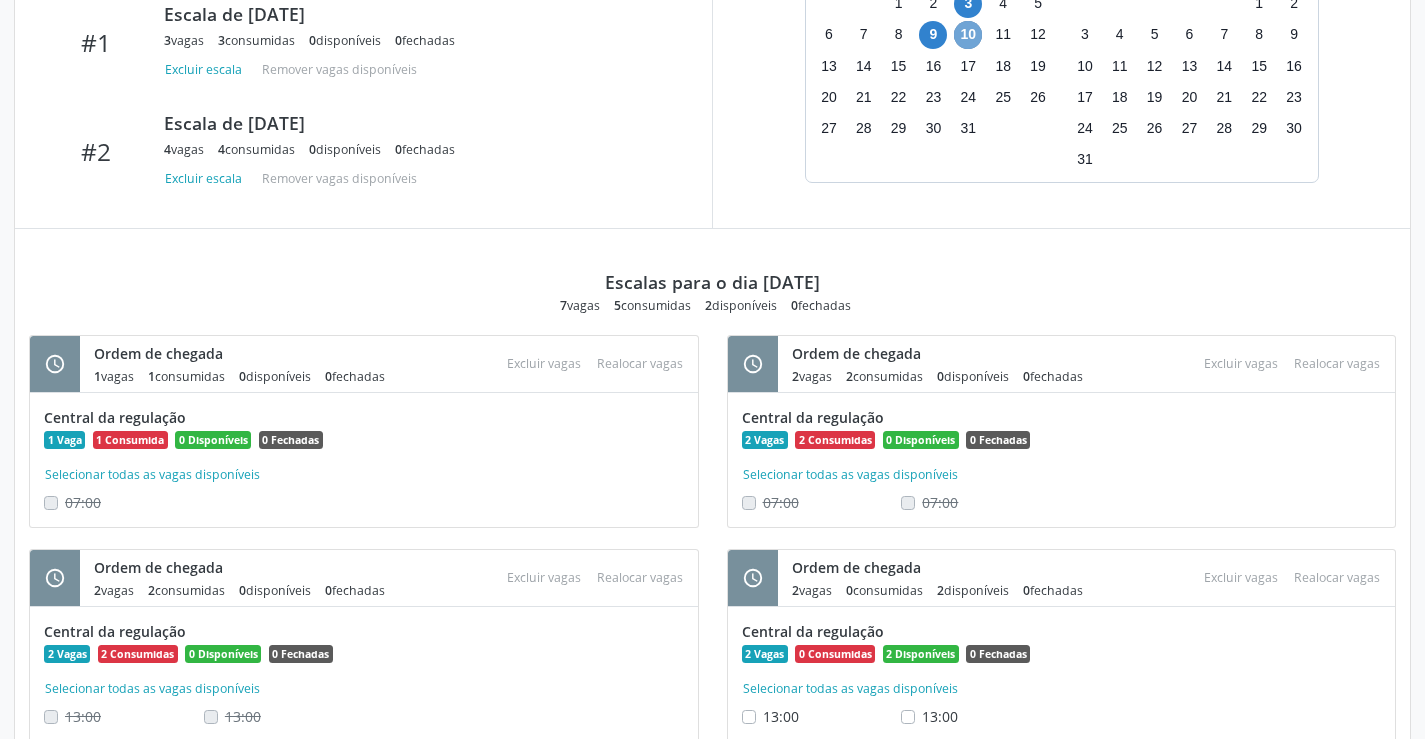scroll, scrollTop: 744, scrollLeft: 0, axis: vertical 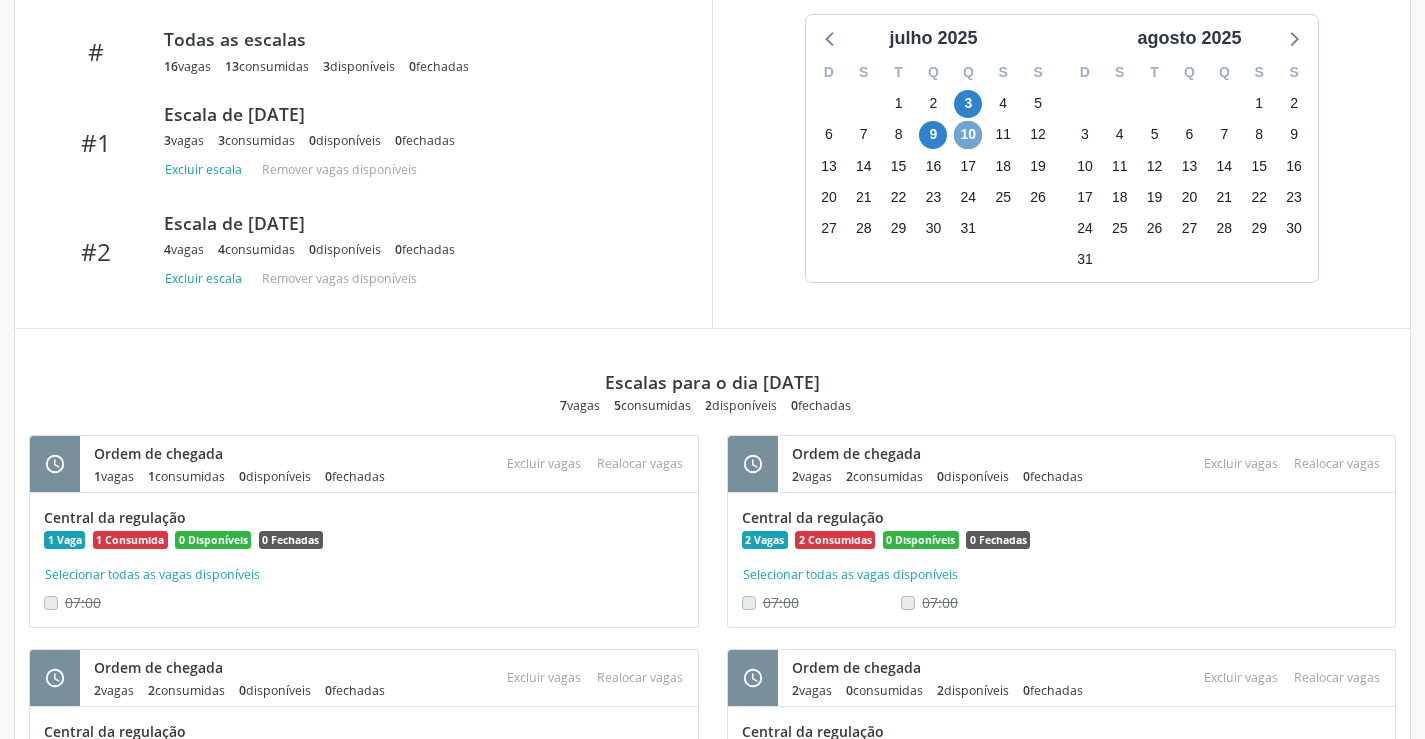 click on "10" at bounding box center (968, 135) 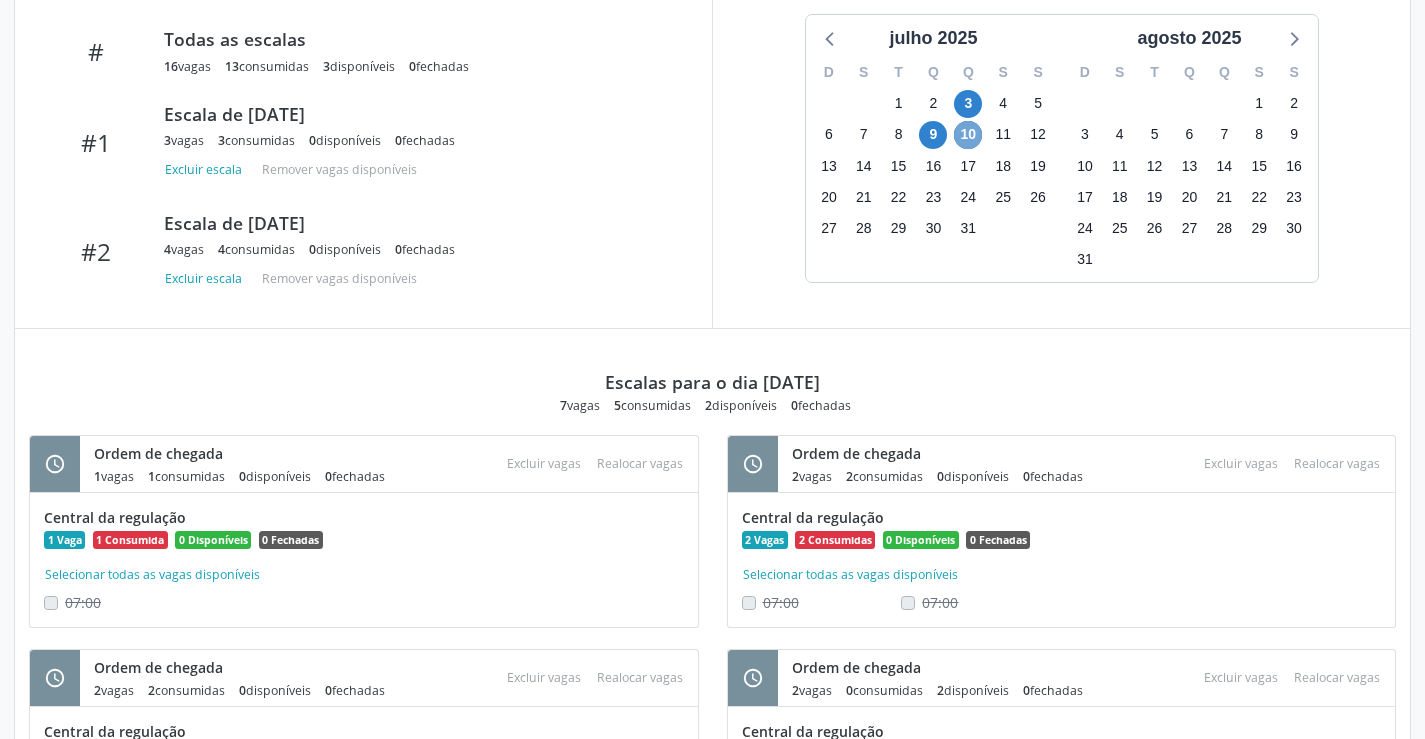 click on "10" at bounding box center [968, 135] 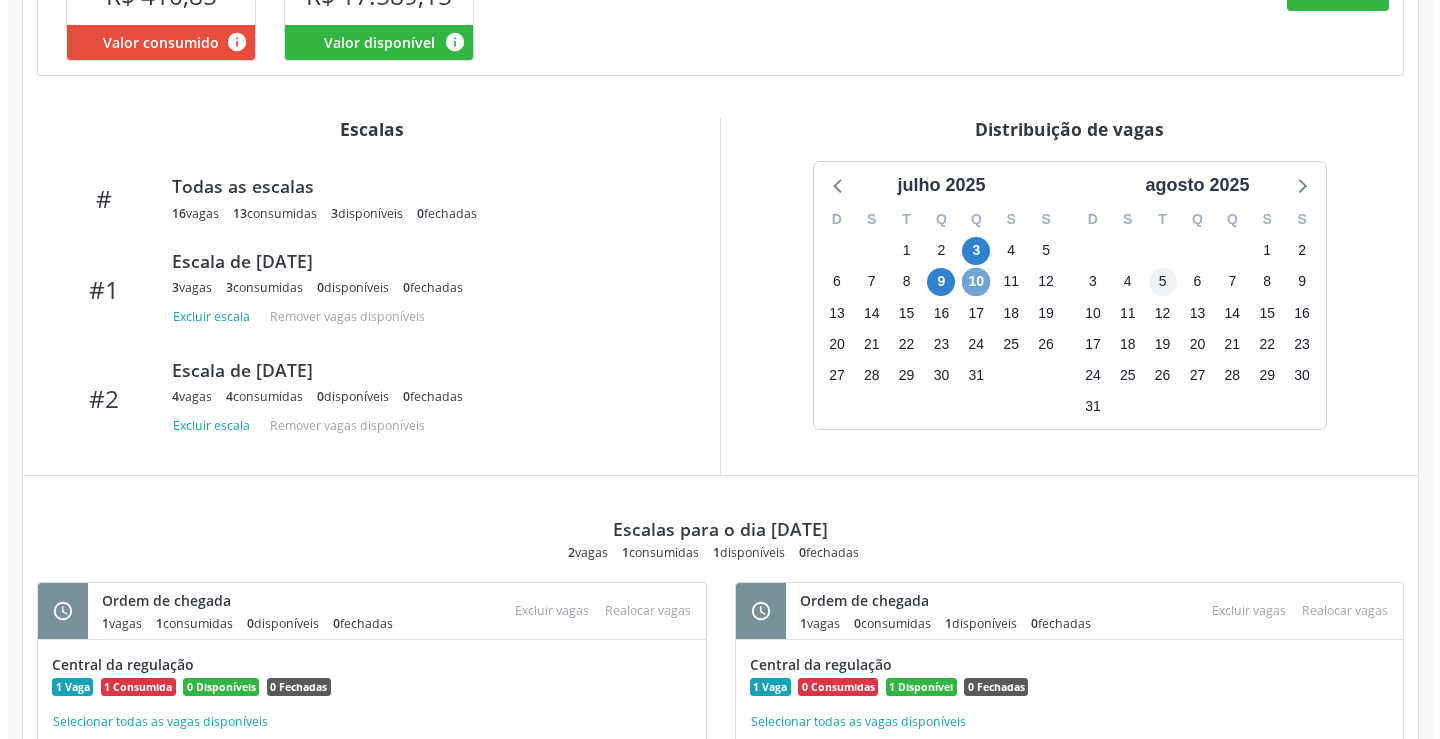 scroll, scrollTop: 497, scrollLeft: 0, axis: vertical 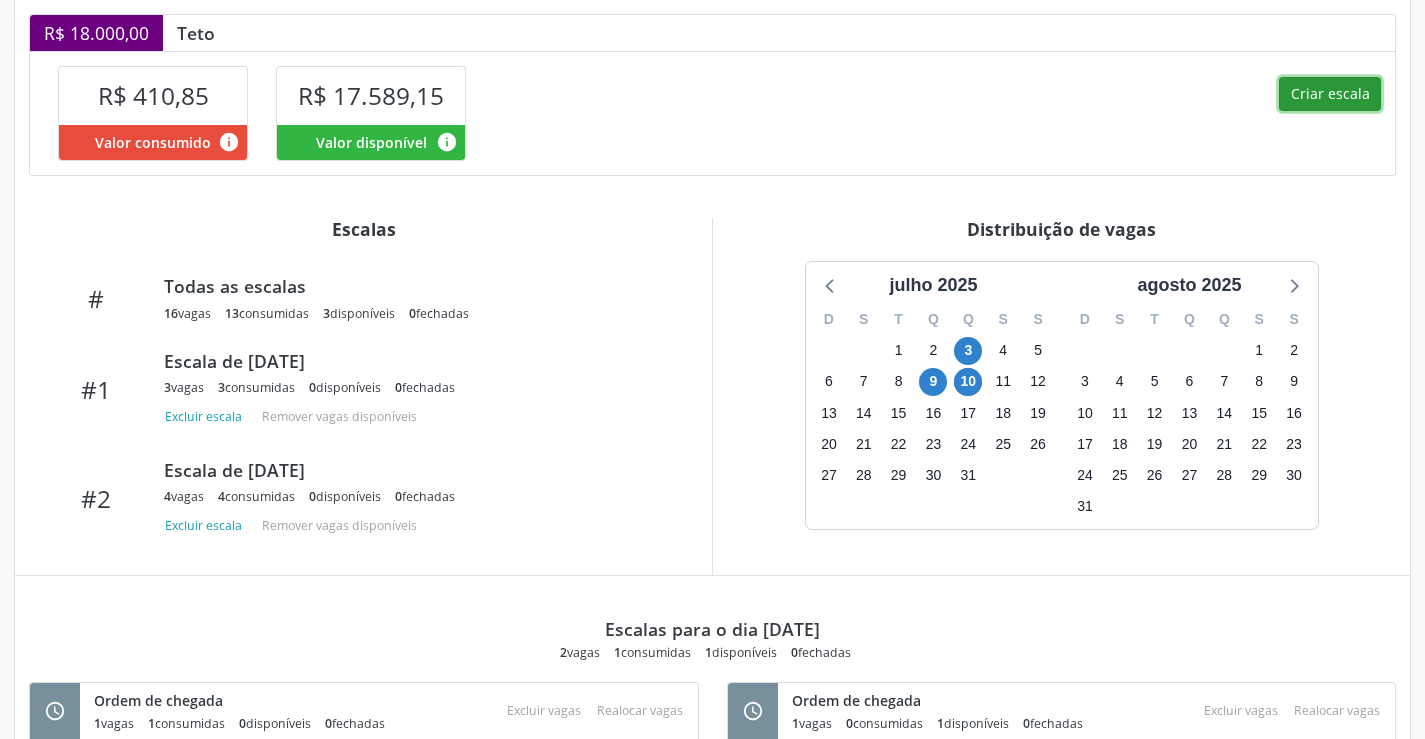 click on "Criar escala" at bounding box center [1330, 94] 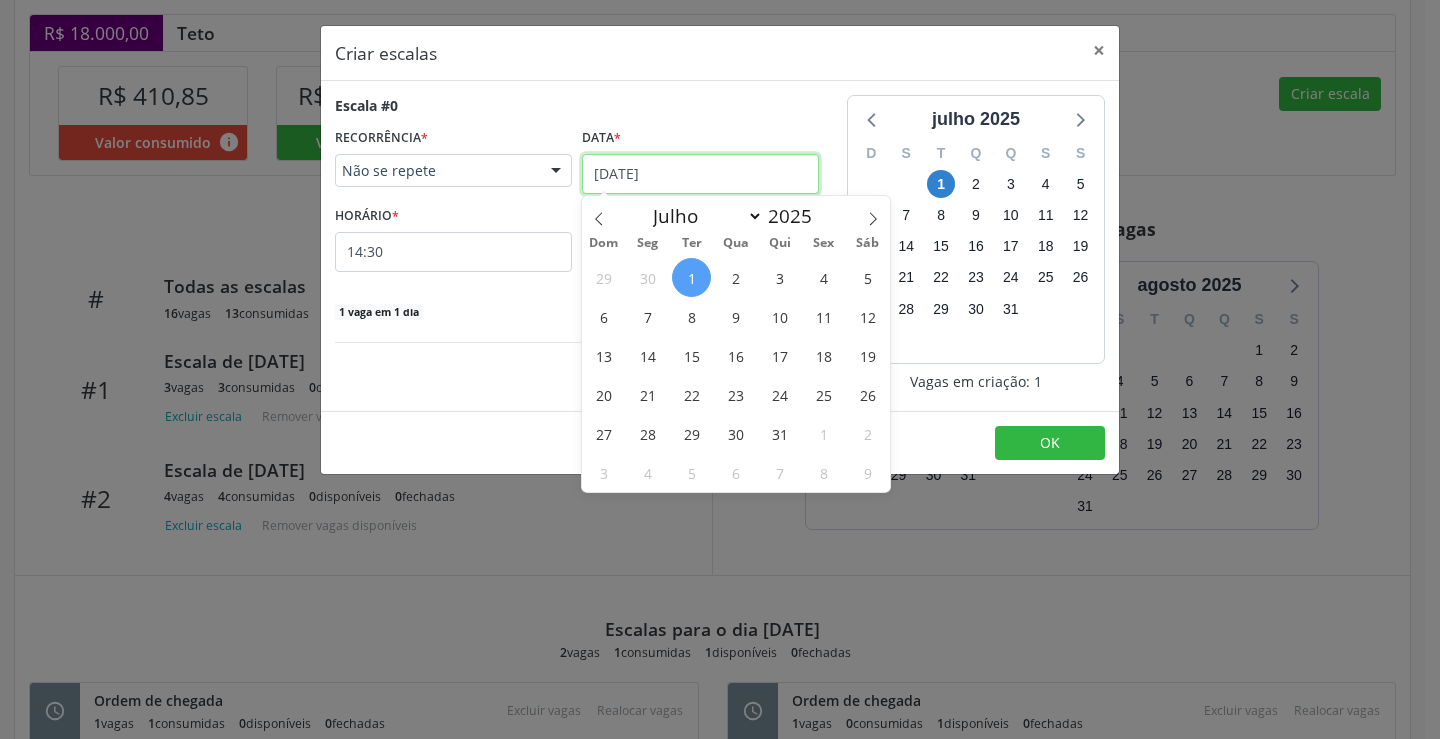 click on "[DATE]" at bounding box center [700, 174] 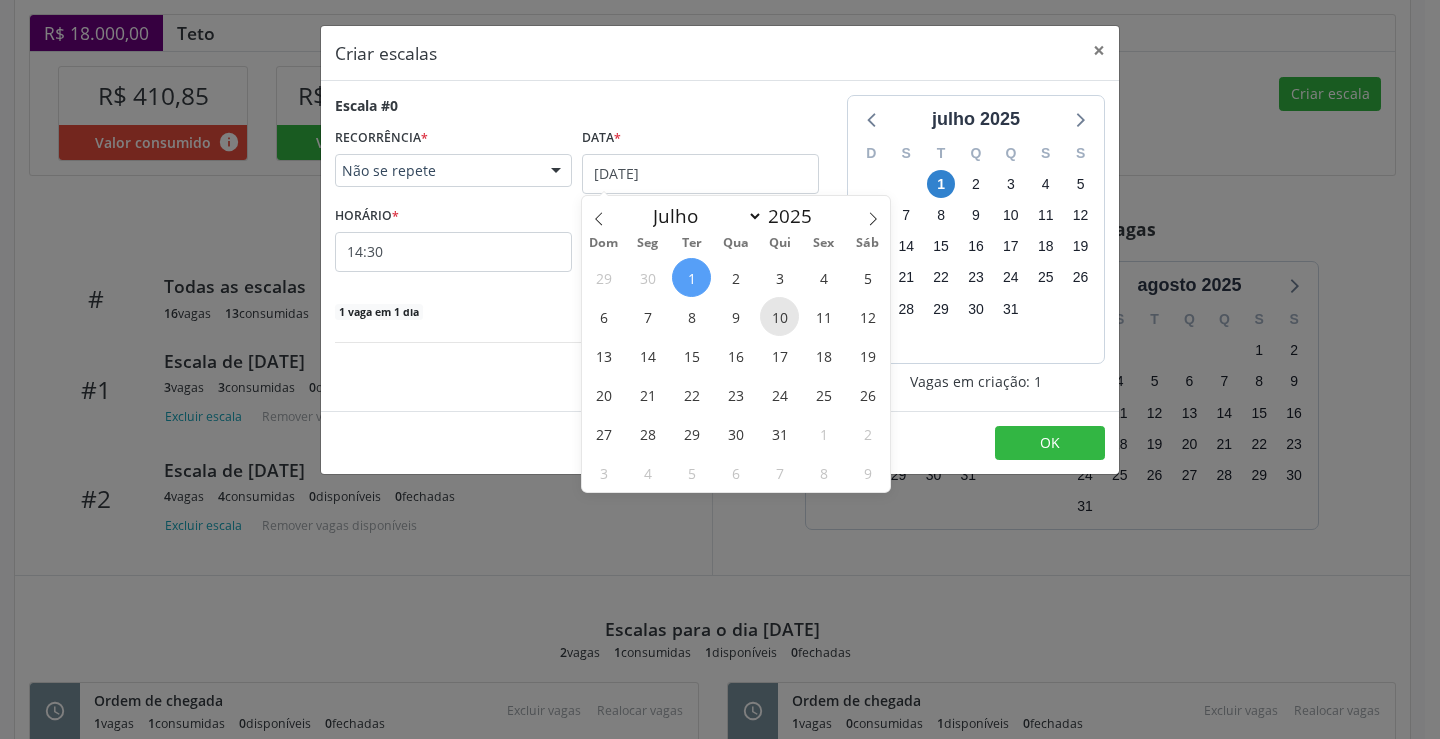 click on "10" at bounding box center (779, 316) 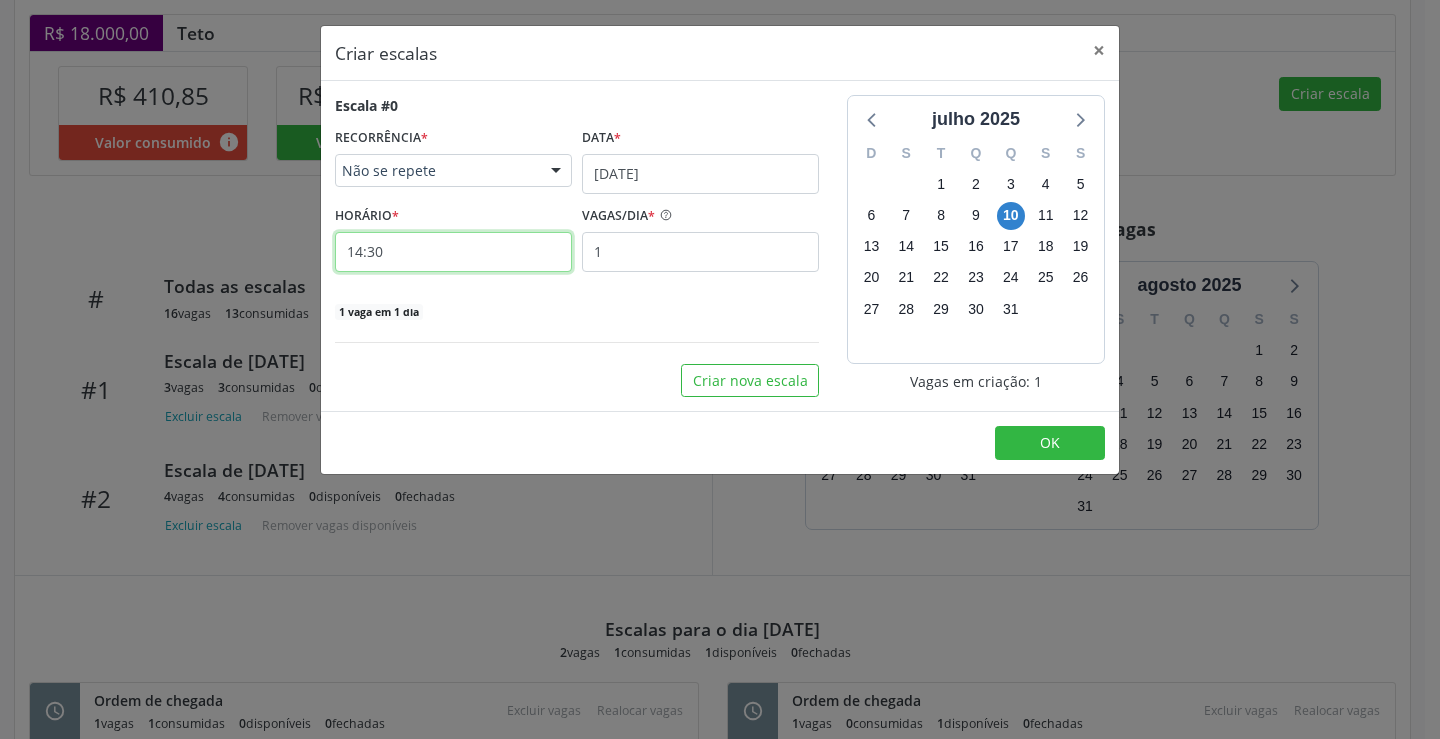 click on "14:30" at bounding box center (453, 252) 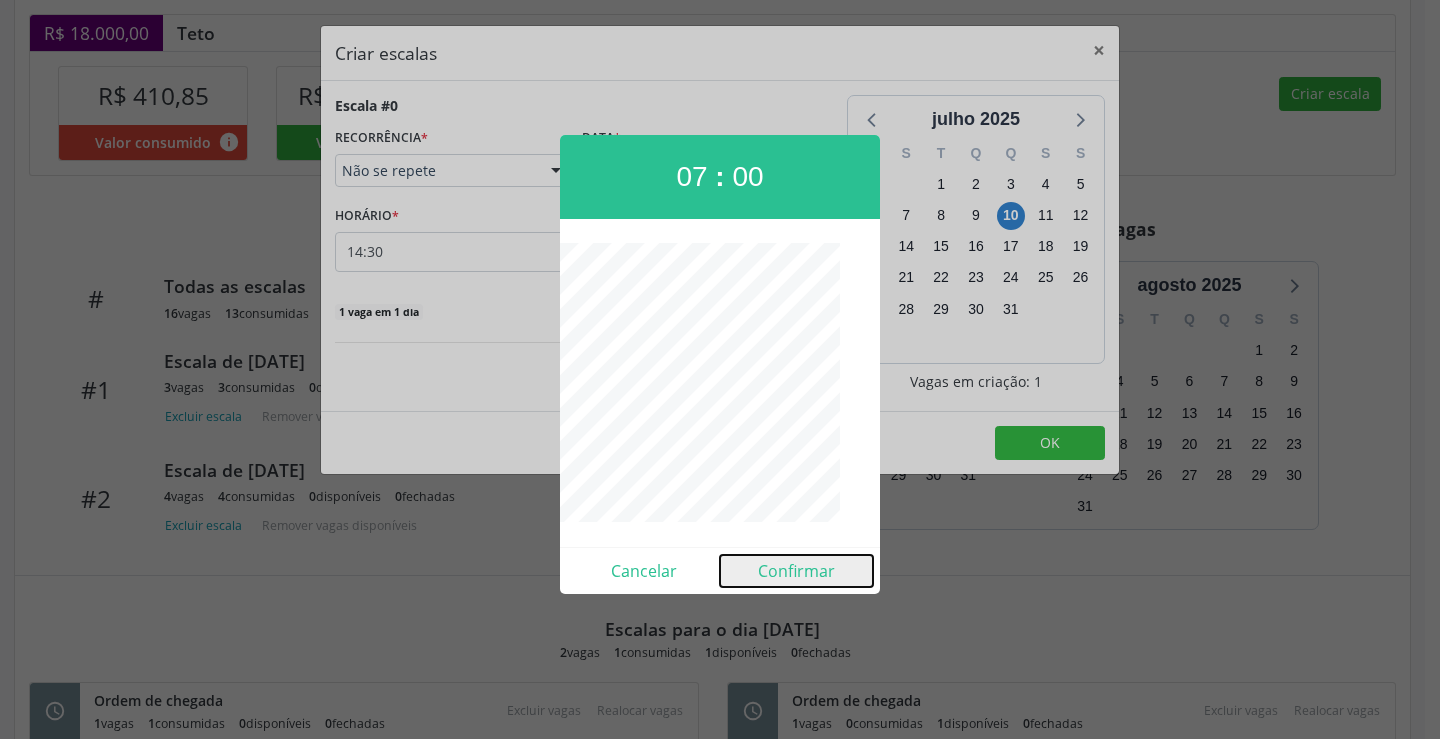 click on "Confirmar" at bounding box center (796, 571) 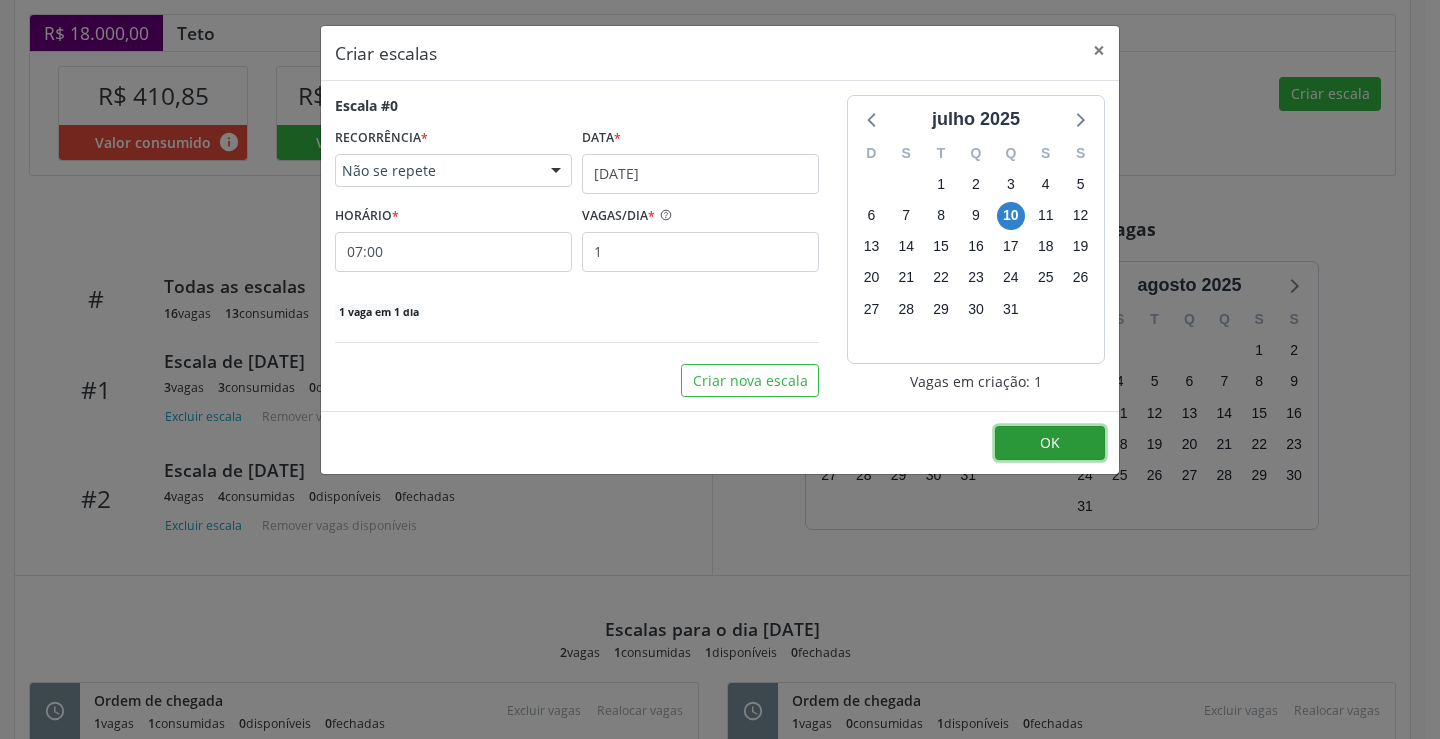 click on "OK" at bounding box center [1050, 443] 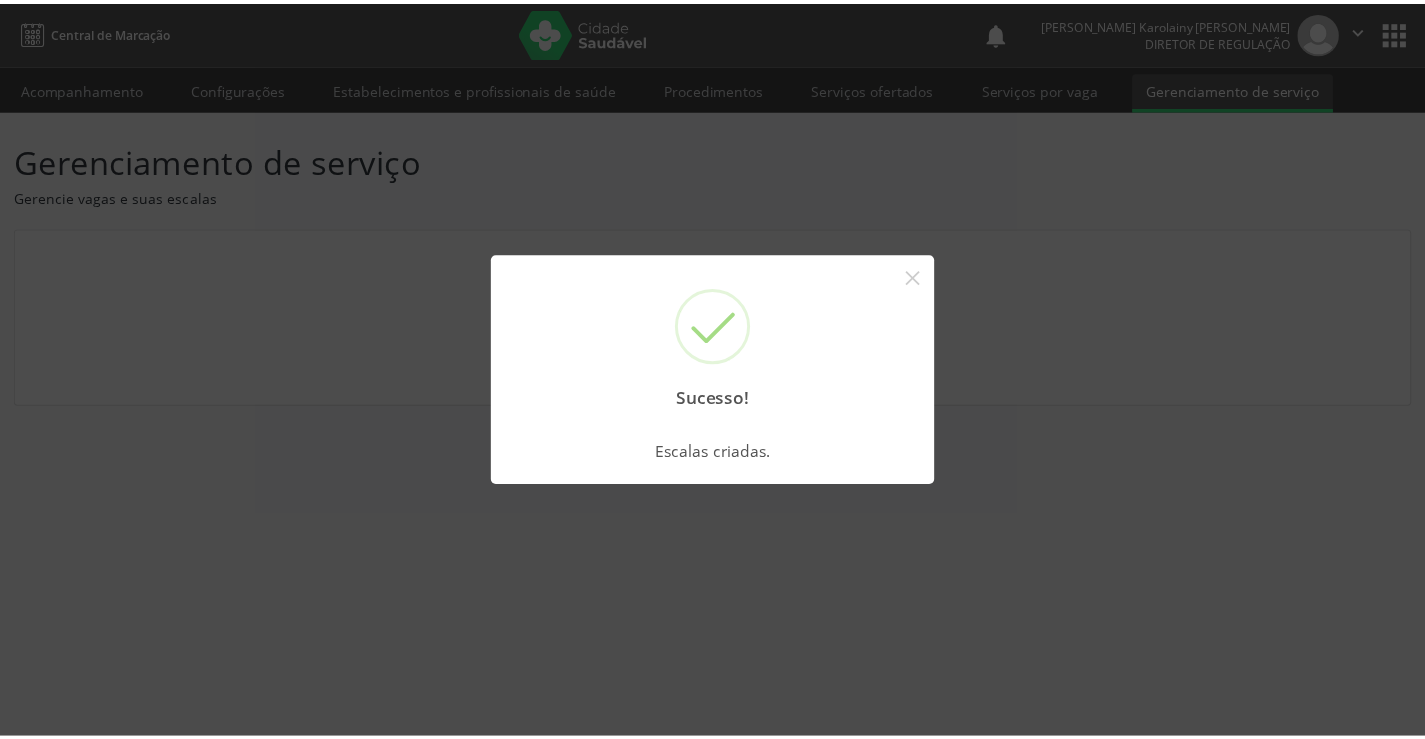 scroll, scrollTop: 0, scrollLeft: 0, axis: both 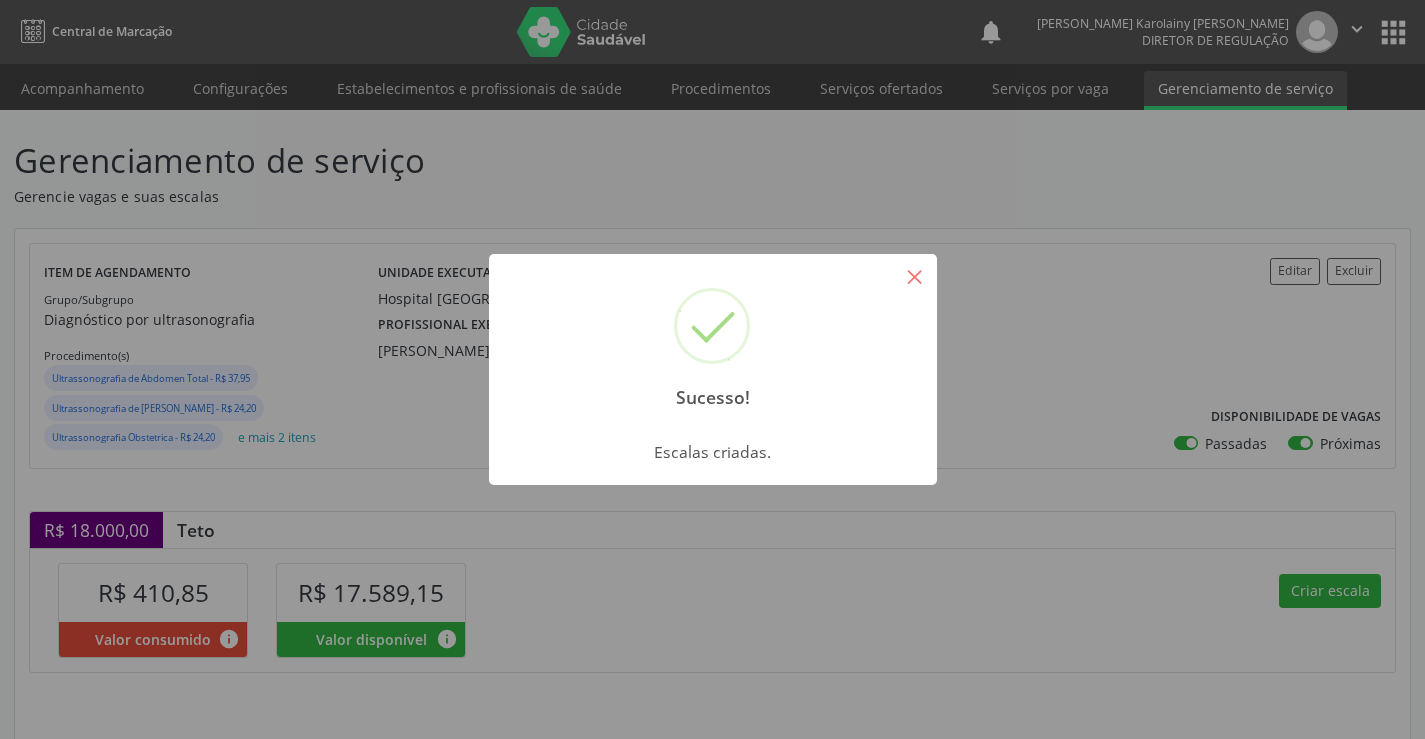 click on "×" at bounding box center [915, 276] 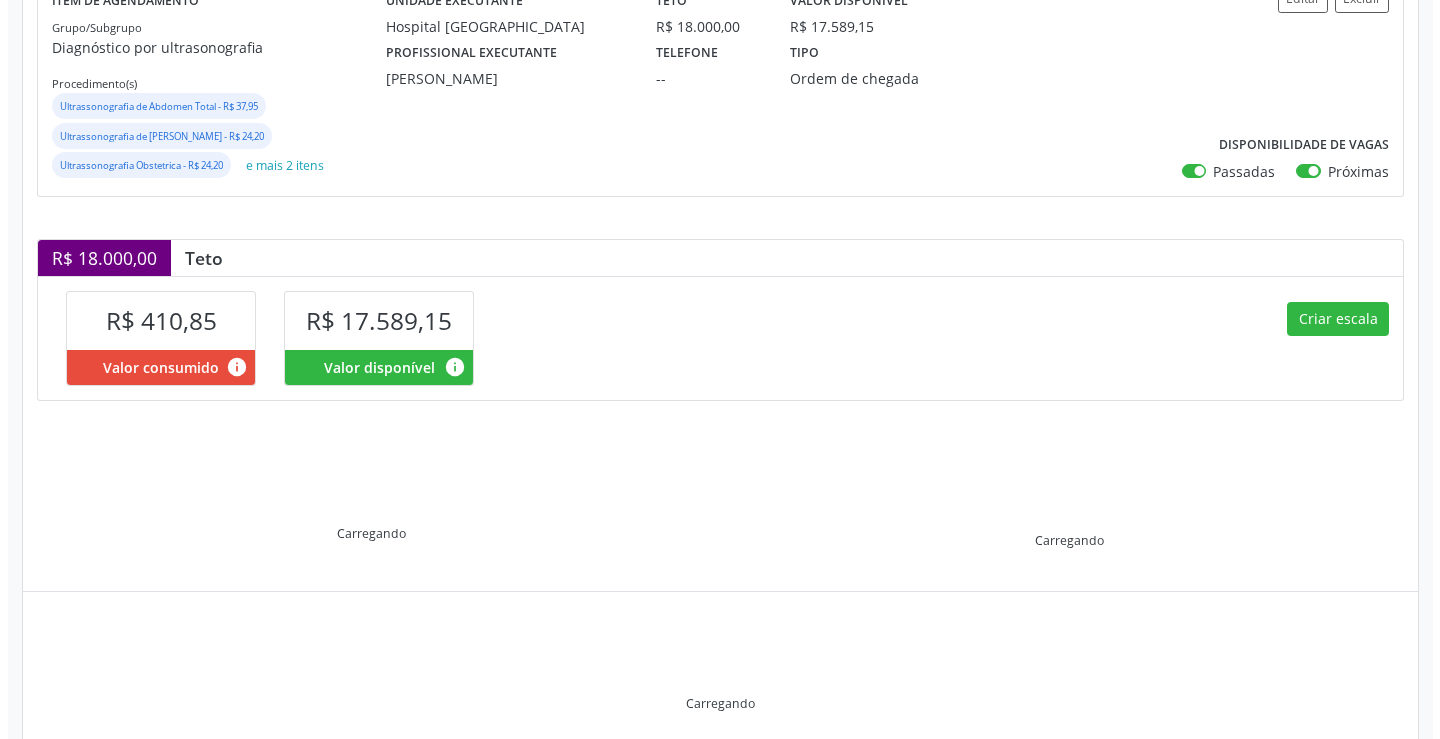 scroll, scrollTop: 300, scrollLeft: 0, axis: vertical 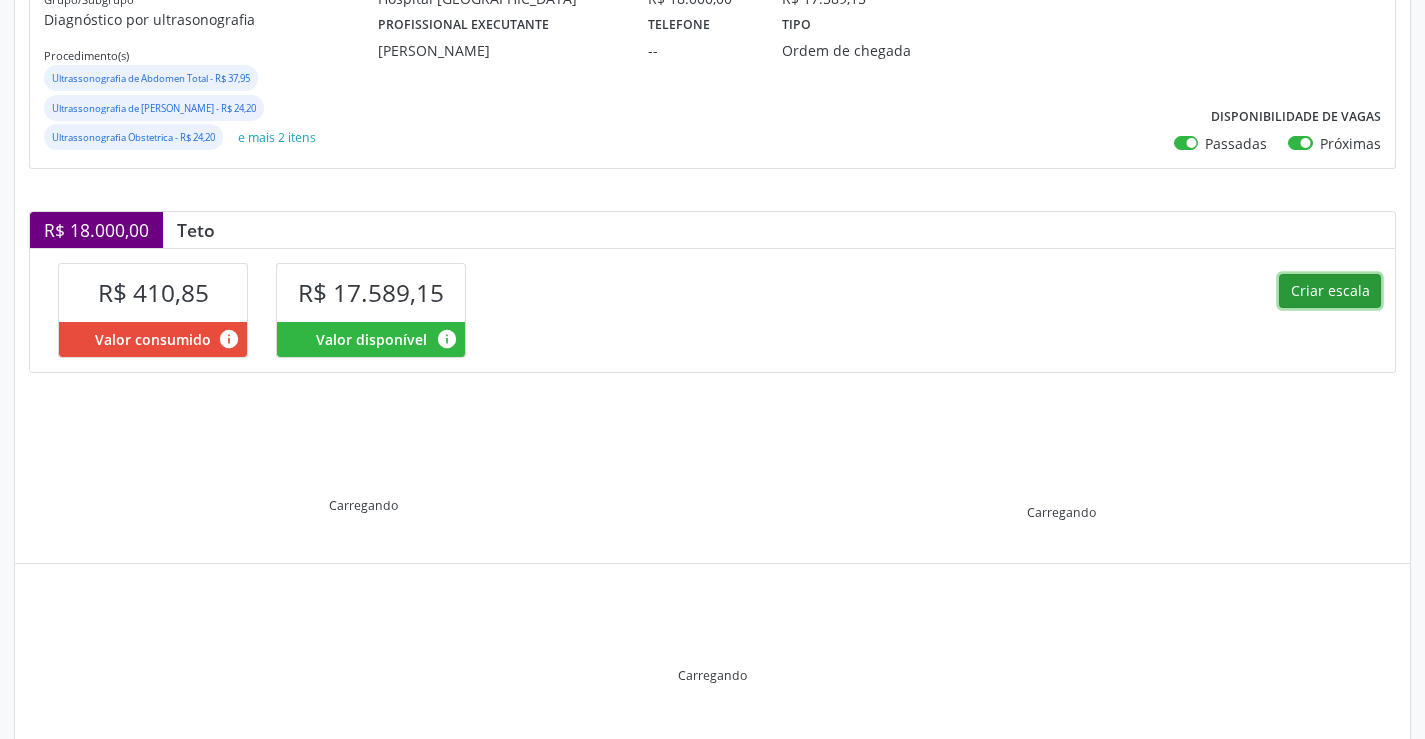 click on "Criar escala" at bounding box center [1330, 291] 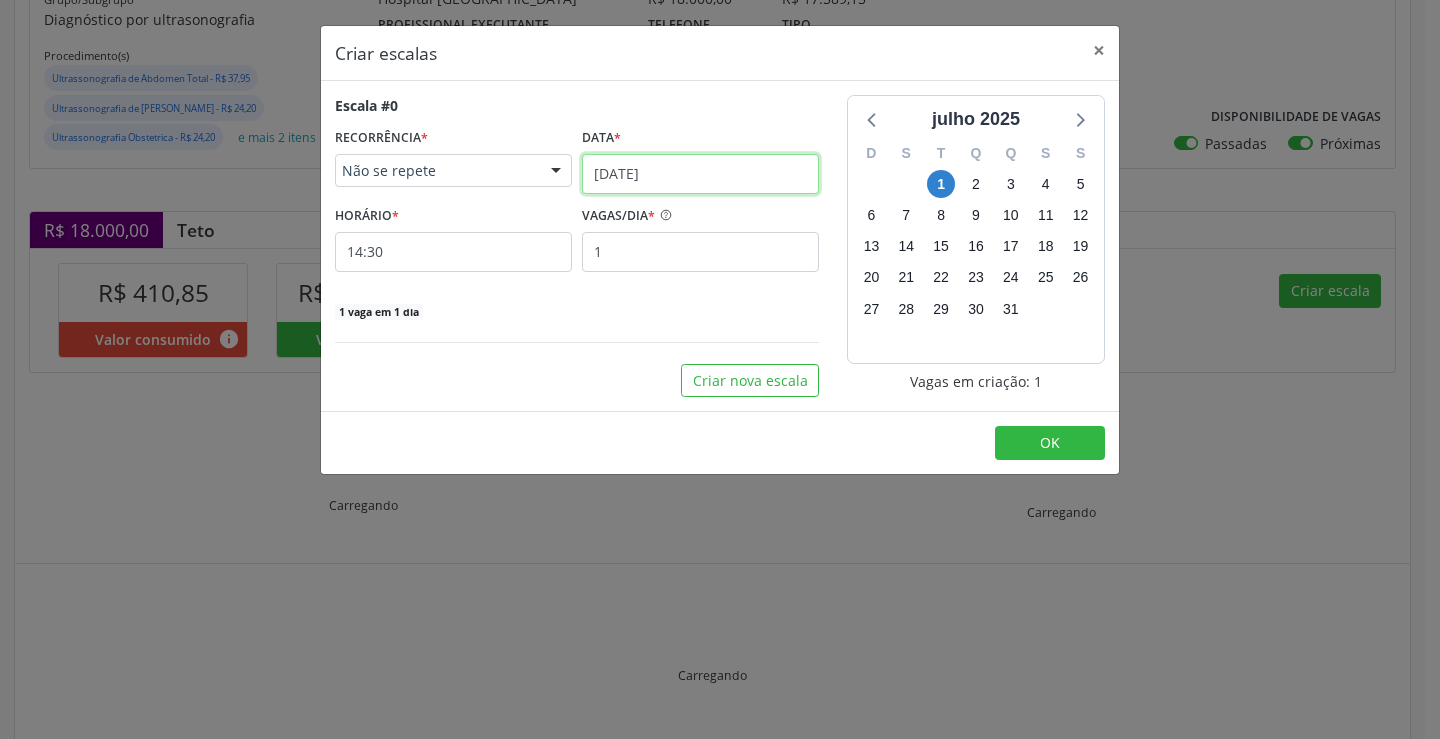 click on "[DATE]" at bounding box center [700, 174] 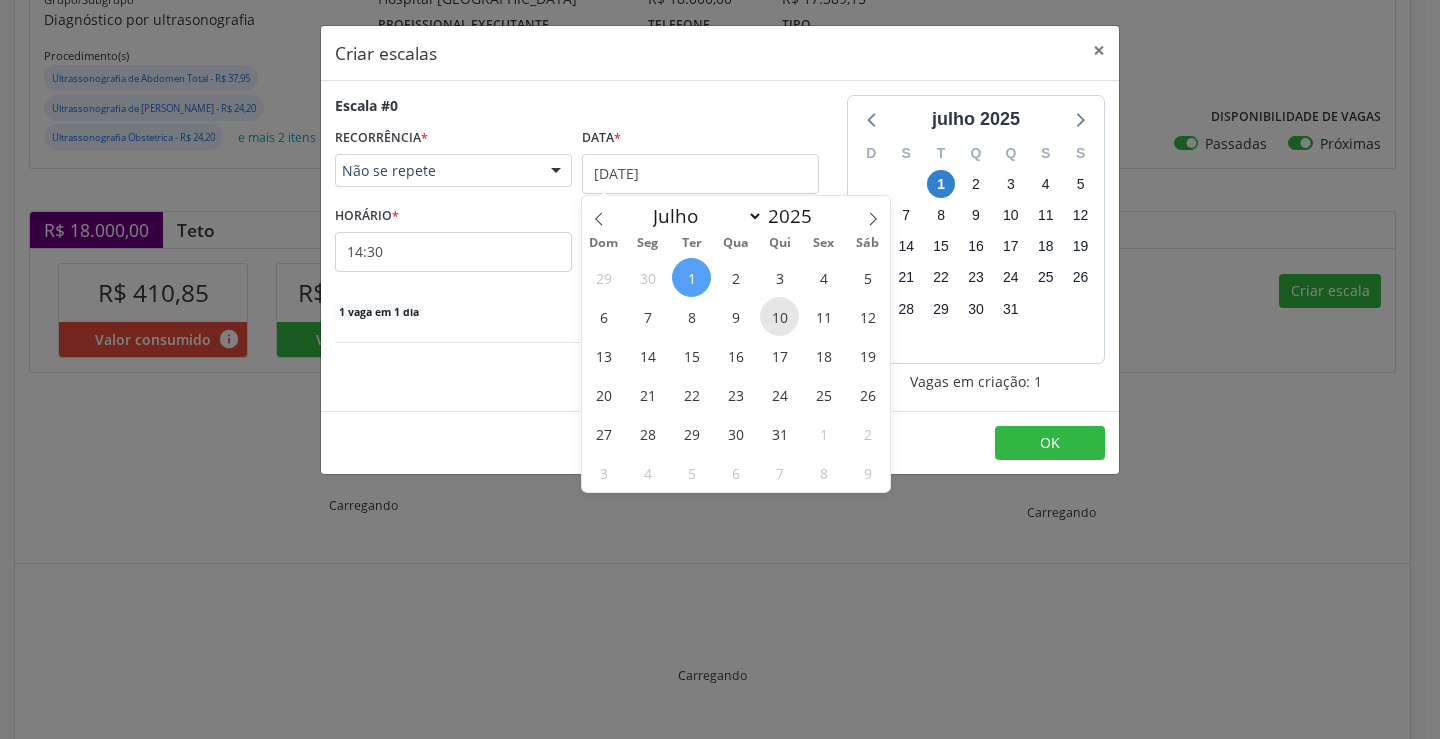 click on "10" at bounding box center (779, 316) 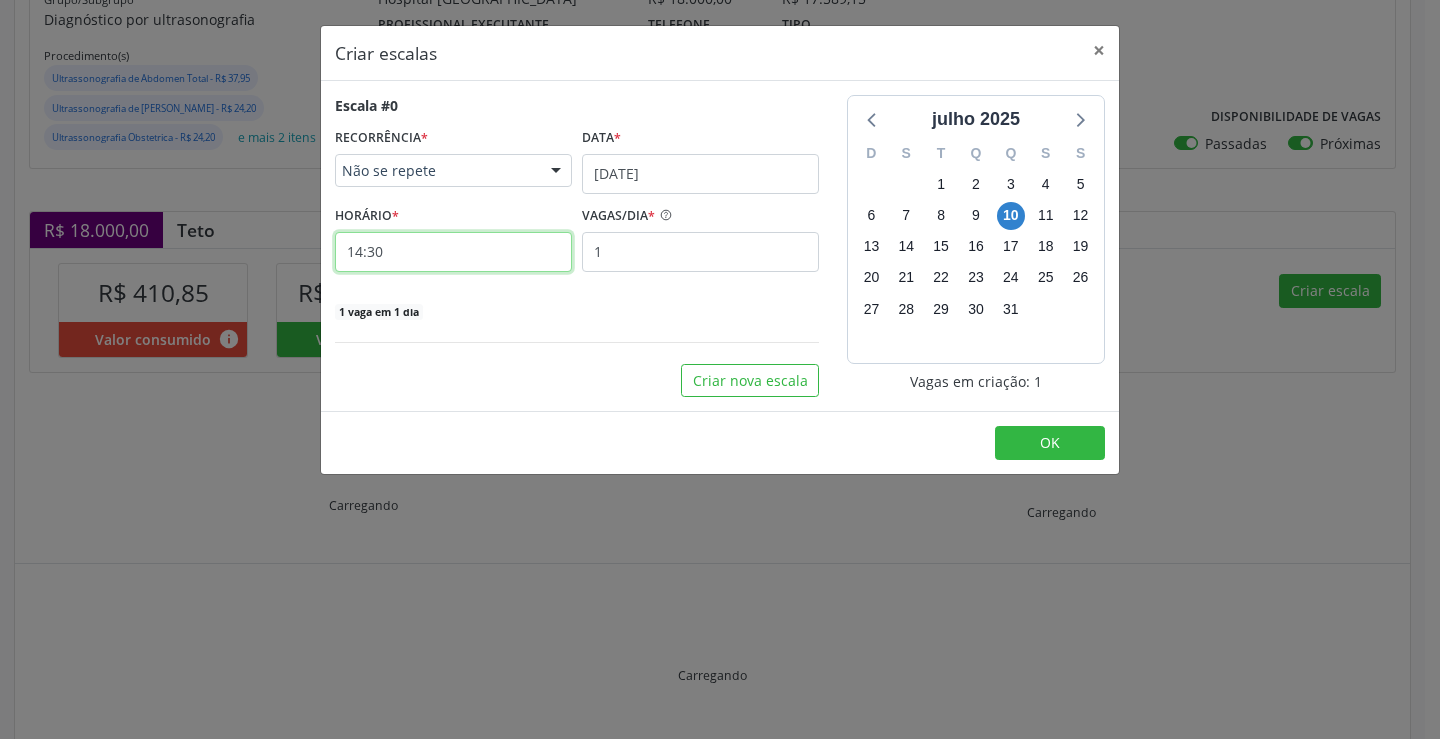 click on "14:30" at bounding box center [453, 252] 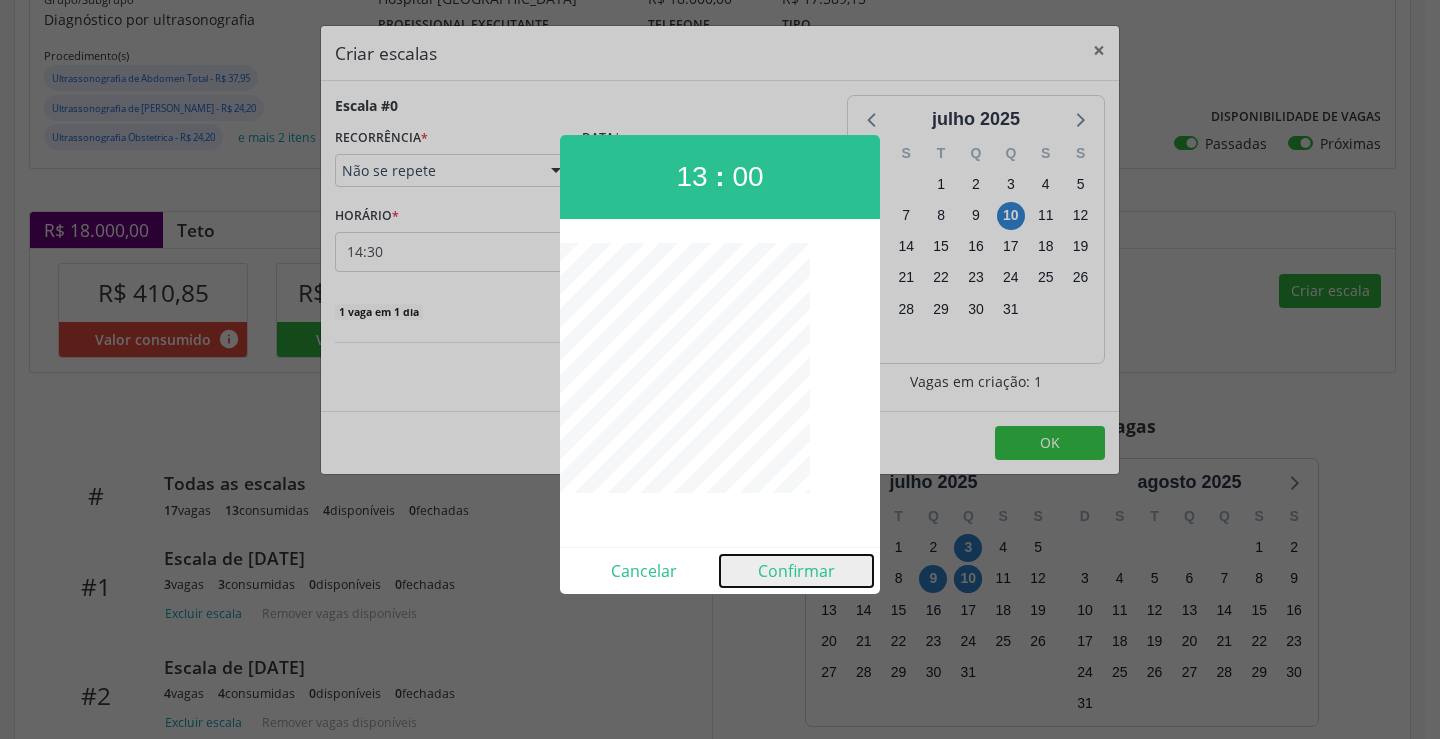 click on "Confirmar" at bounding box center (796, 571) 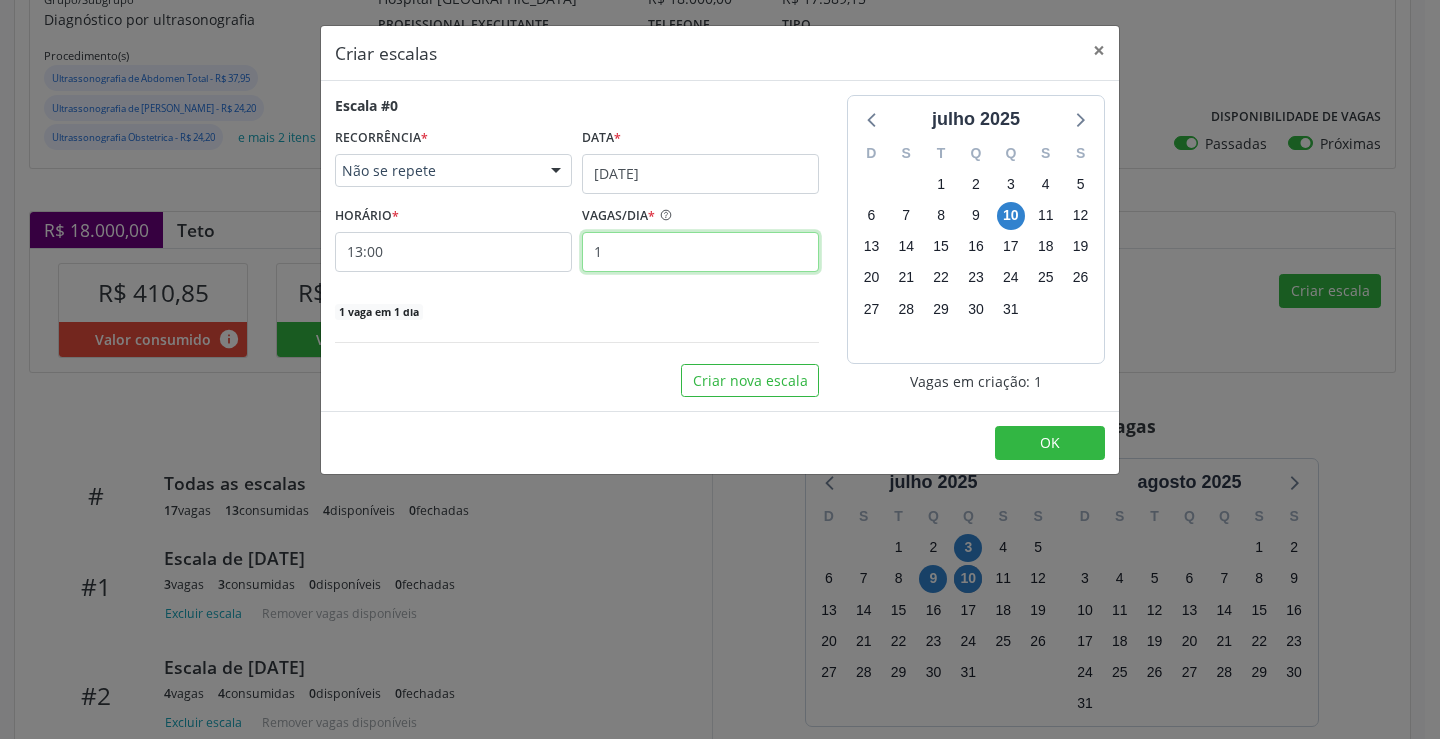 click on "1" at bounding box center (700, 252) 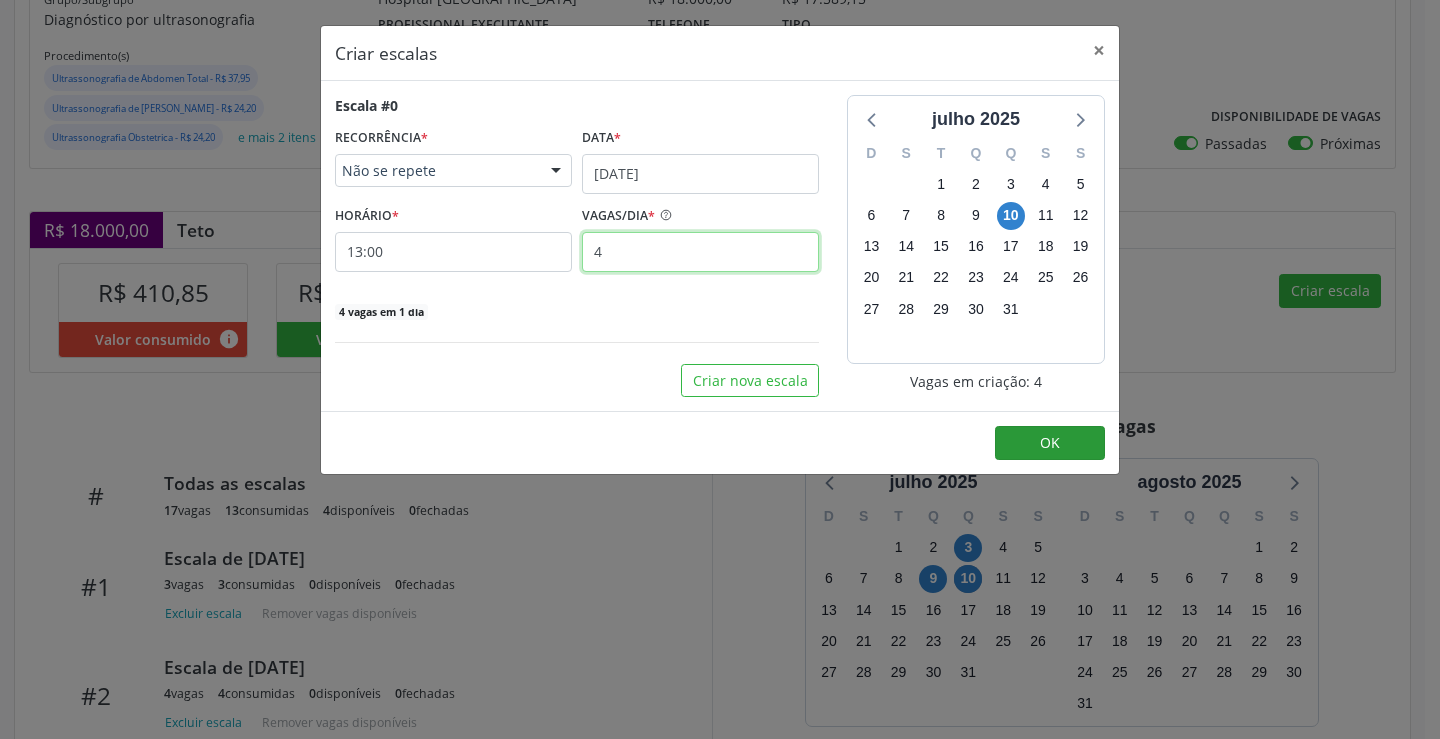 type on "4" 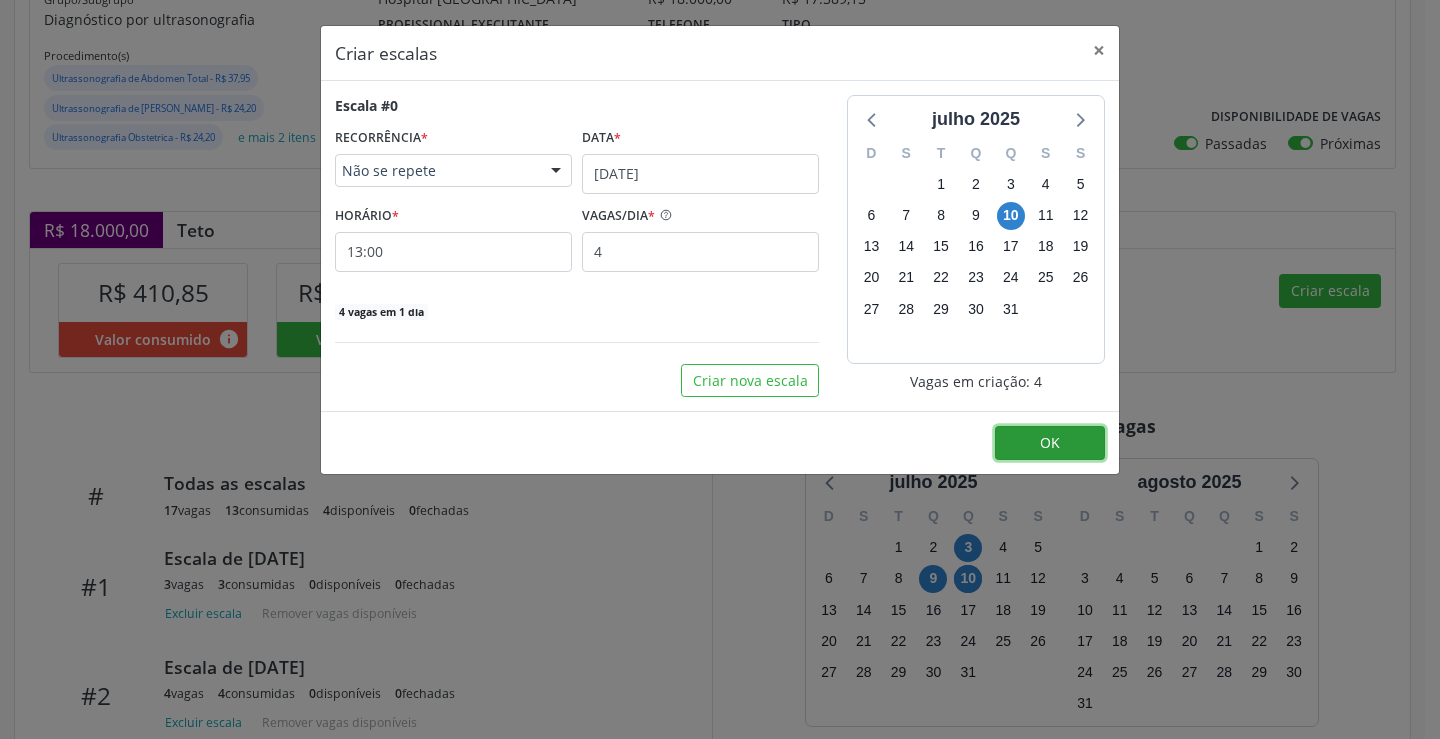 click on "OK" at bounding box center (1050, 443) 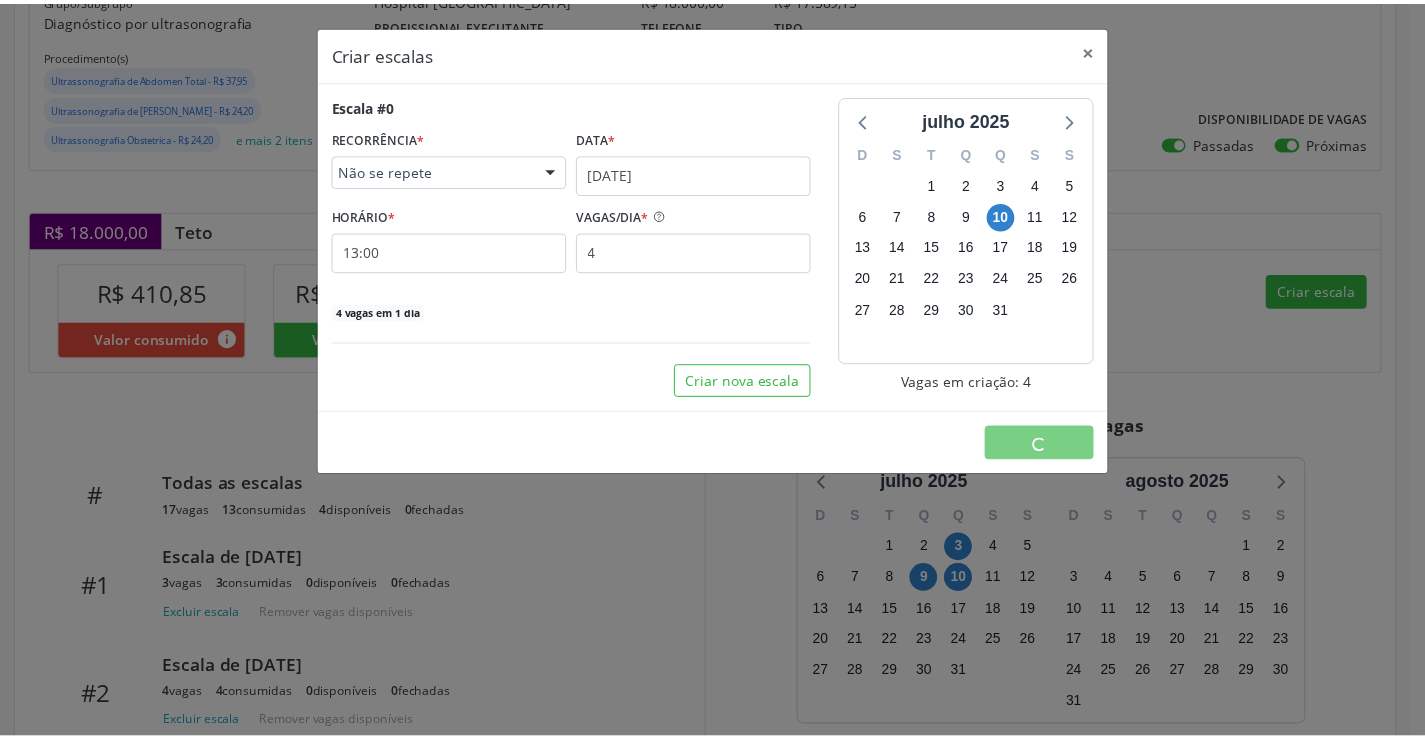 scroll, scrollTop: 0, scrollLeft: 0, axis: both 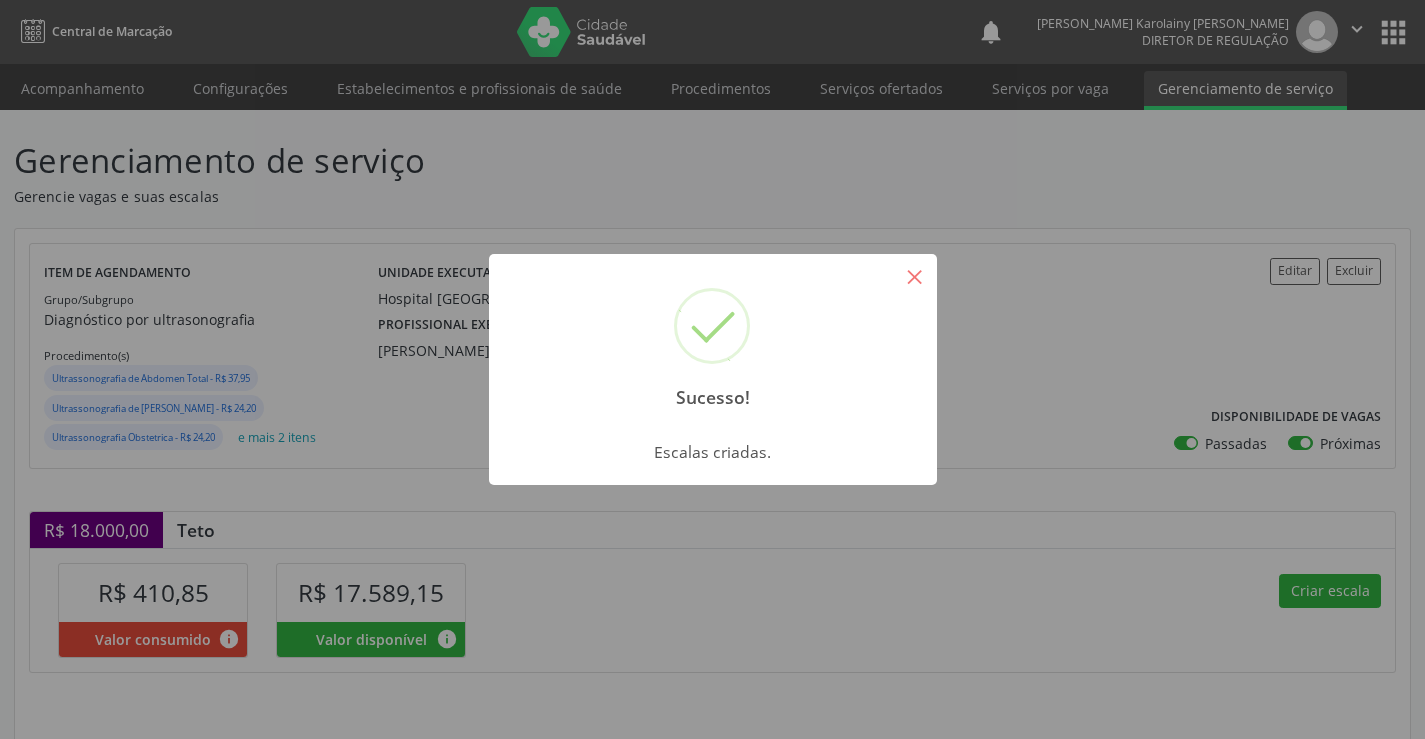 click on "×" at bounding box center [915, 276] 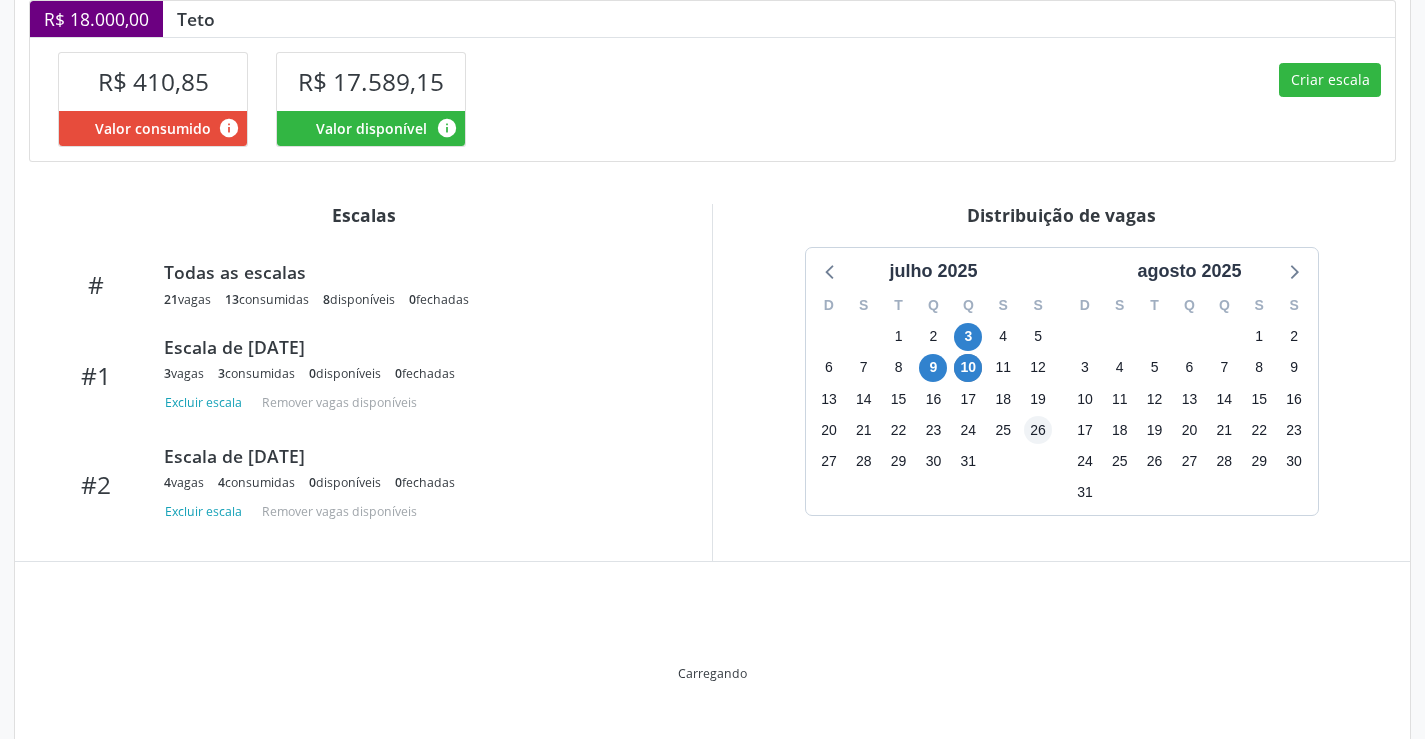 scroll, scrollTop: 544, scrollLeft: 0, axis: vertical 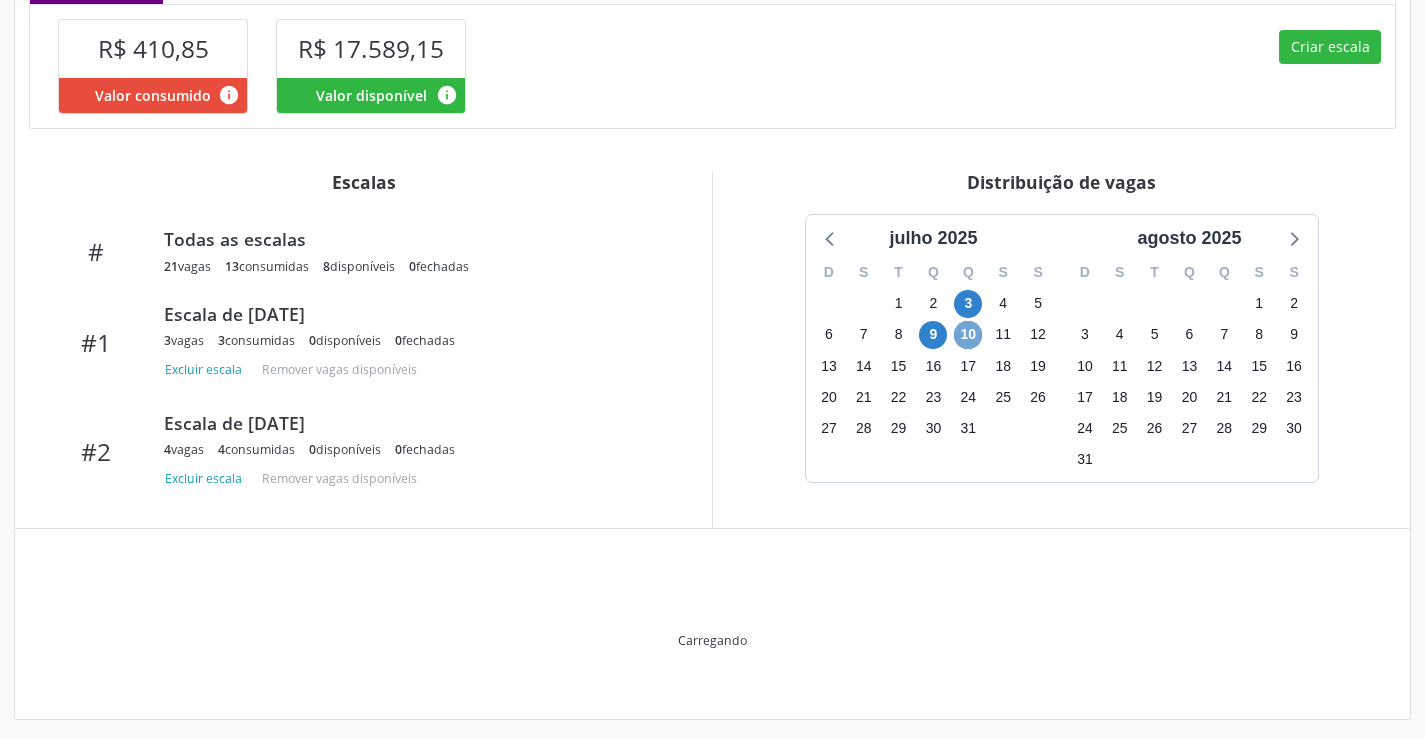 click on "10" at bounding box center (968, 335) 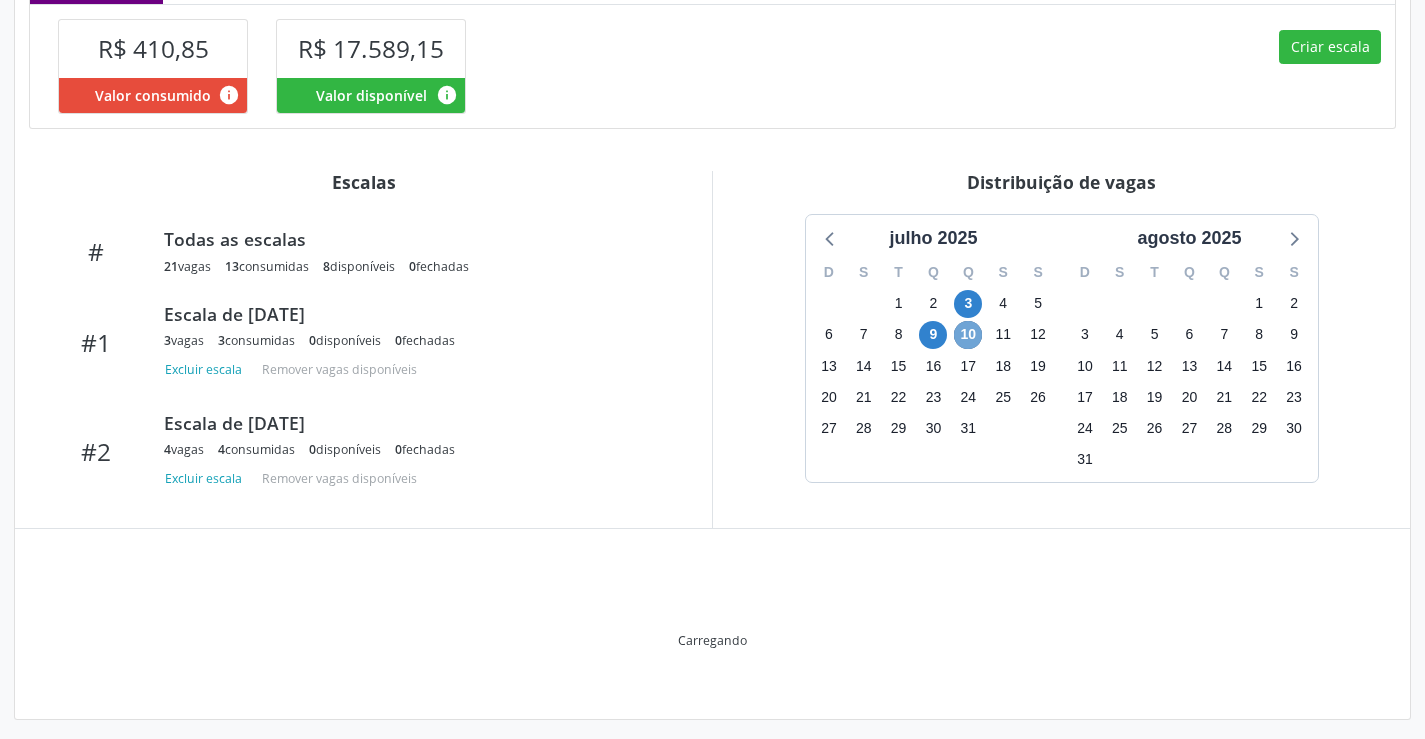 click on "10" at bounding box center (968, 335) 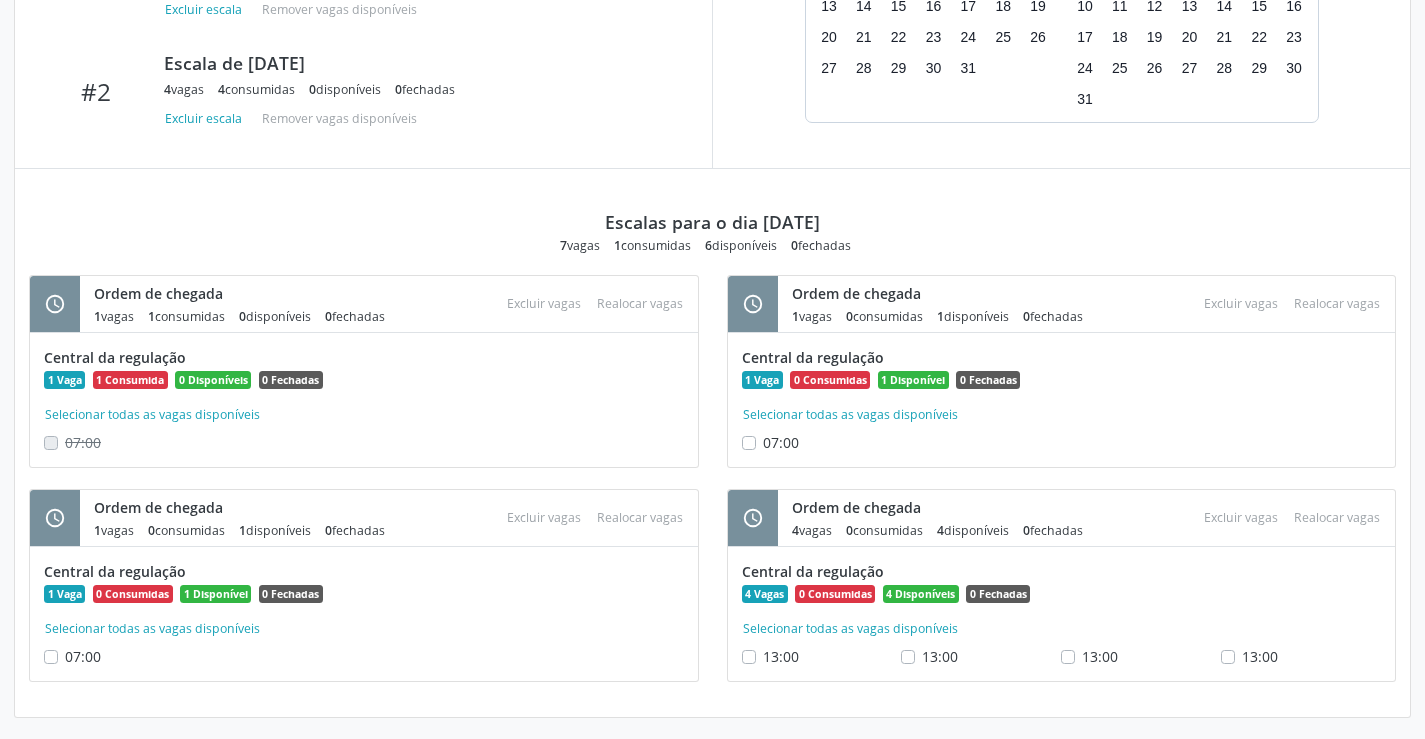scroll, scrollTop: 911, scrollLeft: 0, axis: vertical 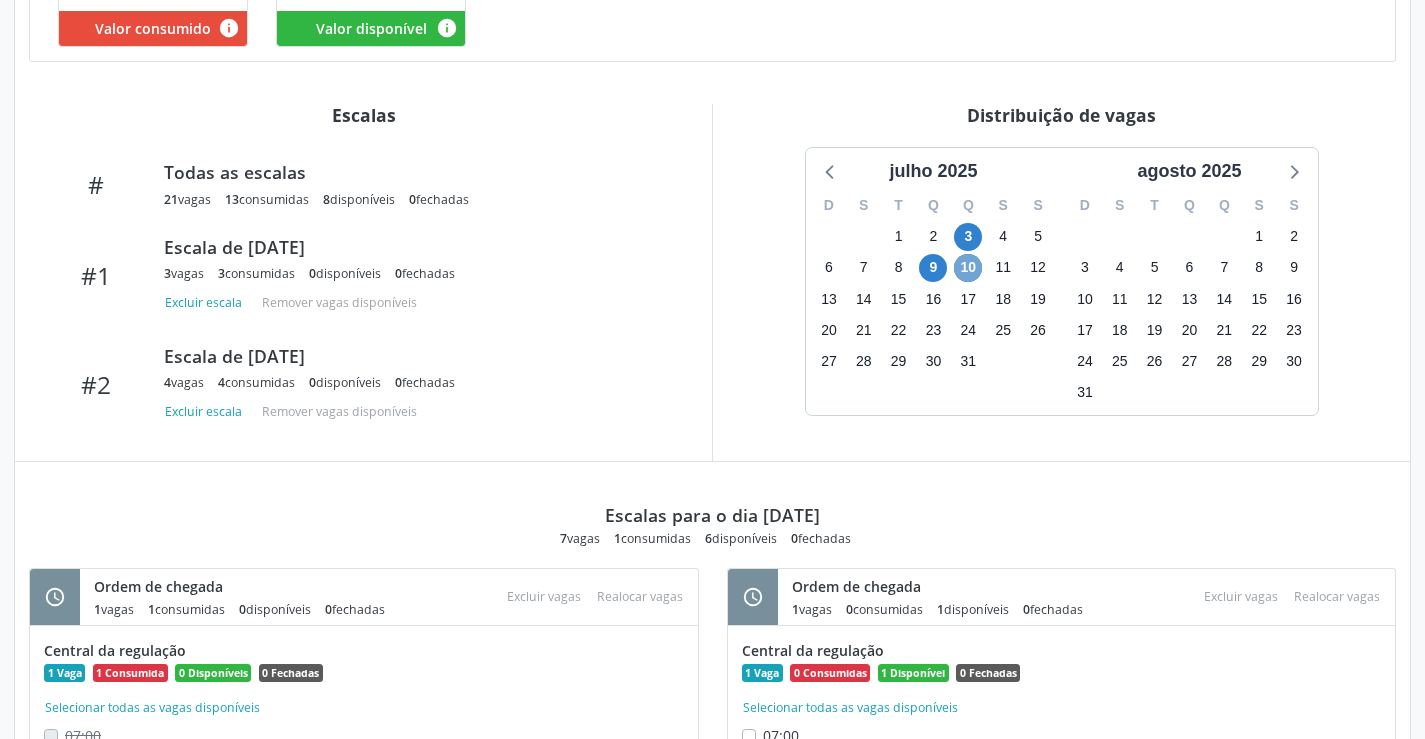 click on "10" at bounding box center [968, 268] 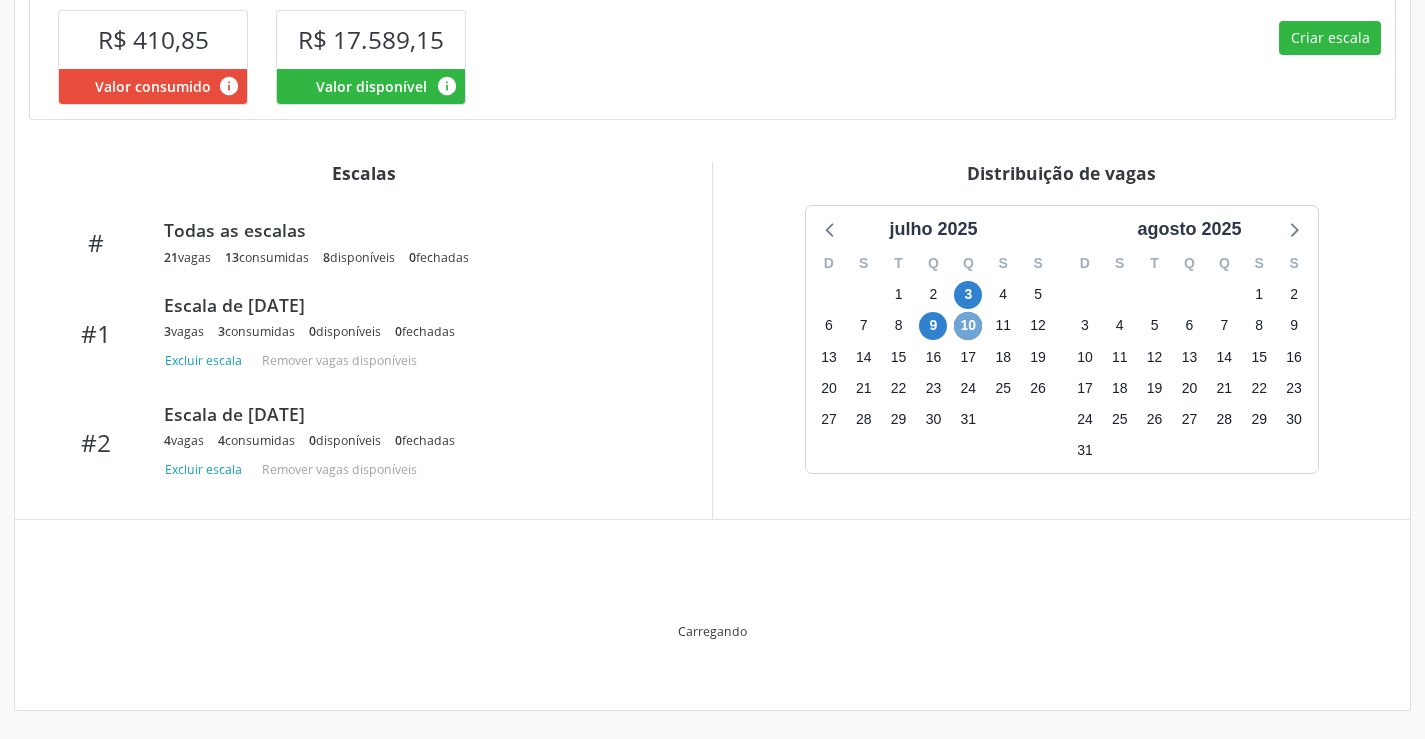 scroll, scrollTop: 611, scrollLeft: 0, axis: vertical 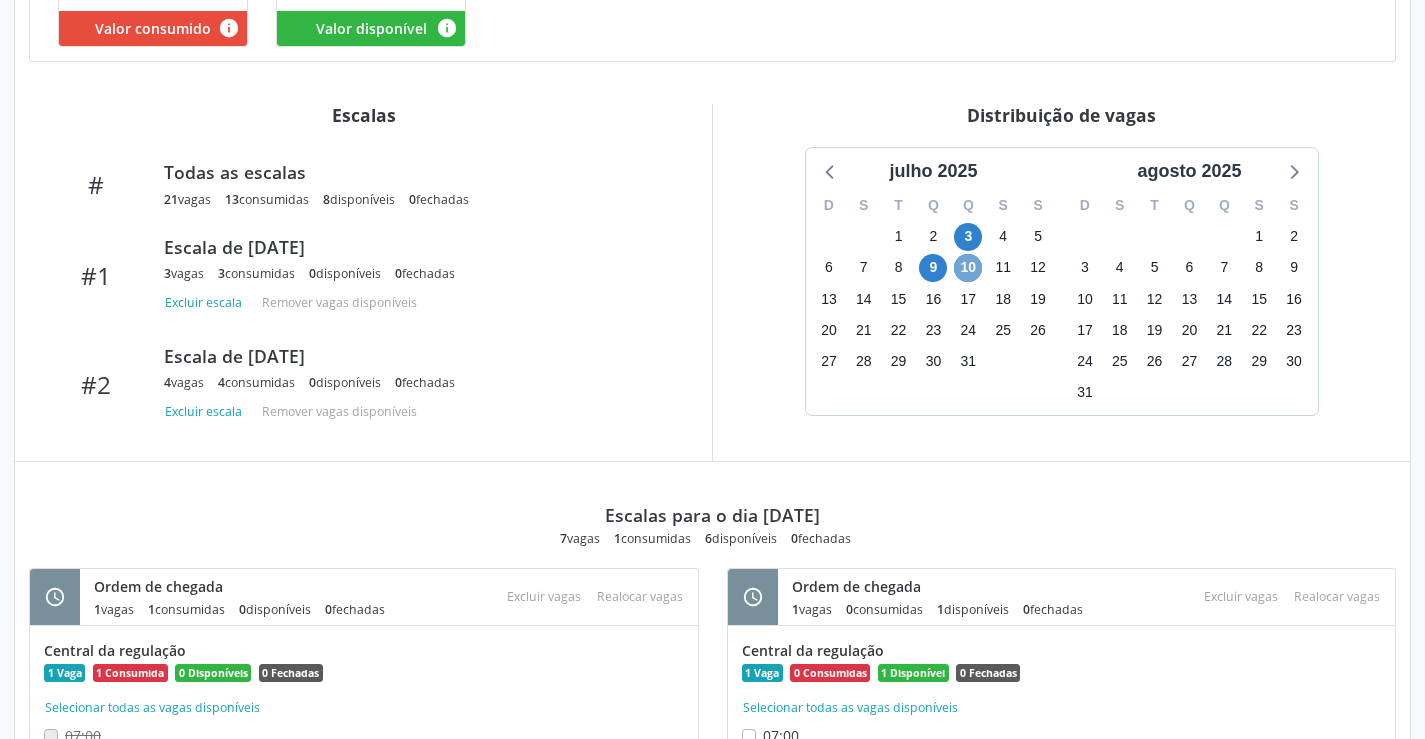 click on "10" at bounding box center (968, 268) 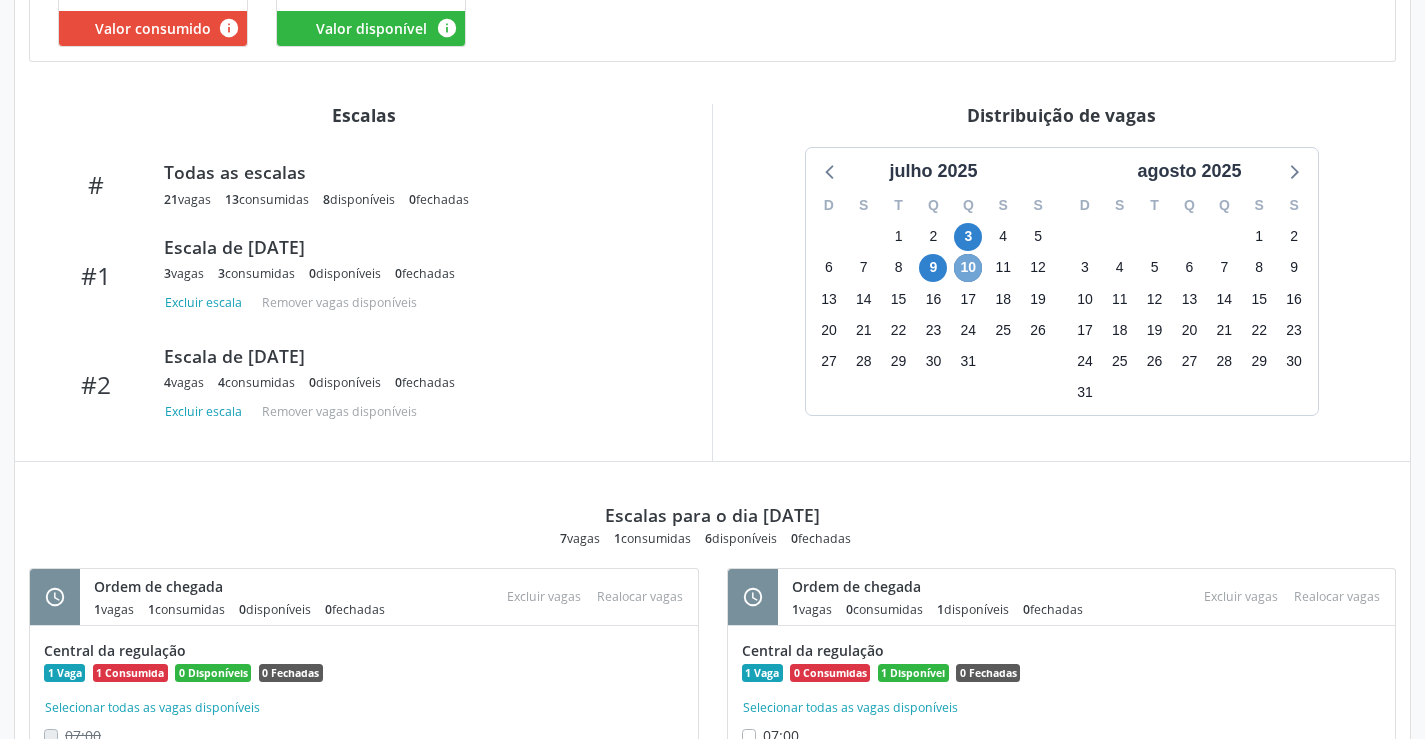 click on "10" at bounding box center [968, 268] 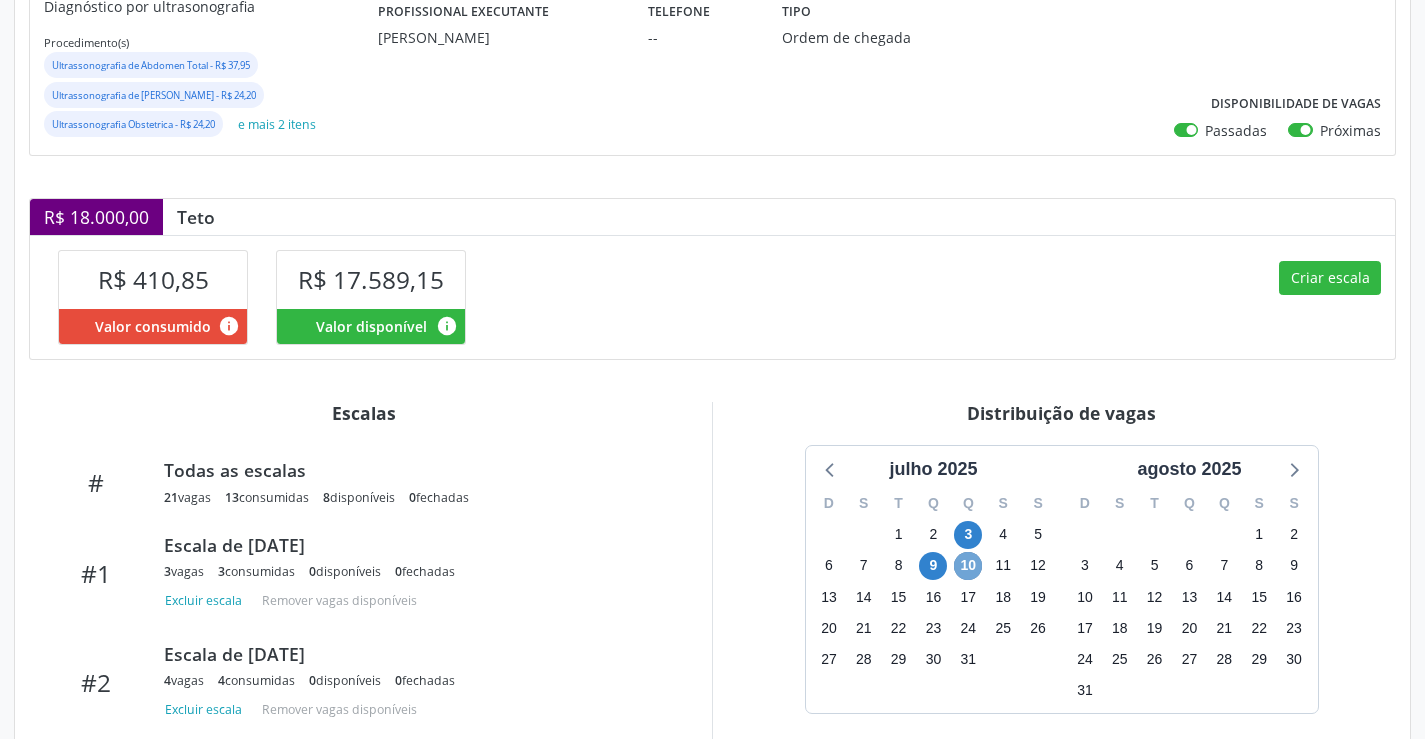 scroll, scrollTop: 311, scrollLeft: 0, axis: vertical 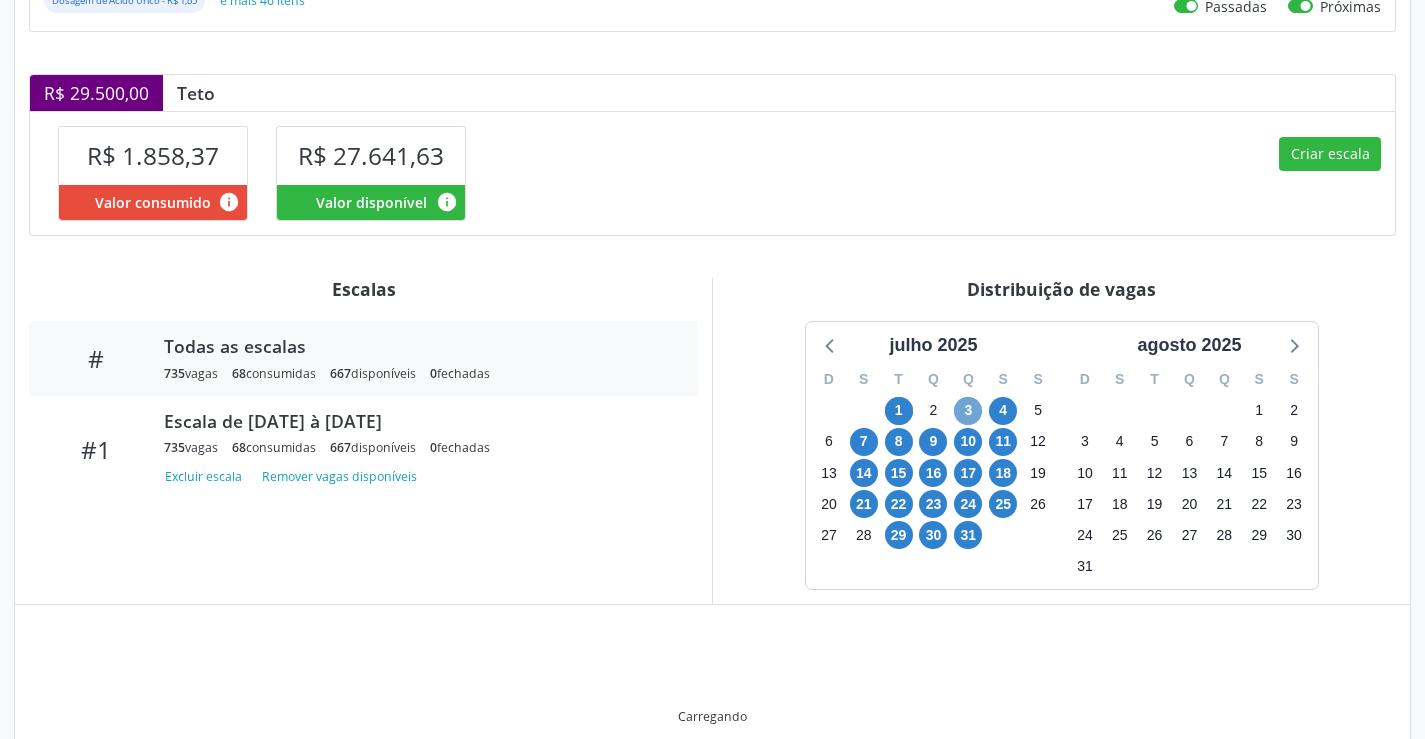 click on "3" at bounding box center [968, 411] 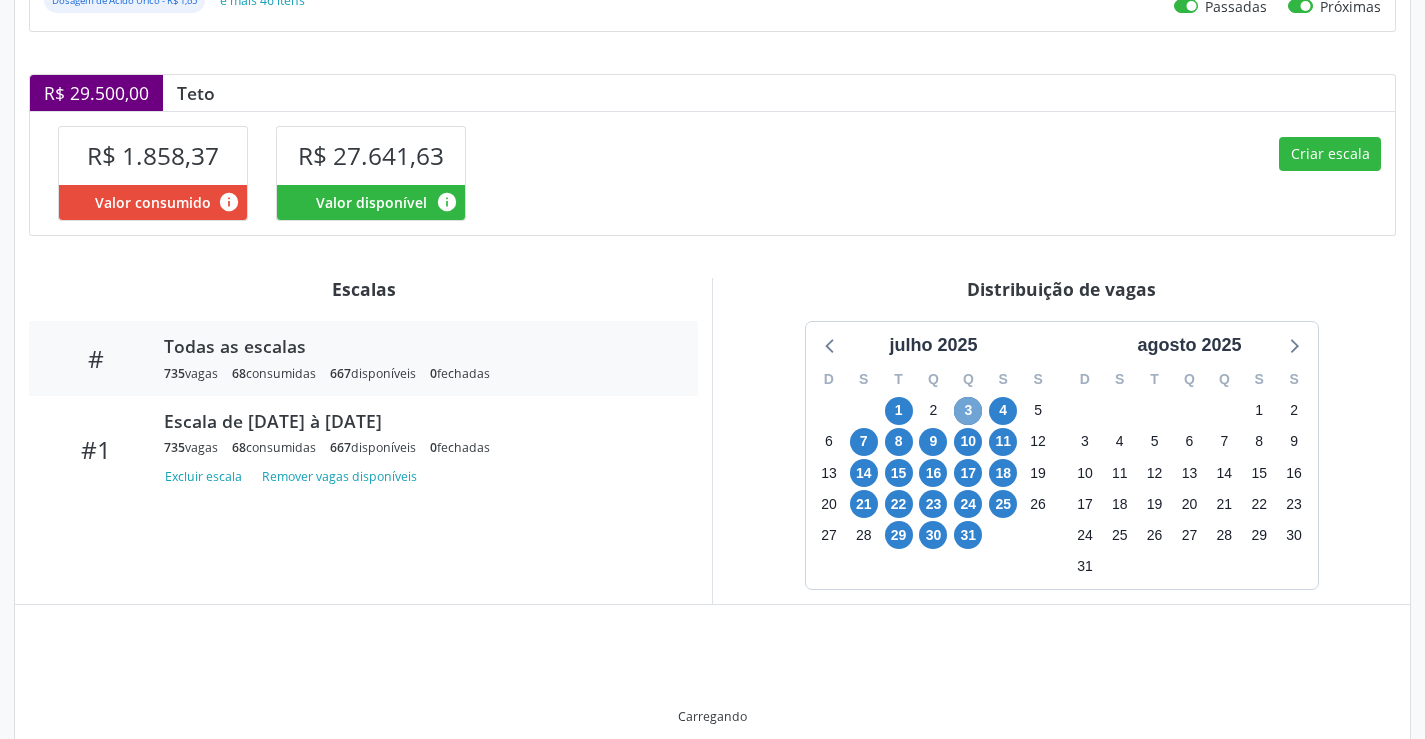 click on "3" at bounding box center (968, 411) 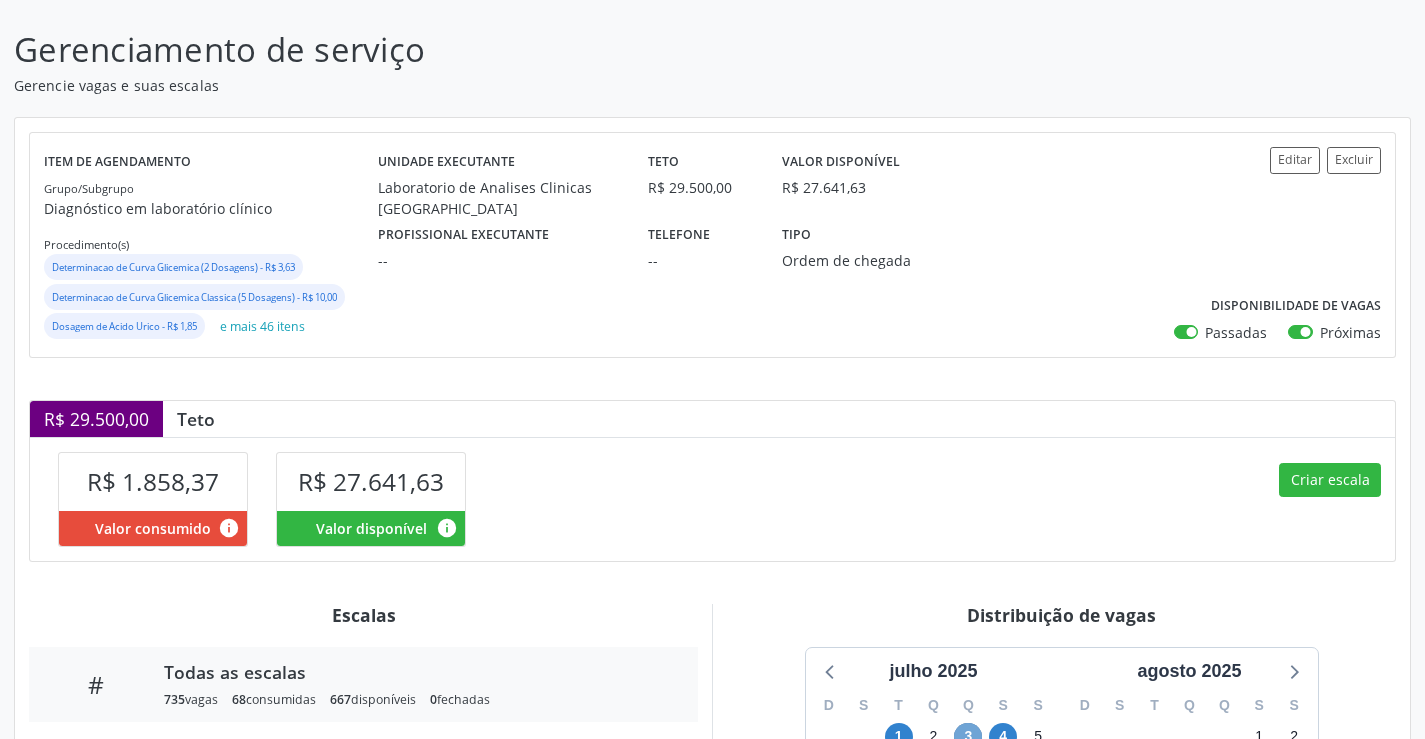 scroll, scrollTop: 0, scrollLeft: 0, axis: both 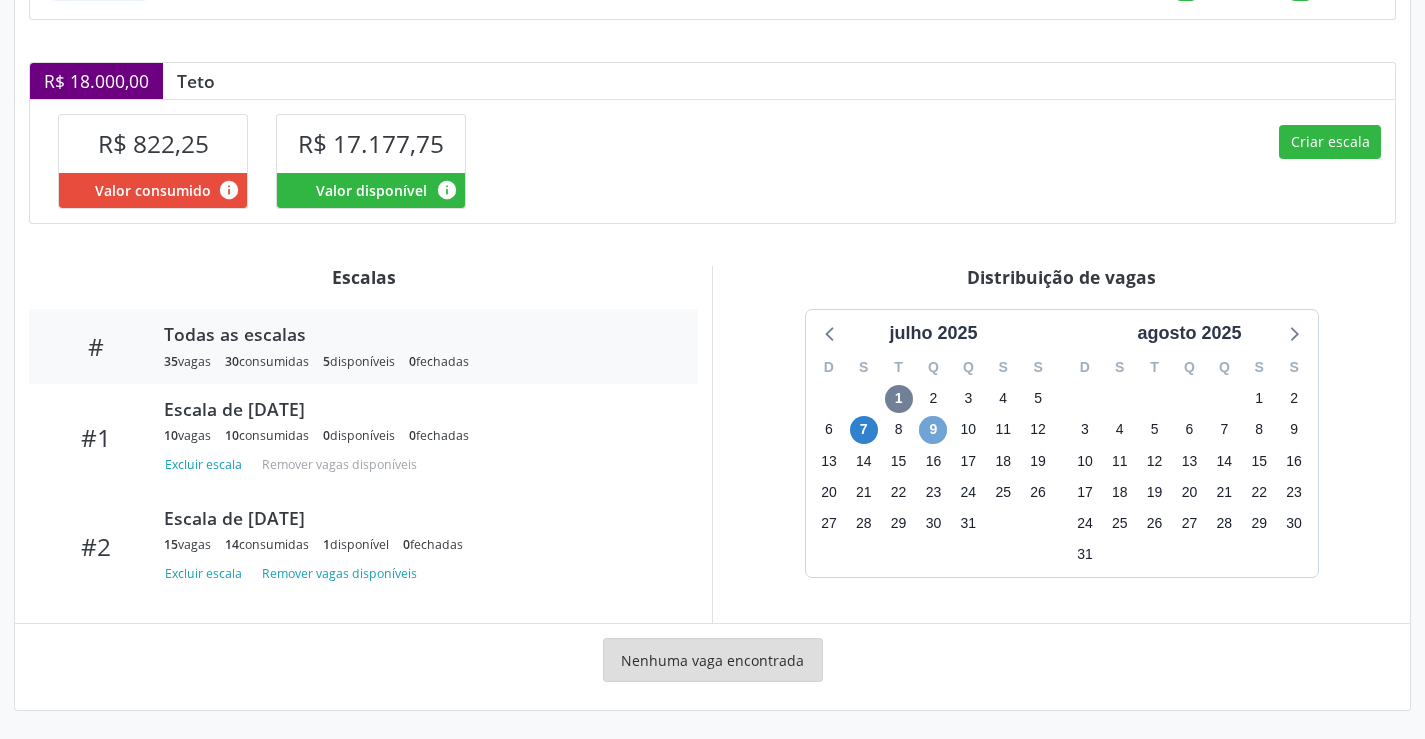 click on "9" at bounding box center (933, 430) 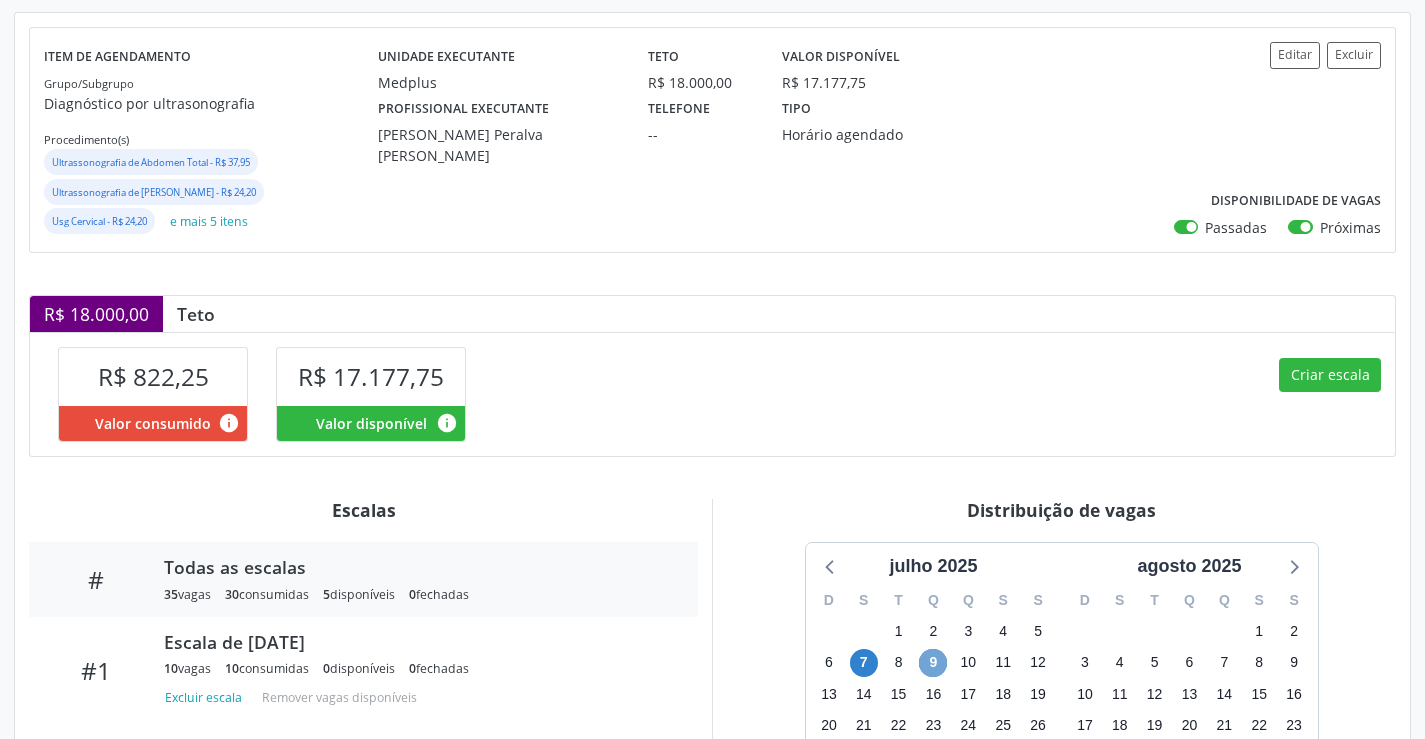 scroll, scrollTop: 160, scrollLeft: 0, axis: vertical 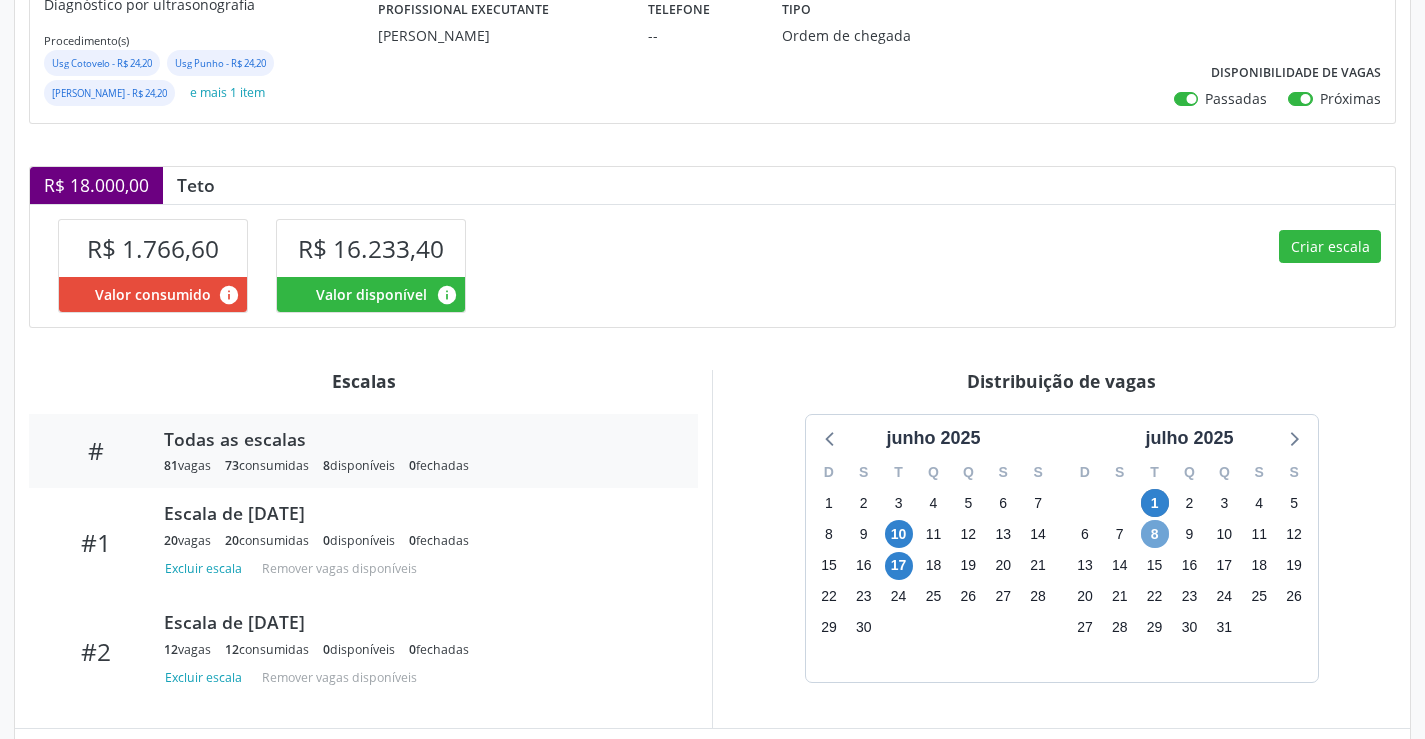 click on "8" at bounding box center (1155, 534) 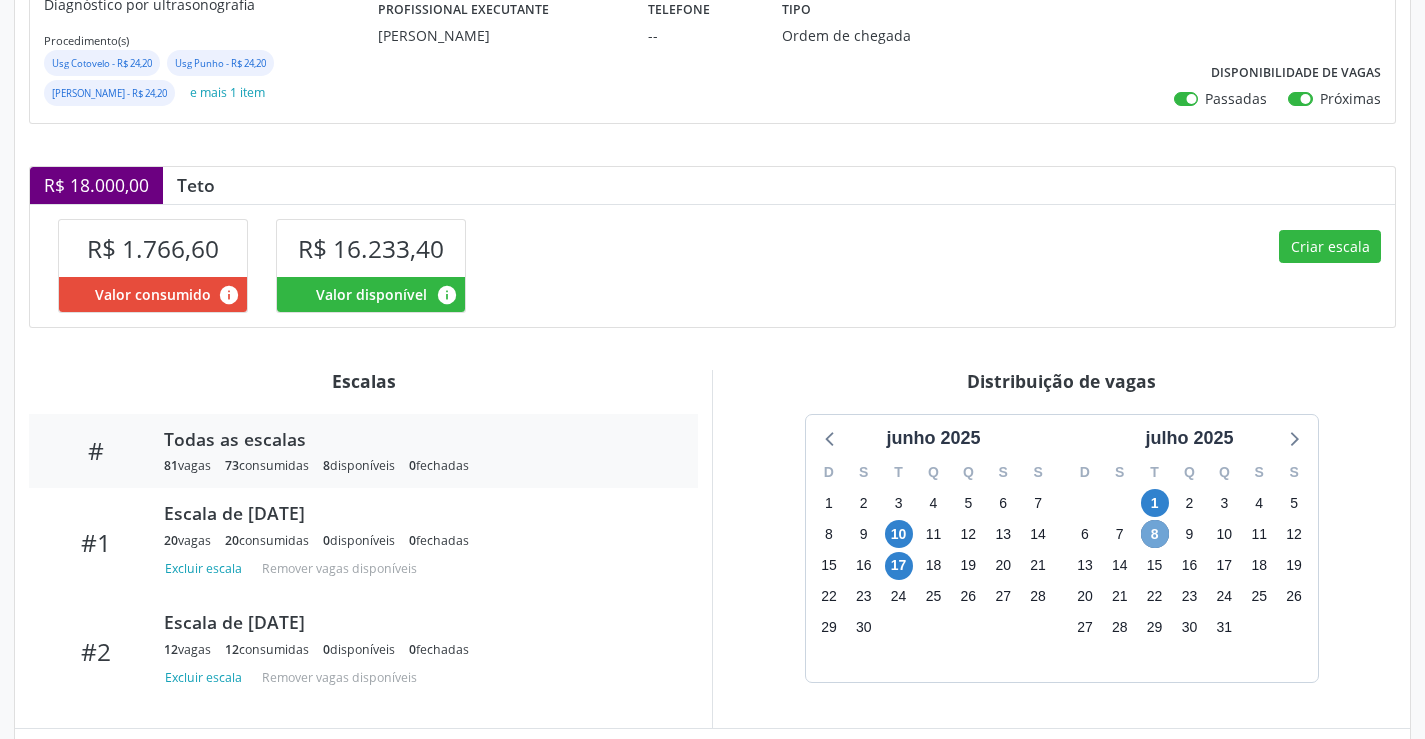 click on "8" at bounding box center (1155, 534) 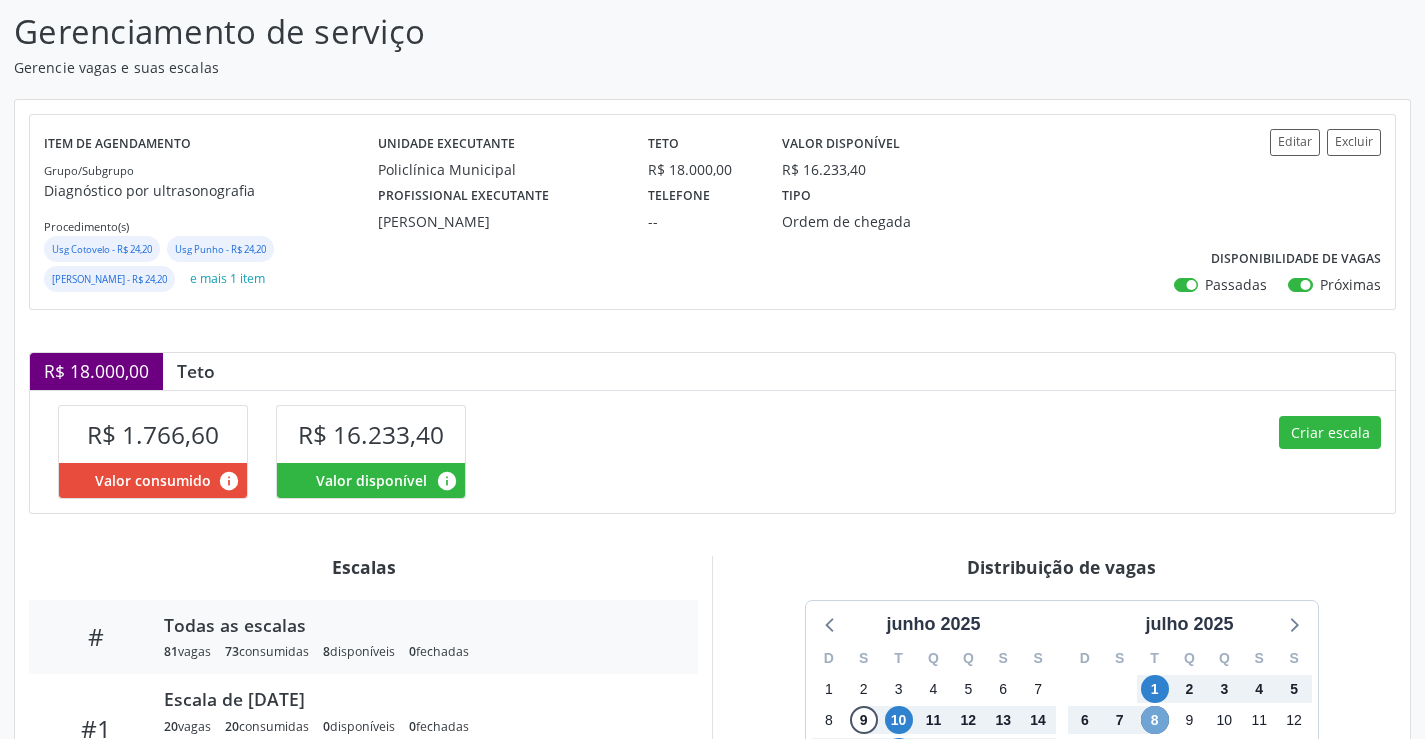 scroll, scrollTop: 0, scrollLeft: 0, axis: both 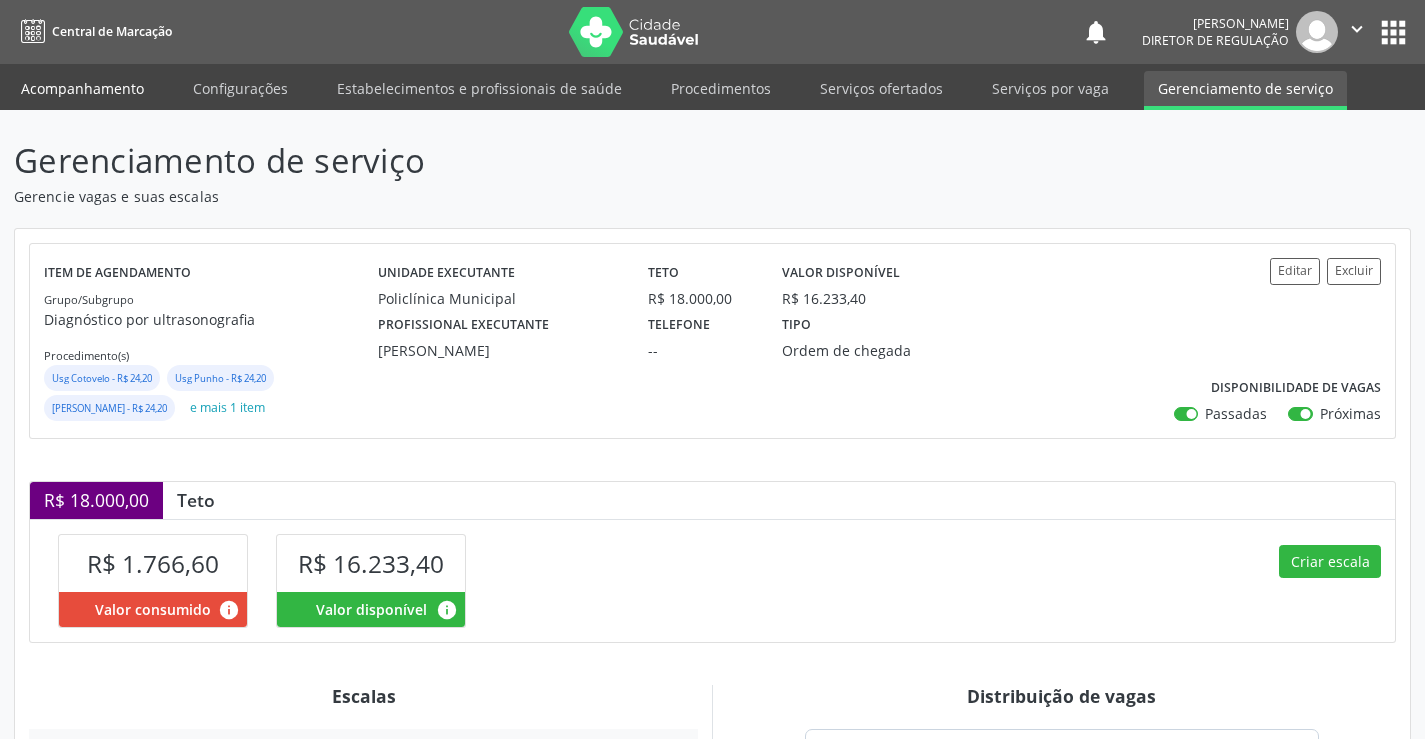 click on "Acompanhamento" at bounding box center [82, 88] 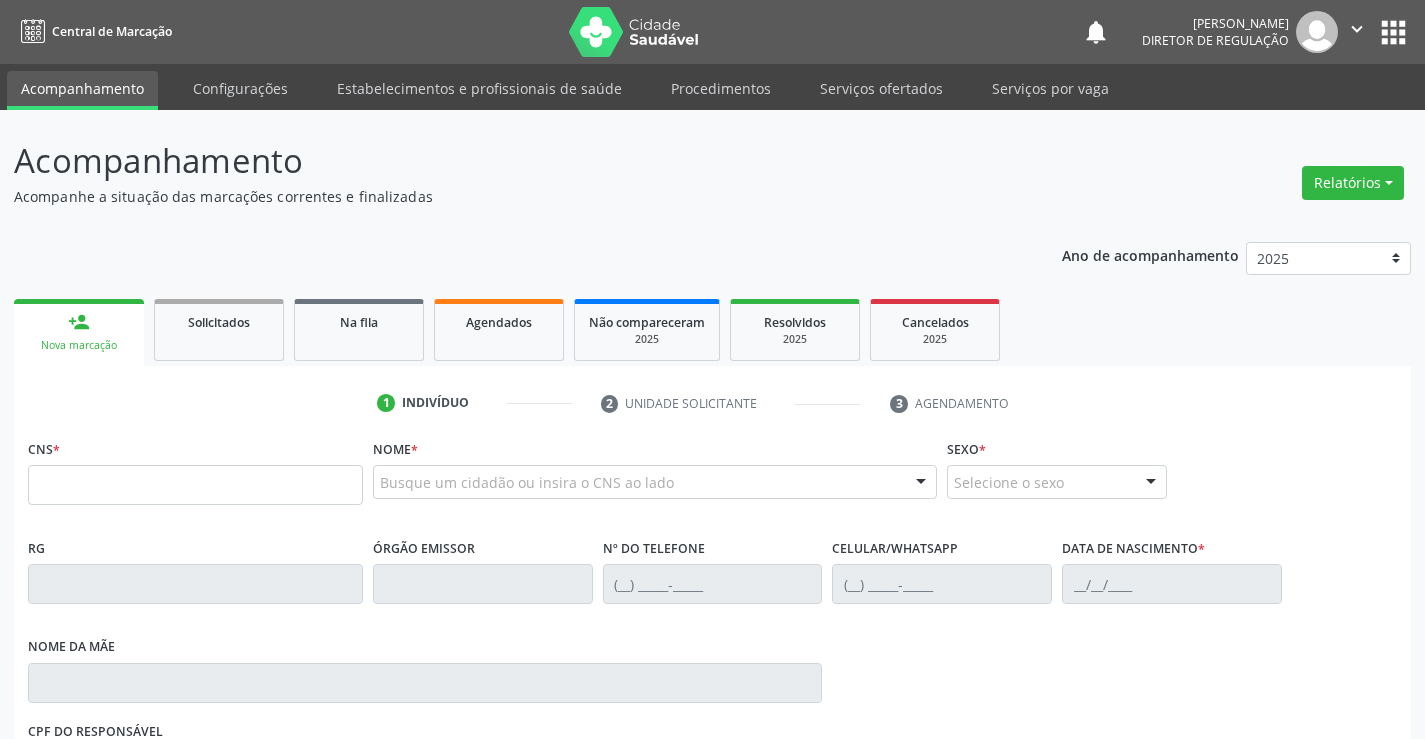 click on "Acompanhamento
Acompanhe a situação das marcações correntes e finalizadas
Relatórios
Acompanhamento
Consolidado
Agendamentos
Procedimentos realizados
Ano de acompanhamento
2025 2024 2023
person_add
Nova marcação
Solicitados   Na fila   Agendados   Não compareceram
2025
Resolvidos
2025
Cancelados
2025
1
Indivíduo
2
Unidade solicitante
3
Agendamento
CNS
*
Nome
*
Busque um cidadão ou insira o CNS ao lado
Nenhum resultado encontrado para: "   "
Digite o nome ou CNS para buscar um indivíduo
Sexo
*
Selecione o sexo
Masculino   Feminino
Nenhum resultado encontrado para: "   "" at bounding box center [712, 596] 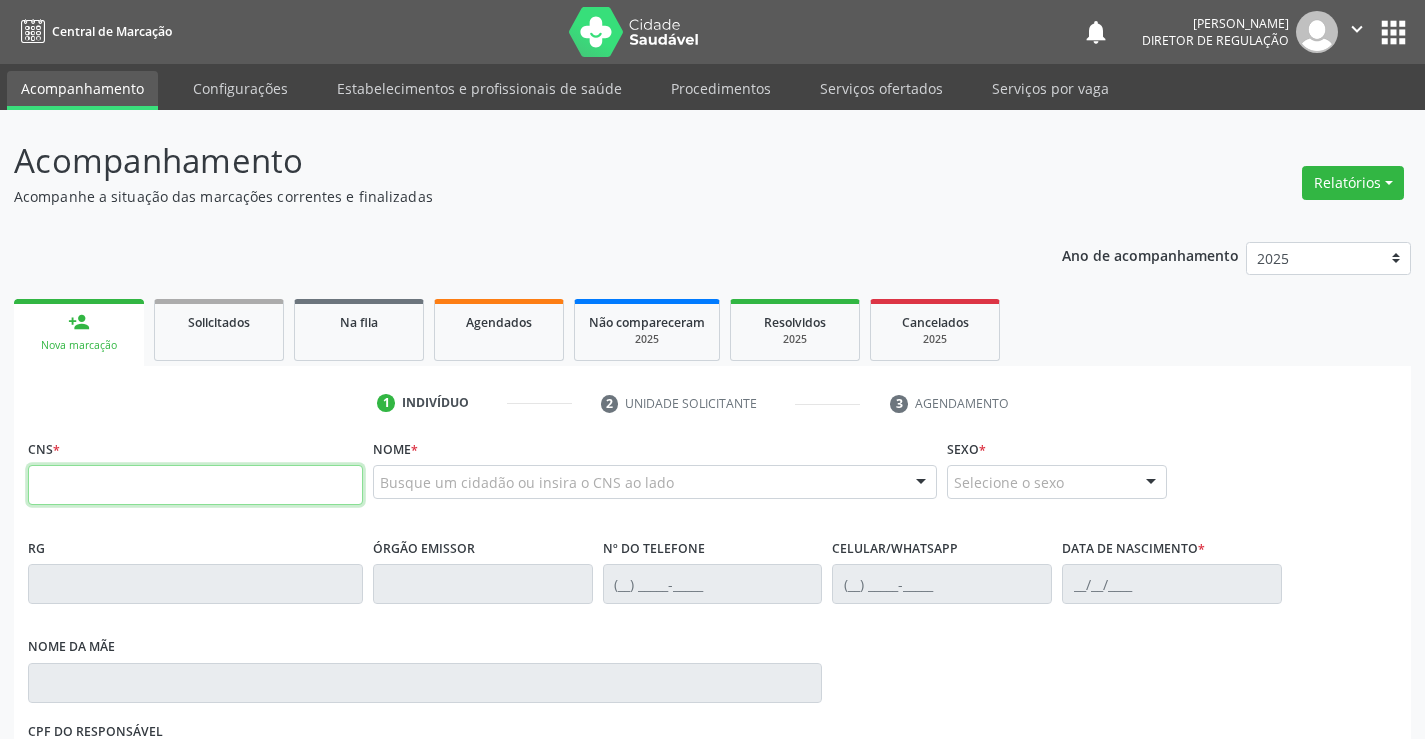 click at bounding box center (195, 485) 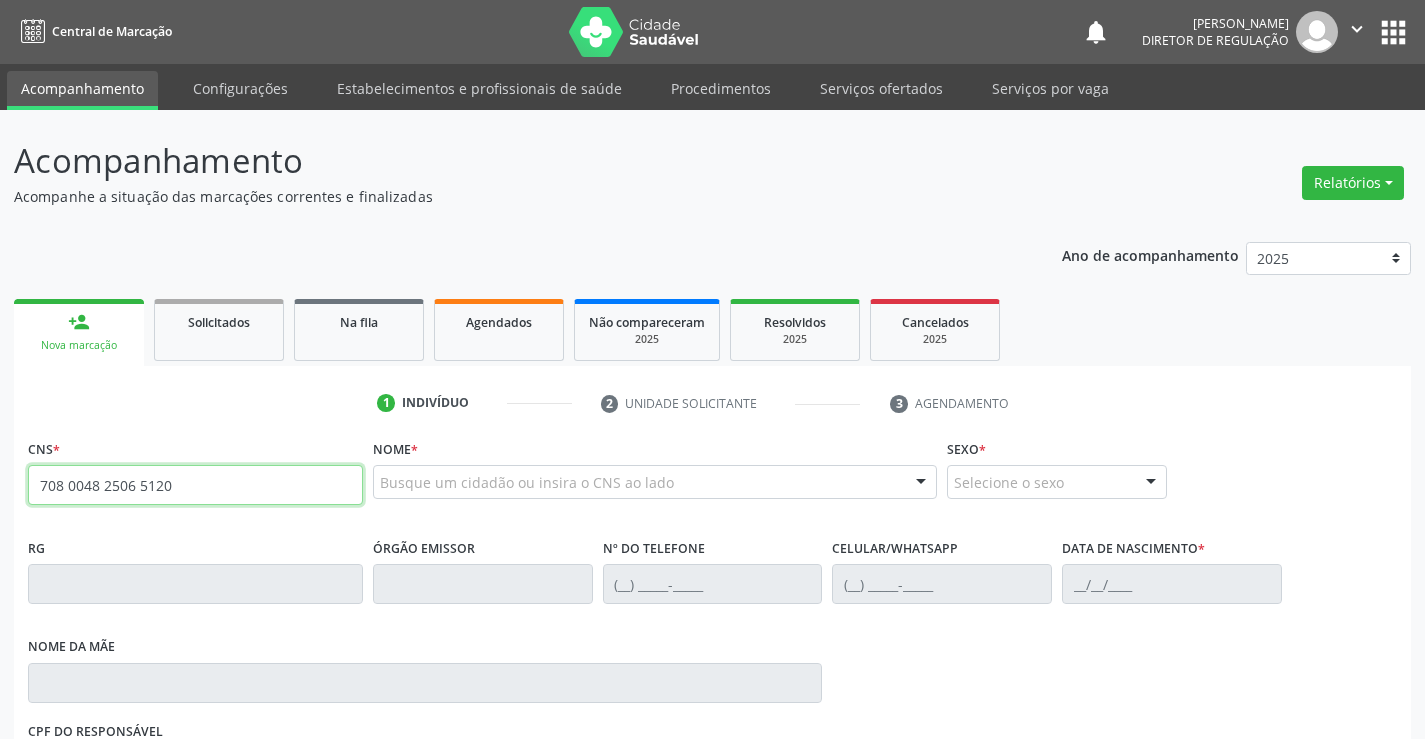 type on "708 0048 2506 5120" 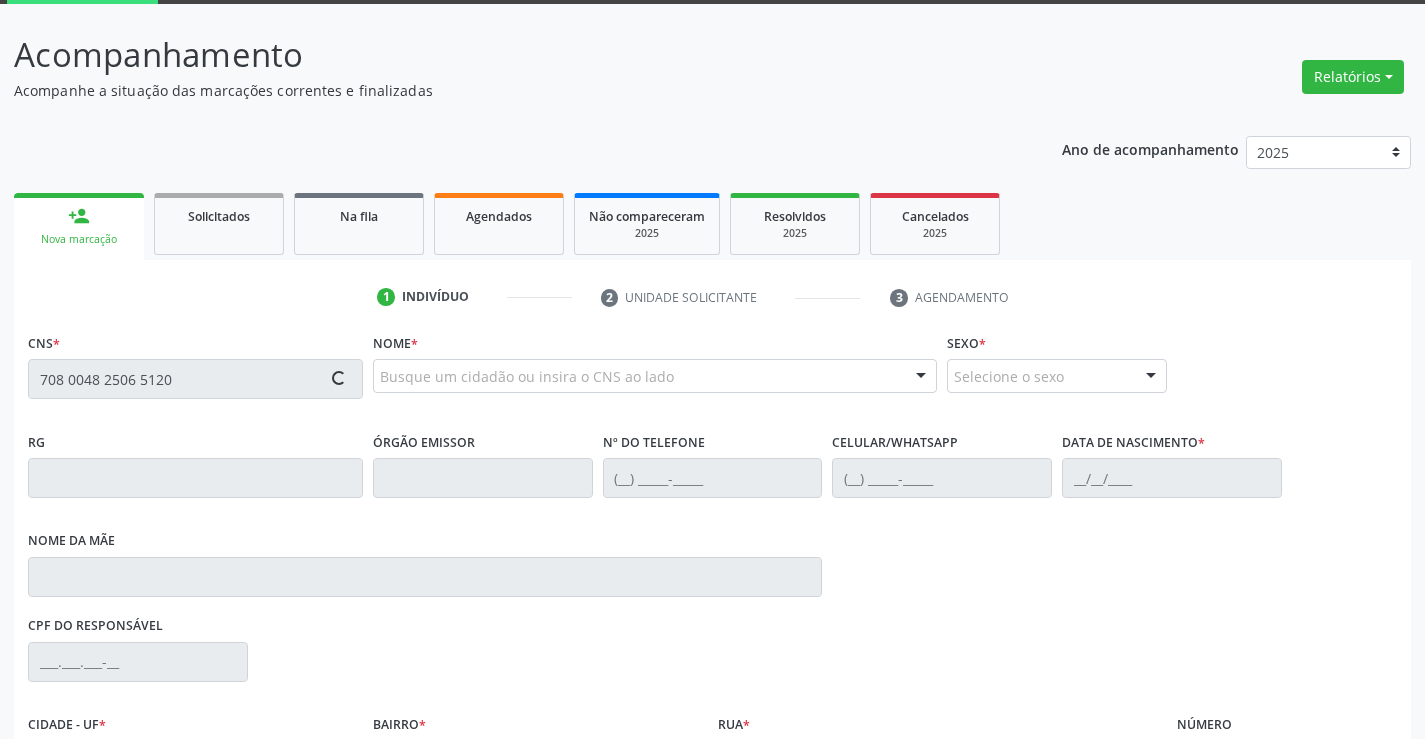 type 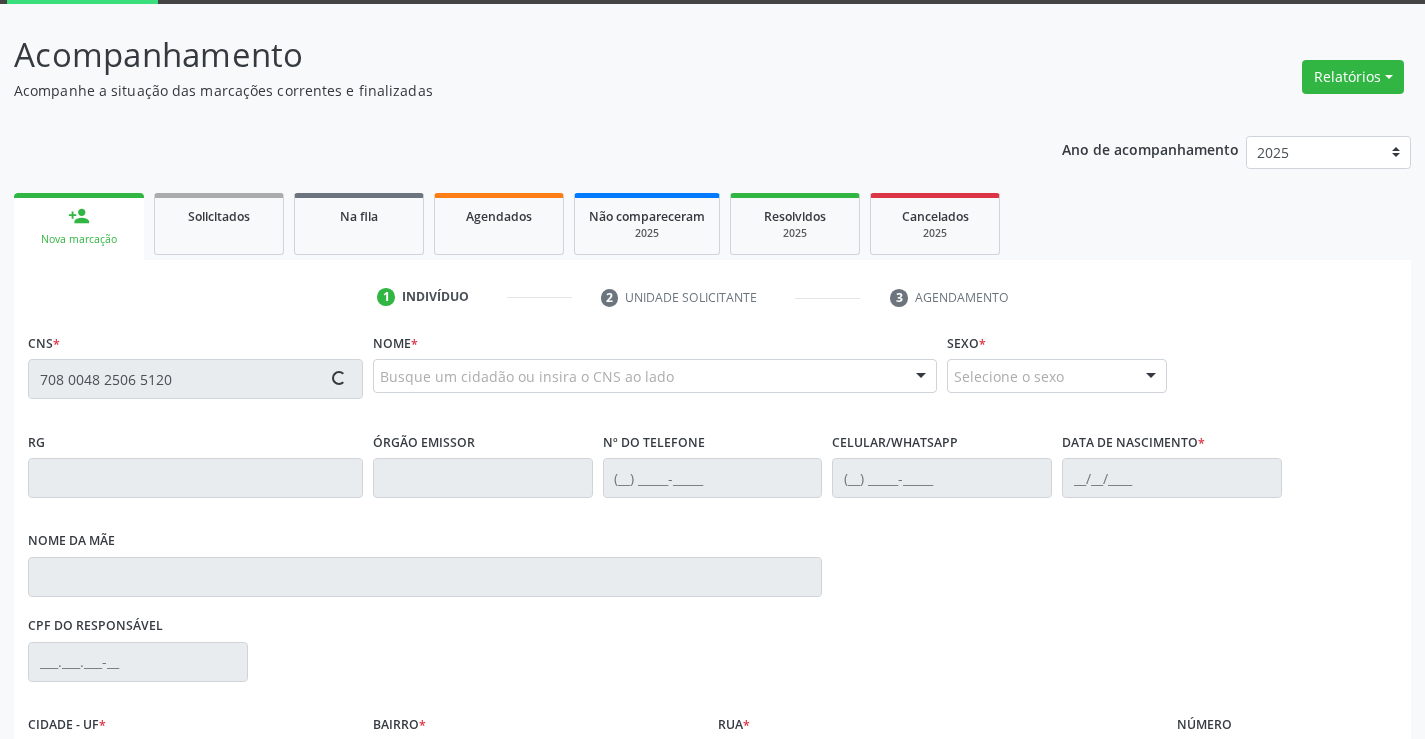type 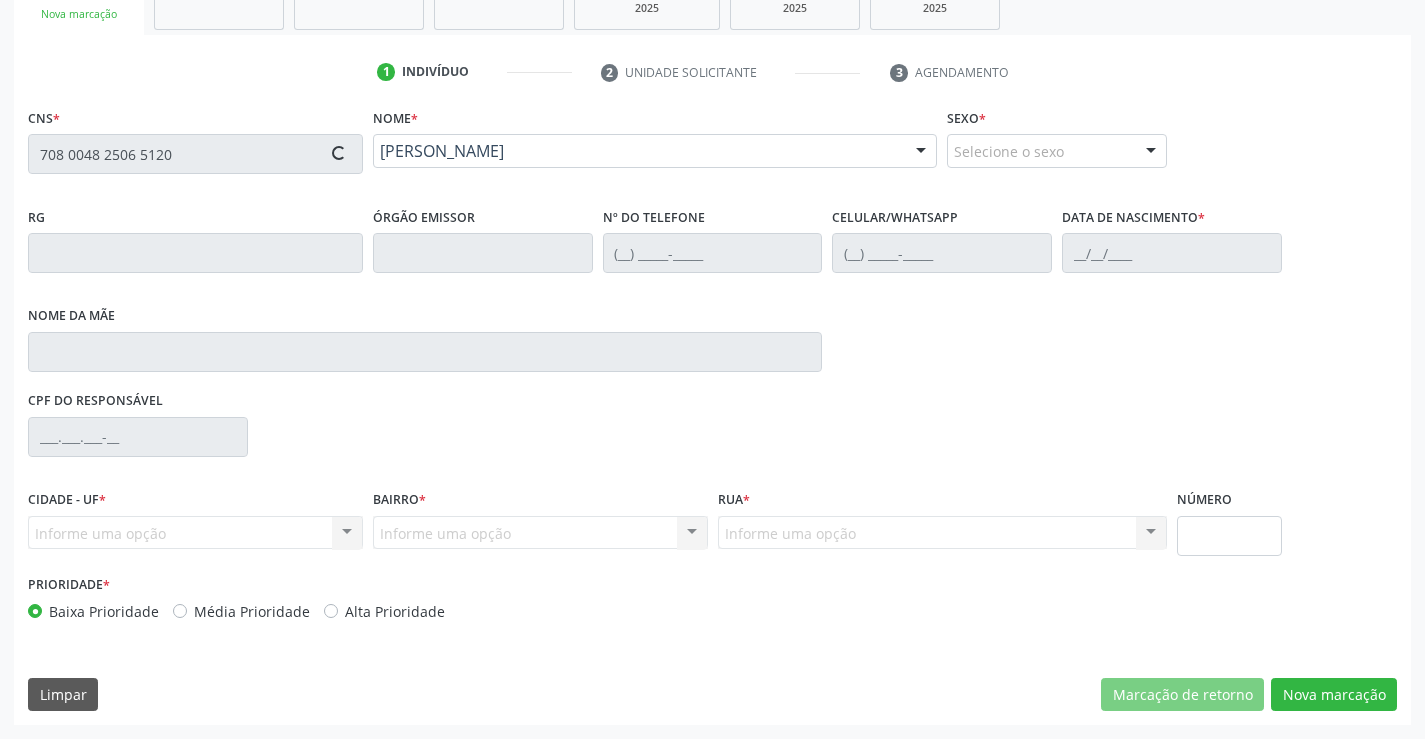 type on "0423126749" 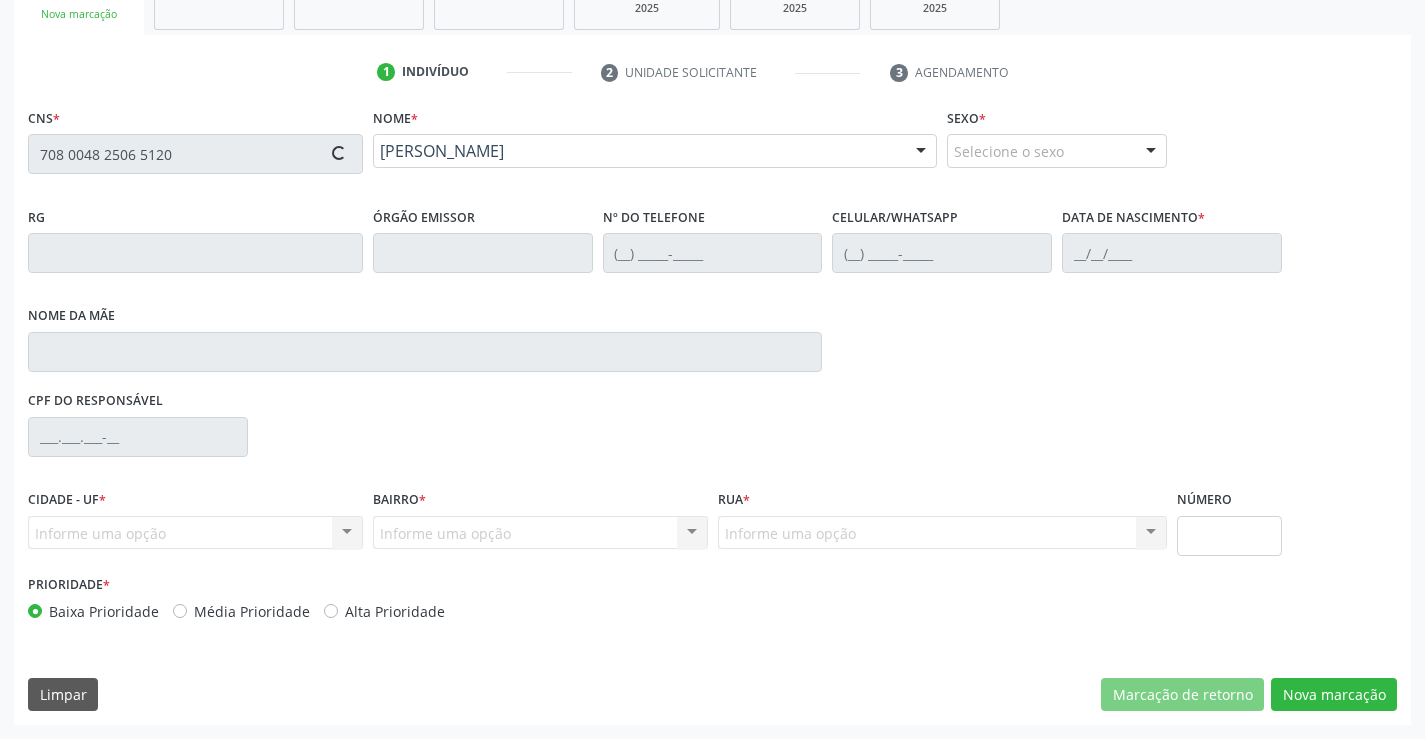 type on "(74) 98102-1517" 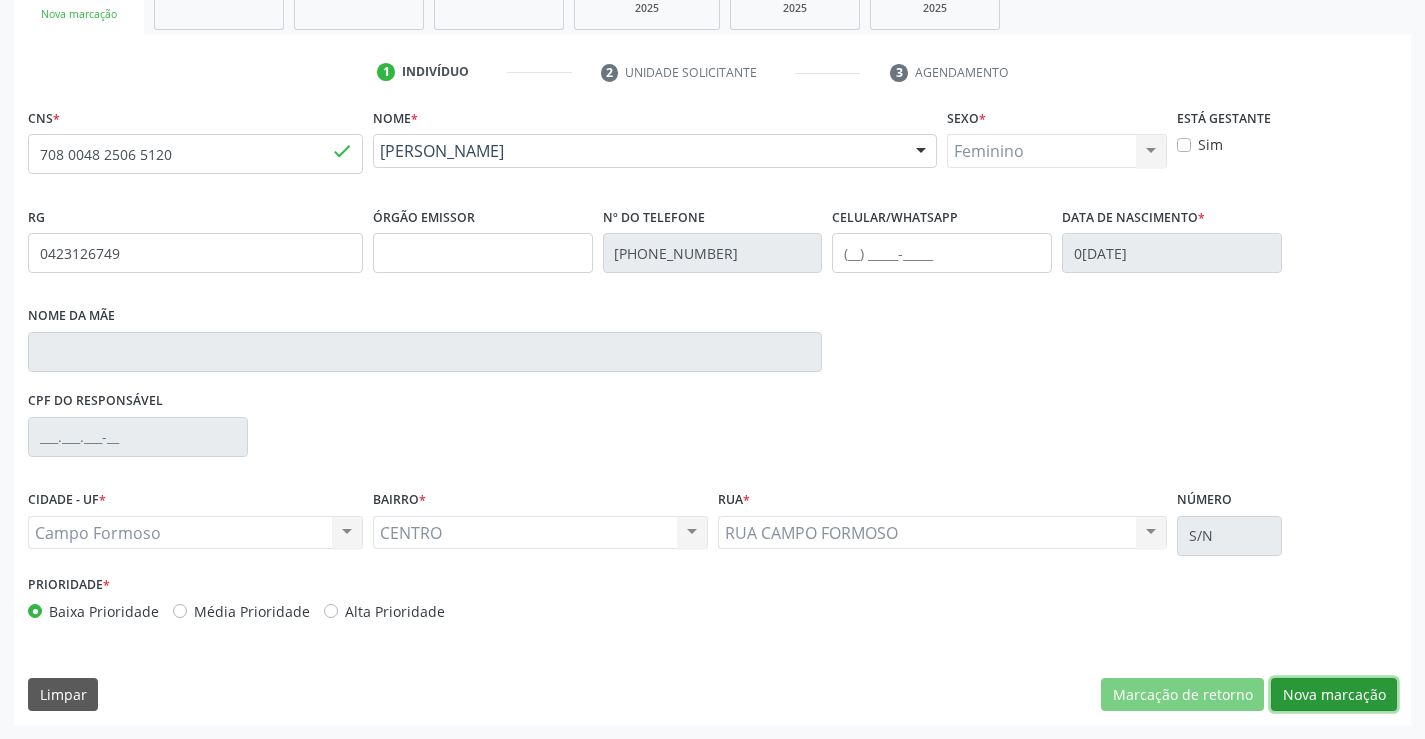 click on "Nova marcação" at bounding box center [1334, 695] 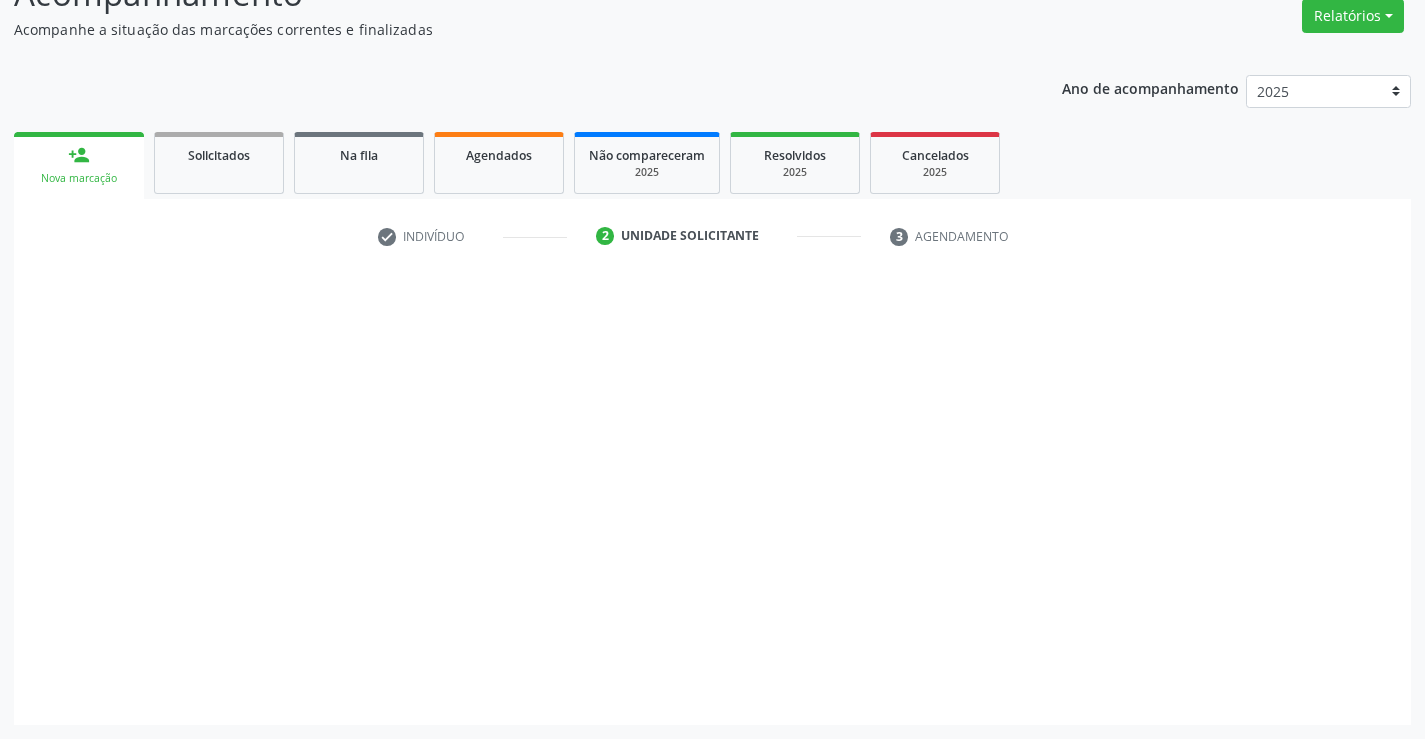 scroll, scrollTop: 167, scrollLeft: 0, axis: vertical 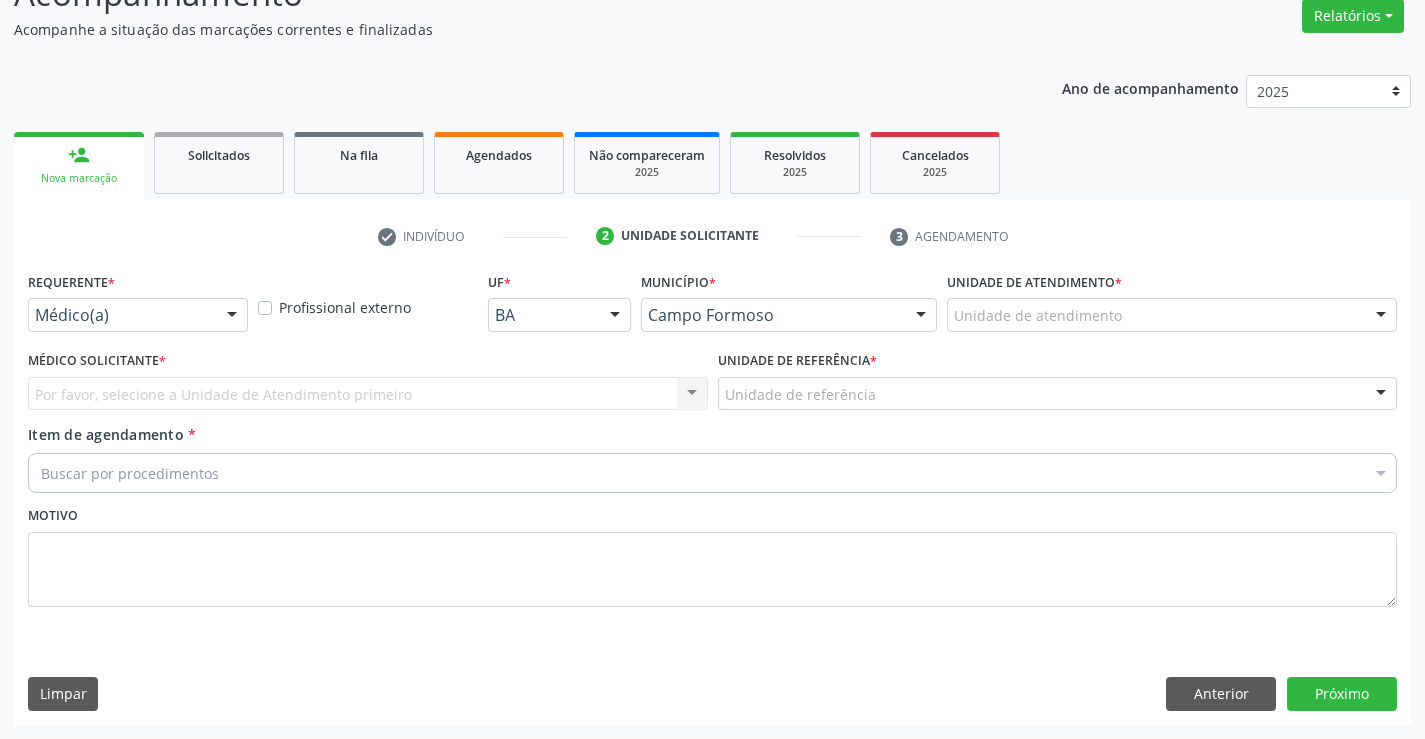 drag, startPoint x: 169, startPoint y: 318, endPoint x: 170, endPoint y: 408, distance: 90.005554 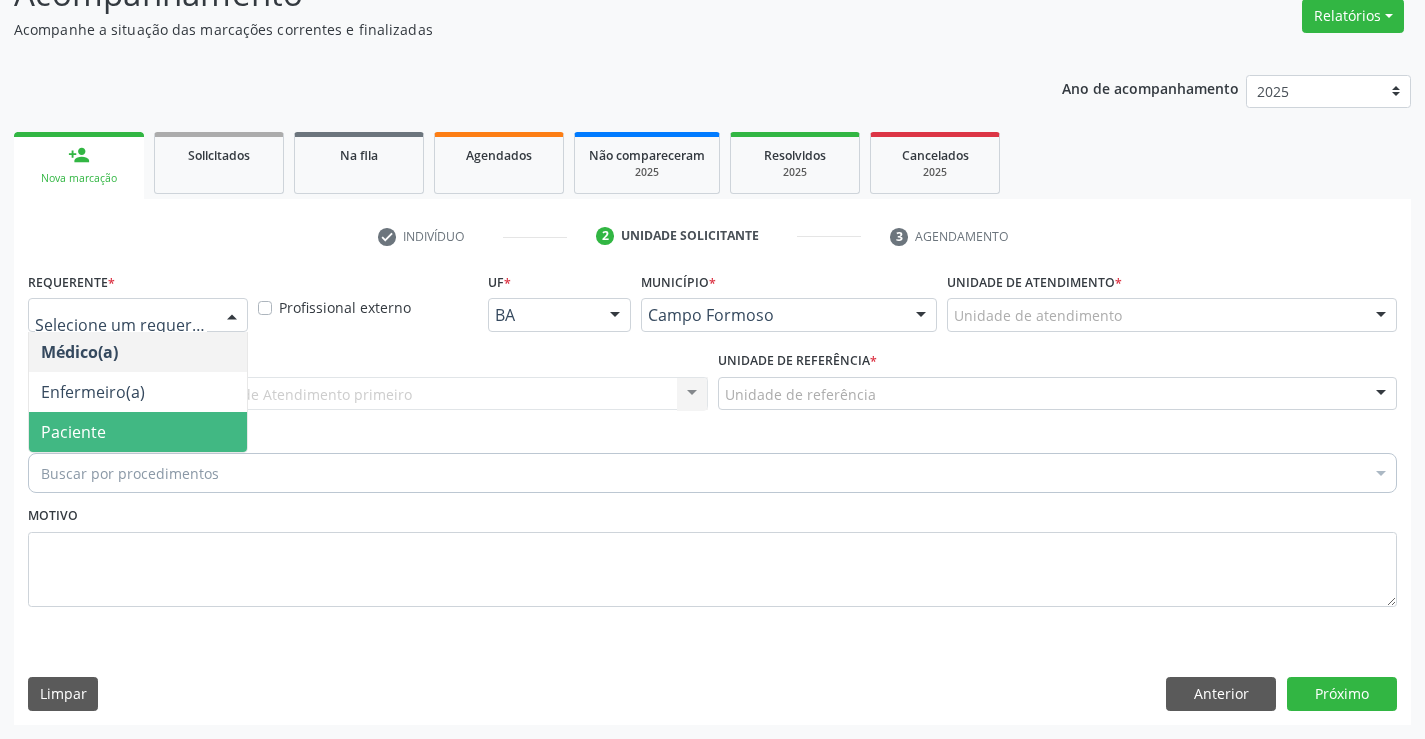 drag, startPoint x: 169, startPoint y: 431, endPoint x: 325, endPoint y: 396, distance: 159.87808 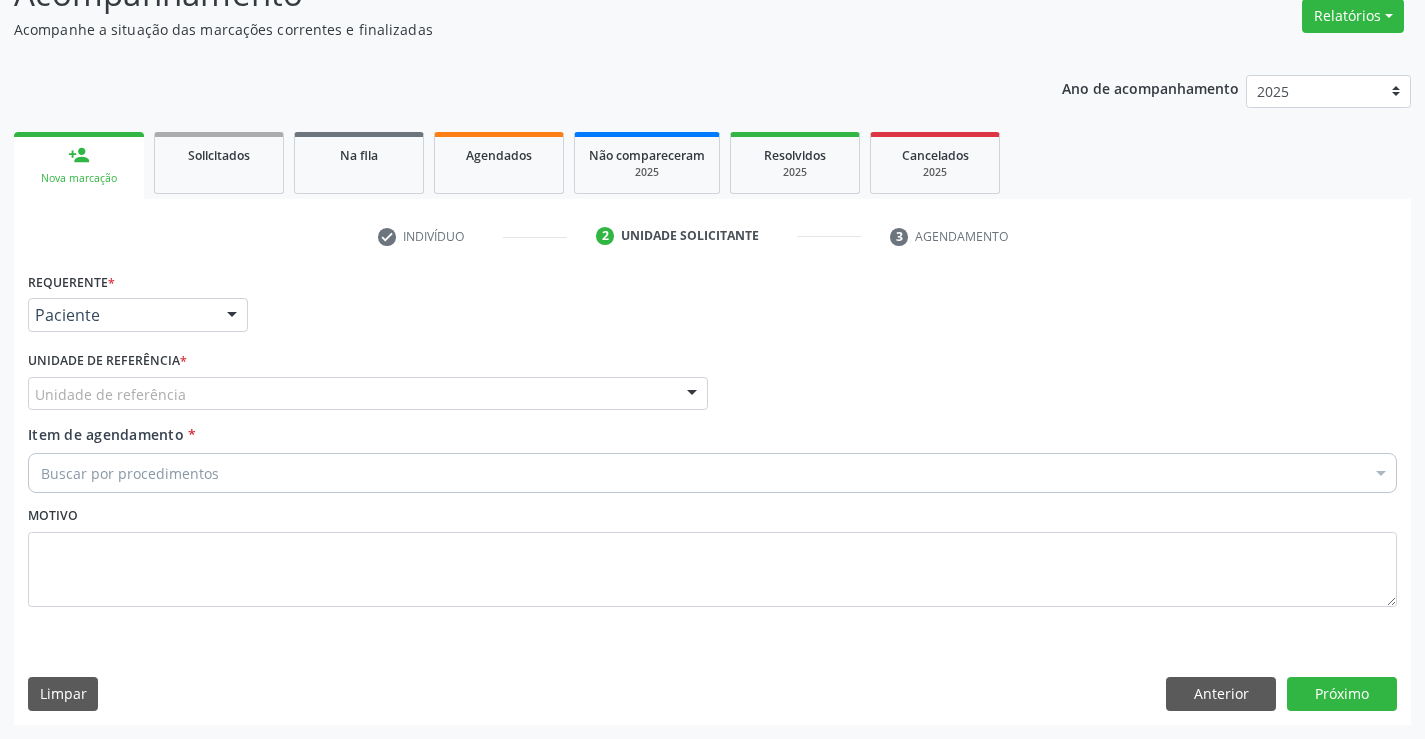 drag, startPoint x: 328, startPoint y: 395, endPoint x: 331, endPoint y: 473, distance: 78.05767 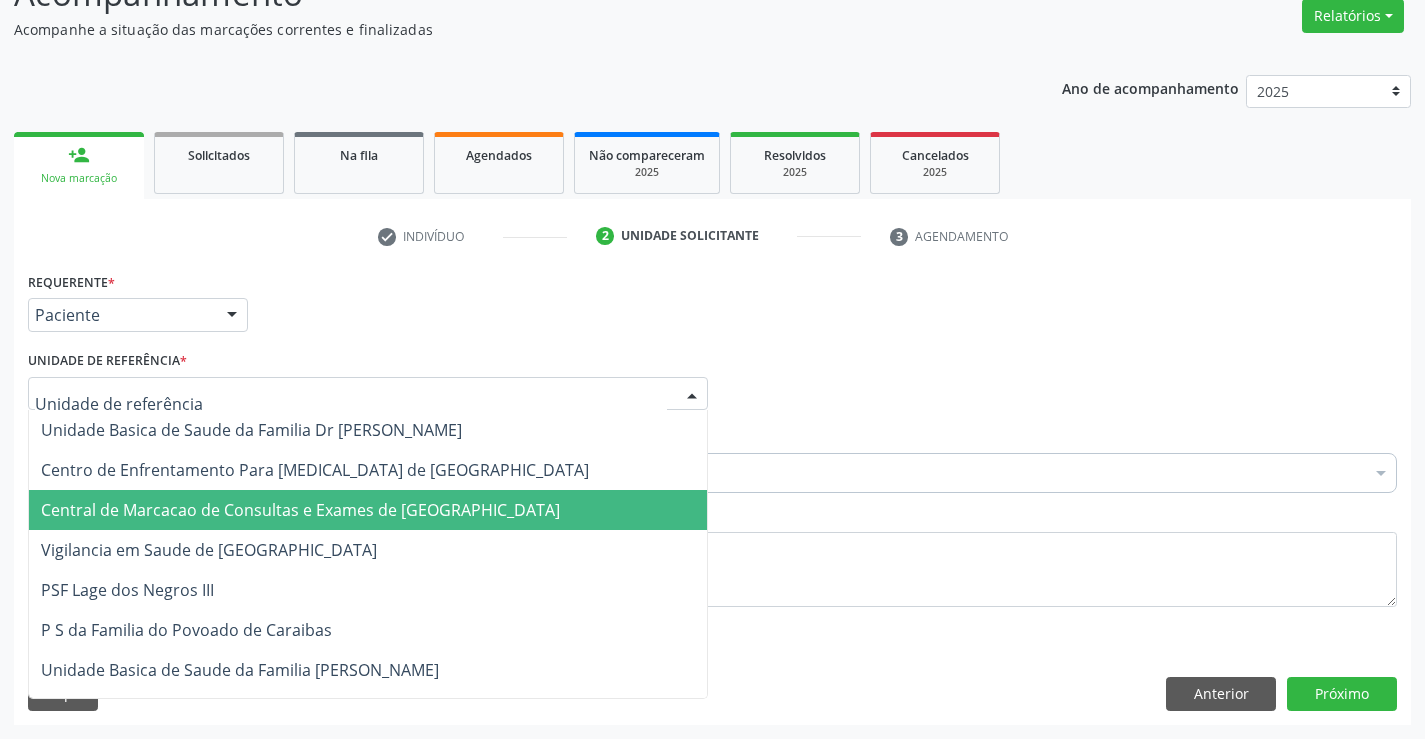 click on "Central de Marcacao de Consultas e Exames de Campo Formoso" at bounding box center [300, 510] 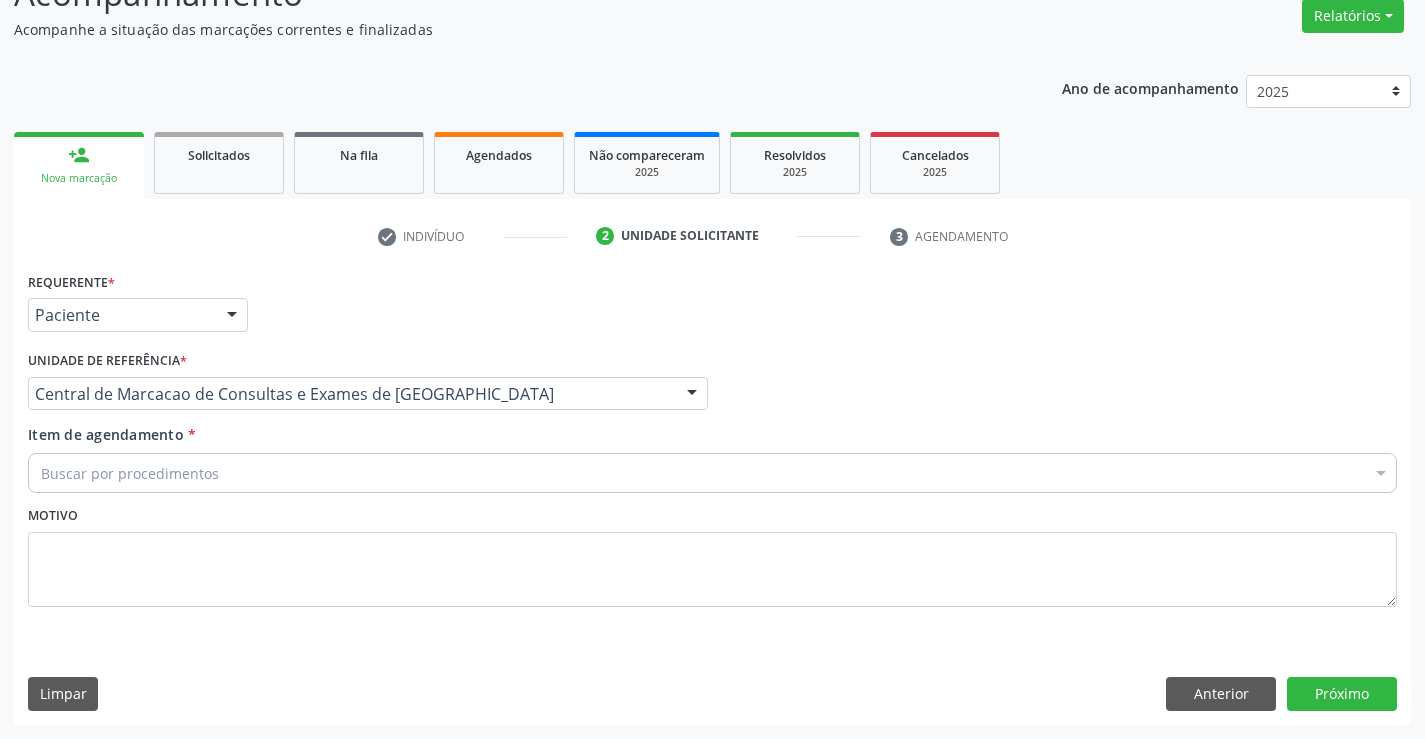click on "Buscar por procedimentos" at bounding box center (712, 473) 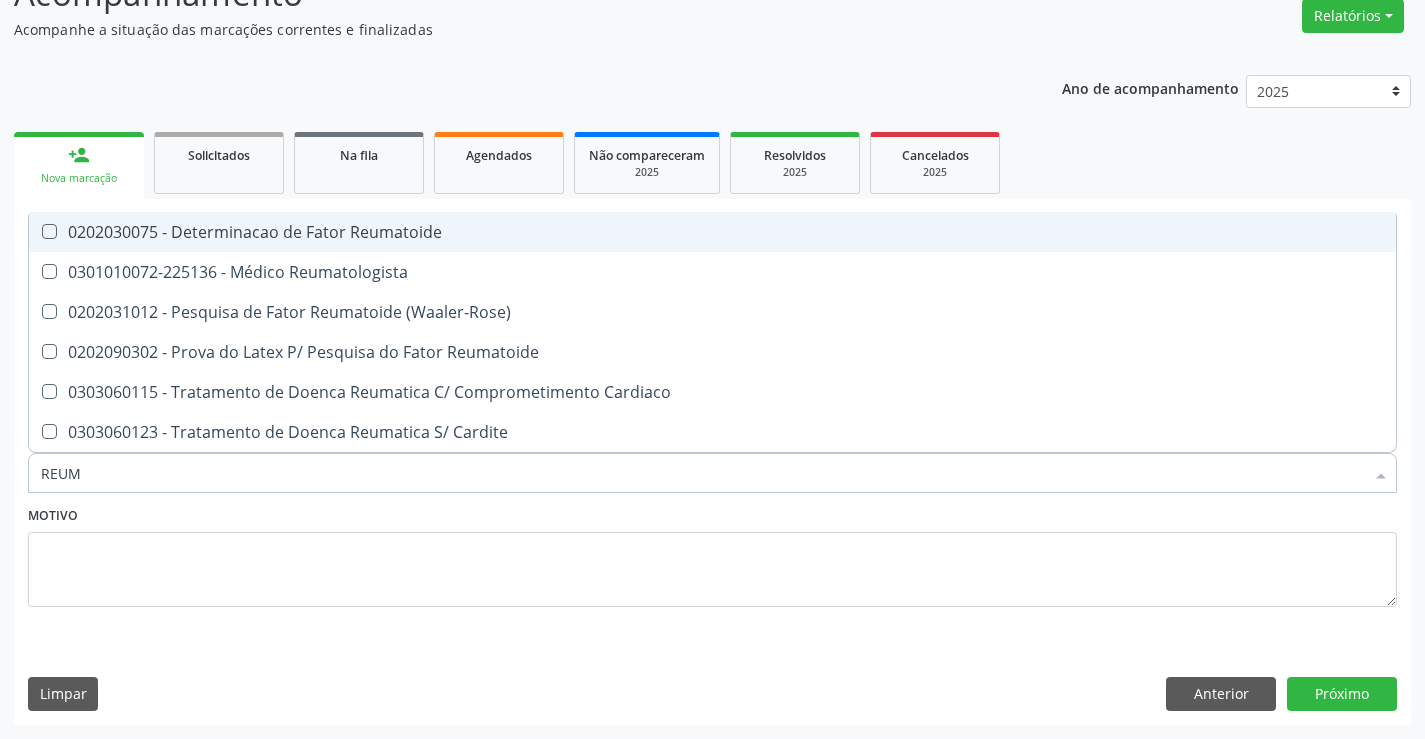 type on "REUMA" 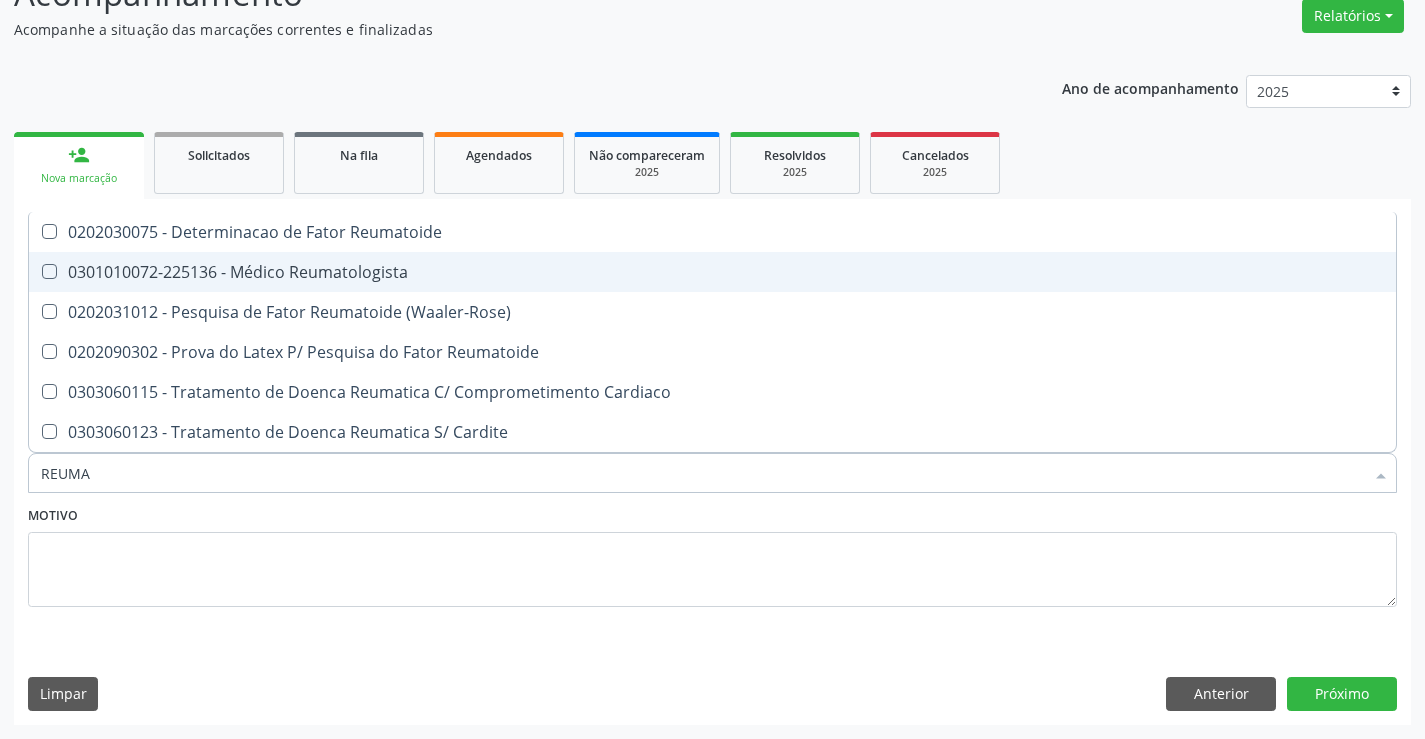 click on "0301010072-225136 - Médico Reumatologista" at bounding box center (712, 272) 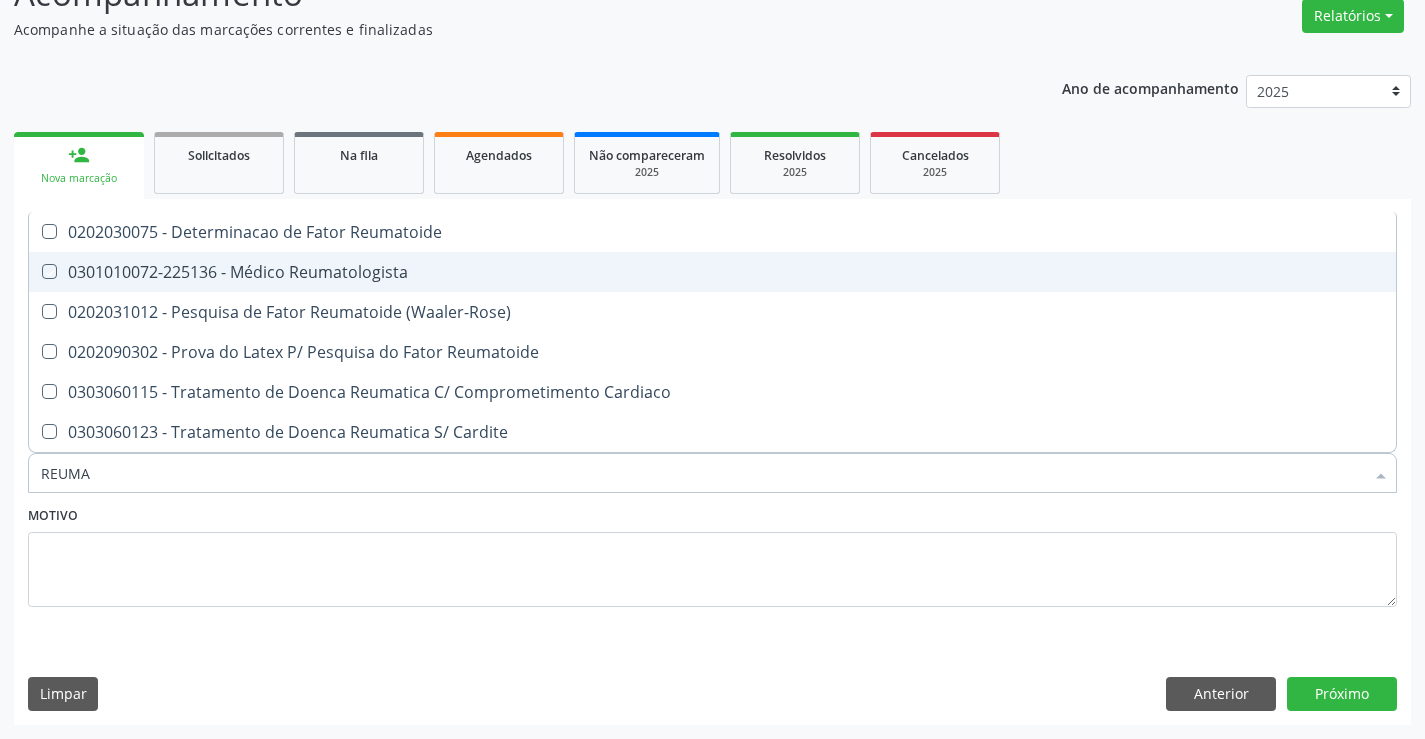 checkbox on "true" 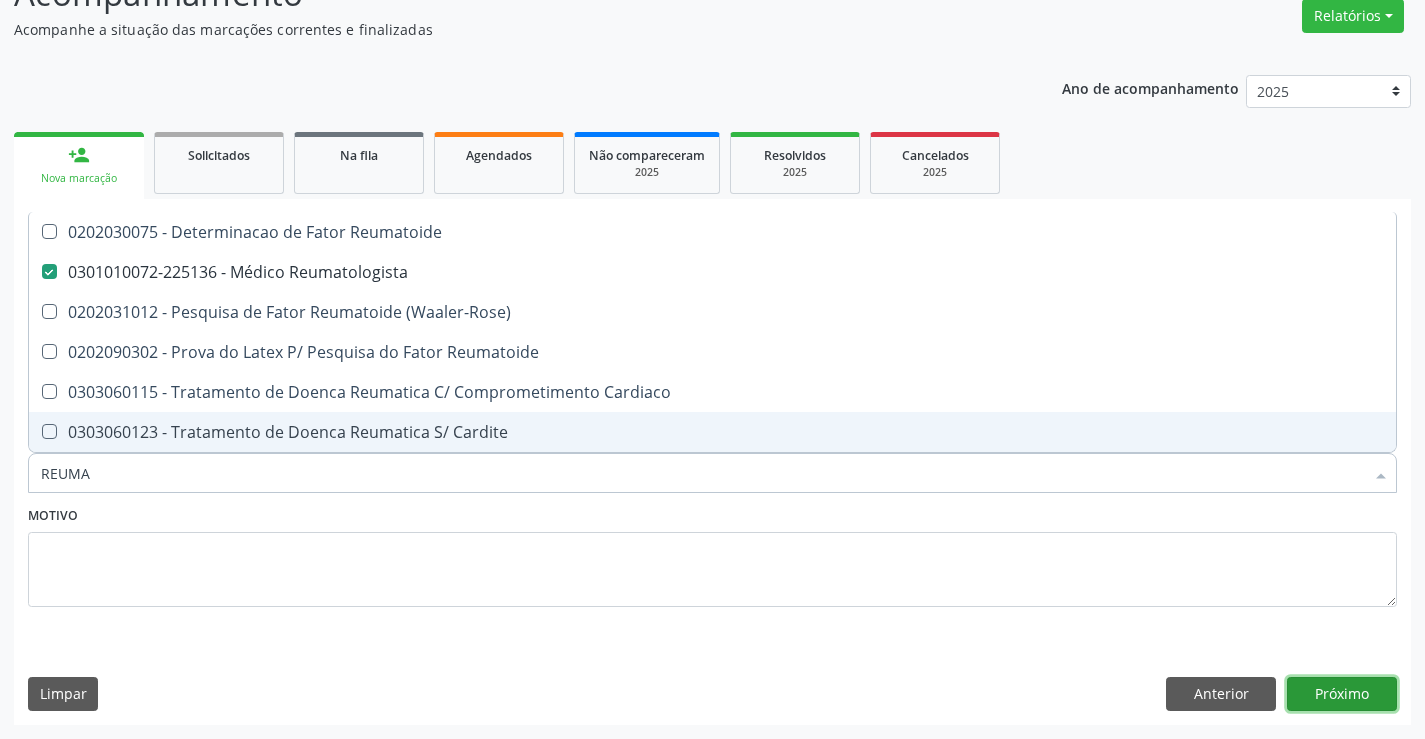 click on "Próximo" at bounding box center [1342, 694] 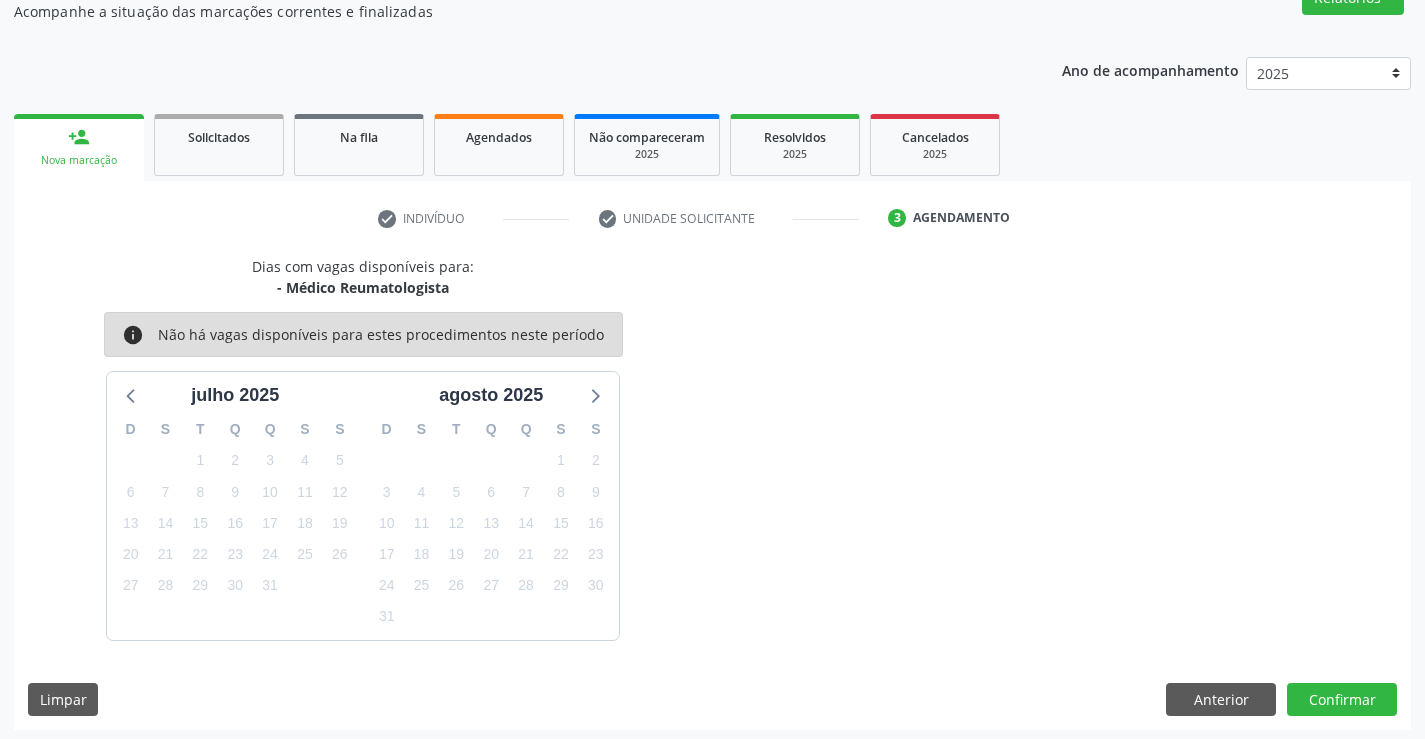 scroll, scrollTop: 190, scrollLeft: 0, axis: vertical 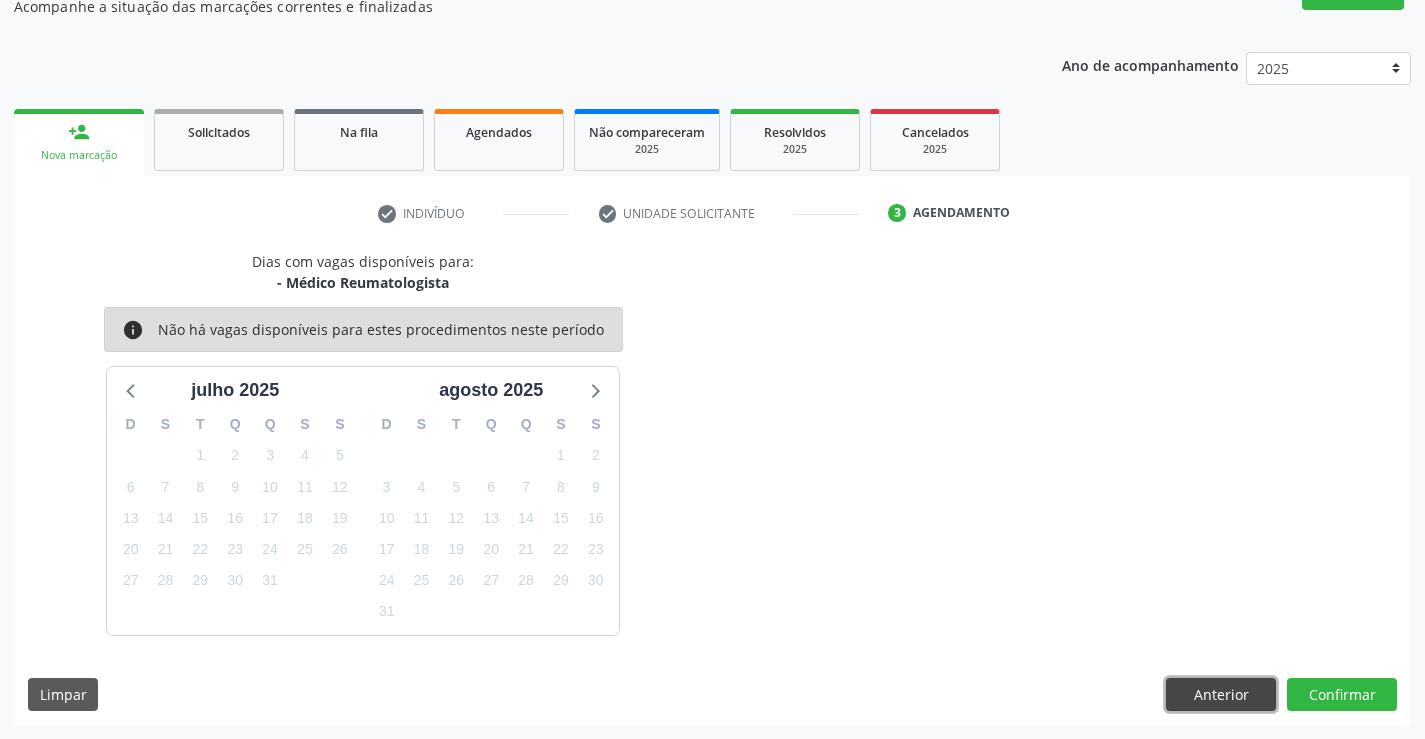 click on "Anterior" at bounding box center (1221, 695) 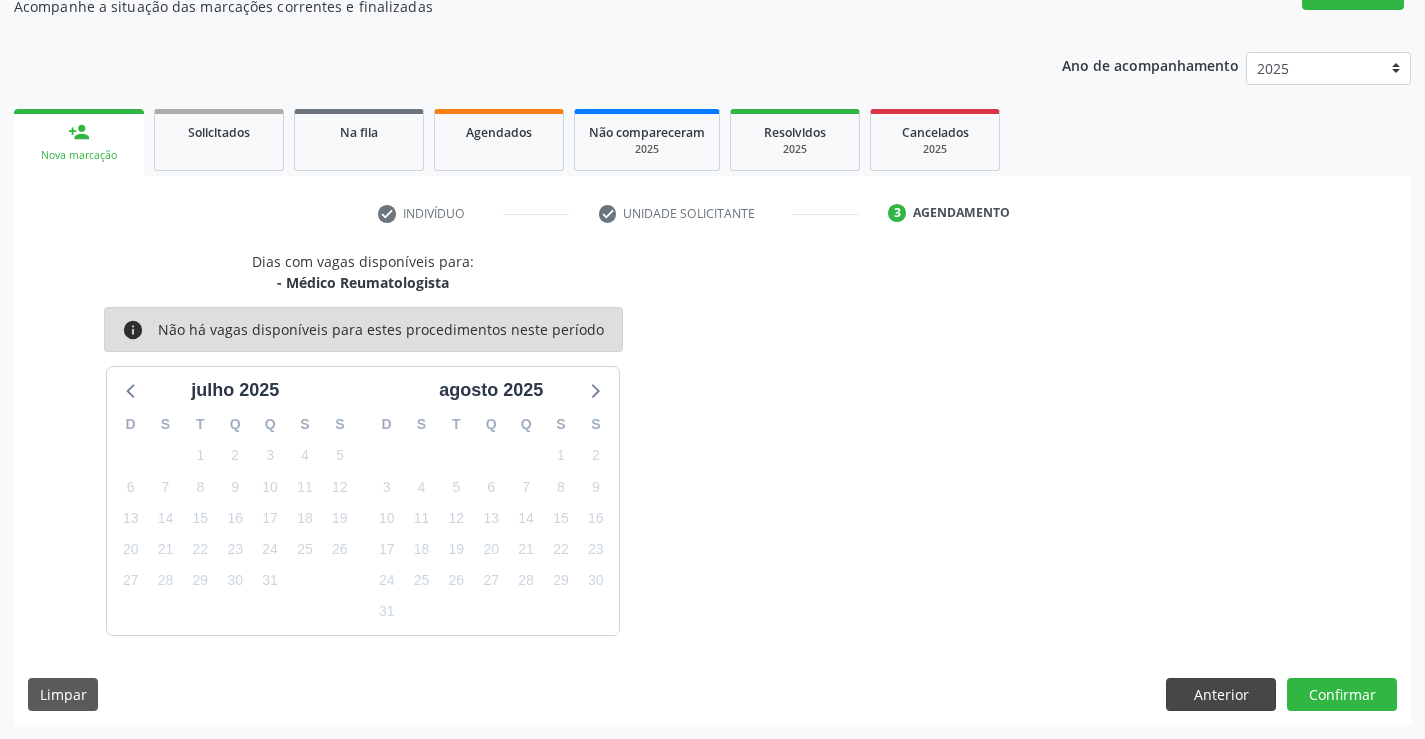 scroll, scrollTop: 167, scrollLeft: 0, axis: vertical 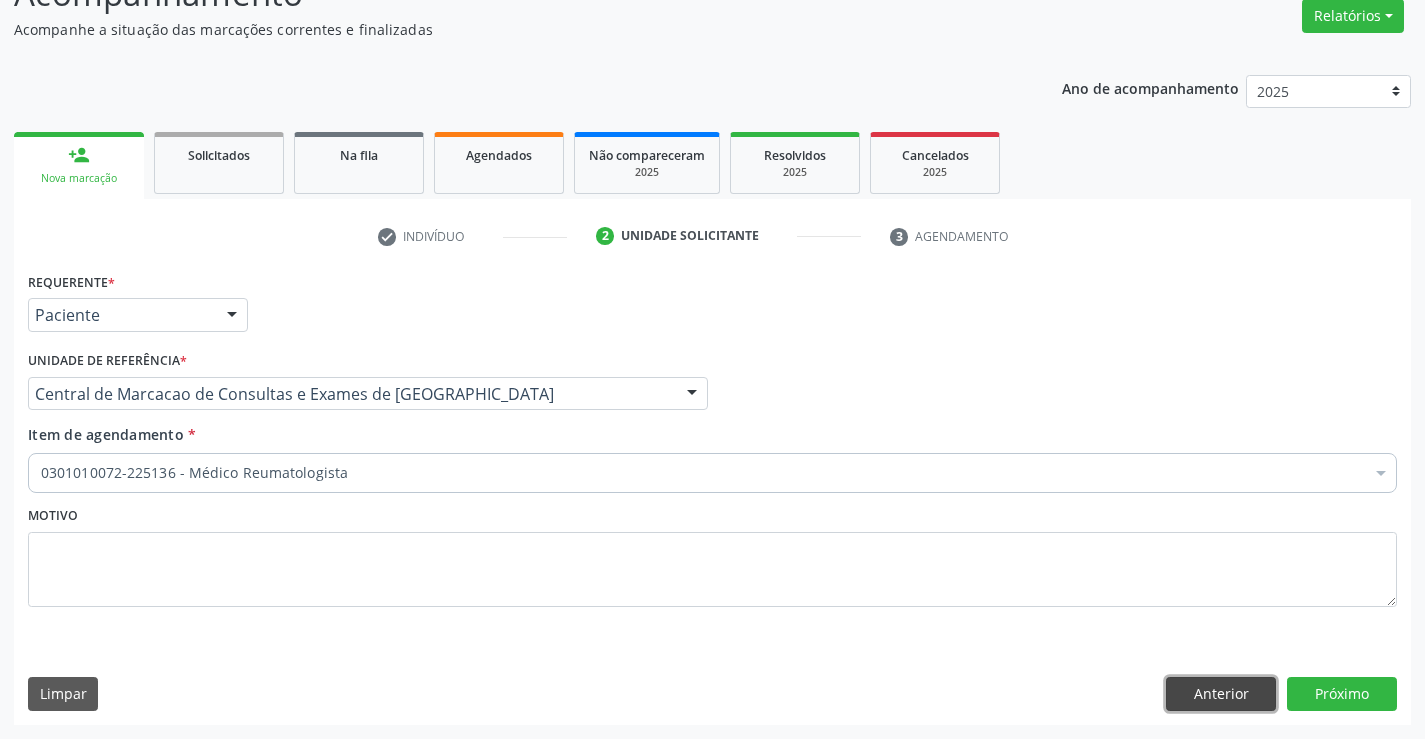 click on "Anterior" at bounding box center (1221, 694) 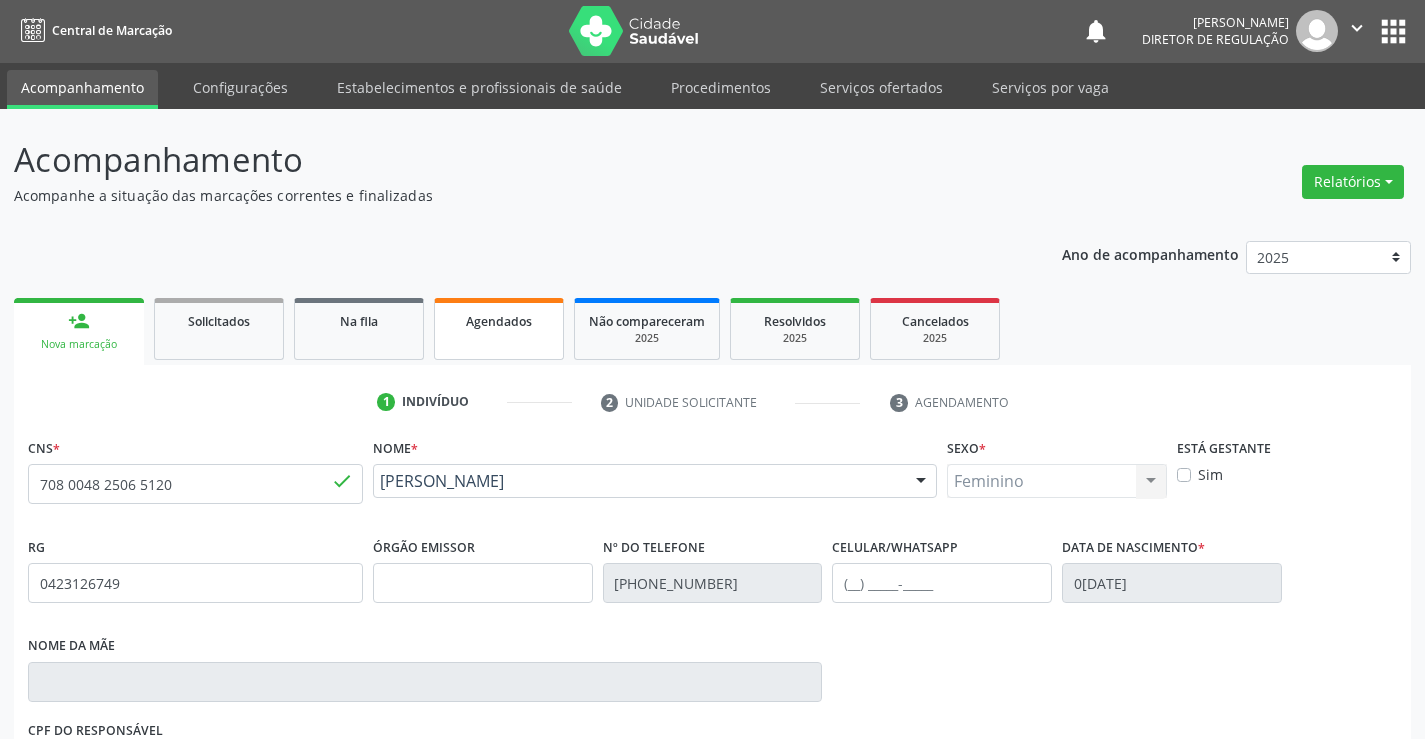 scroll, scrollTop: 0, scrollLeft: 0, axis: both 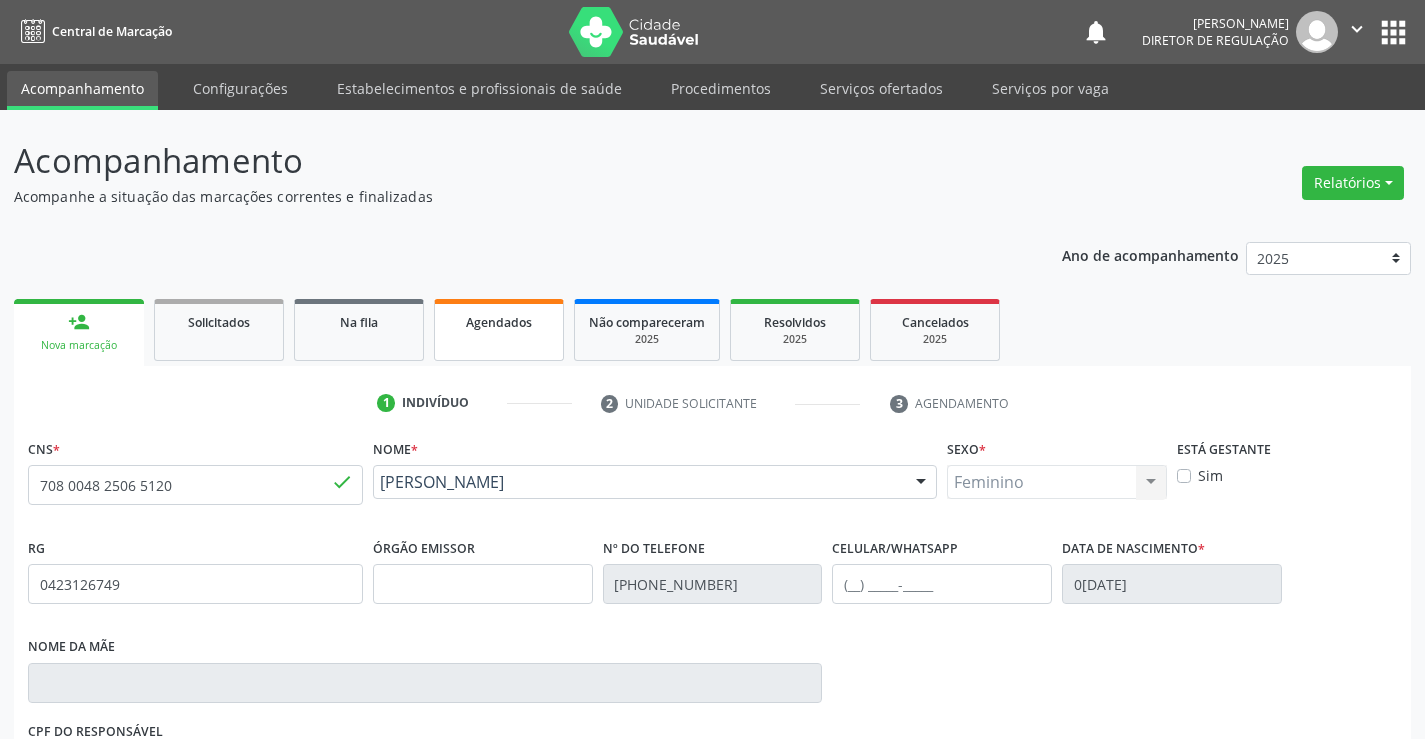 drag, startPoint x: 524, startPoint y: 342, endPoint x: 506, endPoint y: 356, distance: 22.803509 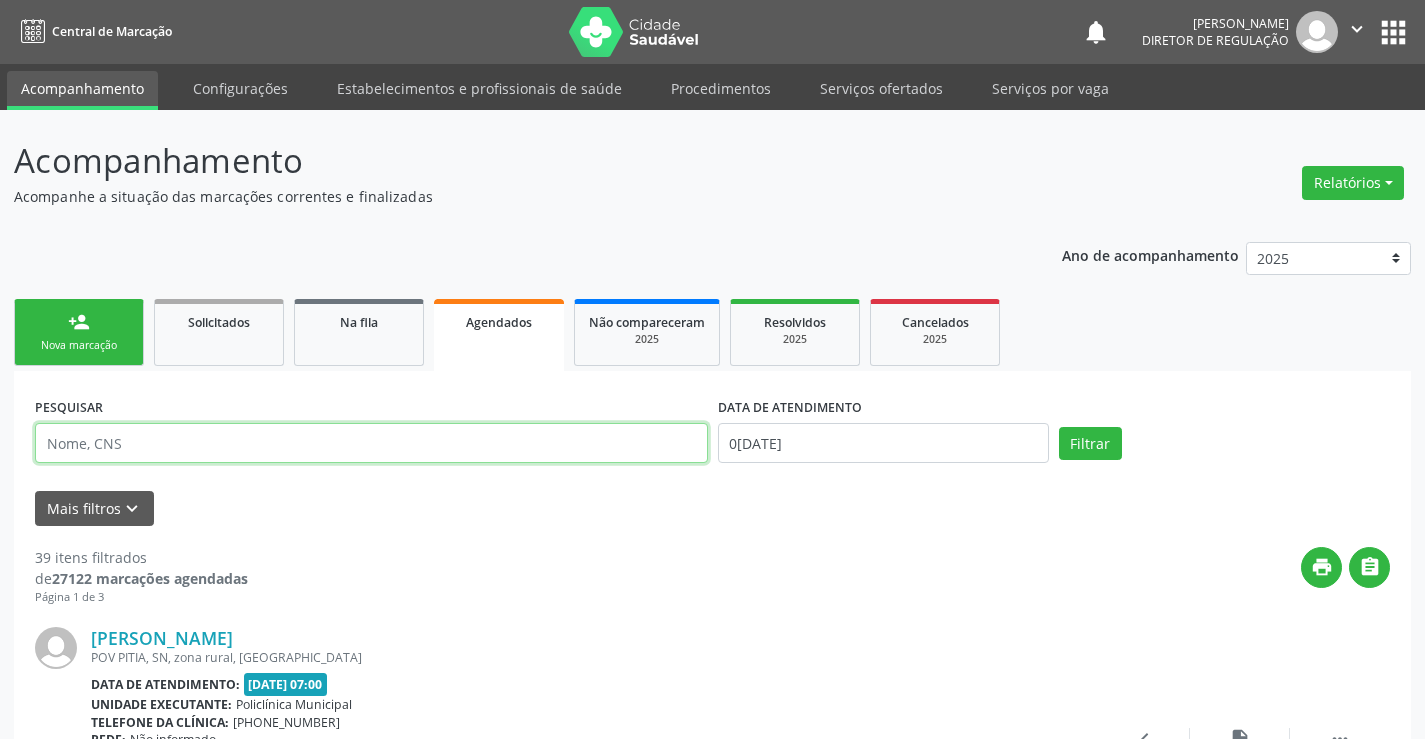 click at bounding box center [371, 443] 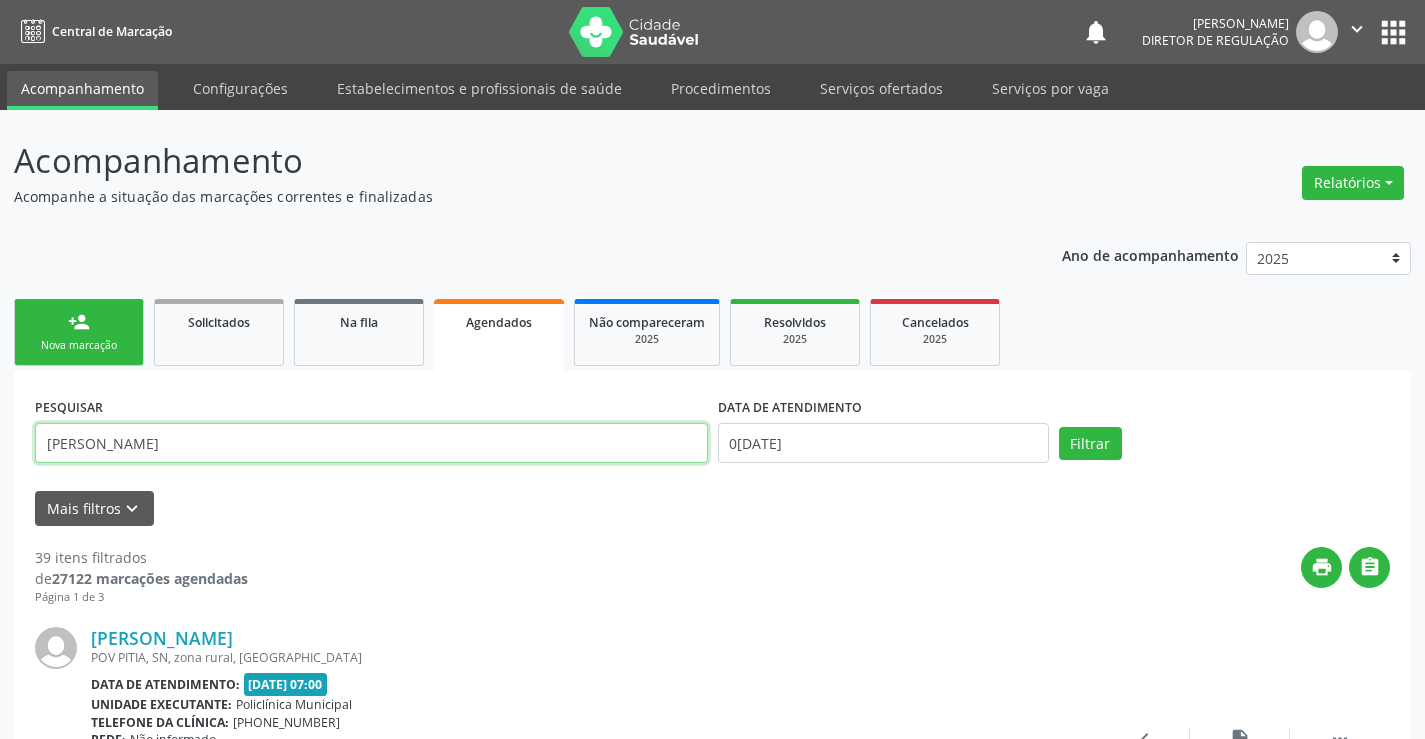 click on "MARIA DE LORDES" at bounding box center [371, 443] 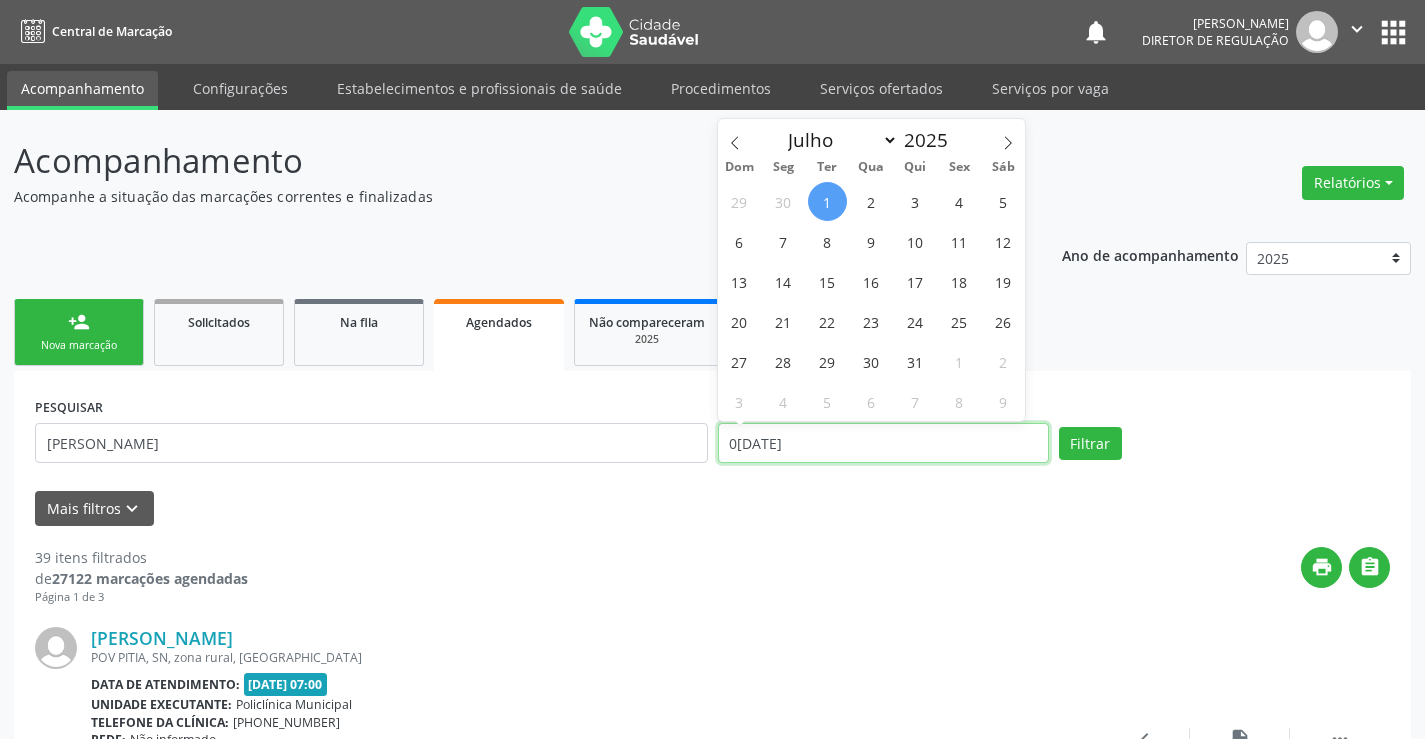 click on "[DATE]" at bounding box center (883, 443) 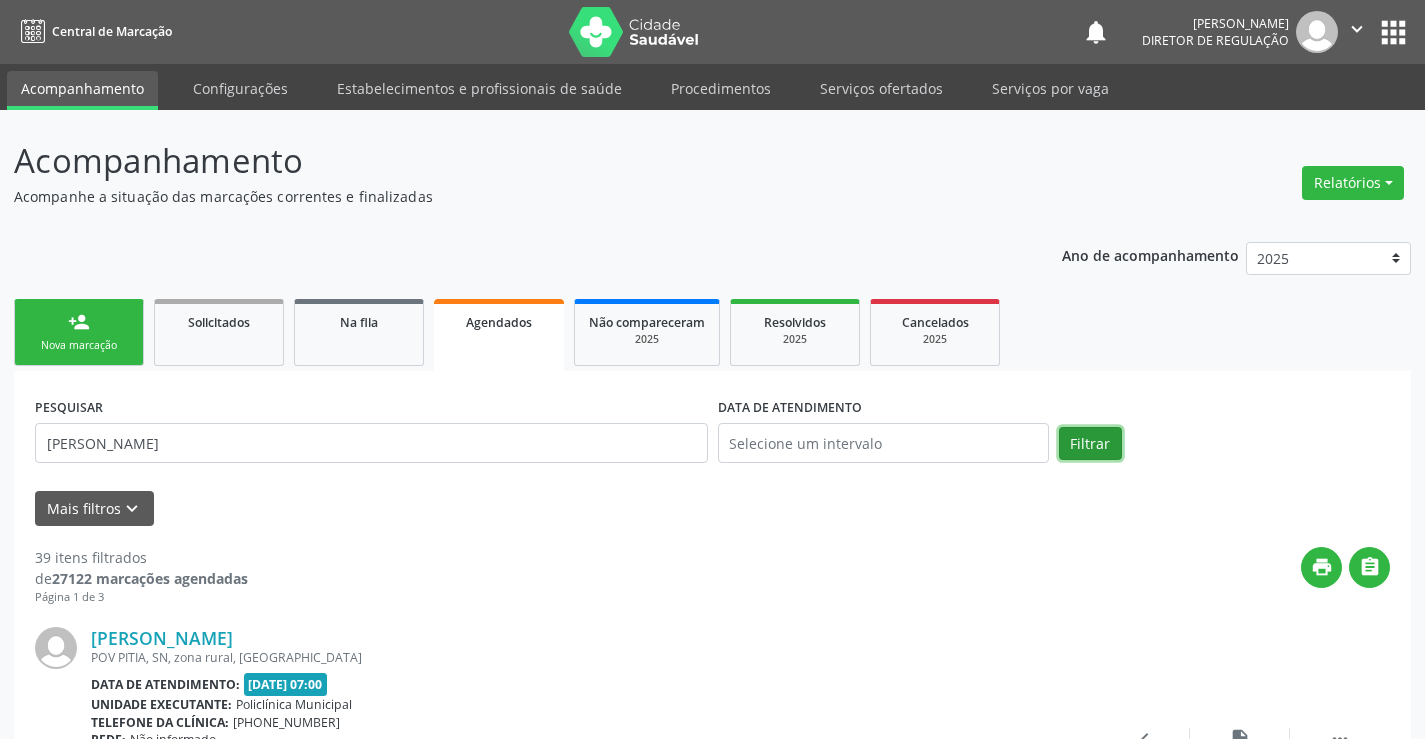 click on "Filtrar" at bounding box center [1090, 444] 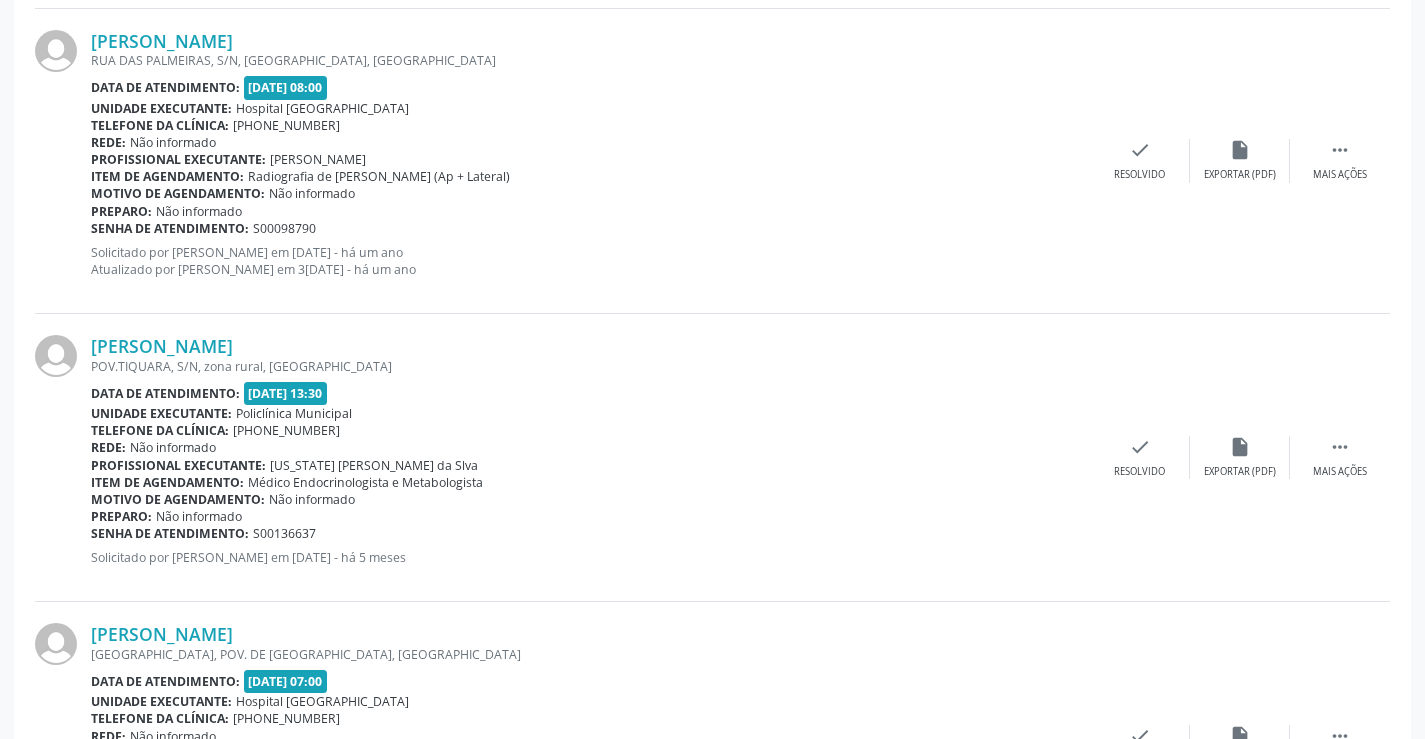 scroll, scrollTop: 2224, scrollLeft: 0, axis: vertical 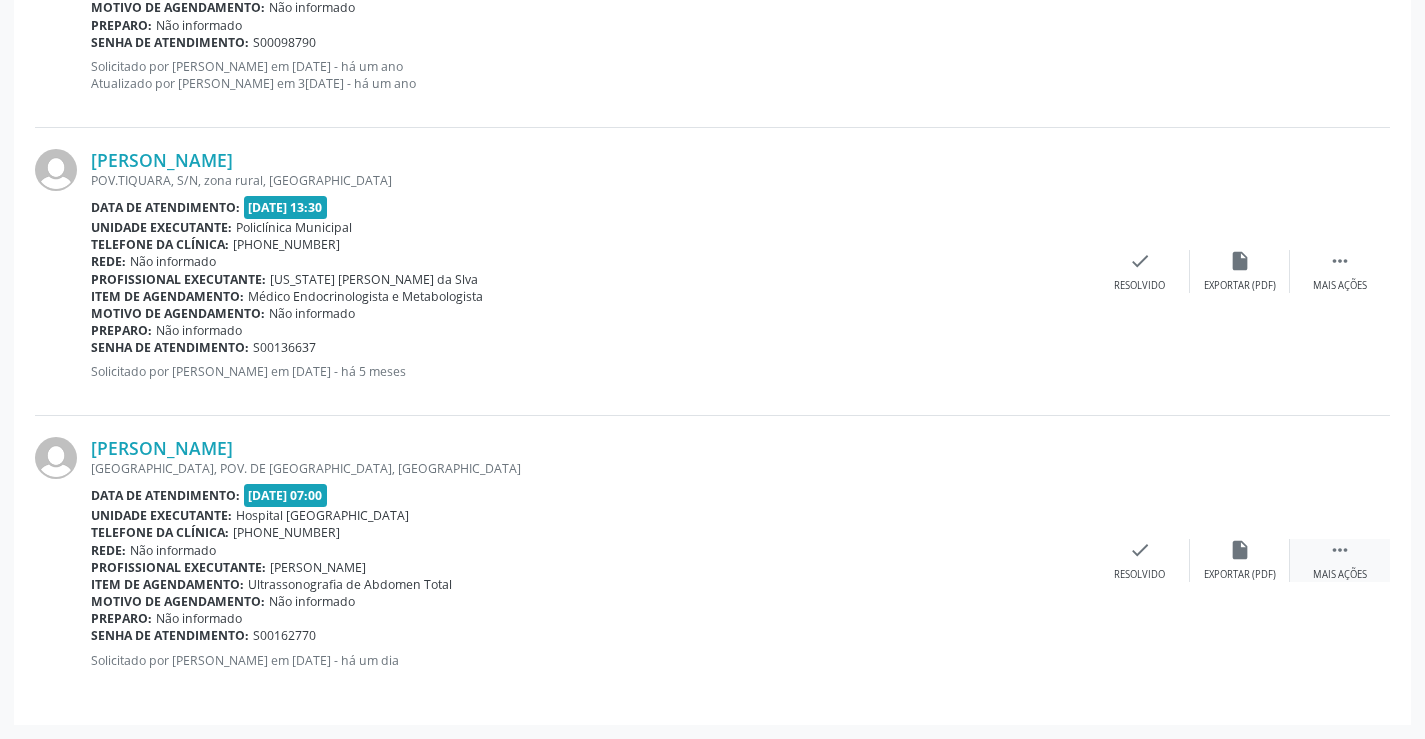click on "
Mais ações" at bounding box center [1340, 560] 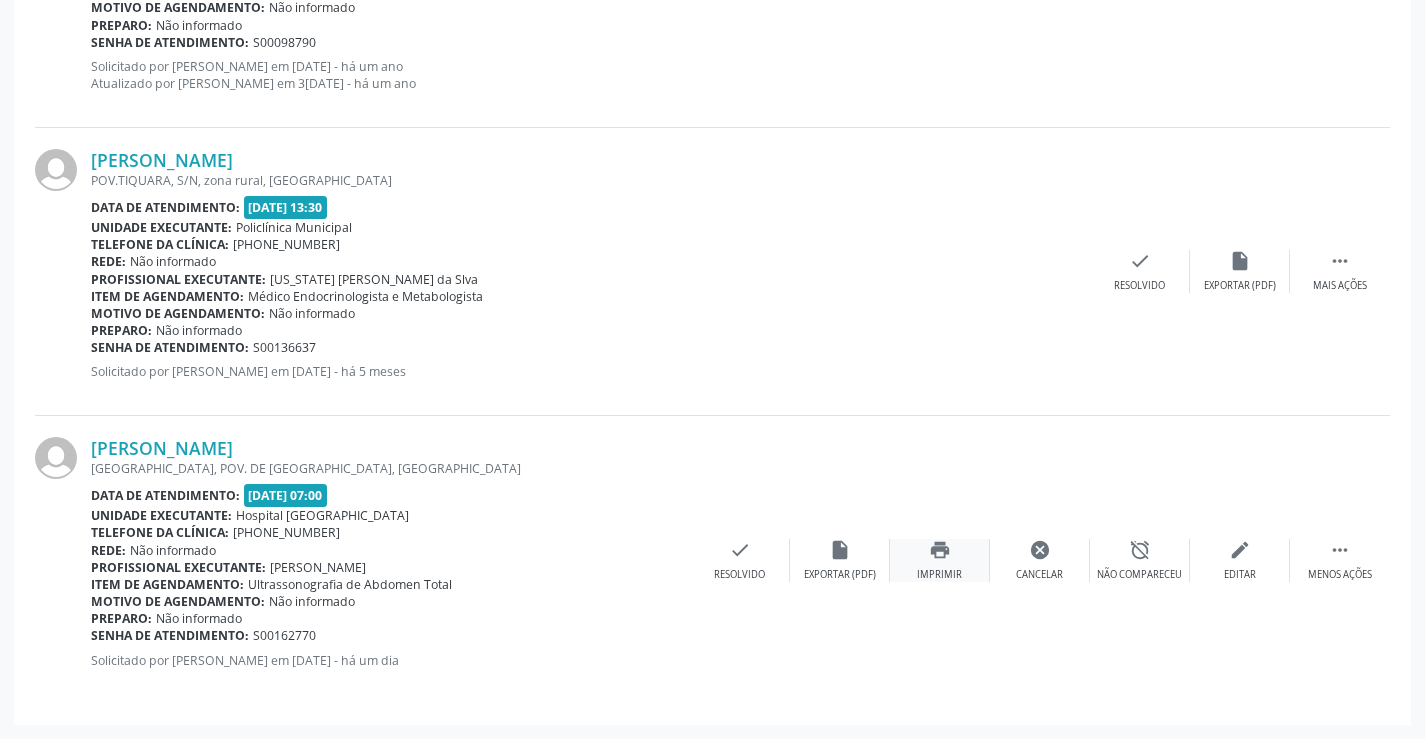 click on "print
Imprimir" at bounding box center (940, 560) 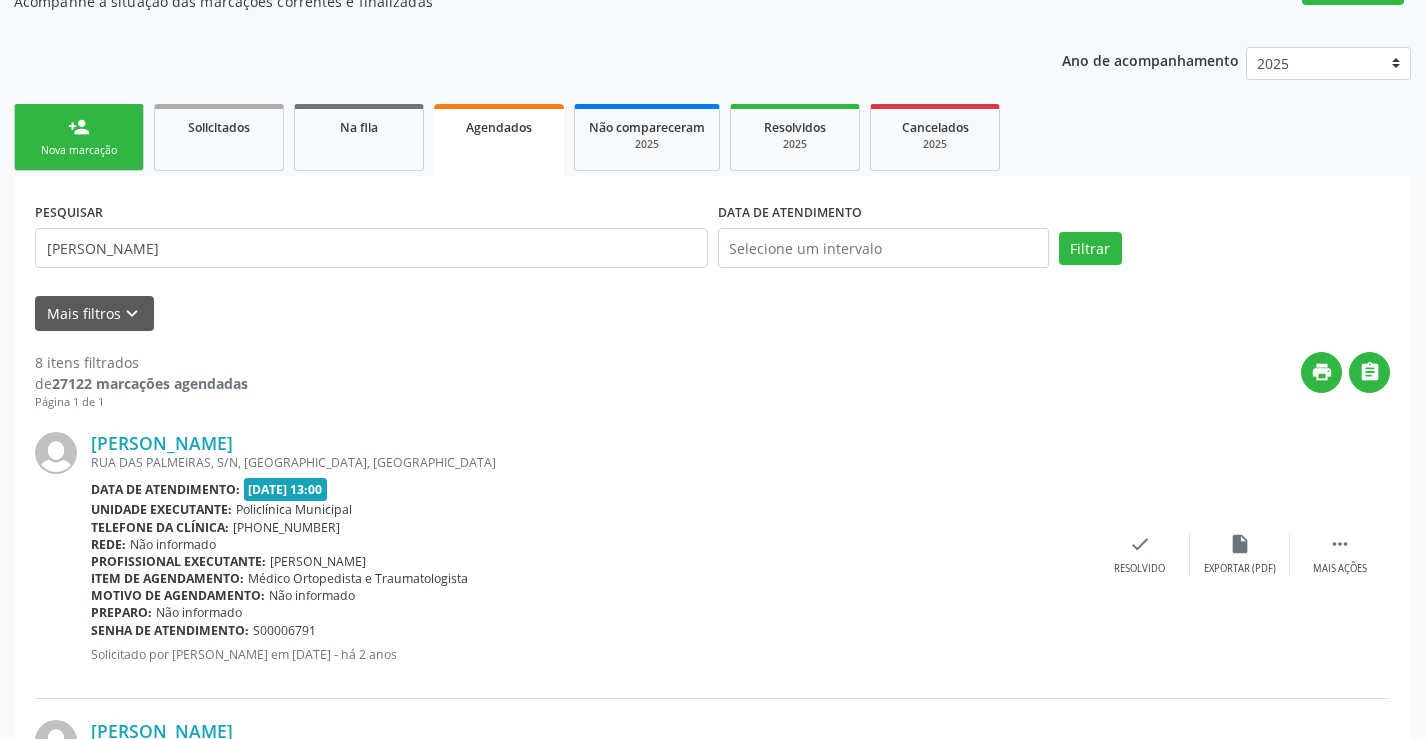 scroll, scrollTop: 0, scrollLeft: 0, axis: both 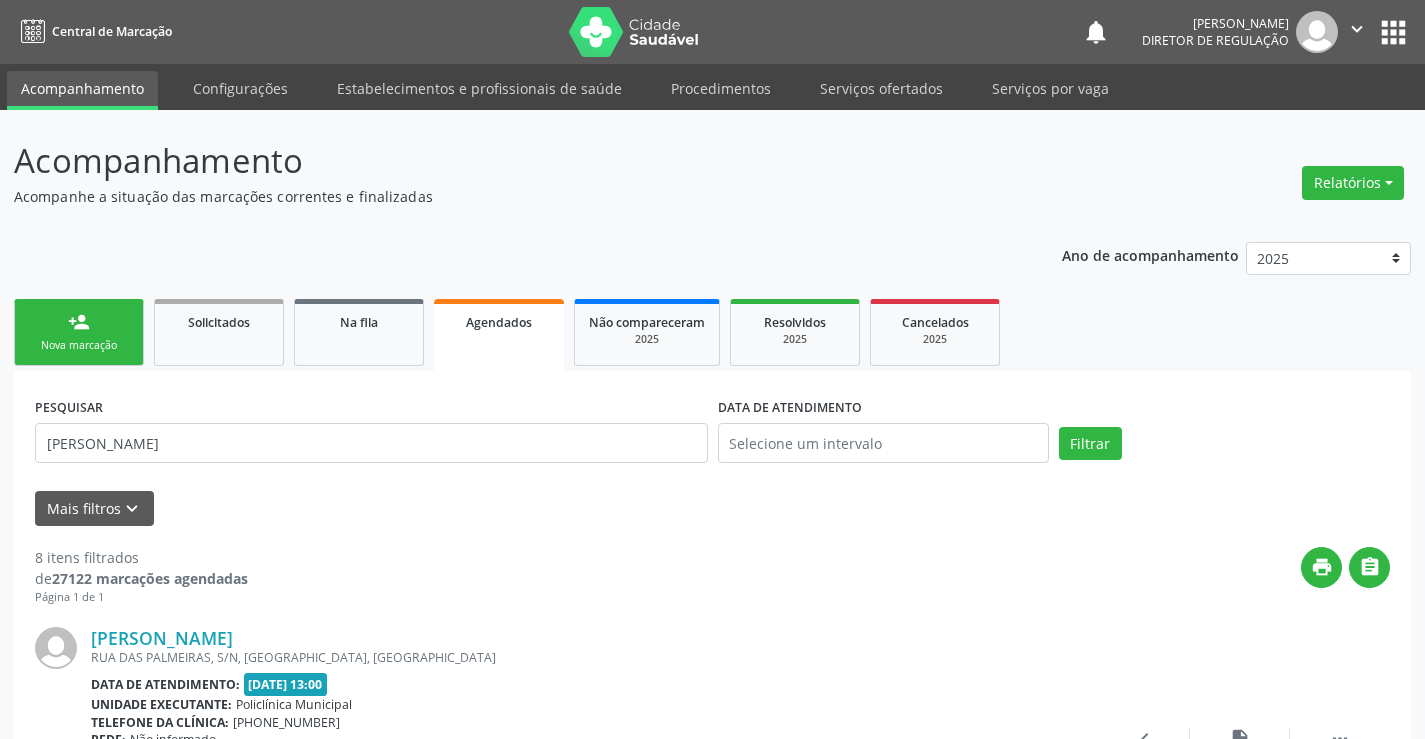 click on "person_add" at bounding box center (79, 322) 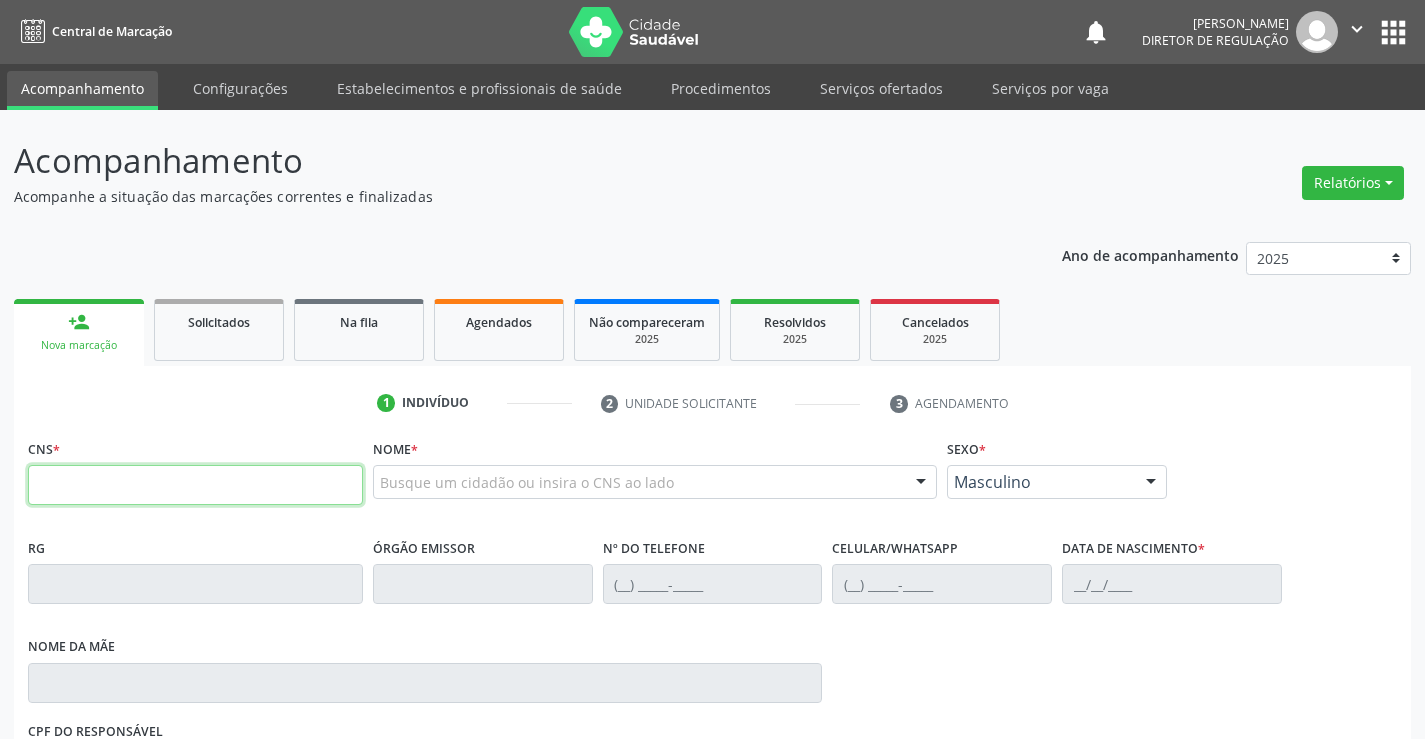 click at bounding box center [195, 485] 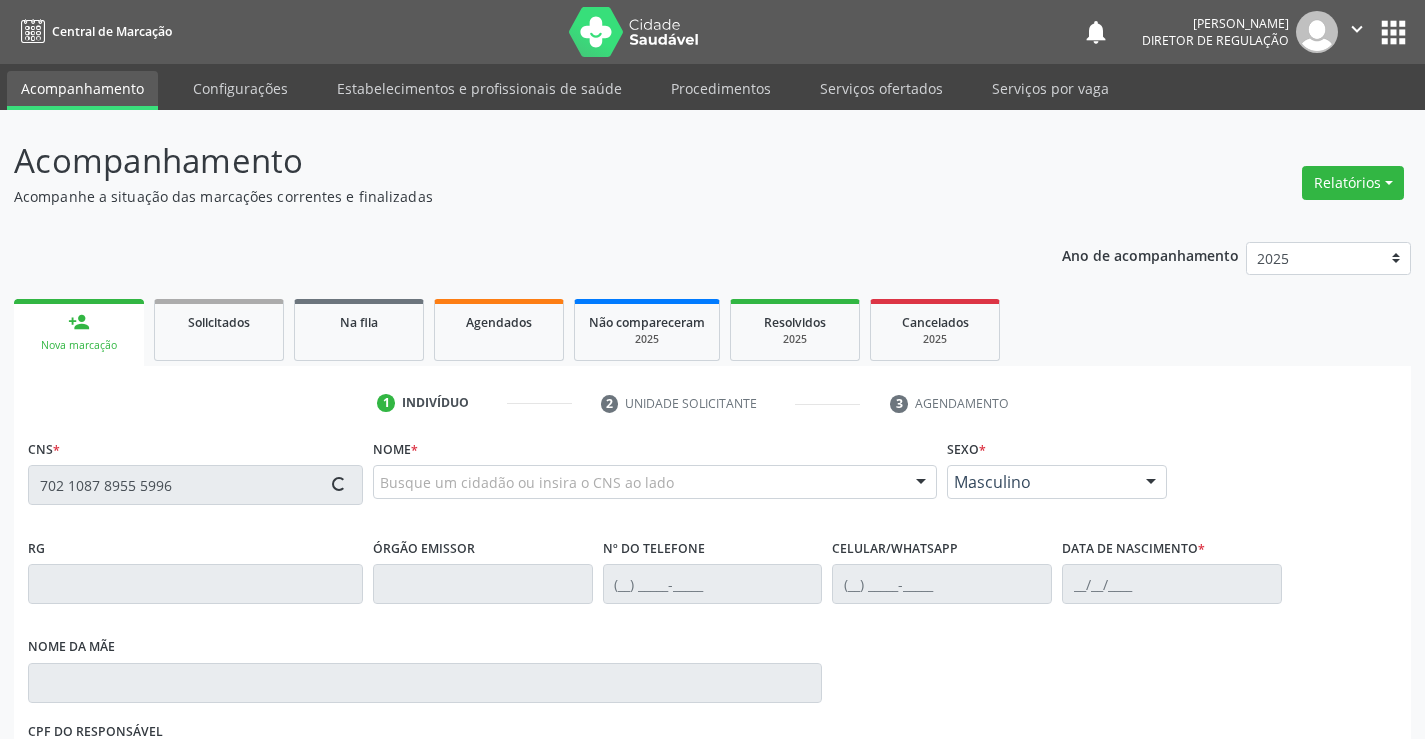 type on "702 1087 8955 5996" 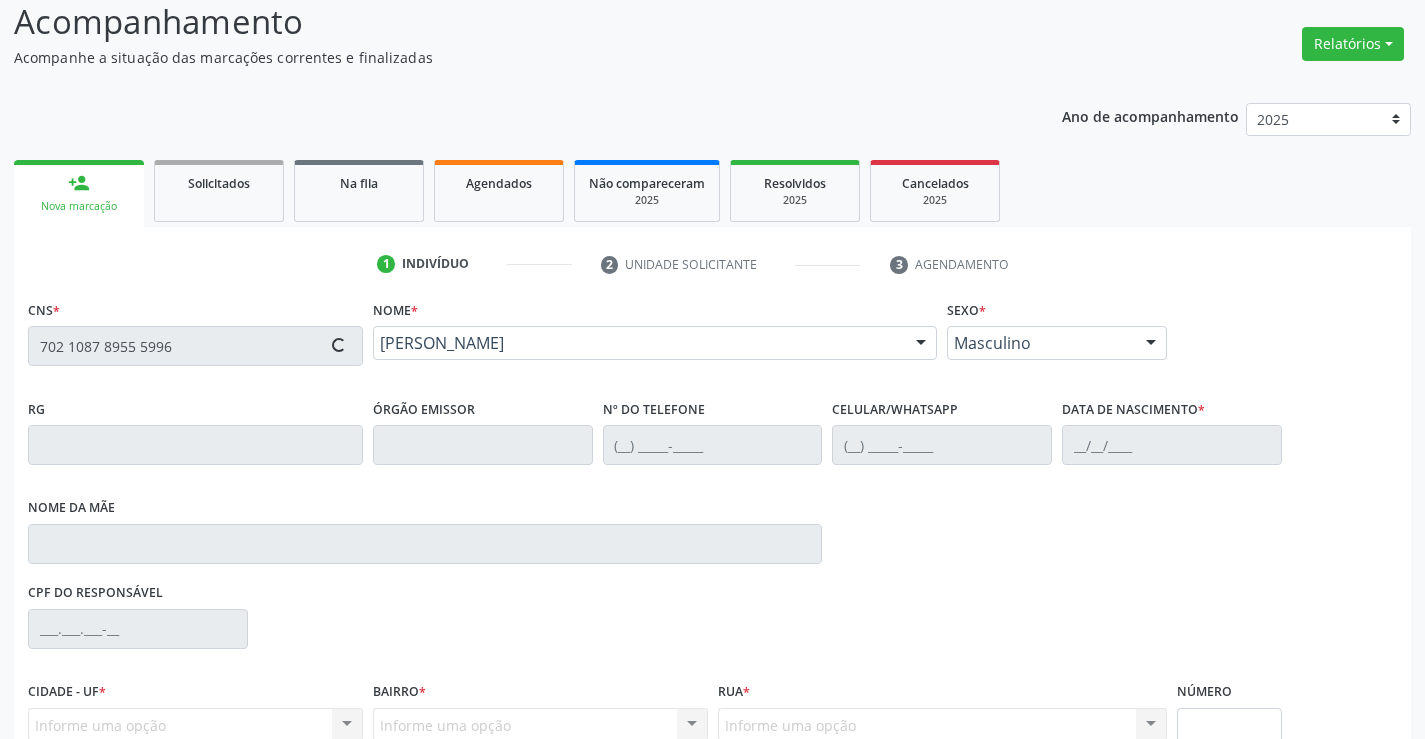 scroll, scrollTop: 331, scrollLeft: 0, axis: vertical 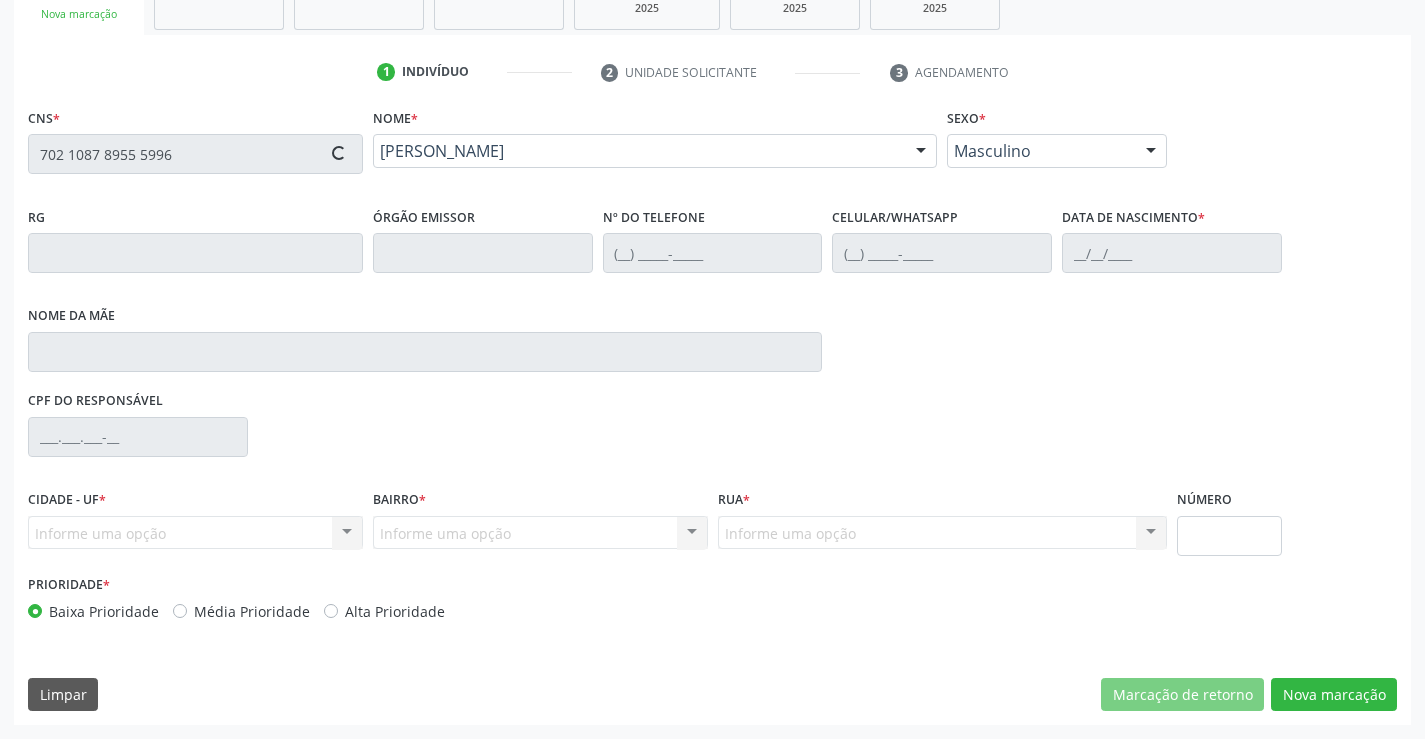 type on "(74) 99126-6735" 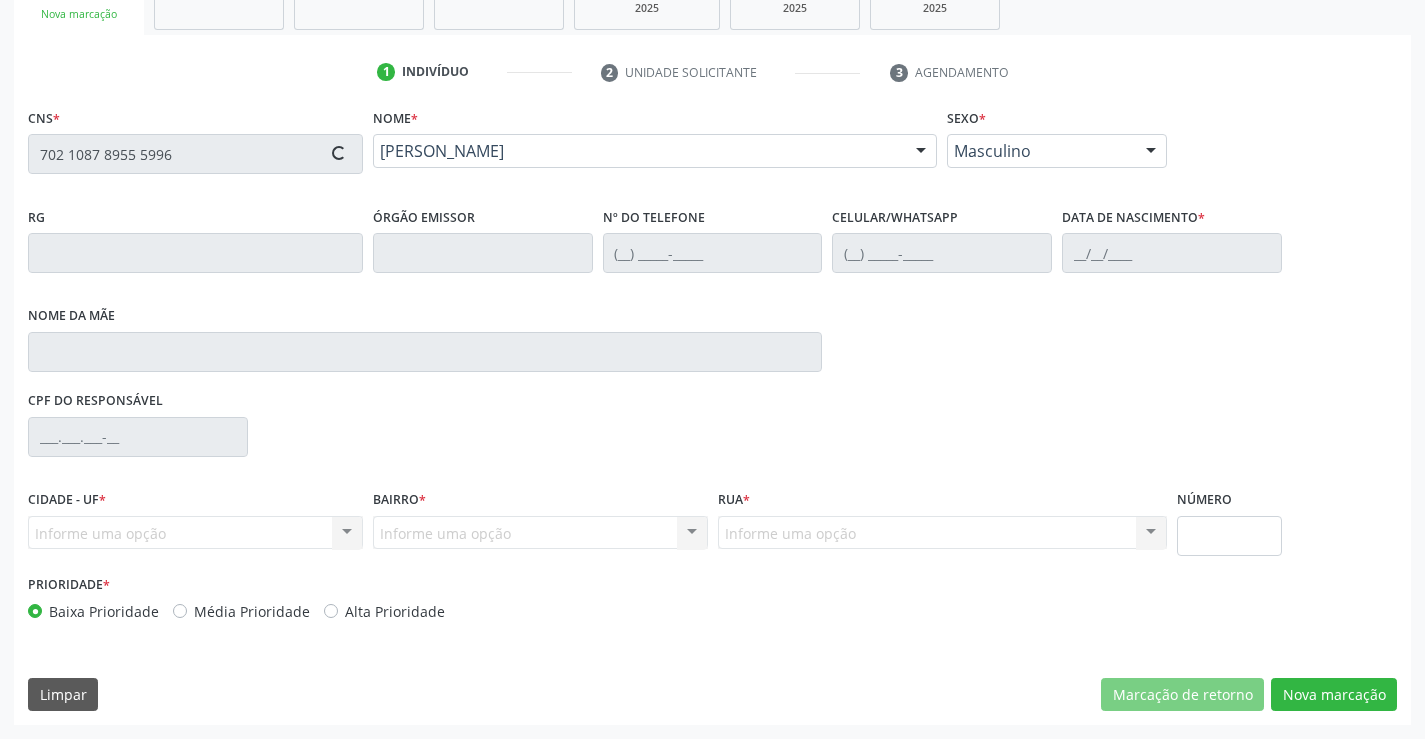 type on "10/10/1974" 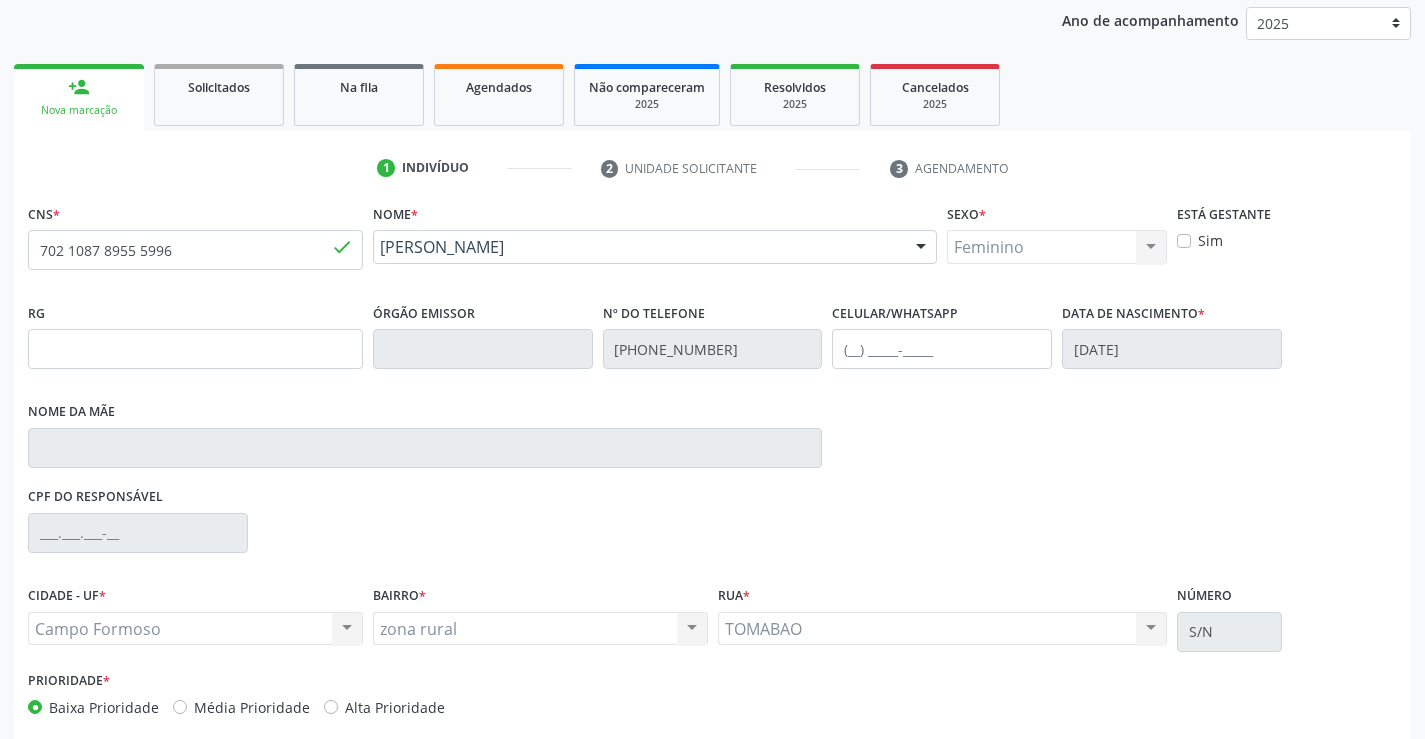 scroll, scrollTop: 0, scrollLeft: 0, axis: both 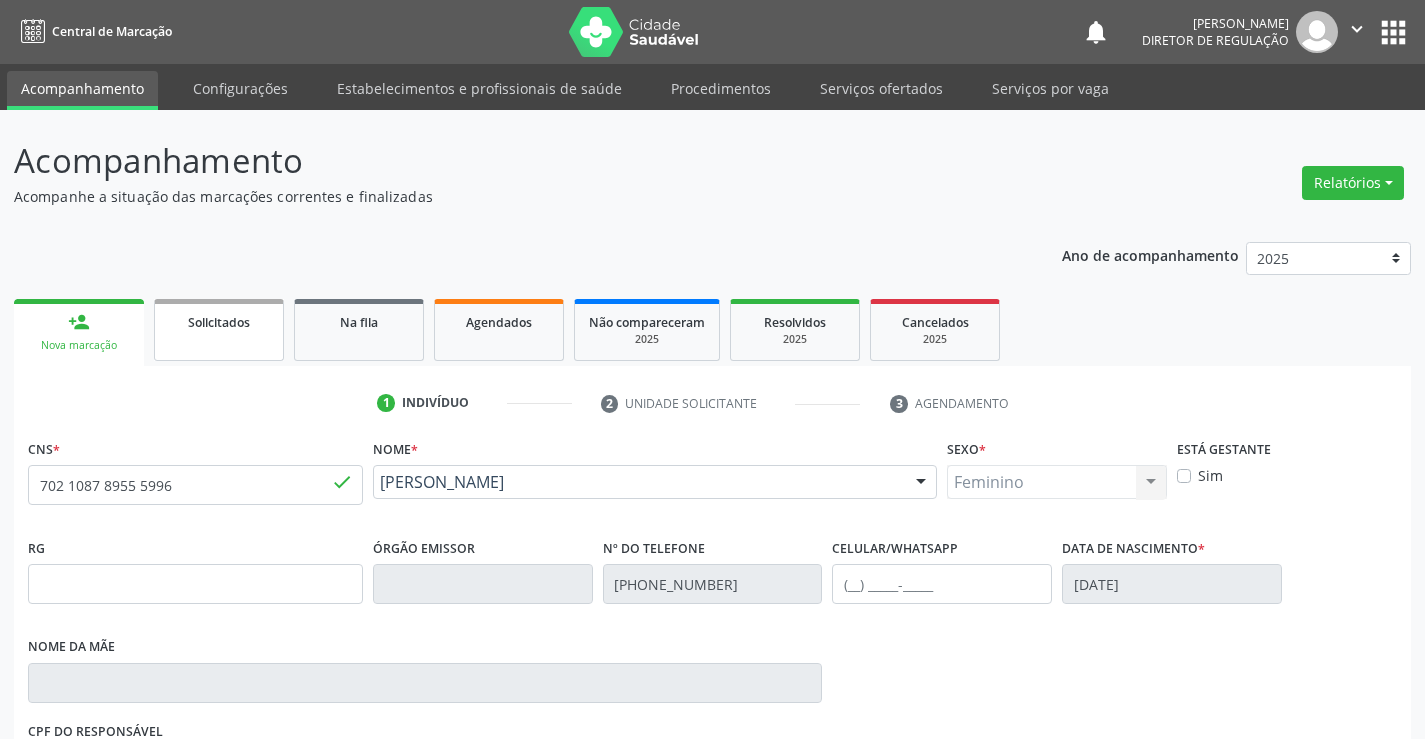 click on "Solicitados" at bounding box center [219, 330] 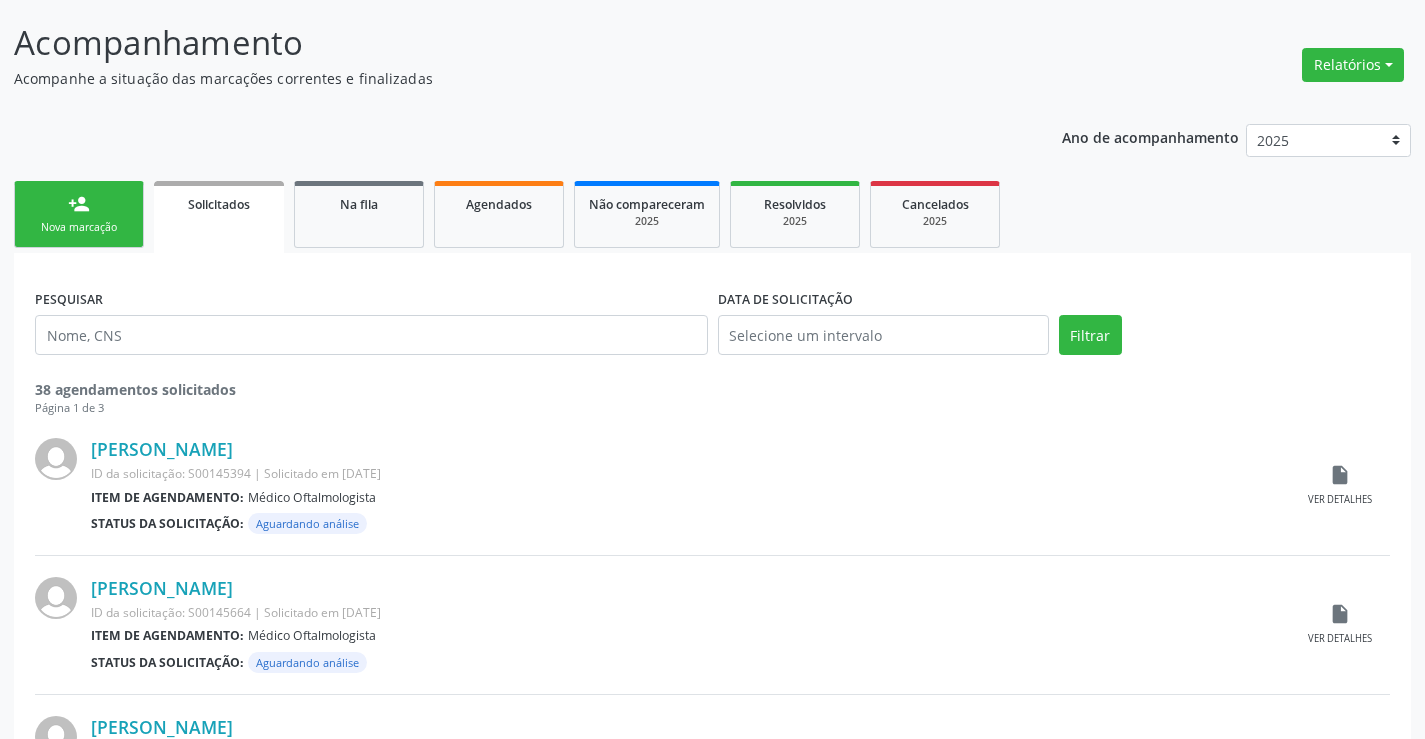 scroll, scrollTop: 0, scrollLeft: 0, axis: both 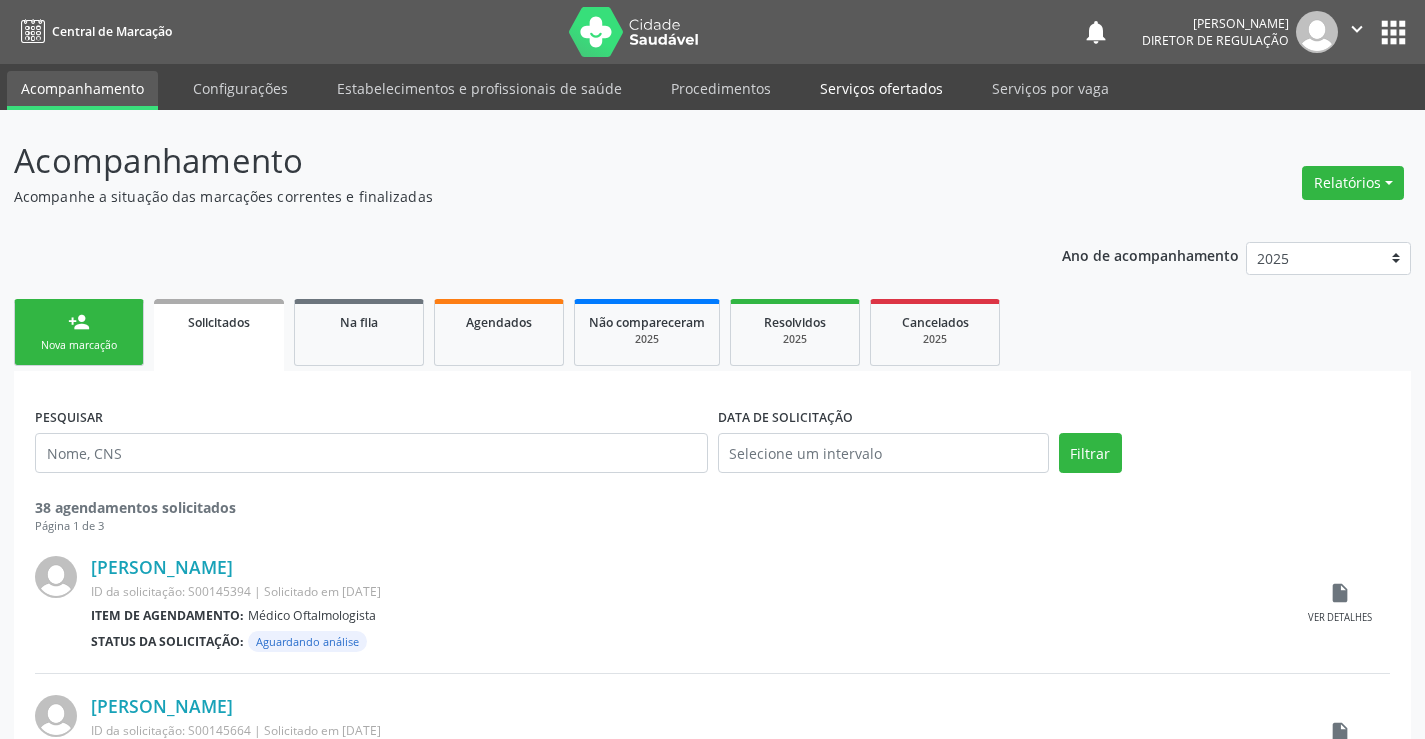 click on "Serviços ofertados" at bounding box center [881, 88] 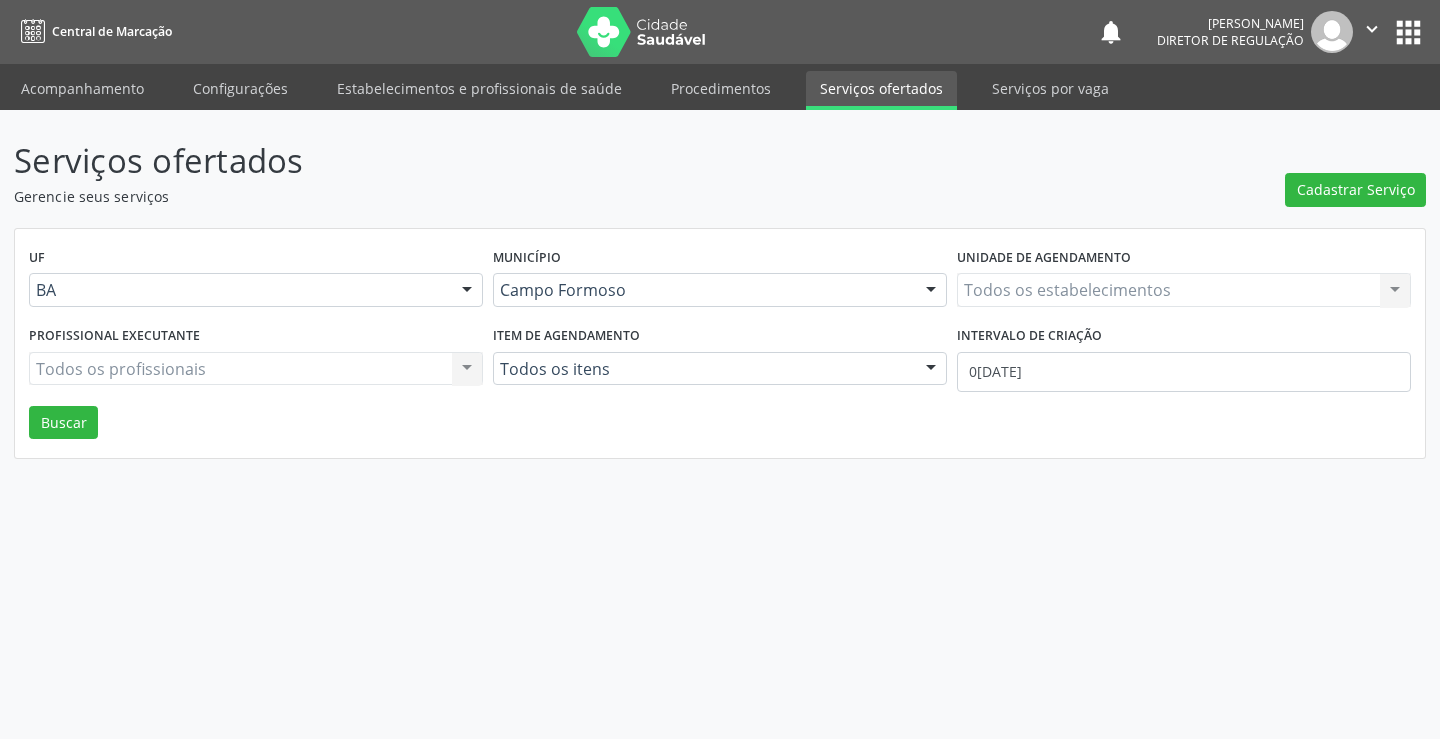 click on "Todos os estabelecimentos         Todos os estabelecimentos
Nenhum resultado encontrado para: "   "
Não há nenhuma opção para ser exibida." at bounding box center (1184, 290) 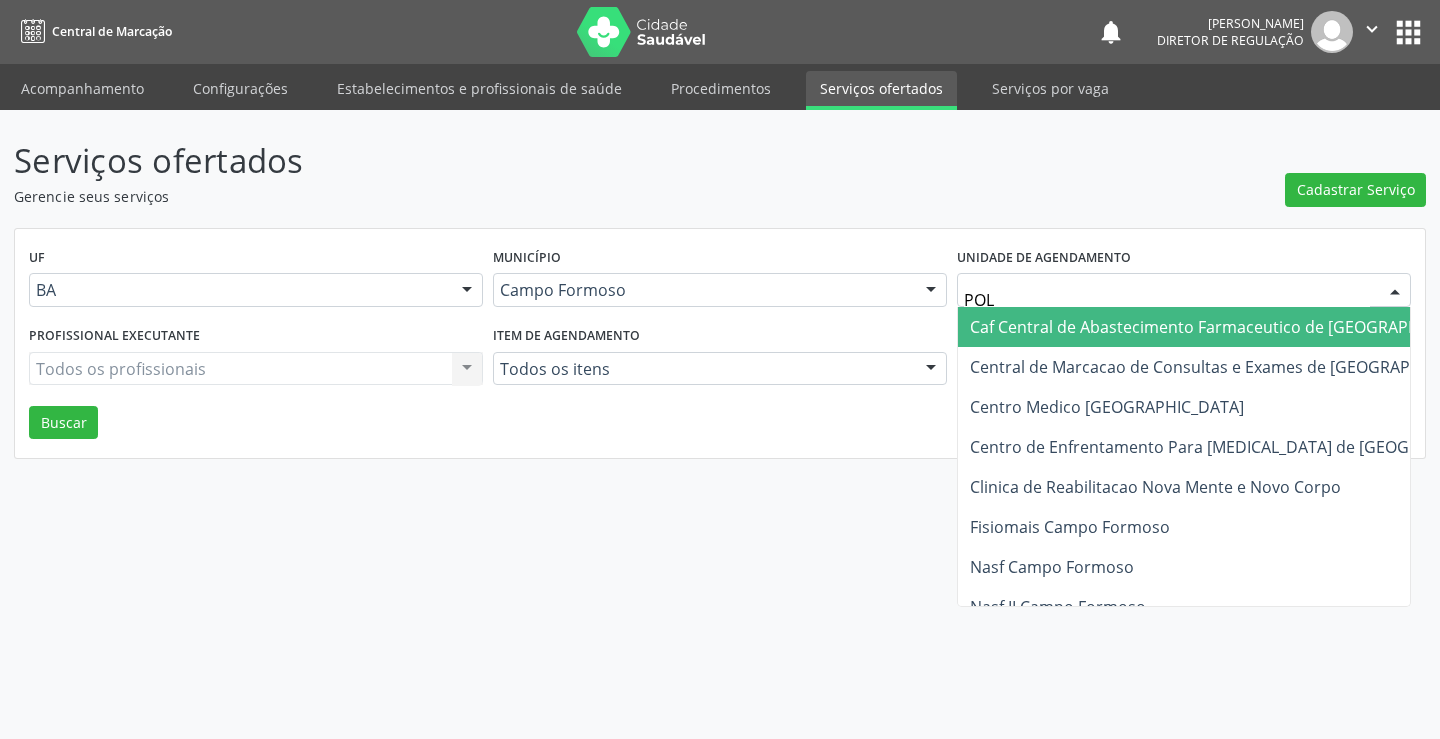 type on "POLI" 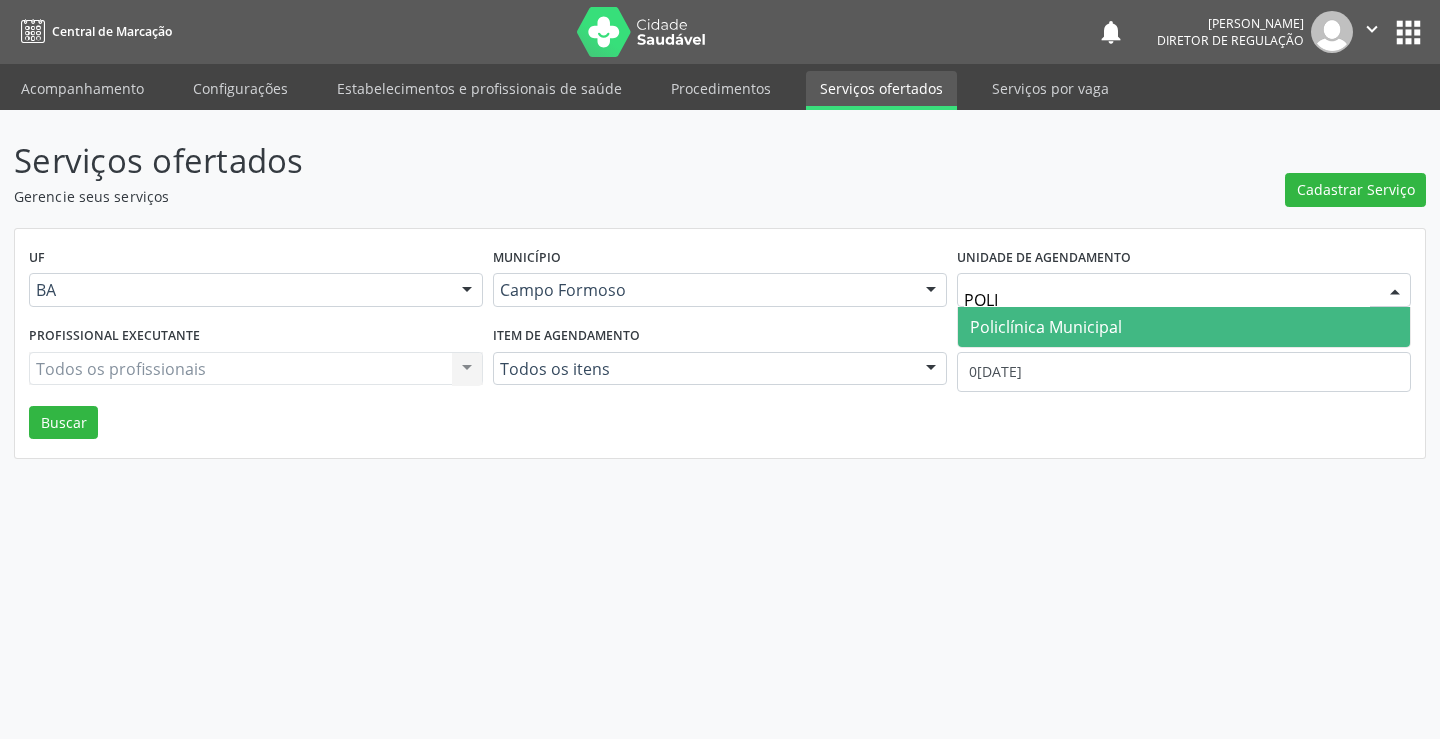 click on "Policlínica Municipal" at bounding box center [1046, 327] 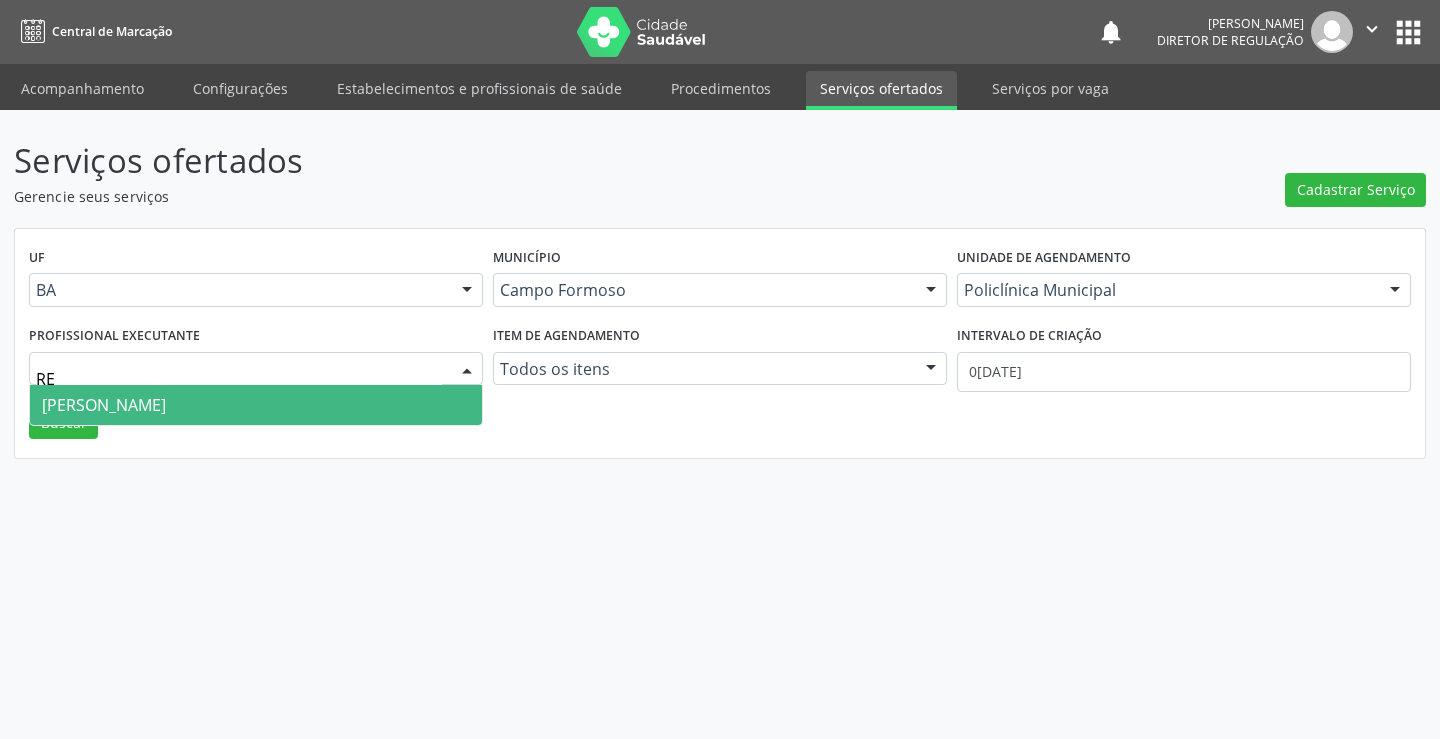 type on "R" 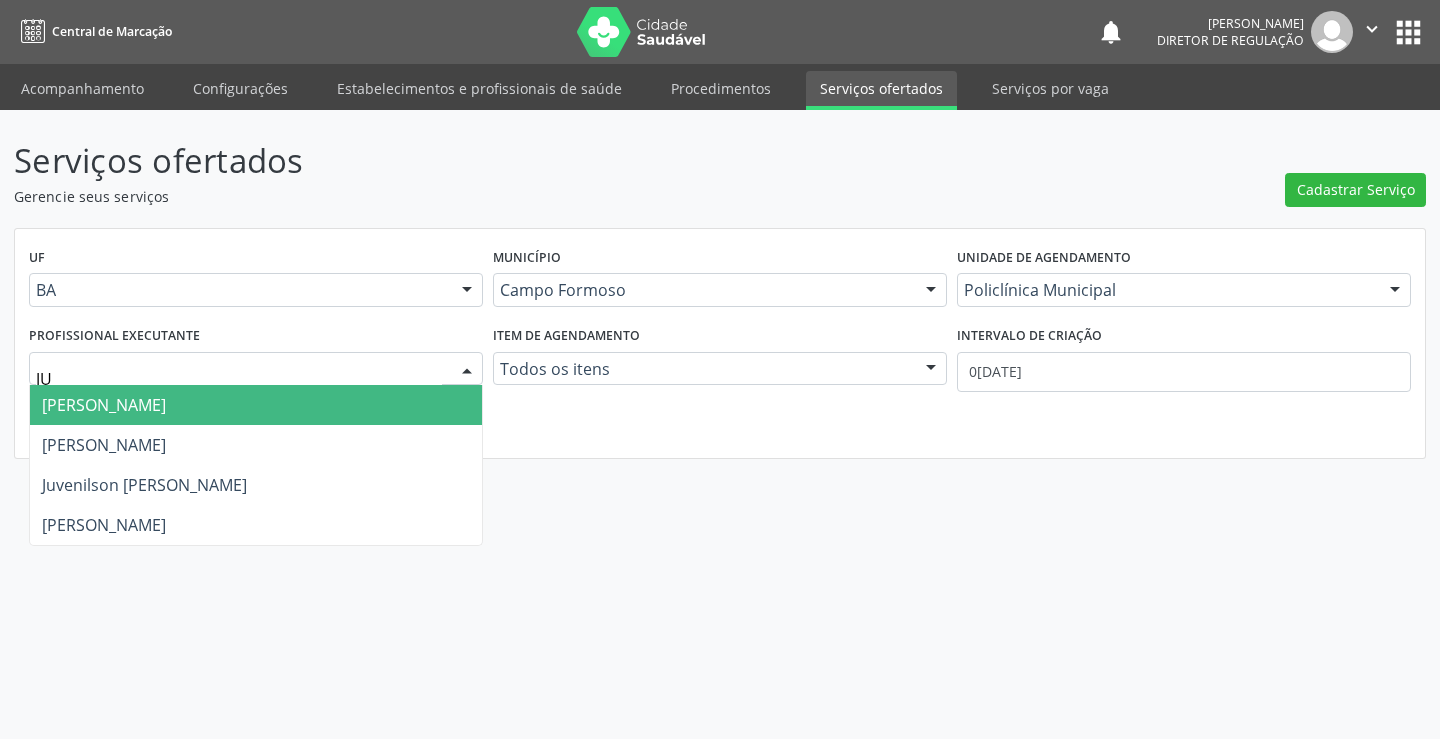 type on "JUV" 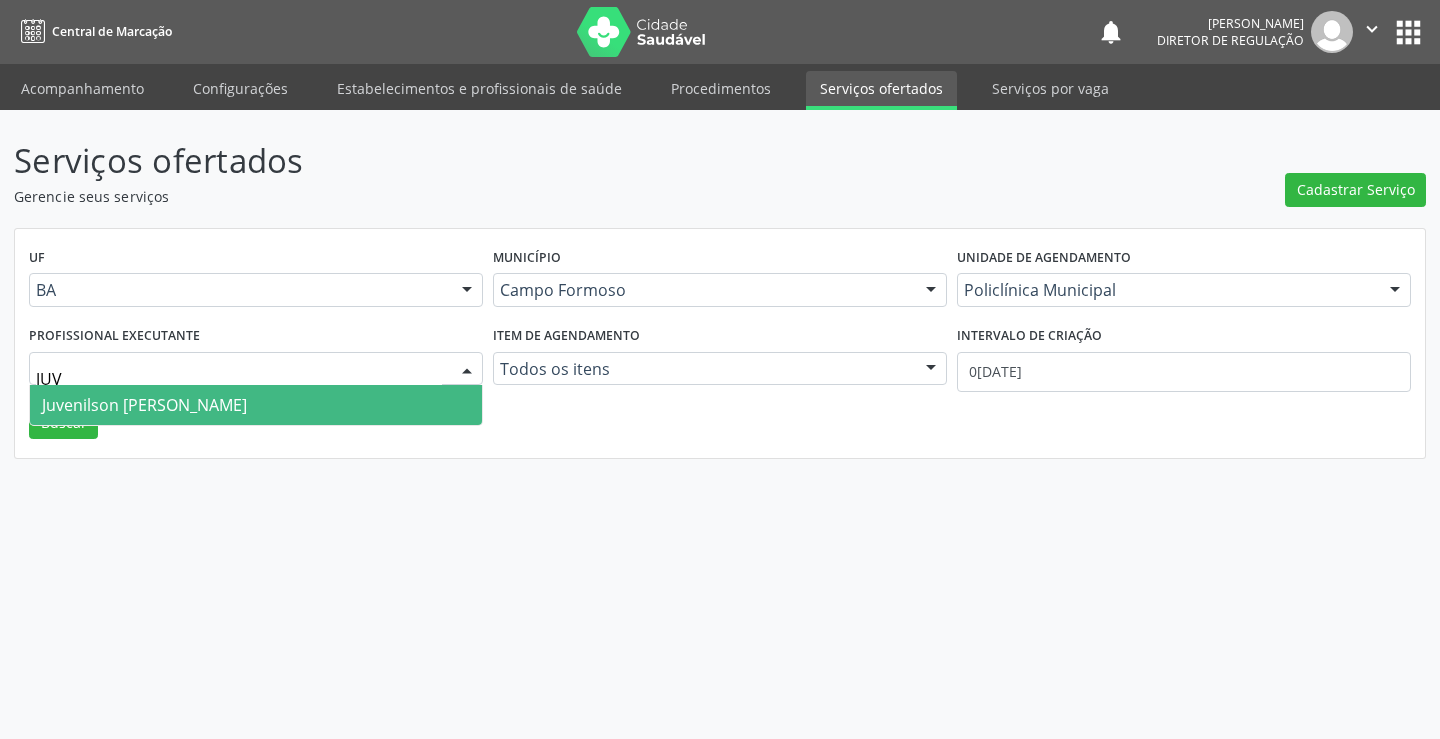 drag, startPoint x: 237, startPoint y: 395, endPoint x: 885, endPoint y: 389, distance: 648.0278 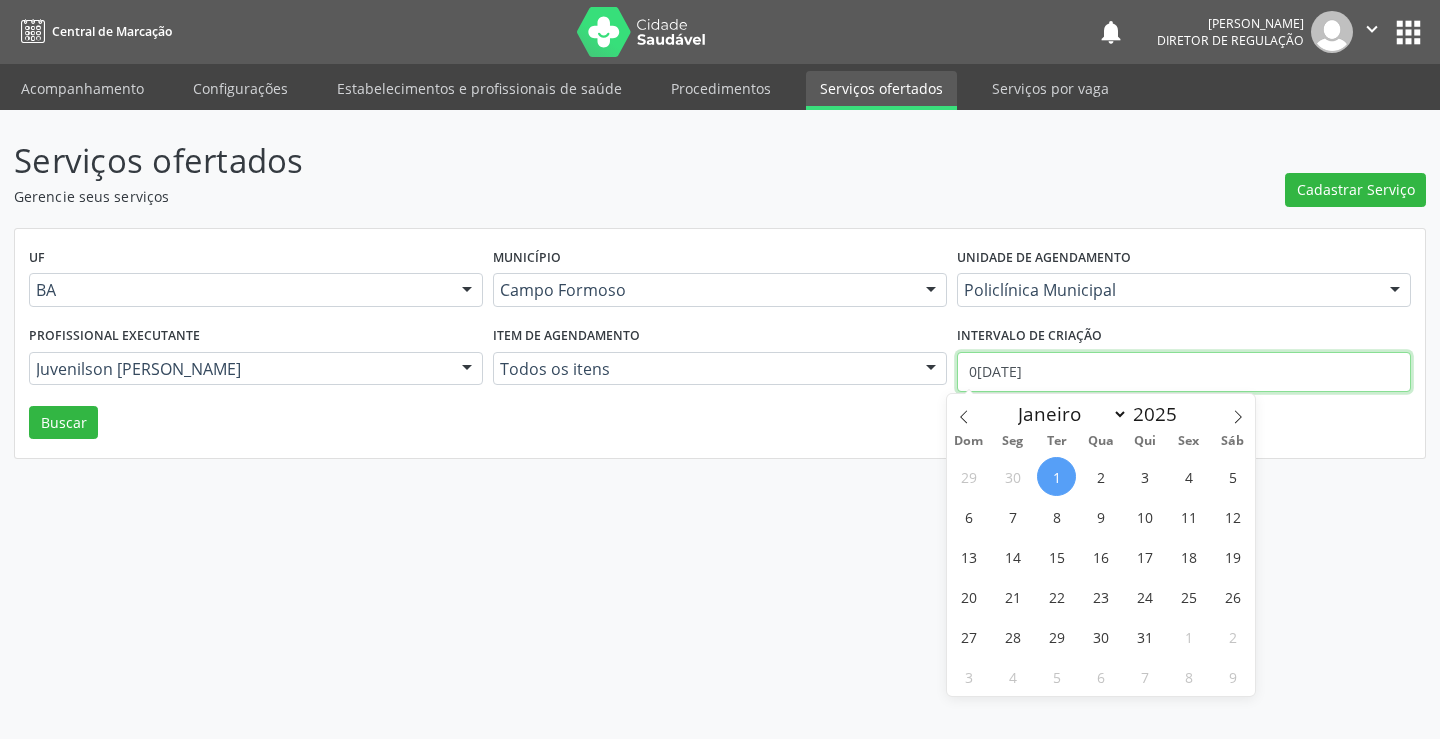 click on "[DATE]" at bounding box center [1184, 372] 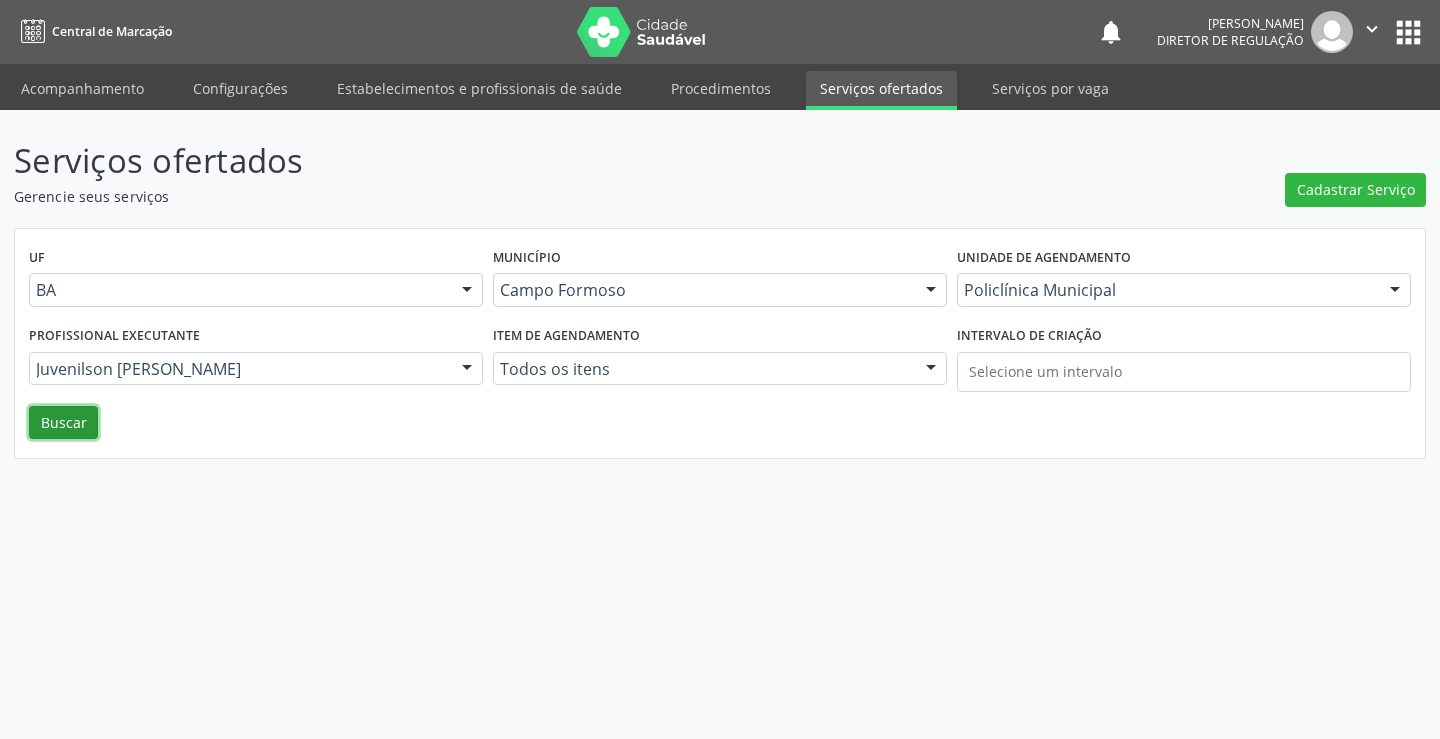 click on "Buscar" at bounding box center (63, 423) 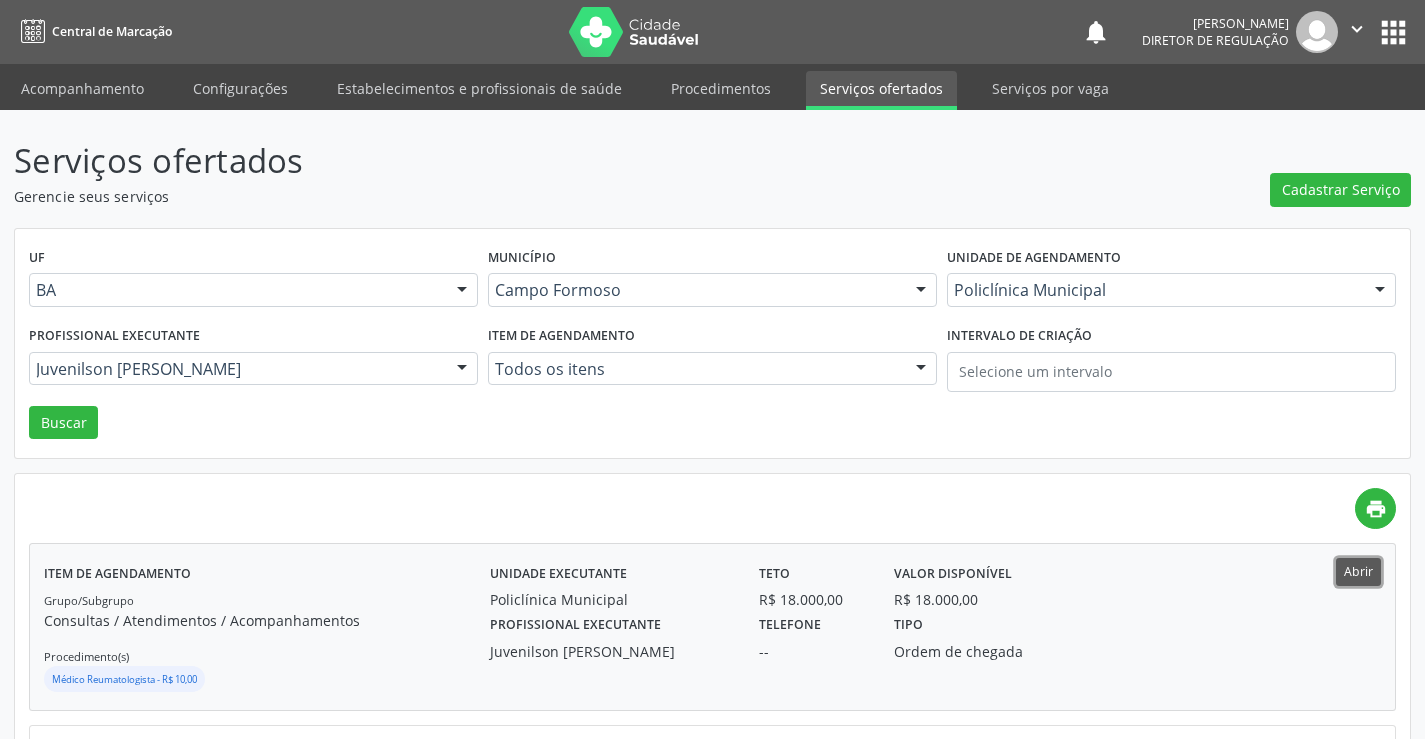 click on "Abrir" at bounding box center (1358, 571) 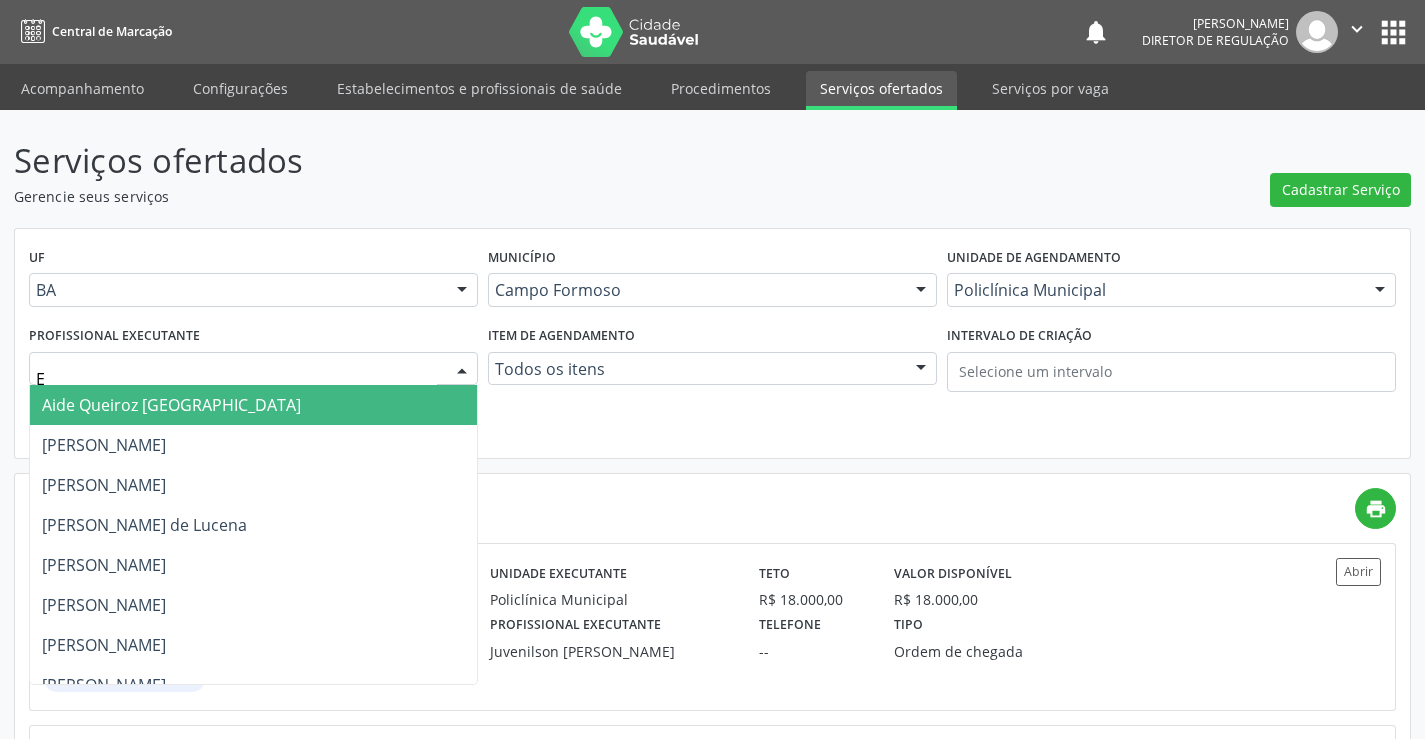type on "ED" 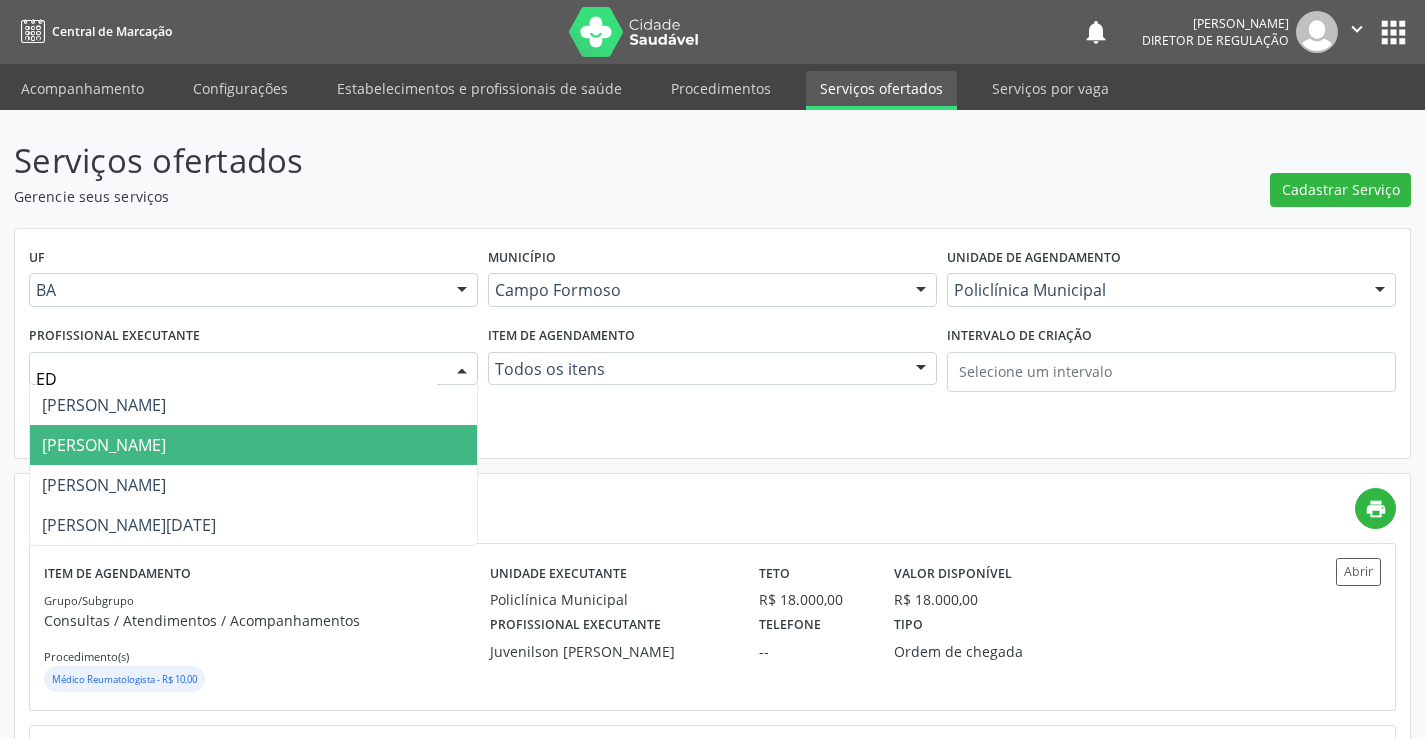 click on "Edvaldo Alves Costa Neto" at bounding box center (104, 445) 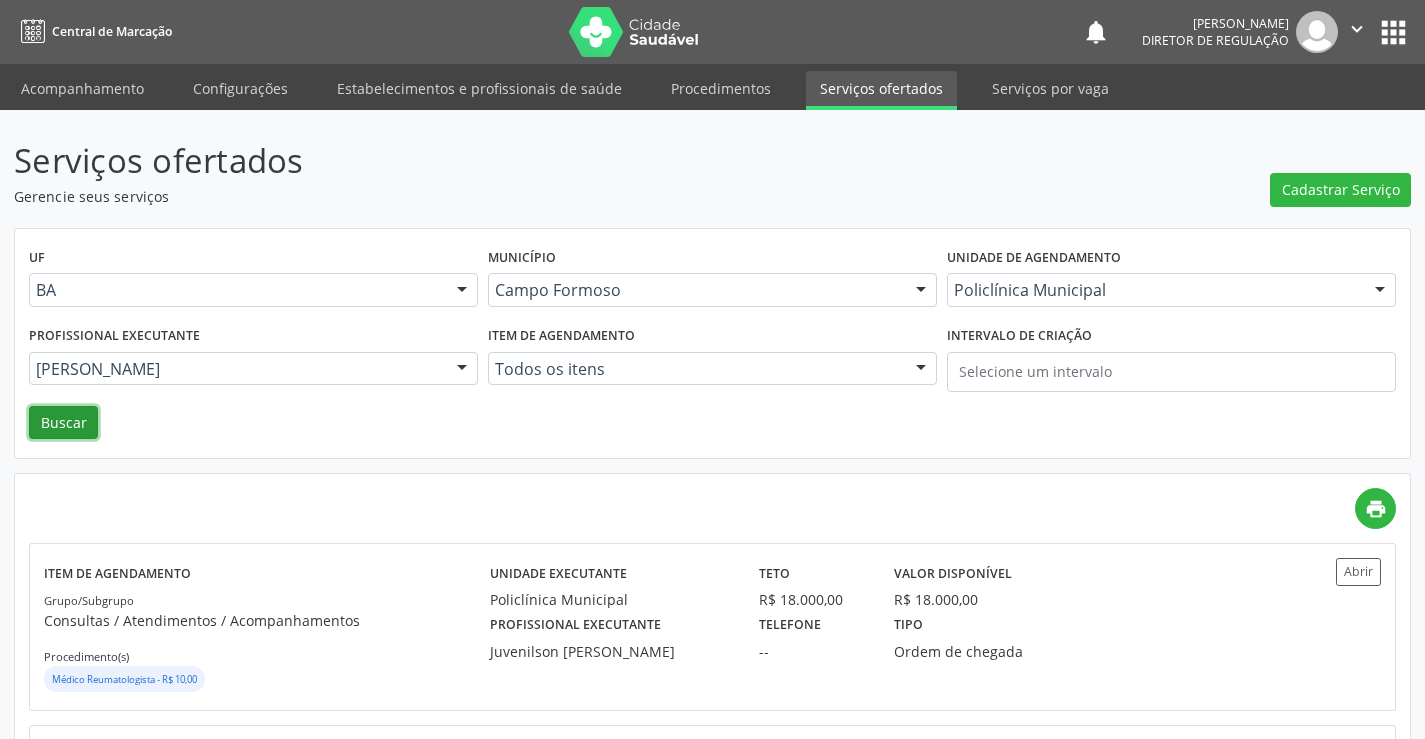click on "Buscar" at bounding box center [63, 423] 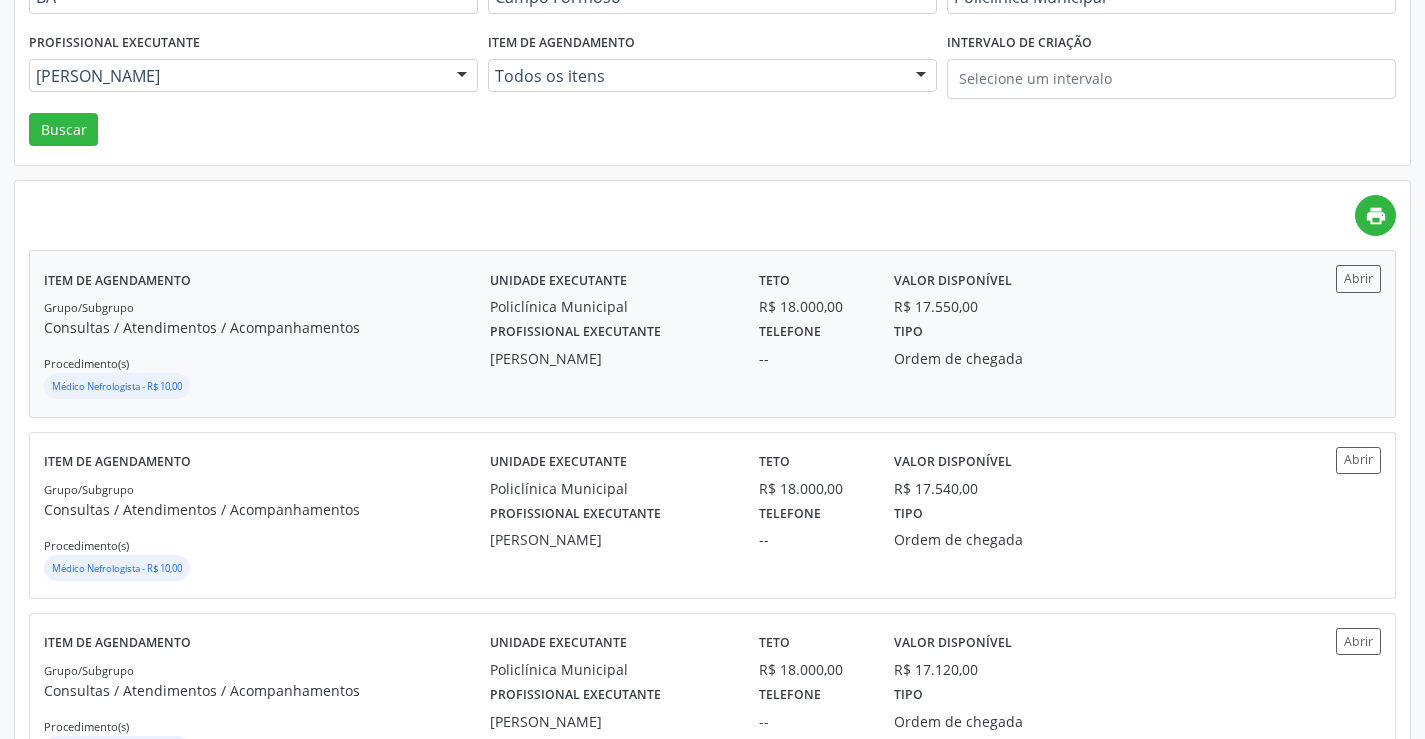 scroll, scrollTop: 300, scrollLeft: 0, axis: vertical 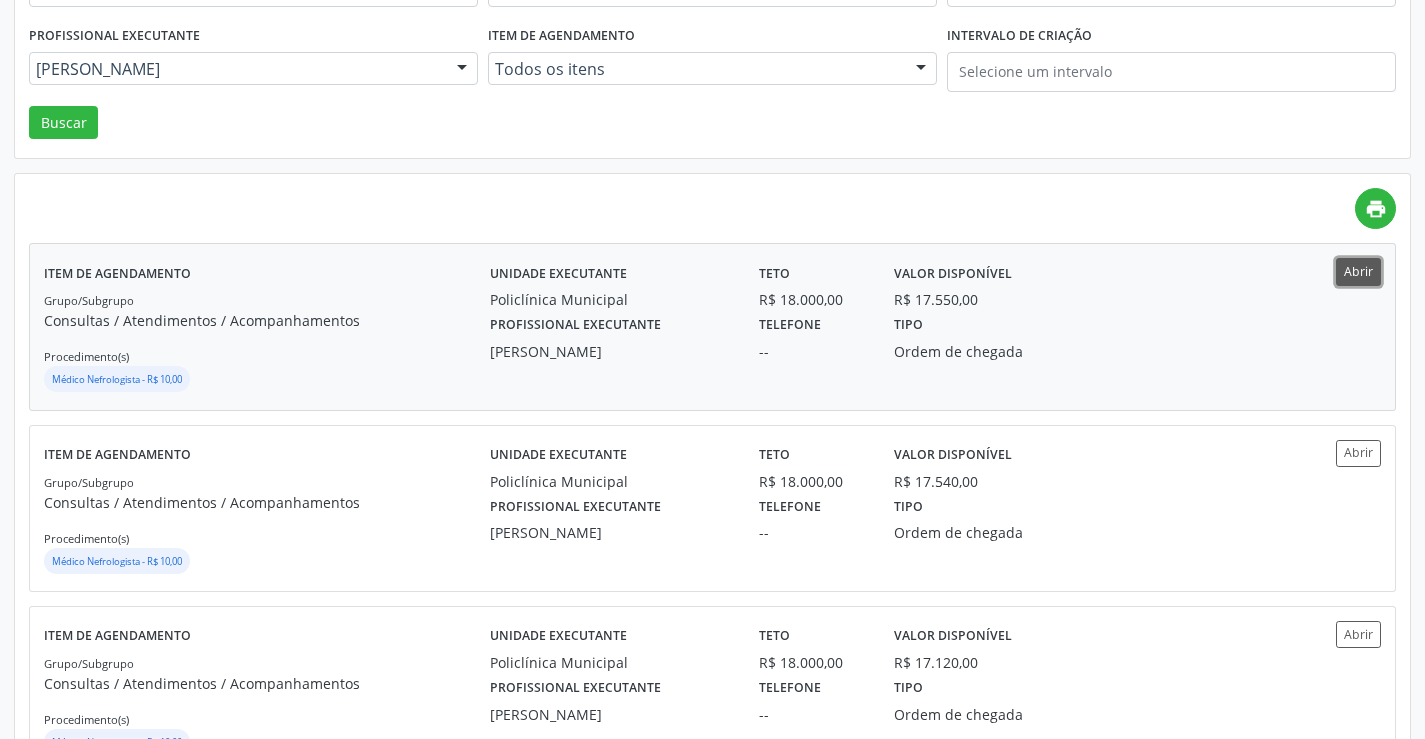 click on "Abrir" at bounding box center [1358, 271] 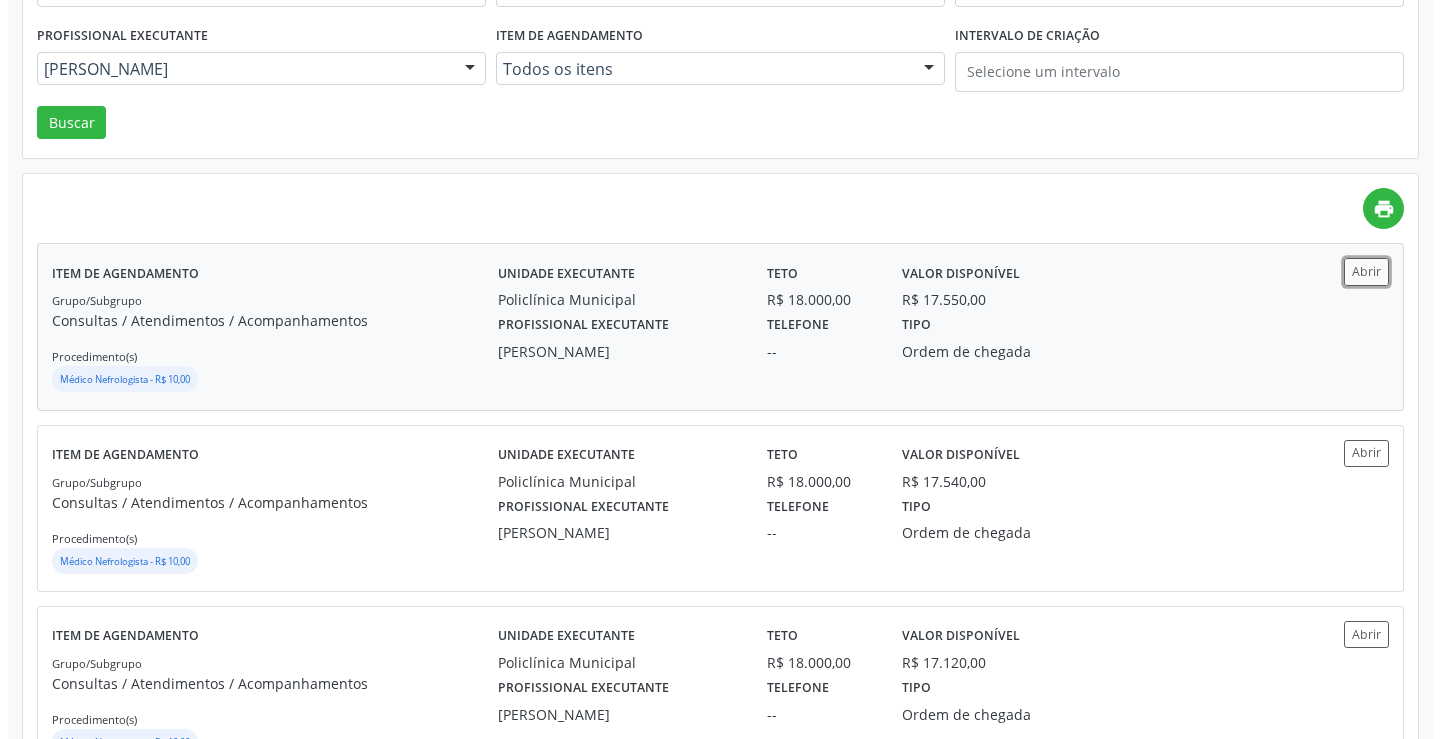 scroll, scrollTop: 0, scrollLeft: 0, axis: both 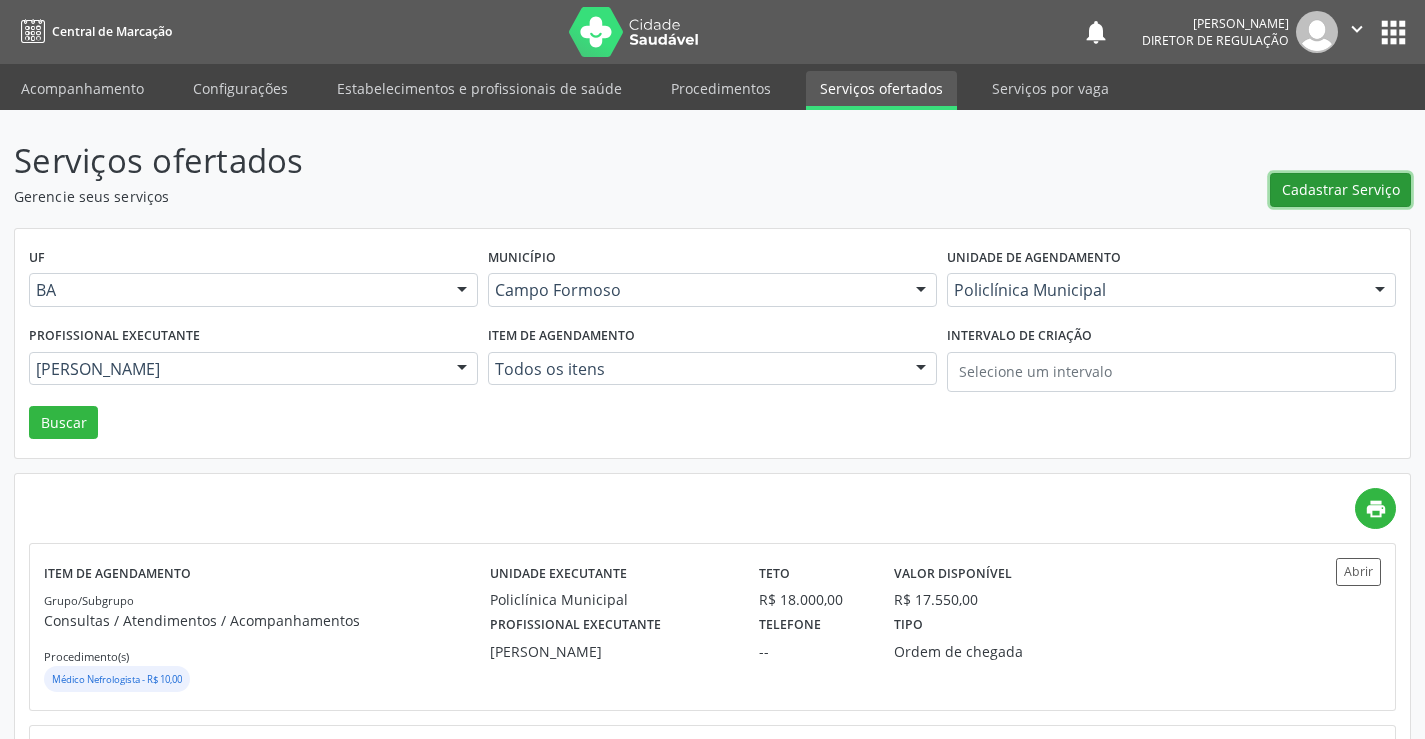 click on "Cadastrar Serviço" at bounding box center [1341, 189] 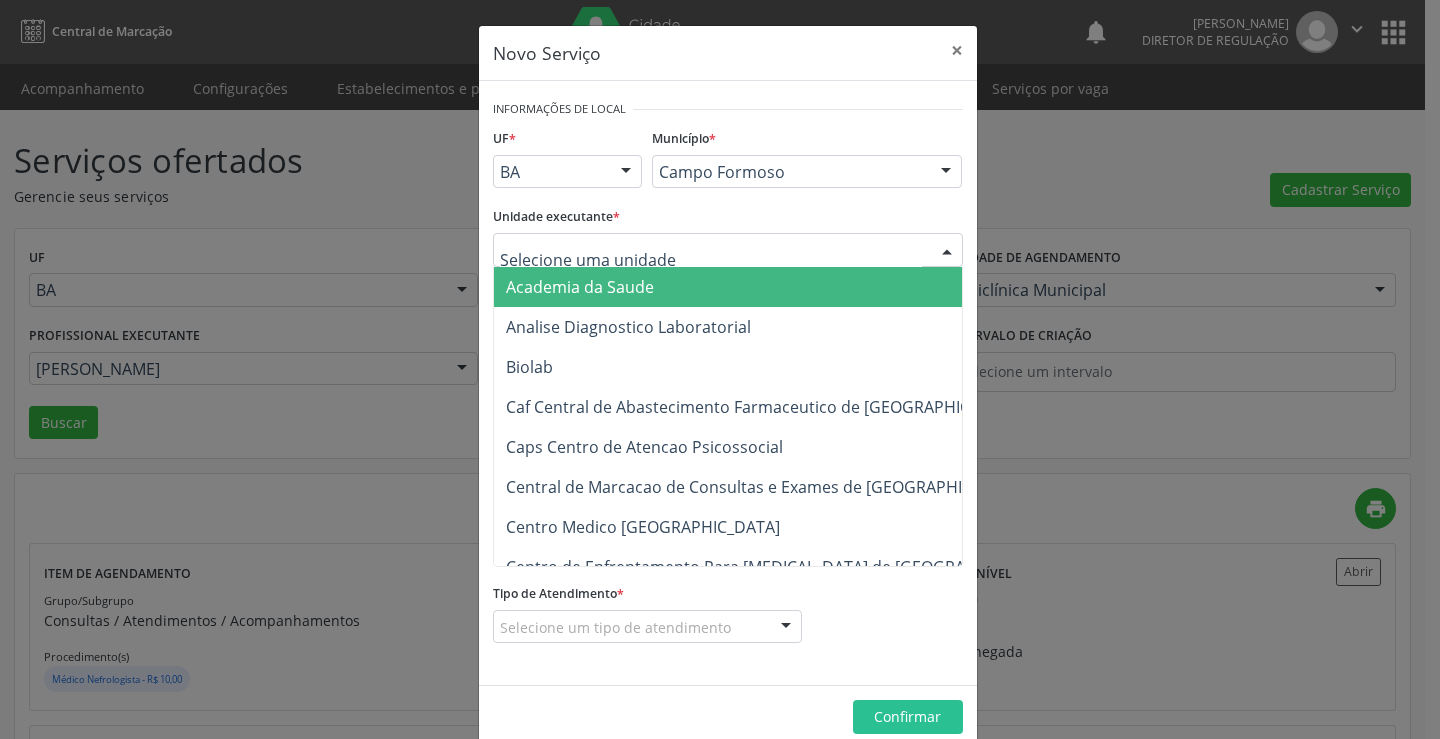 click at bounding box center (728, 250) 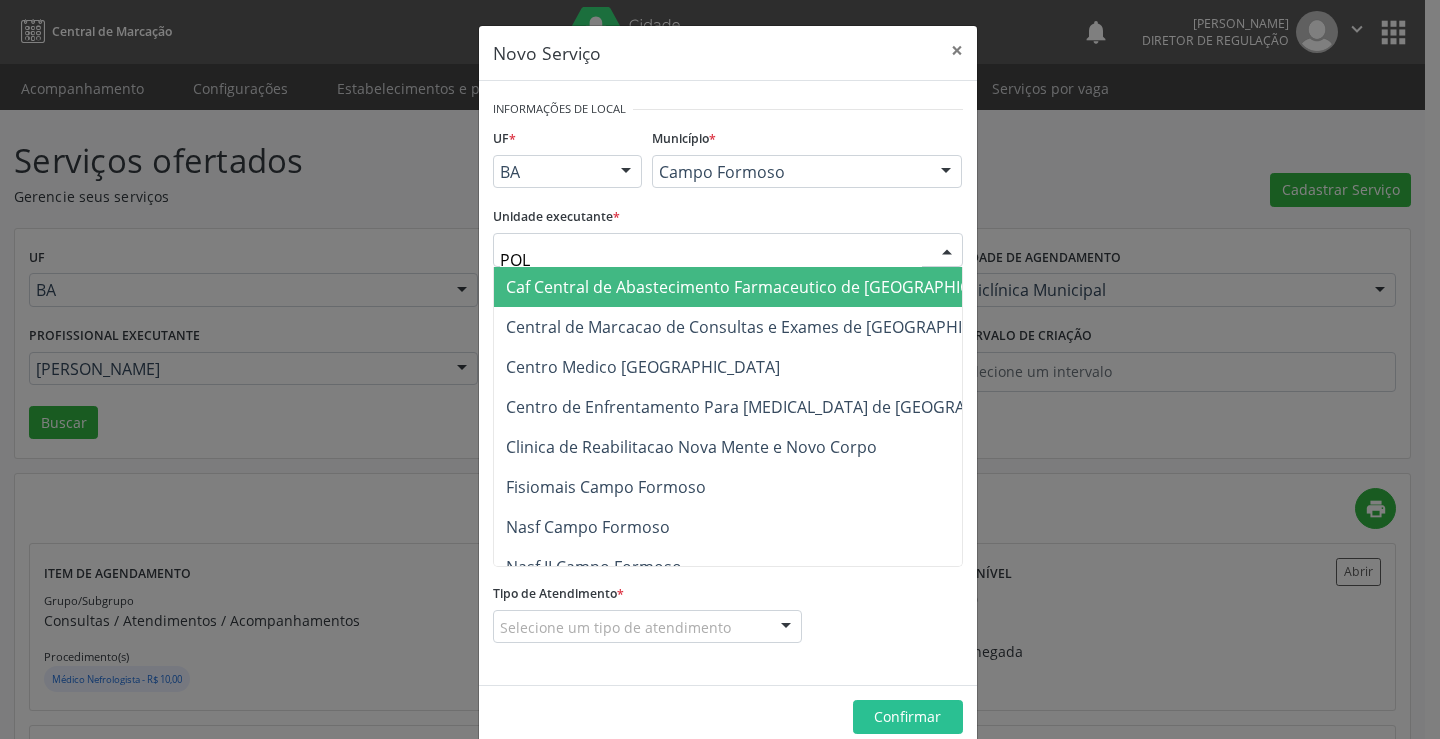 type on "POLI" 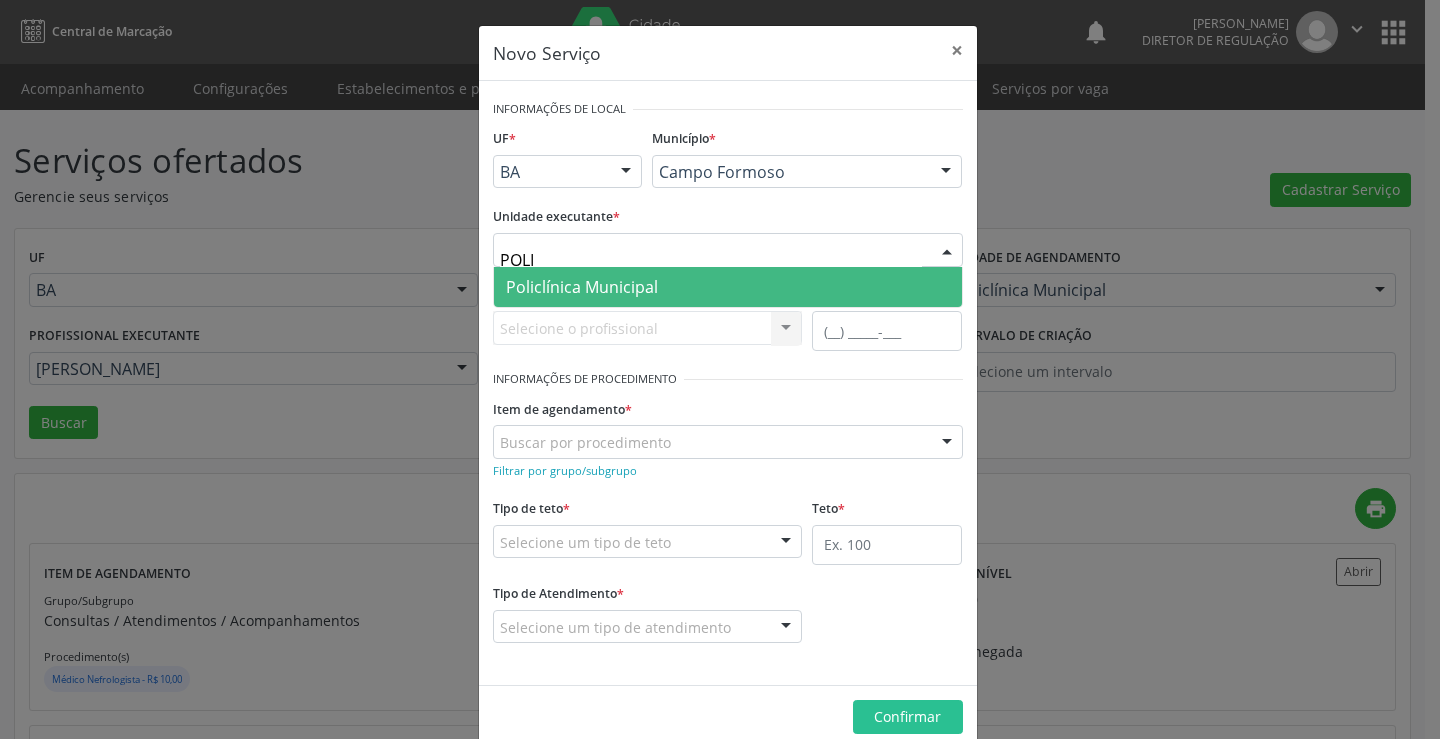 click on "Policlínica Municipal" at bounding box center (582, 287) 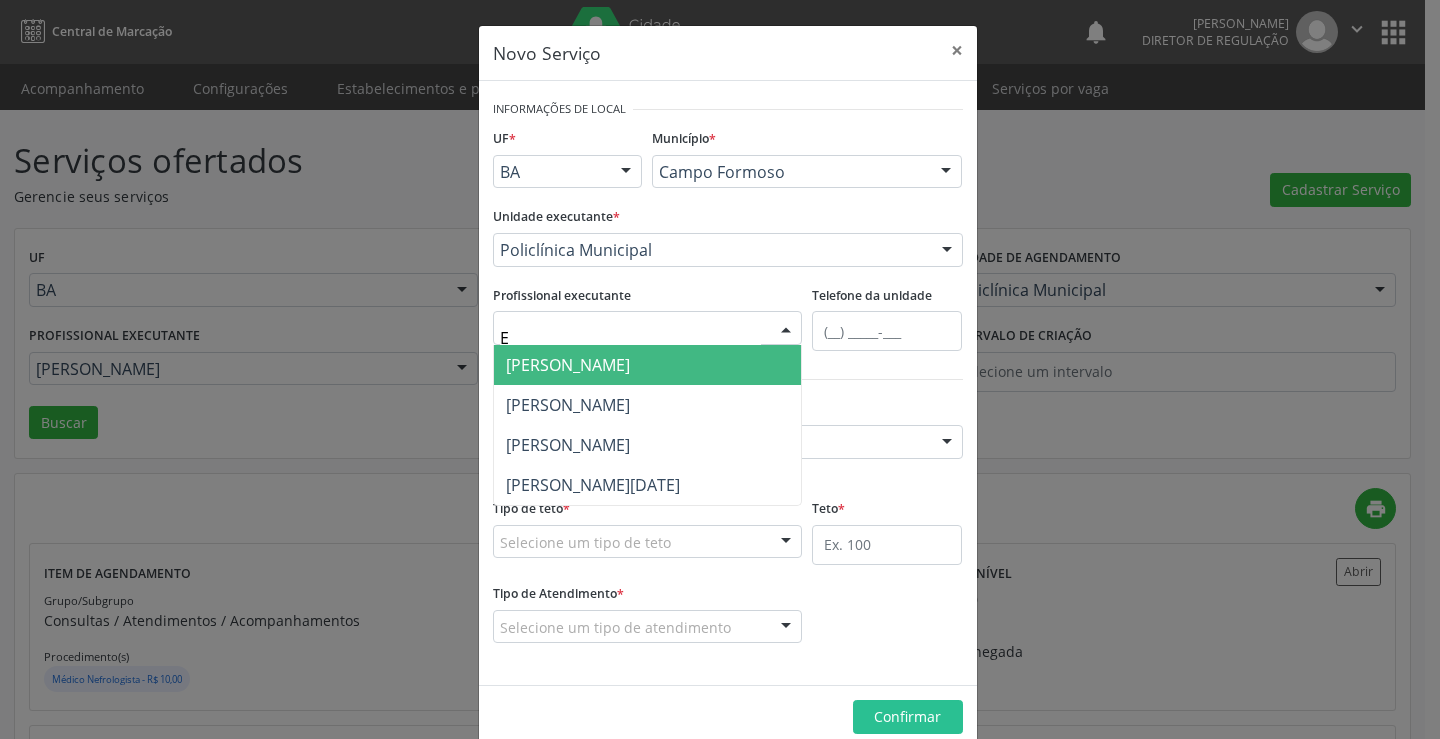 type on "ED" 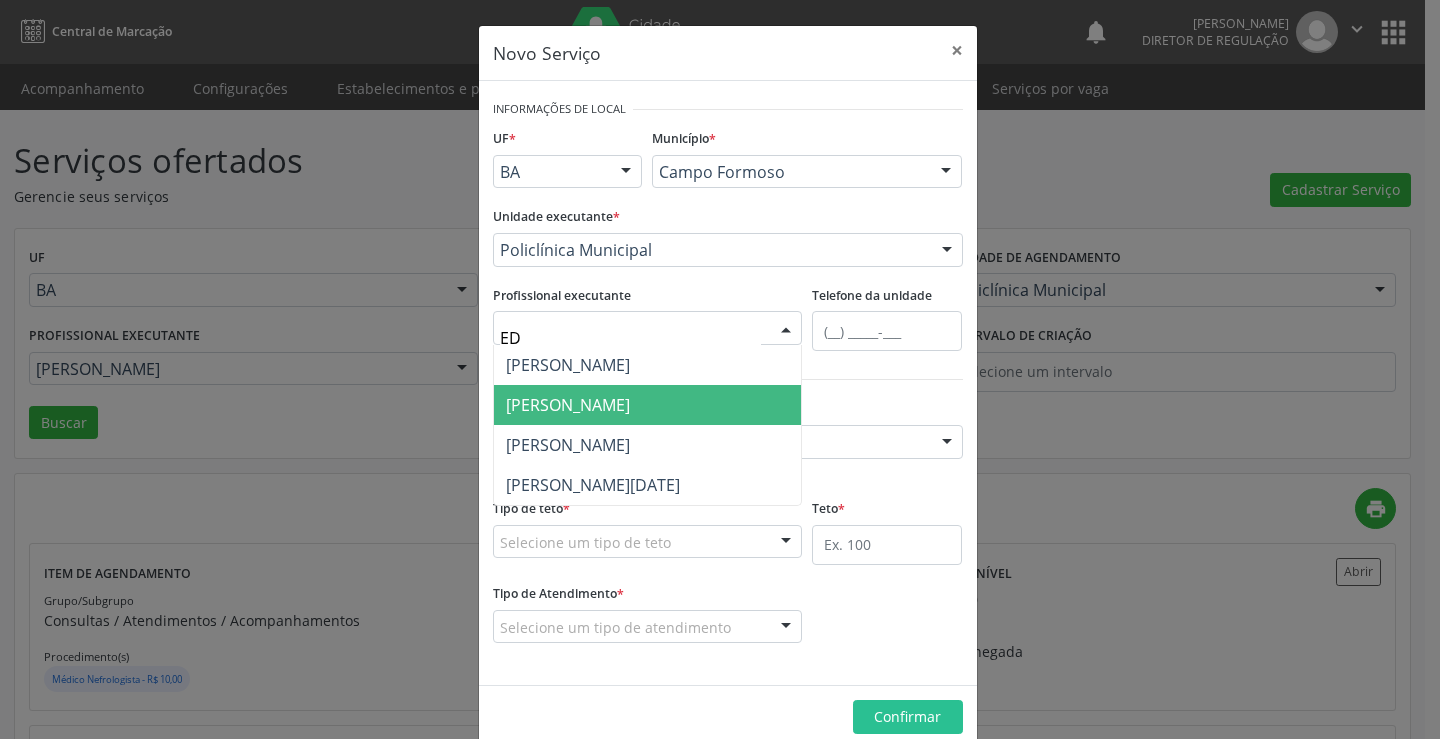 click on "Edvaldo Alves Costa Neto" at bounding box center (648, 405) 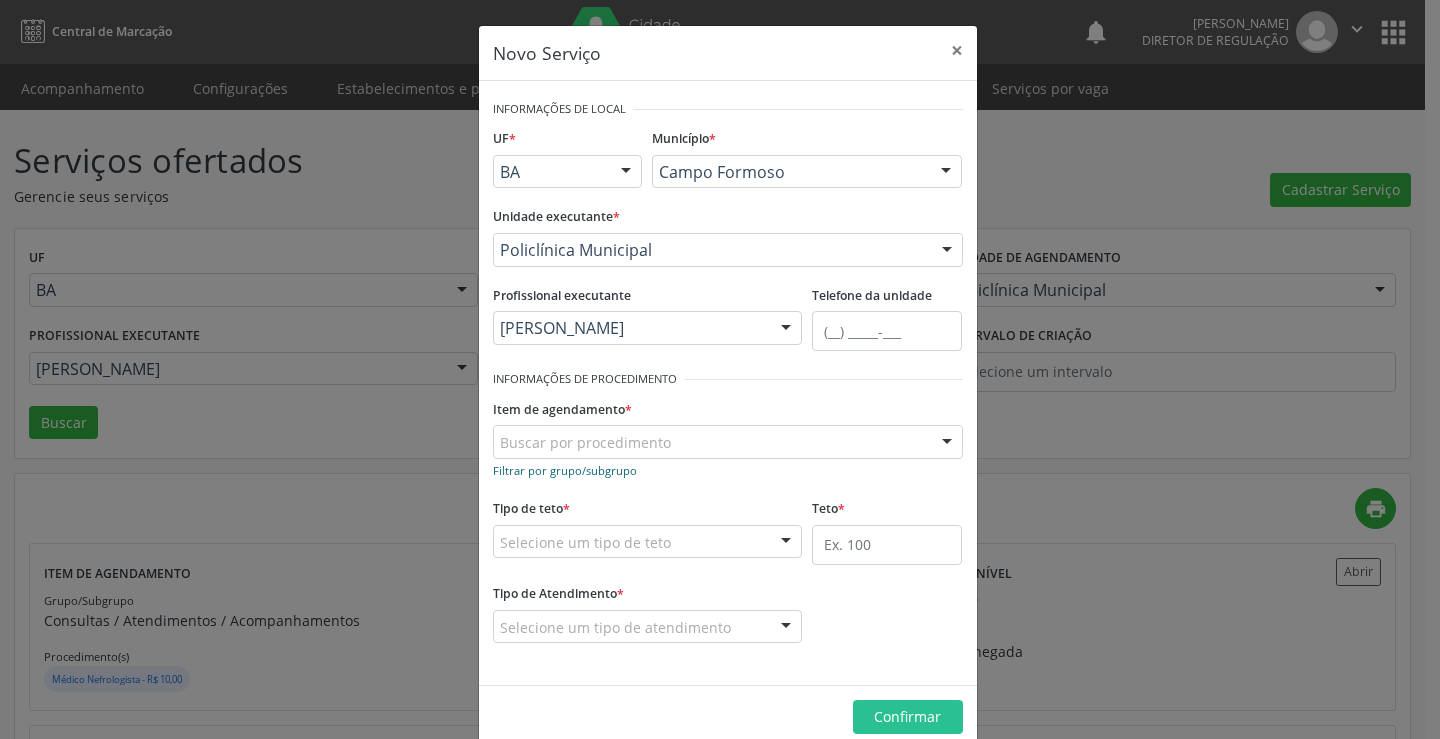 click on "Filtrar por grupo/subgrupo" at bounding box center [565, 470] 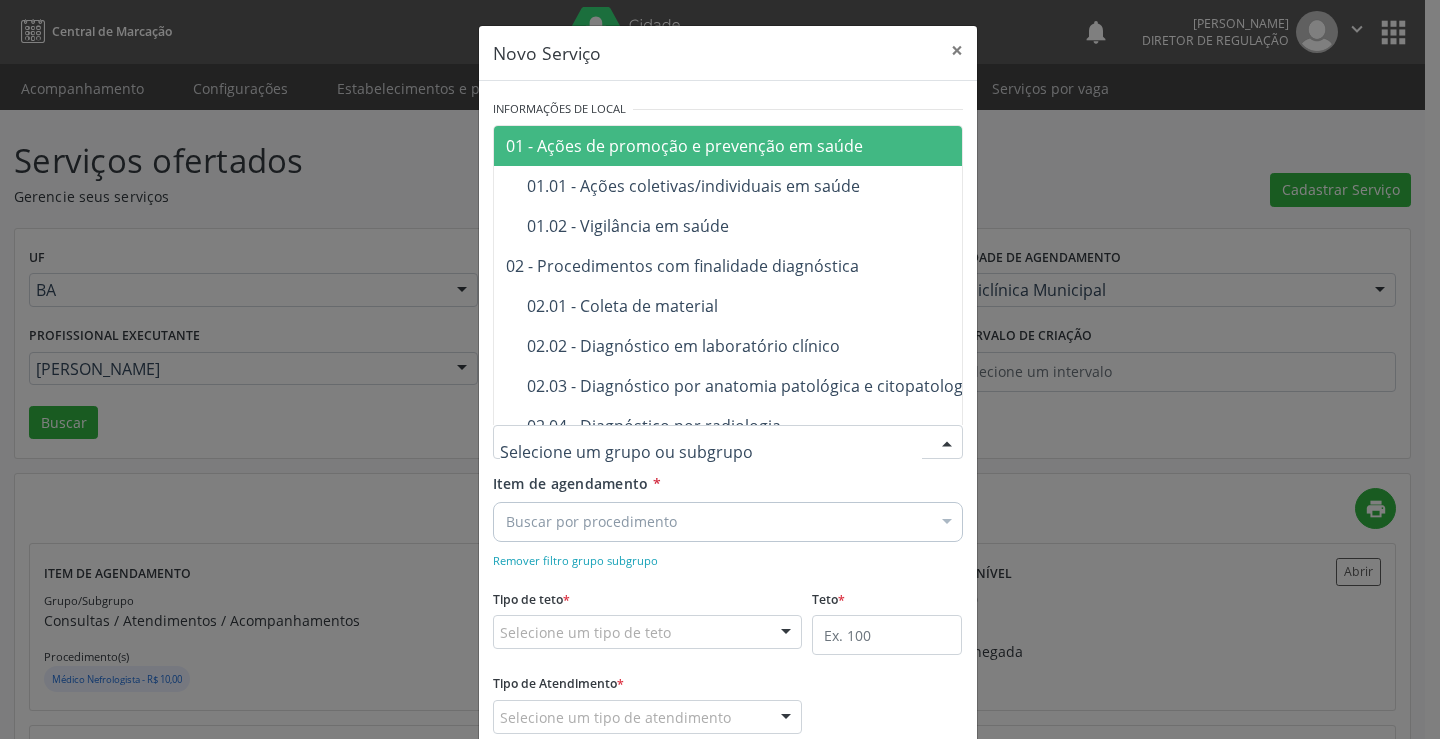 drag, startPoint x: 582, startPoint y: 471, endPoint x: 591, endPoint y: 444, distance: 28.460499 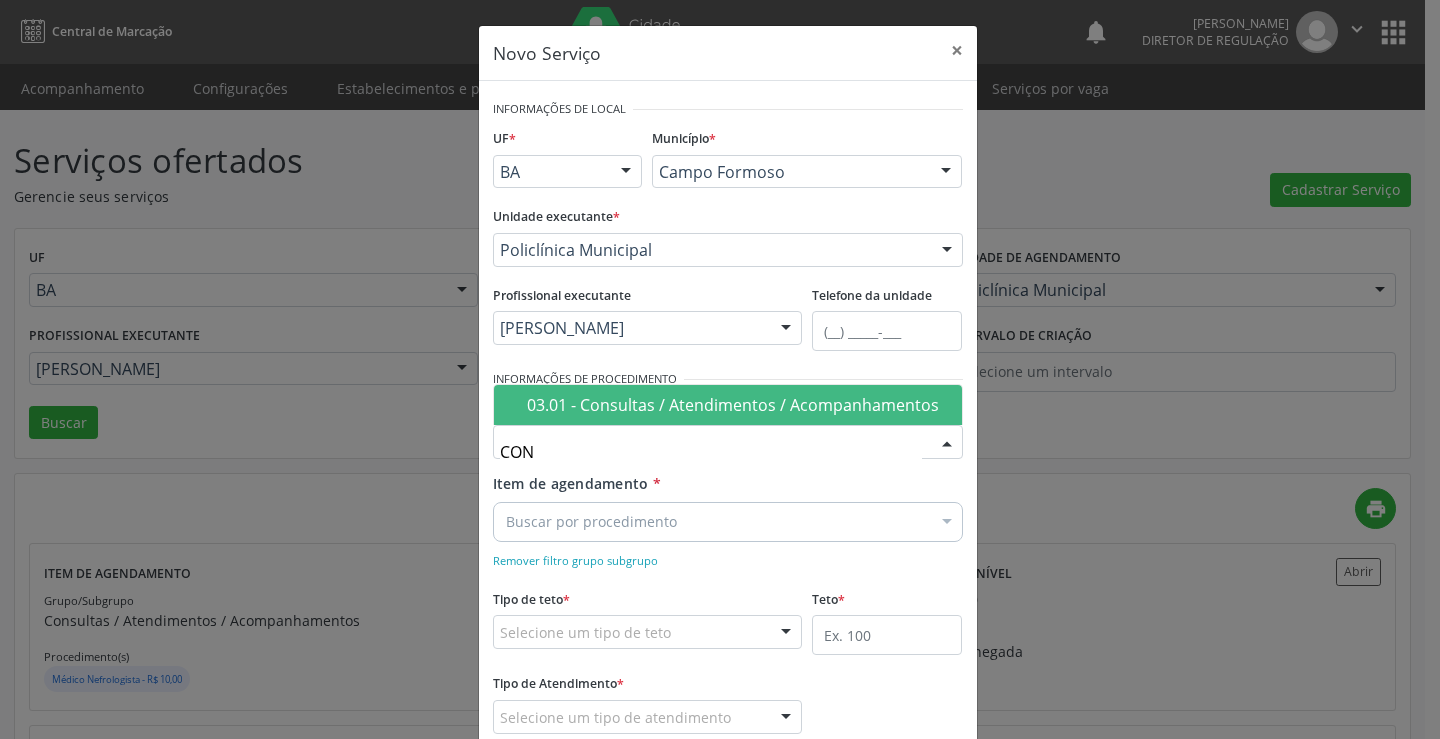 type on "CONS" 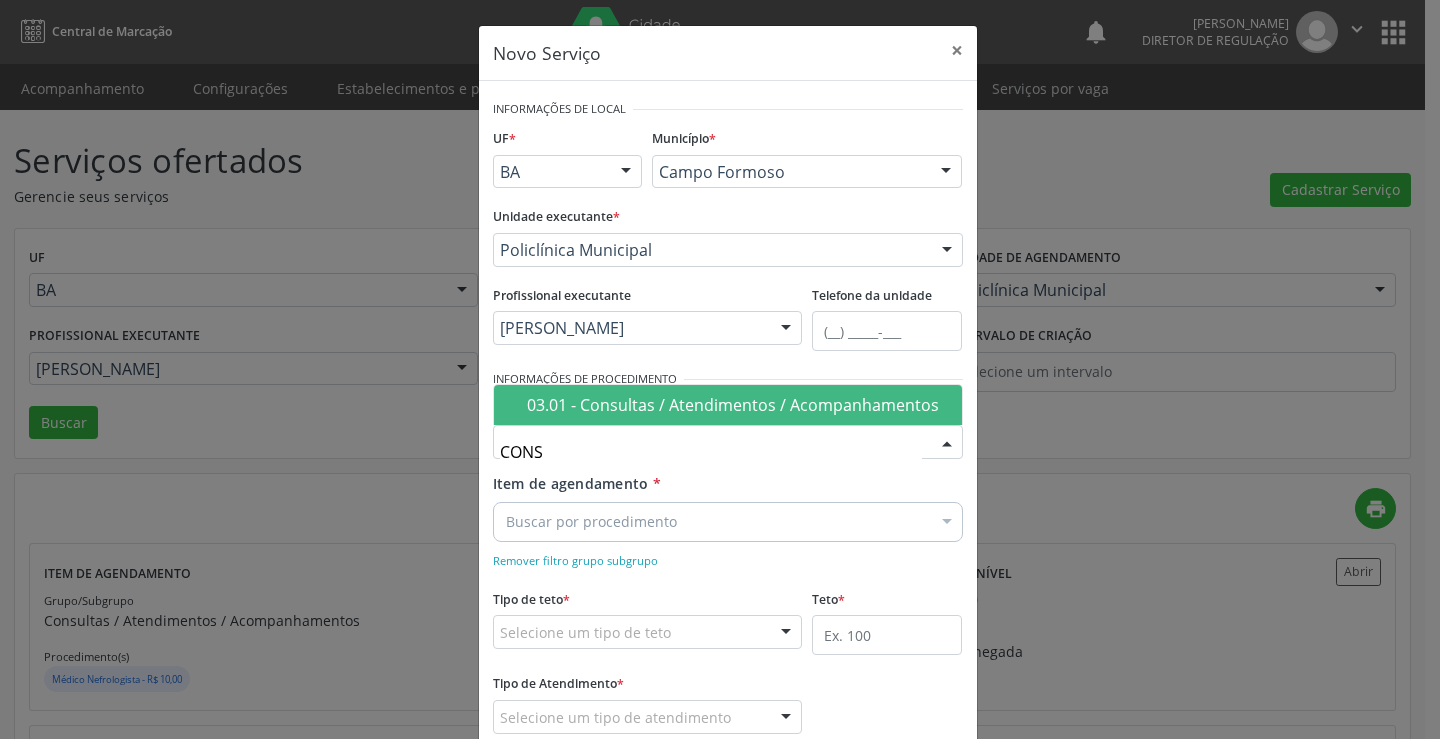 click on "03.01 - Consultas / Atendimentos / Acompanhamentos" at bounding box center (738, 405) 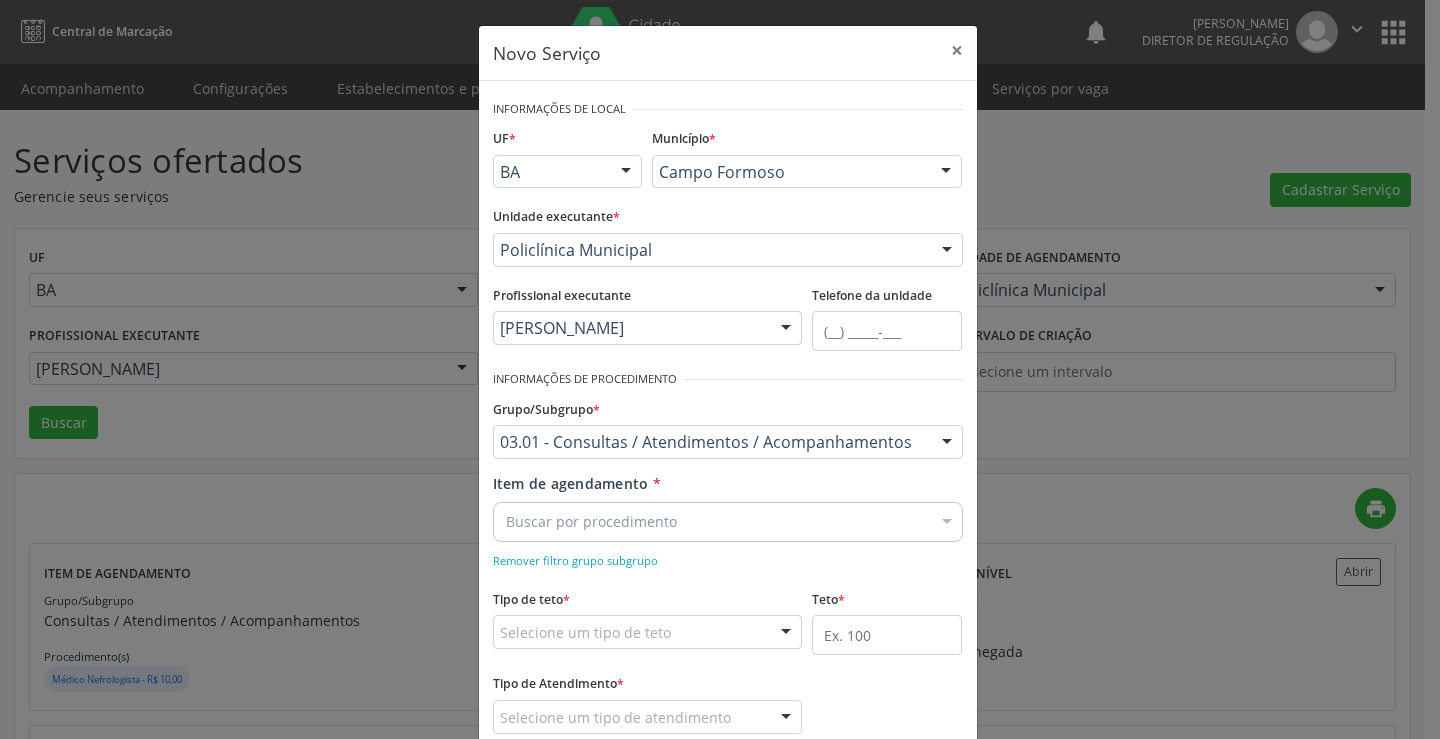 click on "Item de agendamento
*
Buscar por procedimento
Selecionar todos
0301080011 - Abordagem Cognitiva Comportamental do Fumante (Por Atendimento / Paciente)
0301080194 - Acolhimento Diurno de Paciente em Centro de Atenção Psicossocial
0301080232 - Acolhimento Inicial Por Centro de Atenção Psicossocial
0301080020 - Acolhimento Noturno de Paciente em Centro de Atenção Psicossocial
0301060118 - Acolhimento com Classificação de Risco
0301080038 - Acolhimento em Terceiro Turno de Paciente em Centro de Atenção Psicossocial
0301130051 - Acompanhamento Multiprofissional em Drc Estágio 04 Pré Diálise
0301130060 - Acompanhamento Multiprofissional em Drc Estágio 05 Pré Diálise
0301070040 - Acompanhamento Neuropsicologico de Paciente em Reabilitacao" at bounding box center (728, 504) 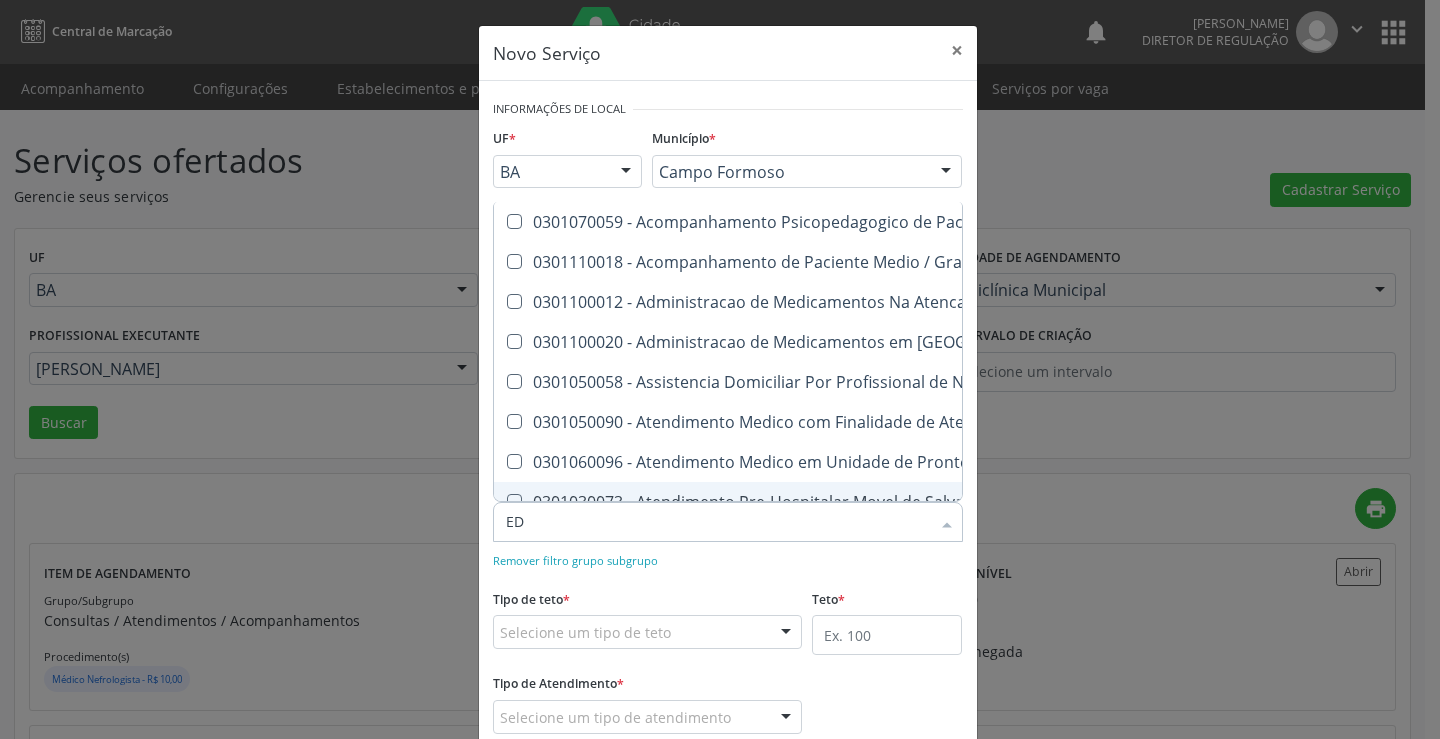 type on "E" 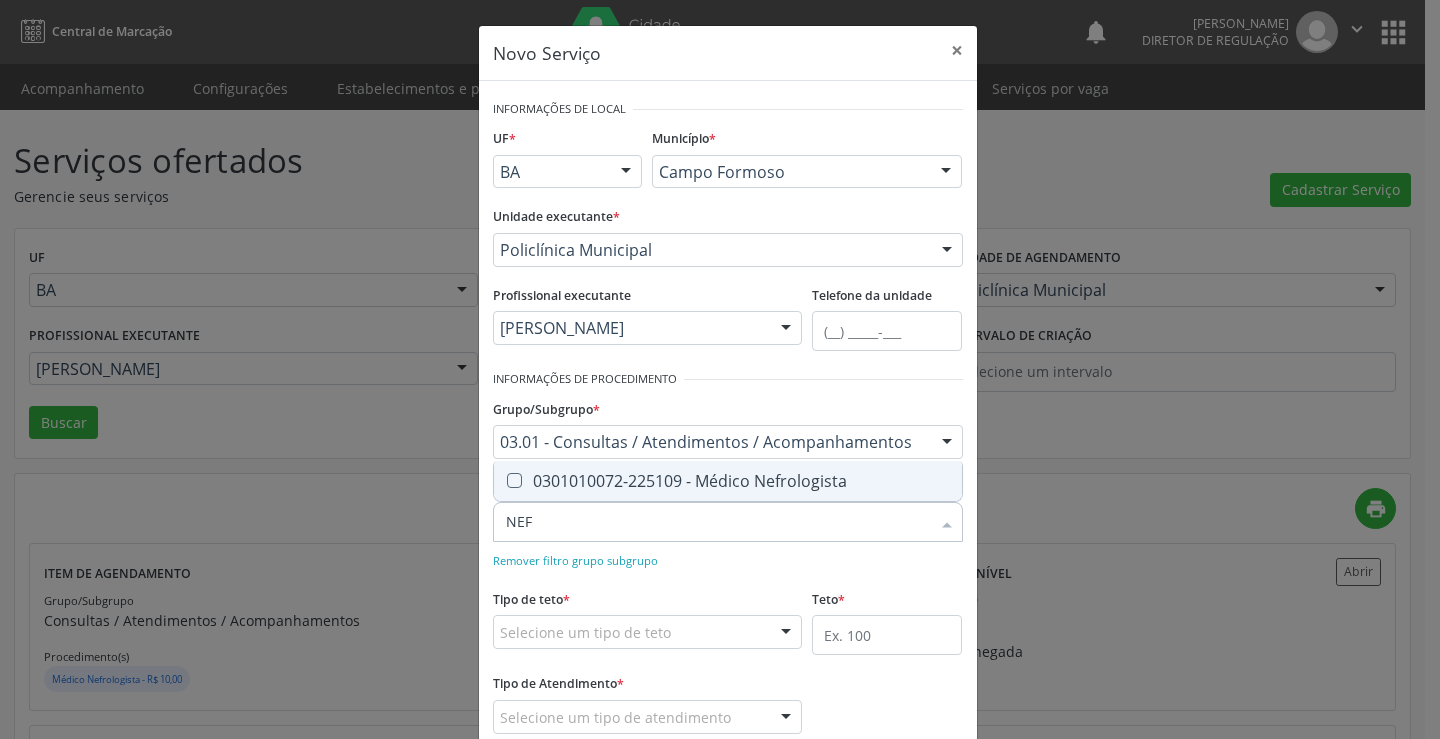 type on "NEFR" 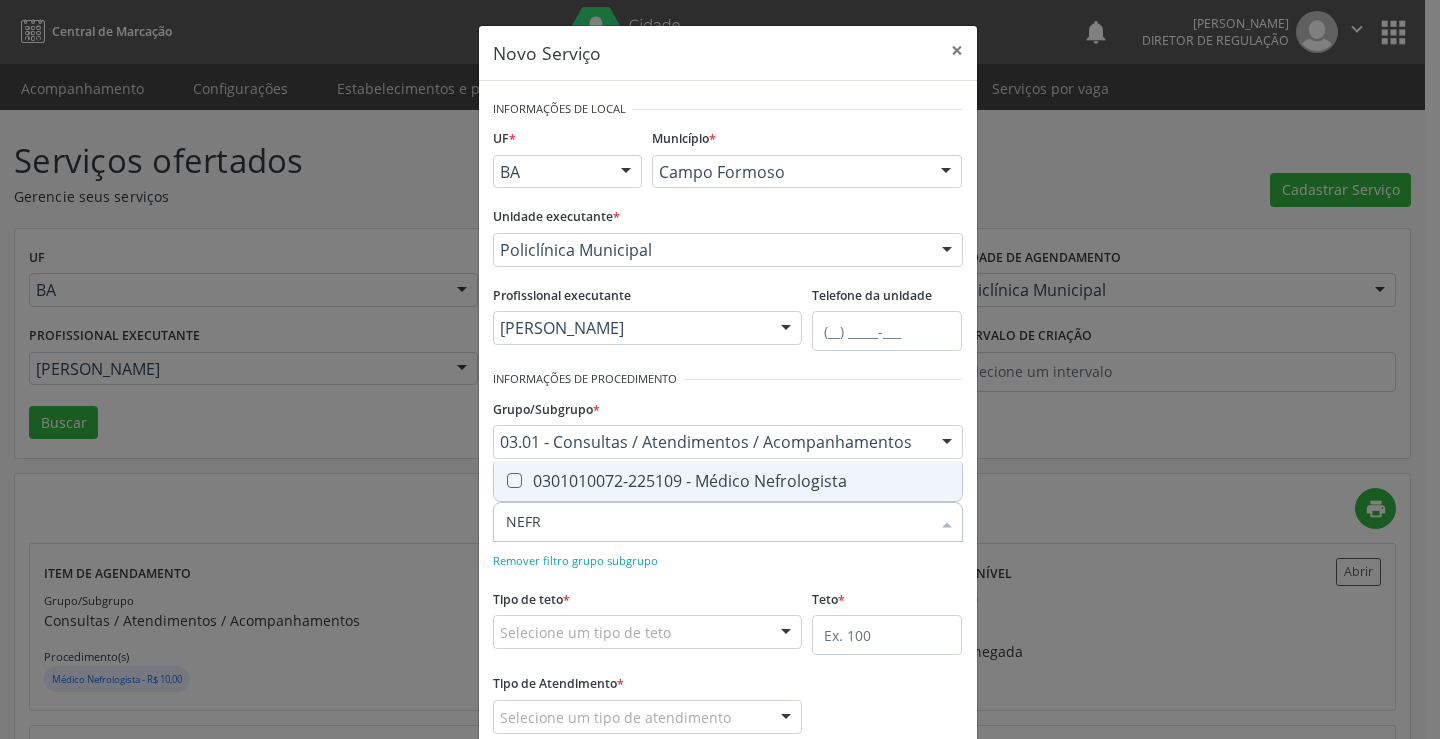 click on "0301010072-225109 - Médico Nefrologista" at bounding box center (728, 481) 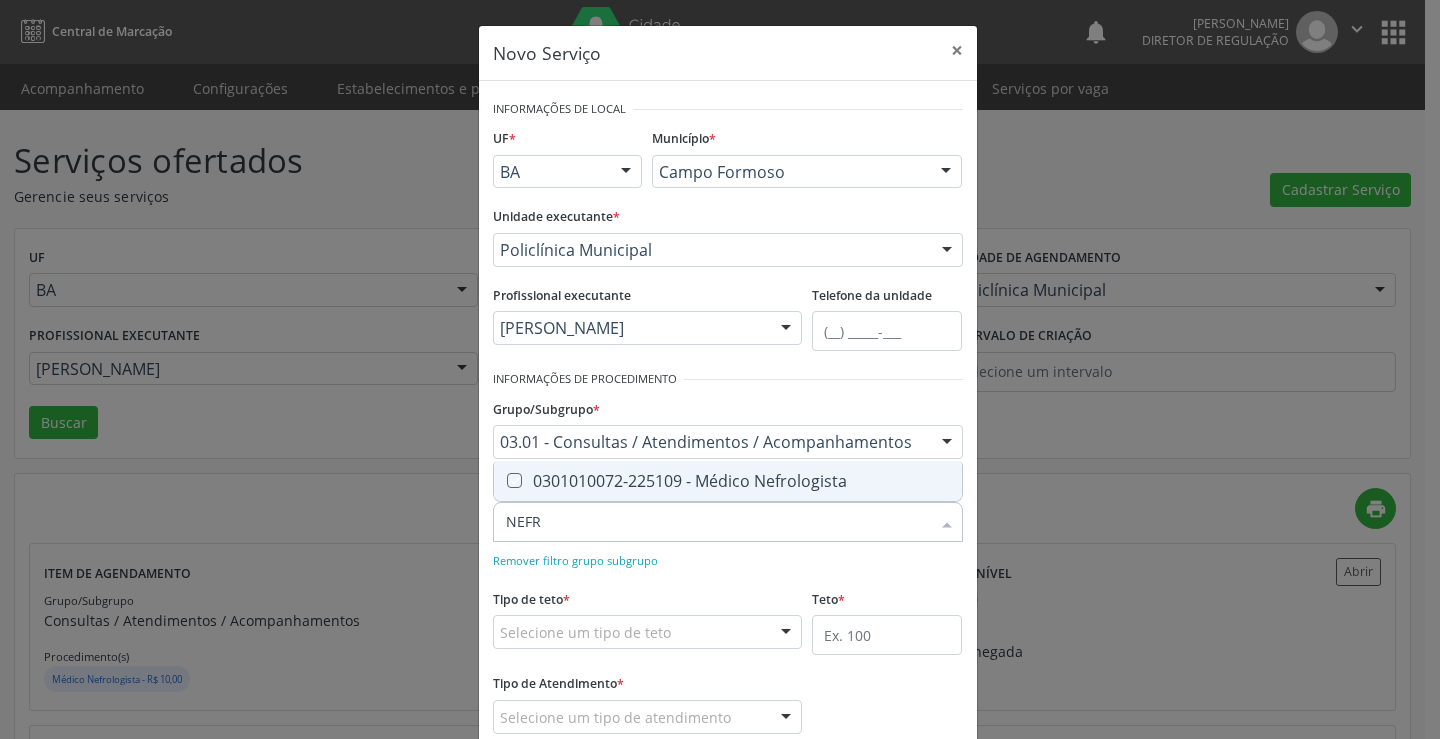 checkbox on "true" 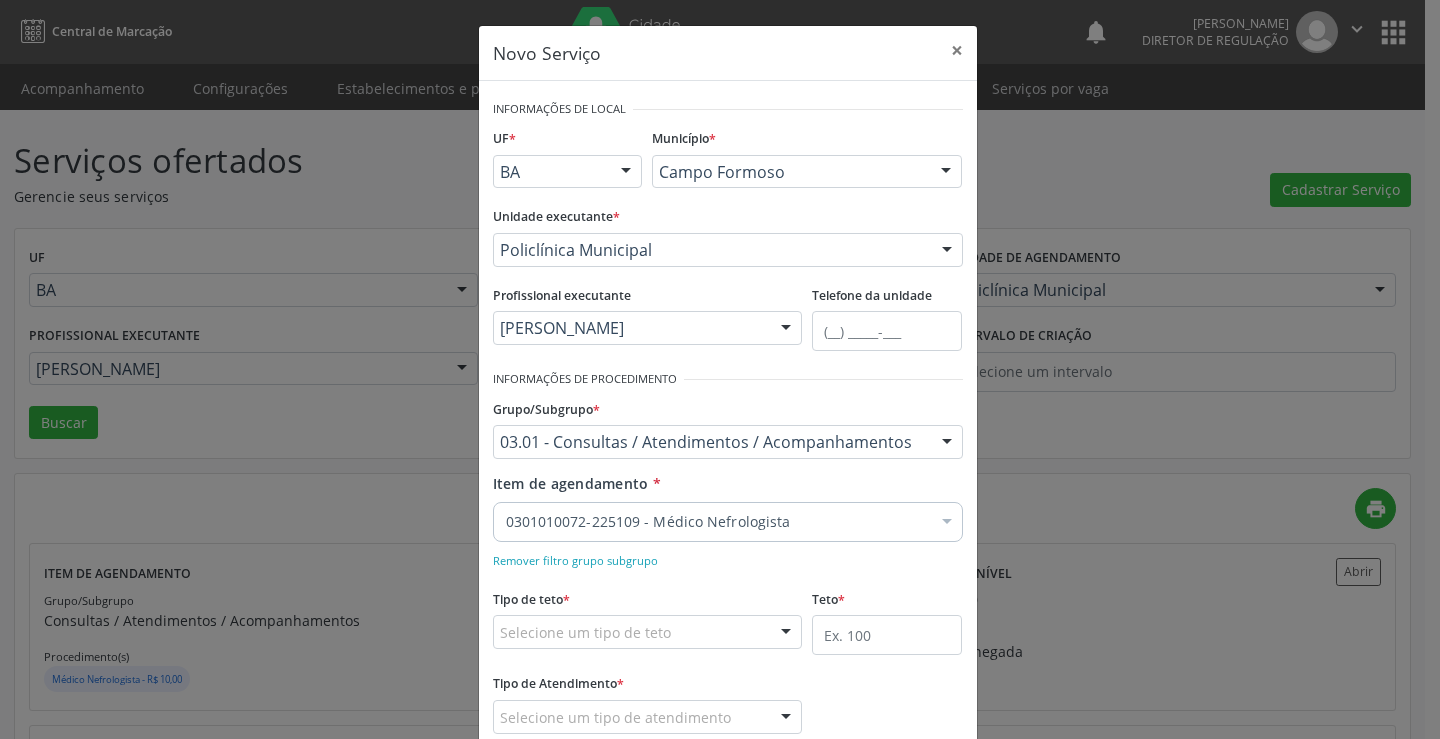 click on "Remover filtro grupo subgrupo" at bounding box center [728, 559] 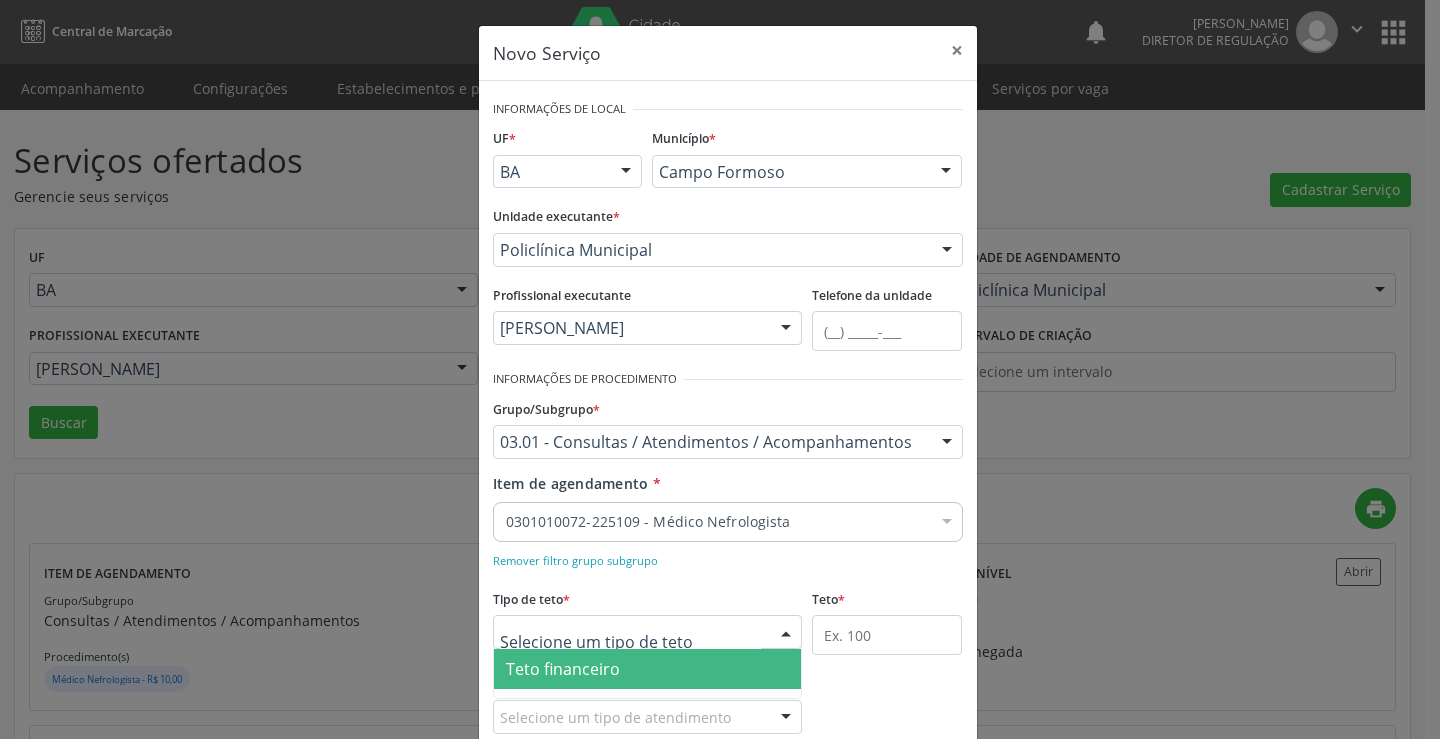 click at bounding box center [648, 632] 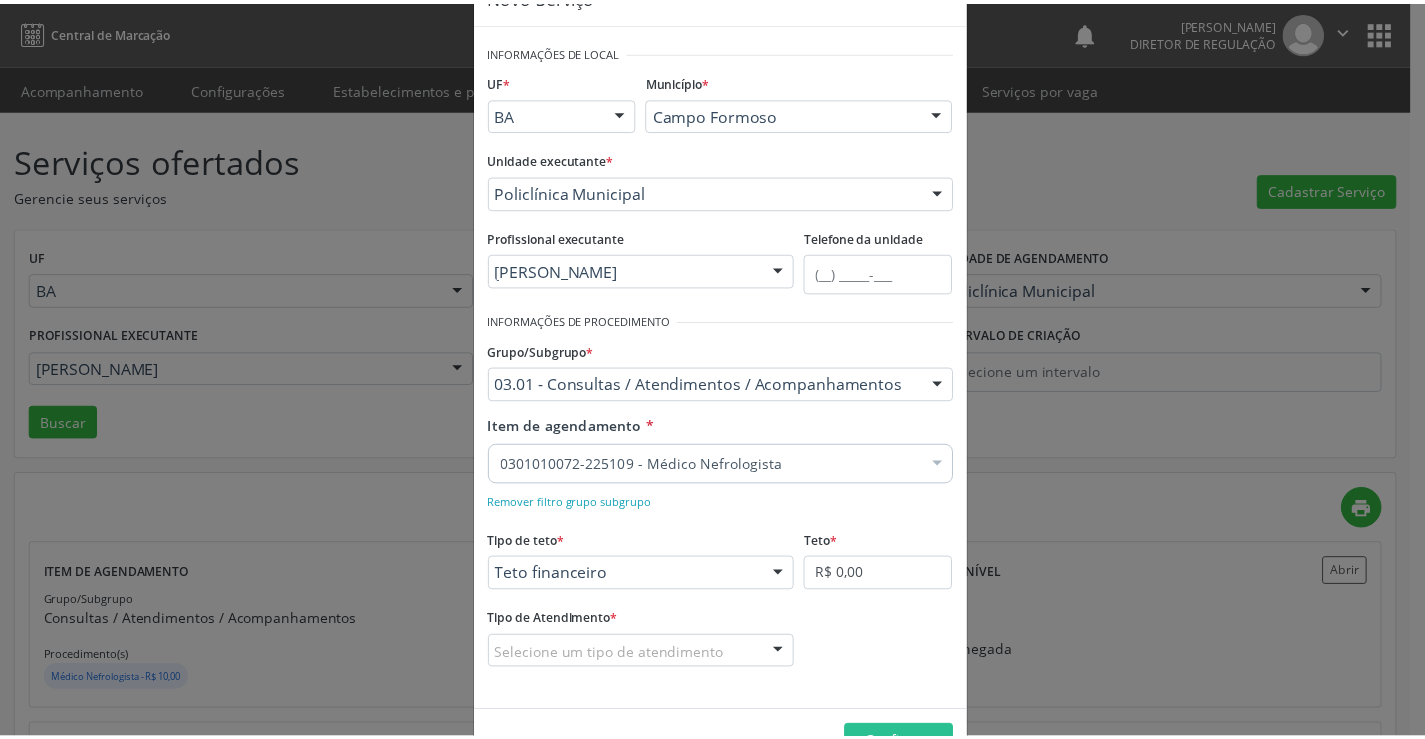 scroll, scrollTop: 118, scrollLeft: 0, axis: vertical 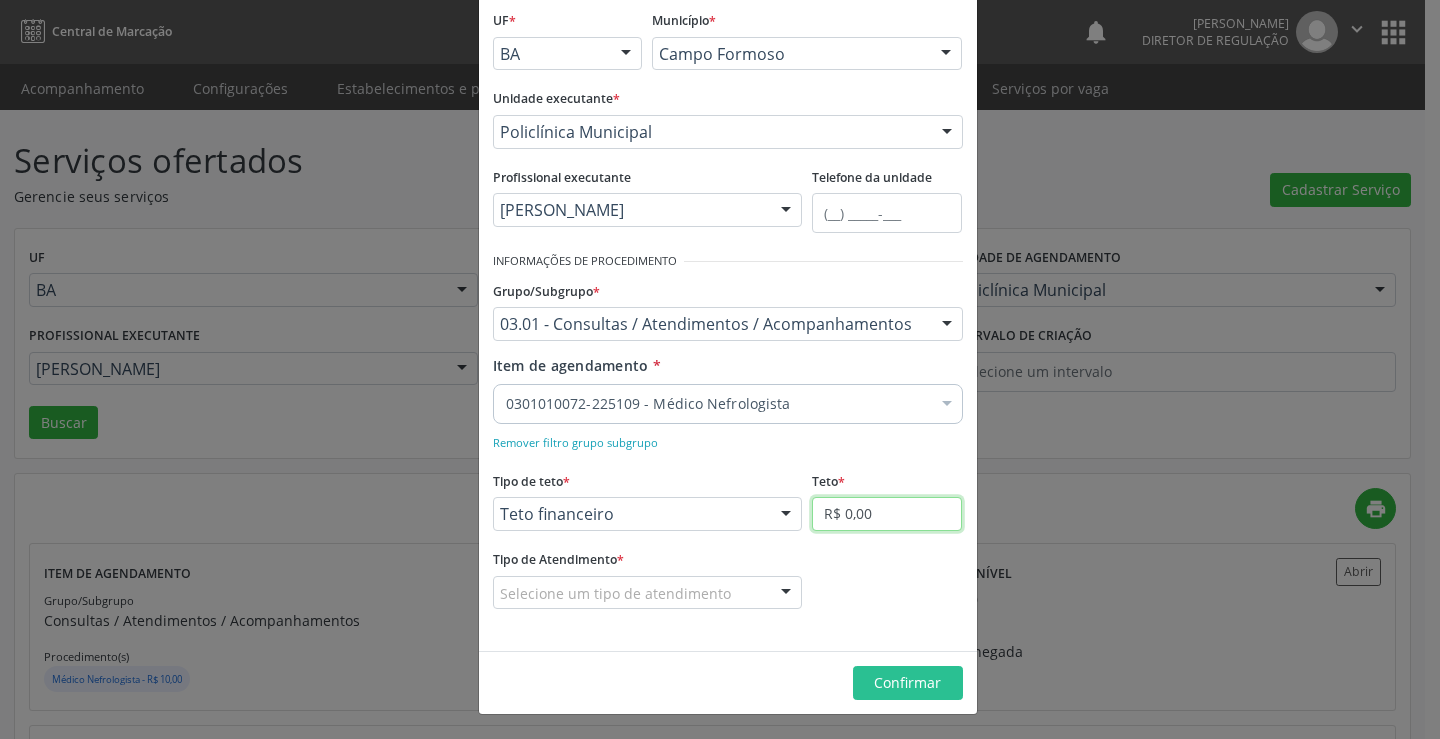 click on "R$ 0,00" at bounding box center (887, 514) 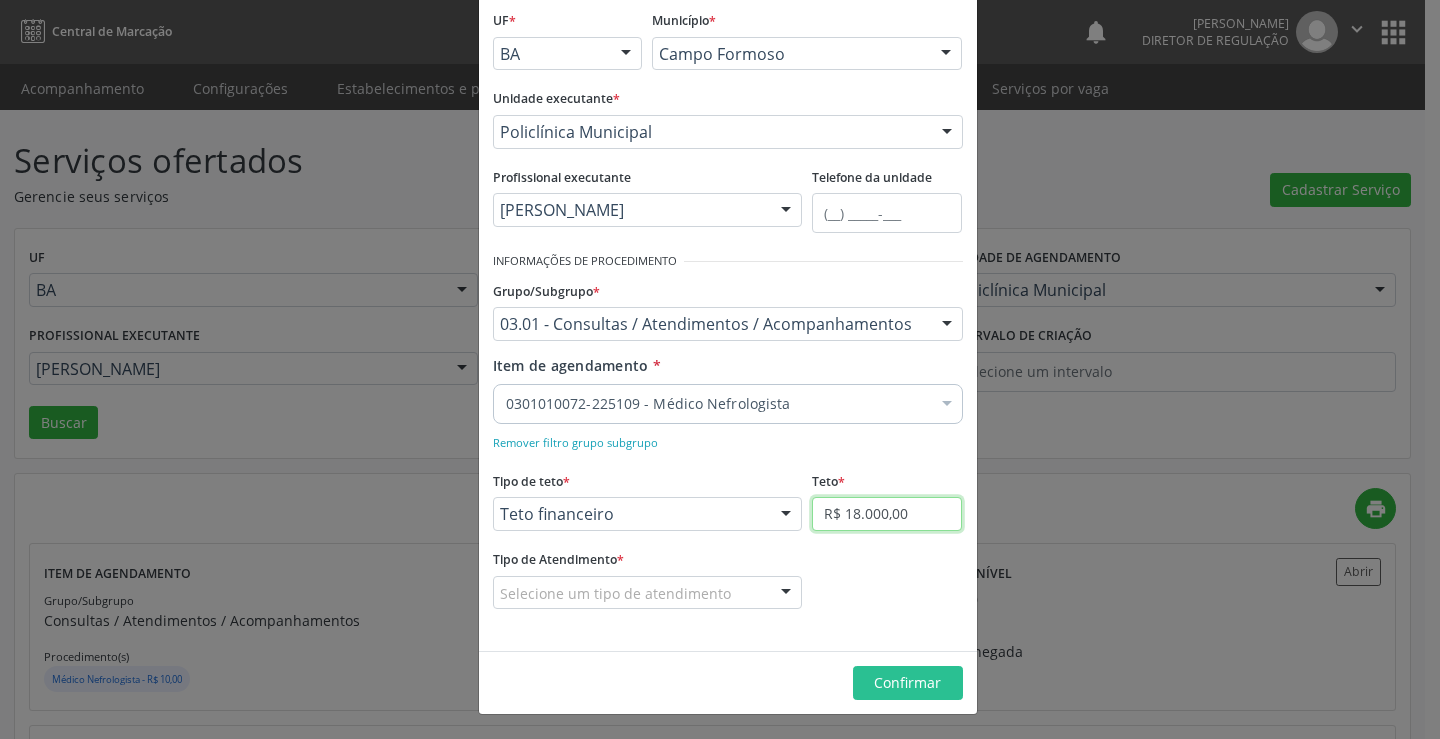 type on "R$ 18.000,00" 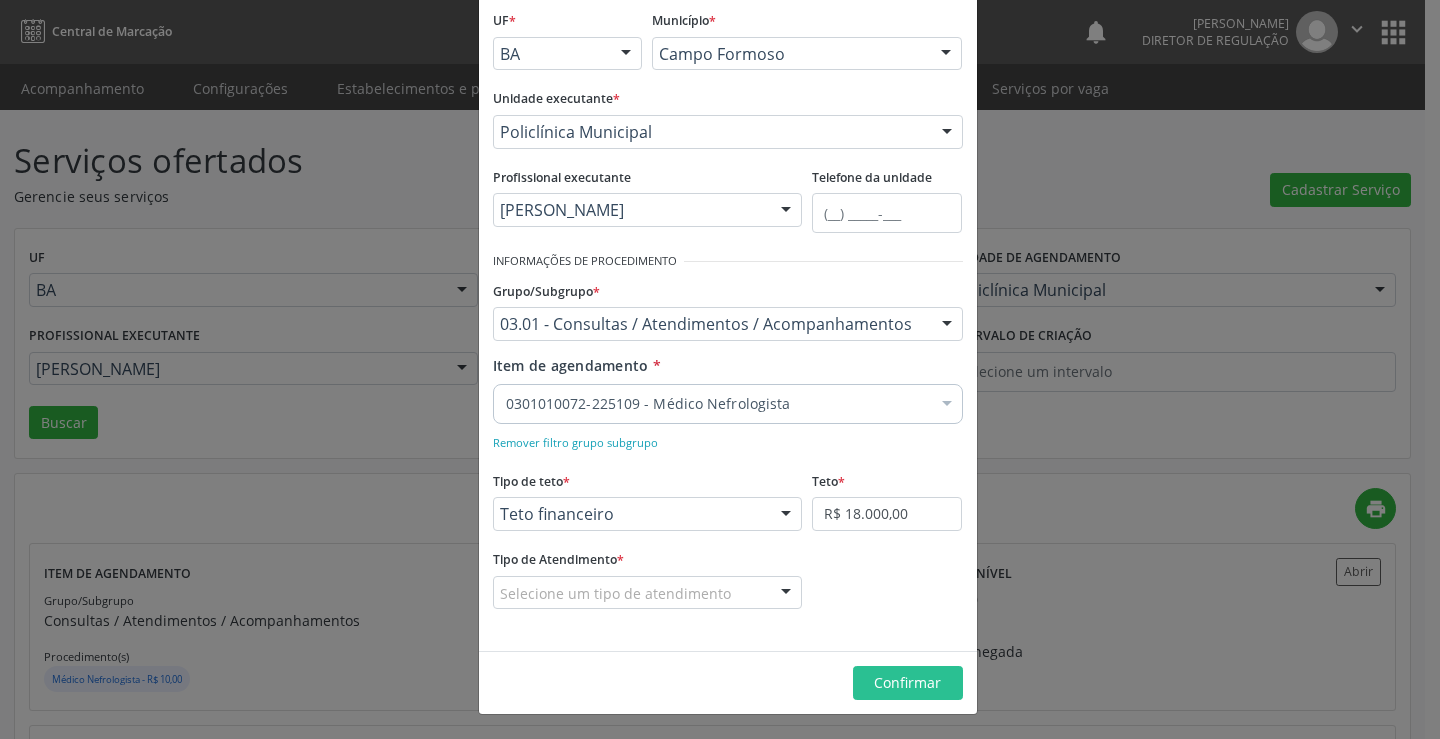 click on "Selecione um tipo de atendimento" at bounding box center [648, 593] 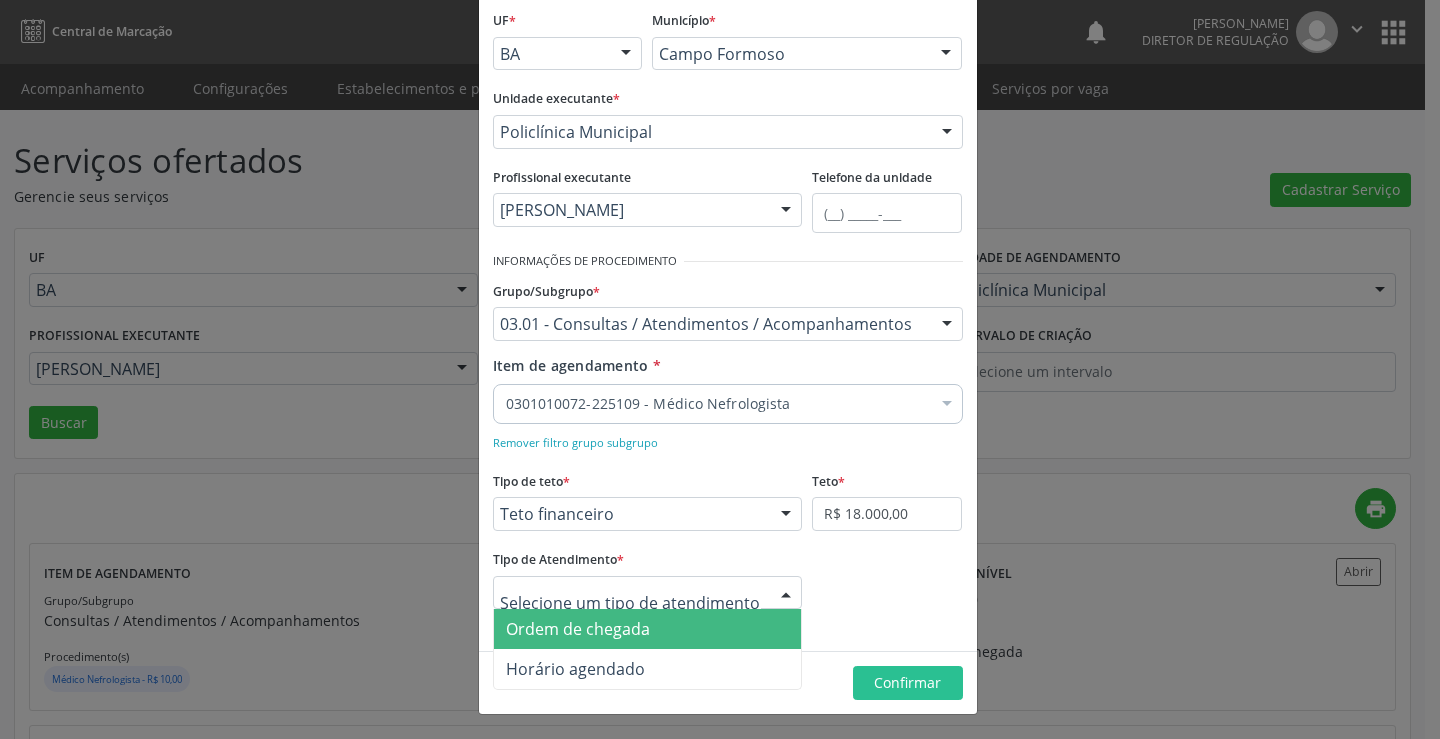 click on "Ordem de chegada" at bounding box center [648, 629] 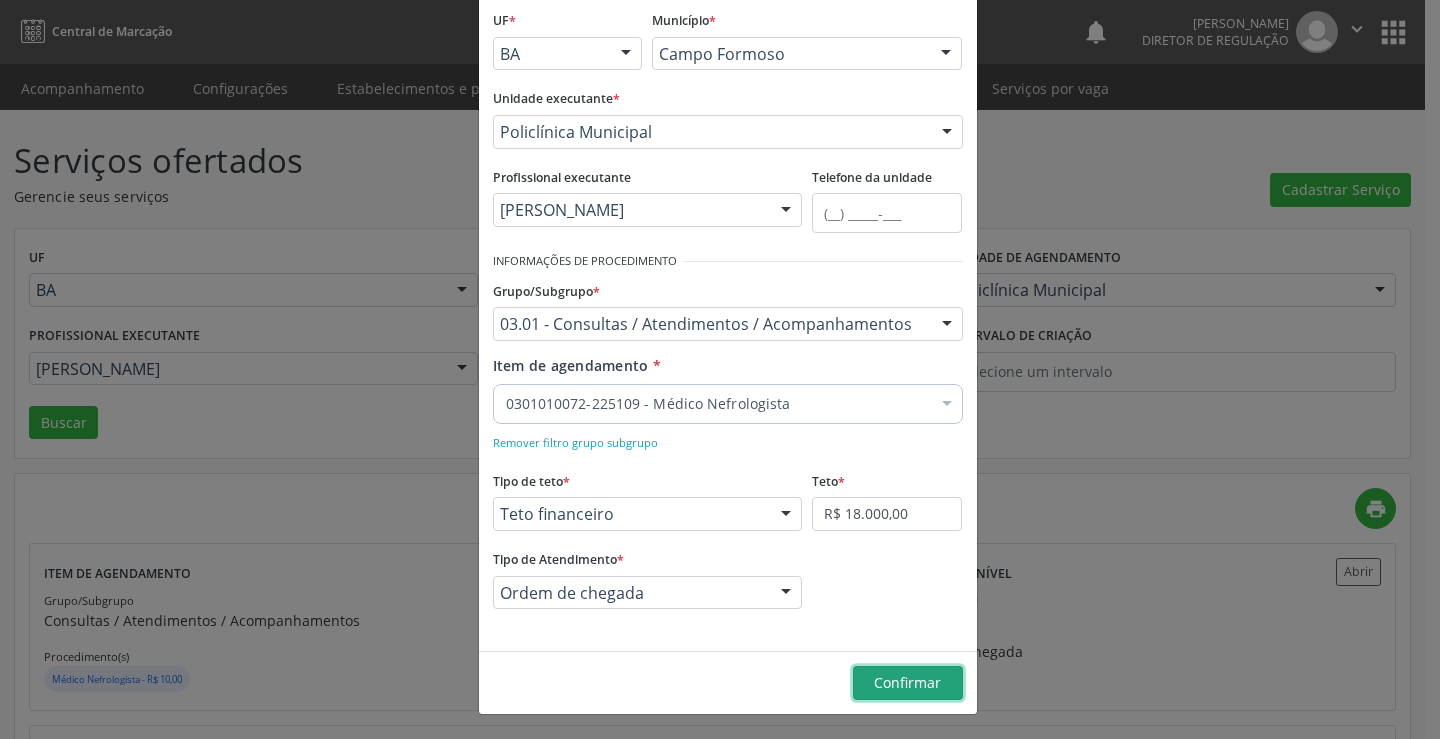 click on "Confirmar" at bounding box center [908, 683] 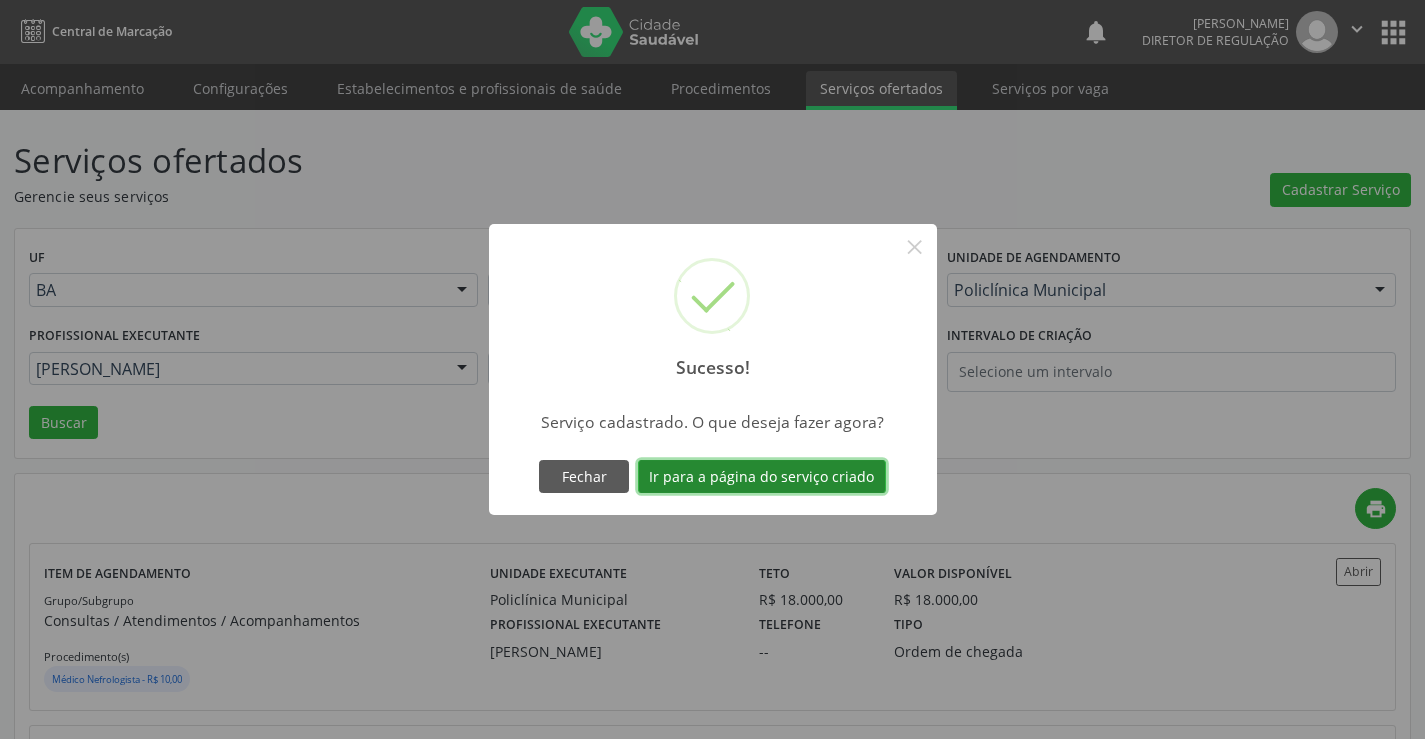 click on "Ir para a página do serviço criado" at bounding box center (762, 477) 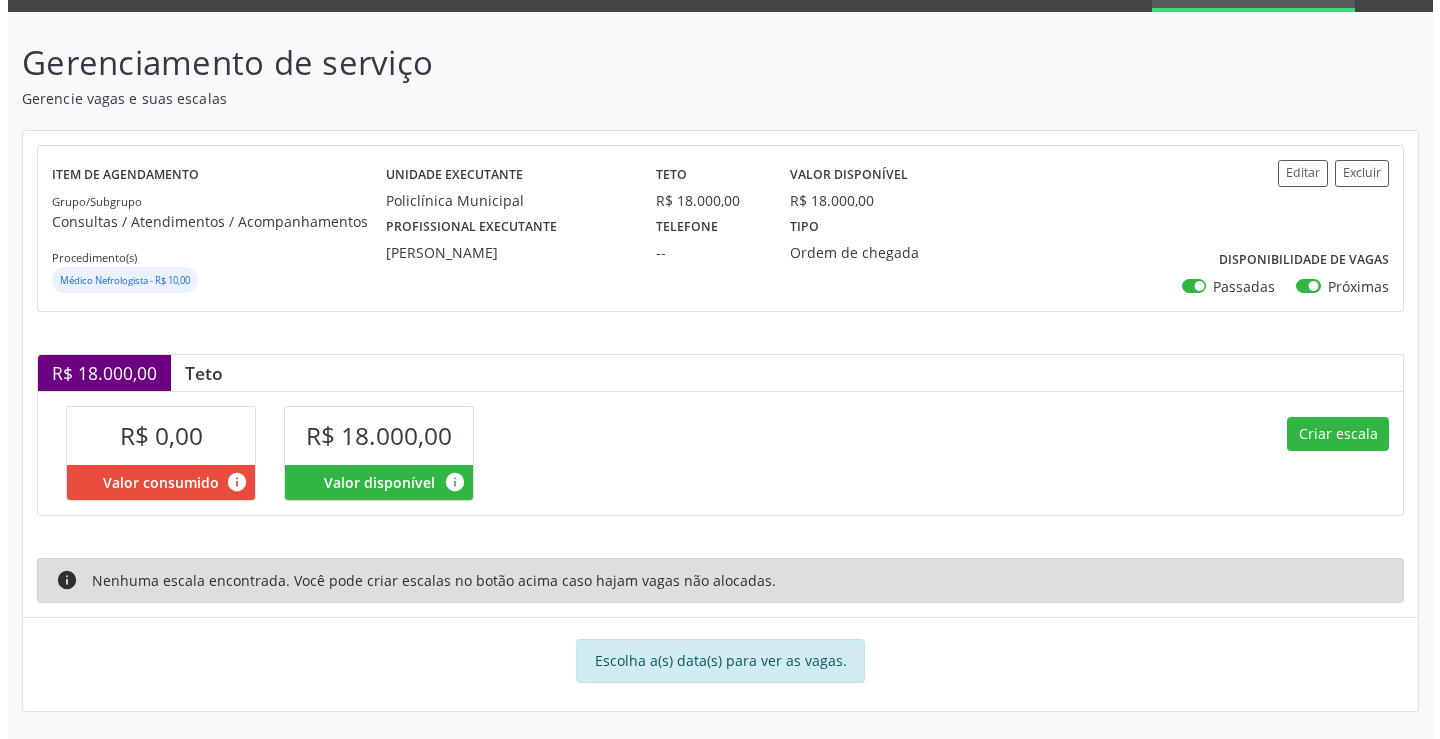 scroll, scrollTop: 99, scrollLeft: 0, axis: vertical 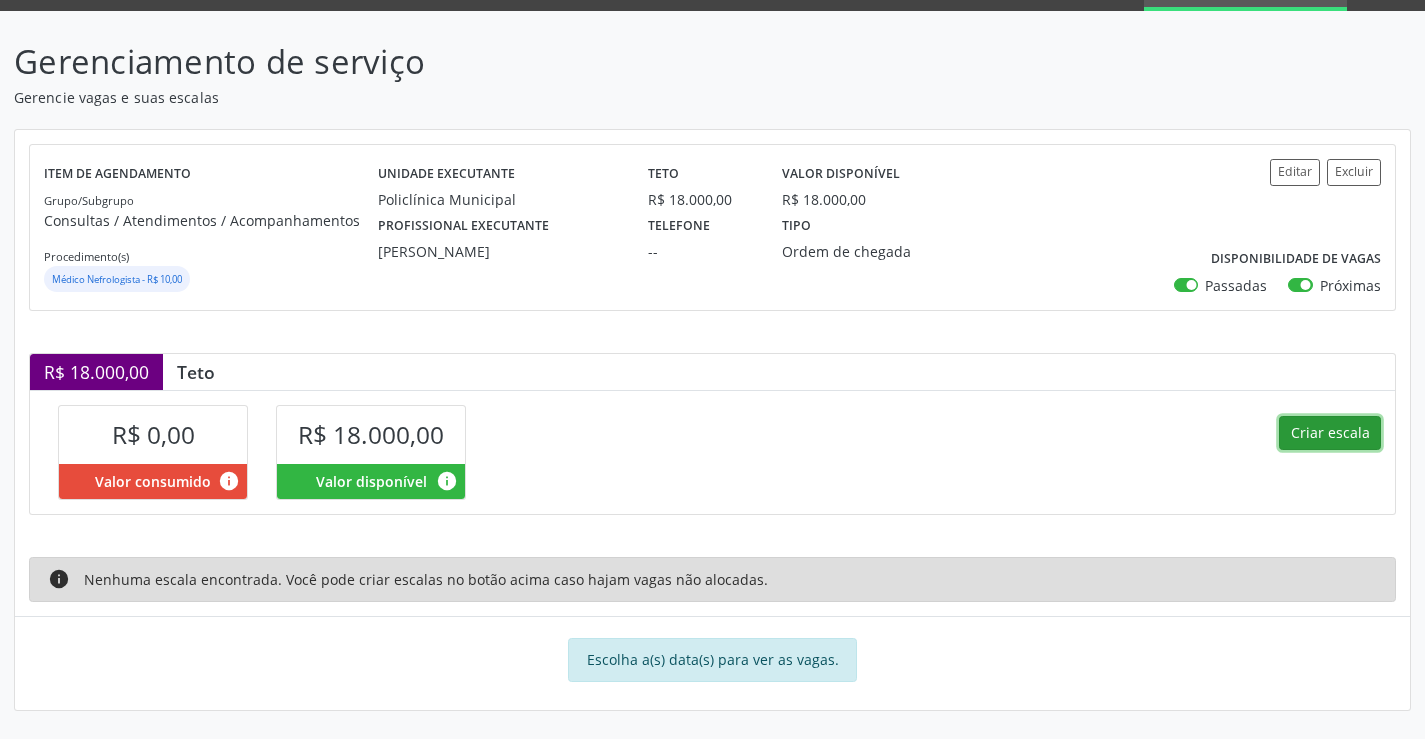 click on "Criar escala" at bounding box center (1330, 433) 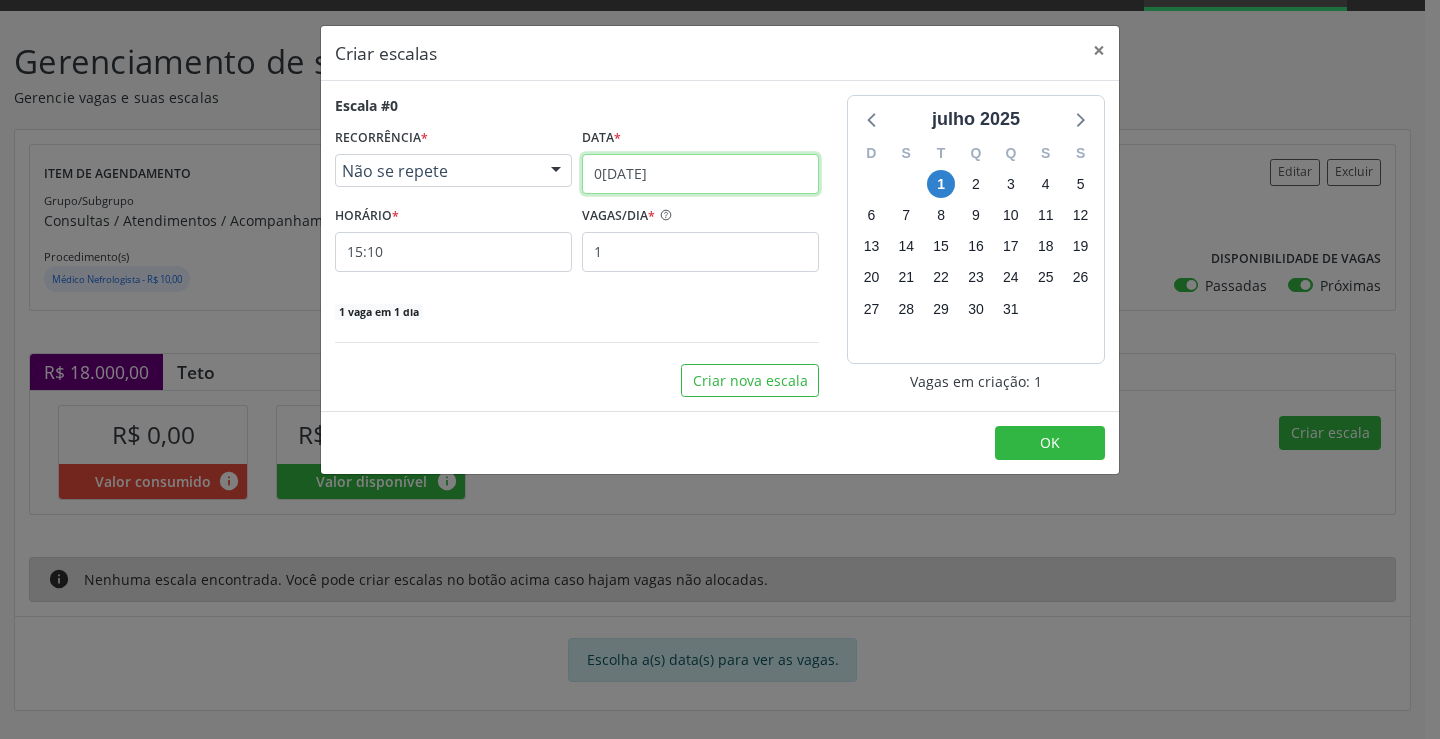 click on "[DATE]" at bounding box center [700, 174] 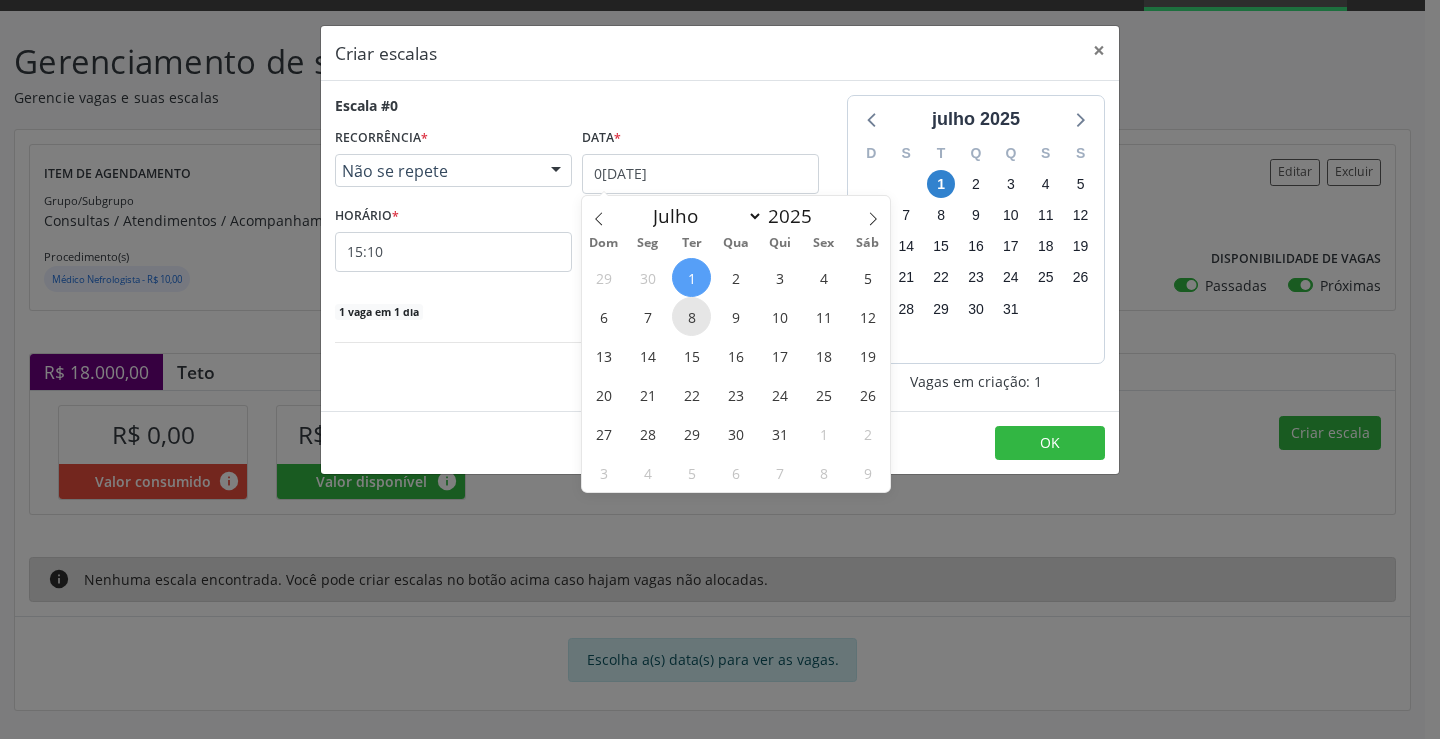 click on "8" at bounding box center [691, 316] 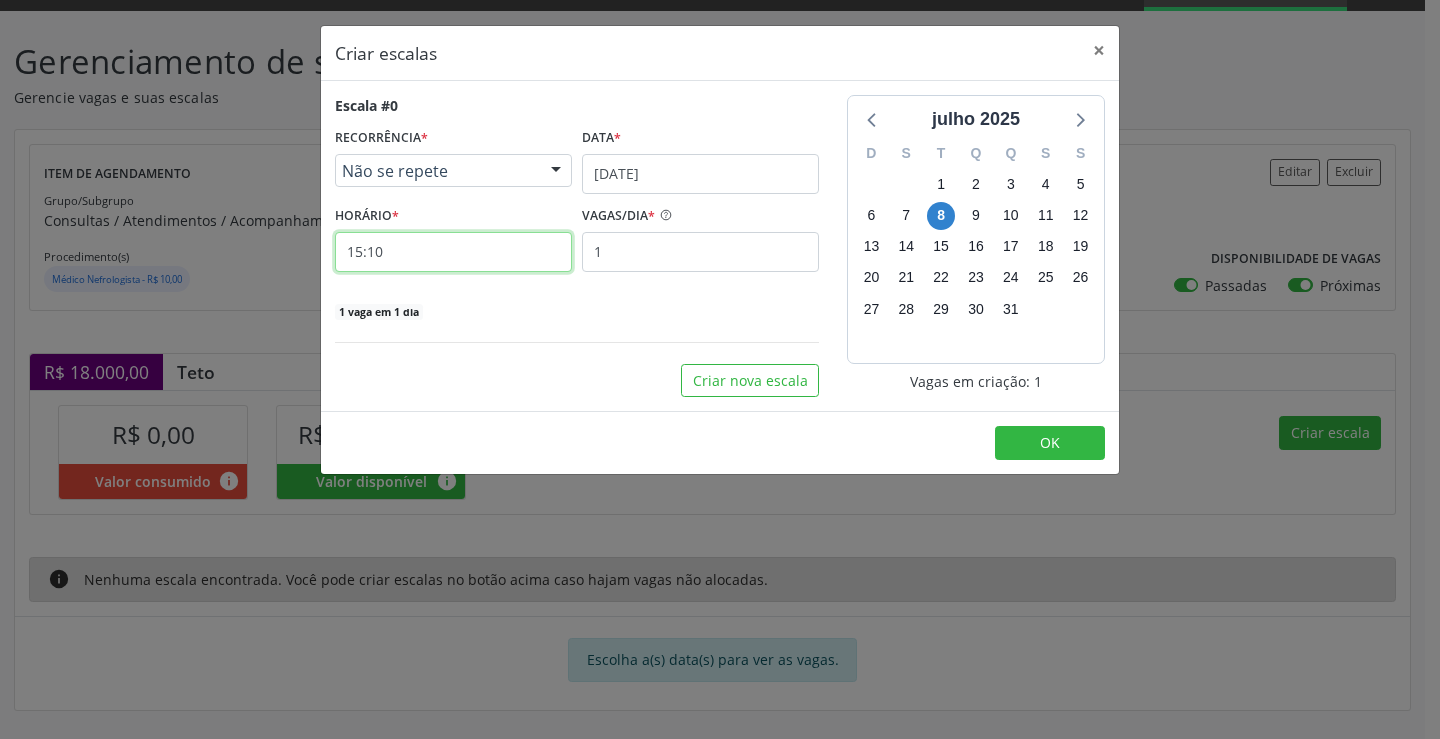 click on "15:10" at bounding box center (453, 252) 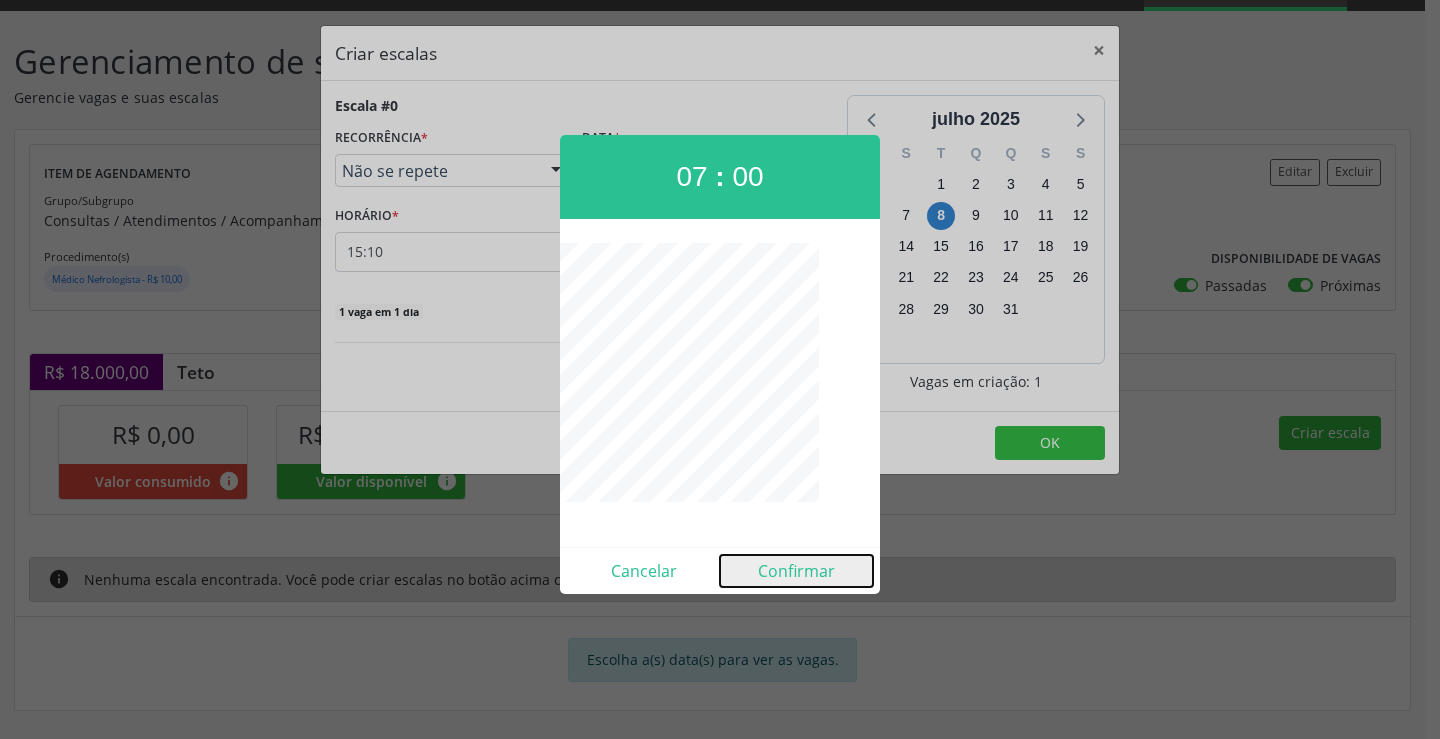 drag, startPoint x: 790, startPoint y: 568, endPoint x: 789, endPoint y: 530, distance: 38.013157 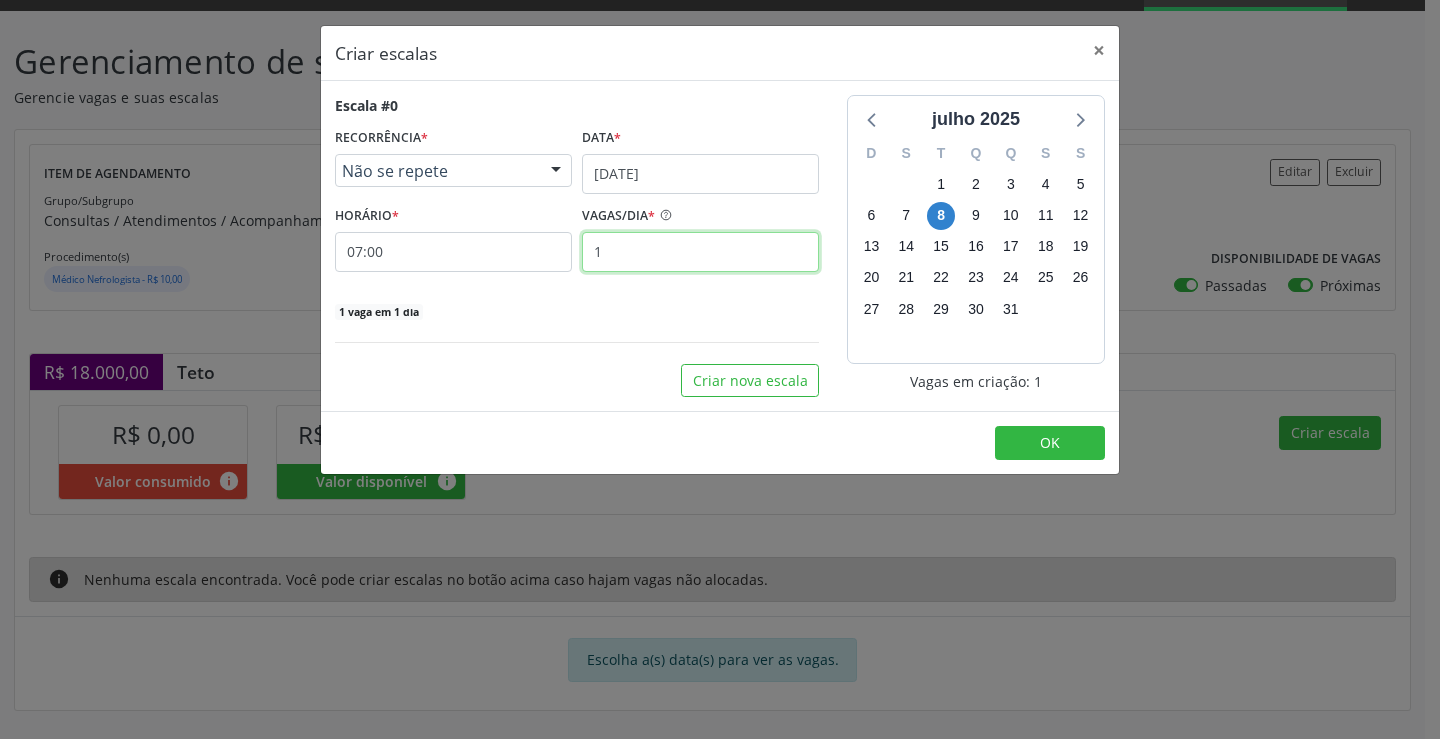 click on "1" at bounding box center (700, 252) 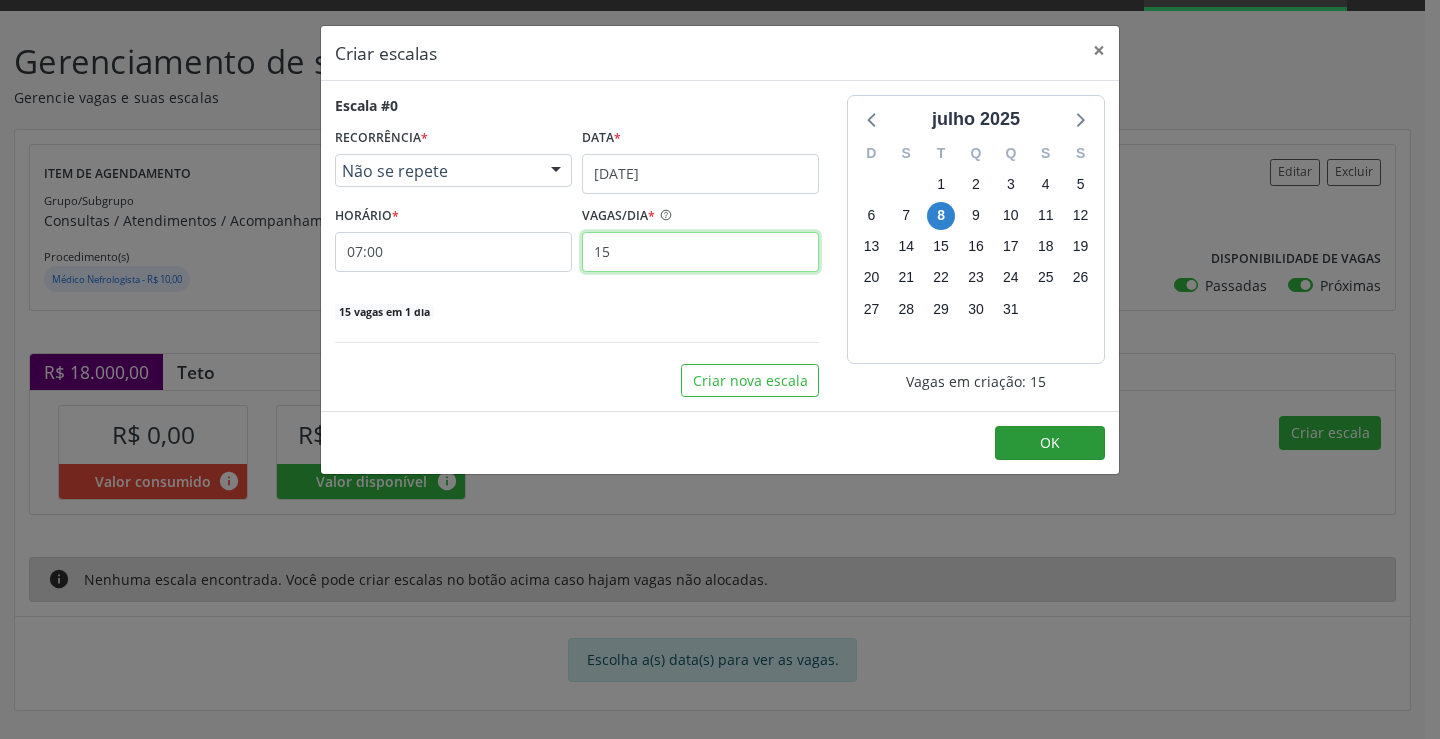 type on "15" 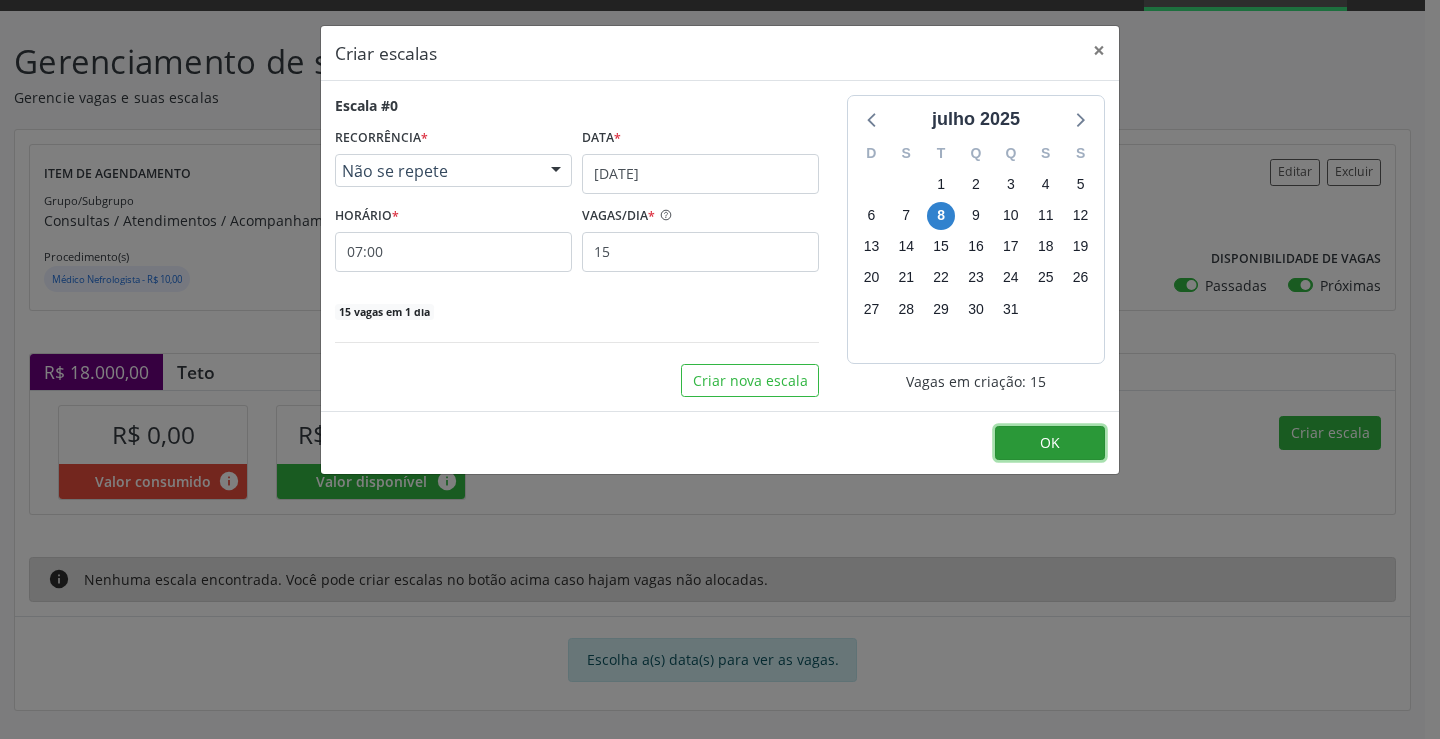 click on "OK" at bounding box center [1050, 443] 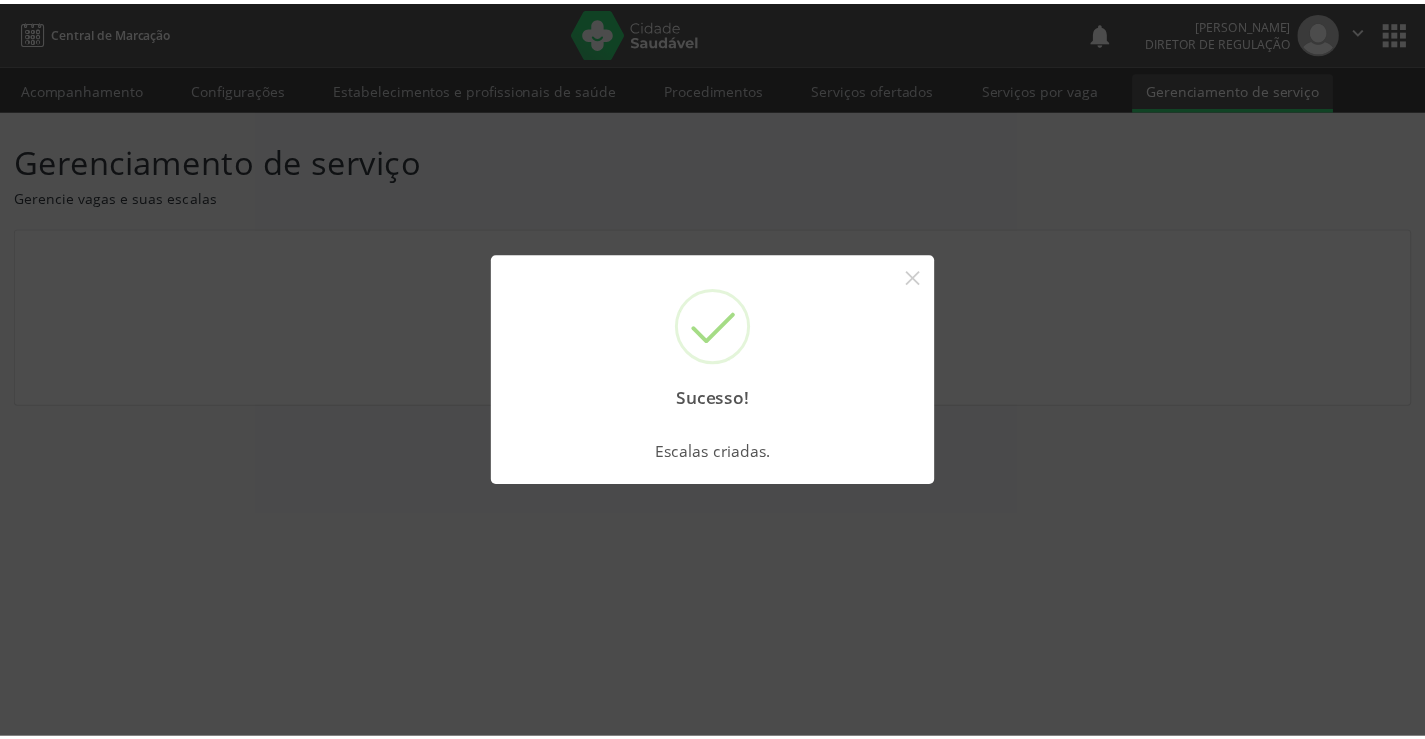 scroll, scrollTop: 0, scrollLeft: 0, axis: both 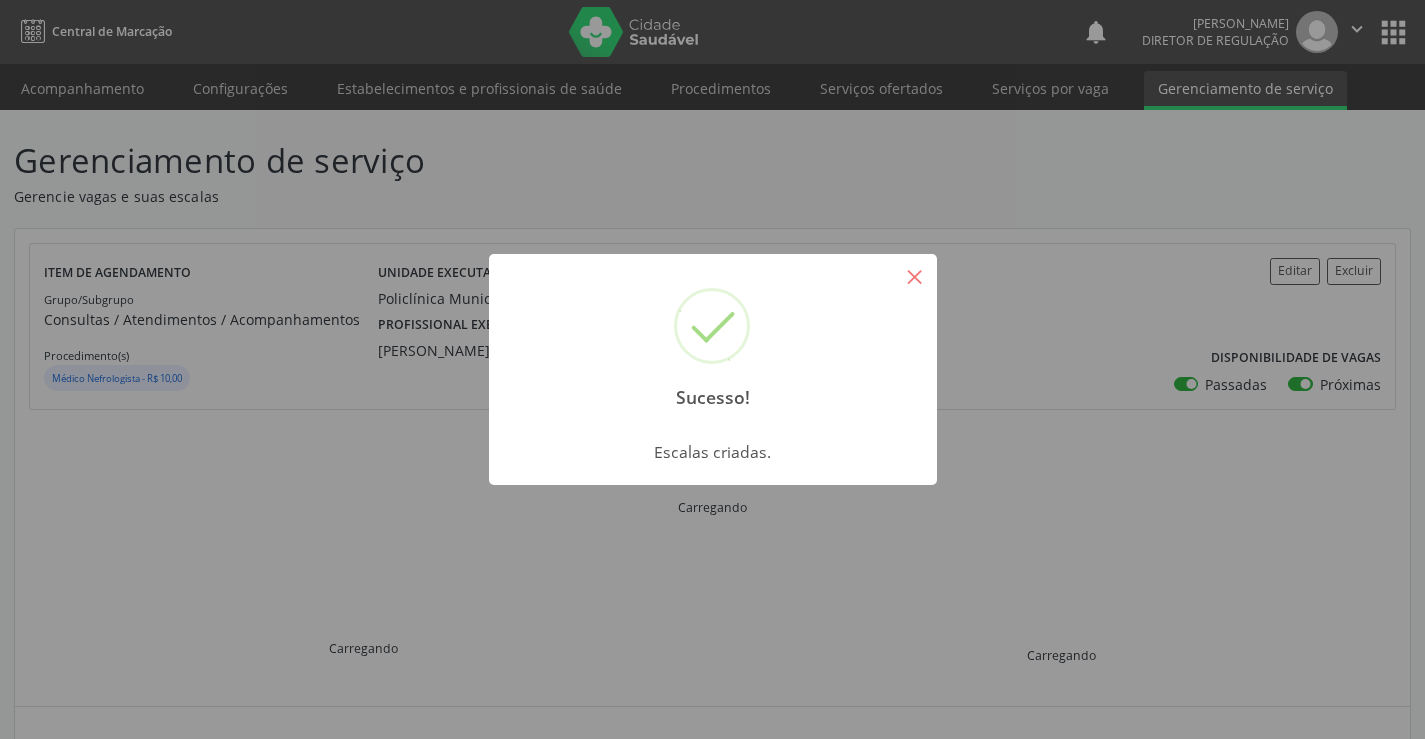 click on "×" at bounding box center (915, 276) 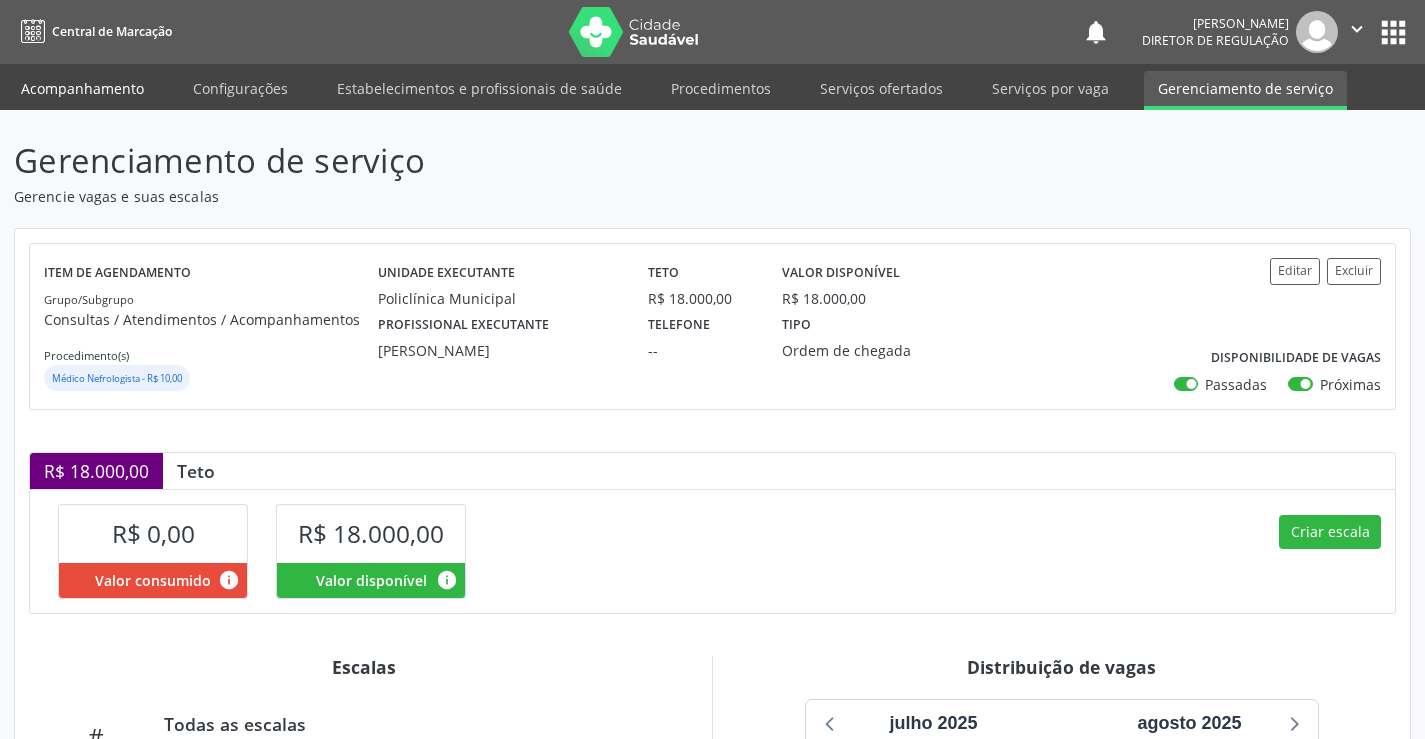 click on "Acompanhamento" at bounding box center [82, 88] 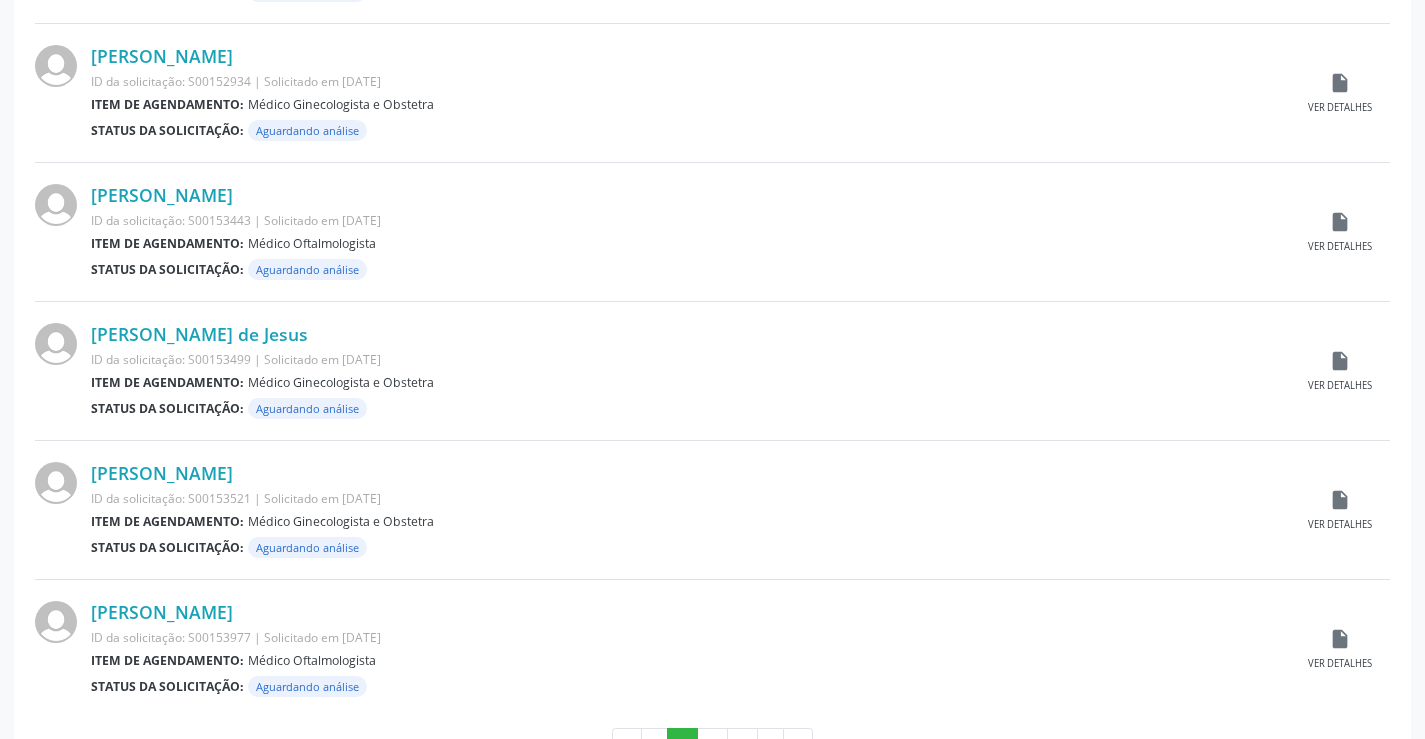 scroll, scrollTop: 1972, scrollLeft: 0, axis: vertical 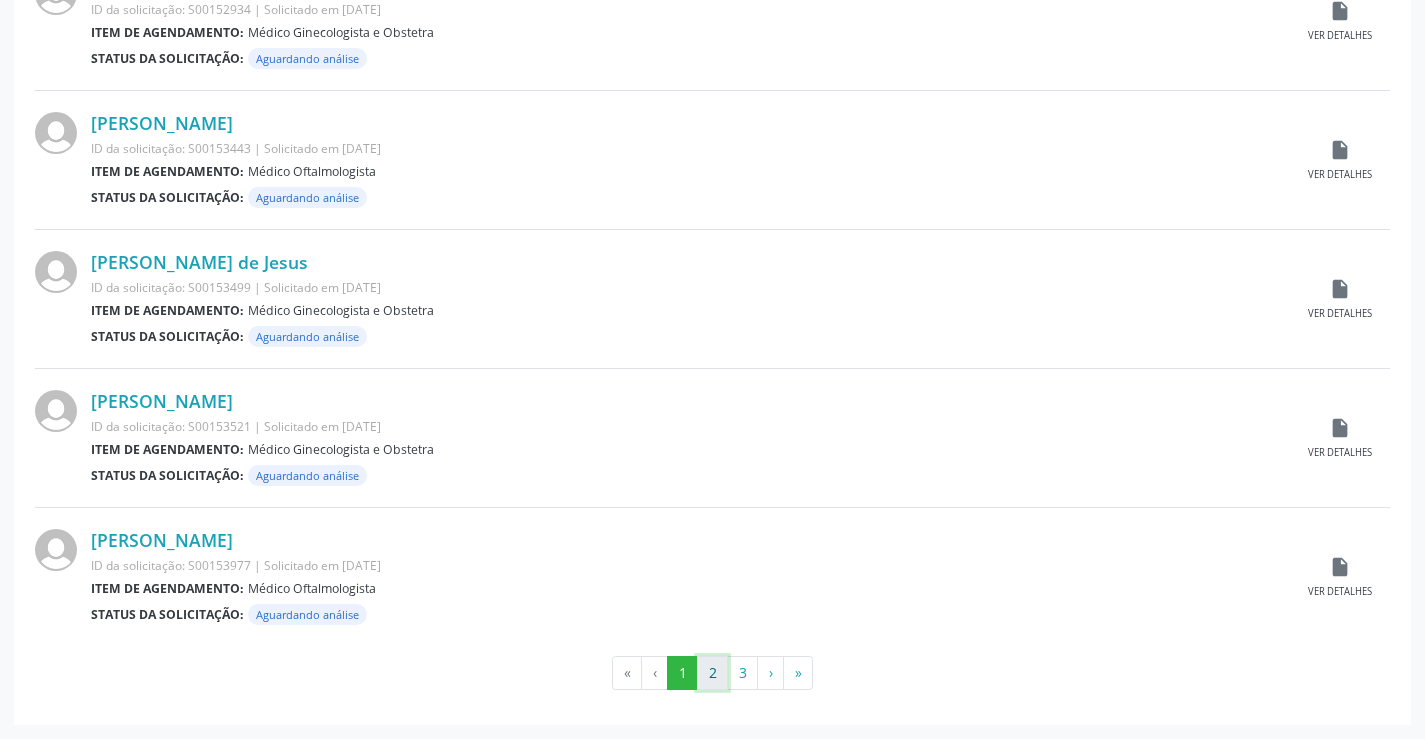 click on "2" at bounding box center (712, 673) 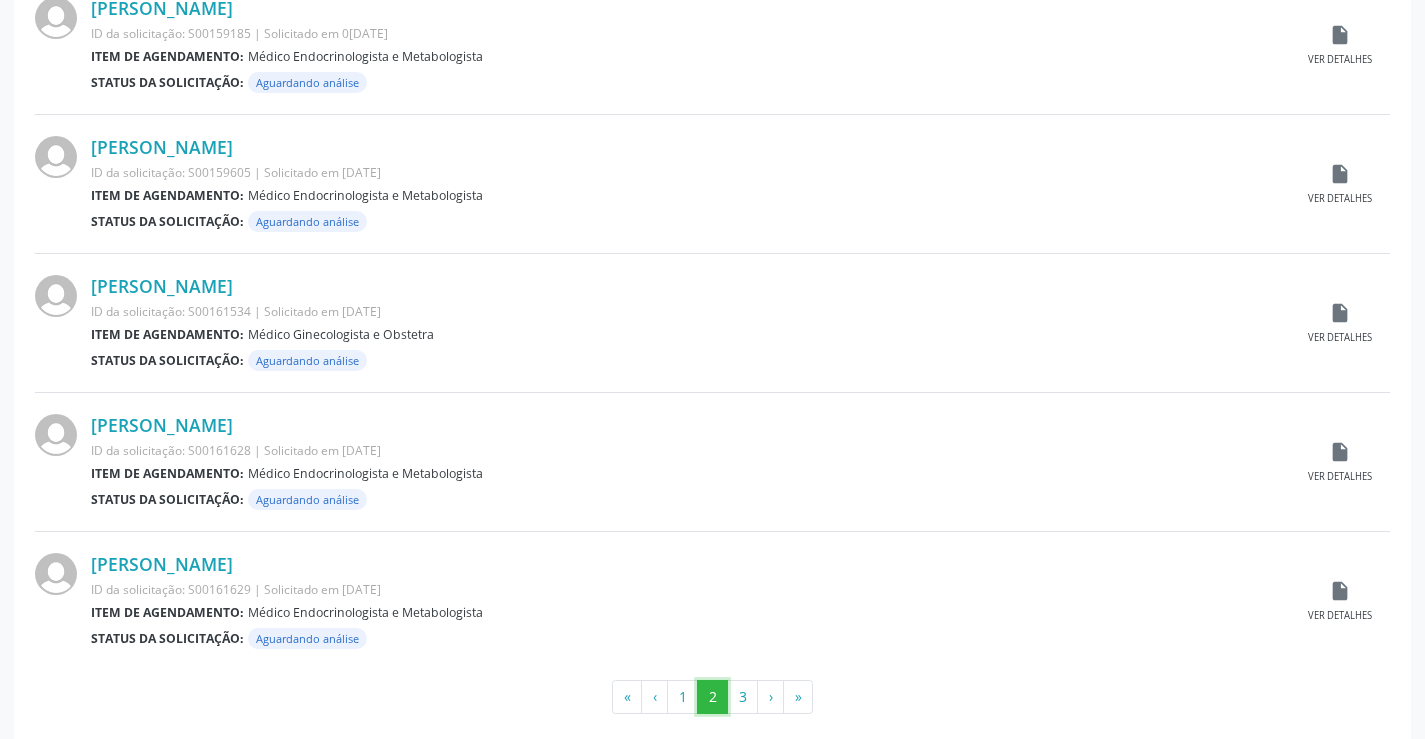 scroll, scrollTop: 1972, scrollLeft: 0, axis: vertical 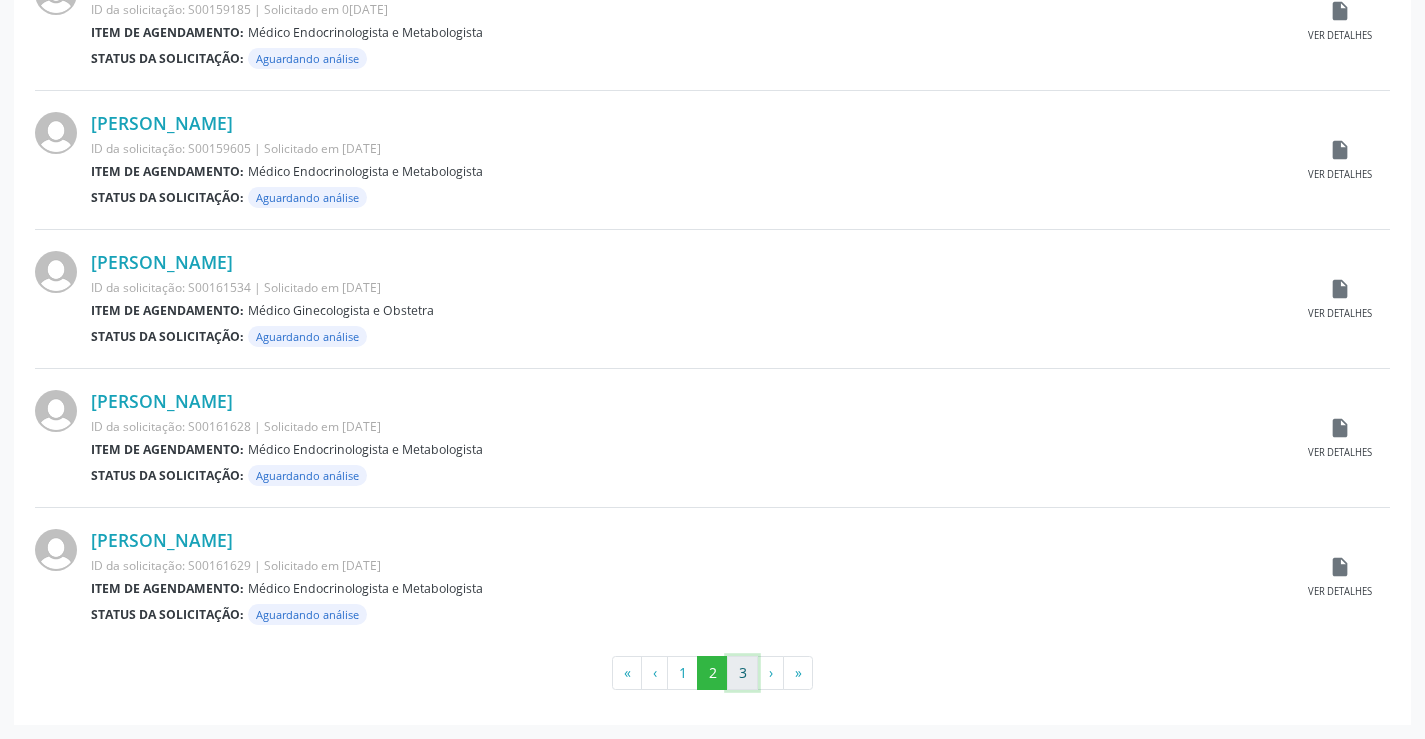 click on "3" at bounding box center (742, 673) 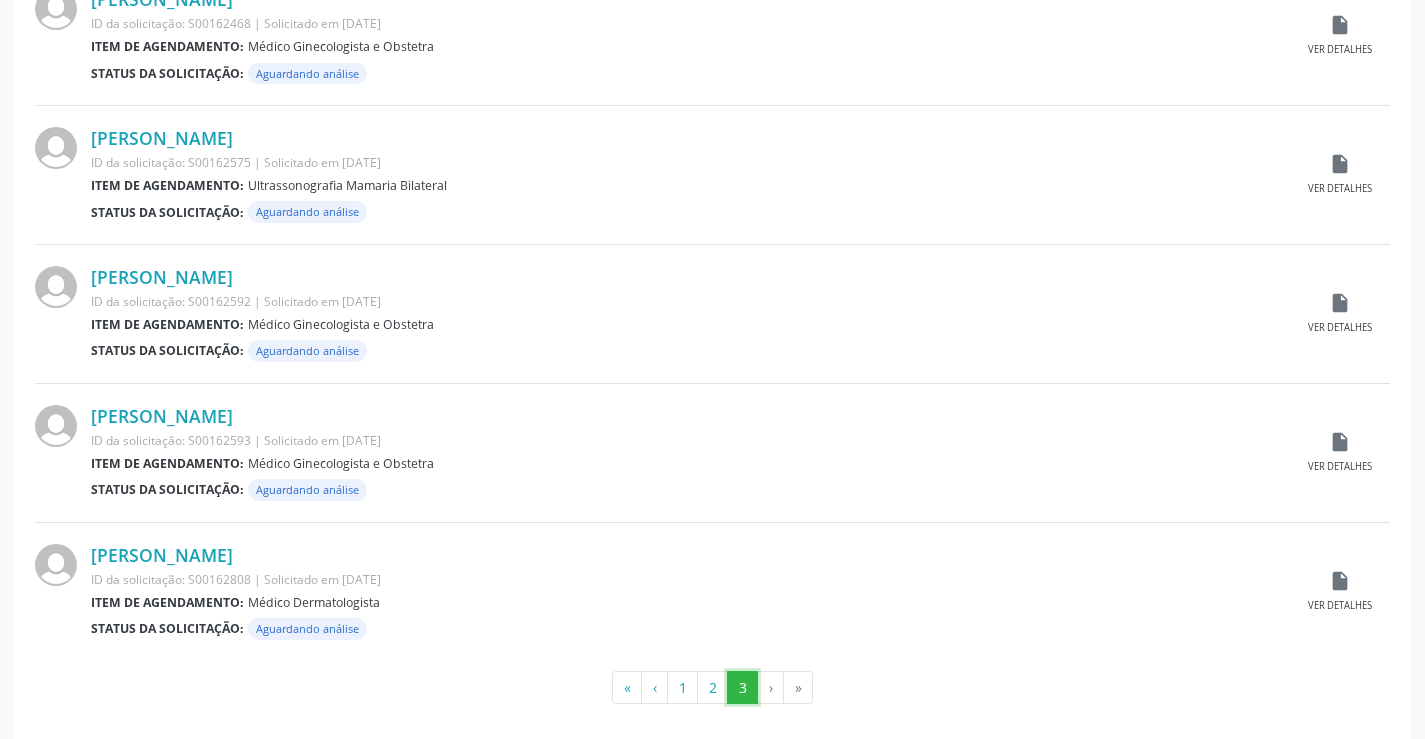 scroll, scrollTop: 999, scrollLeft: 0, axis: vertical 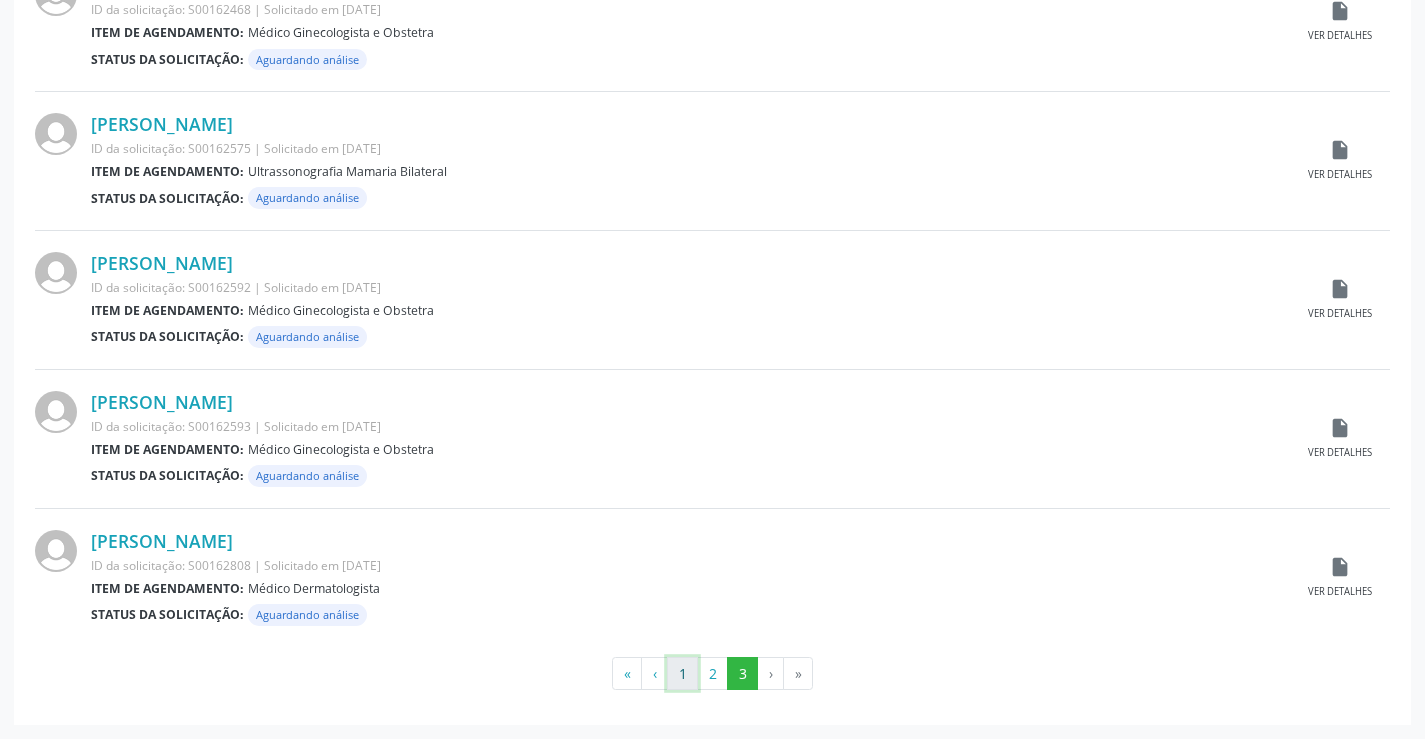 click on "1" at bounding box center [682, 674] 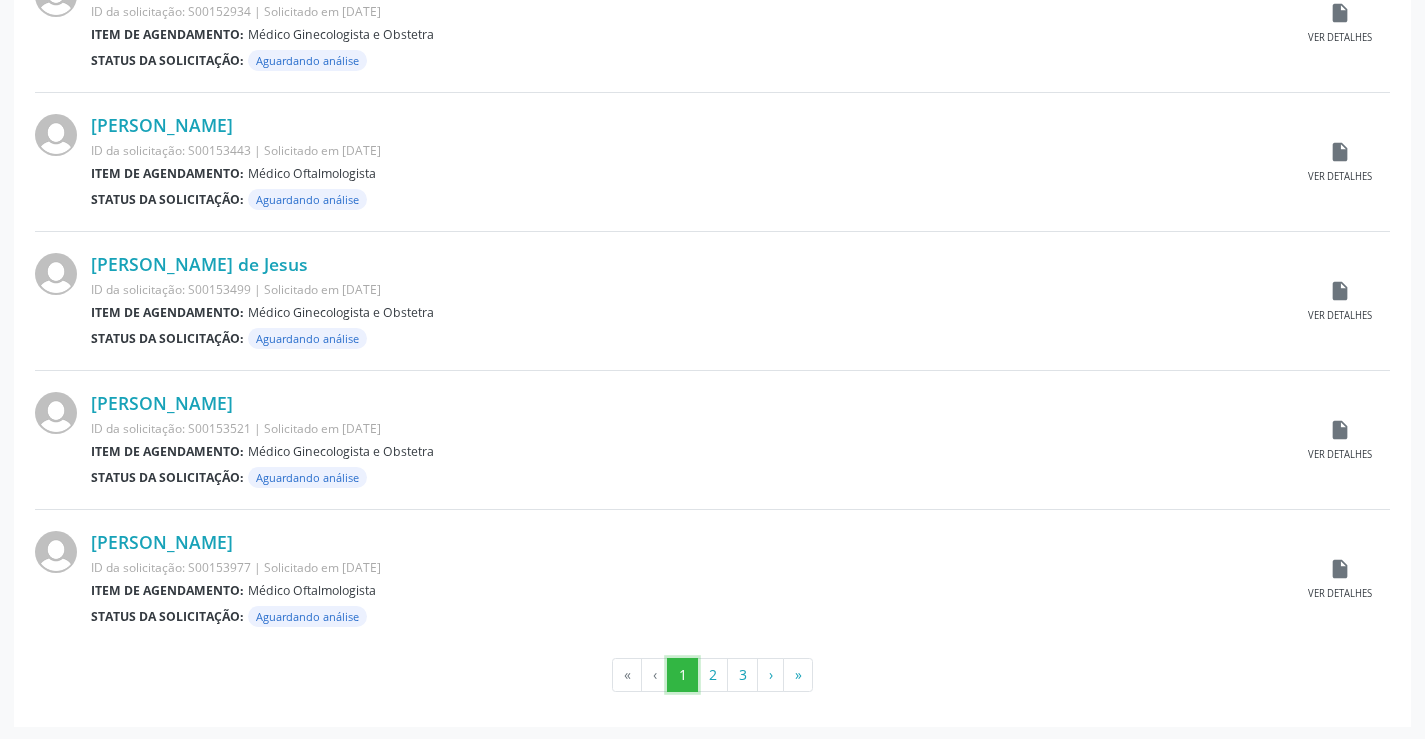 scroll, scrollTop: 1972, scrollLeft: 0, axis: vertical 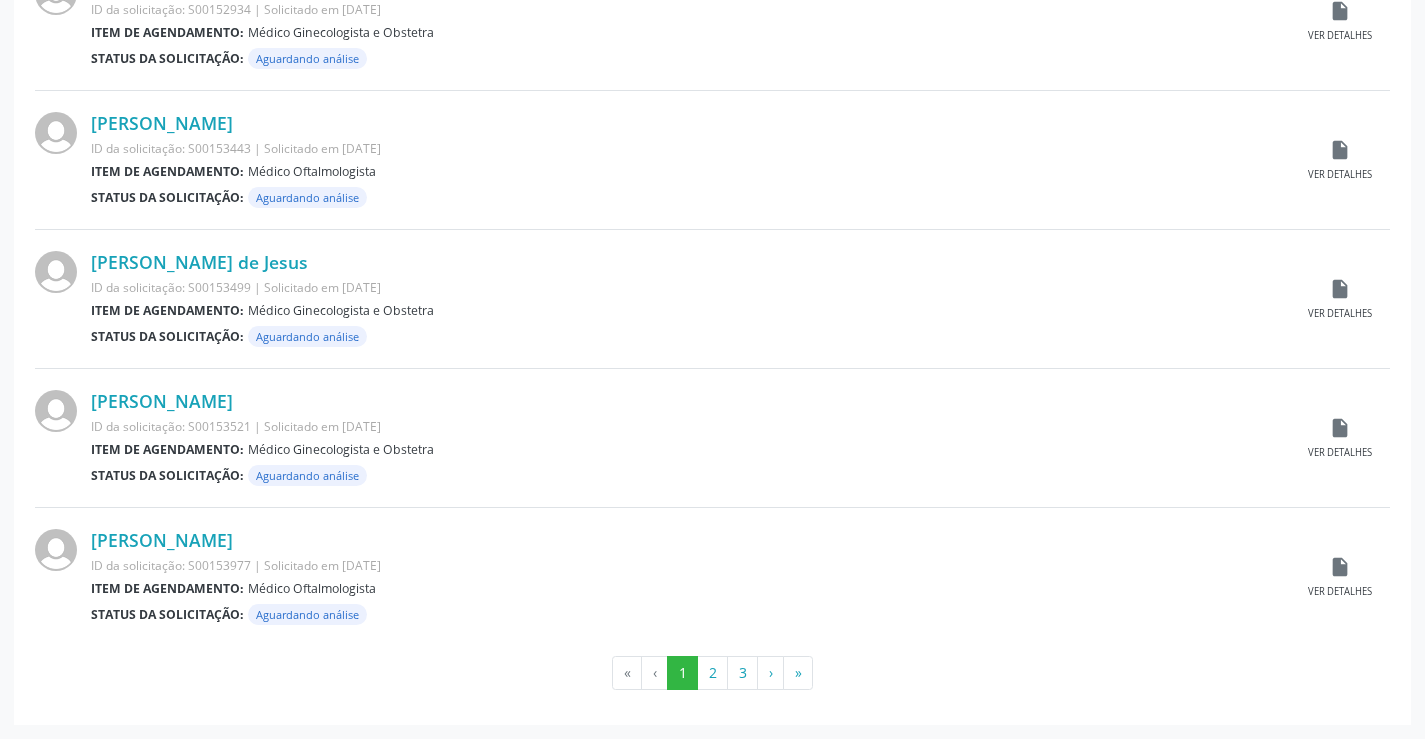 click on "PESQUISAR
DATA DE SOLICITAÇÃO
Filtrar
38 agendamentos solicitados
Página 1 de
3
Iraneide da Silva Rodrigues
ID da solicitação: S00145394 |    Solicitado em 20/03/2025
Item de agendamento:
Médico Oftalmologista
Status da solicitação:
Aguardando análise
insert_drive_file
Ver detalhes
Eudimar Aguiar Santos
ID da solicitação: S00145664 |    Solicitado em 21/03/2025
Item de agendamento:
Médico Oftalmologista
Status da solicitação:
Aguardando análise
insert_drive_file
Ver detalhes
Rosana Barreto da Silva
ID da solicitação: S00148568 |    Solicitado em 04/04/2025
Item de agendamento:
Médico Oftalmologista
Status da solicitação:
Aguardando análise
insert_drive_file
Ver detalhes" at bounding box center [712, -439] 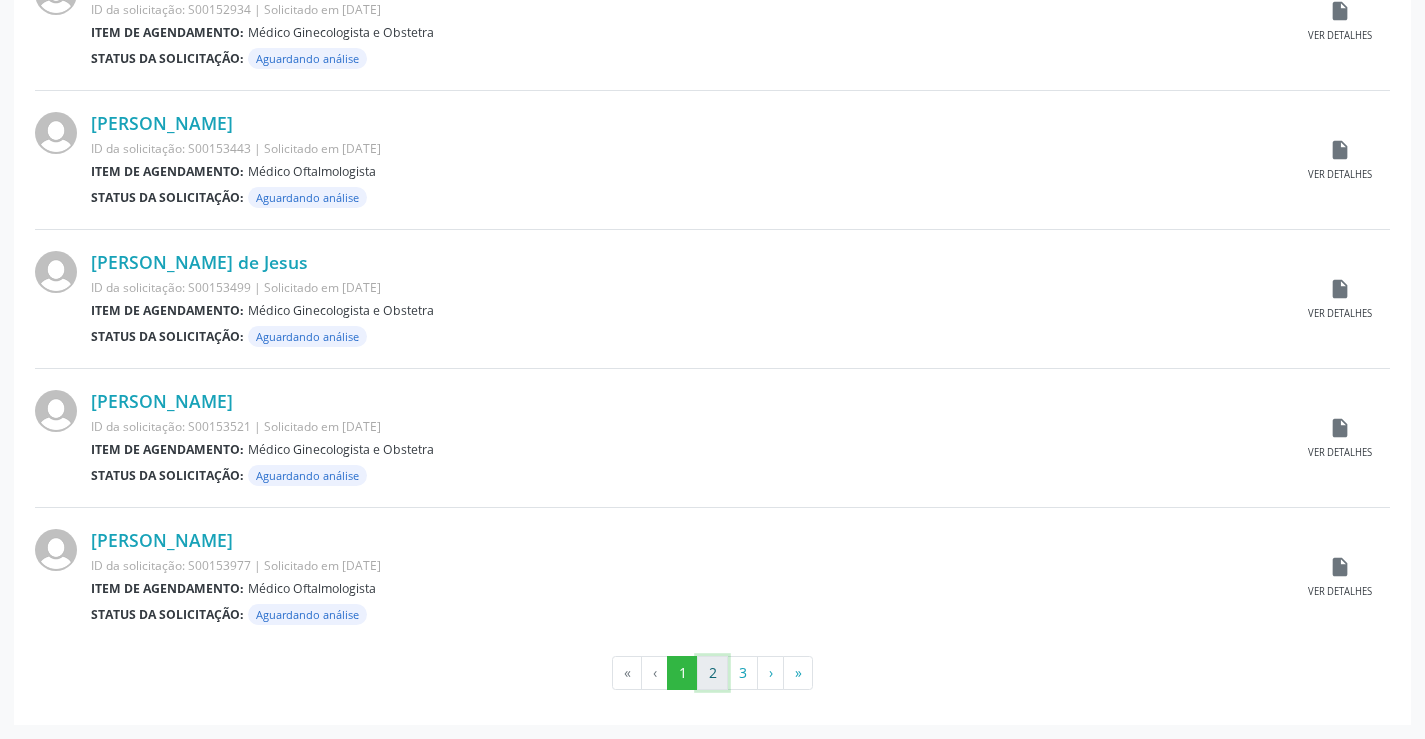 click on "2" at bounding box center [712, 673] 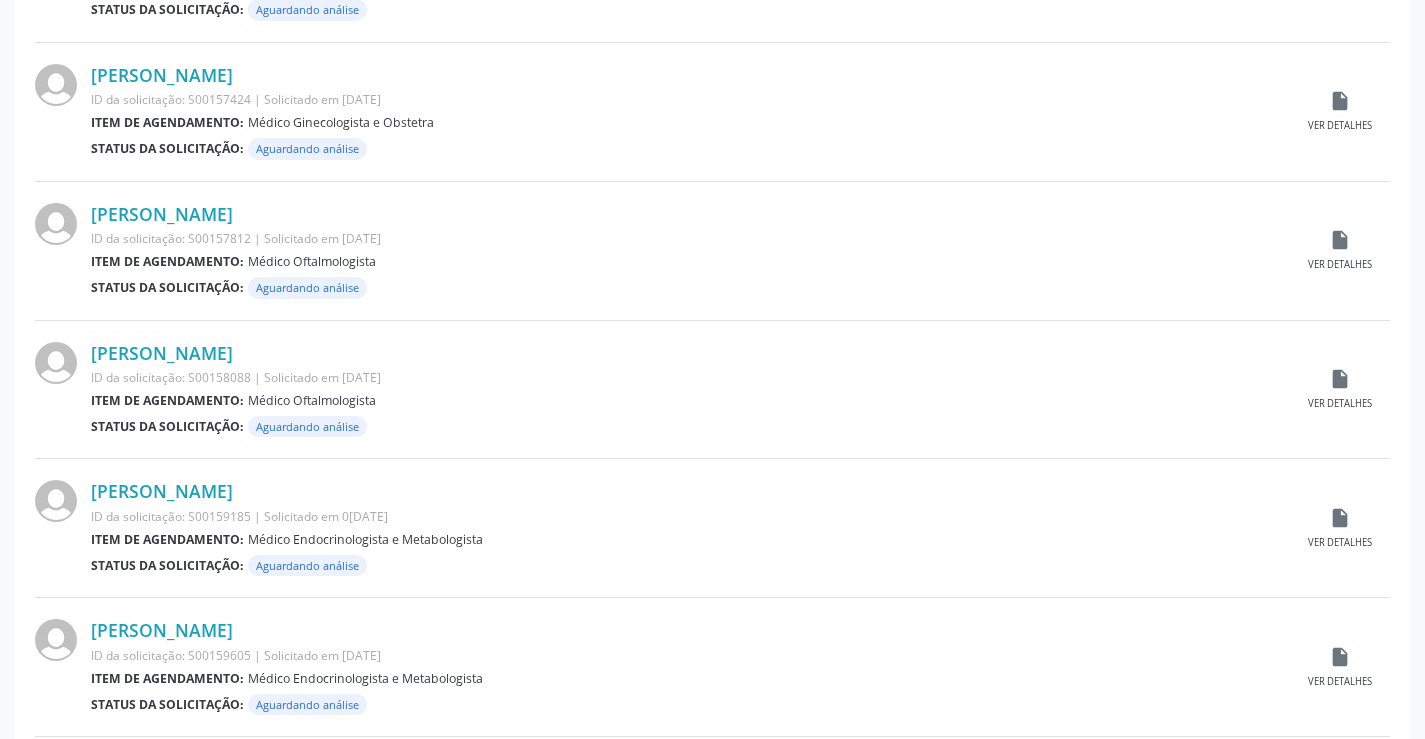 scroll, scrollTop: 1600, scrollLeft: 0, axis: vertical 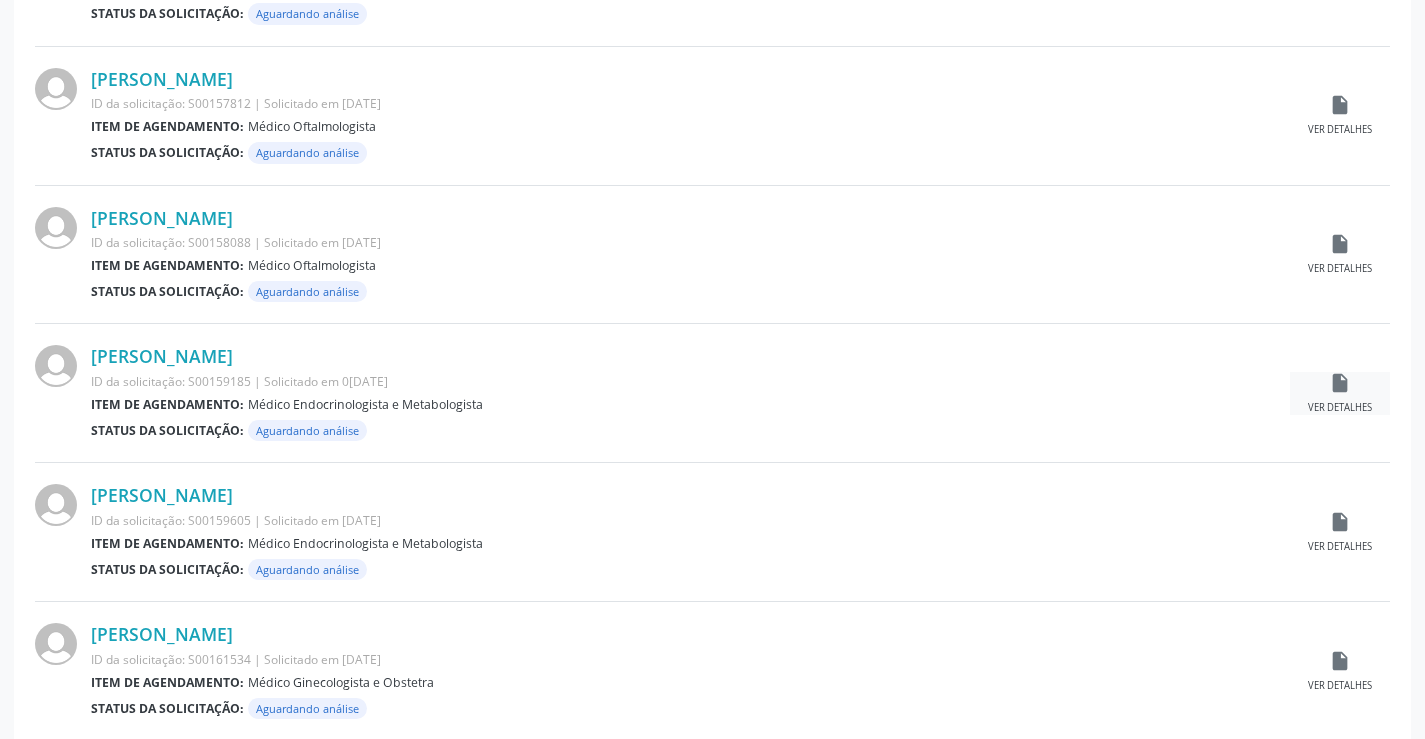 click on "insert_drive_file" at bounding box center (1340, 383) 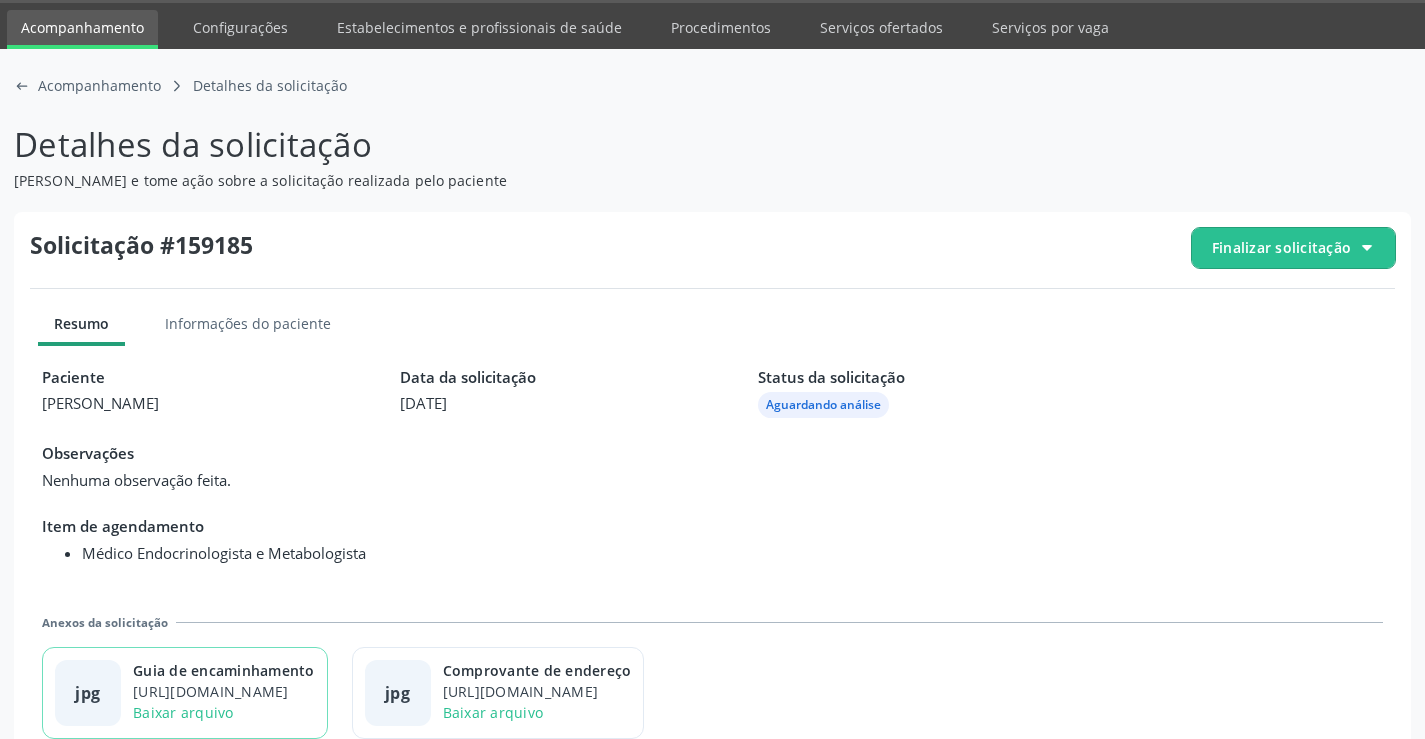 scroll, scrollTop: 91, scrollLeft: 0, axis: vertical 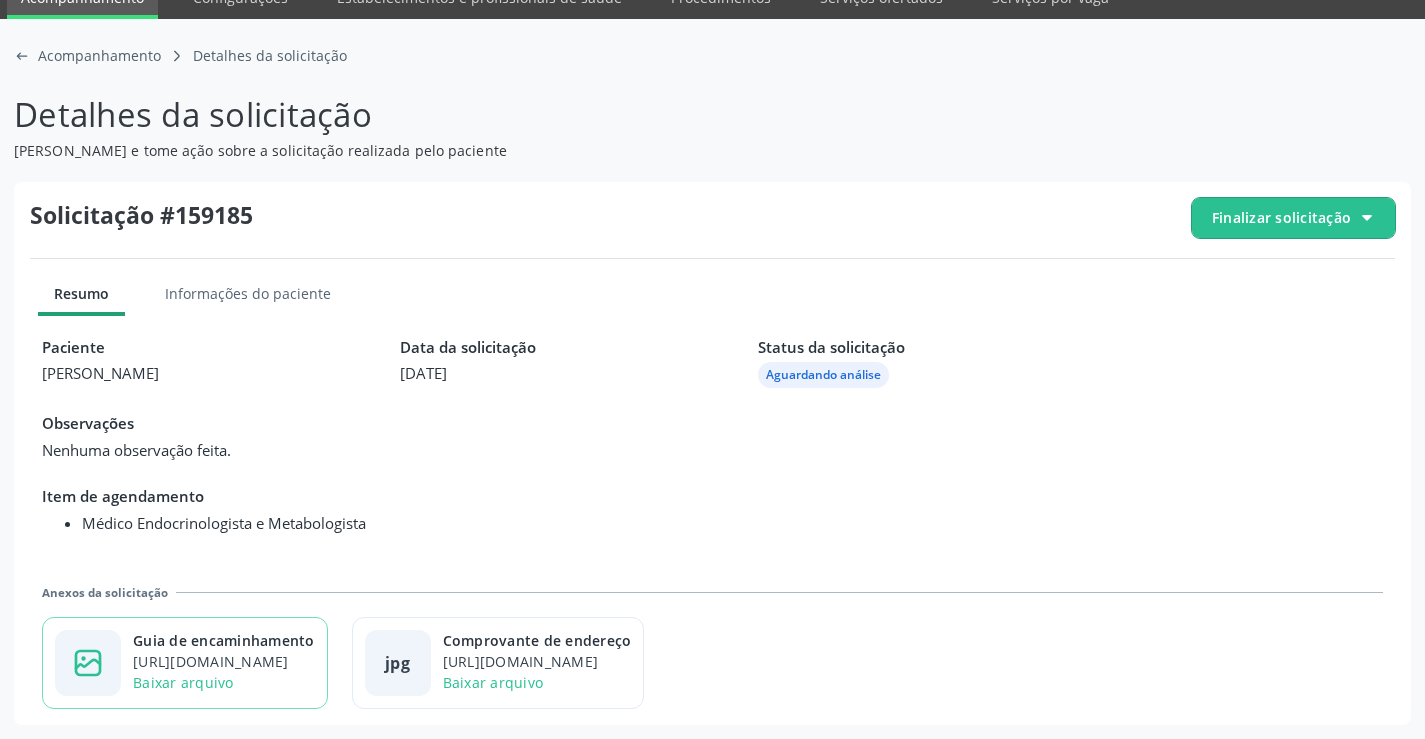 click on "Guia de encaminhamento" at bounding box center (224, 640) 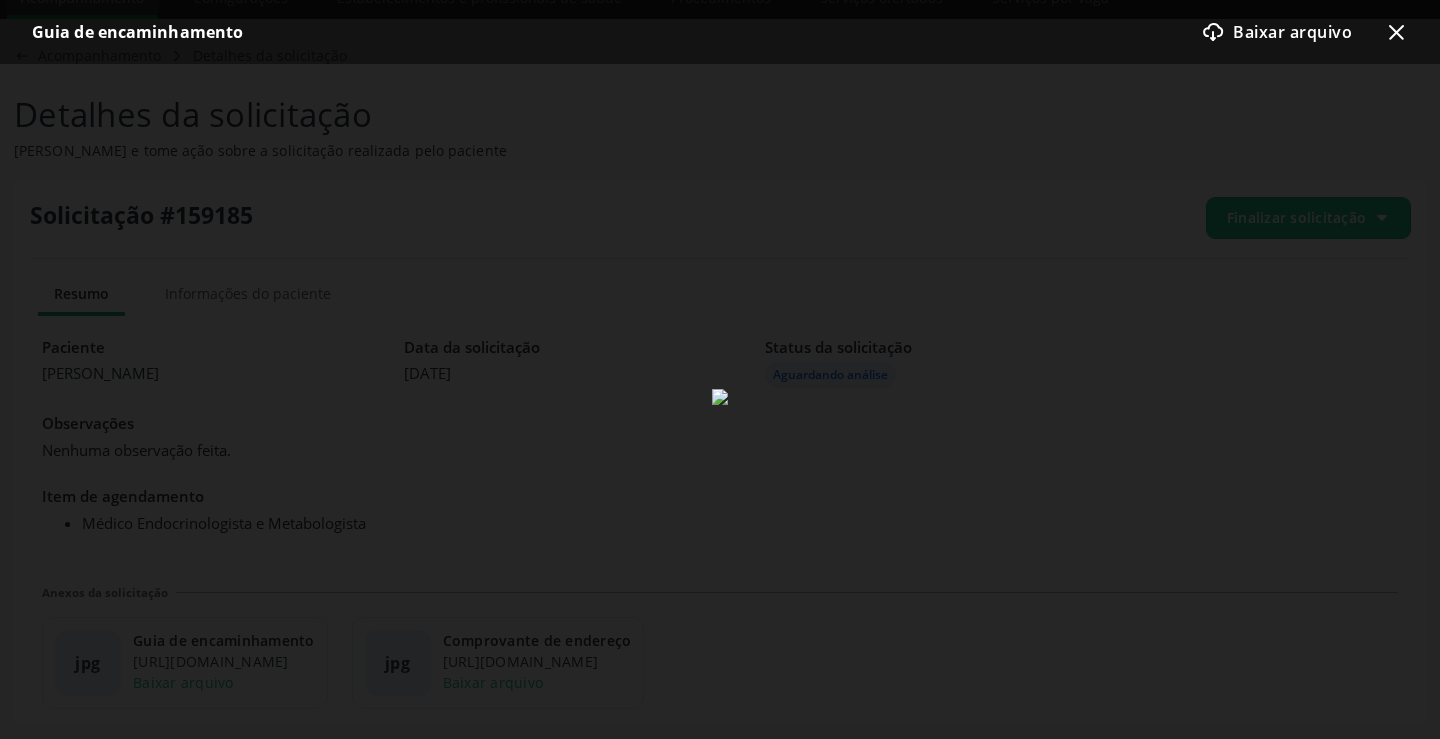 click on "x-outline icon" 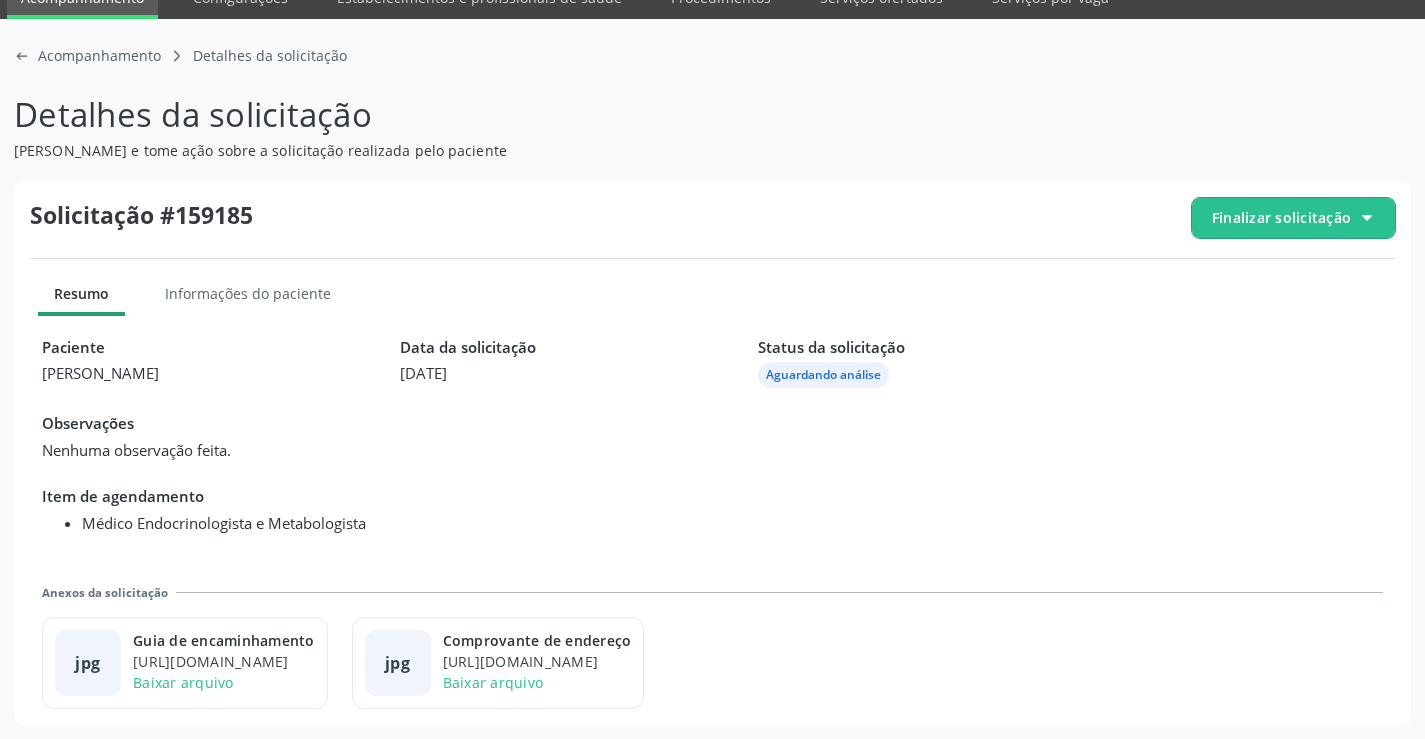 click on "Finalizar solicitação" at bounding box center (1293, 218) 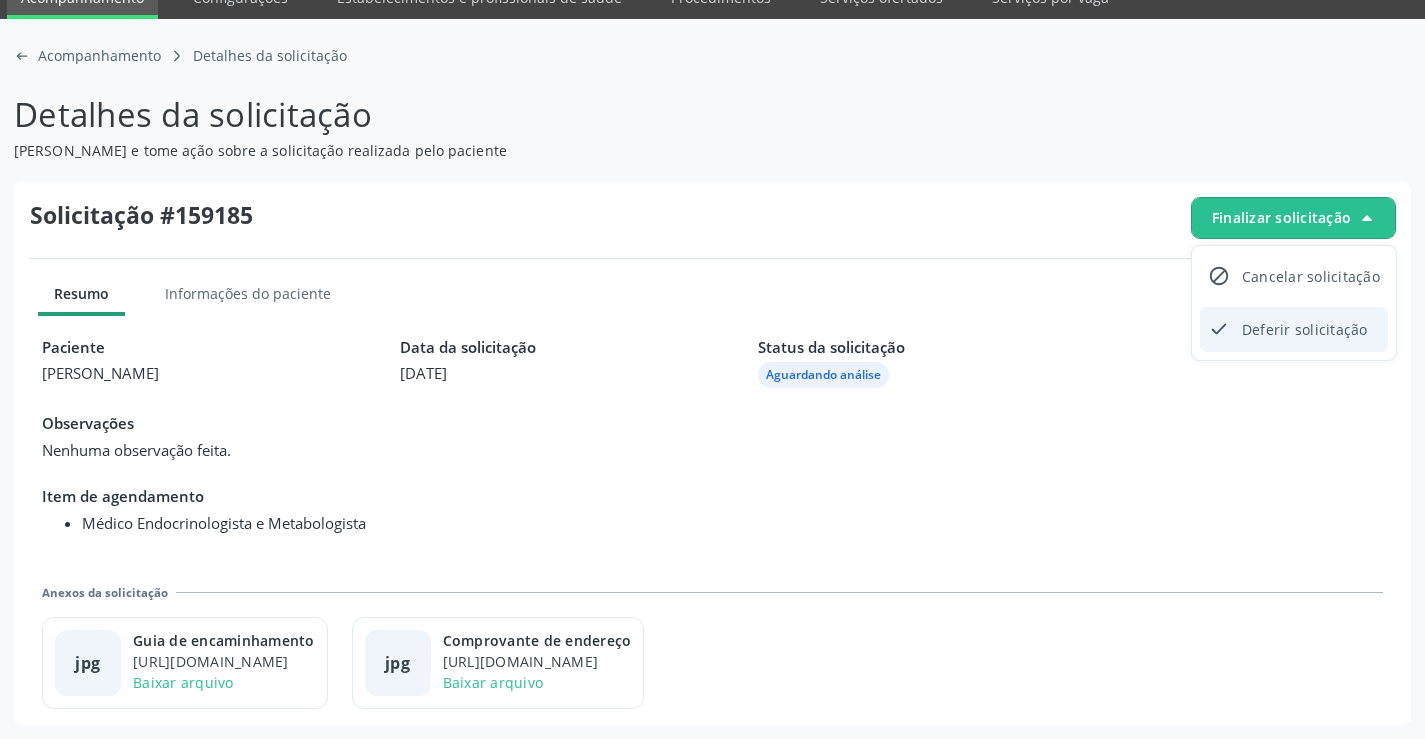 click on "Deferir solicitação" at bounding box center (1305, 329) 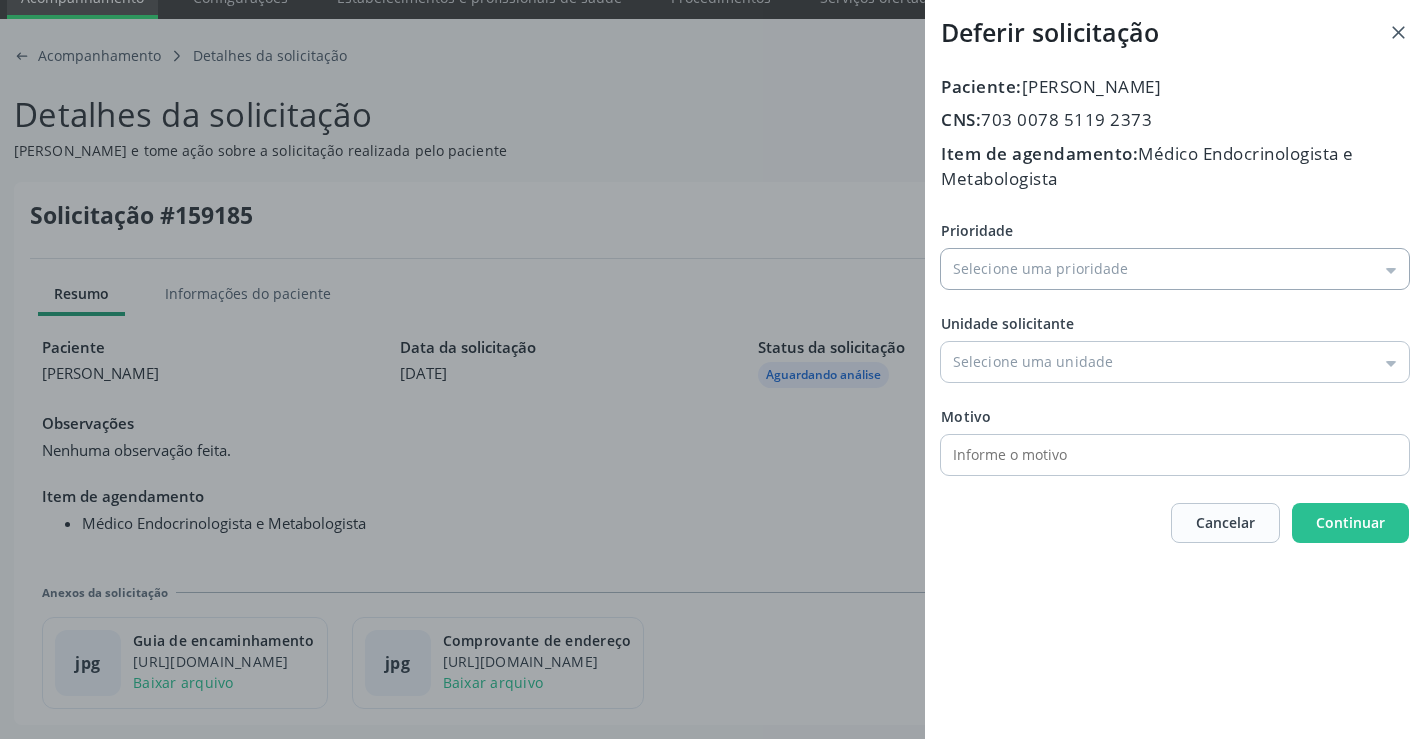 click on "Prioridade" at bounding box center (1175, 269) 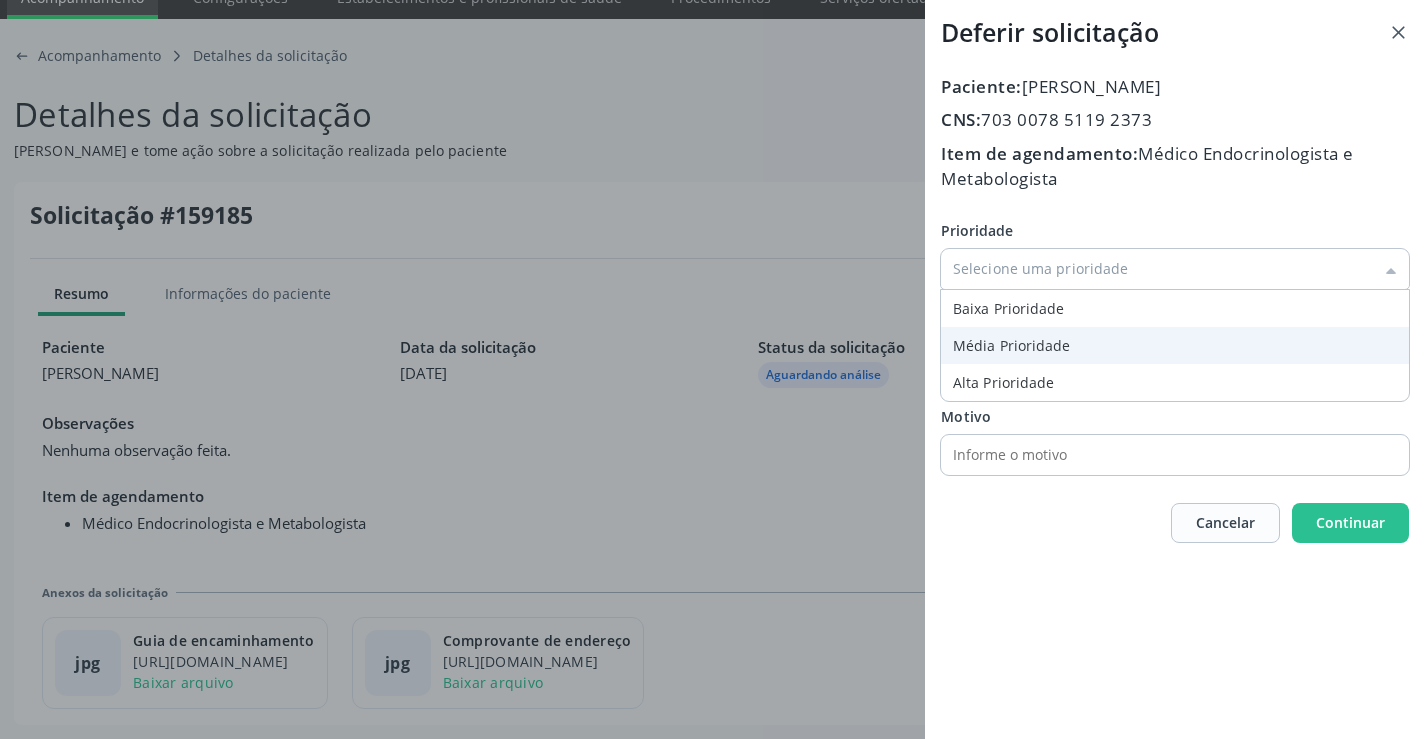 type on "Baixa Prioridade" 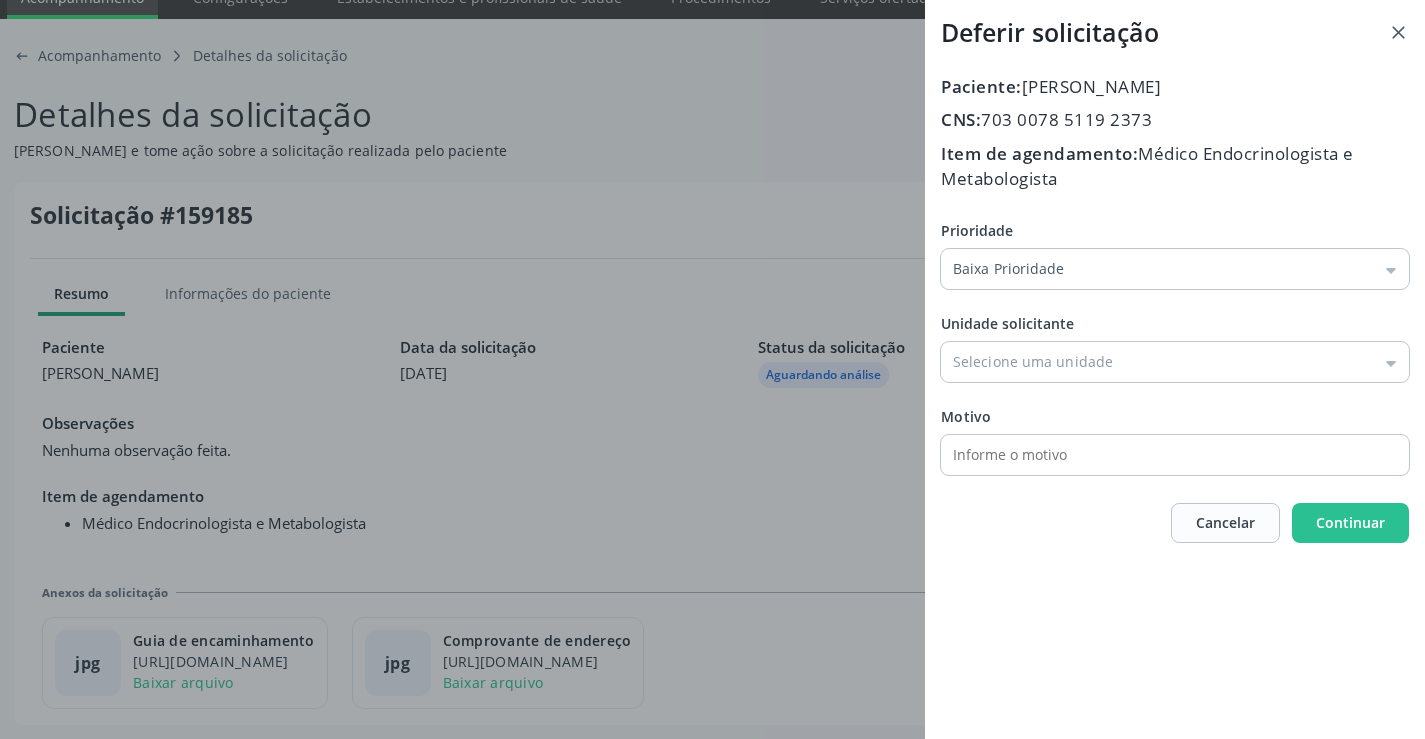 click on "Prioridade
Baixa Prioridade
Baixa Prioridade
Média Prioridade
Alta Prioridade
Unidade solicitante
Unidade Basica de Saude da Familia Dr Paulo Sudre
Centro de Enfrentamento Para Covid 19 de Campo Formoso
Central de Marcacao de Consultas e Exames de Campo Formoso
Vigilancia em Saude de Campo Formoso
PSF Lage dos Negros III
P S da Familia do Povoado de Caraibas
Unidade Basica de Saude da Familia Maninho Ferreira
P S de Curral da Ponta Psf Oseas Manoel da Silva
Farmacia Basica
Unidade Basica de Saude da Familia de Brejao da Caatinga
P S da Familia do Povoado de Pocos
P S da Familia do Povoado de Tiquara
P S da Familia do Povoado de Sao Tome
P S de Lages dos Negros
P S da Familia do Povoado de Tuiutiba
P S de Curral Velho
Centro de Saude Mutirao" at bounding box center [1175, 347] 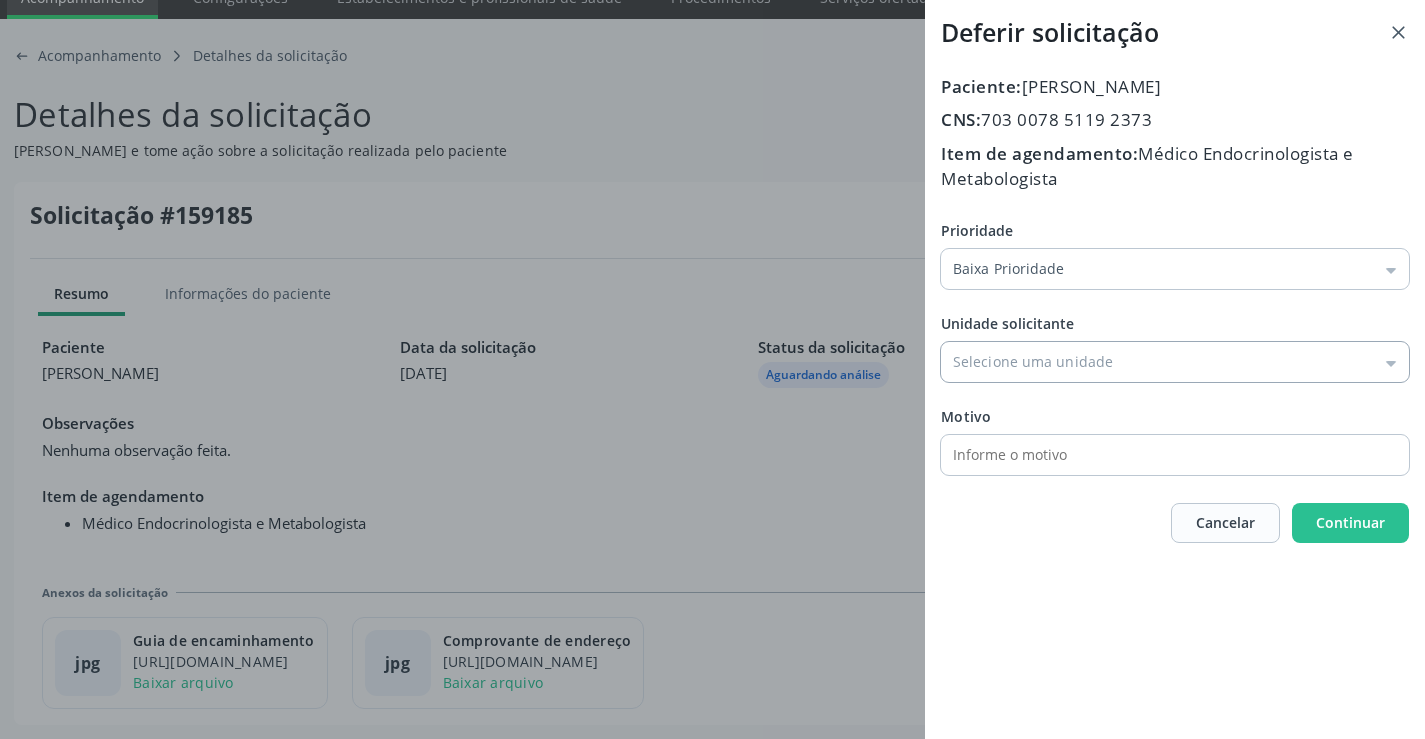 click on "Prioridade" at bounding box center (1175, 362) 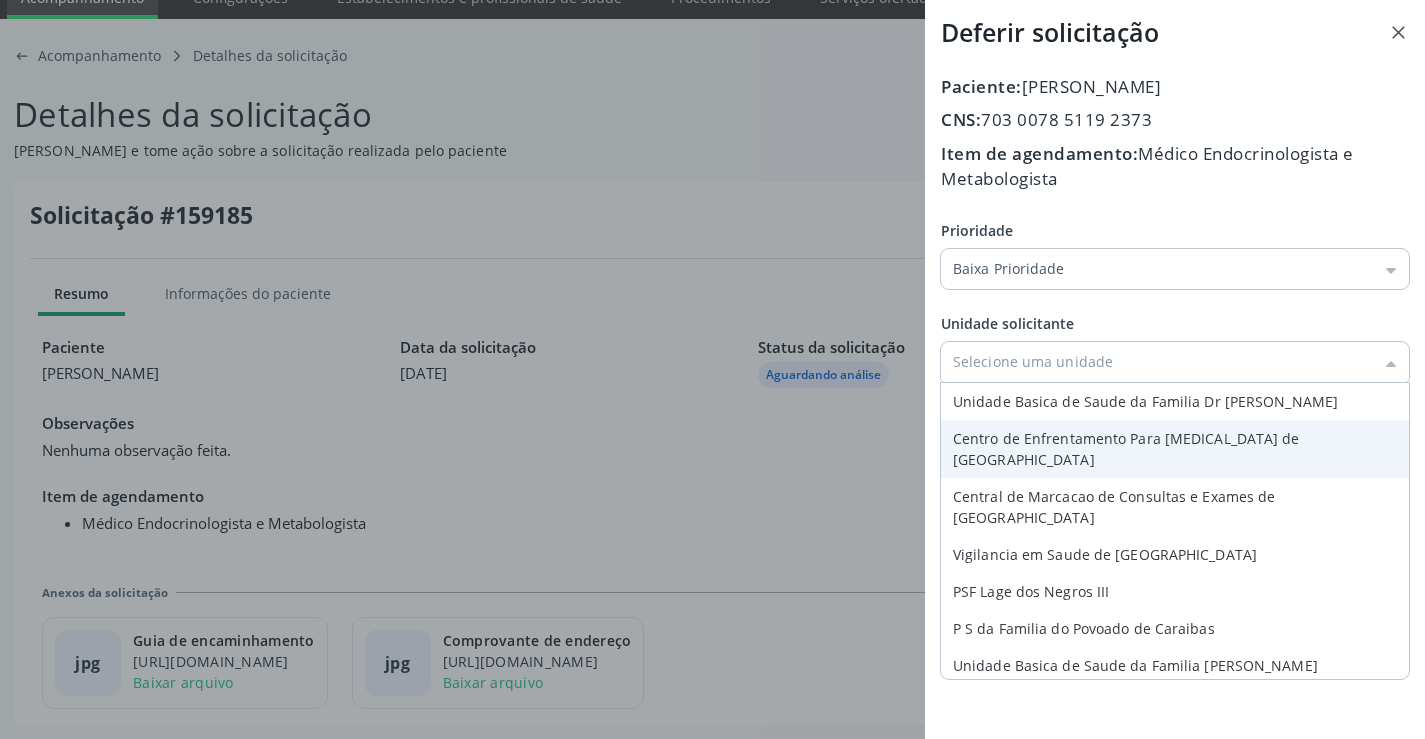 type on "Central de Marcacao de Consultas e Exames de Campo Formoso" 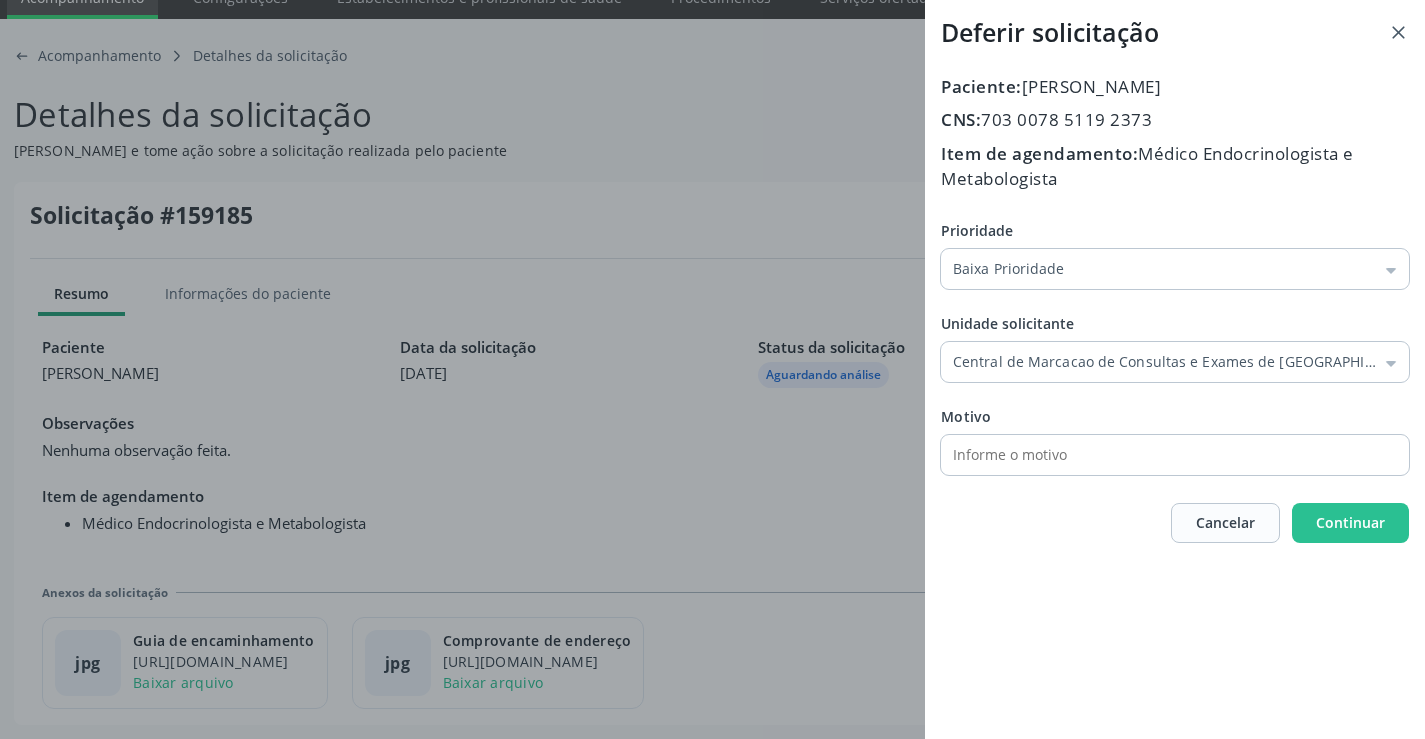 click on "Prioridade
Baixa Prioridade
Baixa Prioridade
Média Prioridade
Alta Prioridade
Unidade solicitante
Central de Marcacao de Consultas e Exames de Campo Formoso
Unidade Basica de Saude da Familia Dr Paulo Sudre
Centro de Enfrentamento Para Covid 19 de Campo Formoso
Central de Marcacao de Consultas e Exames de Campo Formoso
Vigilancia em Saude de Campo Formoso
PSF Lage dos Negros III
P S da Familia do Povoado de Caraibas
Unidade Basica de Saude da Familia Maninho Ferreira
P S de Curral da Ponta Psf Oseas Manoel da Silva
Farmacia Basica
Unidade Basica de Saude da Familia de Brejao da Caatinga
P S da Familia do Povoado de Pocos
P S da Familia do Povoado de Tiquara
P S da Familia do Povoado de Sao Tome
P S de Lages dos Negros
P S da Familia do Povoado de Tuiutiba
Motivo" at bounding box center [1175, 347] 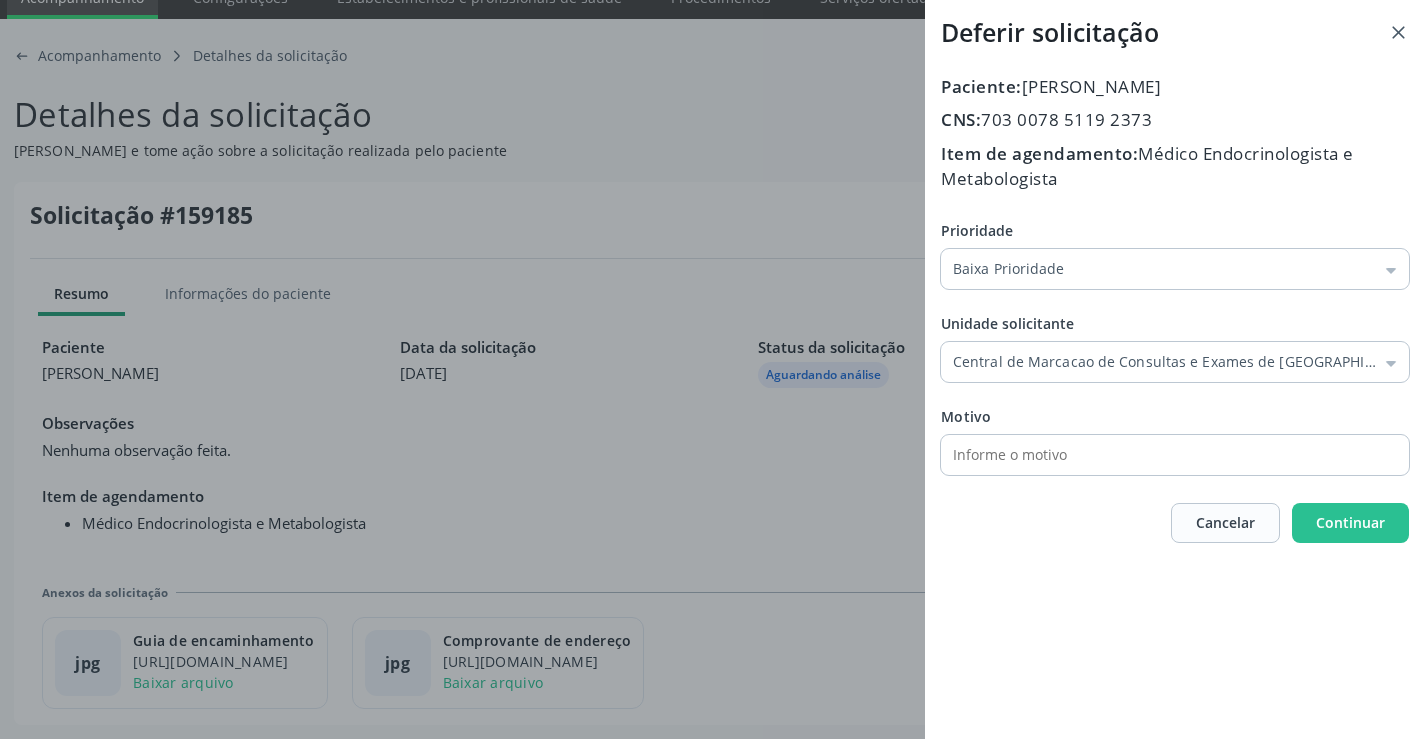 click at bounding box center (1157, 455) 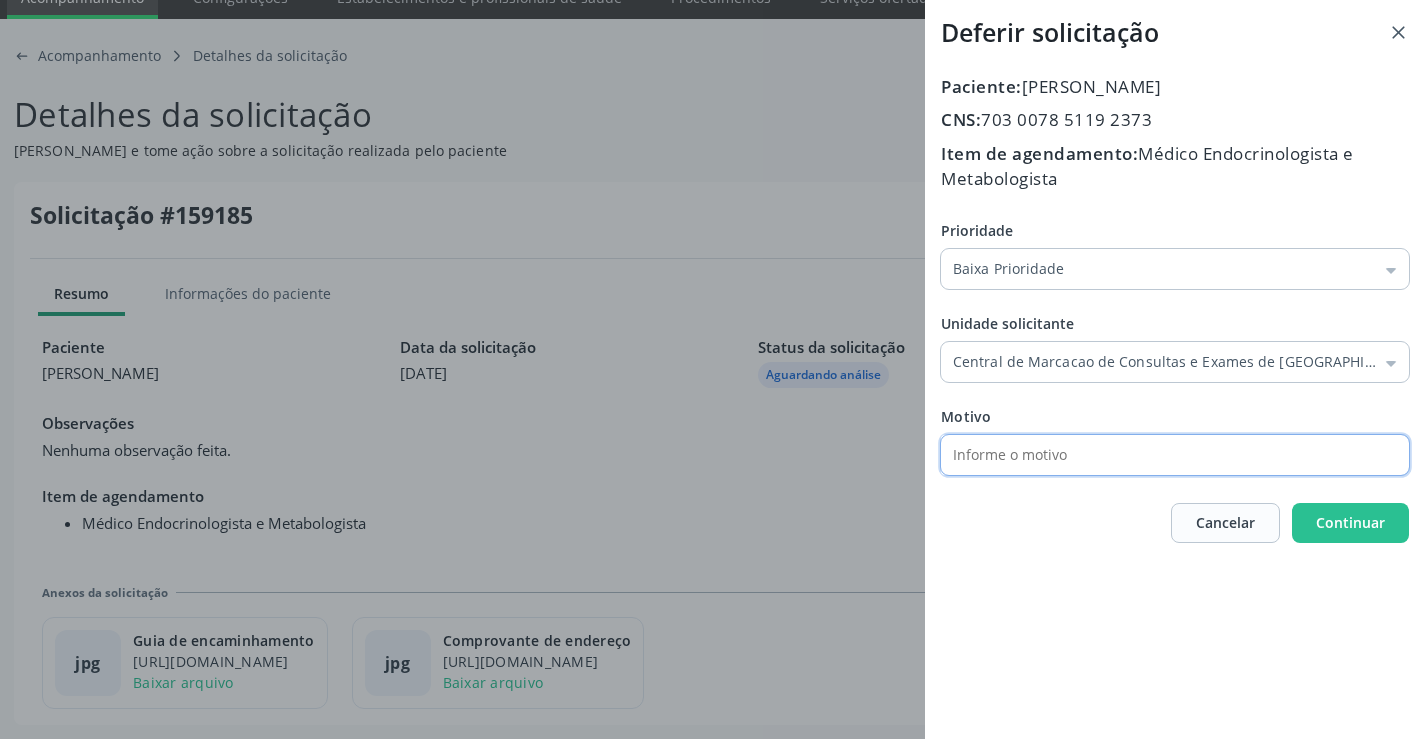 type on "AV" 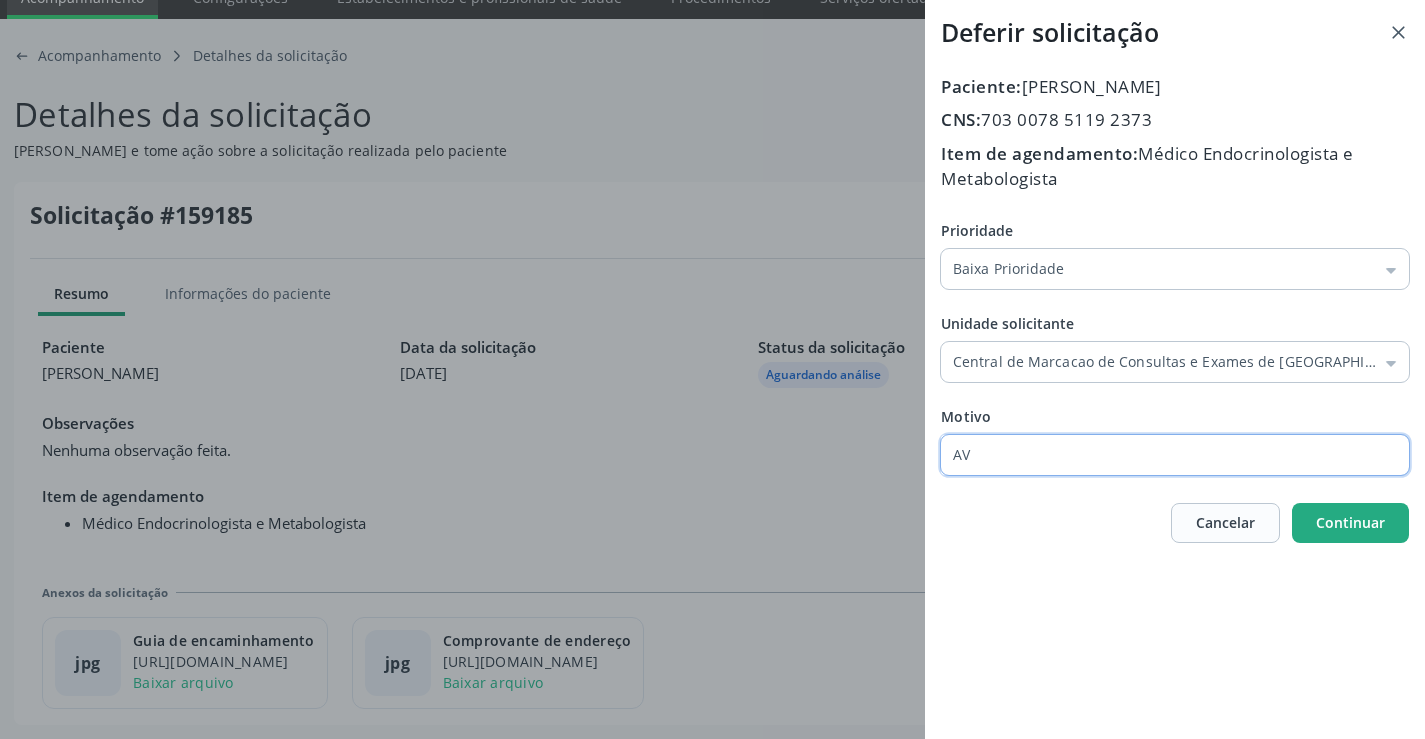 click on "Continuar" at bounding box center (1350, 522) 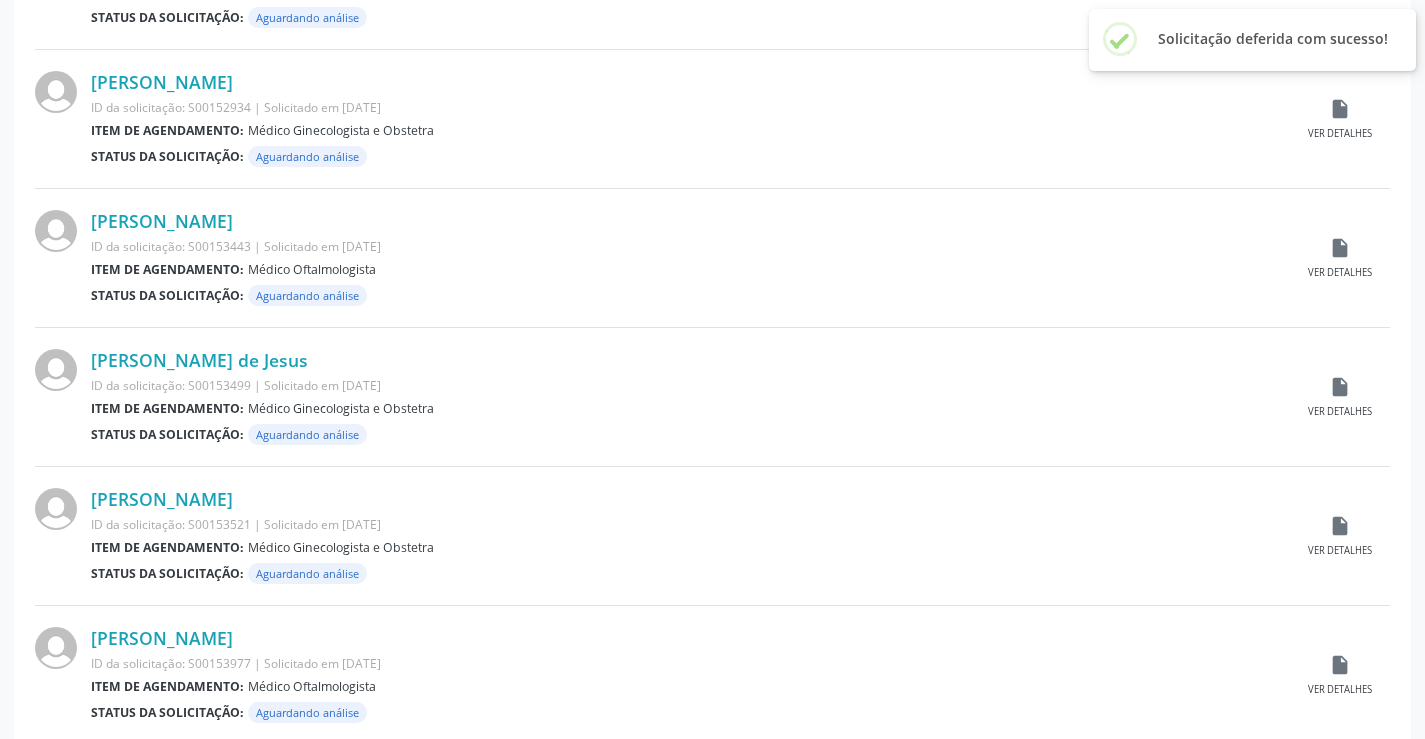 scroll, scrollTop: 1972, scrollLeft: 0, axis: vertical 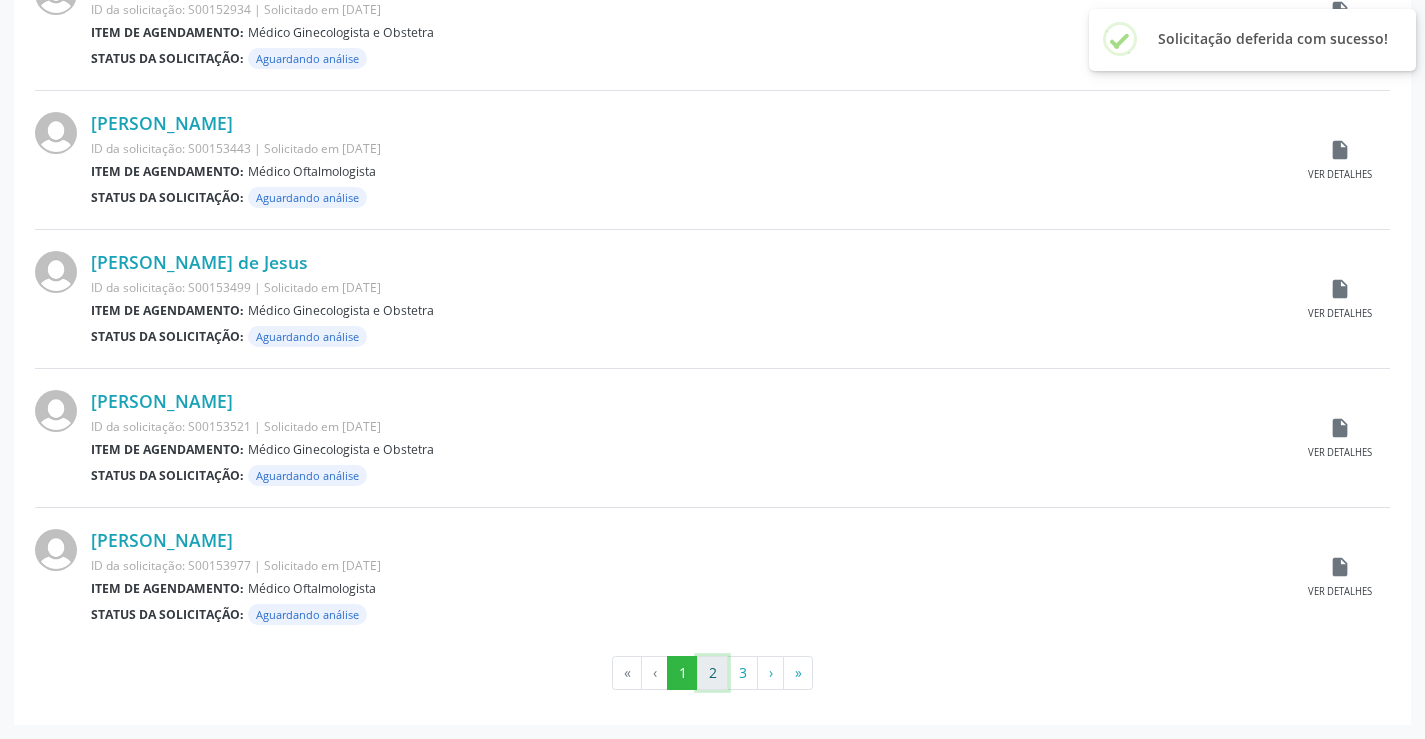 click on "2" at bounding box center (712, 673) 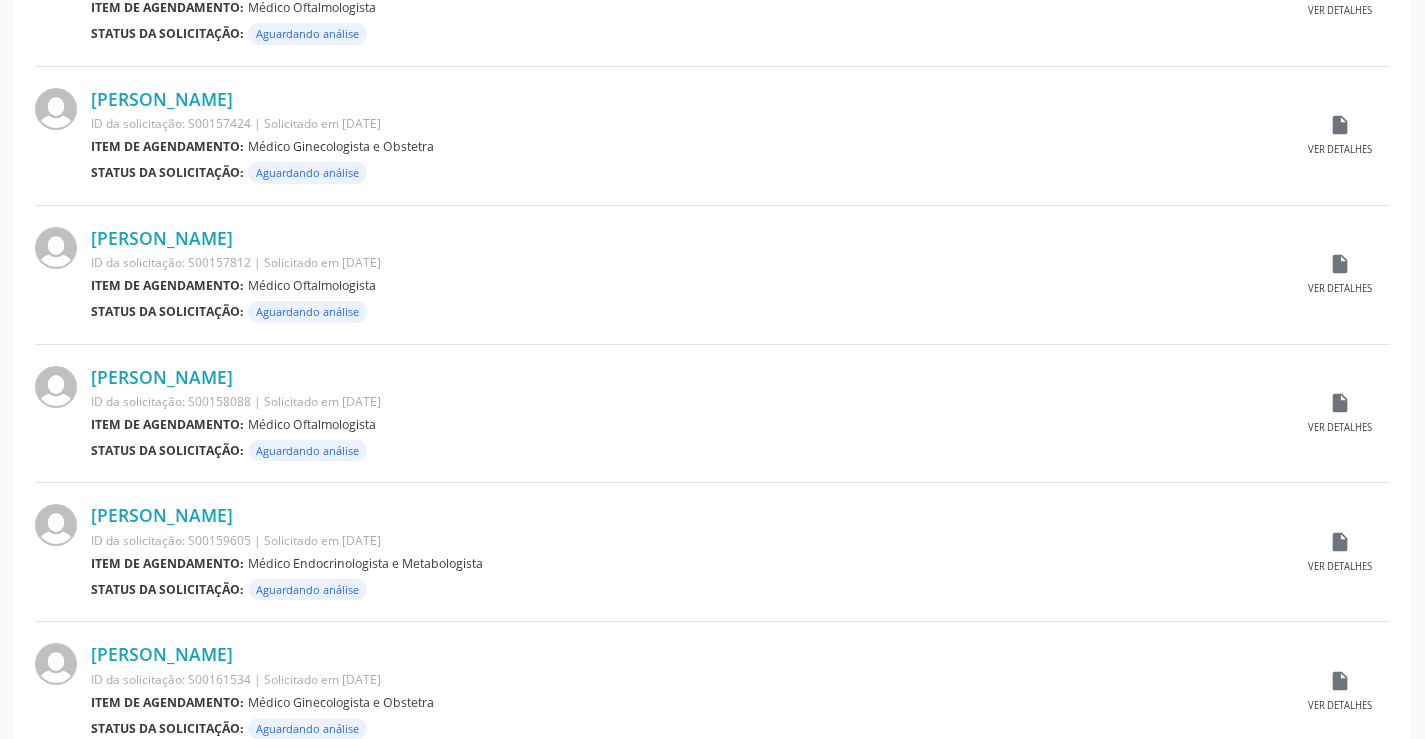 scroll, scrollTop: 1500, scrollLeft: 0, axis: vertical 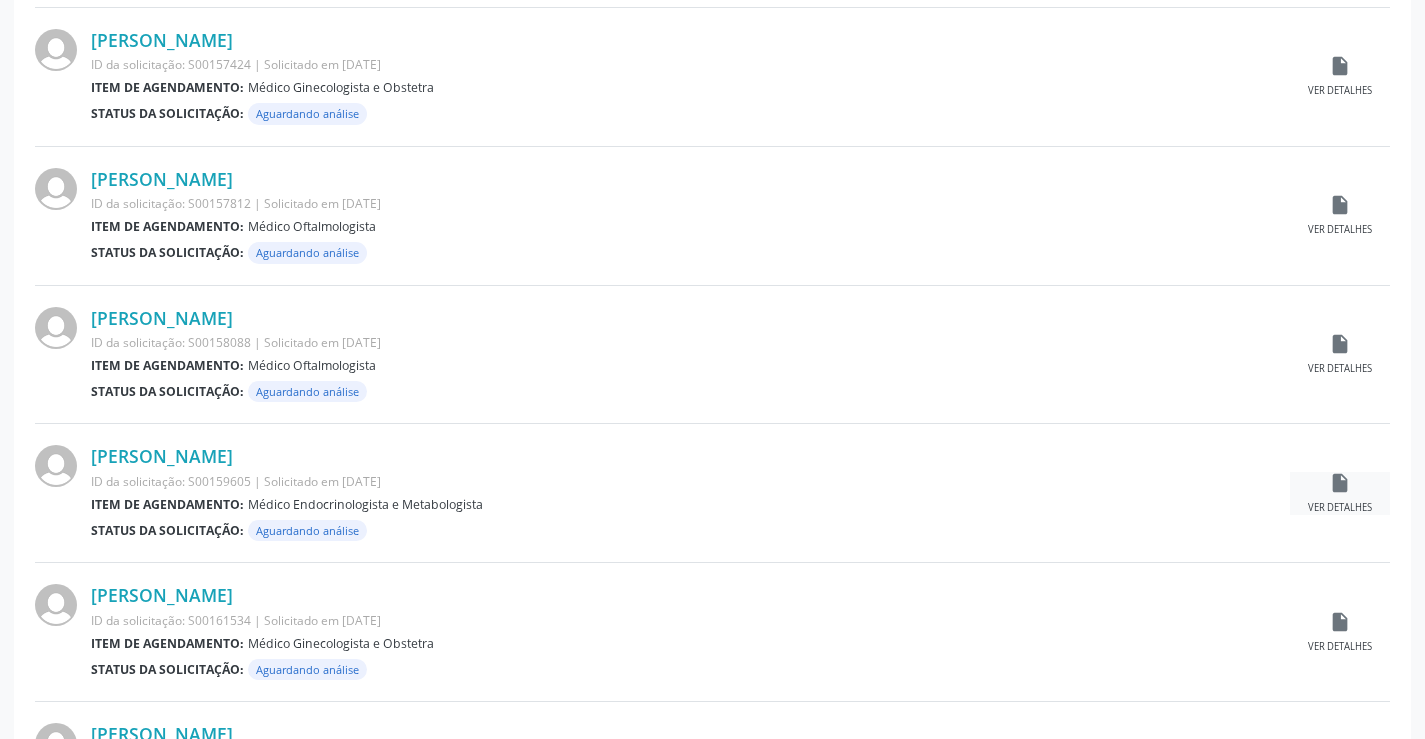 click on "insert_drive_file" at bounding box center [1340, 483] 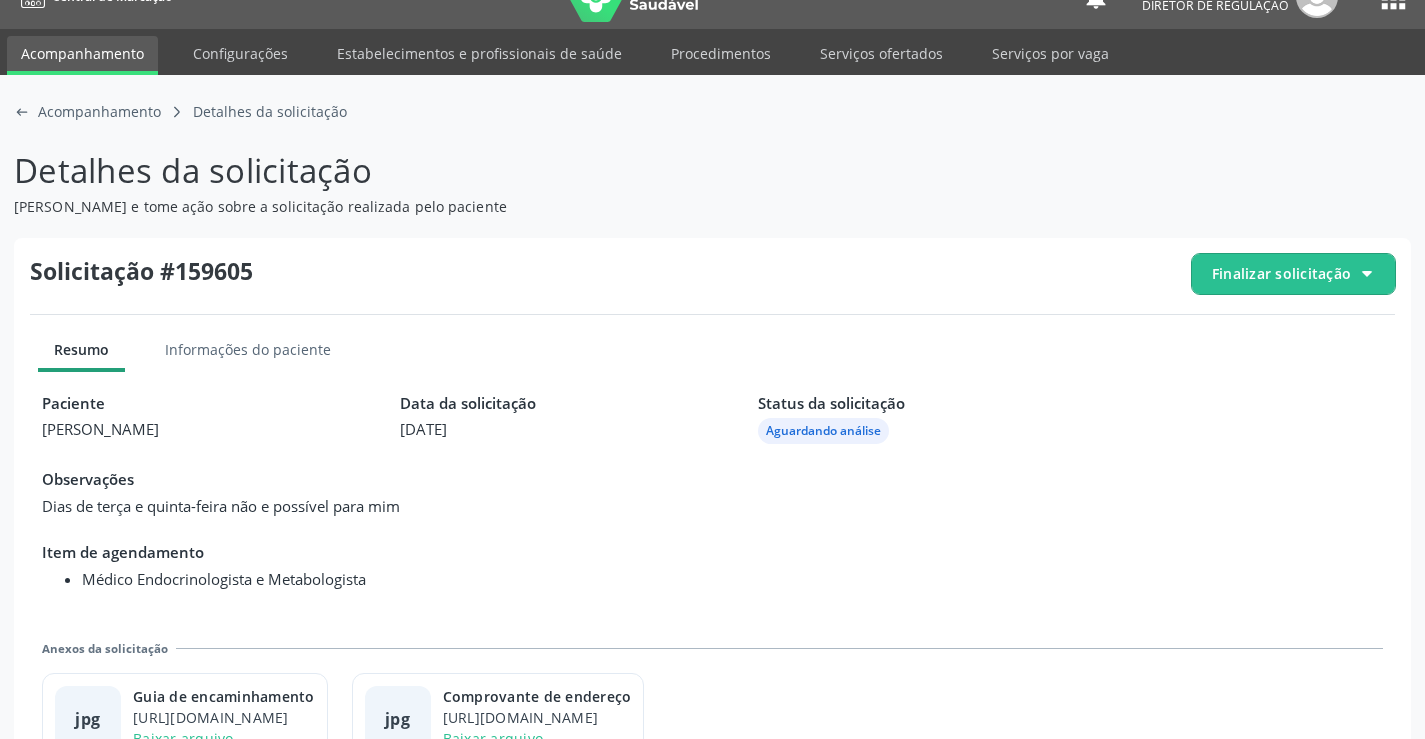 scroll, scrollTop: 91, scrollLeft: 0, axis: vertical 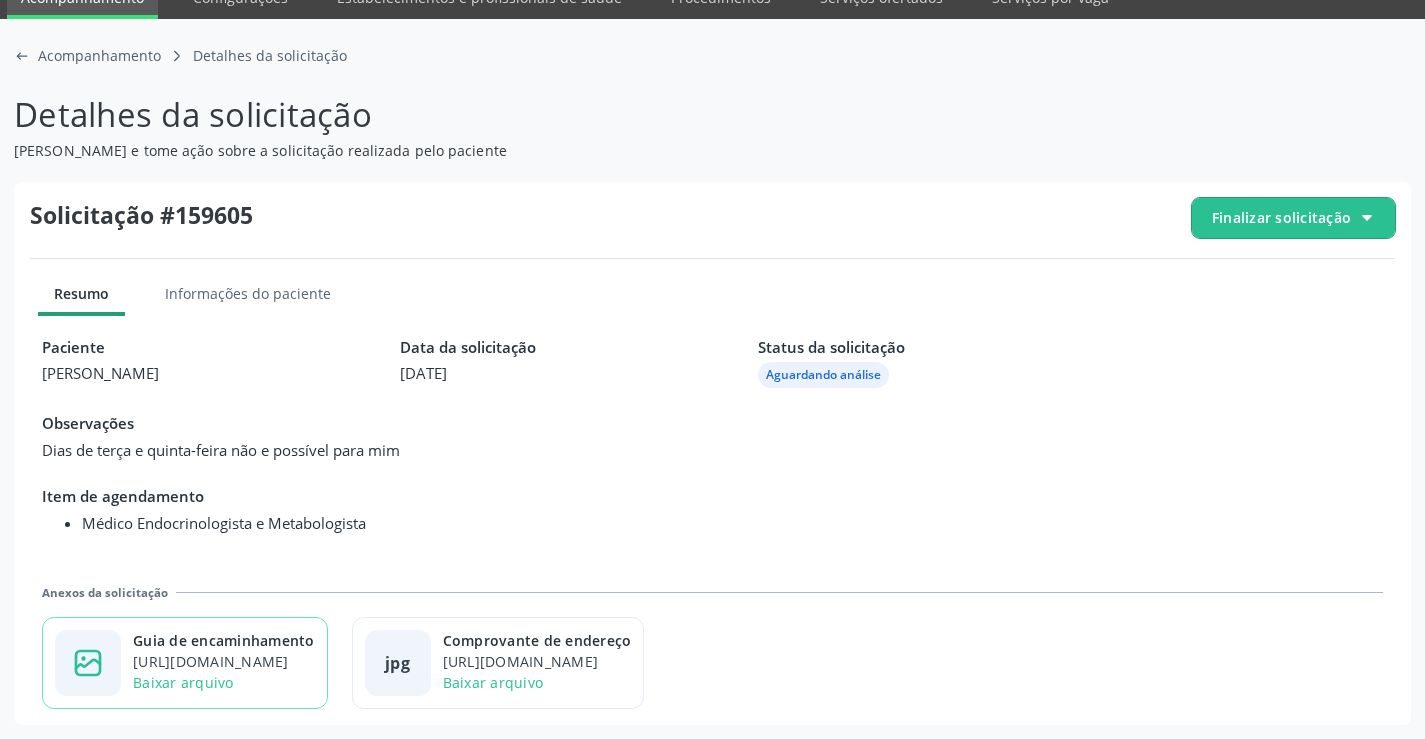 click on "Guia de encaminhamento" at bounding box center (224, 640) 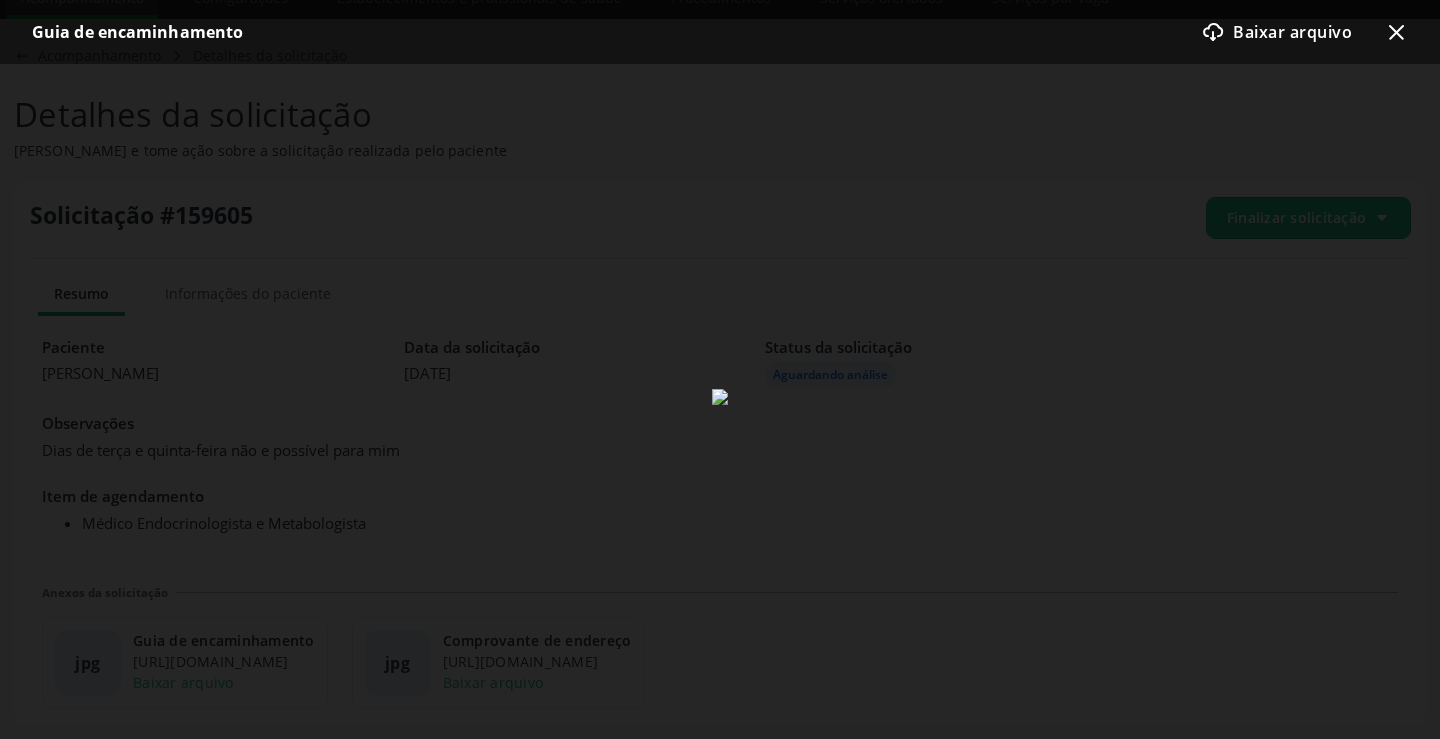 click on "x-outline icon" 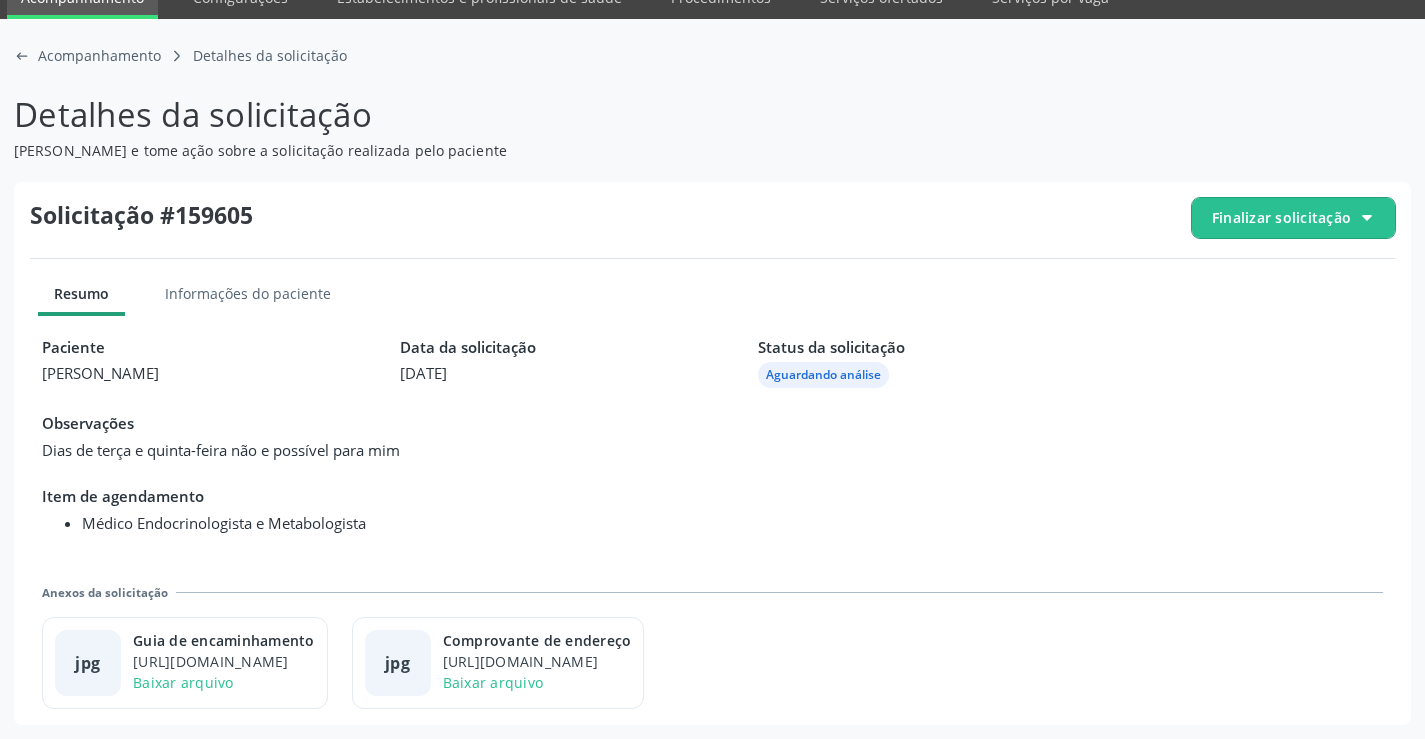 click on "Finalizar solicitação" at bounding box center (1281, 217) 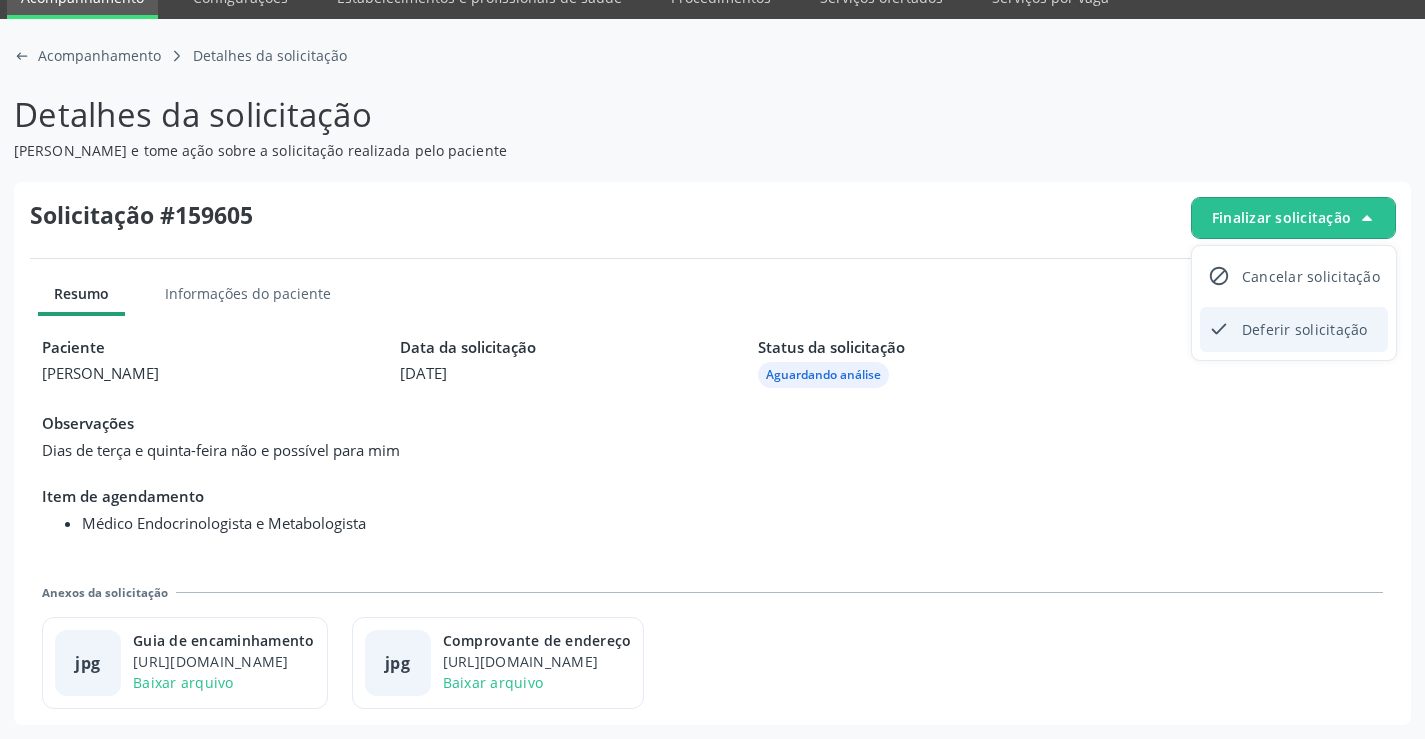 click on "Deferir solicitação" at bounding box center (1305, 329) 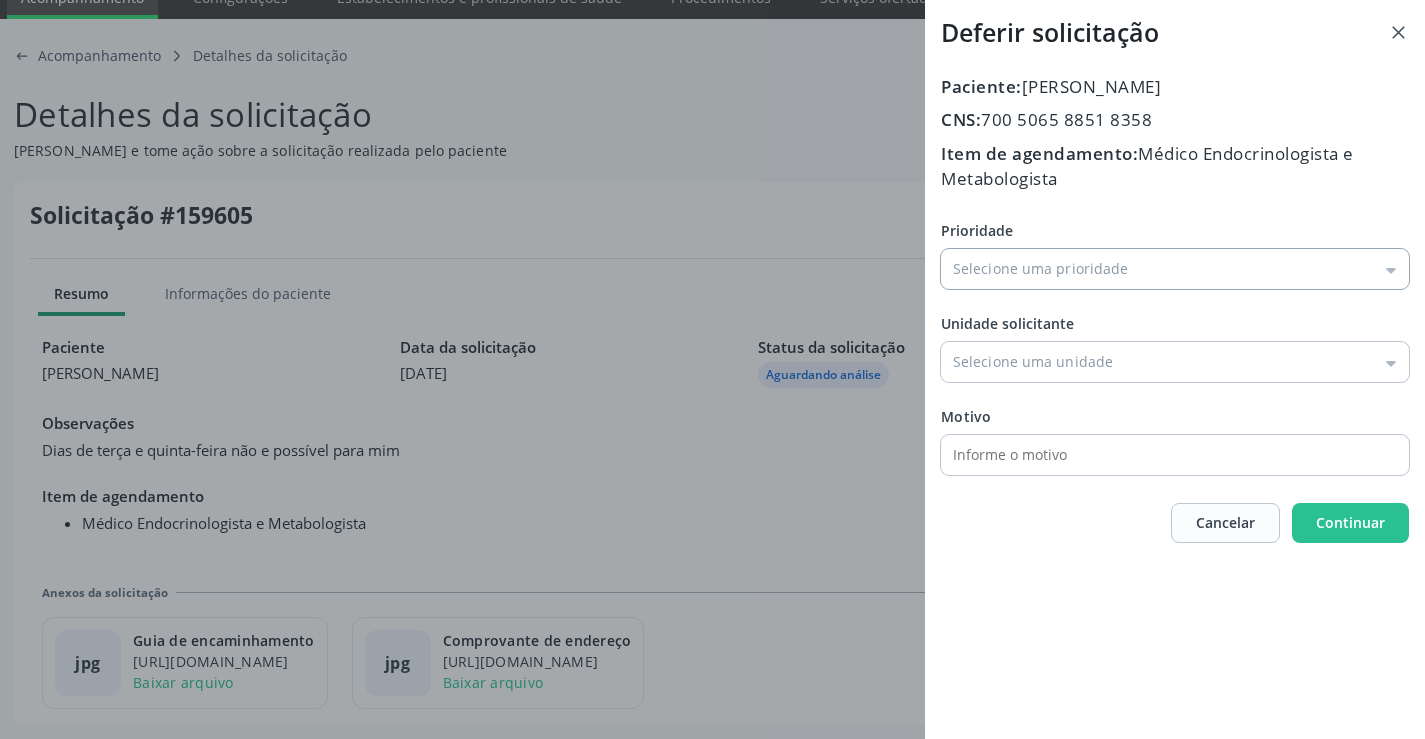 click on "Prioridade" at bounding box center (1175, 269) 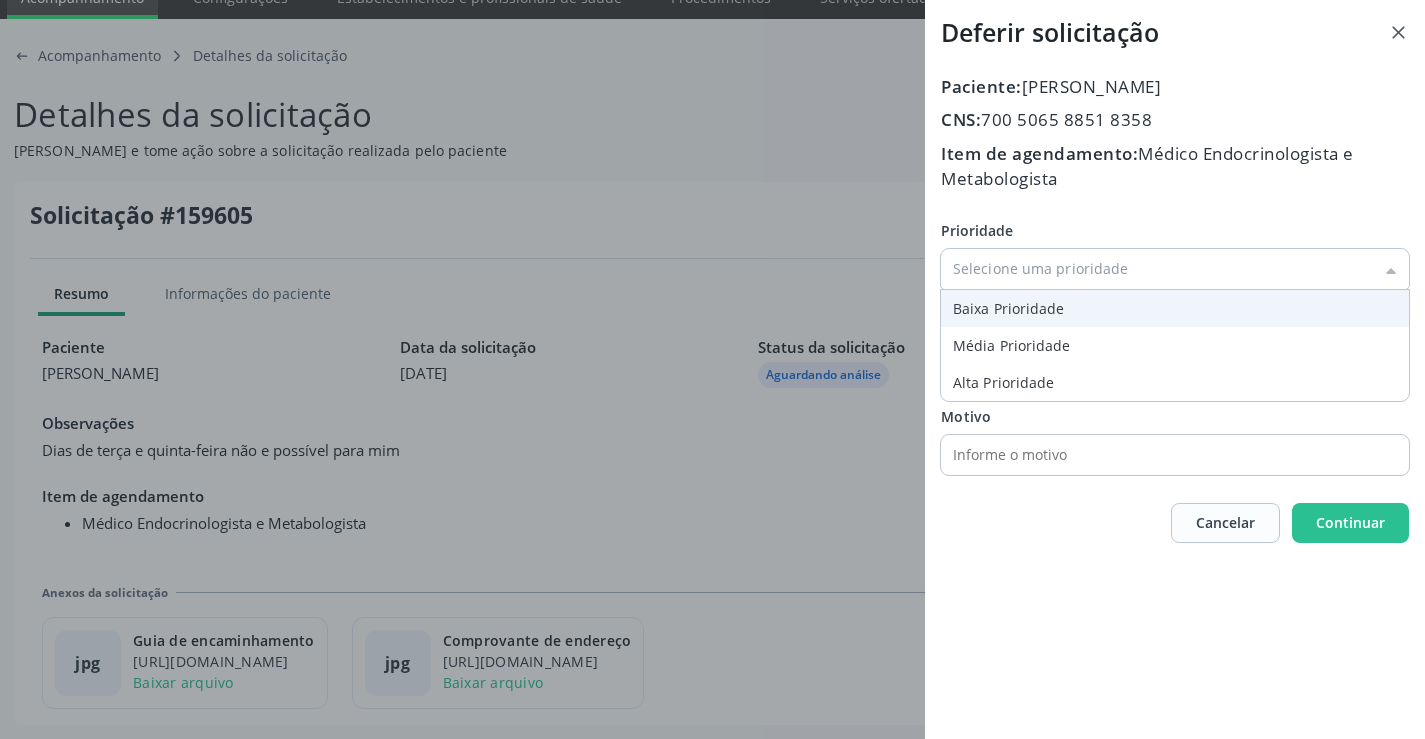 type on "Baixa Prioridade" 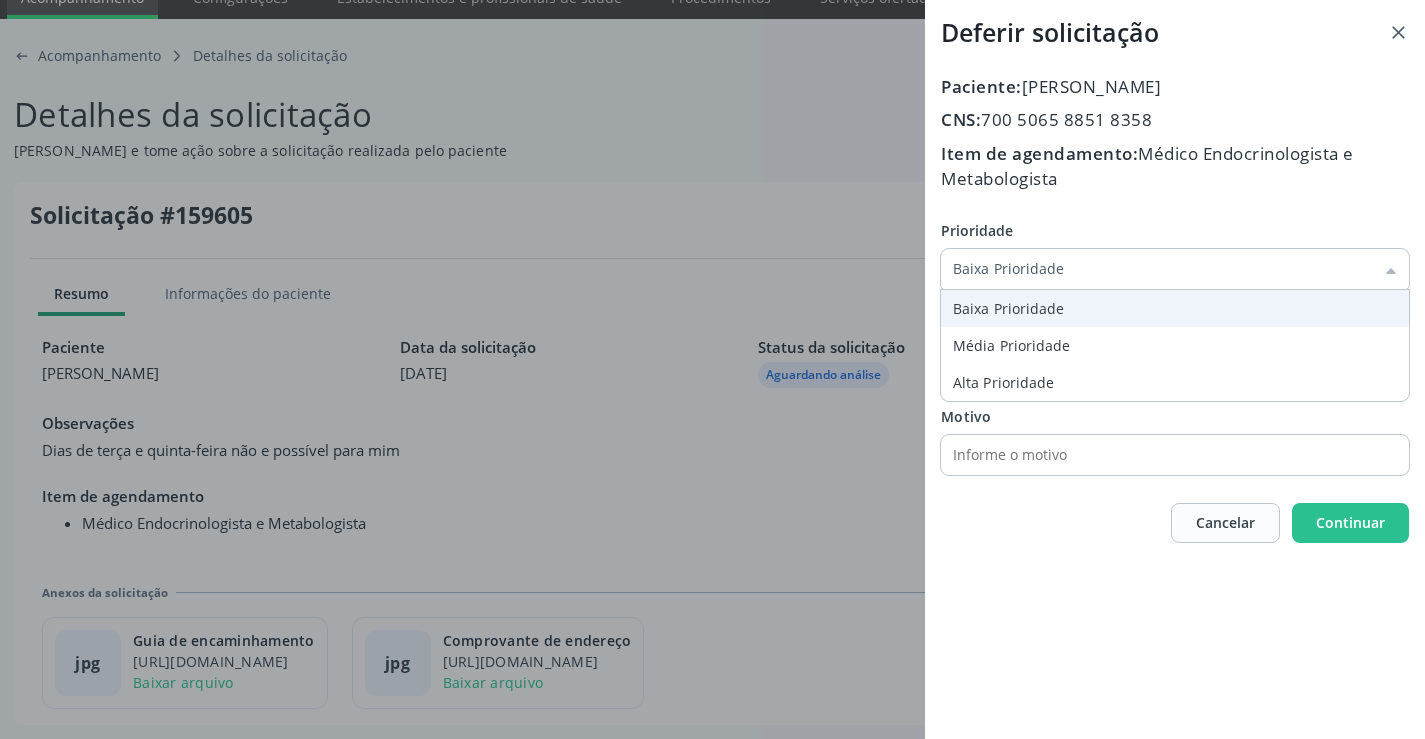 click on "Prioridade
Baixa Prioridade
Baixa Prioridade
Média Prioridade
Alta Prioridade
Unidade solicitante
Unidade Basica de Saude da Familia Dr Paulo Sudre
Centro de Enfrentamento Para Covid 19 de Campo Formoso
Central de Marcacao de Consultas e Exames de Campo Formoso
Vigilancia em Saude de Campo Formoso
PSF Lage dos Negros III
P S da Familia do Povoado de Caraibas
Unidade Basica de Saude da Familia Maninho Ferreira
P S de Curral da Ponta Psf Oseas Manoel da Silva
Farmacia Basica
Unidade Basica de Saude da Familia de Brejao da Caatinga
P S da Familia do Povoado de Pocos
P S da Familia do Povoado de Tiquara
P S da Familia do Povoado de Sao Tome
P S de Lages dos Negros
P S da Familia do Povoado de Tuiutiba
P S de Curral Velho
Centro de Saude Mutirao" at bounding box center (1175, 347) 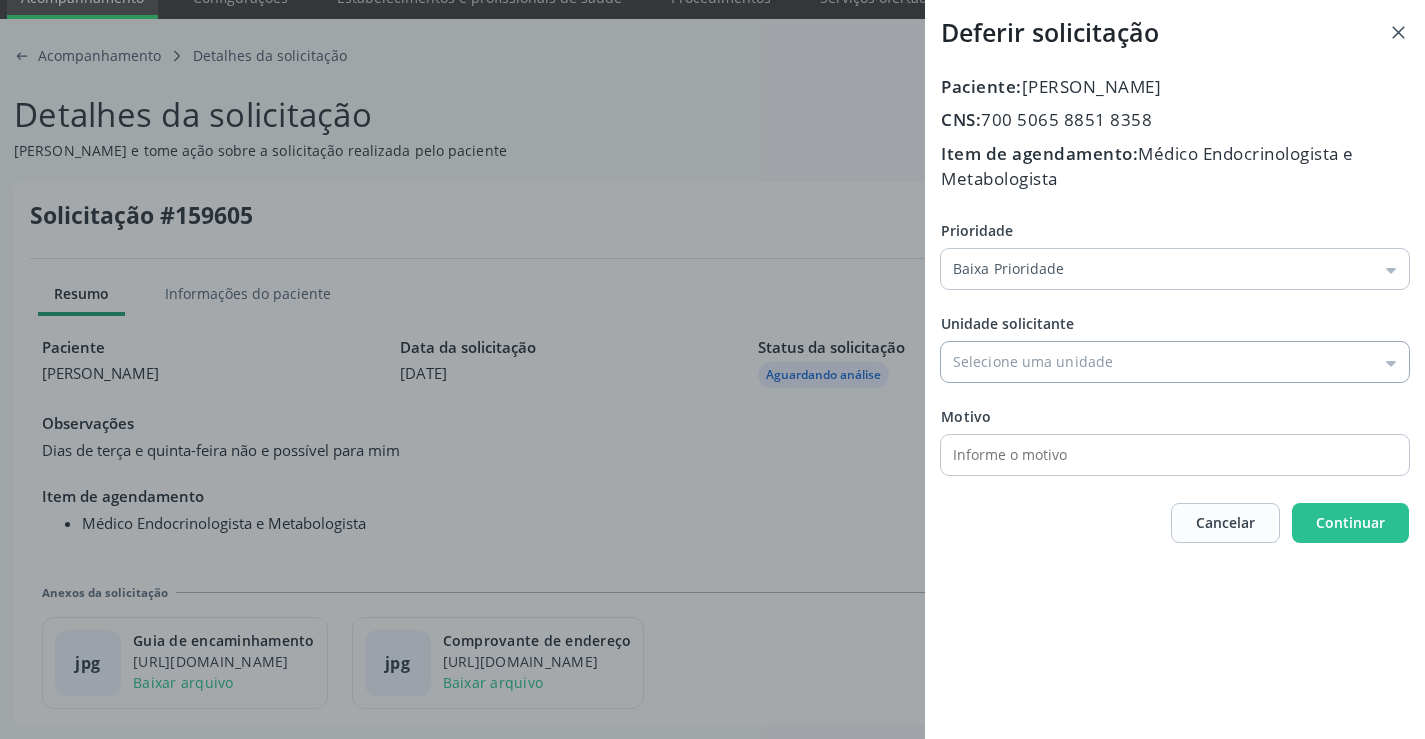 click on "Prioridade" at bounding box center (1175, 362) 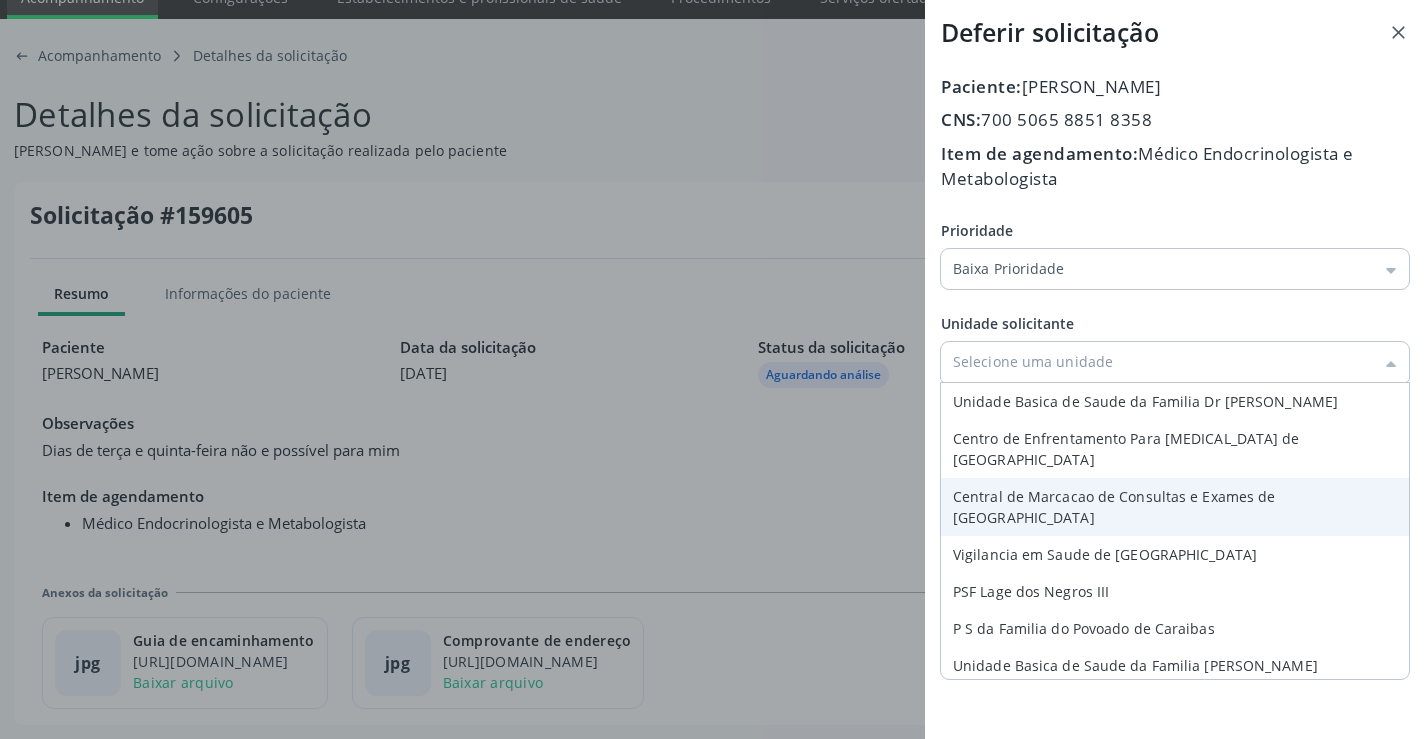 type on "Central de Marcacao de Consultas e Exames de Campo Formoso" 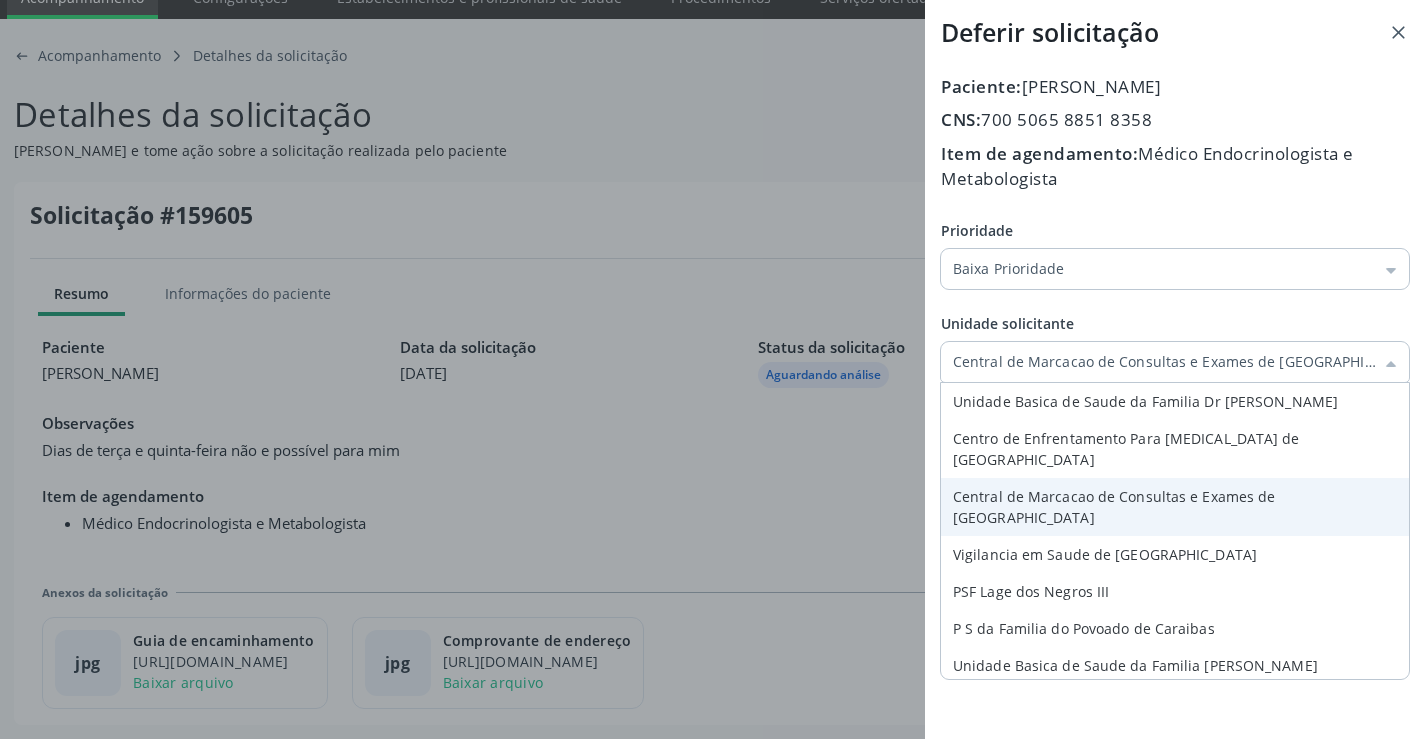 click on "Prioridade
Baixa Prioridade
Baixa Prioridade
Média Prioridade
Alta Prioridade
Unidade solicitante
Central de Marcacao de Consultas e Exames de Campo Formoso
Unidade Basica de Saude da Familia Dr Paulo Sudre
Centro de Enfrentamento Para Covid 19 de Campo Formoso
Central de Marcacao de Consultas e Exames de Campo Formoso
Vigilancia em Saude de Campo Formoso
PSF Lage dos Negros III
P S da Familia do Povoado de Caraibas
Unidade Basica de Saude da Familia Maninho Ferreira
P S de Curral da Ponta Psf Oseas Manoel da Silva
Farmacia Basica
Unidade Basica de Saude da Familia de Brejao da Caatinga
P S da Familia do Povoado de Pocos
P S da Familia do Povoado de Tiquara
P S da Familia do Povoado de Sao Tome
P S de Lages dos Negros
P S da Familia do Povoado de Tuiutiba
Motivo" at bounding box center (1175, 347) 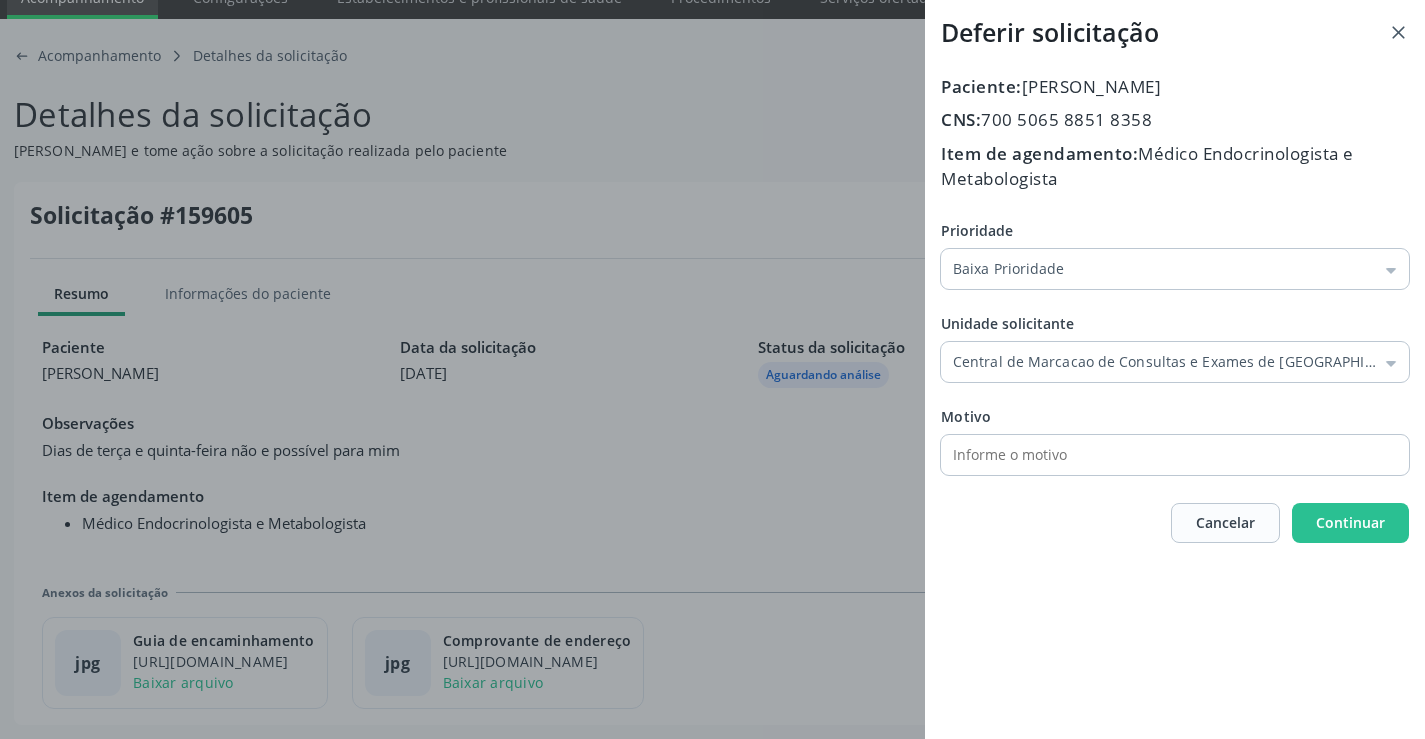 click at bounding box center [1157, 455] 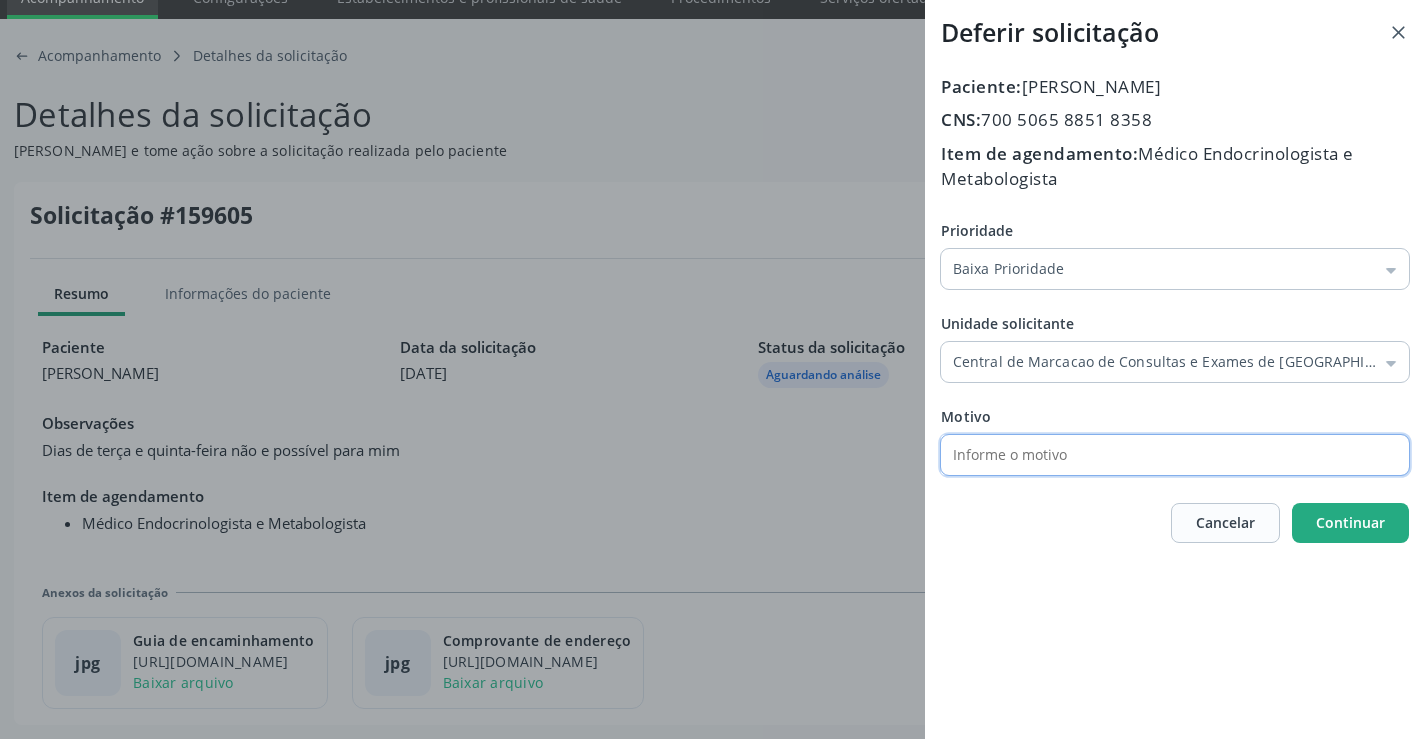 drag, startPoint x: 1368, startPoint y: 528, endPoint x: 1337, endPoint y: 509, distance: 36.359318 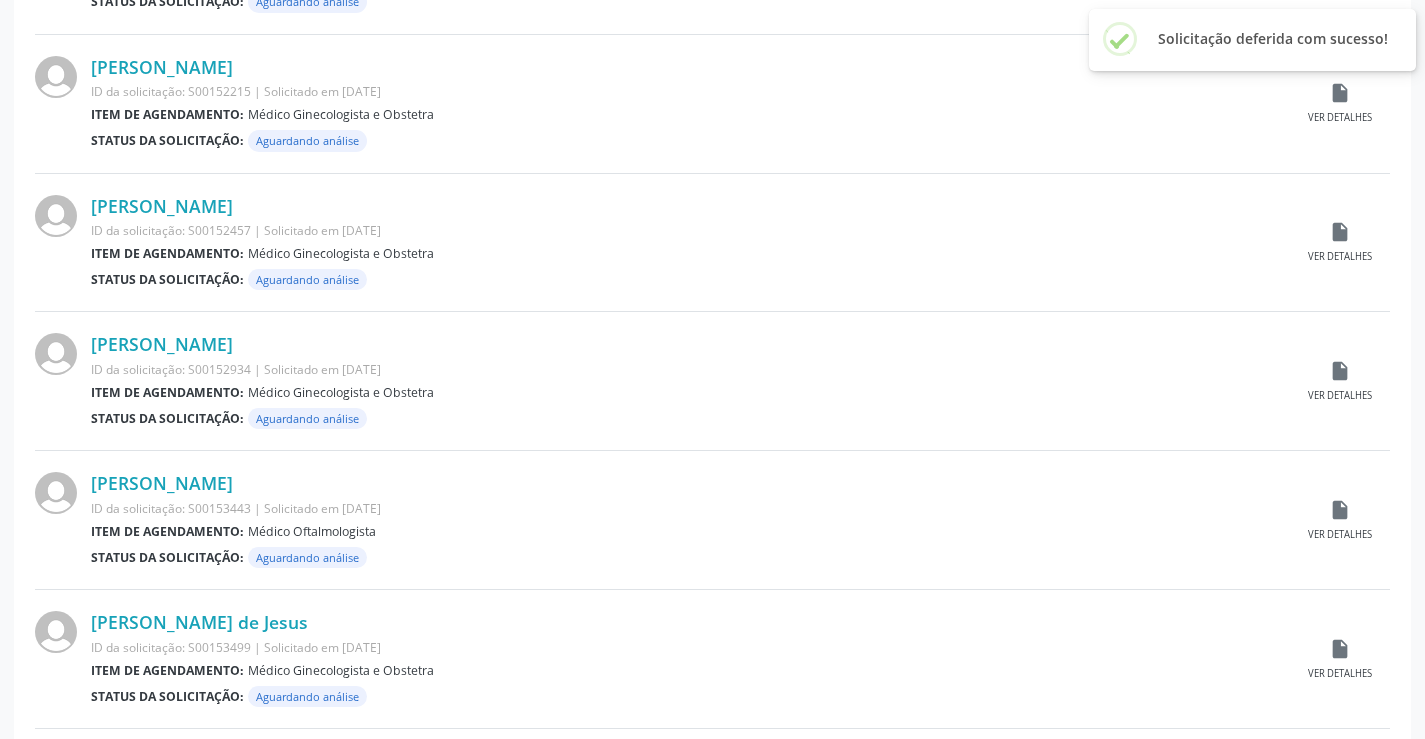 scroll, scrollTop: 1972, scrollLeft: 0, axis: vertical 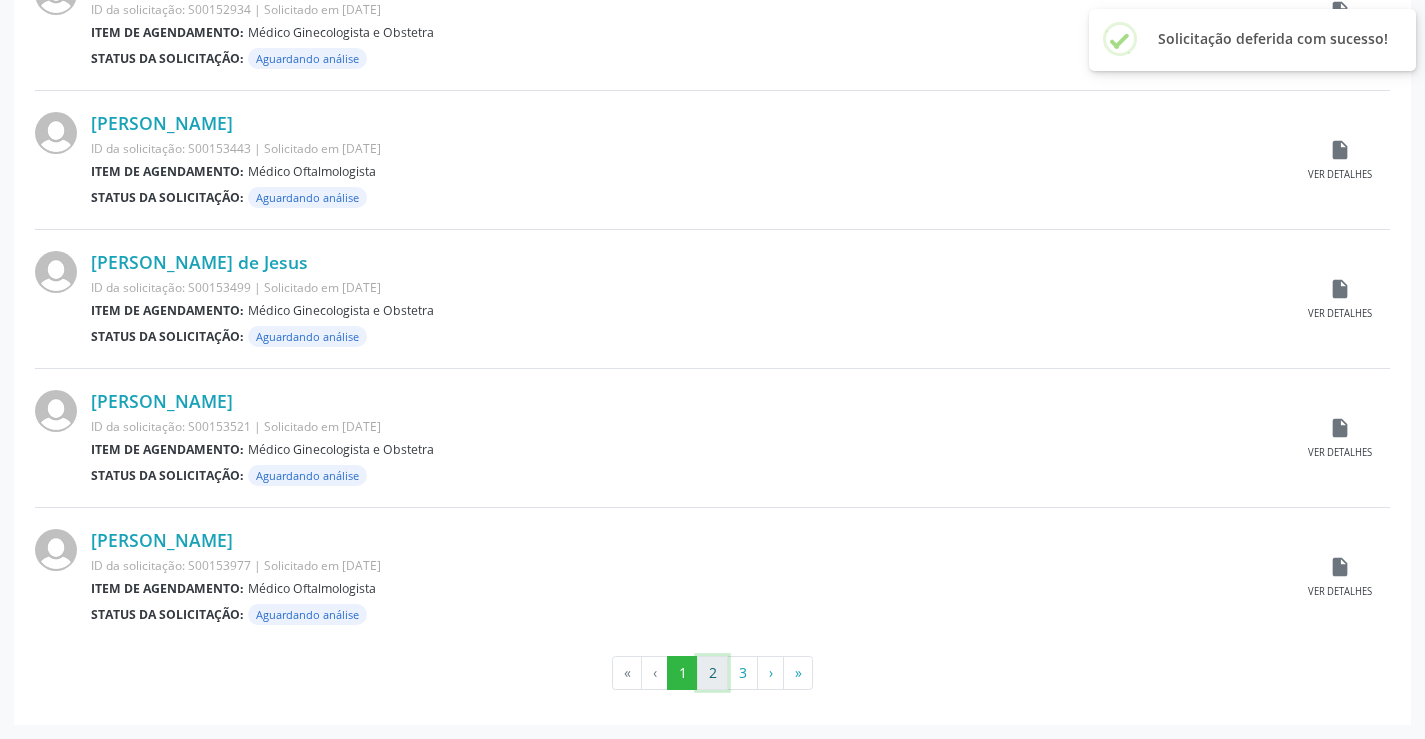 click on "2" at bounding box center (712, 673) 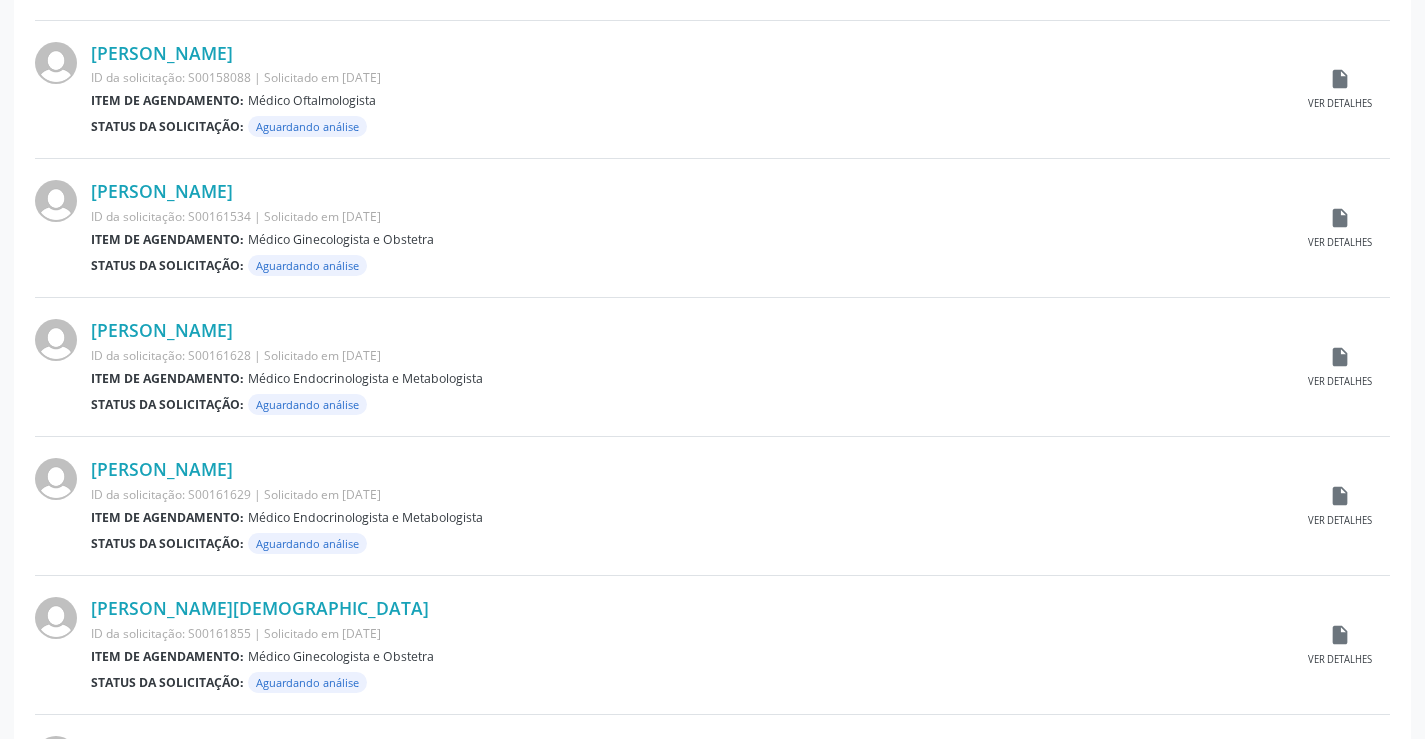 scroll, scrollTop: 1800, scrollLeft: 0, axis: vertical 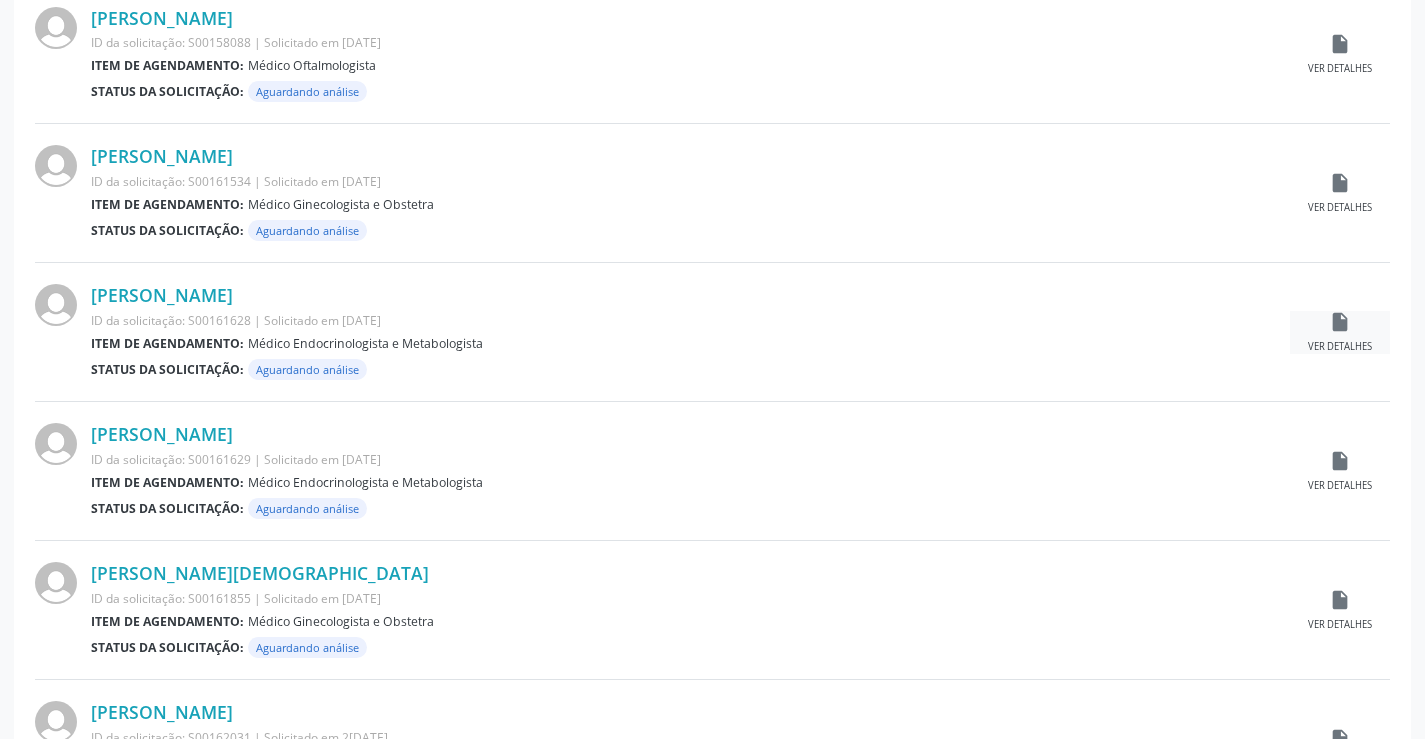 click on "insert_drive_file" at bounding box center (1340, 322) 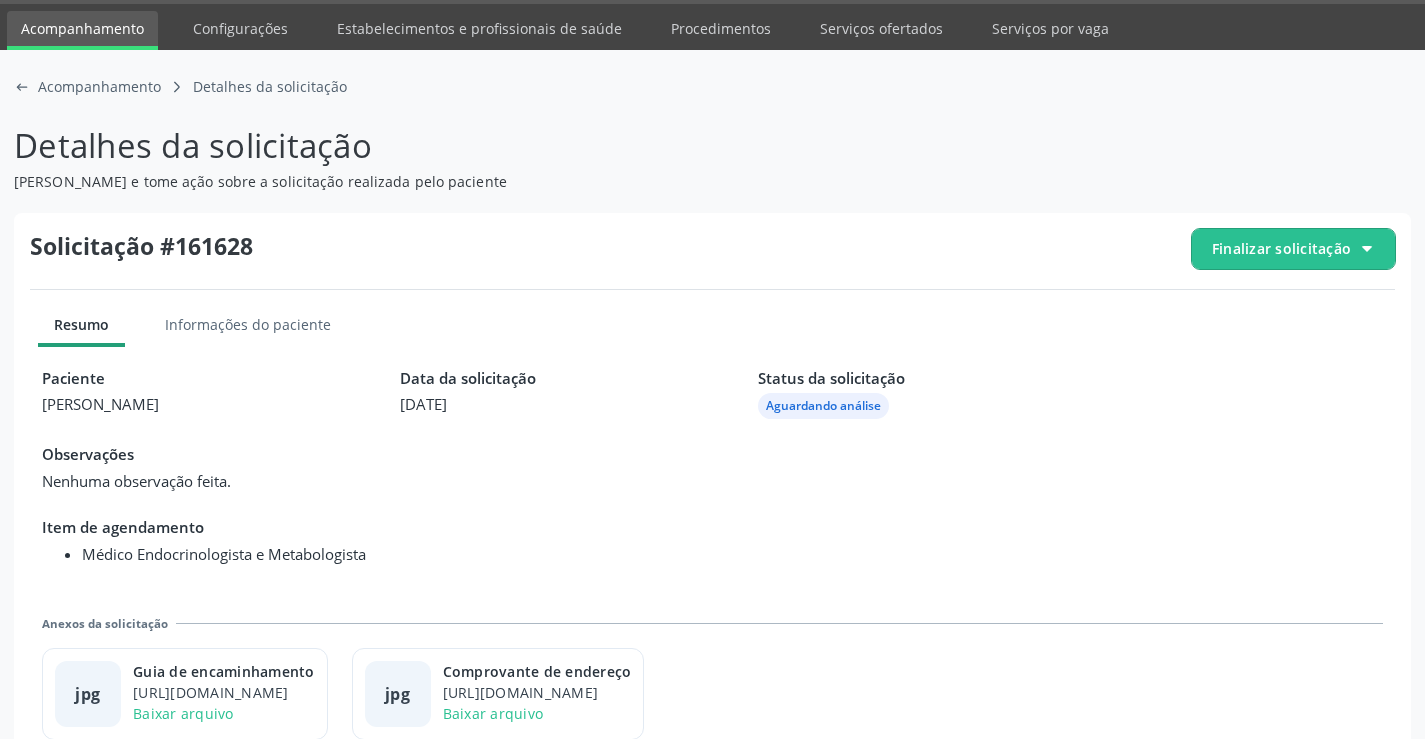 scroll, scrollTop: 91, scrollLeft: 0, axis: vertical 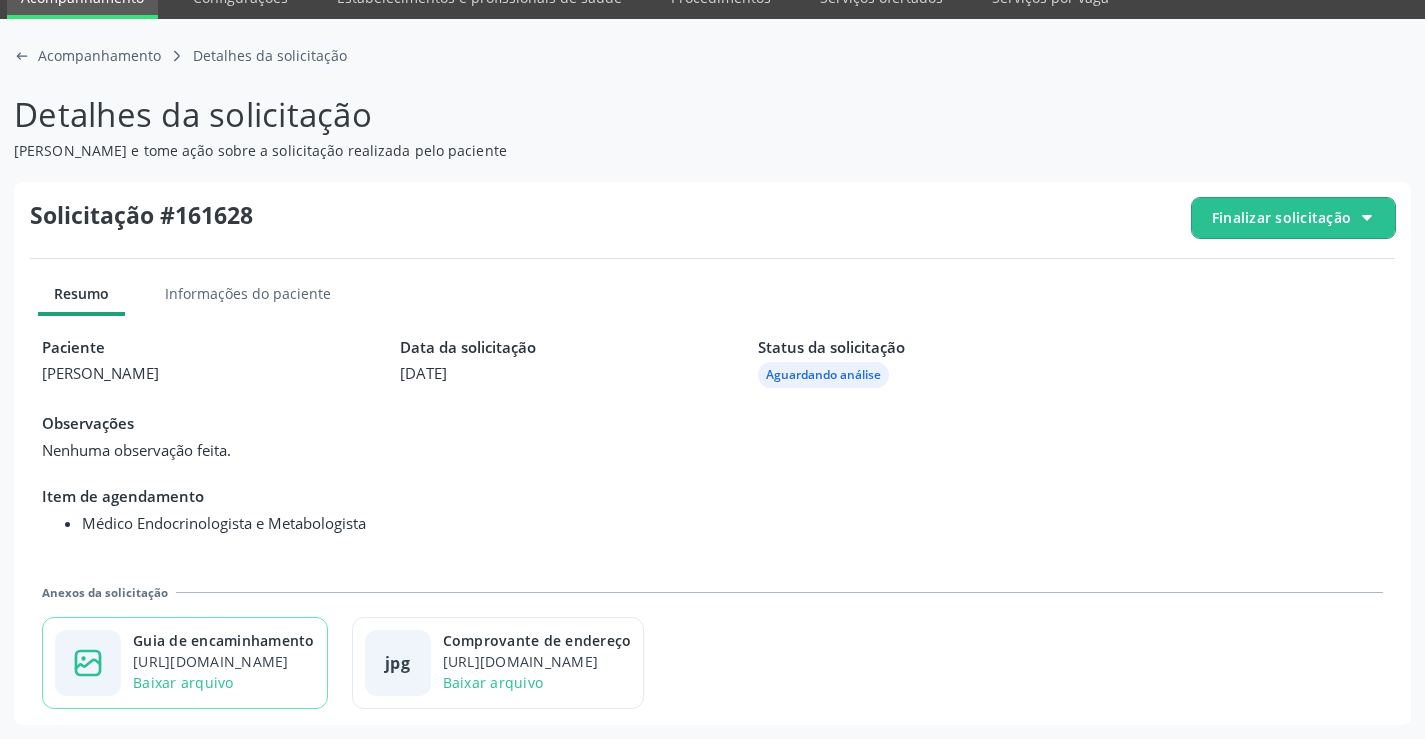 click on "Guia de encaminhamento" at bounding box center [224, 640] 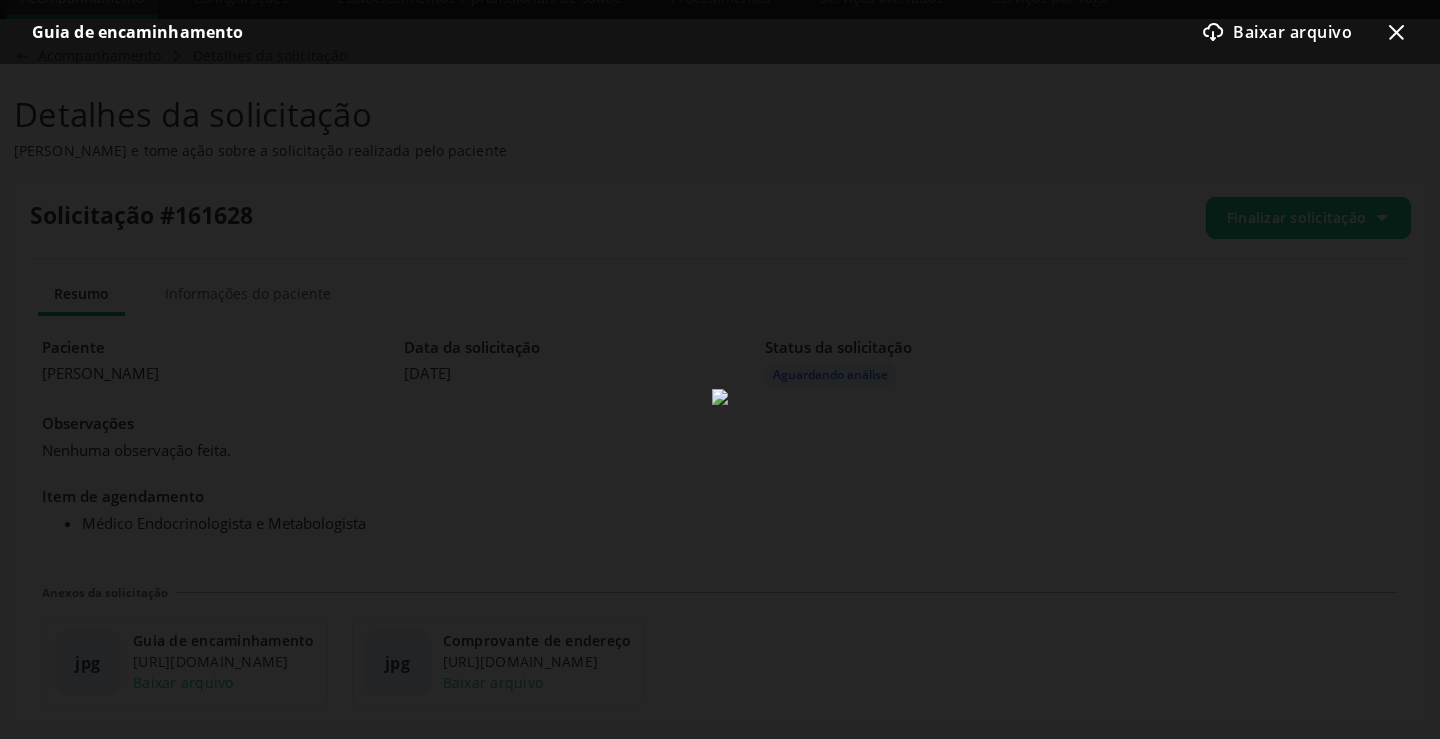 click on "x-outline icon" 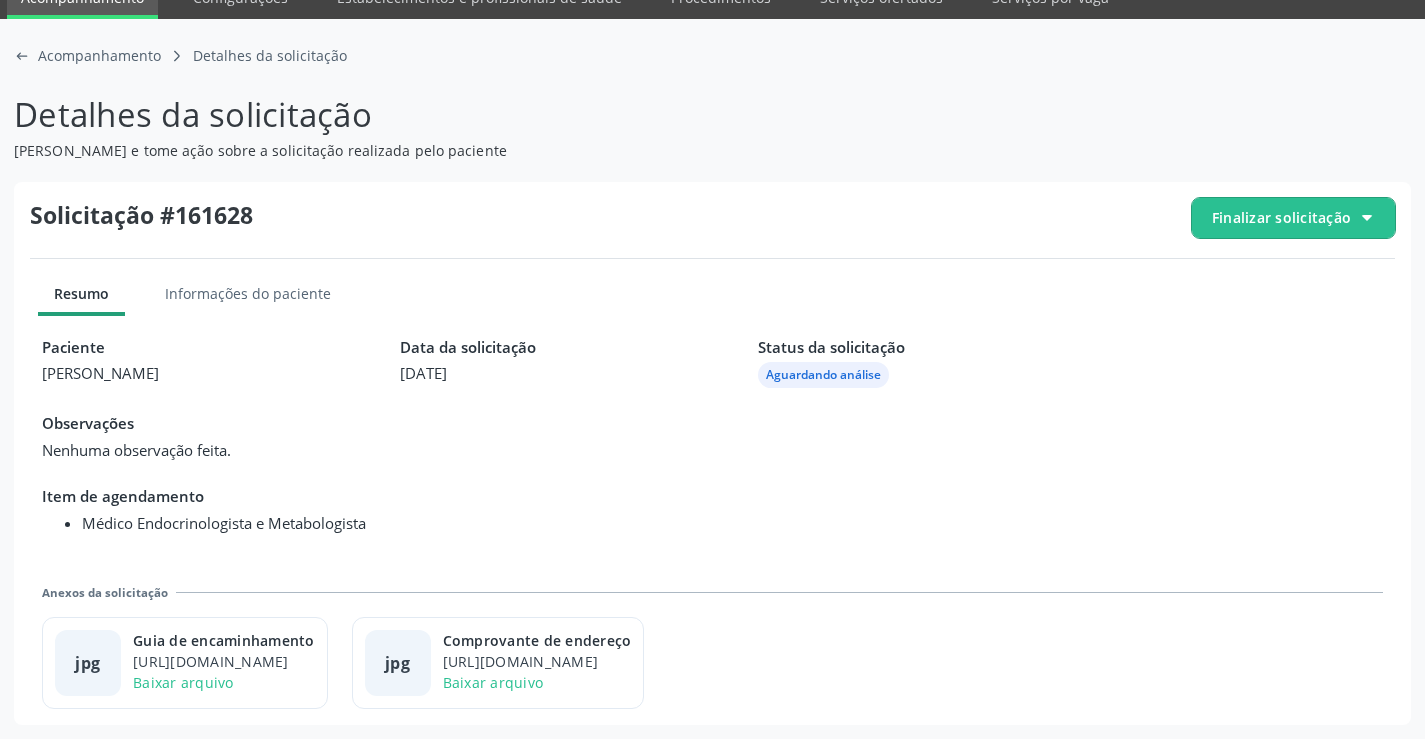 click on "Finalizar solicitação" at bounding box center (1281, 217) 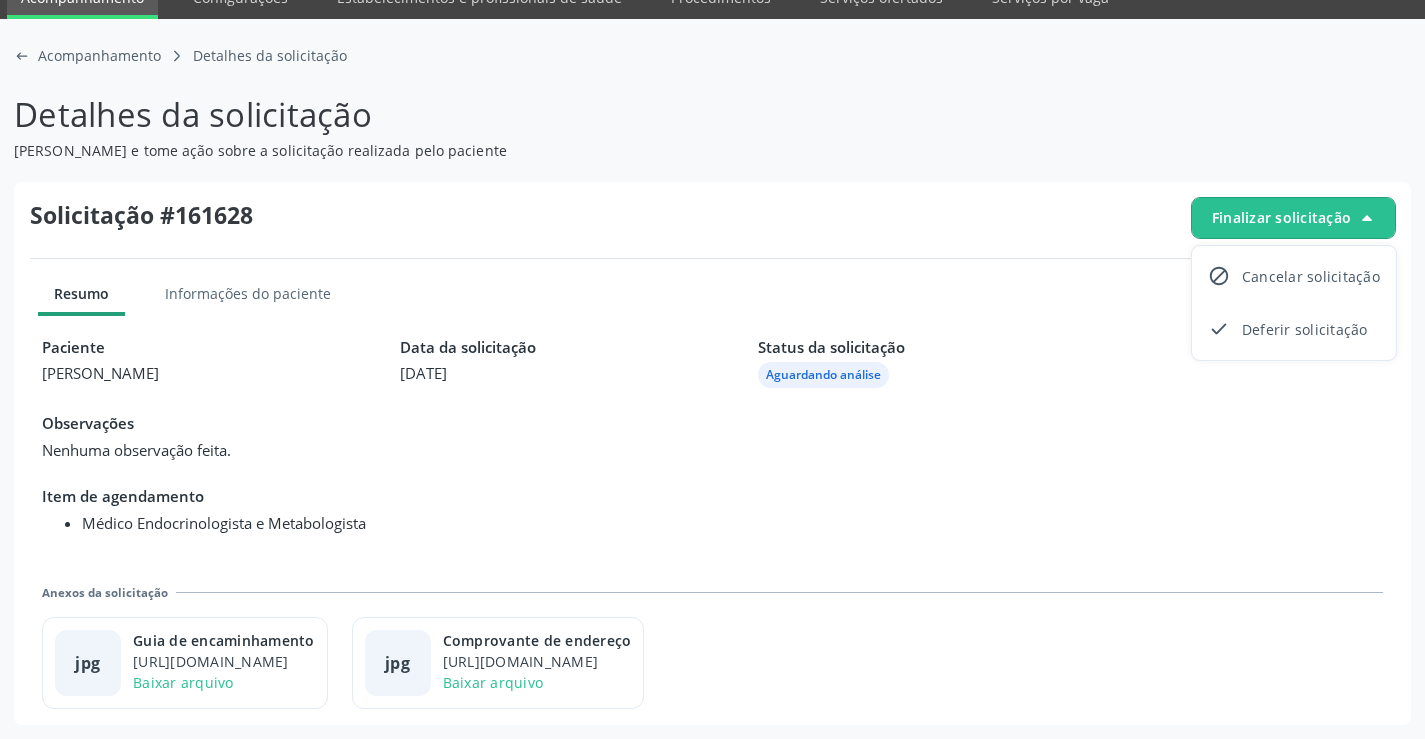 click on "check-outline icon
Deferir solicitação" at bounding box center (1294, 329) 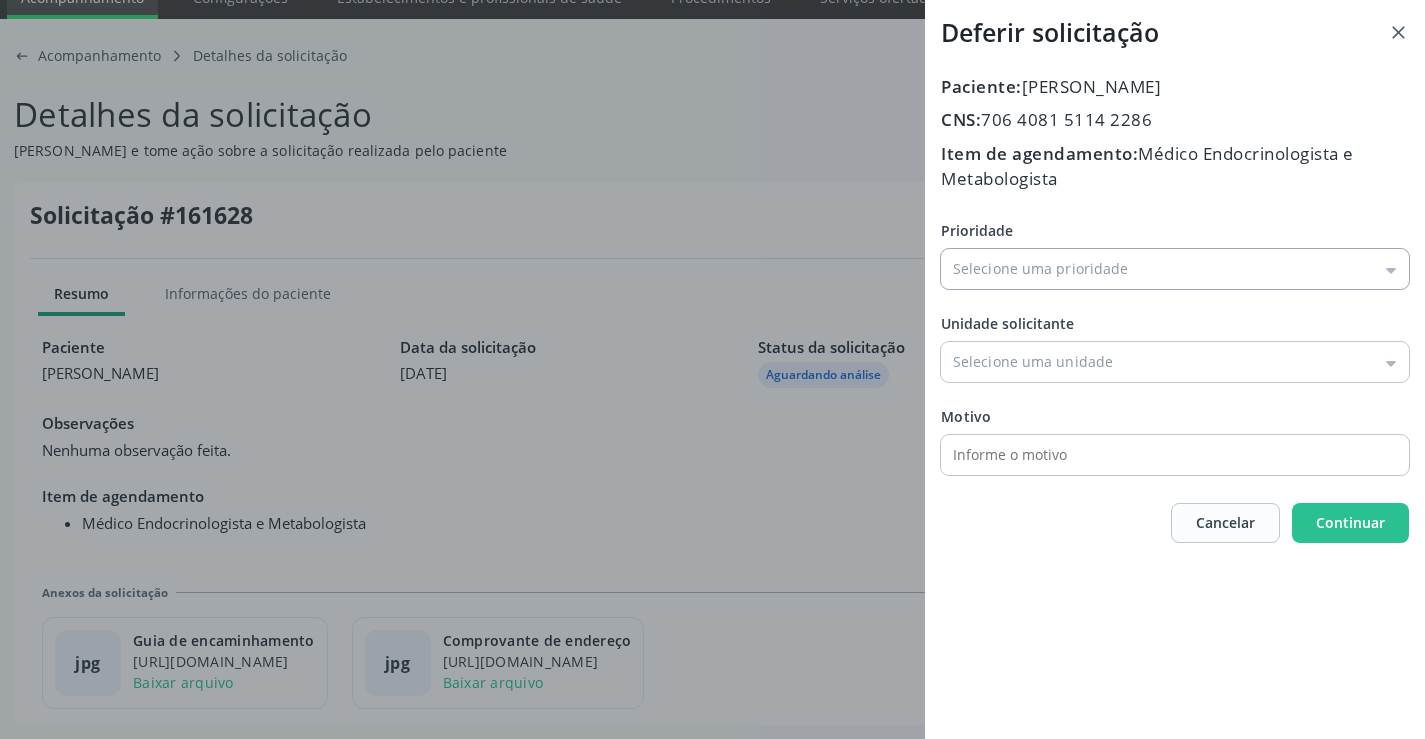 click on "Prioridade" at bounding box center (1175, 269) 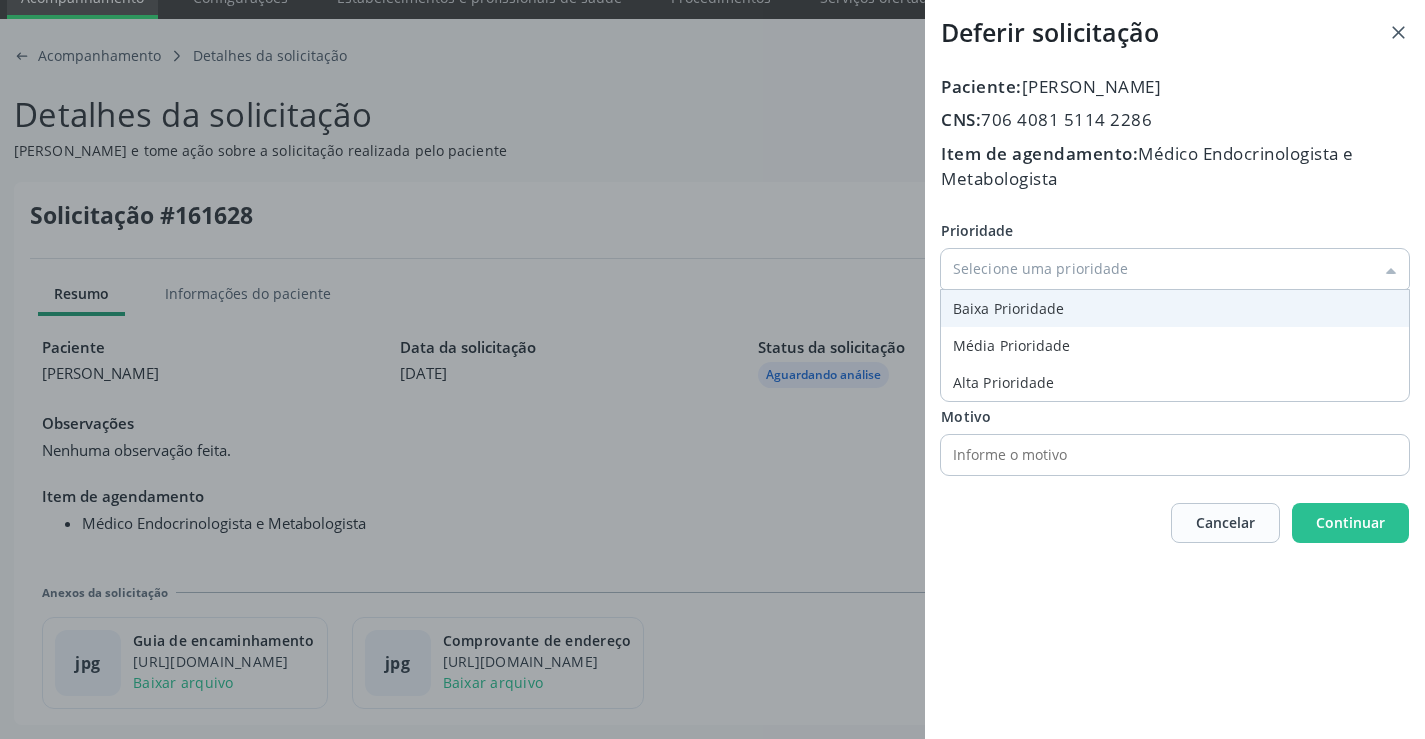 type on "Baixa Prioridade" 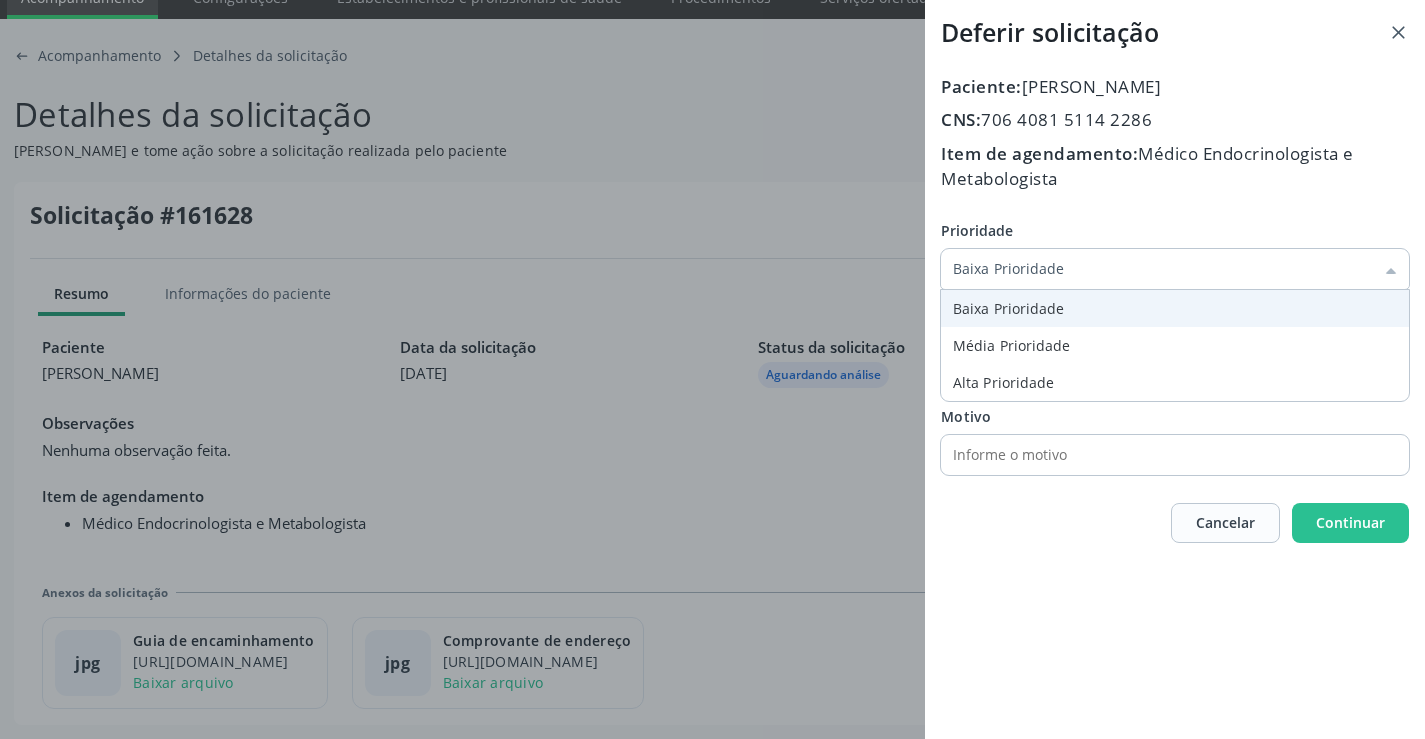 click on "Prioridade
Baixa Prioridade
Baixa Prioridade
Média Prioridade
Alta Prioridade
Unidade solicitante
Unidade Basica de Saude da Familia Dr Paulo Sudre
Centro de Enfrentamento Para Covid 19 de Campo Formoso
Central de Marcacao de Consultas e Exames de Campo Formoso
Vigilancia em Saude de Campo Formoso
PSF Lage dos Negros III
P S da Familia do Povoado de Caraibas
Unidade Basica de Saude da Familia Maninho Ferreira
P S de Curral da Ponta Psf Oseas Manoel da Silva
Farmacia Basica
Unidade Basica de Saude da Familia de Brejao da Caatinga
P S da Familia do Povoado de Pocos
P S da Familia do Povoado de Tiquara
P S da Familia do Povoado de Sao Tome
P S de Lages dos Negros
P S da Familia do Povoado de Tuiutiba
P S de Curral Velho
Centro de Saude Mutirao" at bounding box center [1175, 347] 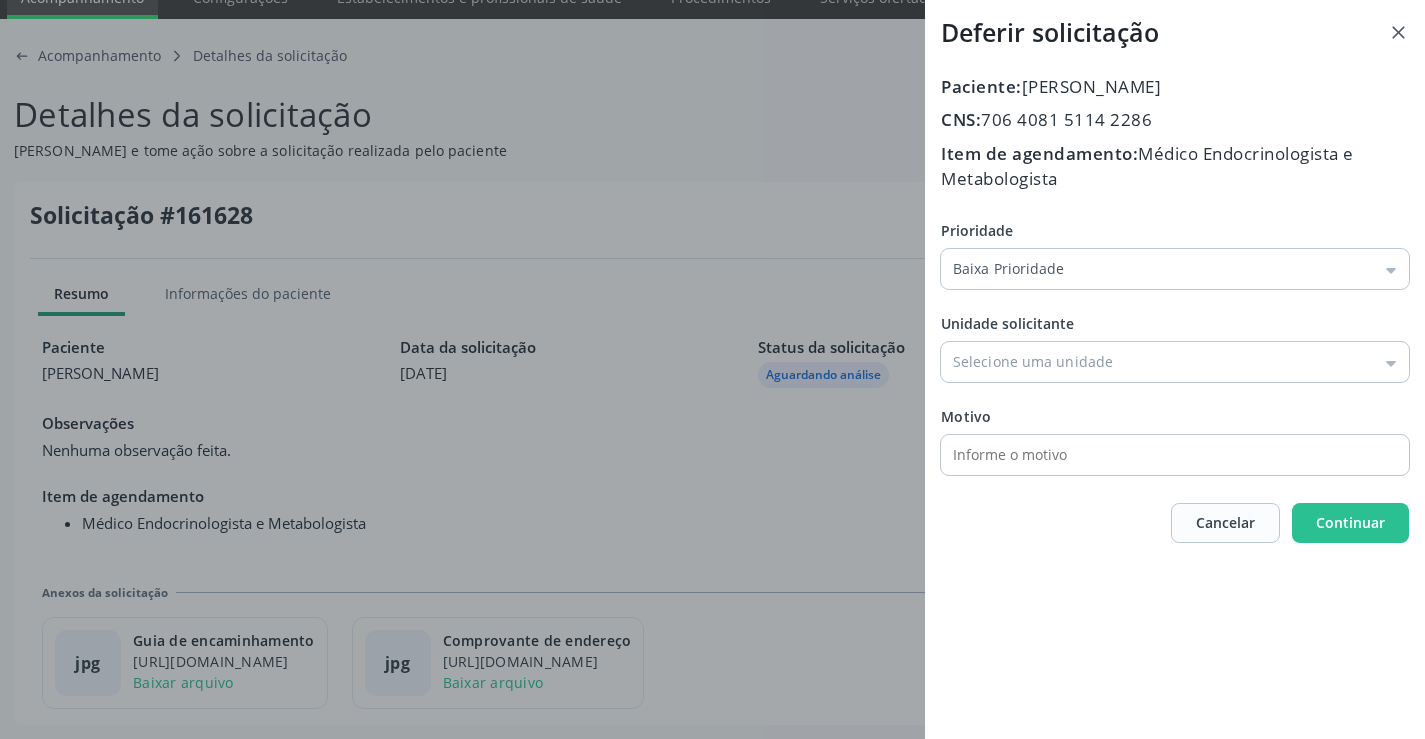 drag, startPoint x: 990, startPoint y: 350, endPoint x: 998, endPoint y: 424, distance: 74.431175 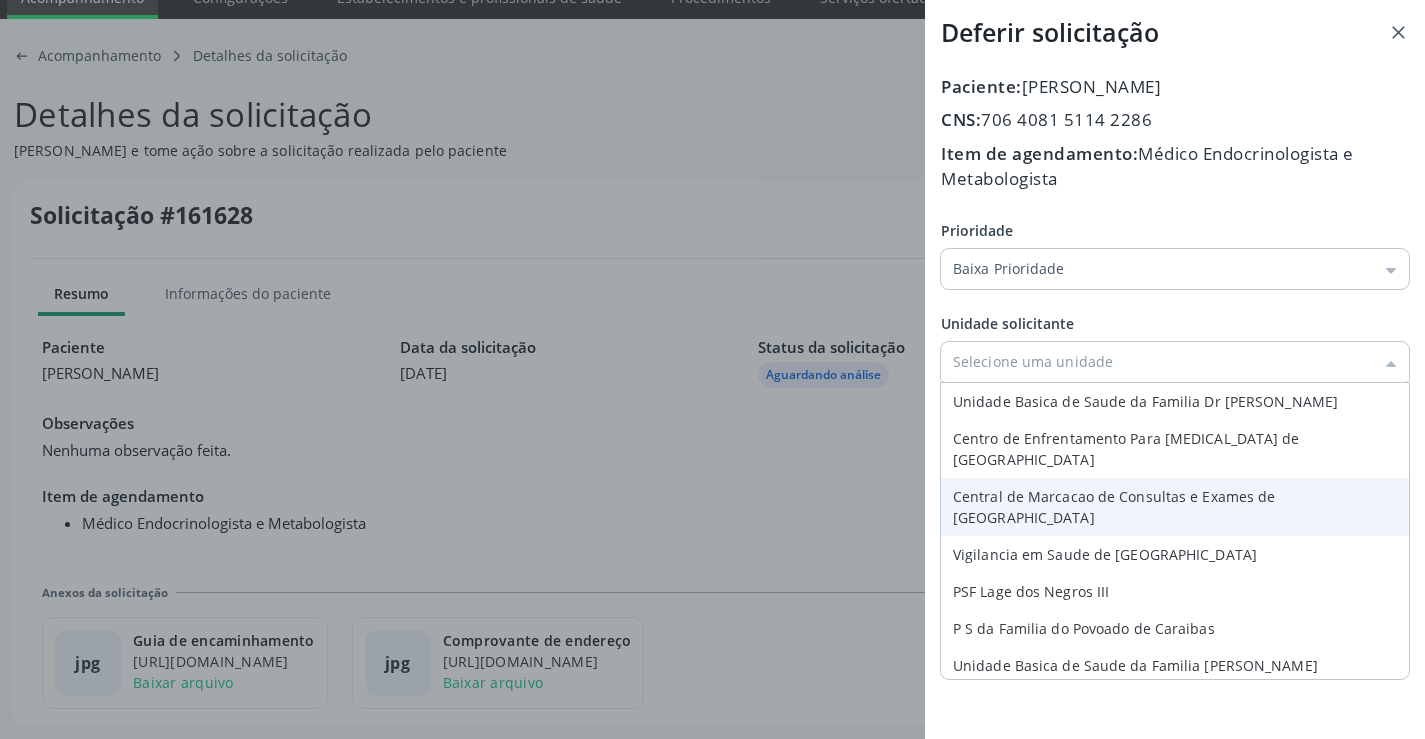 type on "Central de Marcacao de Consultas e Exames de Campo Formoso" 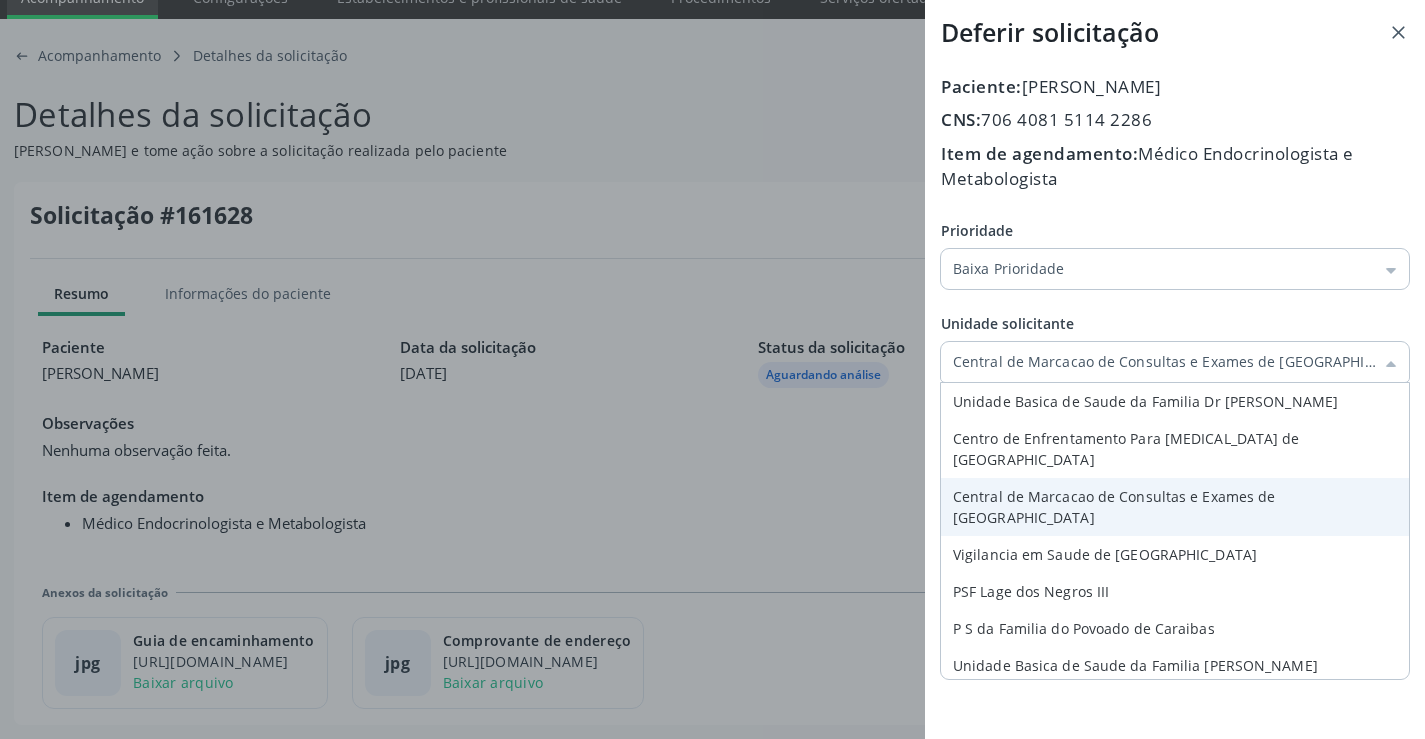 click on "Prioridade
Baixa Prioridade
Baixa Prioridade
Média Prioridade
Alta Prioridade
Unidade solicitante
Central de Marcacao de Consultas e Exames de Campo Formoso
Unidade Basica de Saude da Familia Dr Paulo Sudre
Centro de Enfrentamento Para Covid 19 de Campo Formoso
Central de Marcacao de Consultas e Exames de Campo Formoso
Vigilancia em Saude de Campo Formoso
PSF Lage dos Negros III
P S da Familia do Povoado de Caraibas
Unidade Basica de Saude da Familia Maninho Ferreira
P S de Curral da Ponta Psf Oseas Manoel da Silva
Farmacia Basica
Unidade Basica de Saude da Familia de Brejao da Caatinga
P S da Familia do Povoado de Pocos
P S da Familia do Povoado de Tiquara
P S da Familia do Povoado de Sao Tome
P S de Lages dos Negros
P S da Familia do Povoado de Tuiutiba
Motivo" at bounding box center [1175, 347] 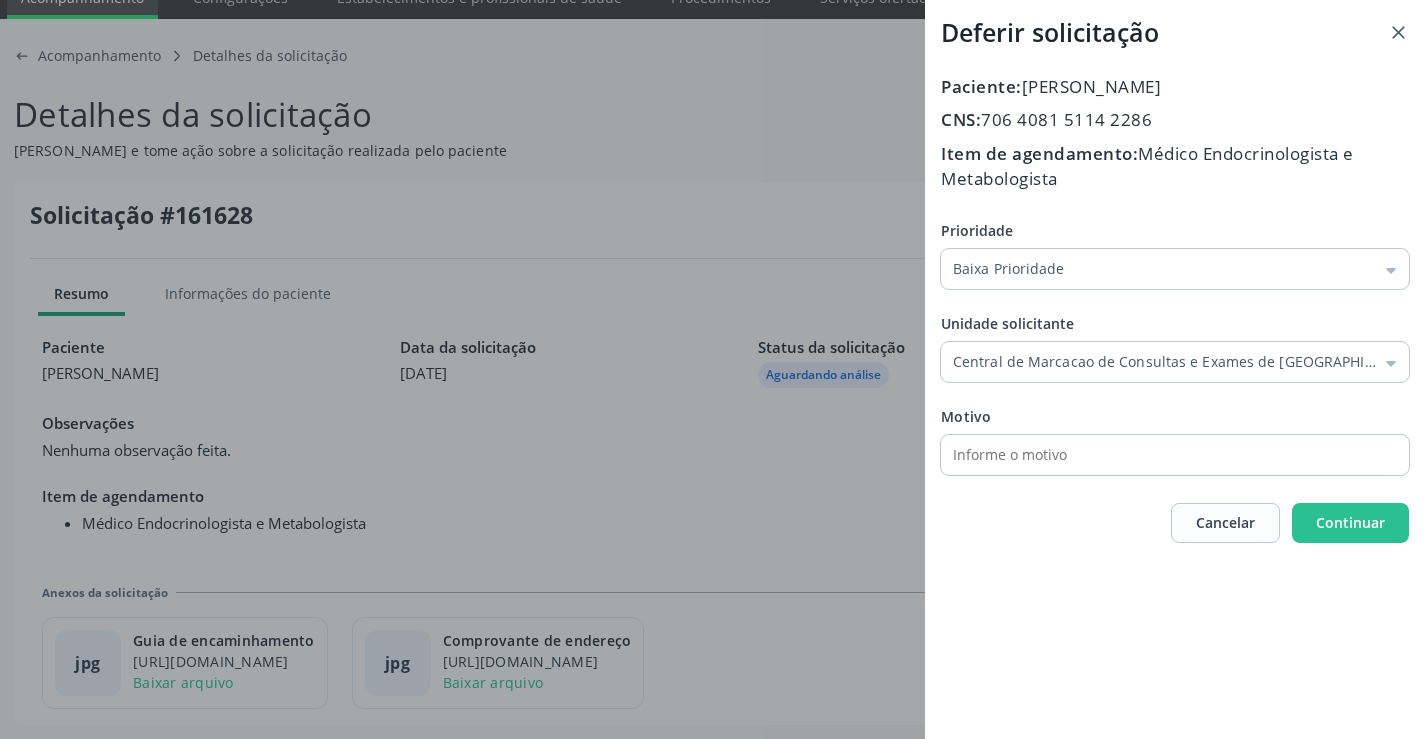 click at bounding box center [1157, 455] 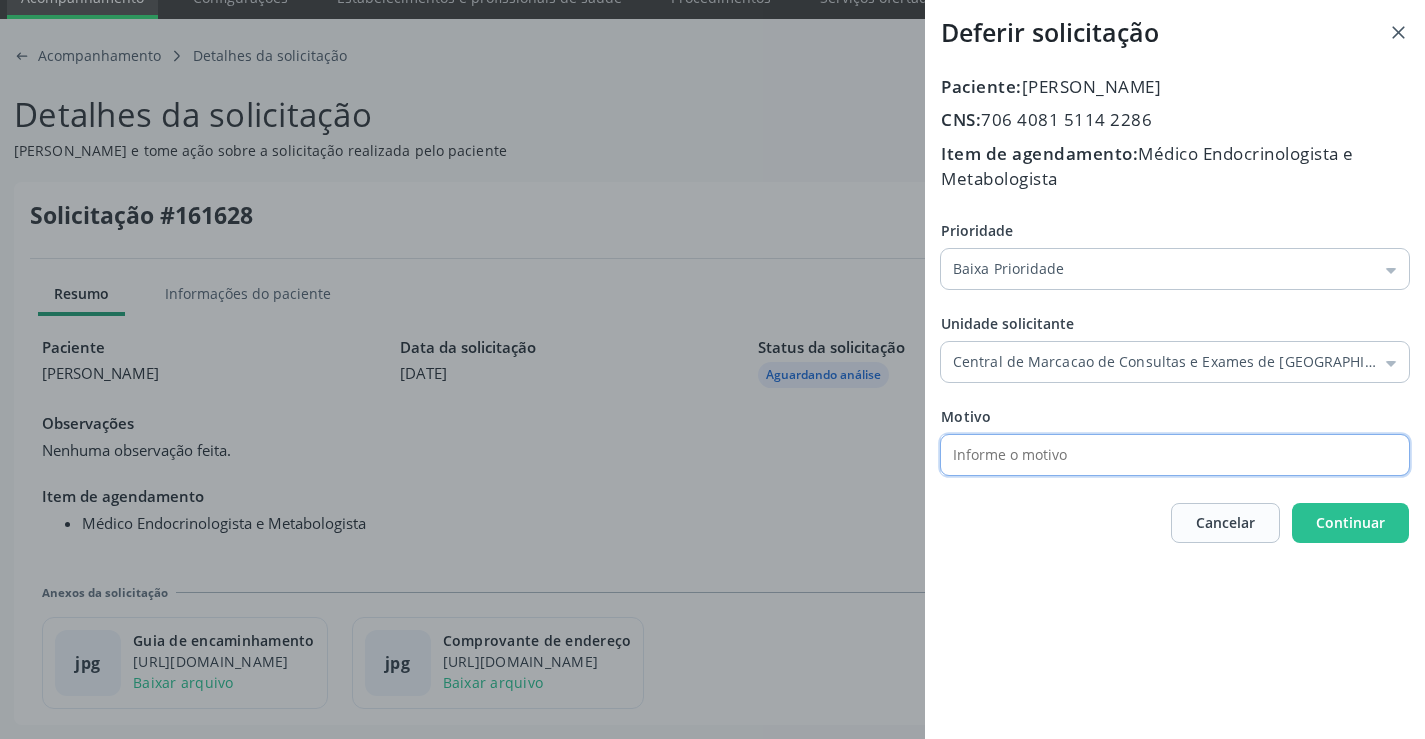 type on "AV" 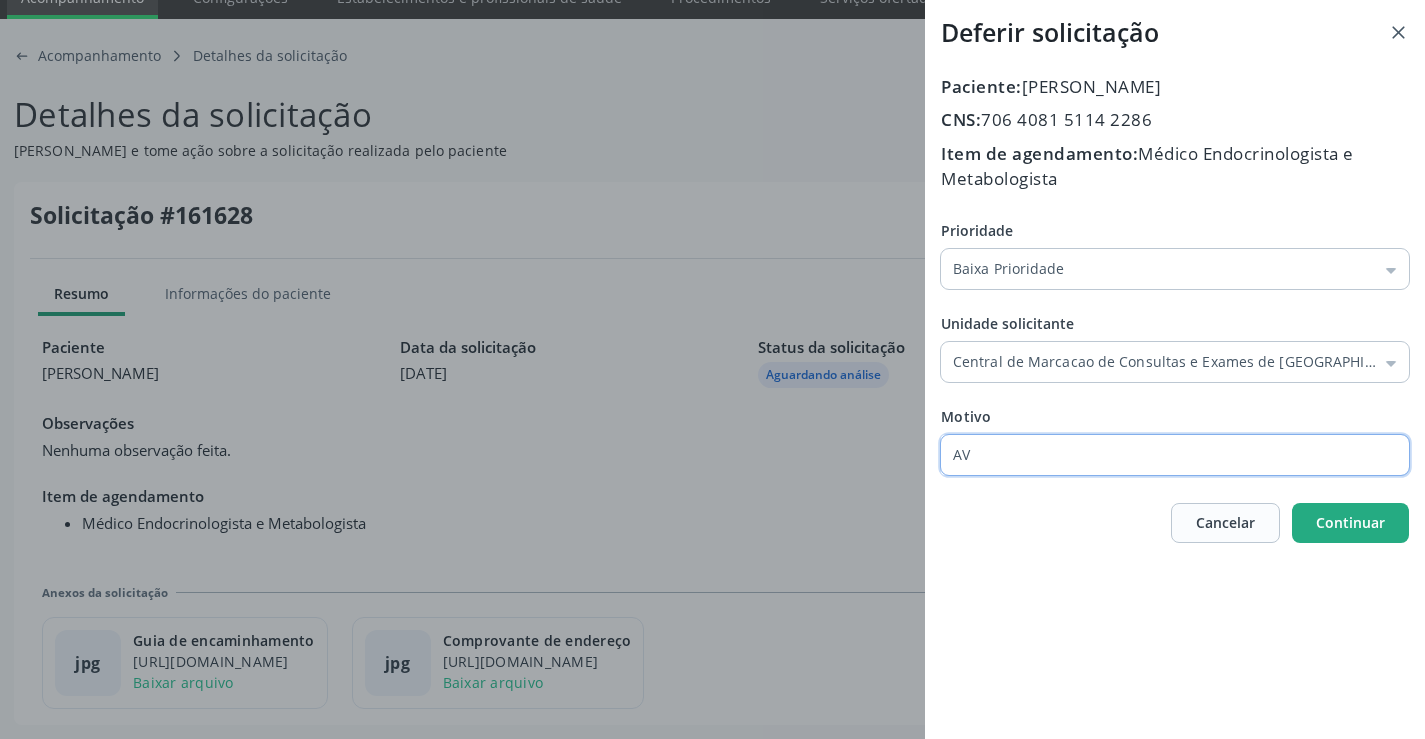 click on "Continuar" at bounding box center (1350, 523) 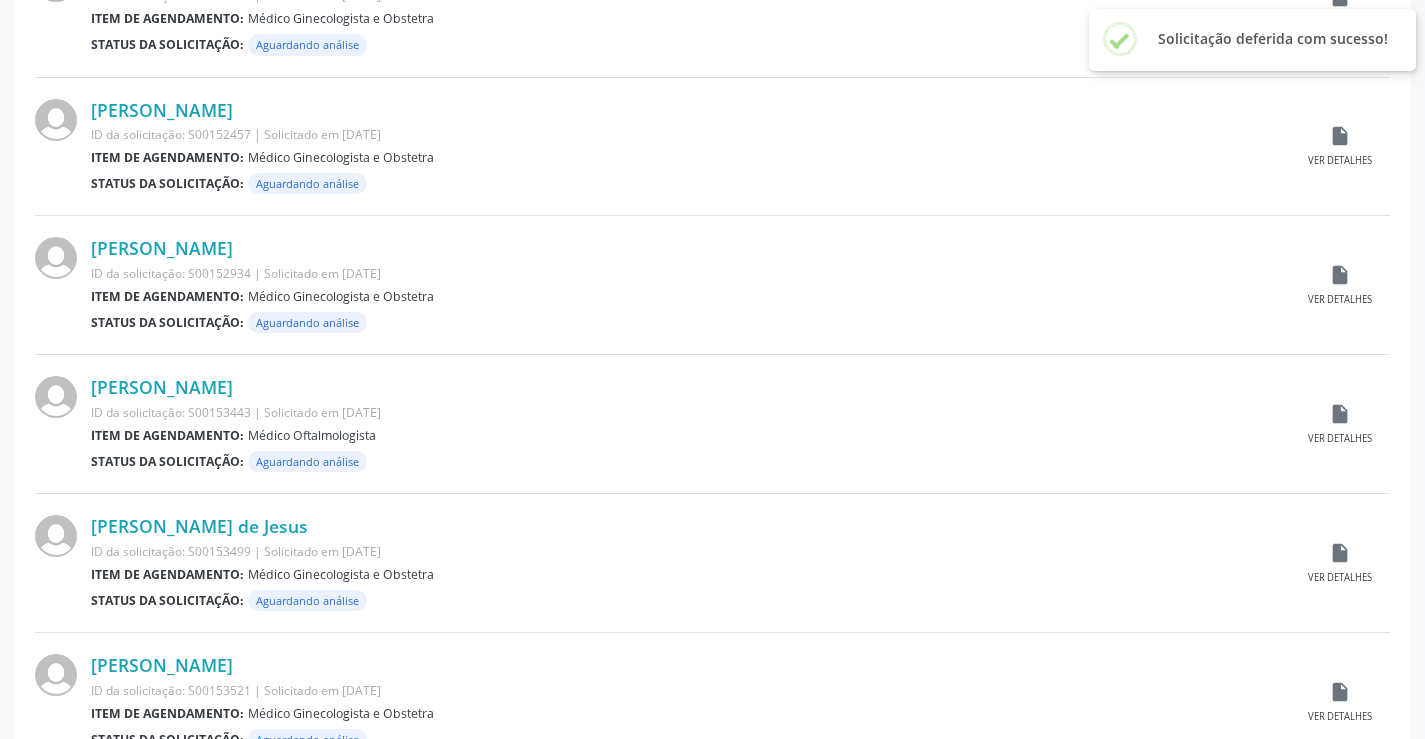 scroll, scrollTop: 1972, scrollLeft: 0, axis: vertical 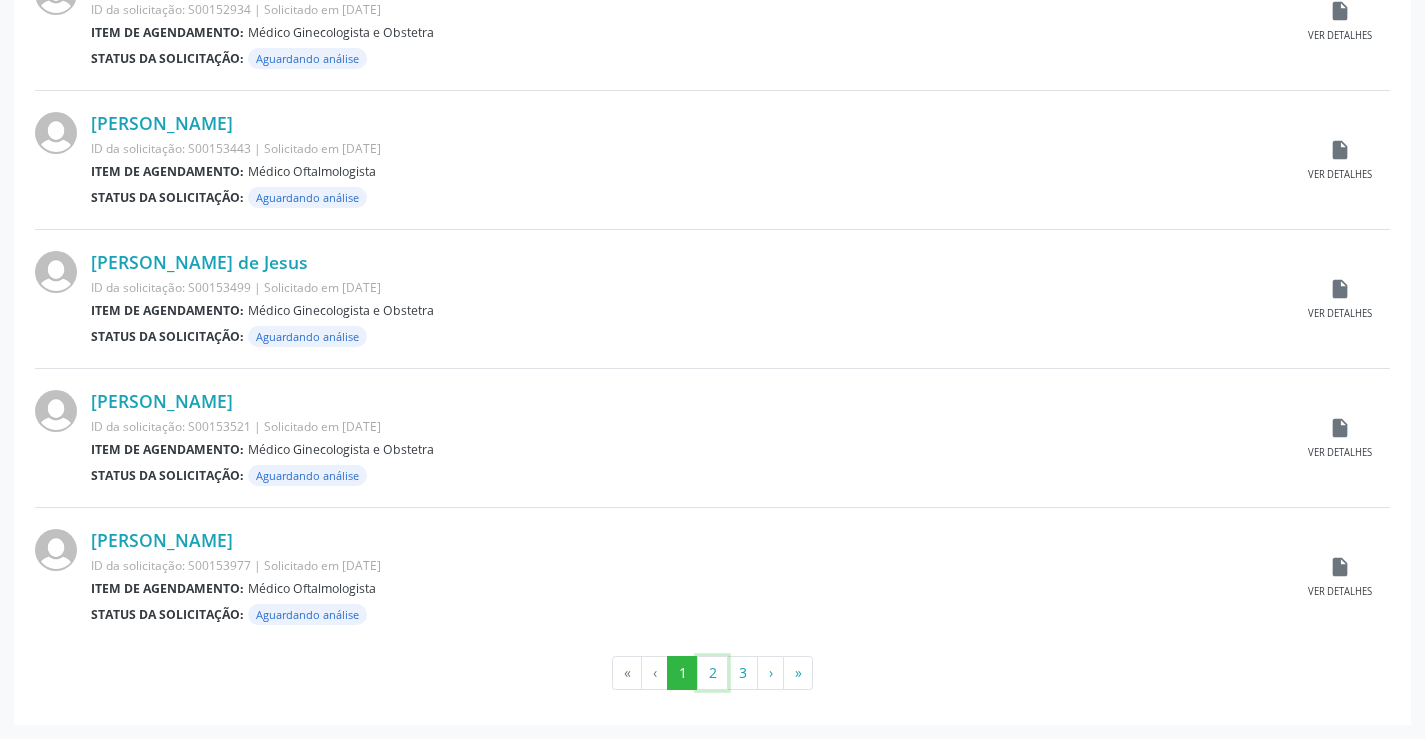 click on "2" at bounding box center [712, 673] 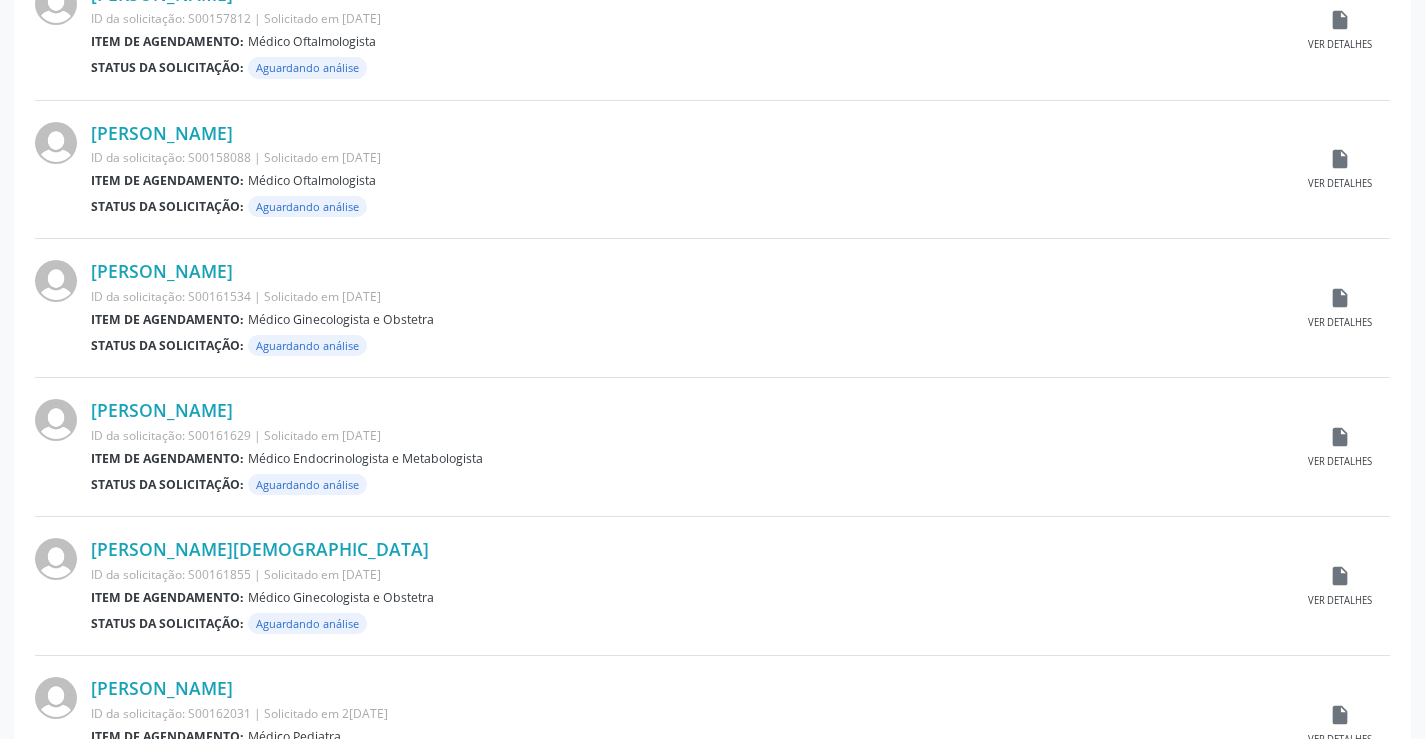 scroll, scrollTop: 1900, scrollLeft: 0, axis: vertical 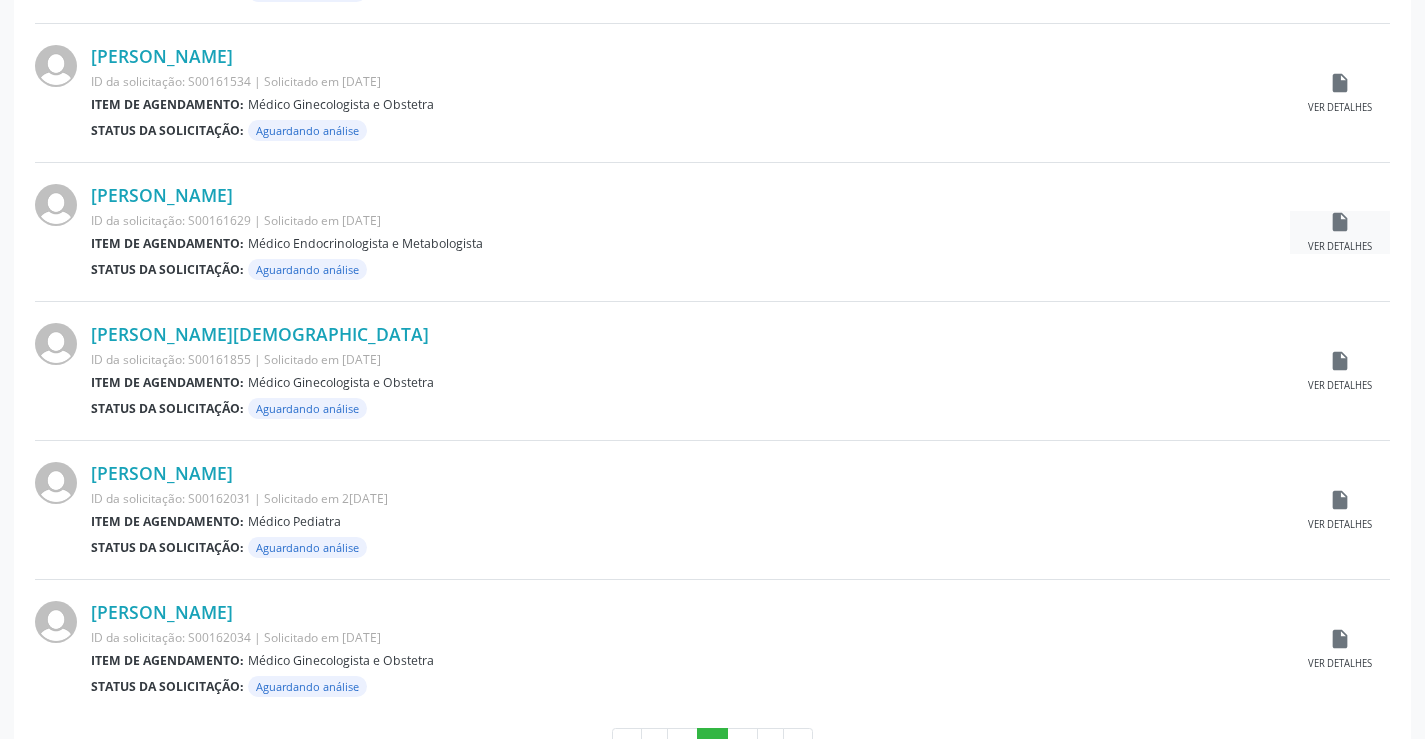 click on "insert_drive_file" at bounding box center [1340, 222] 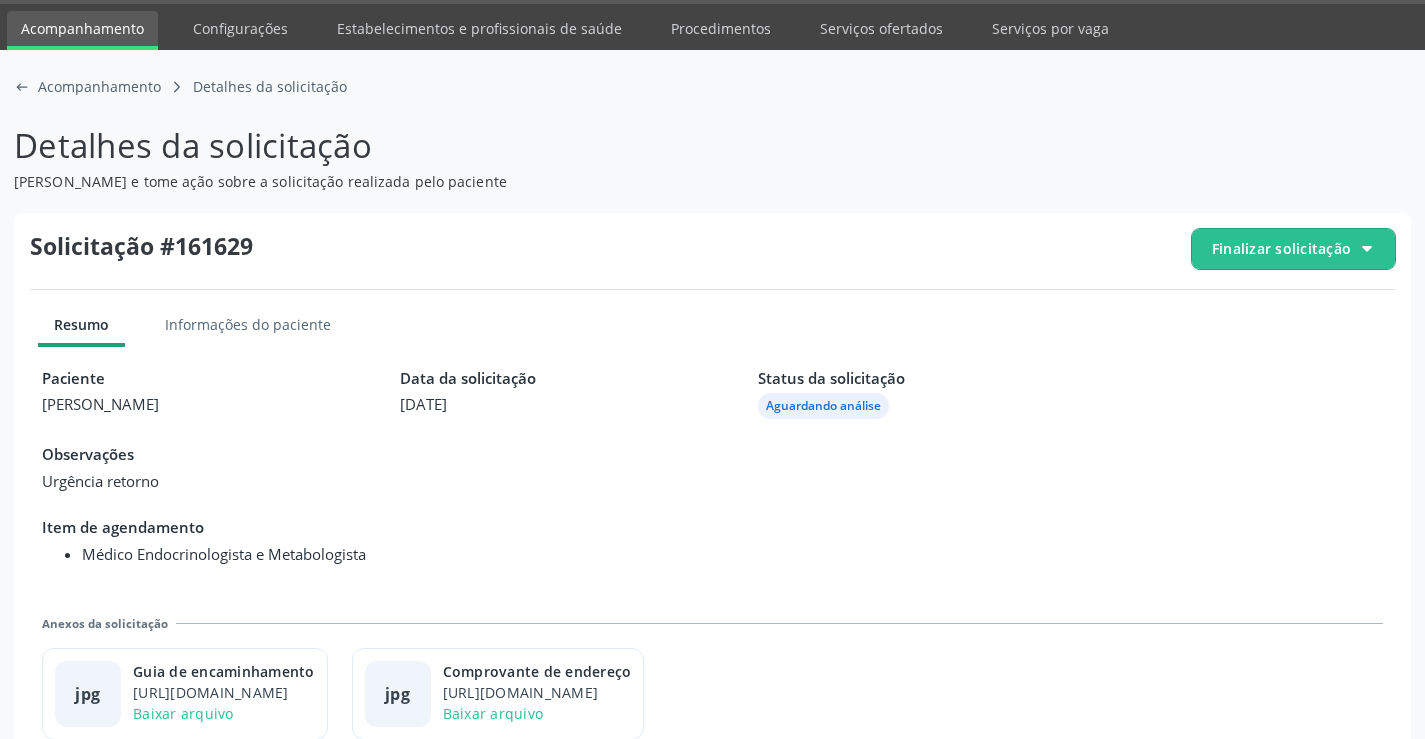 scroll, scrollTop: 91, scrollLeft: 0, axis: vertical 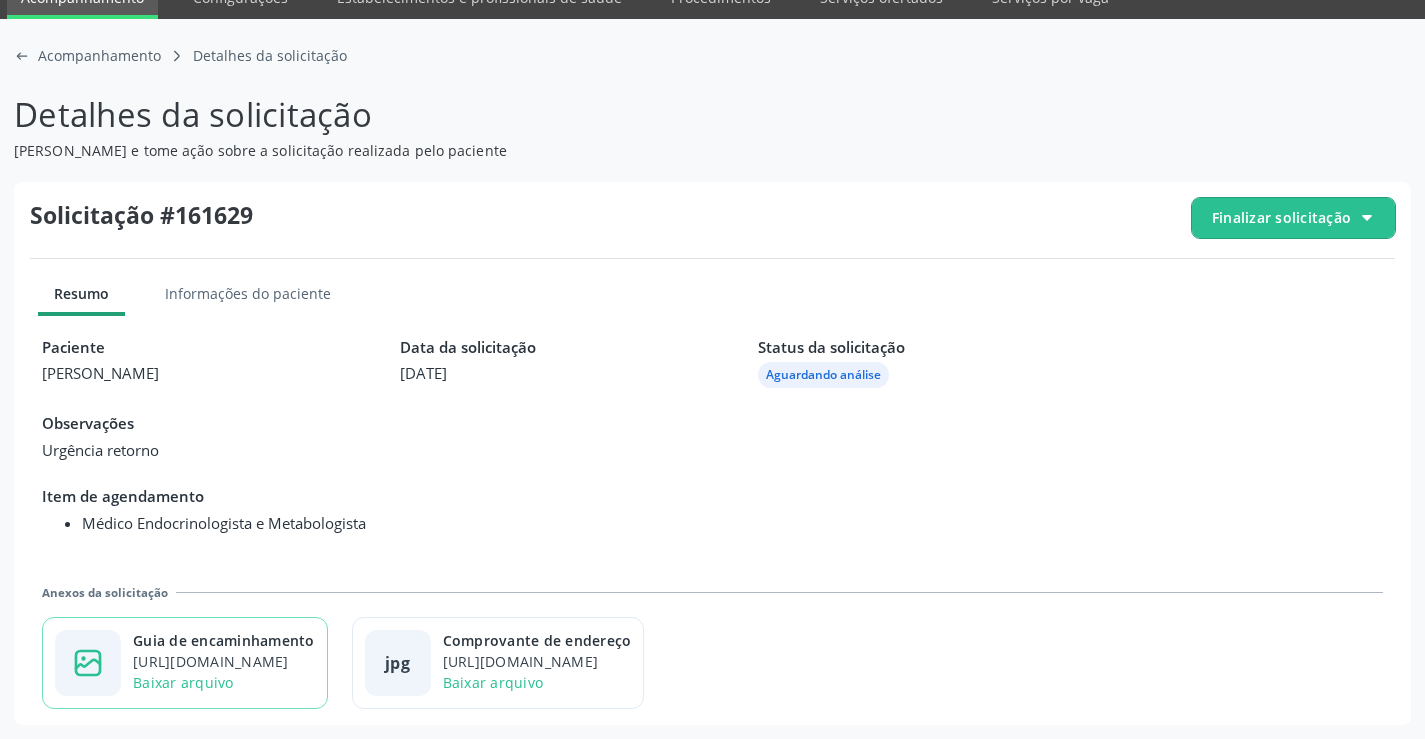 click on "image-outline icon
Guia de encaminhamento
https://cidadesaudavel-files.nyc3.digitaloceanspaces.com/cidadesaudavel-files/campo-formoso-ba/regulation/documents/49390d1a-b6ef-497e-9a25-24b41bdefc73.jpg?X-Amz-Content-Sha256=UNSIGNED-PAYLOAD&X-Amz-Algorithm=AWS4-HMAC-SHA256&X-Amz-Credential=DO0073KLQYYM88QNP2C7%2F20250701%2Fnyc3%2Fs3%2Faws4_request&X-Amz-Date=20250701T181620Z&X-Amz-SignedHeaders=host&X-Amz-Expires=300&X-Amz-Signature=607a21a3d96ffe6ebbc3c64cf73dfc509a4f970a2a042f92f7a8667f914c7fb4
Baixar arquivo" at bounding box center [185, 663] 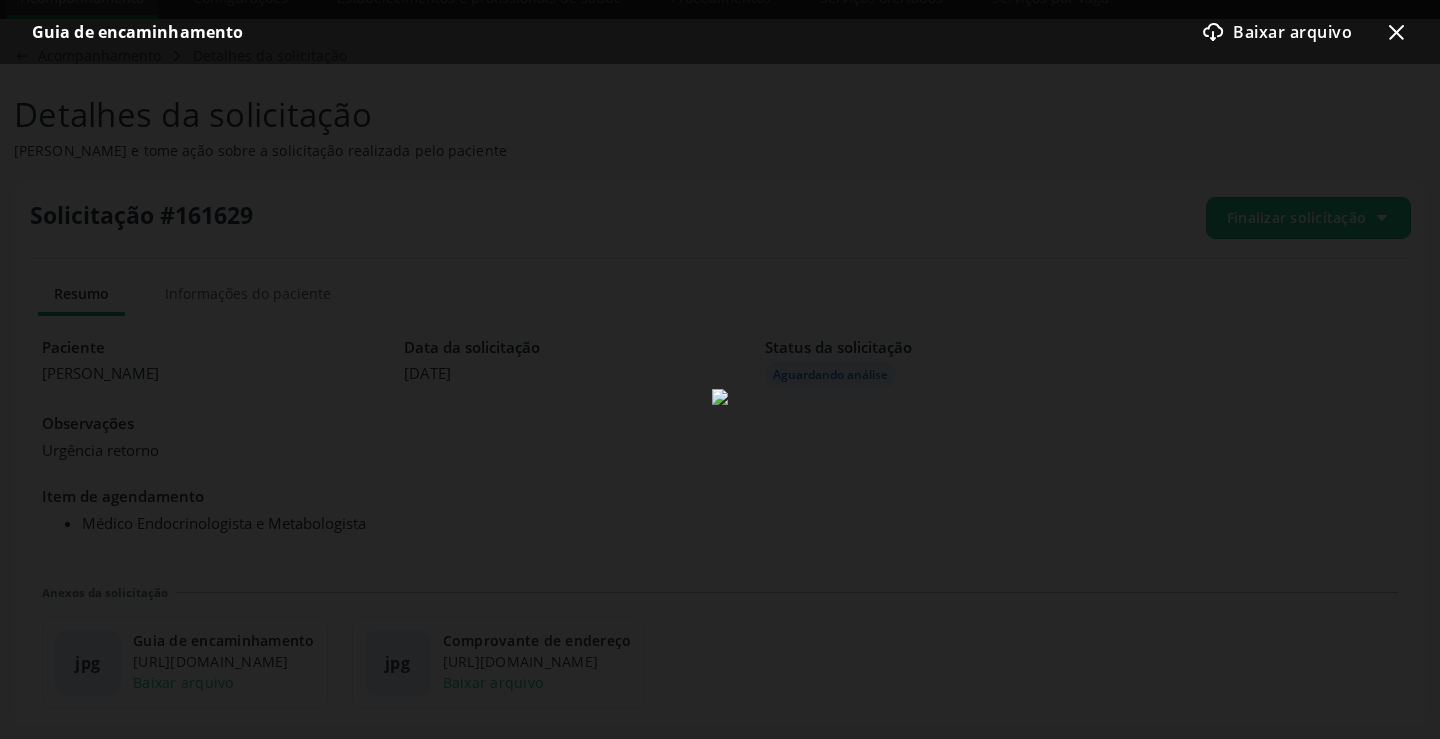 click 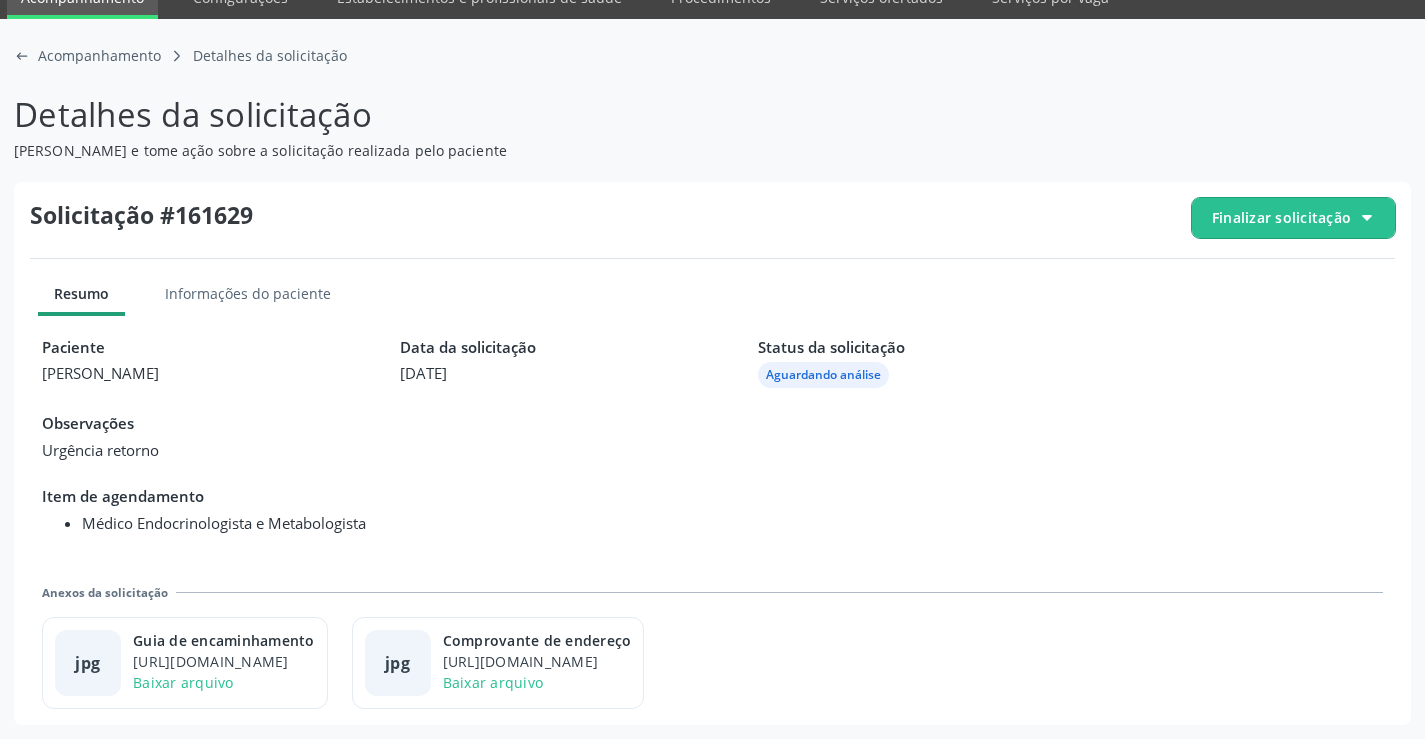 click on "Finalizar solicitação" at bounding box center [1293, 218] 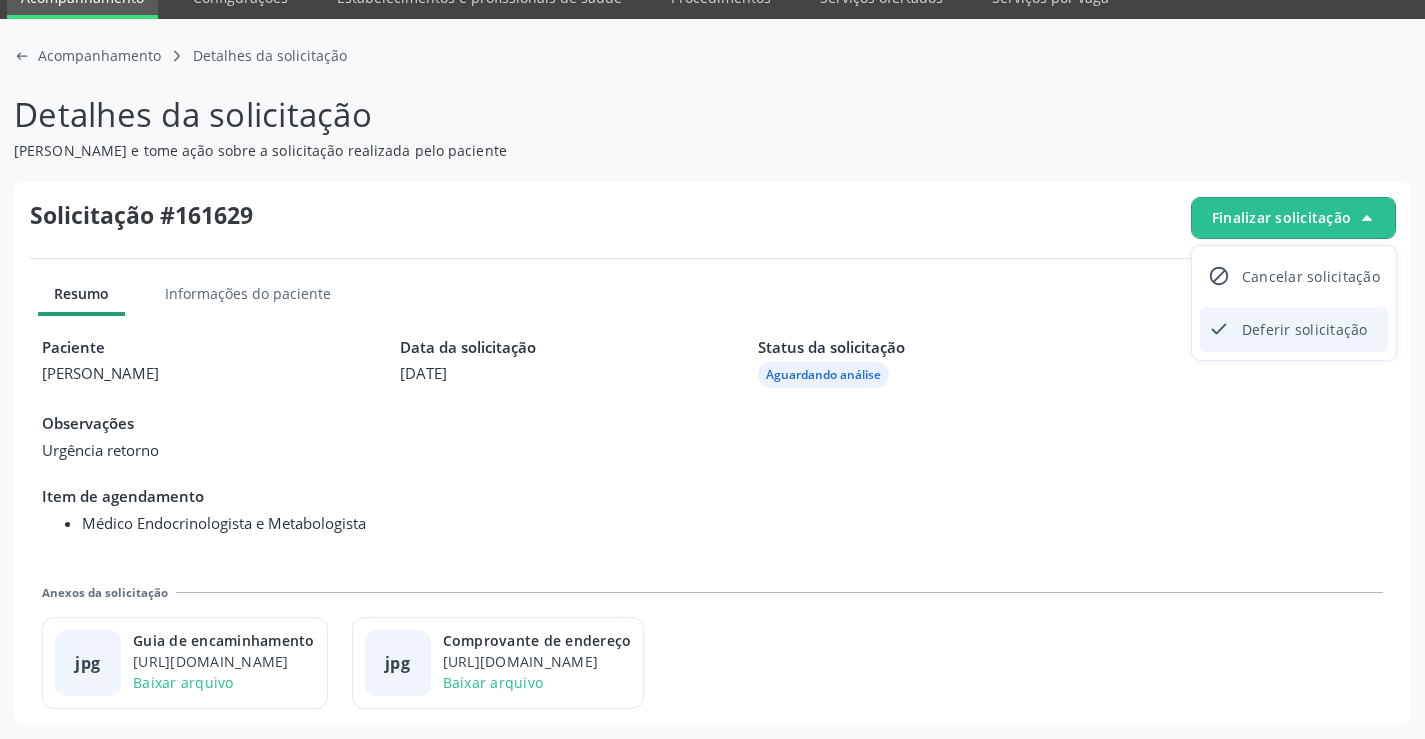 click on "Deferir solicitação" at bounding box center (1305, 329) 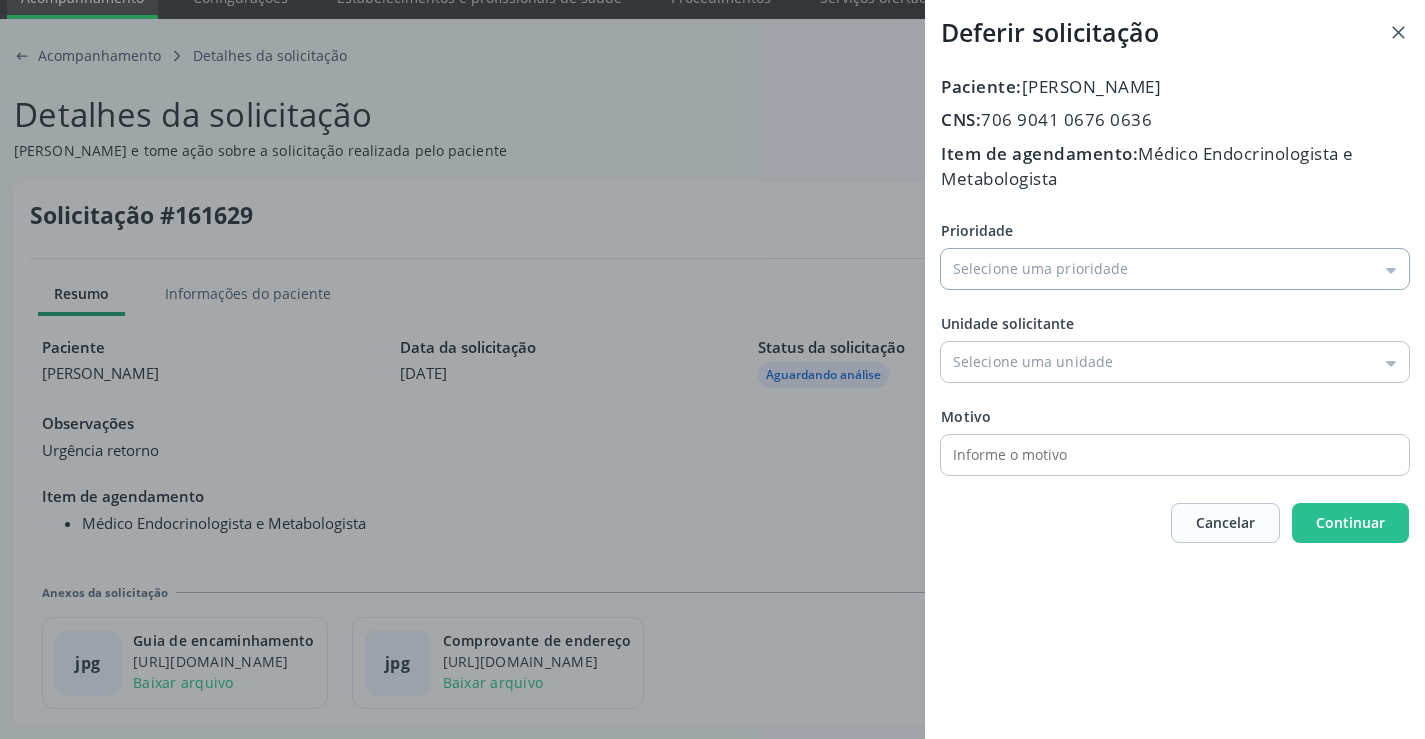 click on "Prioridade" at bounding box center [1175, 269] 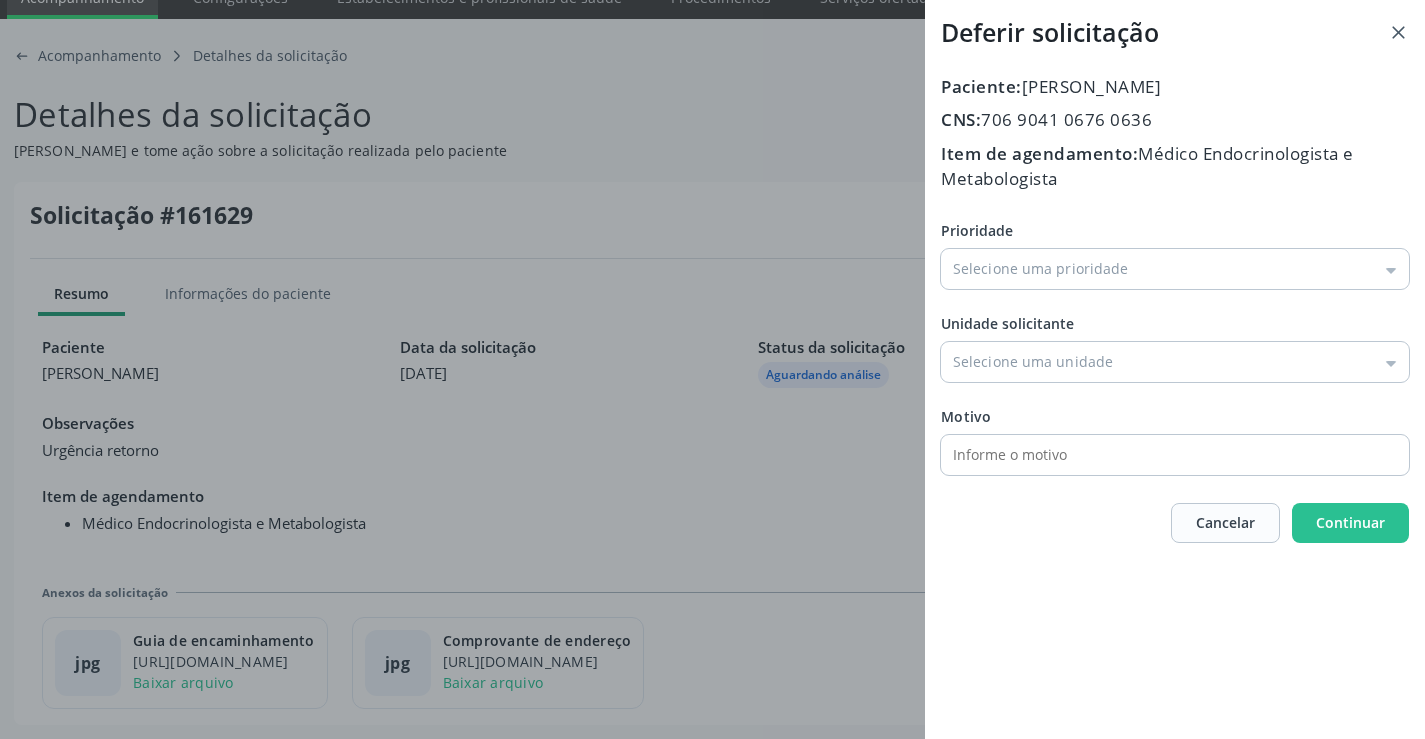 click on "Deferir solicitação     Paciente:
Jaciane da Silva Costa Peixoto
CNS:
706 9041 0676 0636
Item de agendamento:
Médico Endocrinologista e Metabologista
Prioridade
Baixa Prioridade
Média Prioridade
Alta Prioridade
Unidade solicitante
Unidade Basica de Saude da Familia Dr Paulo Sudre
Centro de Enfrentamento Para Covid 19 de Campo Formoso
Central de Marcacao de Consultas e Exames de Campo Formoso
Vigilancia em Saude de Campo Formoso
PSF Lage dos Negros III
P S da Familia do Povoado de Caraibas
Unidade Basica de Saude da Familia Maninho Ferreira
P S de Curral da Ponta Psf Oseas Manoel da Silva
Farmacia Basica
Unidade Basica de Saude da Familia de Brejao da Caatinga
P S da Familia do Povoado de Pocos
P S da Familia do Povoado de Tiquara
P S de Lages dos Negros" at bounding box center [1175, 369] 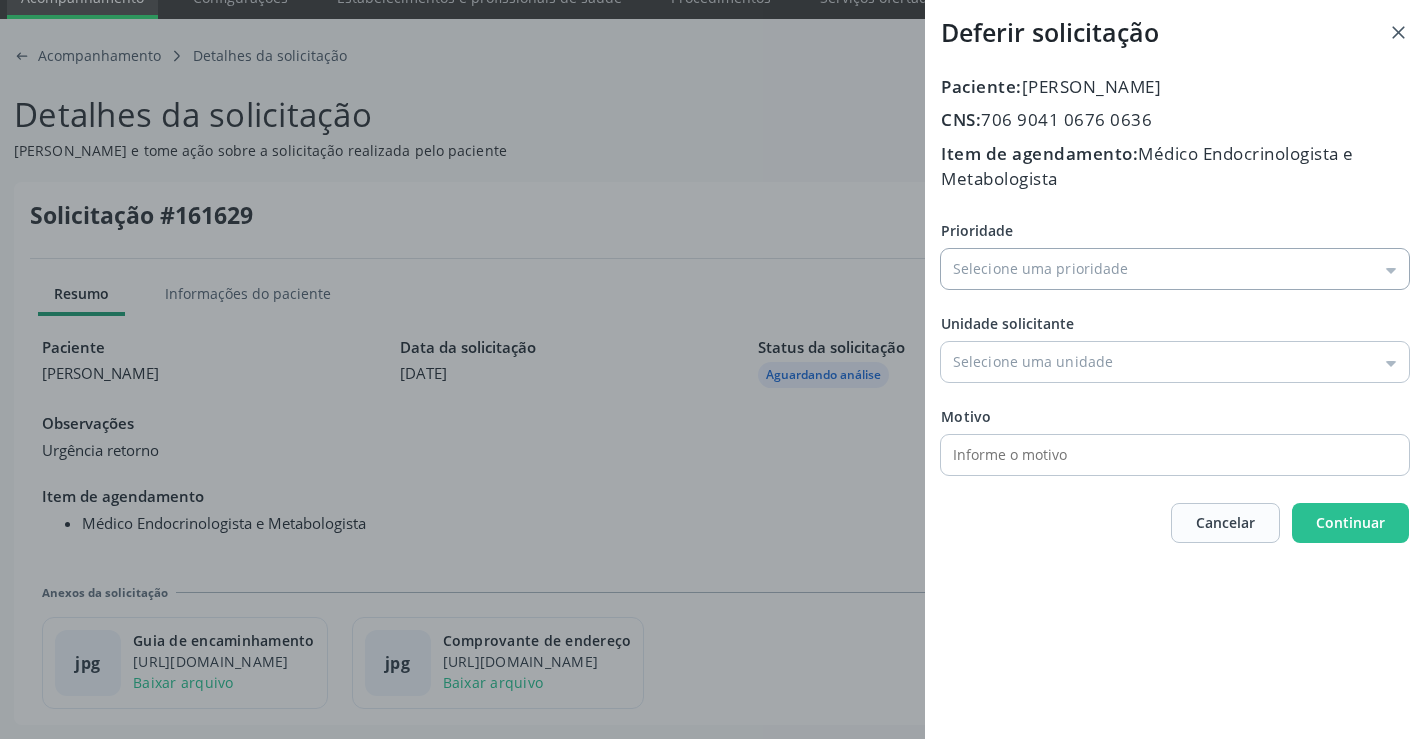 click on "Prioridade" at bounding box center (1175, 269) 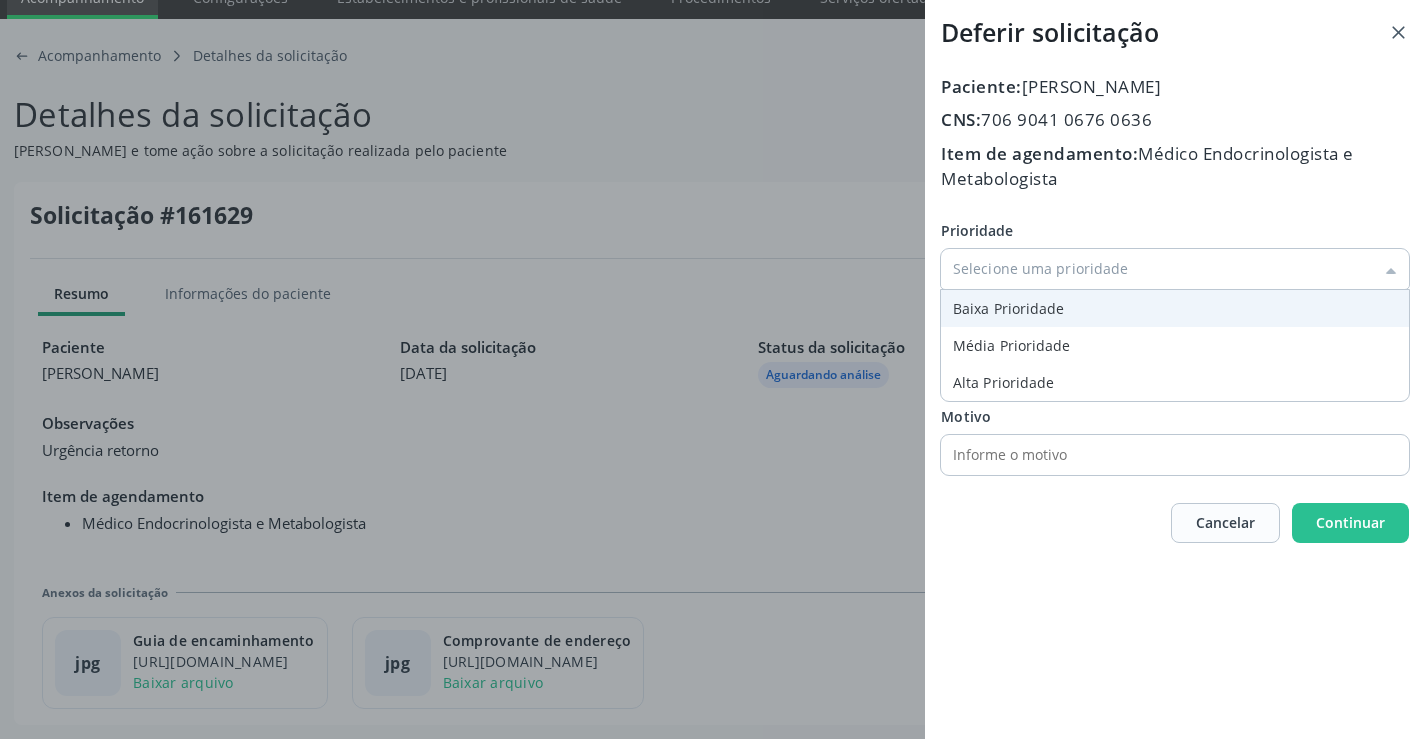 type on "Baixa Prioridade" 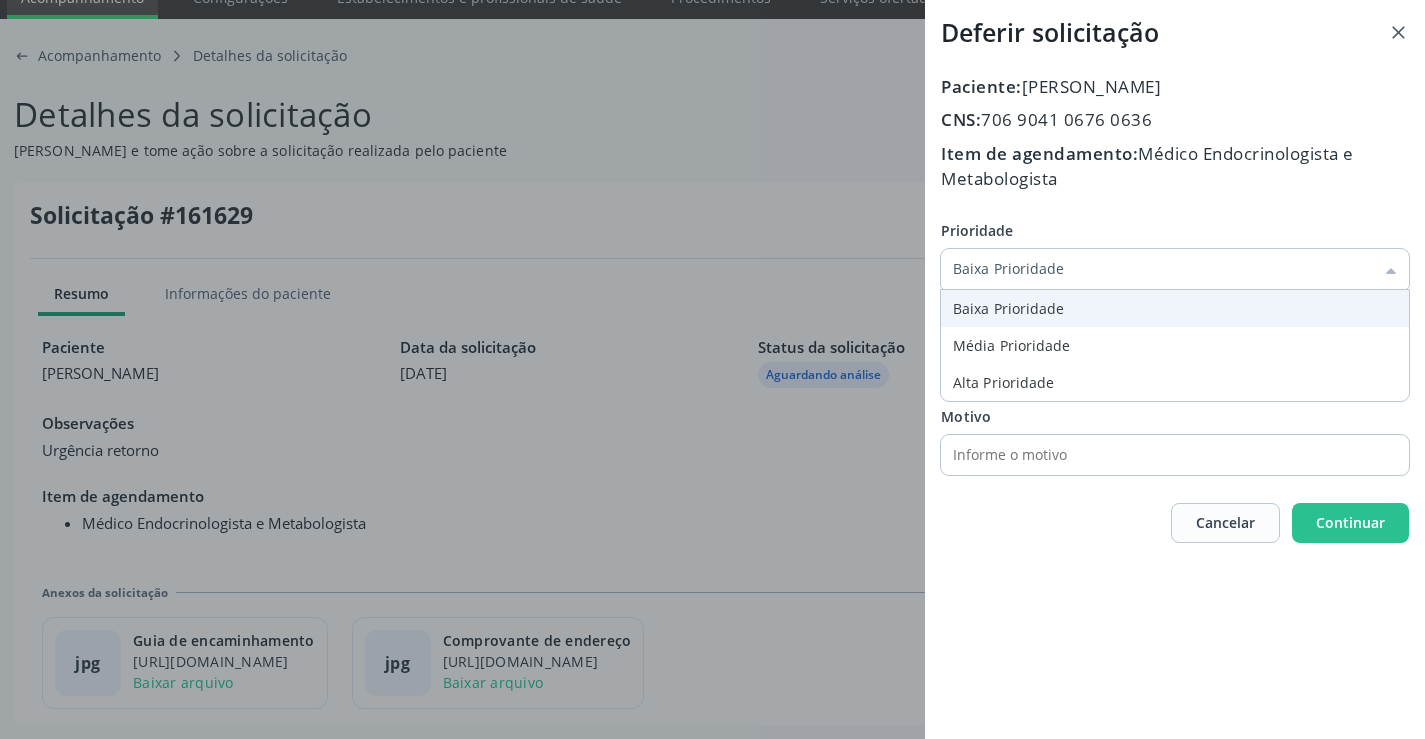 click on "Prioridade
Baixa Prioridade
Baixa Prioridade
Média Prioridade
Alta Prioridade
Unidade solicitante
Unidade Basica de Saude da Familia Dr Paulo Sudre
Centro de Enfrentamento Para Covid 19 de Campo Formoso
Central de Marcacao de Consultas e Exames de Campo Formoso
Vigilancia em Saude de Campo Formoso
PSF Lage dos Negros III
P S da Familia do Povoado de Caraibas
Unidade Basica de Saude da Familia Maninho Ferreira
P S de Curral da Ponta Psf Oseas Manoel da Silva
Farmacia Basica
Unidade Basica de Saude da Familia de Brejao da Caatinga
P S da Familia do Povoado de Pocos
P S da Familia do Povoado de Tiquara
P S da Familia do Povoado de Sao Tome
P S de Lages dos Negros
P S da Familia do Povoado de Tuiutiba
P S de Curral Velho
Centro de Saude Mutirao" at bounding box center [1175, 347] 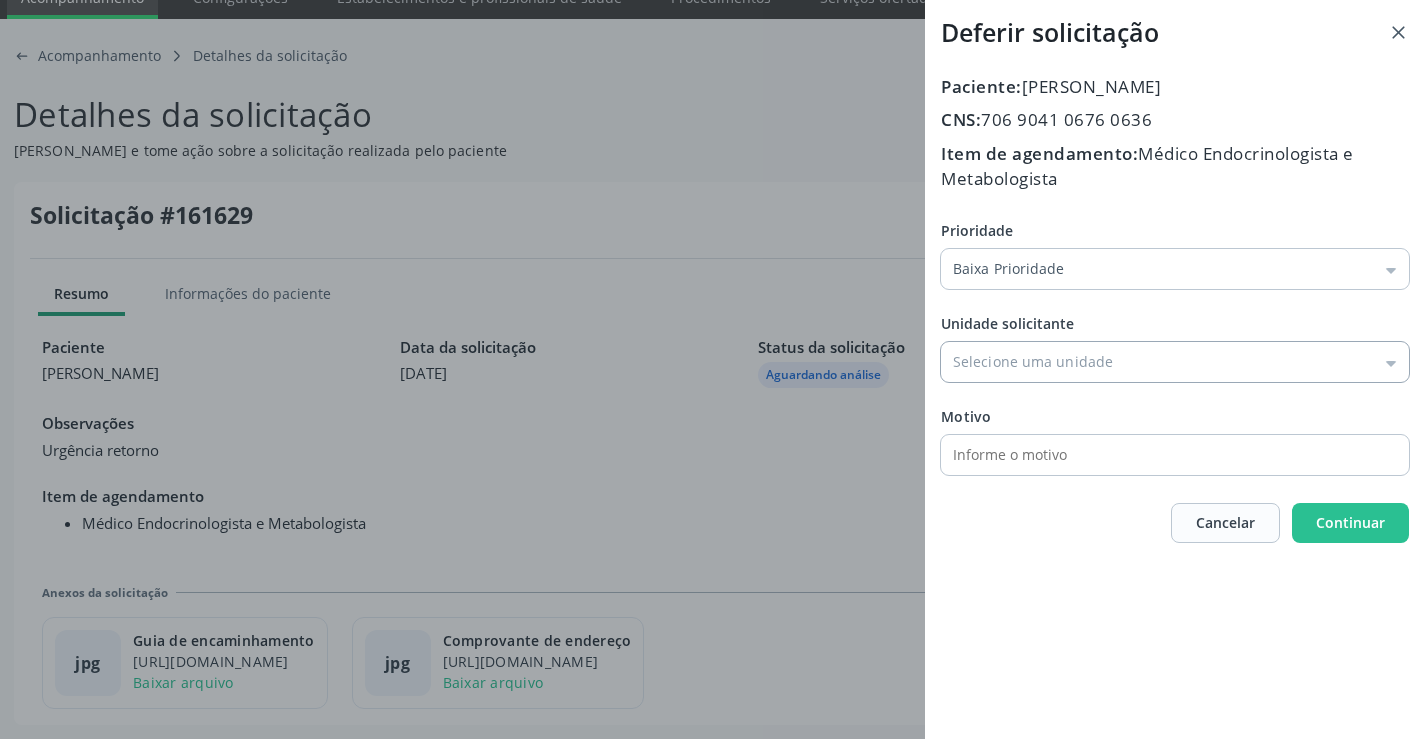 click on "Prioridade" at bounding box center (1175, 362) 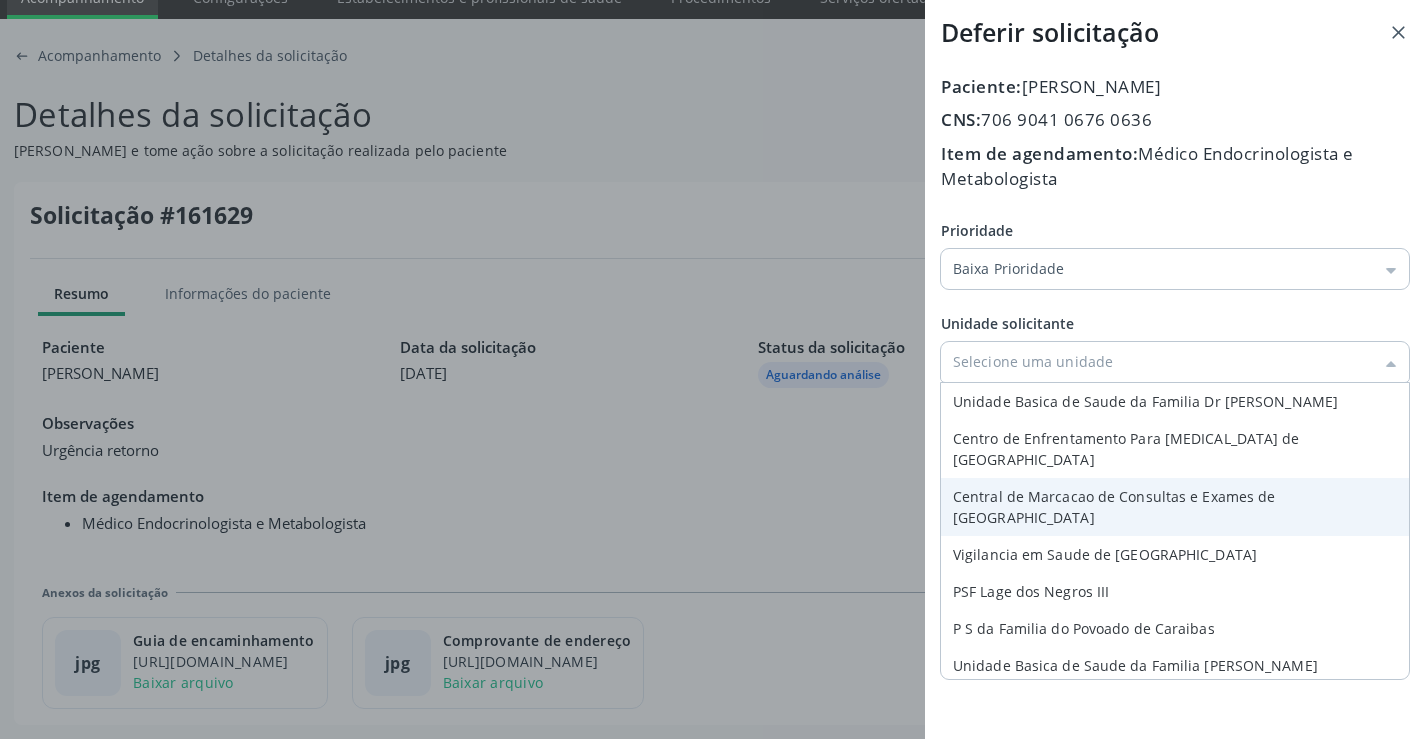 type on "Central de Marcacao de Consultas e Exames de Campo Formoso" 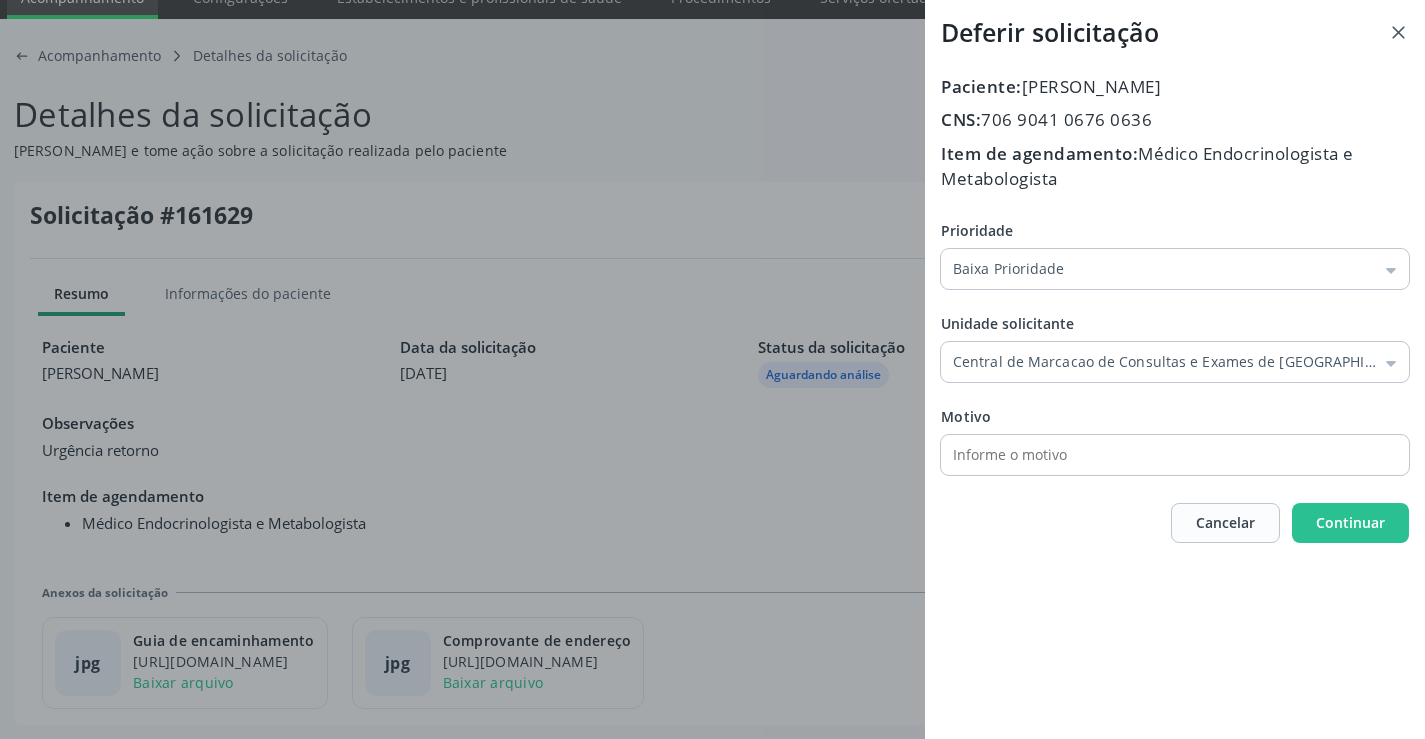 click on "Prioridade
Baixa Prioridade
Baixa Prioridade
Média Prioridade
Alta Prioridade
Unidade solicitante
Central de Marcacao de Consultas e Exames de Campo Formoso
Unidade Basica de Saude da Familia Dr Paulo Sudre
Centro de Enfrentamento Para Covid 19 de Campo Formoso
Central de Marcacao de Consultas e Exames de Campo Formoso
Vigilancia em Saude de Campo Formoso
PSF Lage dos Negros III
P S da Familia do Povoado de Caraibas
Unidade Basica de Saude da Familia Maninho Ferreira
P S de Curral da Ponta Psf Oseas Manoel da Silva
Farmacia Basica
Unidade Basica de Saude da Familia de Brejao da Caatinga
P S da Familia do Povoado de Pocos
P S da Familia do Povoado de Tiquara
P S da Familia do Povoado de Sao Tome
P S de Lages dos Negros
P S da Familia do Povoado de Tuiutiba
Motivo" at bounding box center (1175, 347) 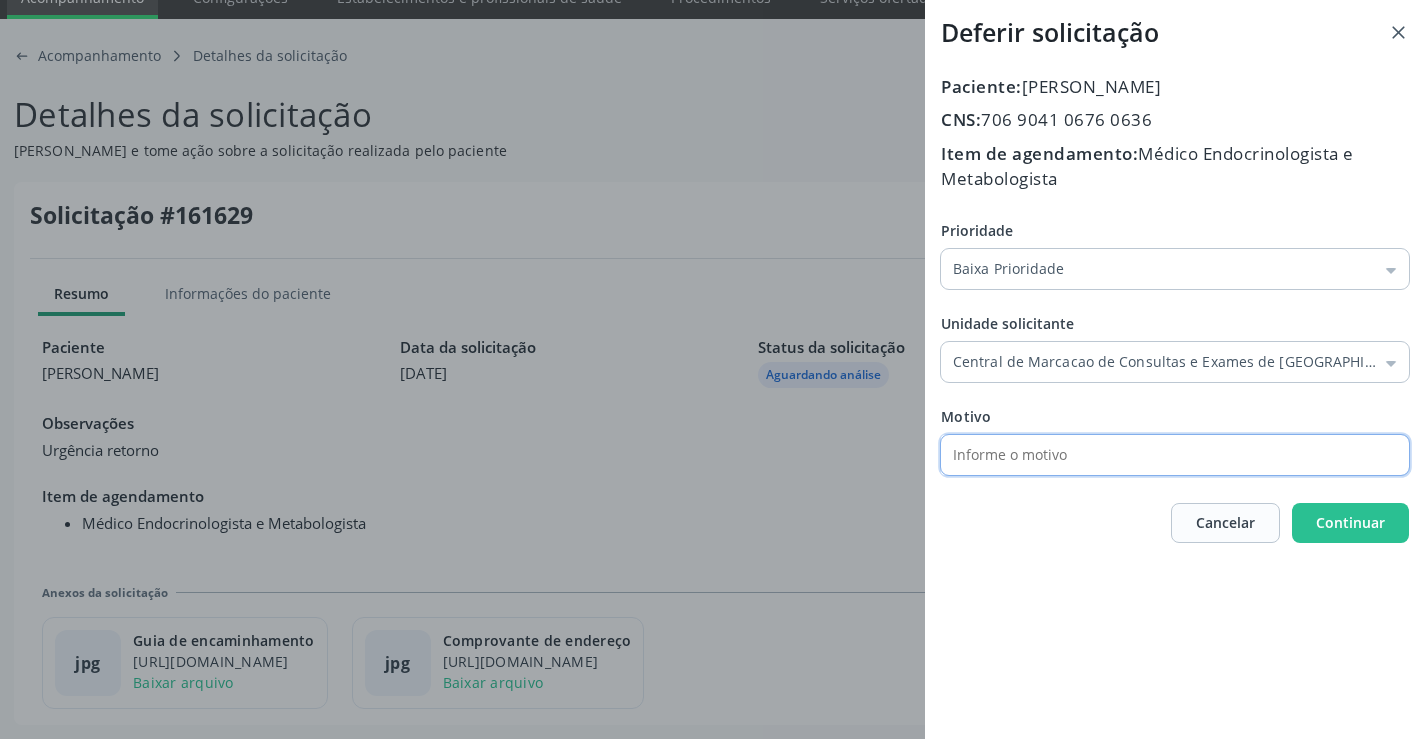 click at bounding box center [1157, 455] 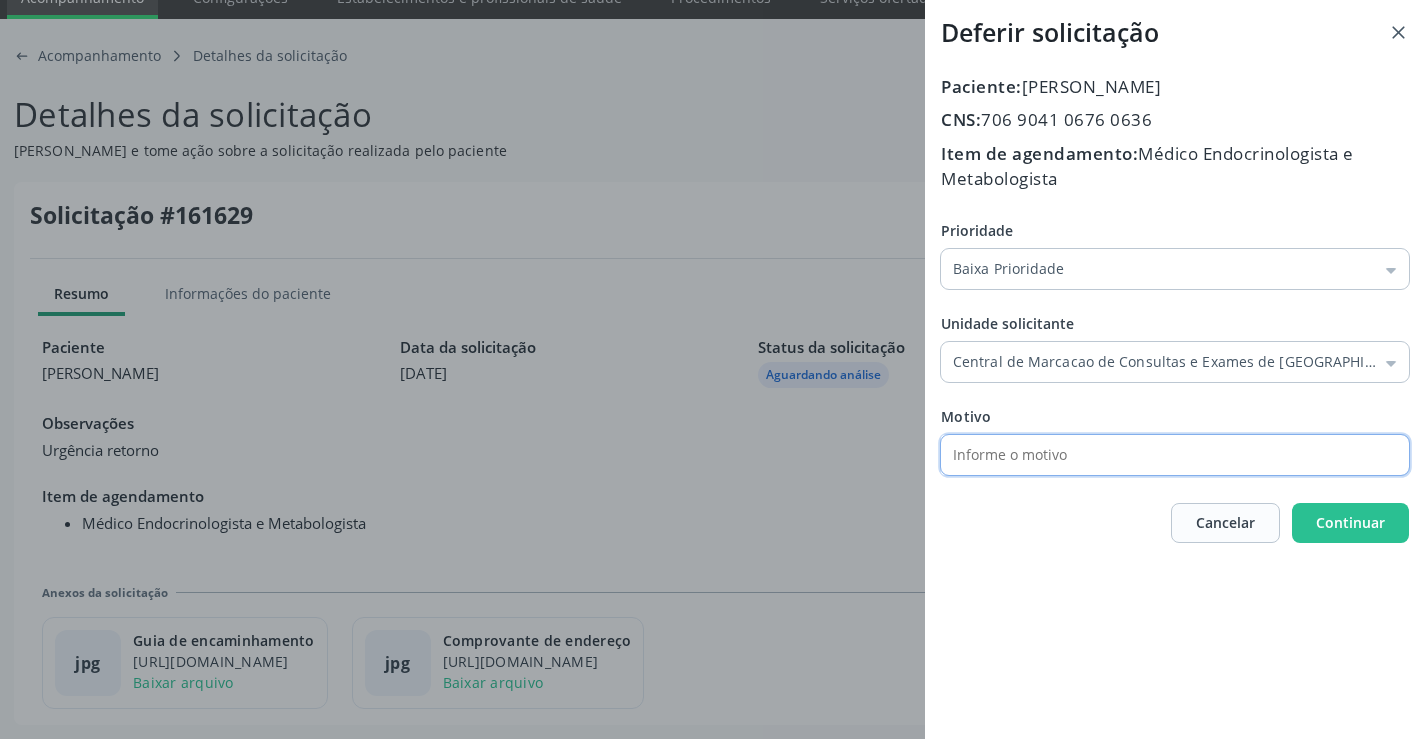 type on "AV" 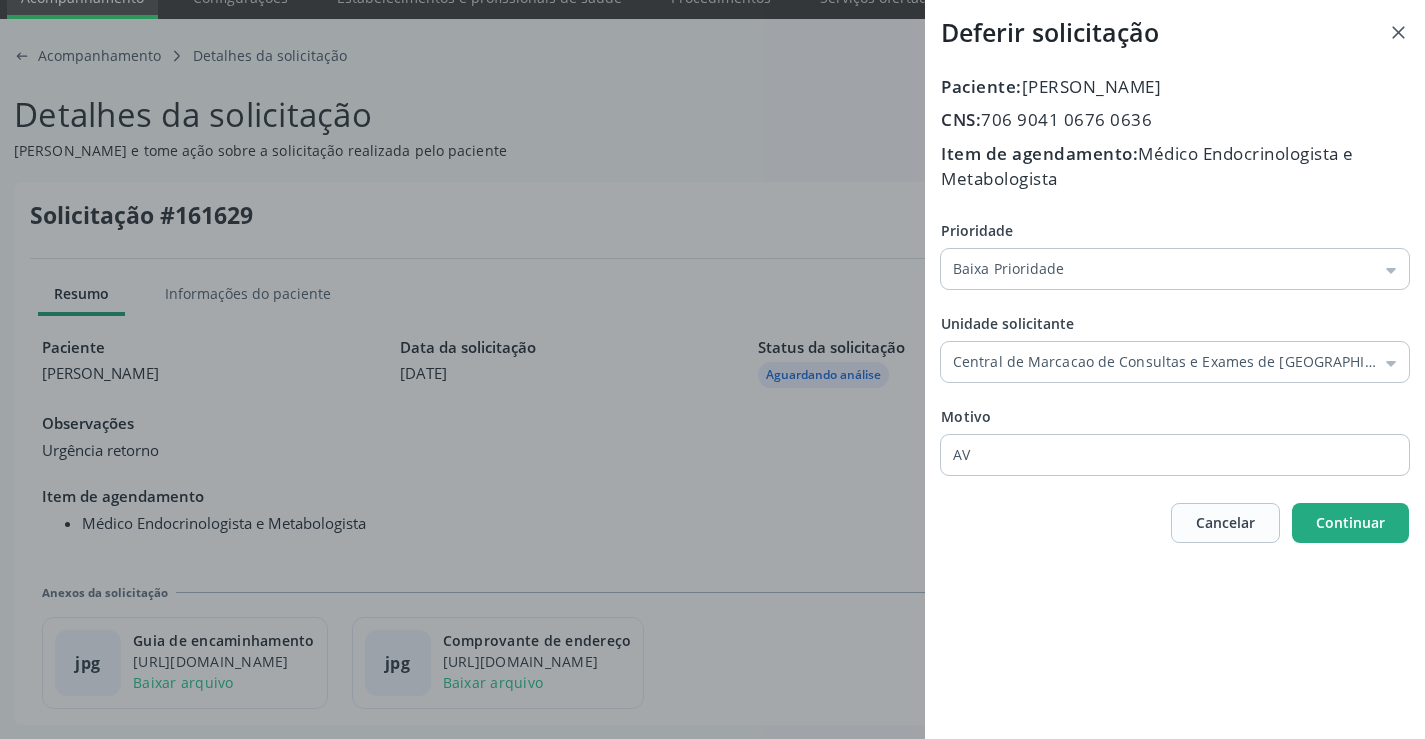 click on "Continuar" at bounding box center (1350, 523) 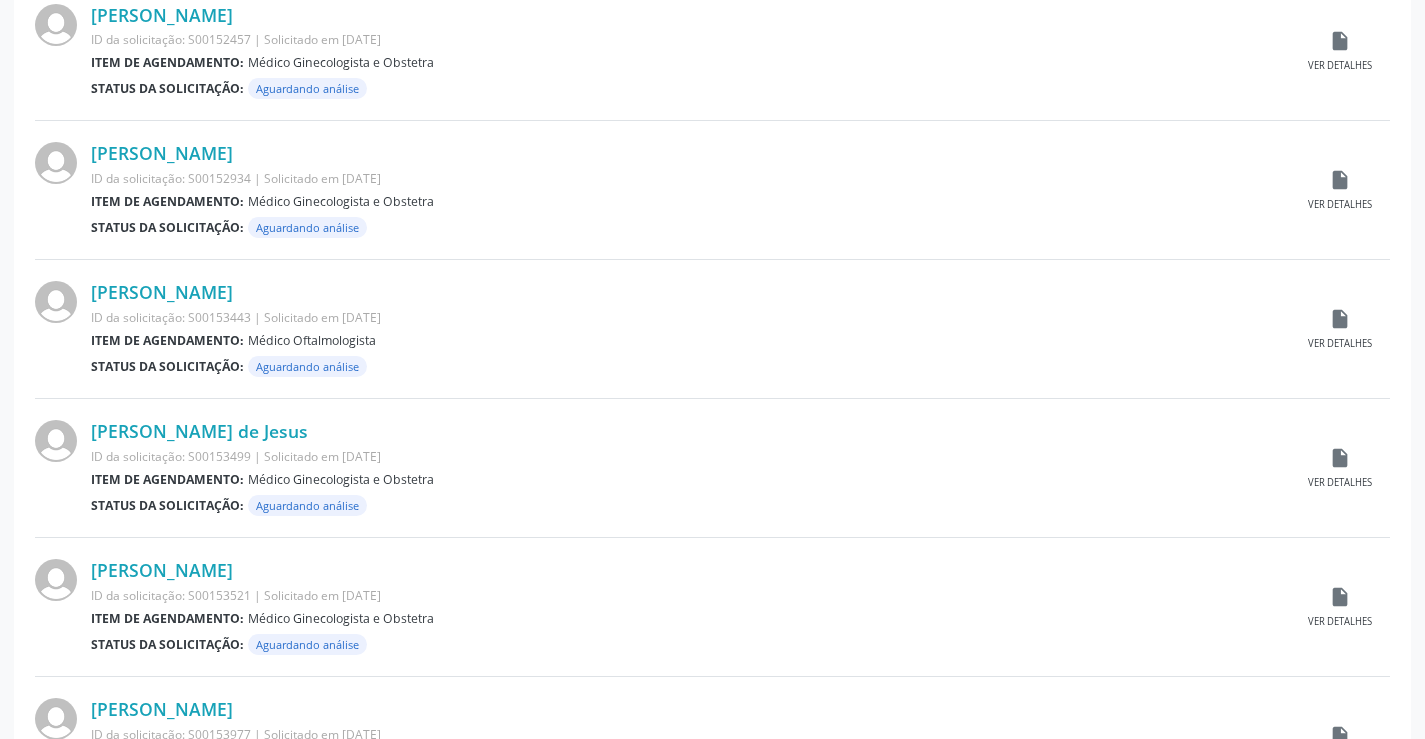 scroll, scrollTop: 1972, scrollLeft: 0, axis: vertical 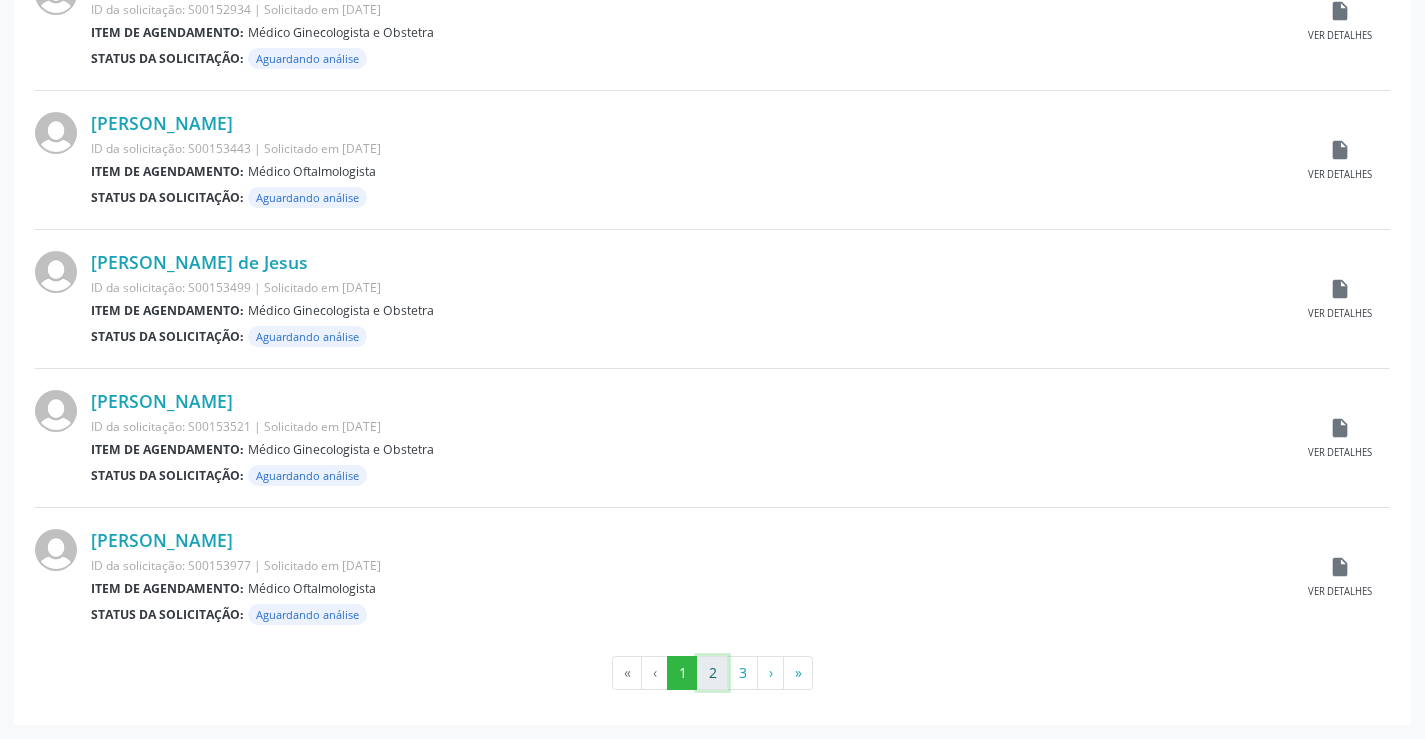 click on "2" at bounding box center (712, 673) 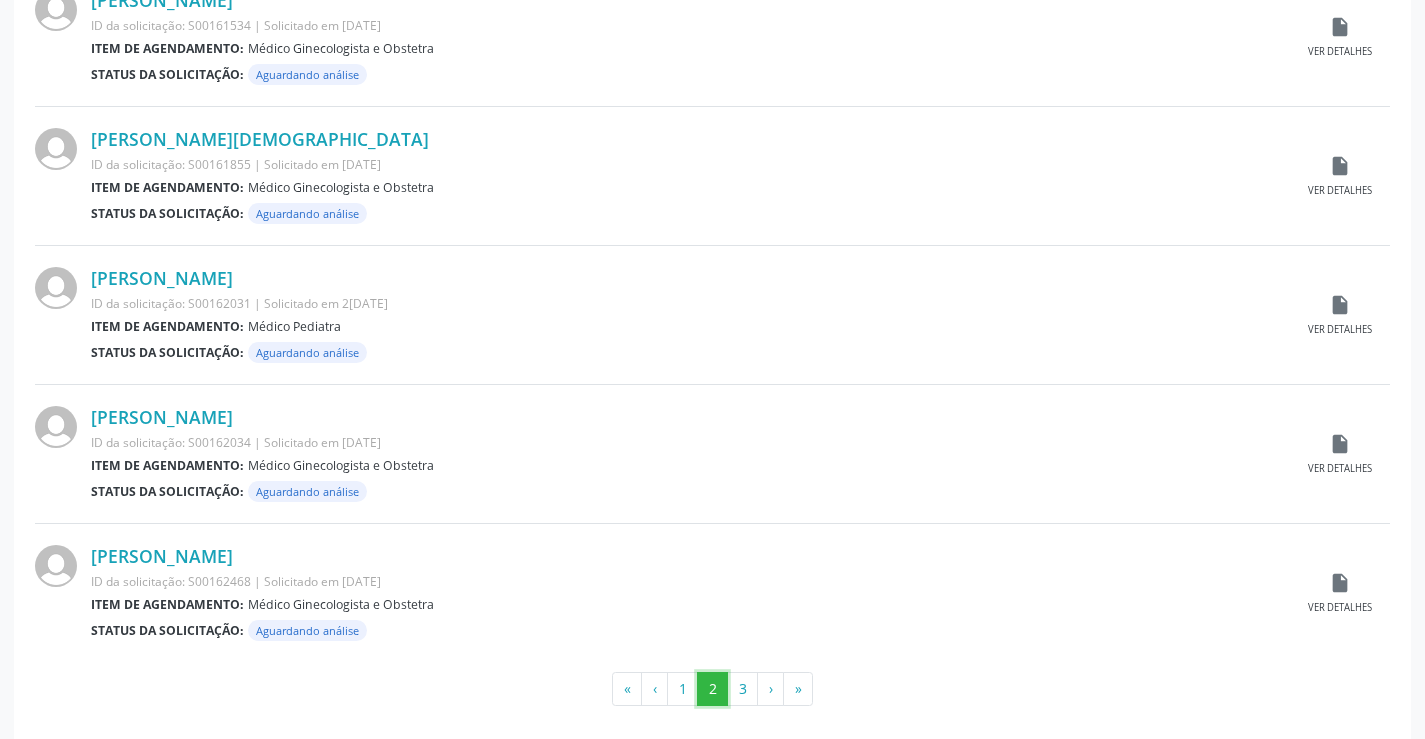 scroll, scrollTop: 1972, scrollLeft: 0, axis: vertical 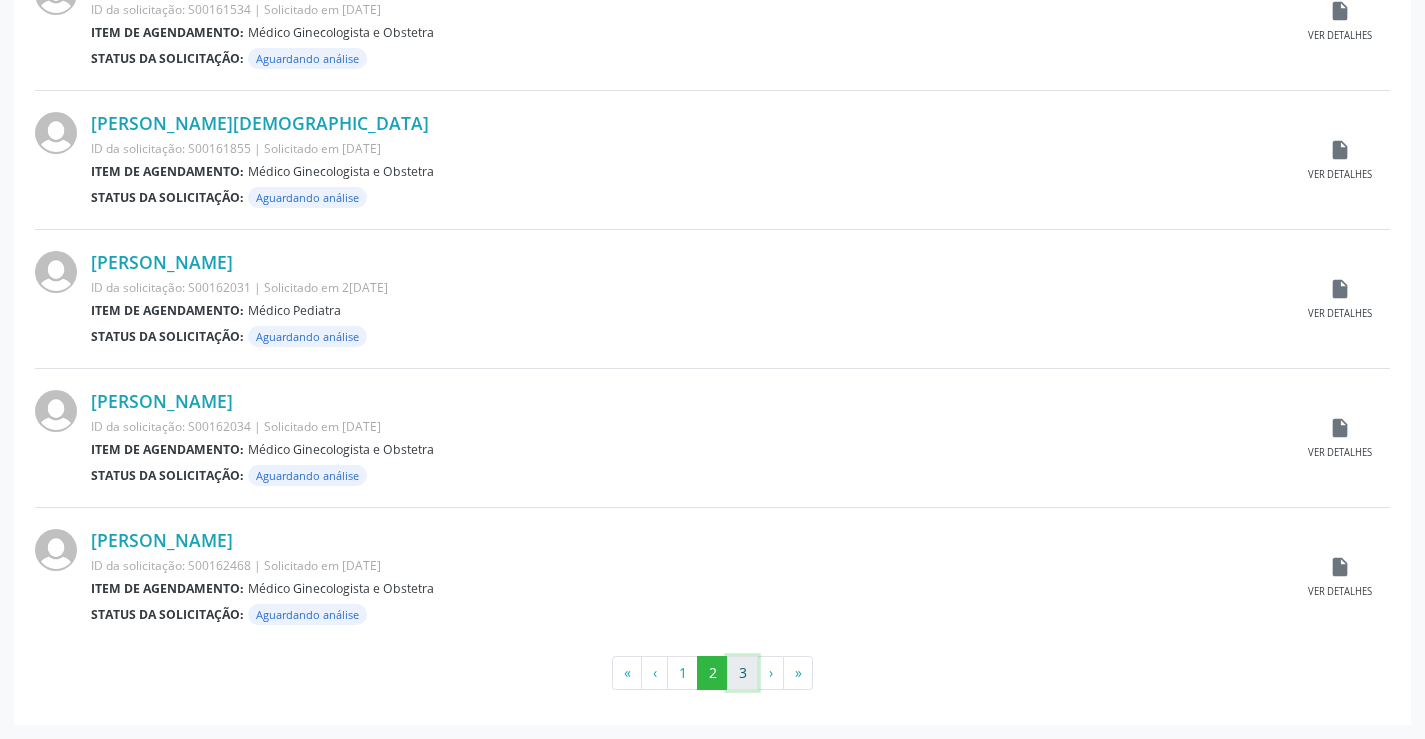 click on "3" at bounding box center (742, 673) 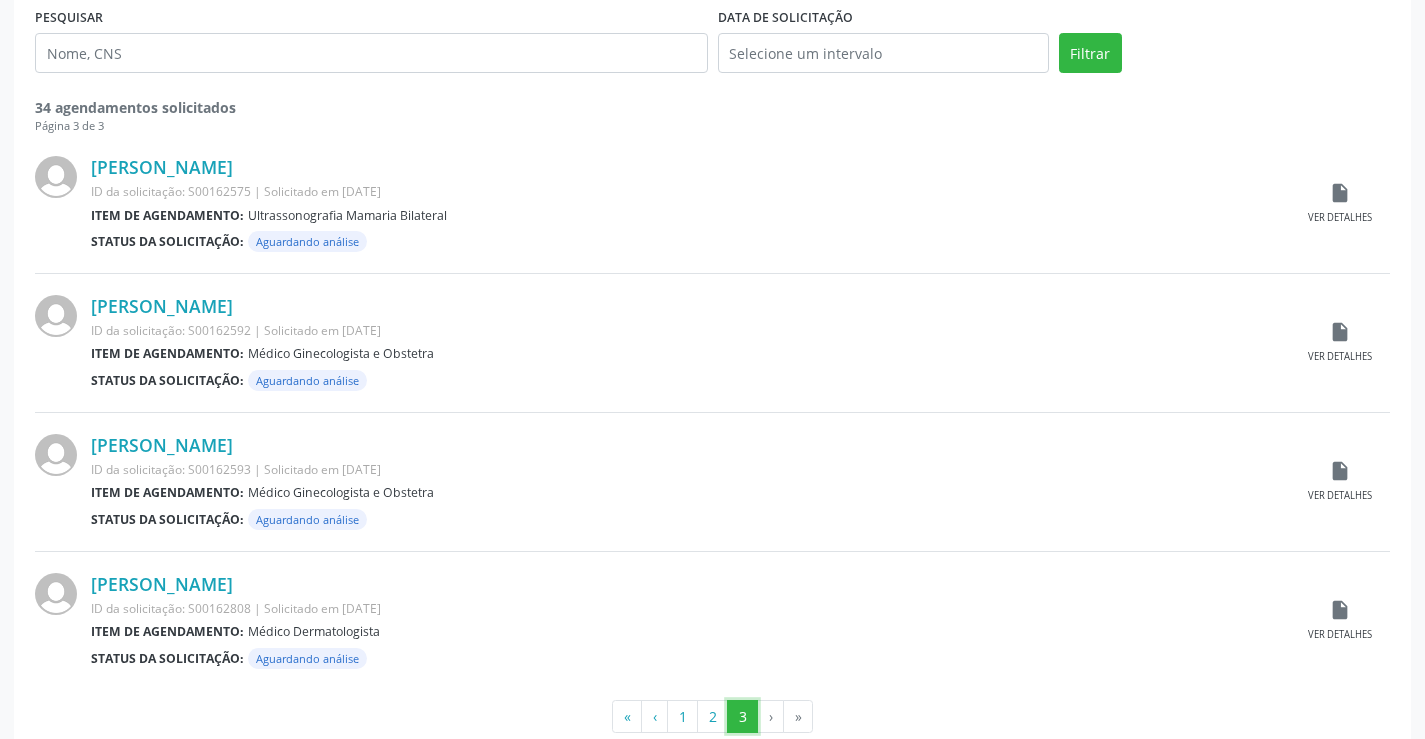 scroll, scrollTop: 443, scrollLeft: 0, axis: vertical 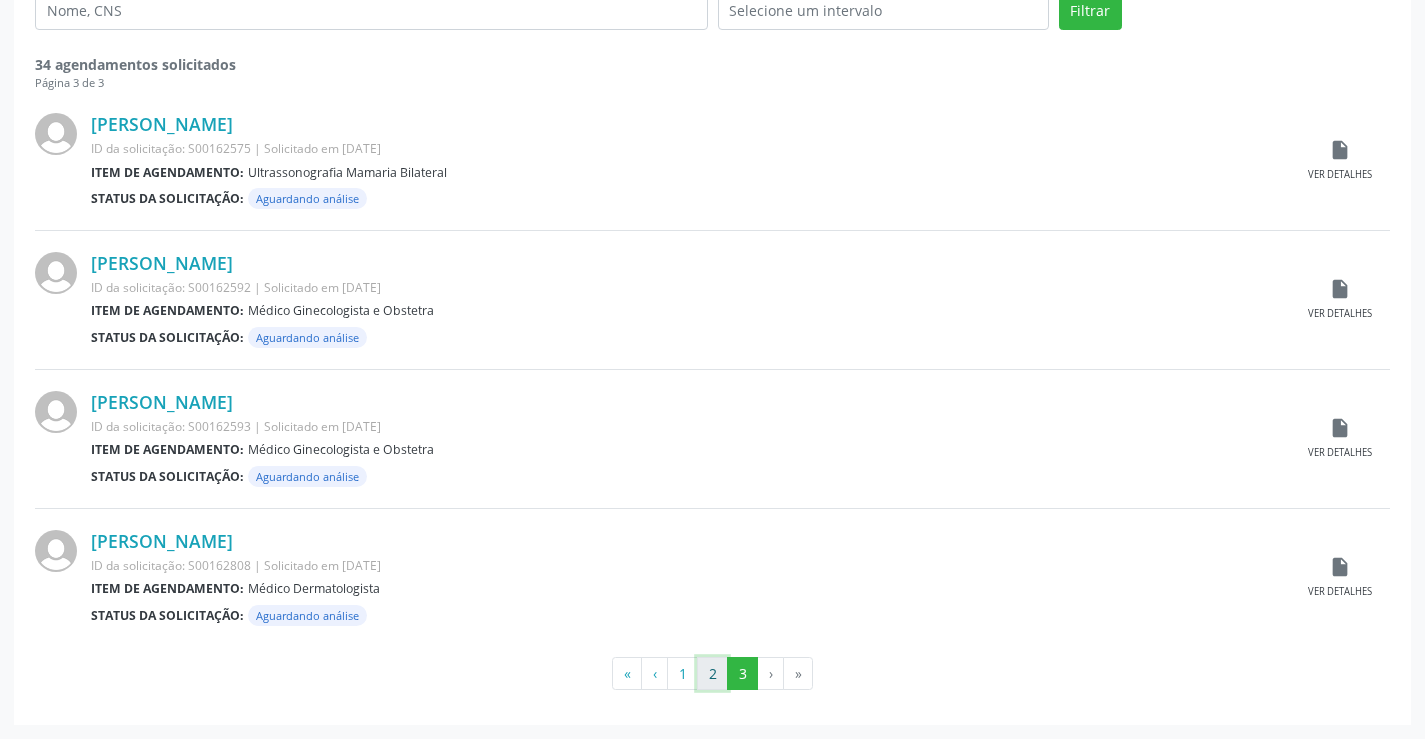 click on "2" at bounding box center [712, 674] 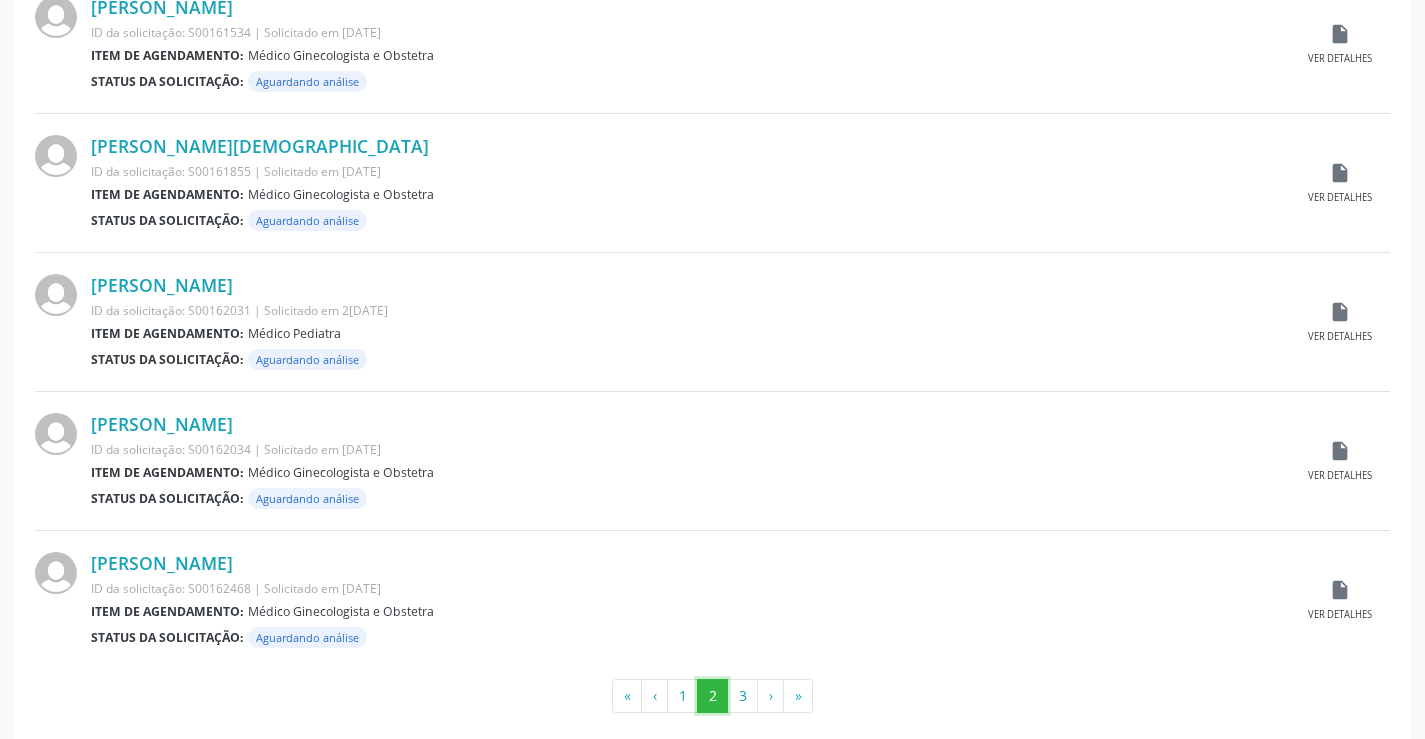 scroll, scrollTop: 1972, scrollLeft: 0, axis: vertical 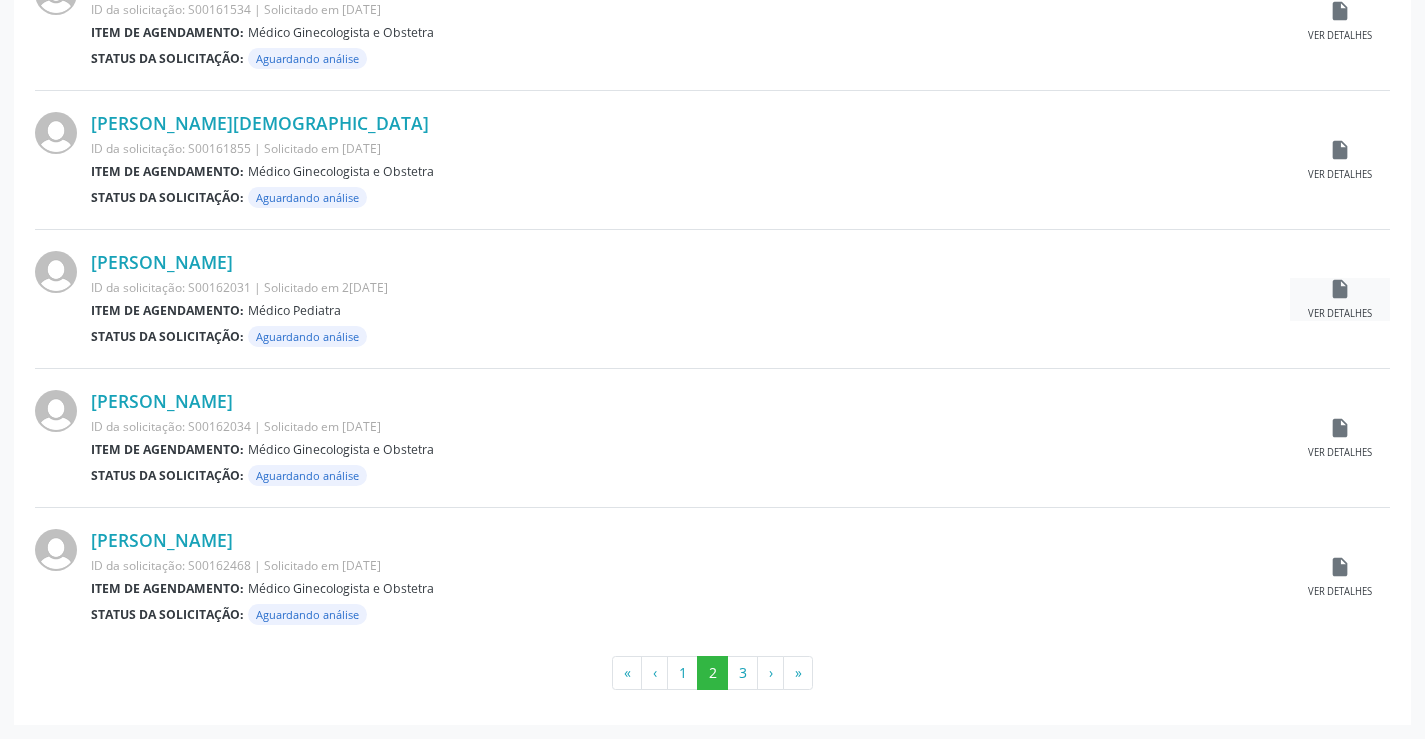click on "insert_drive_file
Ver detalhes" at bounding box center [1340, 299] 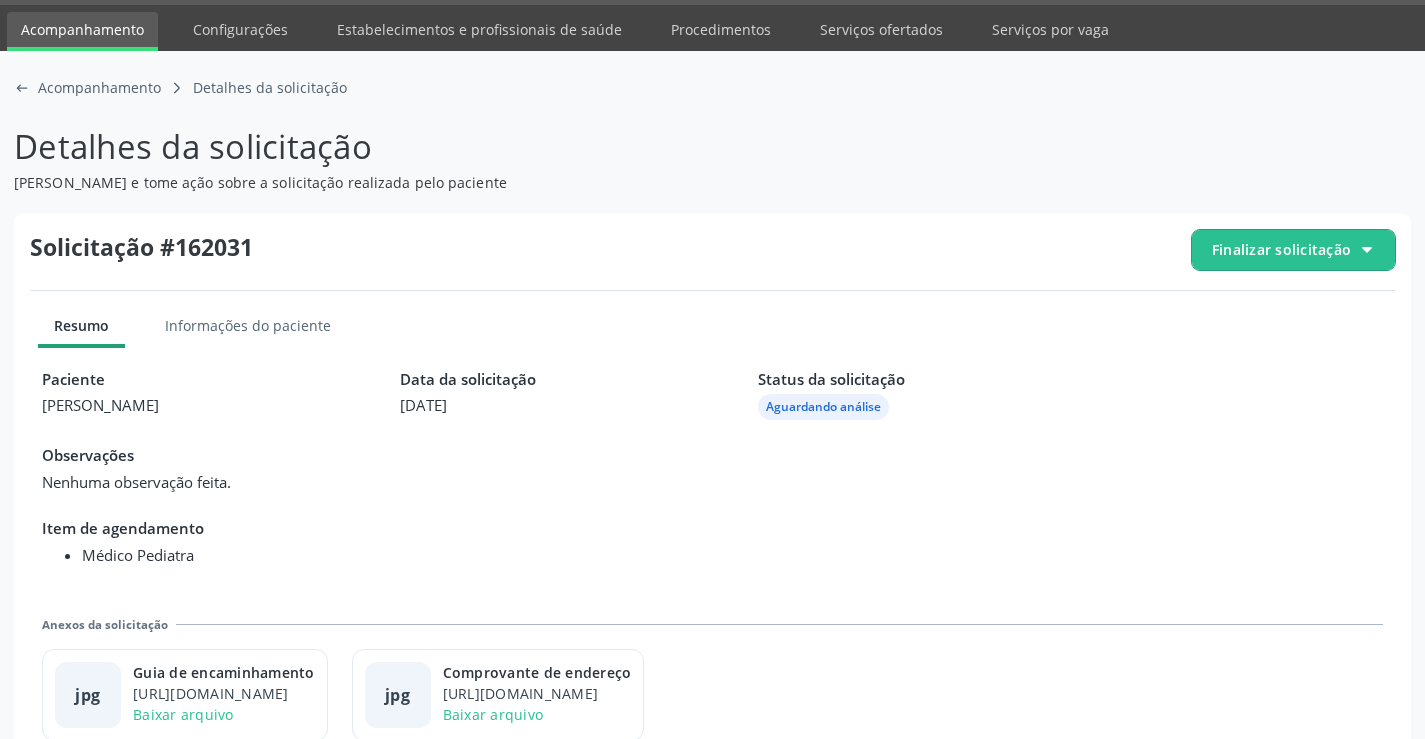 scroll, scrollTop: 91, scrollLeft: 0, axis: vertical 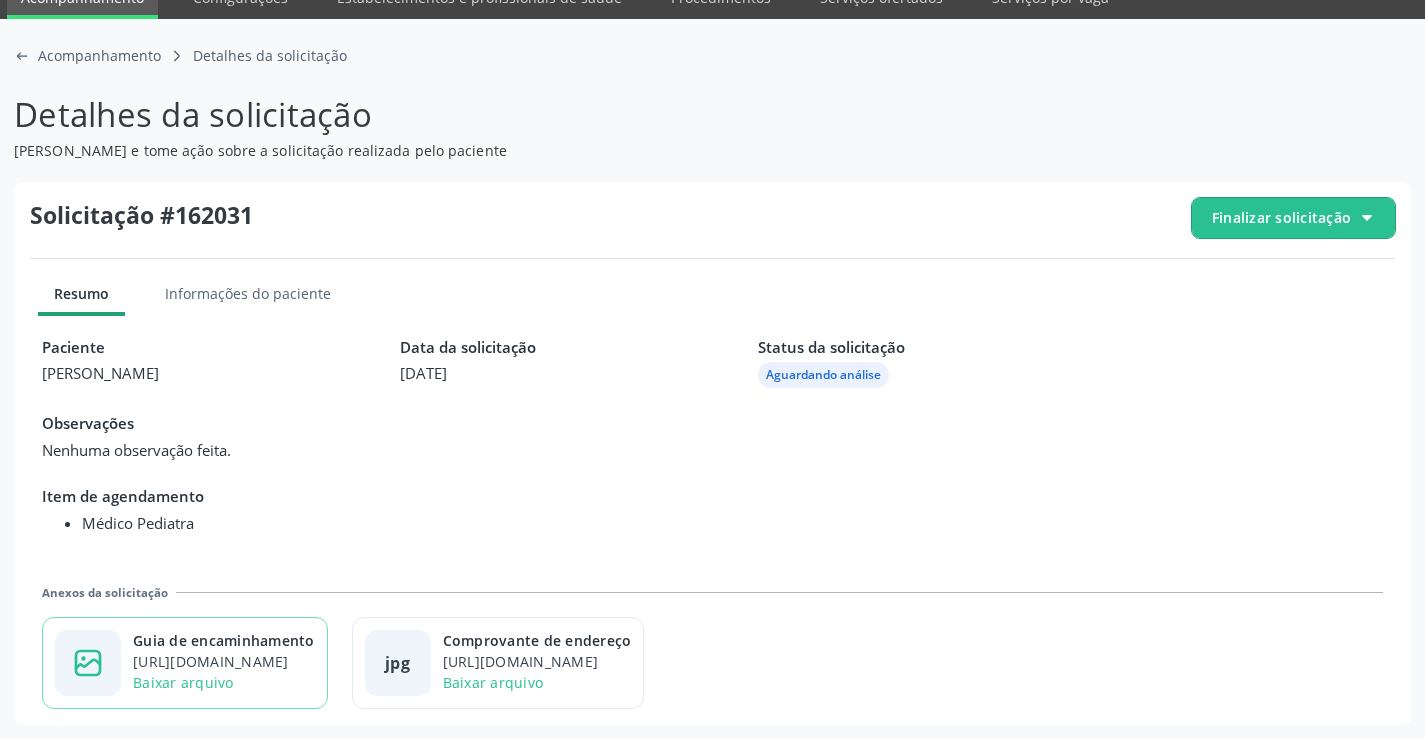 click on "https://cidadesaudavel-files.nyc3.digitaloceanspaces.com/cidadesaudavel-files/campo-formoso-ba/regulation/documents/cf376639-87aa-4f33-96be-83e8c15d96d8.jpg?X-Amz-Content-Sha256=UNSIGNED-PAYLOAD&X-Amz-Algorithm=AWS4-HMAC-SHA256&X-Amz-Credential=DO0073KLQYYM88QNP2C7%2F20250701%2Fnyc3%2Fs3%2Faws4_request&X-Amz-Date=20250701T181655Z&X-Amz-SignedHeaders=host&X-Amz-Expires=300&X-Amz-Signature=9ba091f9564f5c343dae7dcaaf0b088d2fdd0c6b2407c8cfaf4c067144fd6e68" at bounding box center (224, 661) 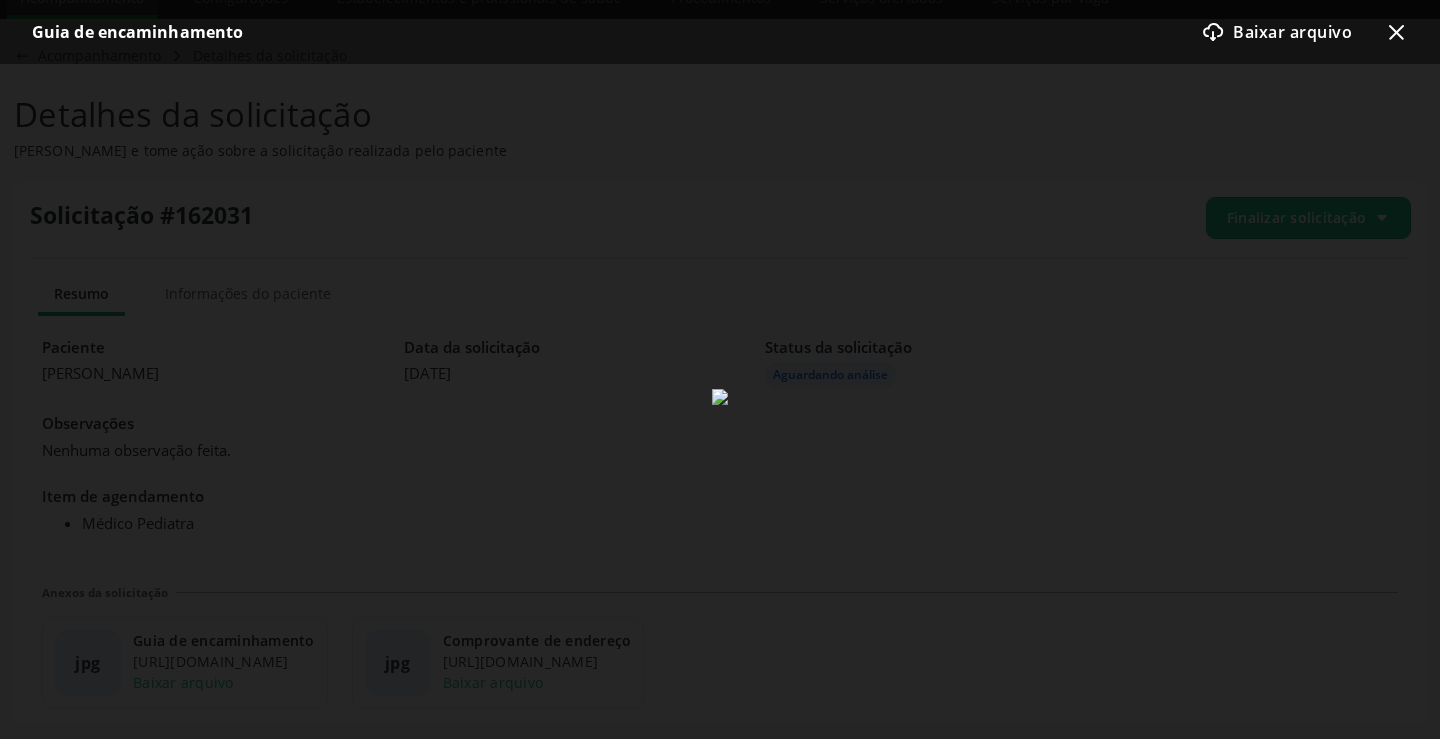 click on "x-outline icon" at bounding box center (1396, 32) 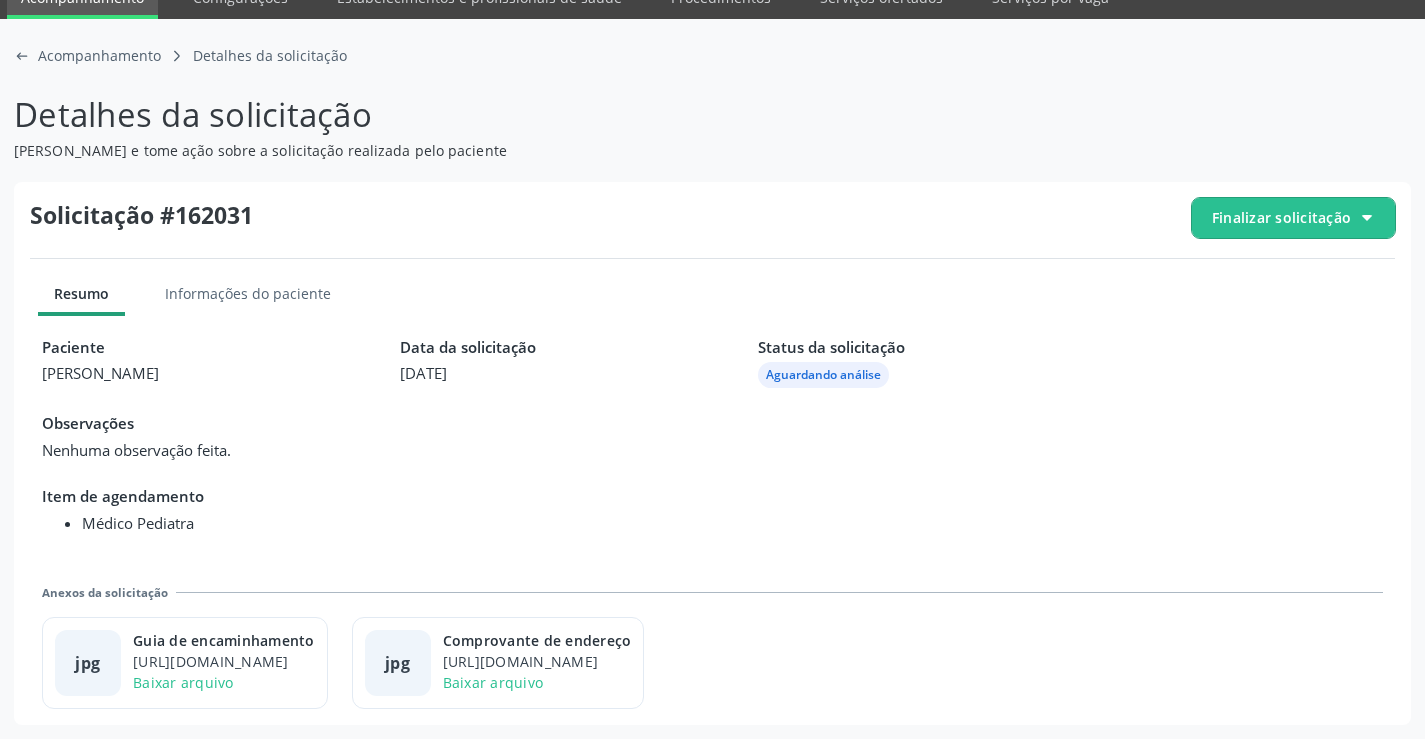 click on "Finalizar solicitação" at bounding box center [1281, 217] 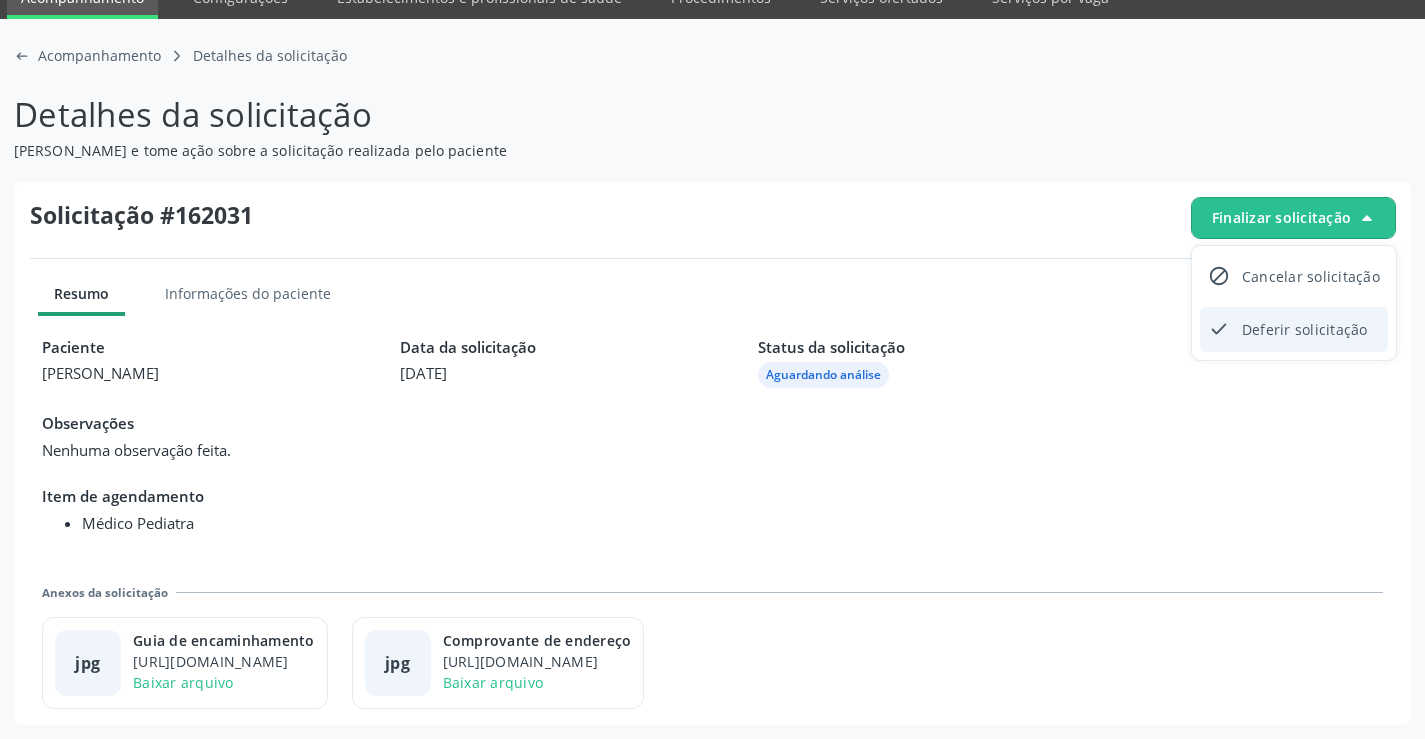 click on "Deferir solicitação" at bounding box center (1305, 329) 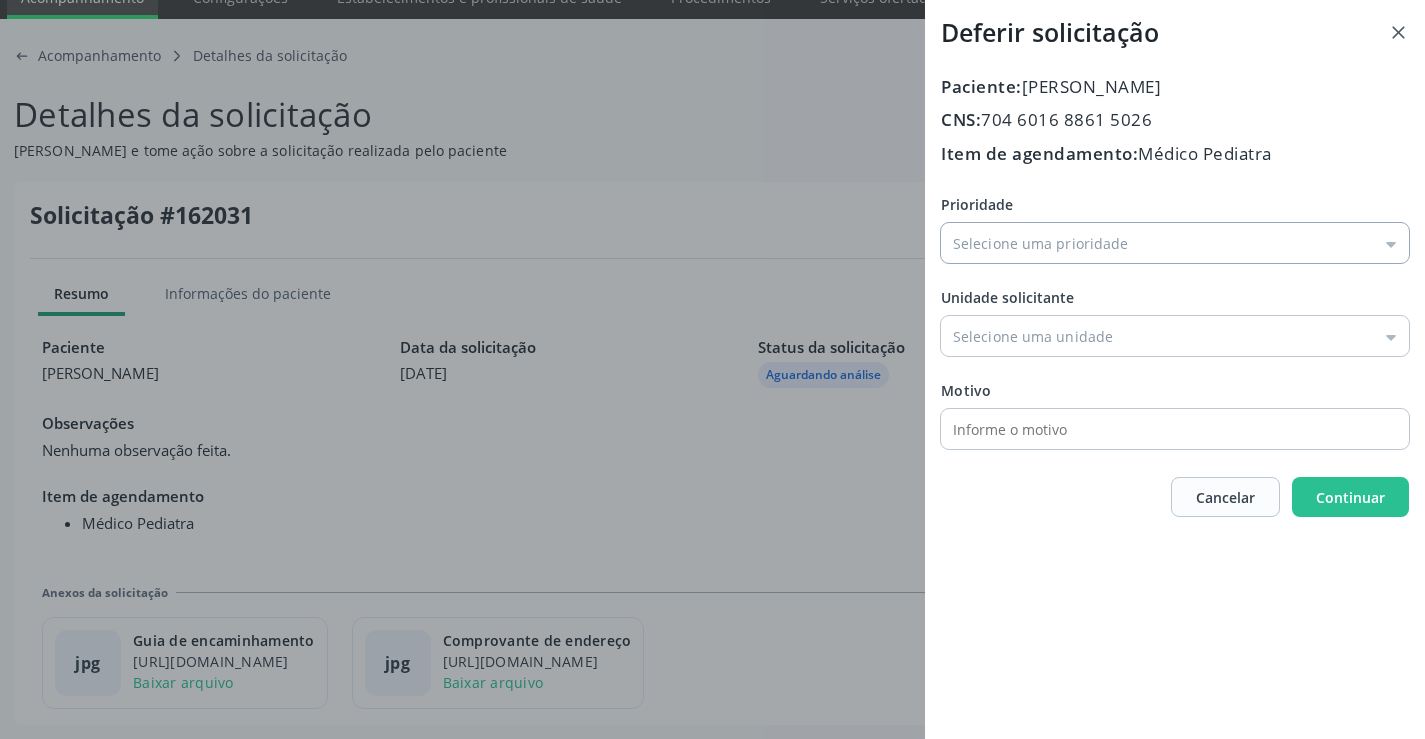 click on "Prioridade" at bounding box center [1175, 243] 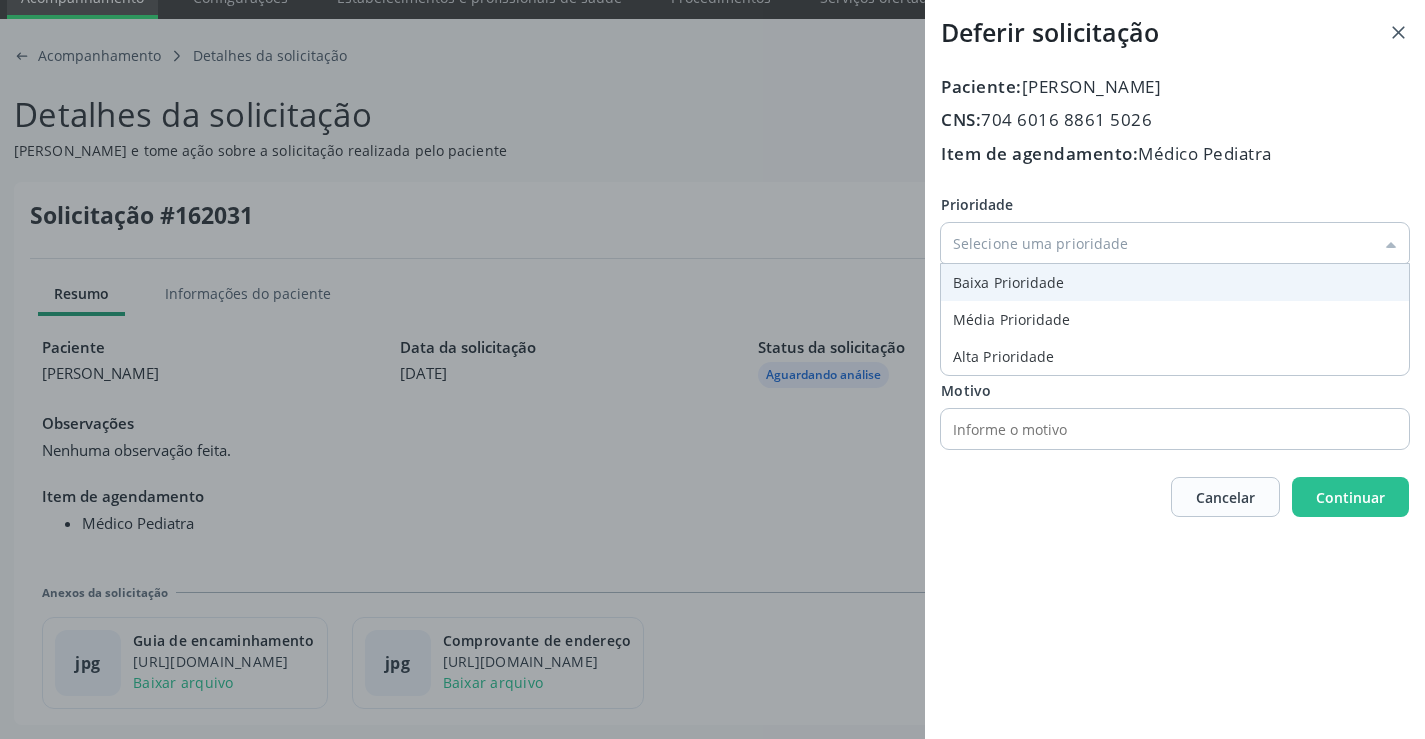 type on "Baixa Prioridade" 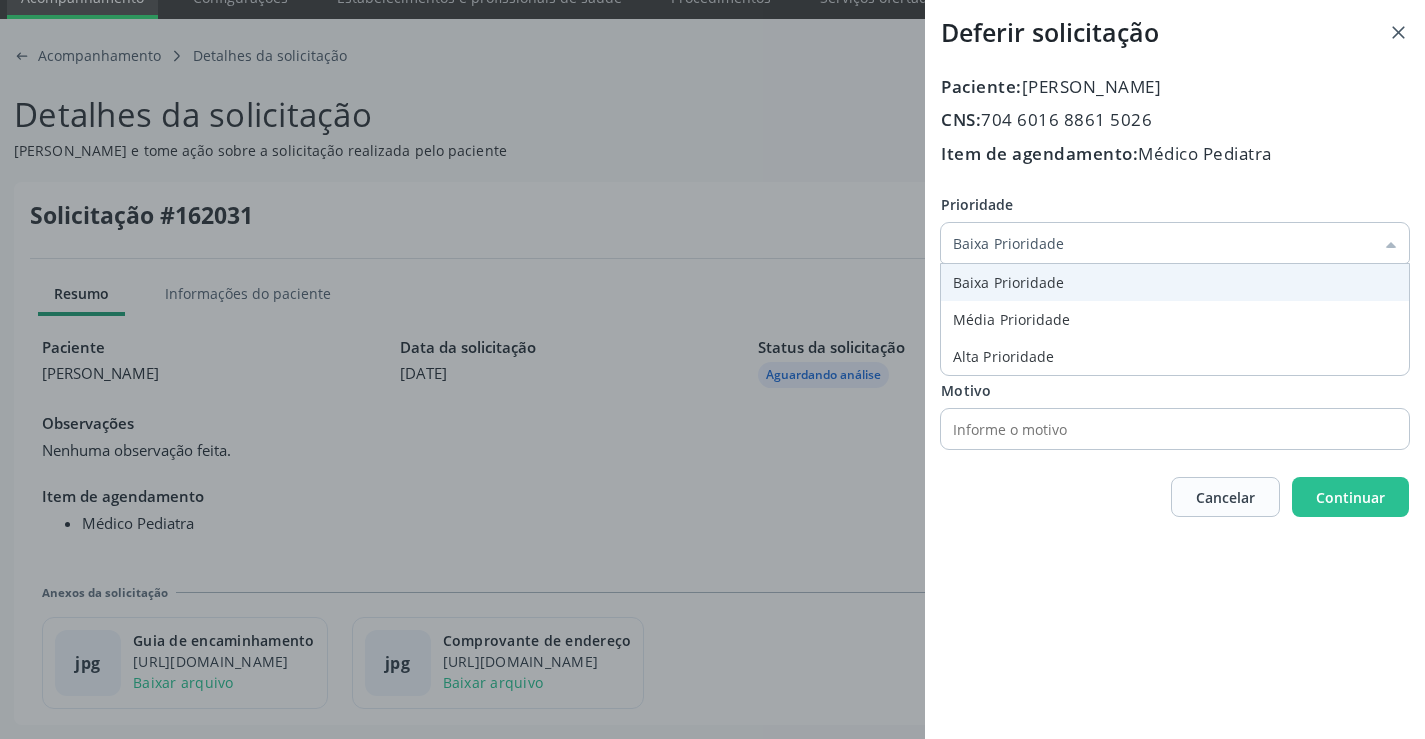click on "Prioridade
Baixa Prioridade
Baixa Prioridade
Média Prioridade
Alta Prioridade
Unidade solicitante
Unidade Basica de Saude da Familia Dr Paulo Sudre
Centro de Enfrentamento Para Covid 19 de Campo Formoso
Central de Marcacao de Consultas e Exames de Campo Formoso
Vigilancia em Saude de Campo Formoso
PSF Lage dos Negros III
P S da Familia do Povoado de Caraibas
Unidade Basica de Saude da Familia Maninho Ferreira
P S de Curral da Ponta Psf Oseas Manoel da Silva
Farmacia Basica
Unidade Basica de Saude da Familia de Brejao da Caatinga
P S da Familia do Povoado de Pocos
P S da Familia do Povoado de Tiquara
P S da Familia do Povoado de Sao Tome
P S de Lages dos Negros
P S da Familia do Povoado de Tuiutiba
P S de Curral Velho
Centro de Saude Mutirao" at bounding box center [1175, 321] 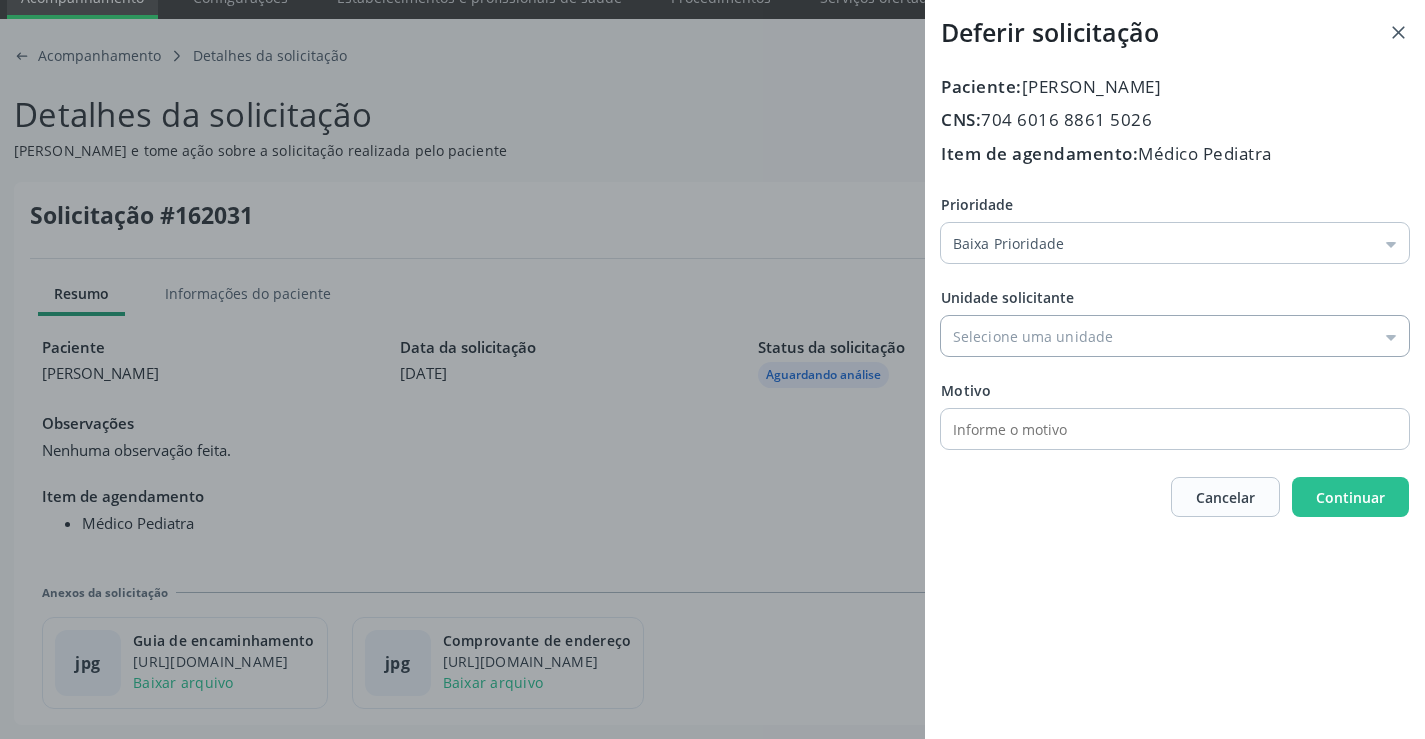 click on "Prioridade" at bounding box center (1175, 336) 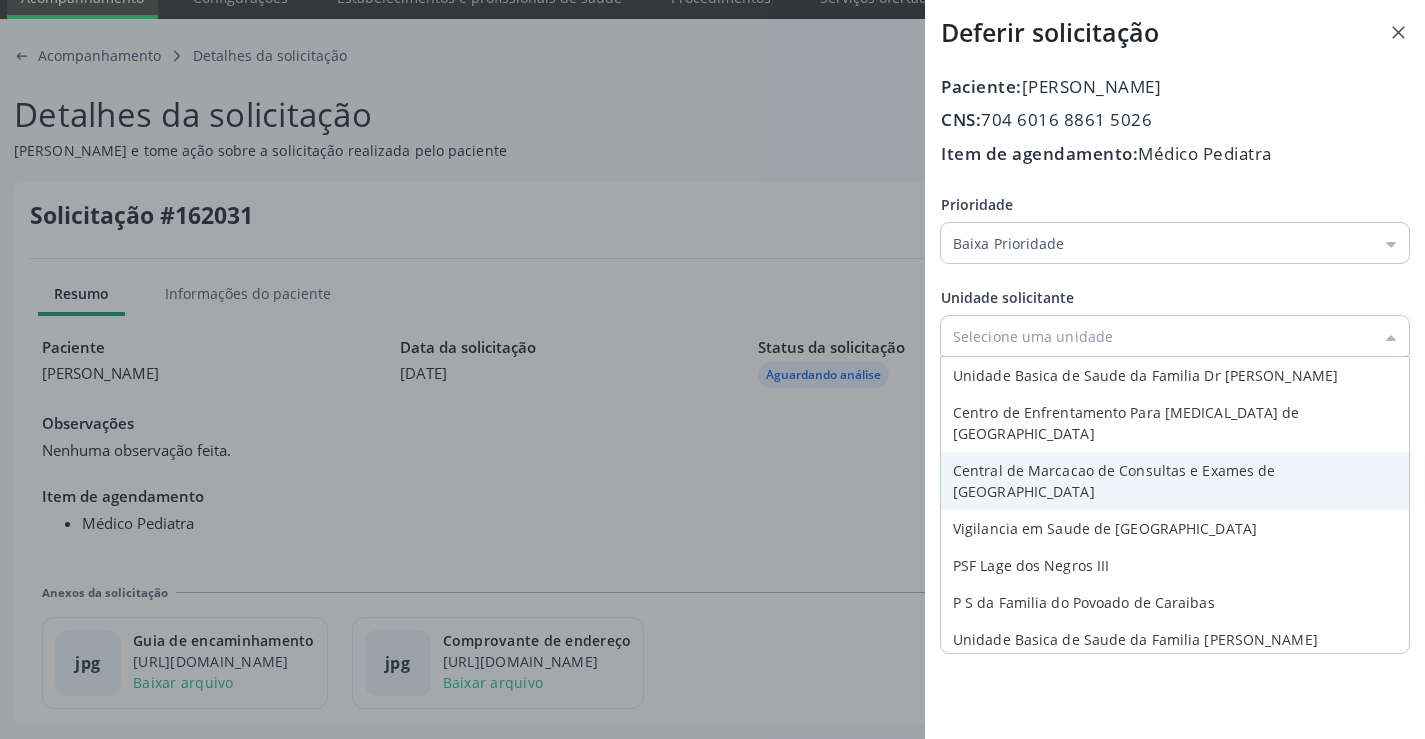 type on "Central de Marcacao de Consultas e Exames de Campo Formoso" 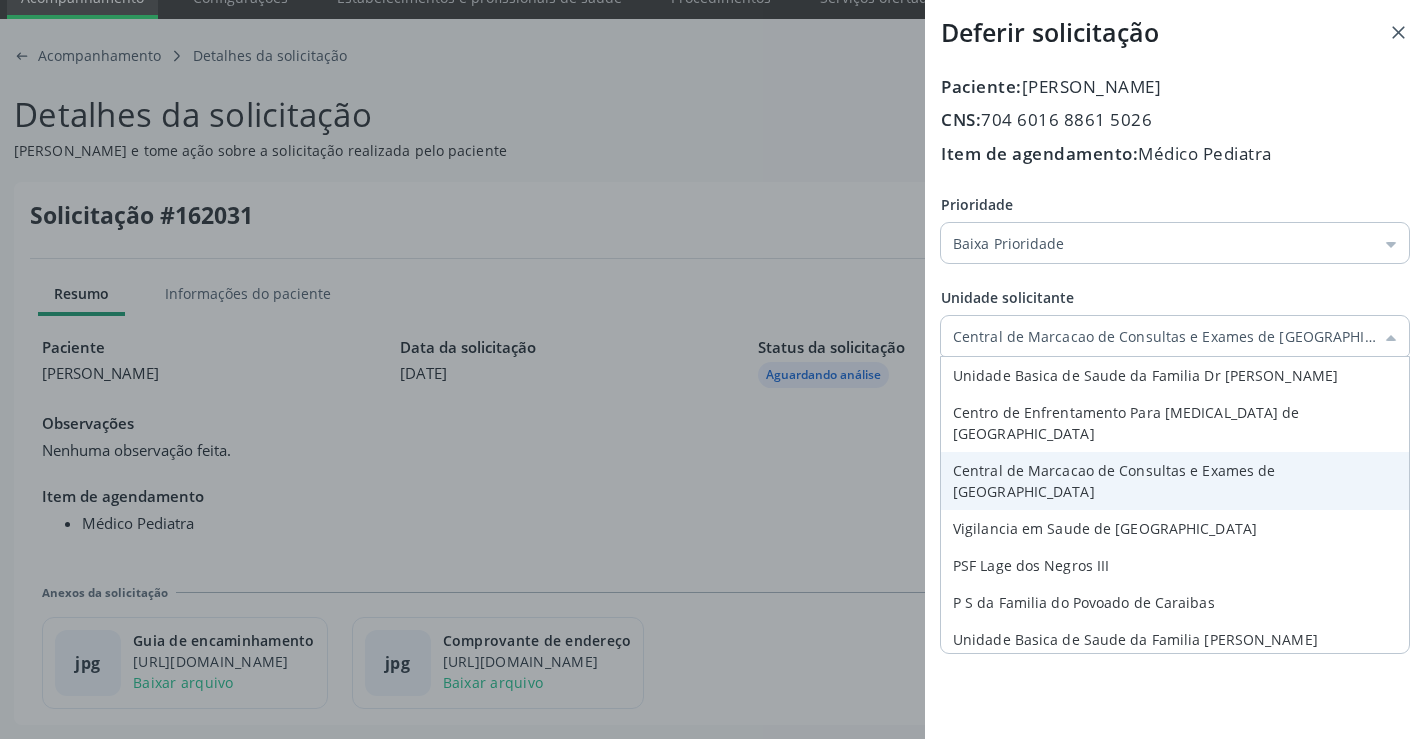 click on "Prioridade
Baixa Prioridade
Baixa Prioridade
Média Prioridade
Alta Prioridade
Unidade solicitante
Central de Marcacao de Consultas e Exames de Campo Formoso
Unidade Basica de Saude da Familia Dr Paulo Sudre
Centro de Enfrentamento Para Covid 19 de Campo Formoso
Central de Marcacao de Consultas e Exames de Campo Formoso
Vigilancia em Saude de Campo Formoso
PSF Lage dos Negros III
P S da Familia do Povoado de Caraibas
Unidade Basica de Saude da Familia Maninho Ferreira
P S de Curral da Ponta Psf Oseas Manoel da Silva
Farmacia Basica
Unidade Basica de Saude da Familia de Brejao da Caatinga
P S da Familia do Povoado de Pocos
P S da Familia do Povoado de Tiquara
P S da Familia do Povoado de Sao Tome
P S de Lages dos Negros
P S da Familia do Povoado de Tuiutiba
Motivo" at bounding box center (1175, 321) 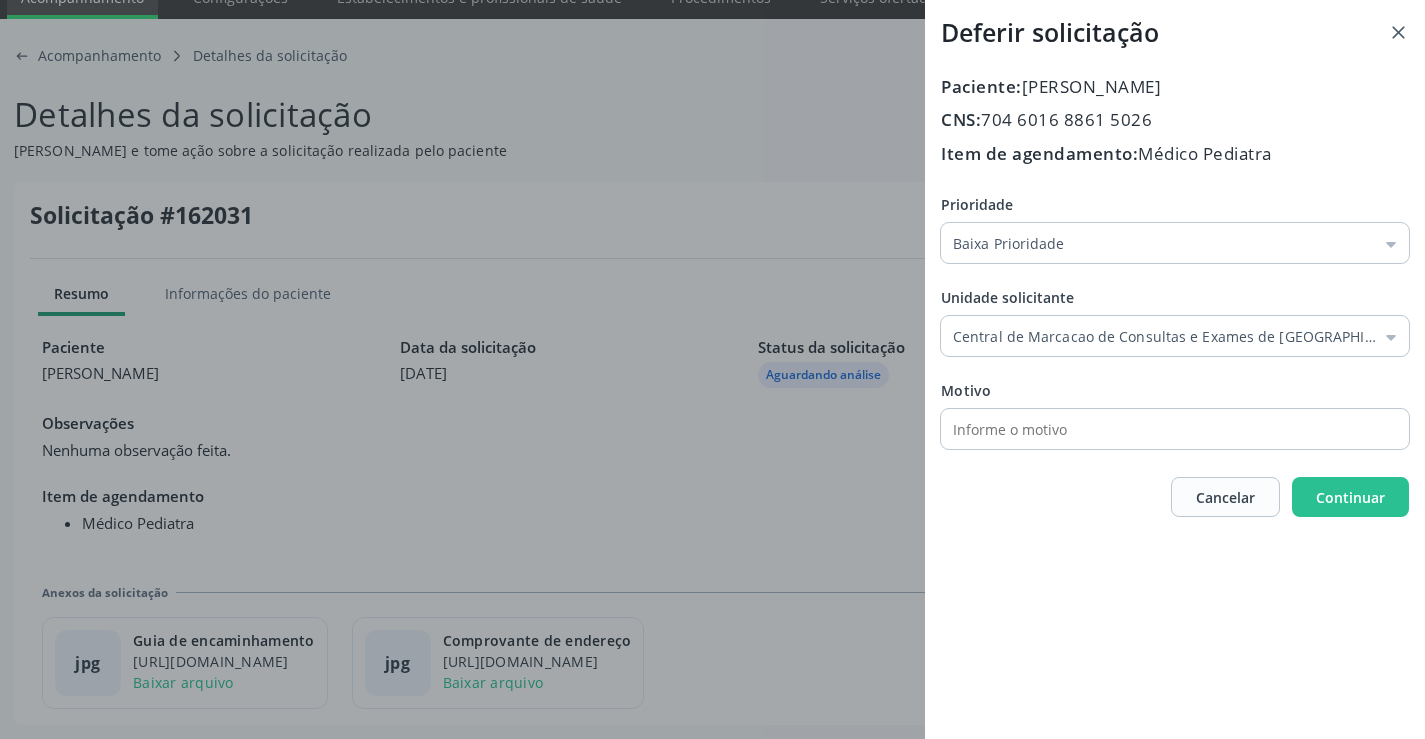 click at bounding box center [1157, 429] 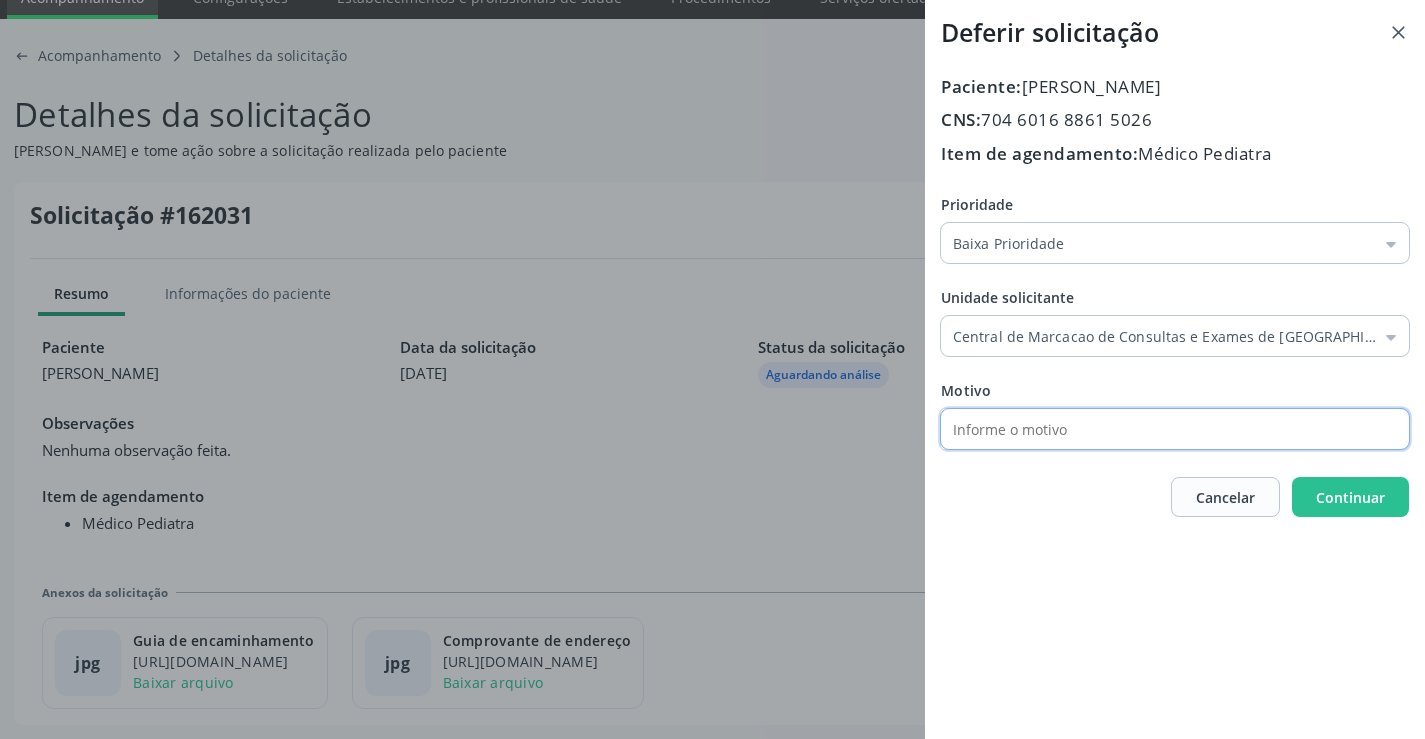 type on "AV" 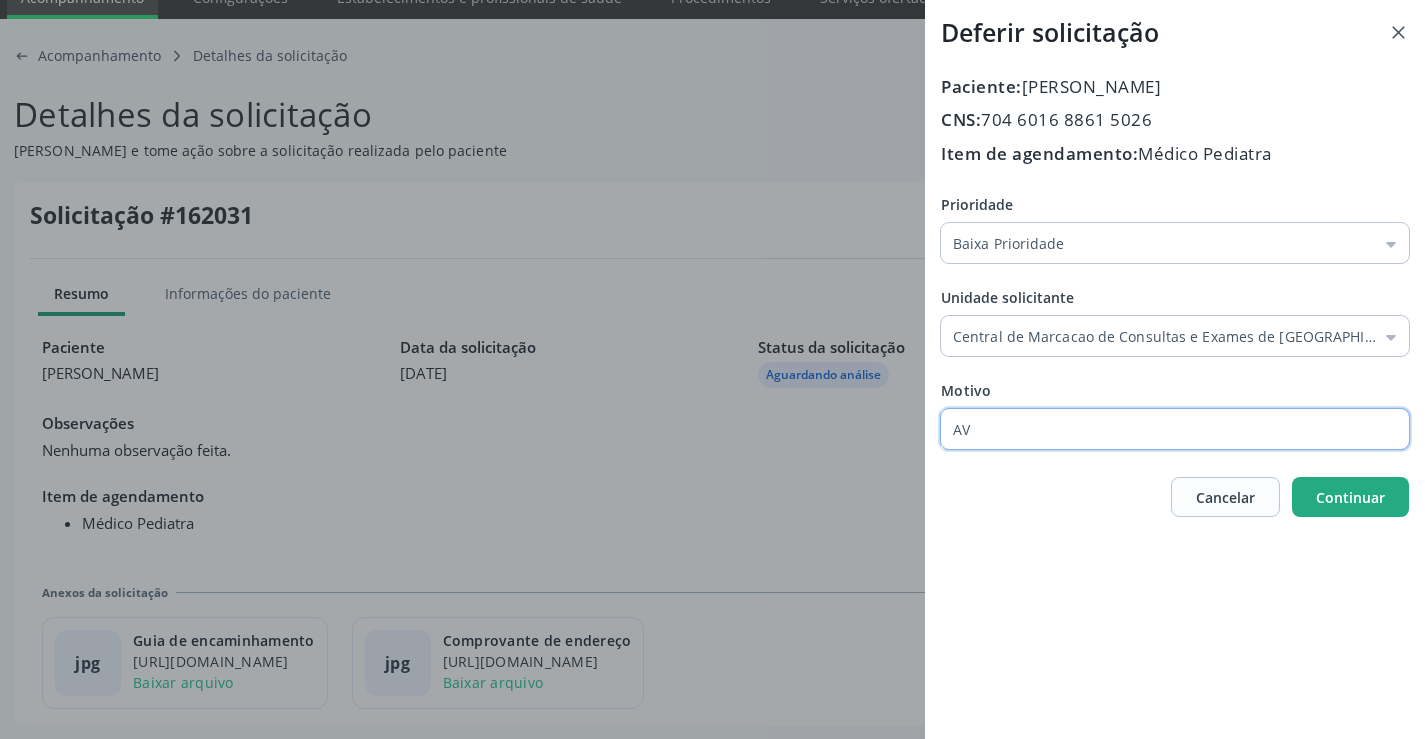 click on "Continuar" at bounding box center [1350, 497] 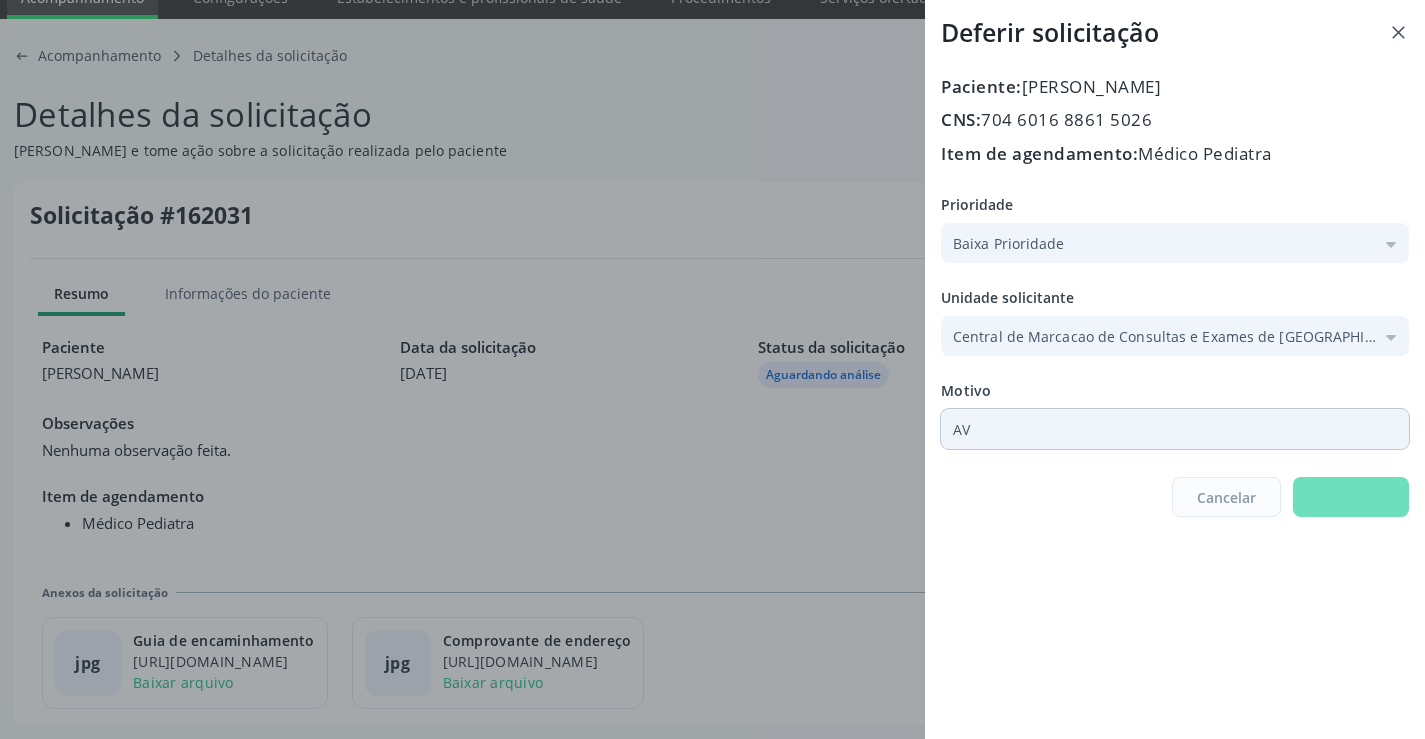 scroll, scrollTop: 0, scrollLeft: 0, axis: both 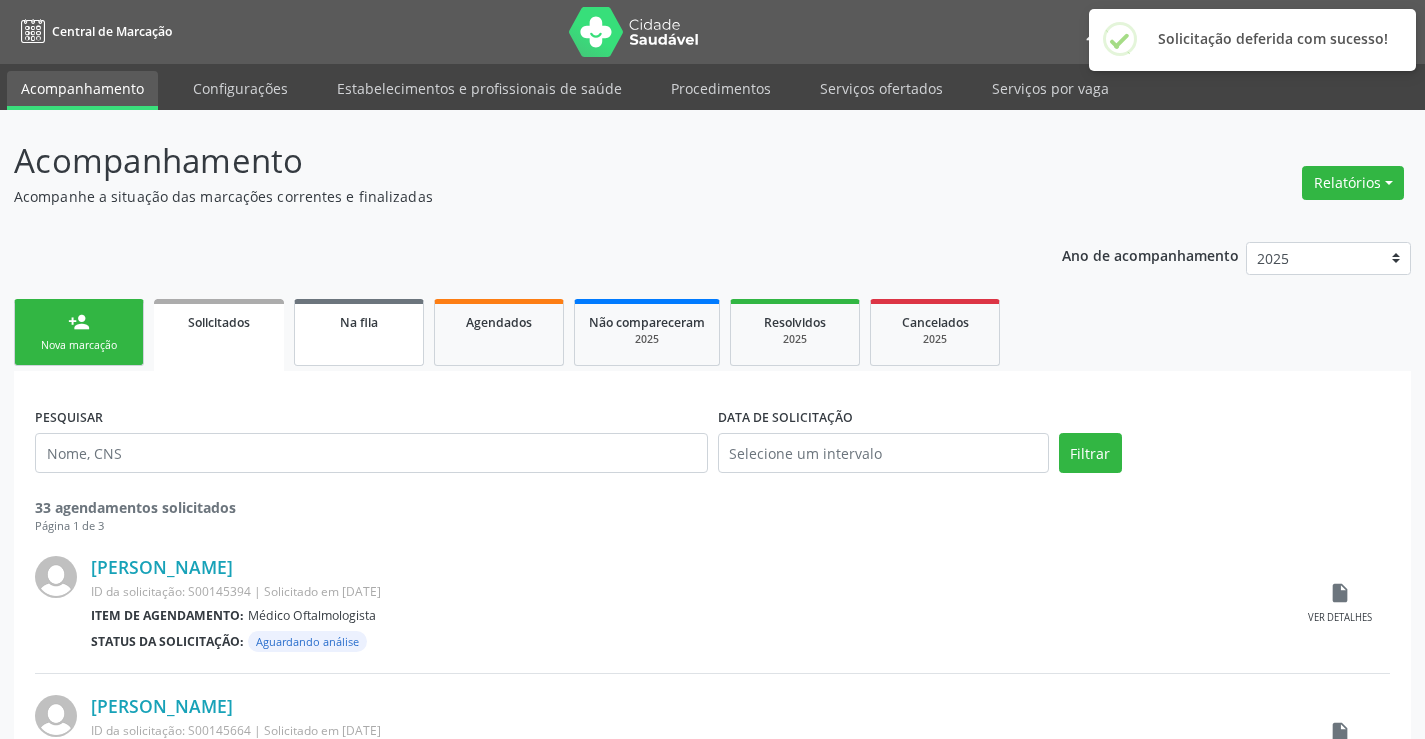 click on "Na fila" at bounding box center (359, 332) 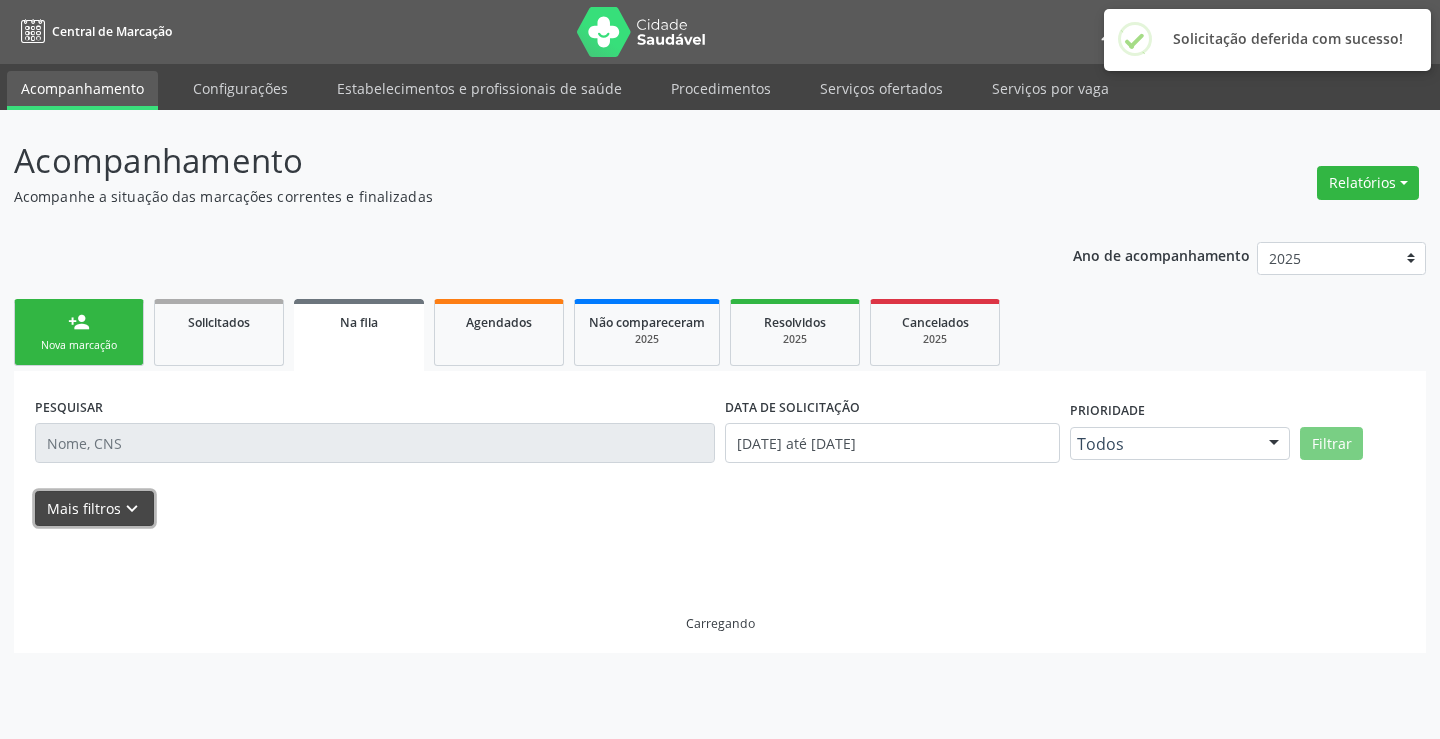 click on "Mais filtros
keyboard_arrow_down" at bounding box center [94, 508] 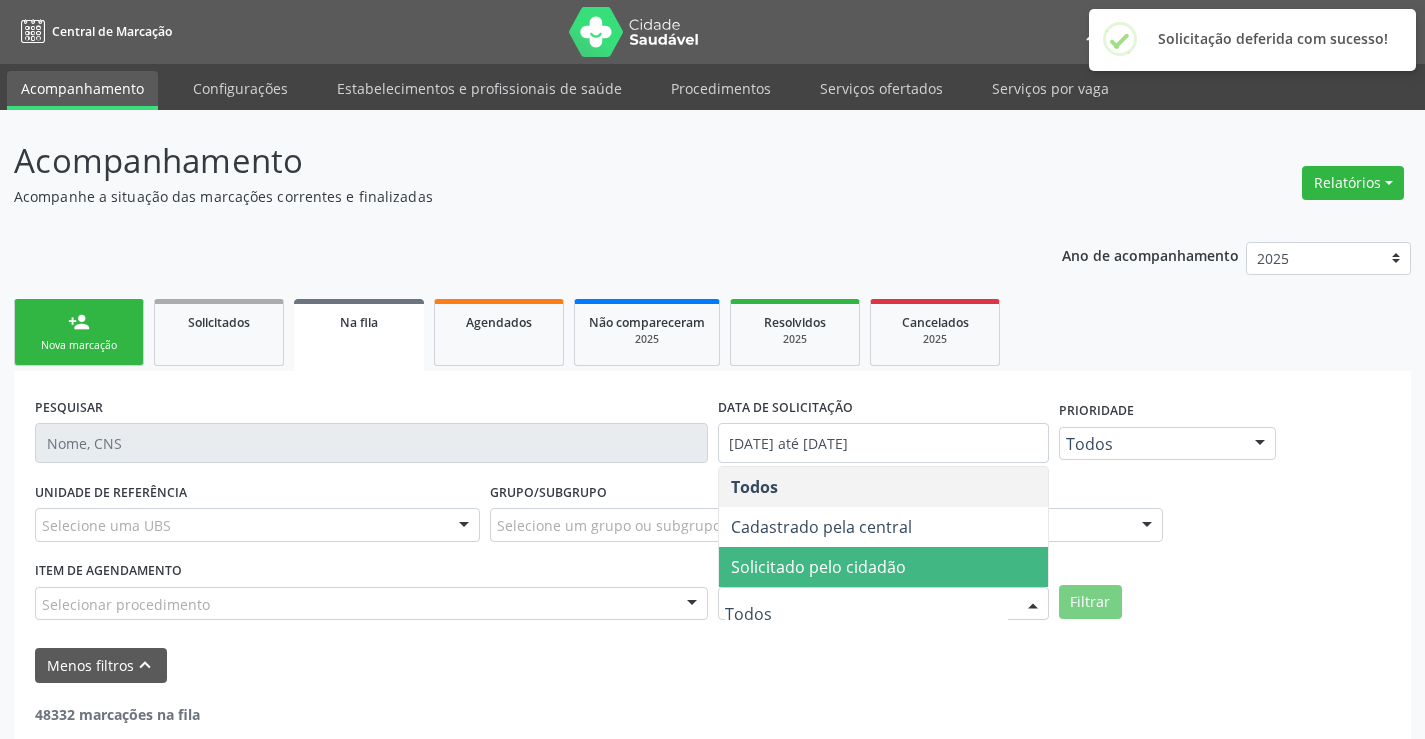 click on "Solicitado pelo cidadão" at bounding box center (818, 567) 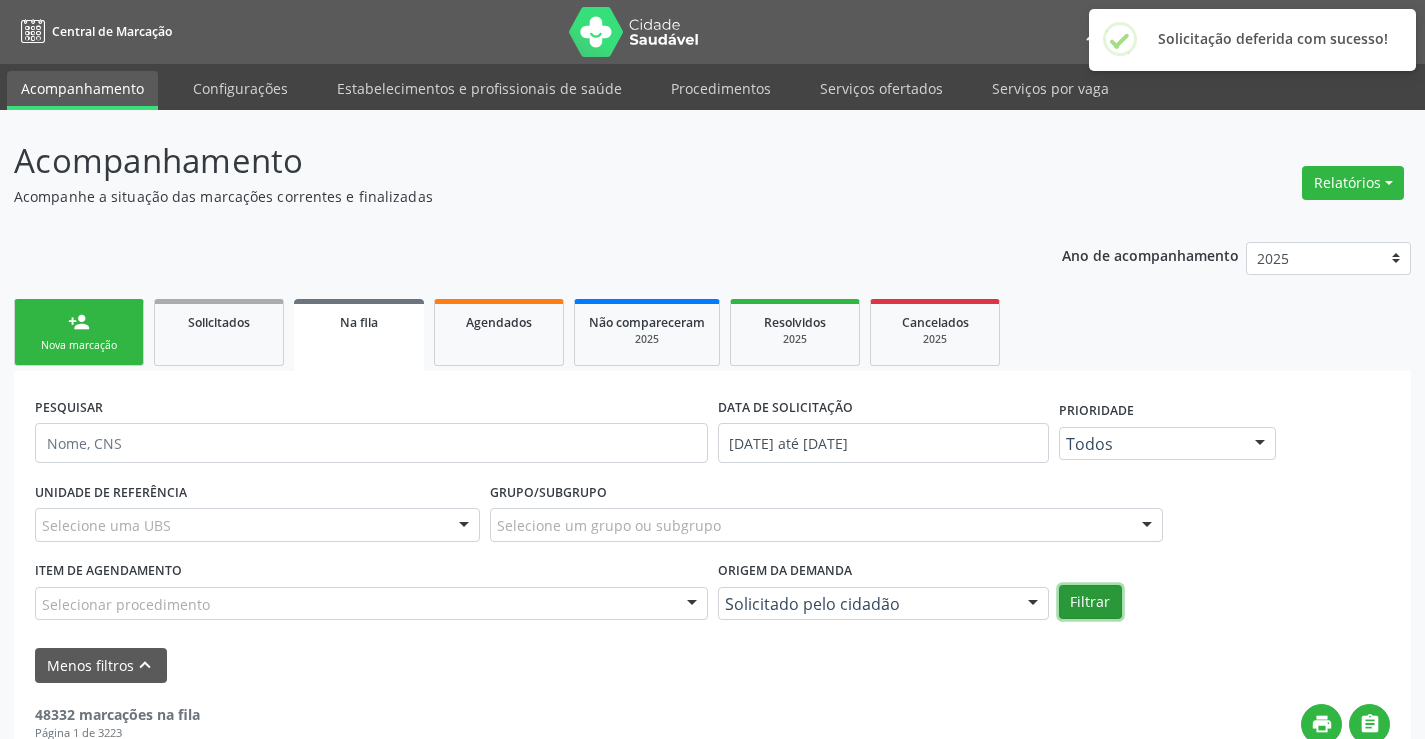 click on "Filtrar" at bounding box center [1090, 602] 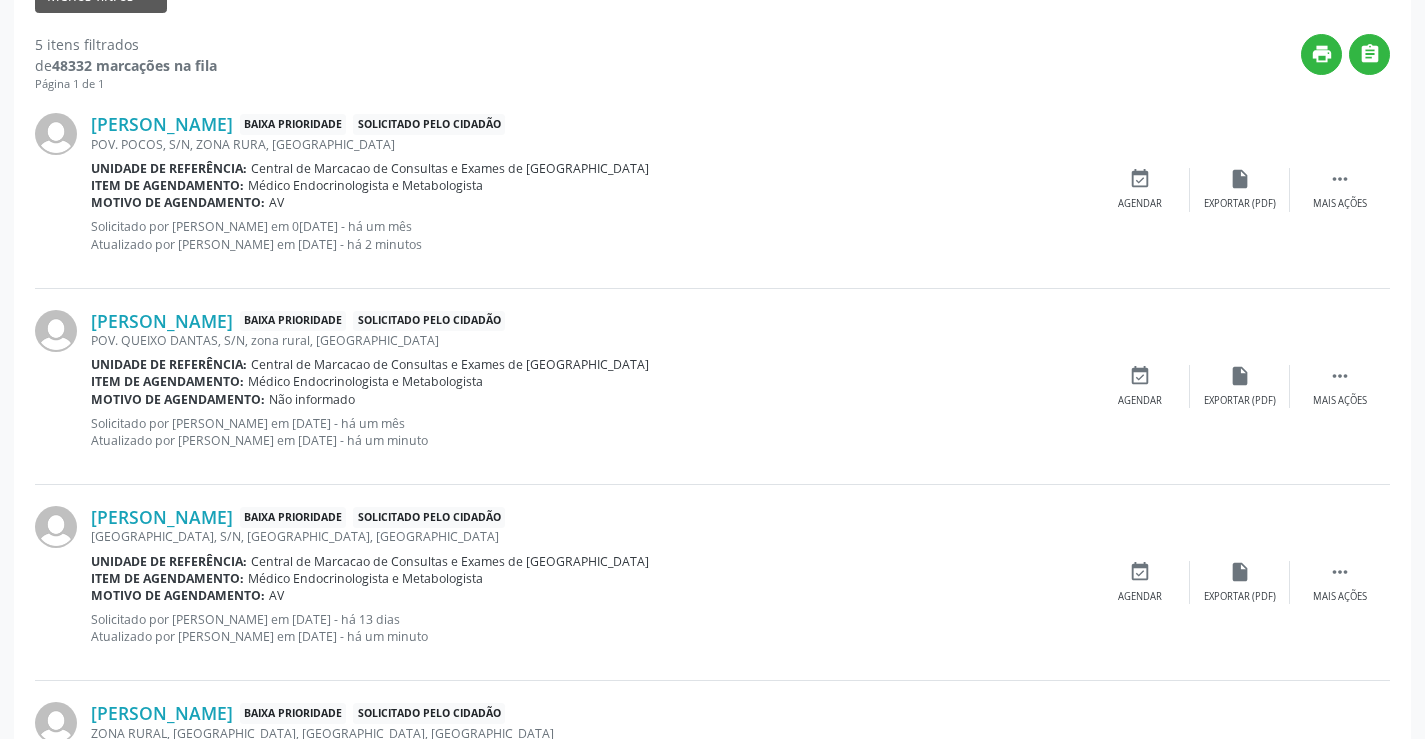 scroll, scrollTop: 706, scrollLeft: 0, axis: vertical 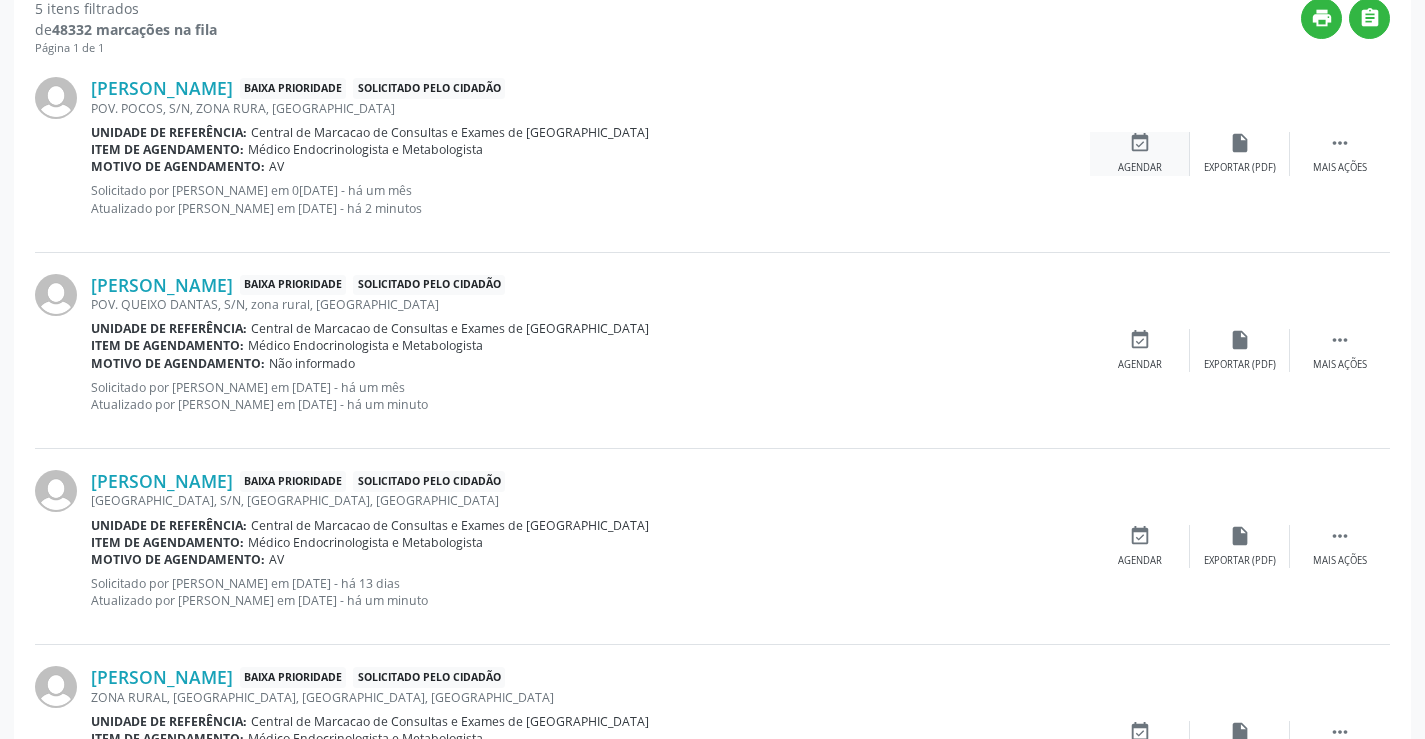 click on "event_available" at bounding box center (1140, 143) 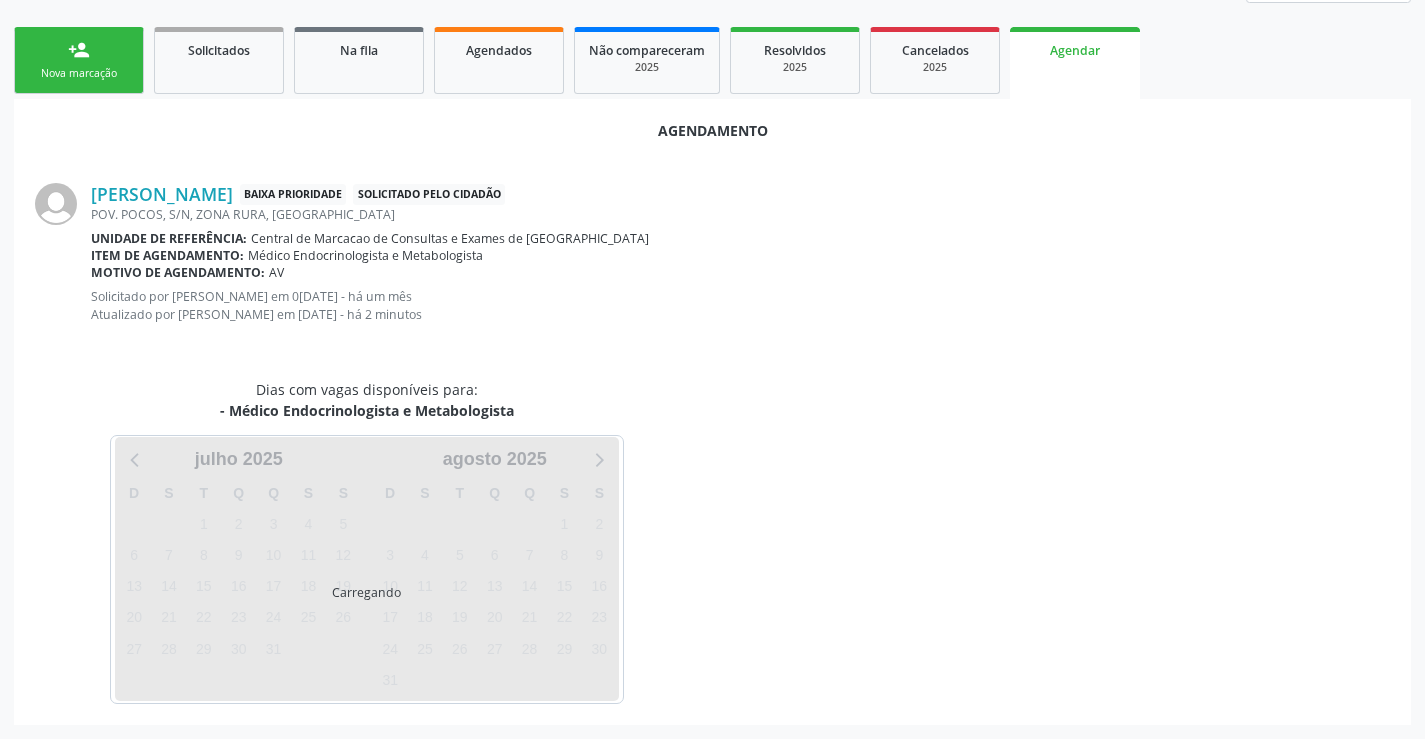 scroll, scrollTop: 319, scrollLeft: 0, axis: vertical 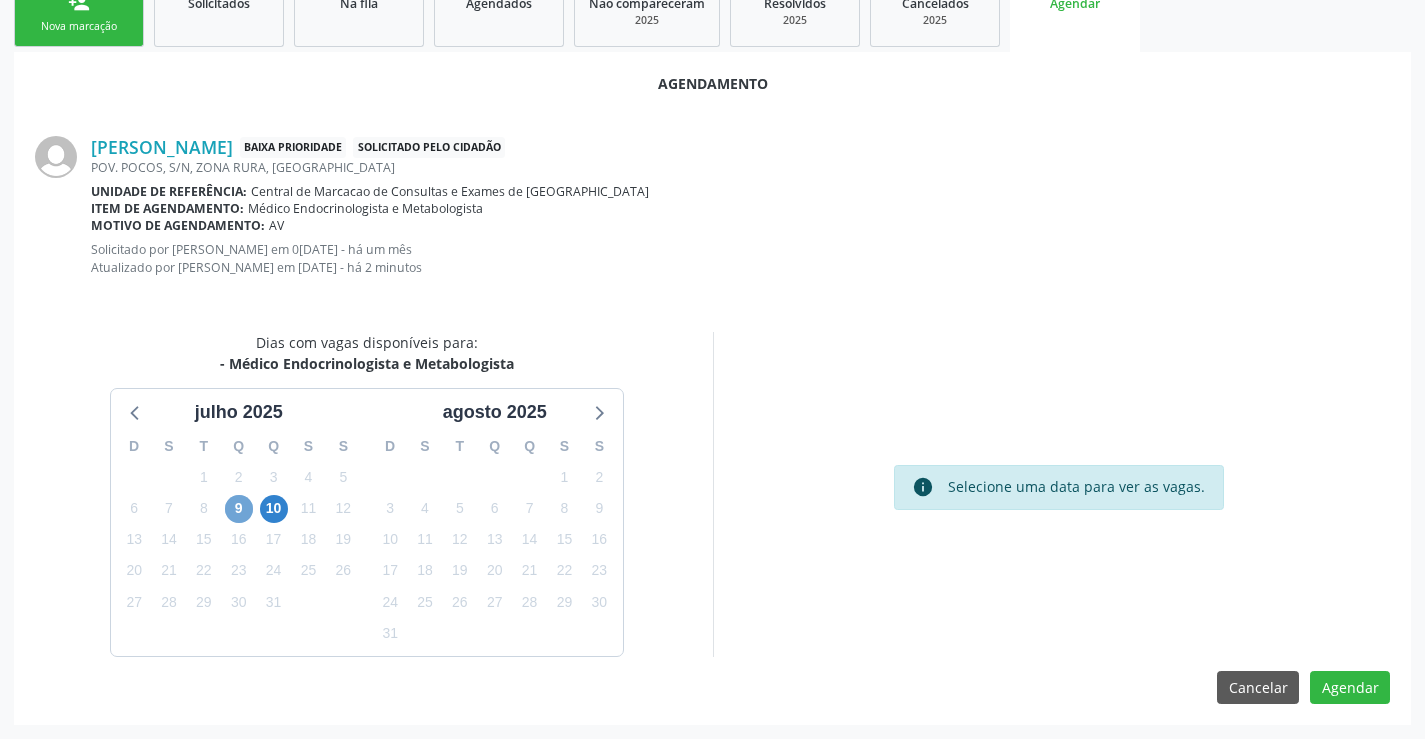 click on "9" at bounding box center (239, 509) 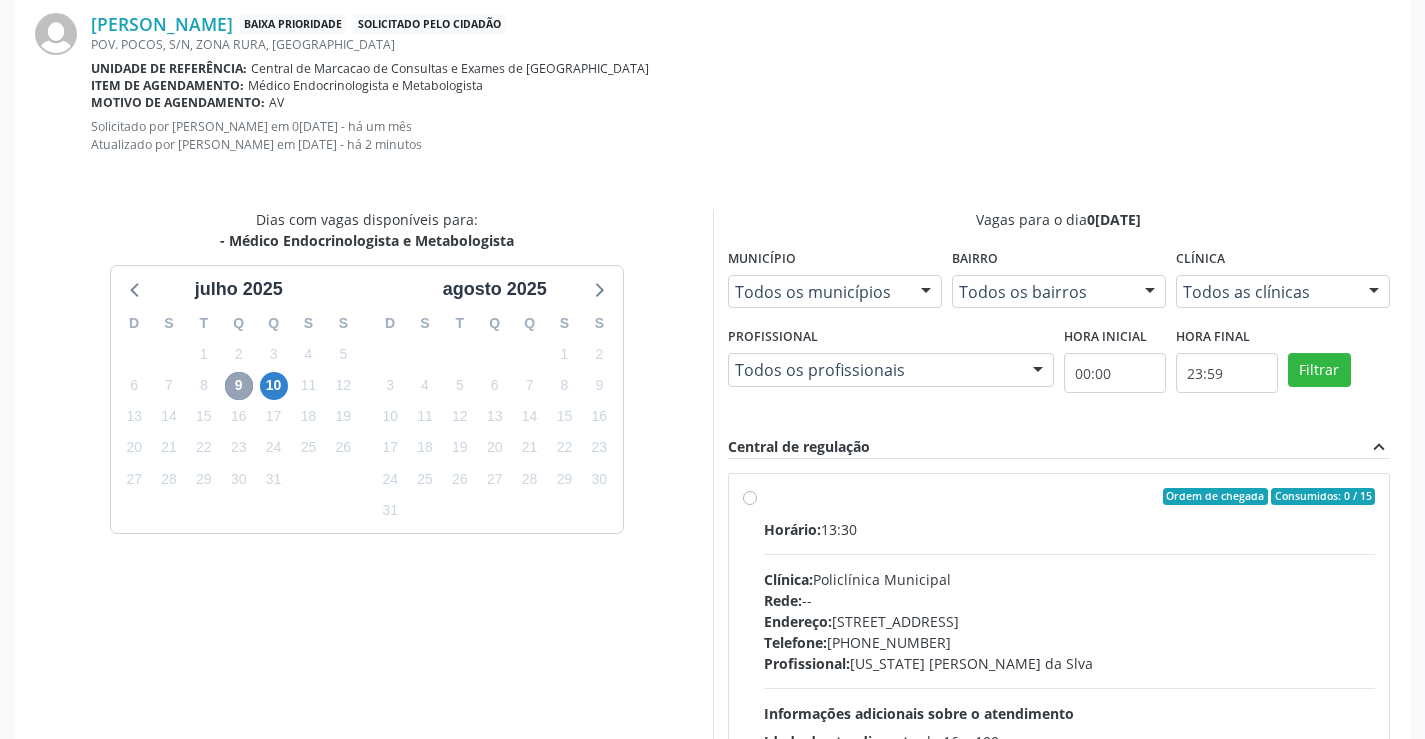 scroll, scrollTop: 609, scrollLeft: 0, axis: vertical 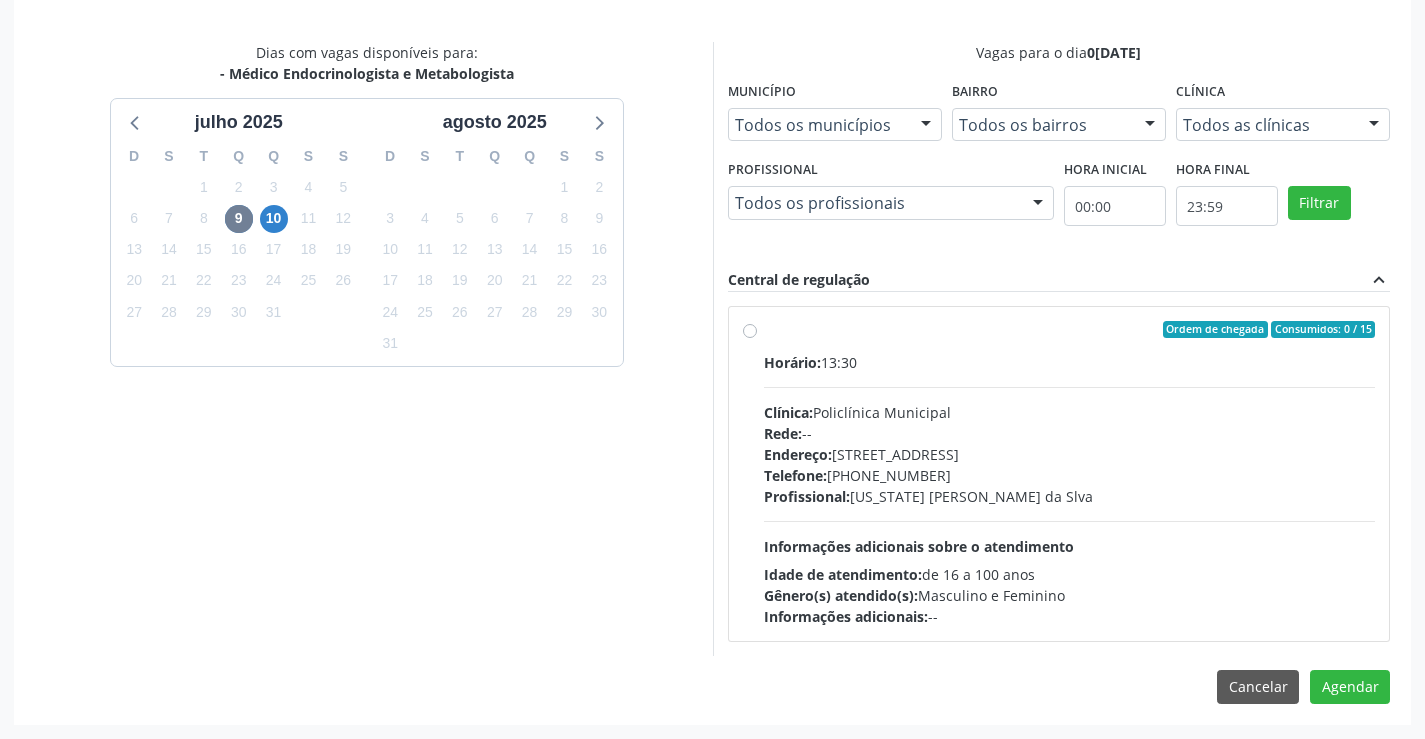 click on "Ordem de chegada
Consumidos: 0 / 15
Horário:   13:30
Clínica:  Policlínica Municipal
Rede:
--
Endereço:   Predio, nº 386, Centro, Campo Formoso - BA
Telefone:   (74) 6451312
Profissional:
Washington Luiz Sobreira da Slva
Informações adicionais sobre o atendimento
Idade de atendimento:
de 16 a 100 anos
Gênero(s) atendido(s):
Masculino e Feminino
Informações adicionais:
--" at bounding box center (1070, 474) 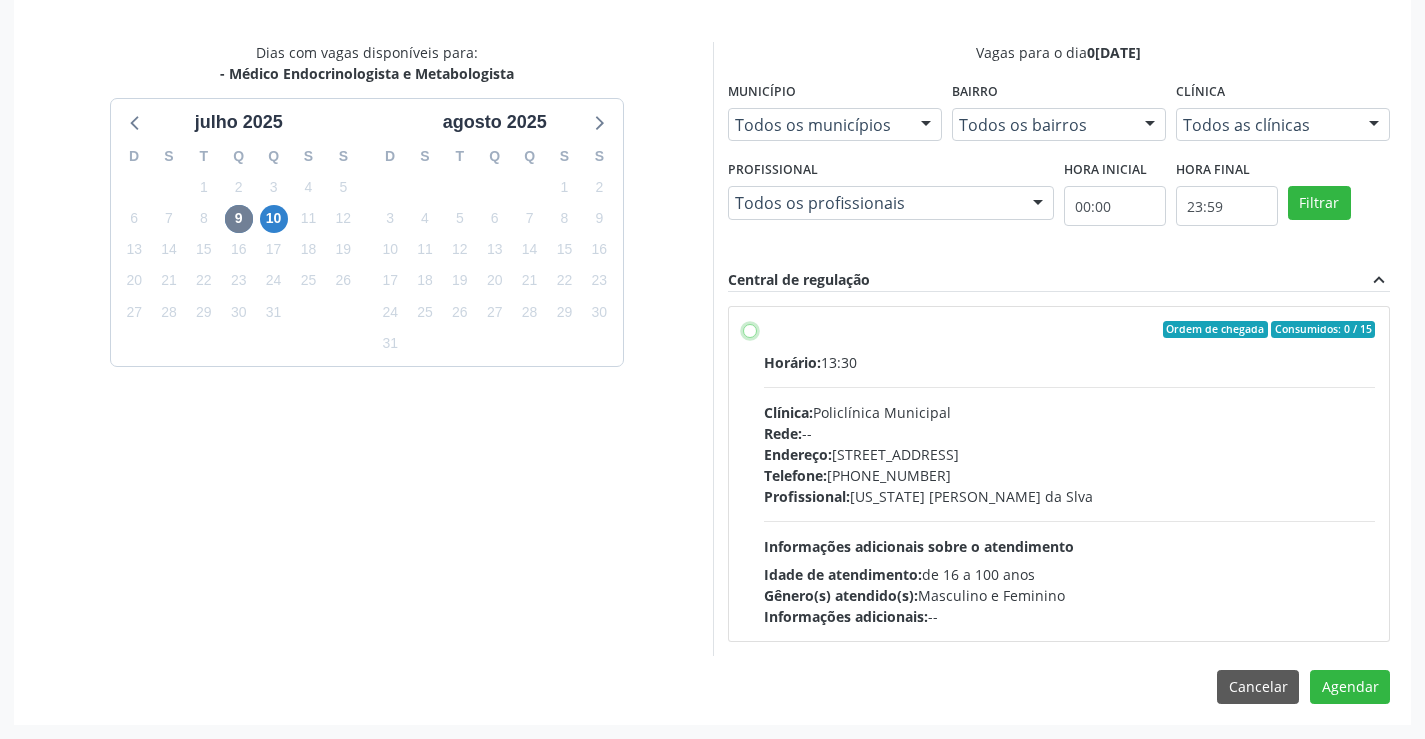 click on "Ordem de chegada
Consumidos: 0 / 15
Horário:   13:30
Clínica:  Policlínica Municipal
Rede:
--
Endereço:   Predio, nº 386, Centro, Campo Formoso - BA
Telefone:   (74) 6451312
Profissional:
Washington Luiz Sobreira da Slva
Informações adicionais sobre o atendimento
Idade de atendimento:
de 16 a 100 anos
Gênero(s) atendido(s):
Masculino e Feminino
Informações adicionais:
--" at bounding box center [750, 330] 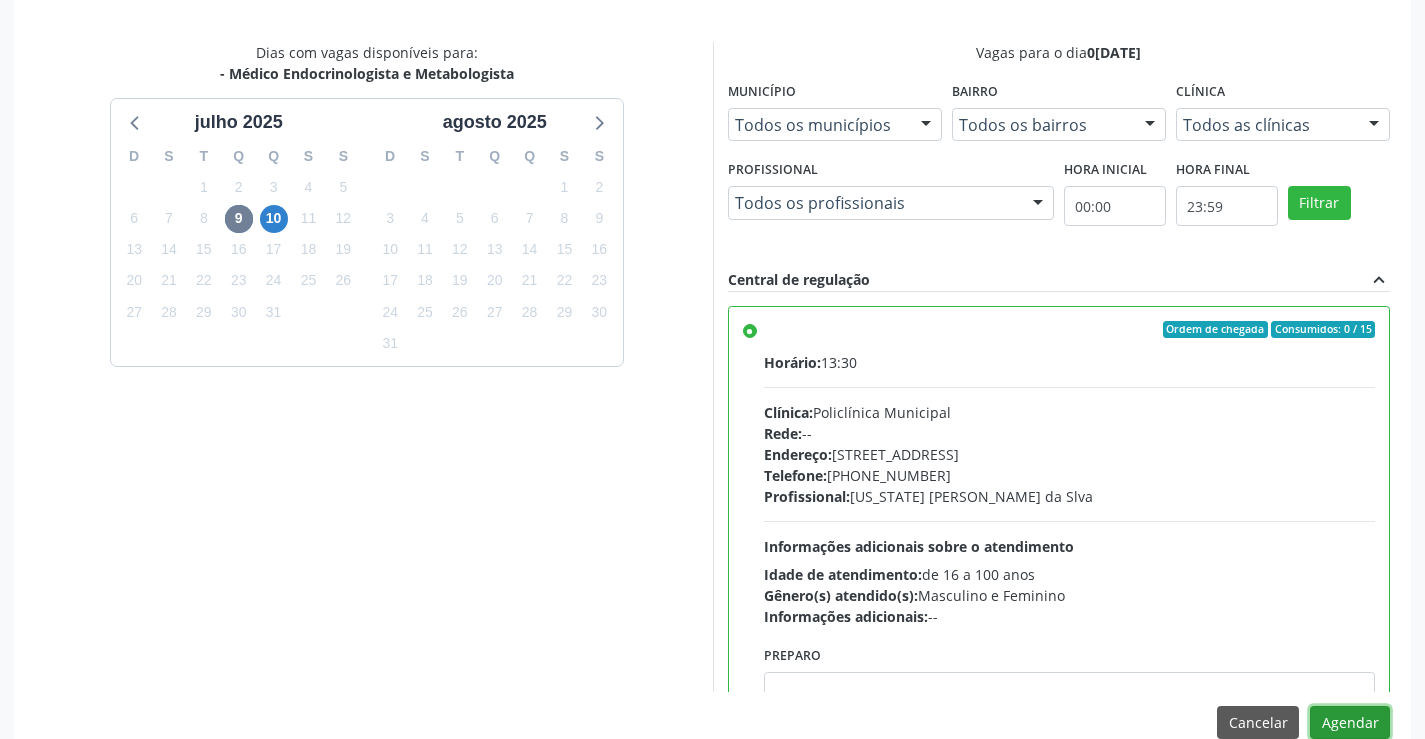 click on "Agendar" at bounding box center [1350, 723] 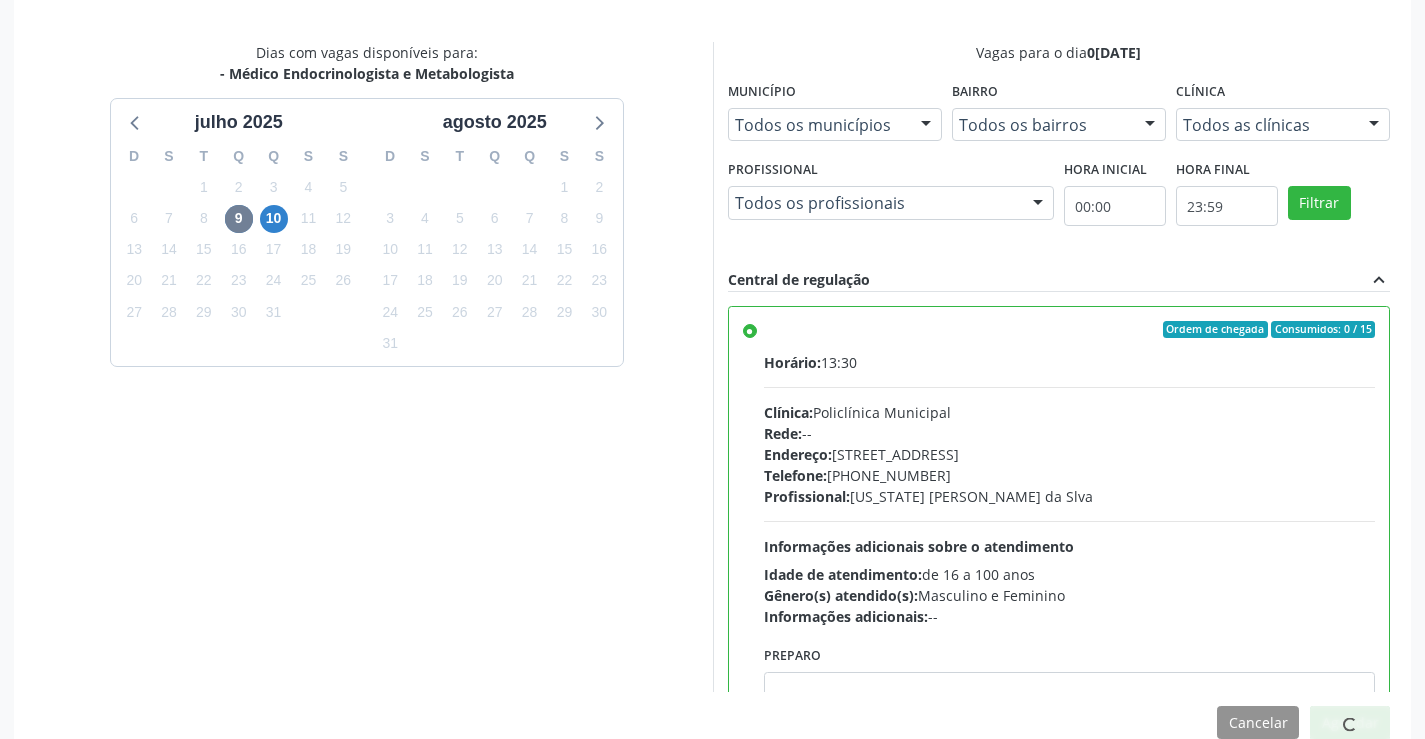 scroll, scrollTop: 0, scrollLeft: 0, axis: both 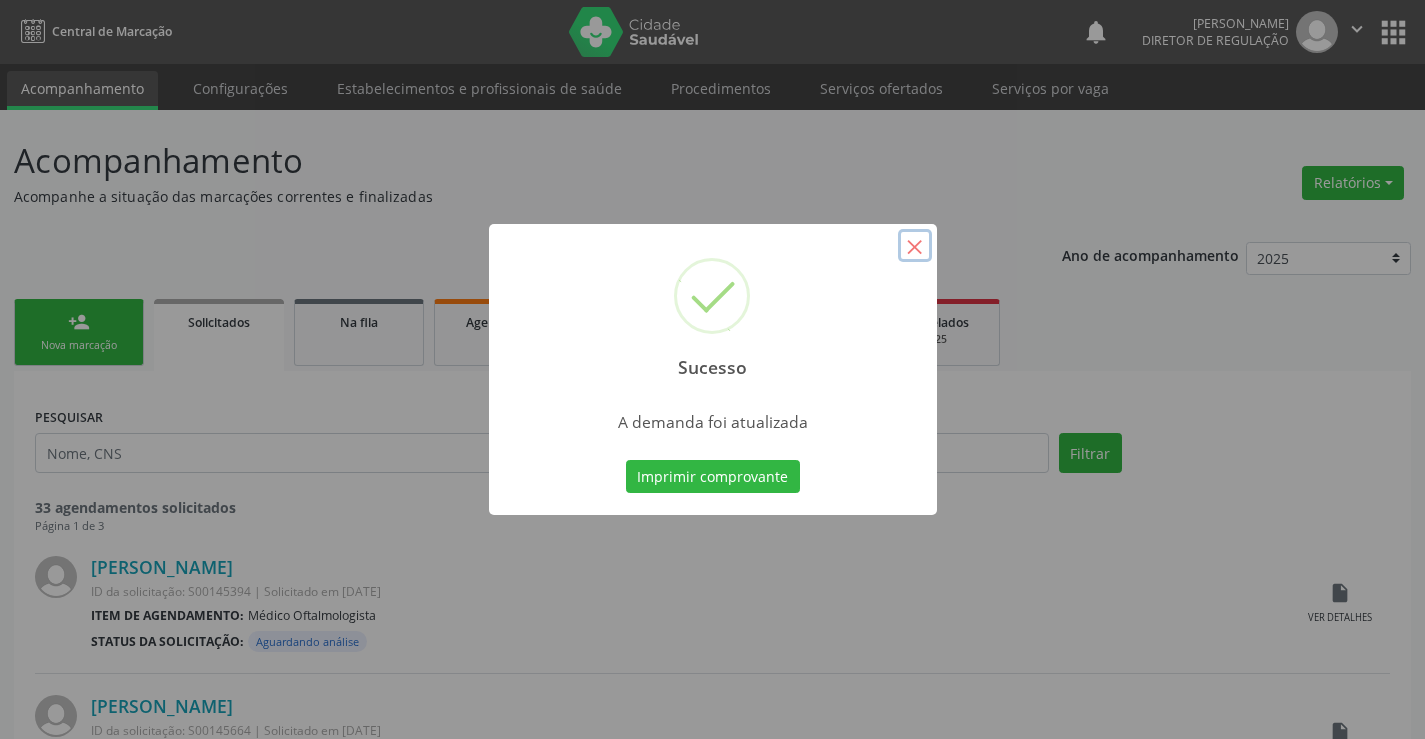 click on "×" at bounding box center (915, 246) 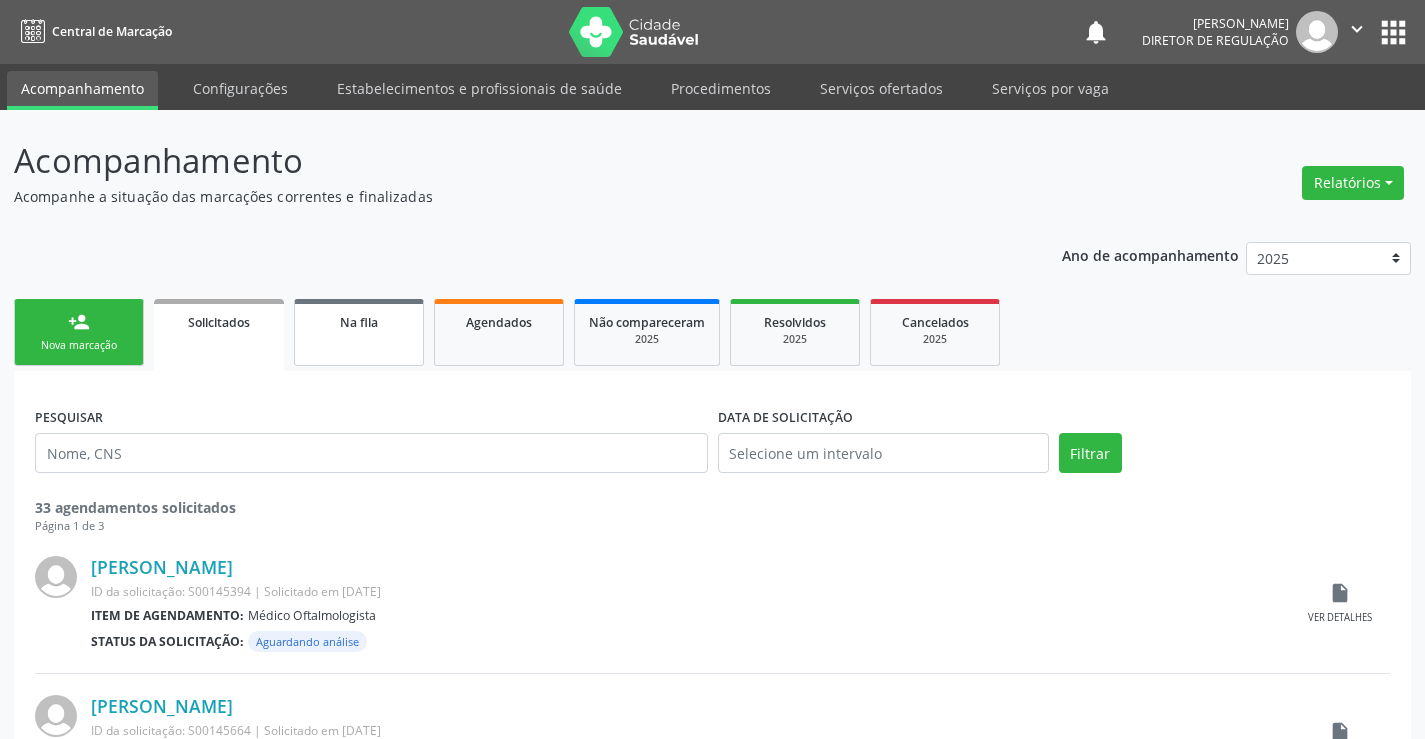 click on "Na fila" at bounding box center (359, 332) 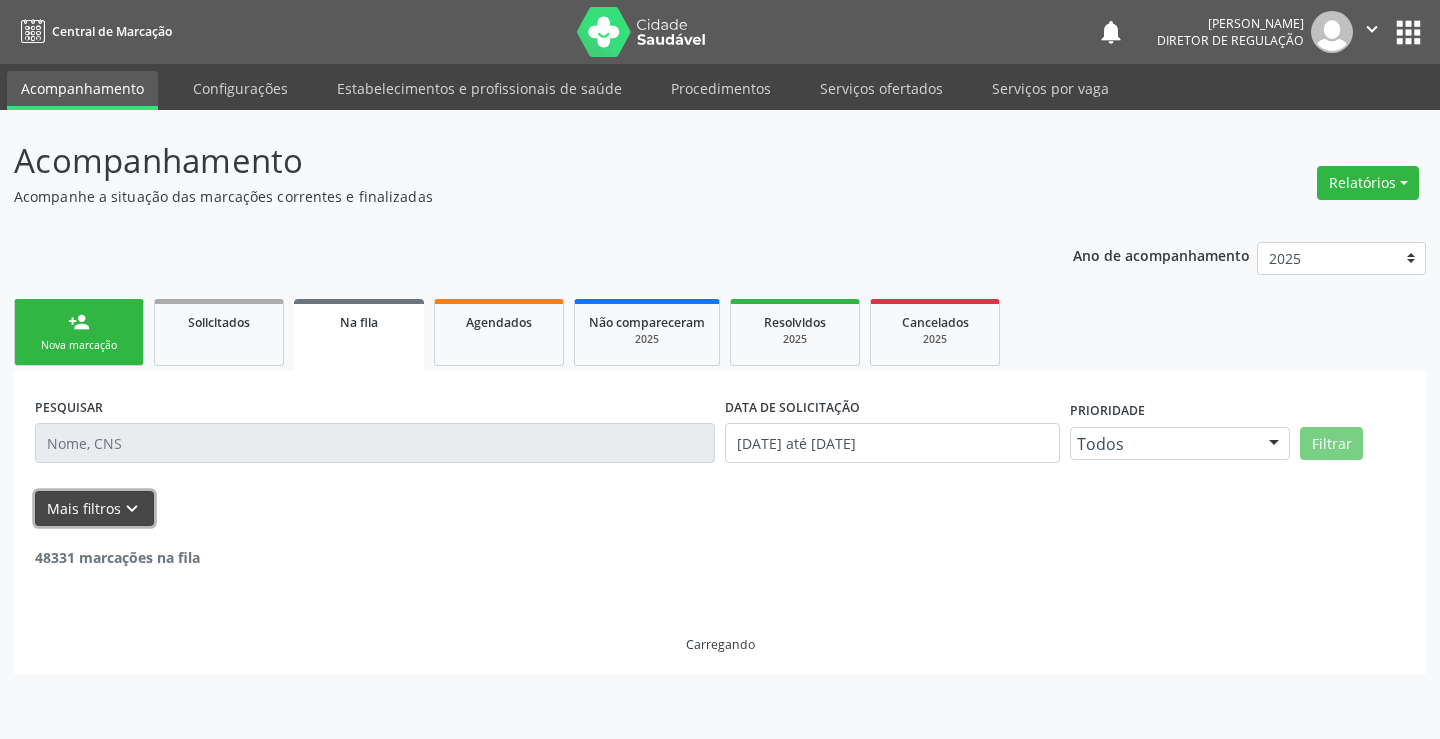 click on "keyboard_arrow_down" at bounding box center [132, 509] 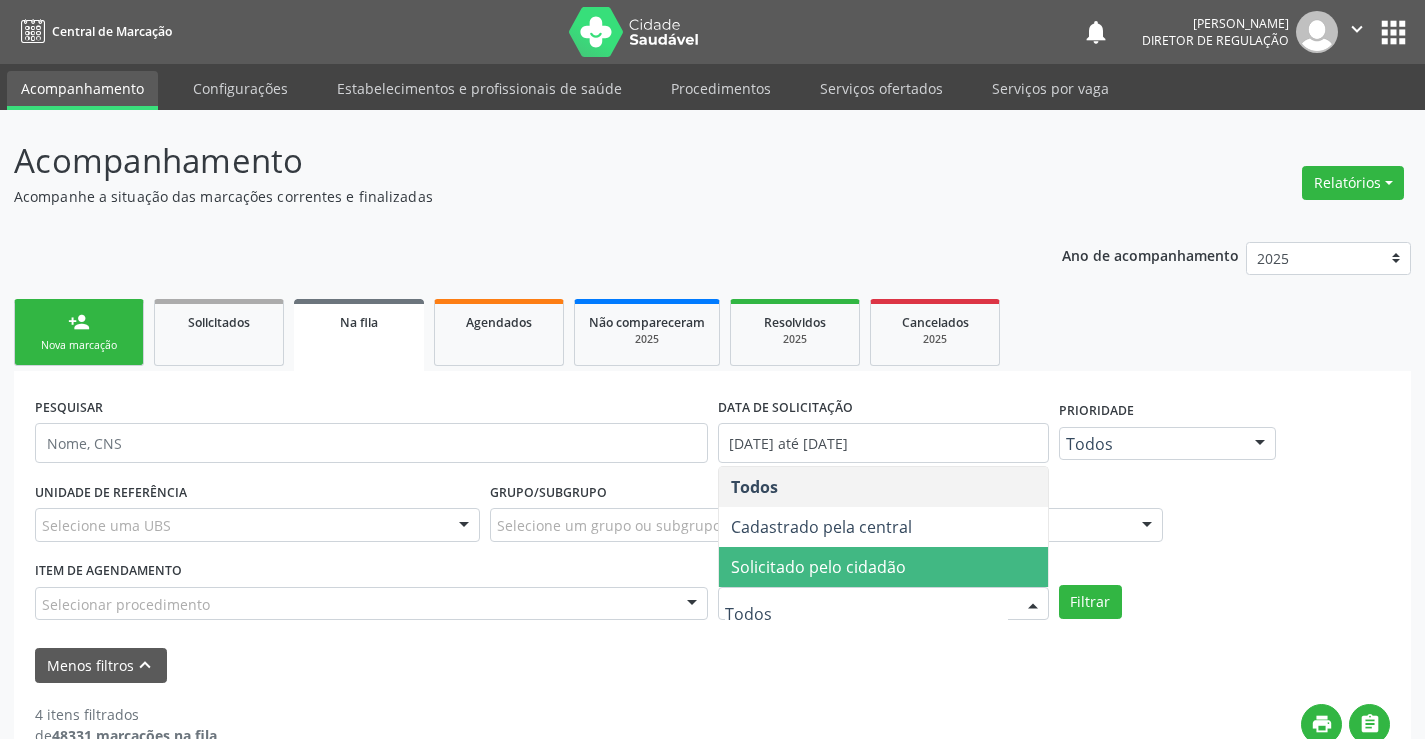 click on "Solicitado pelo cidadão" at bounding box center [883, 567] 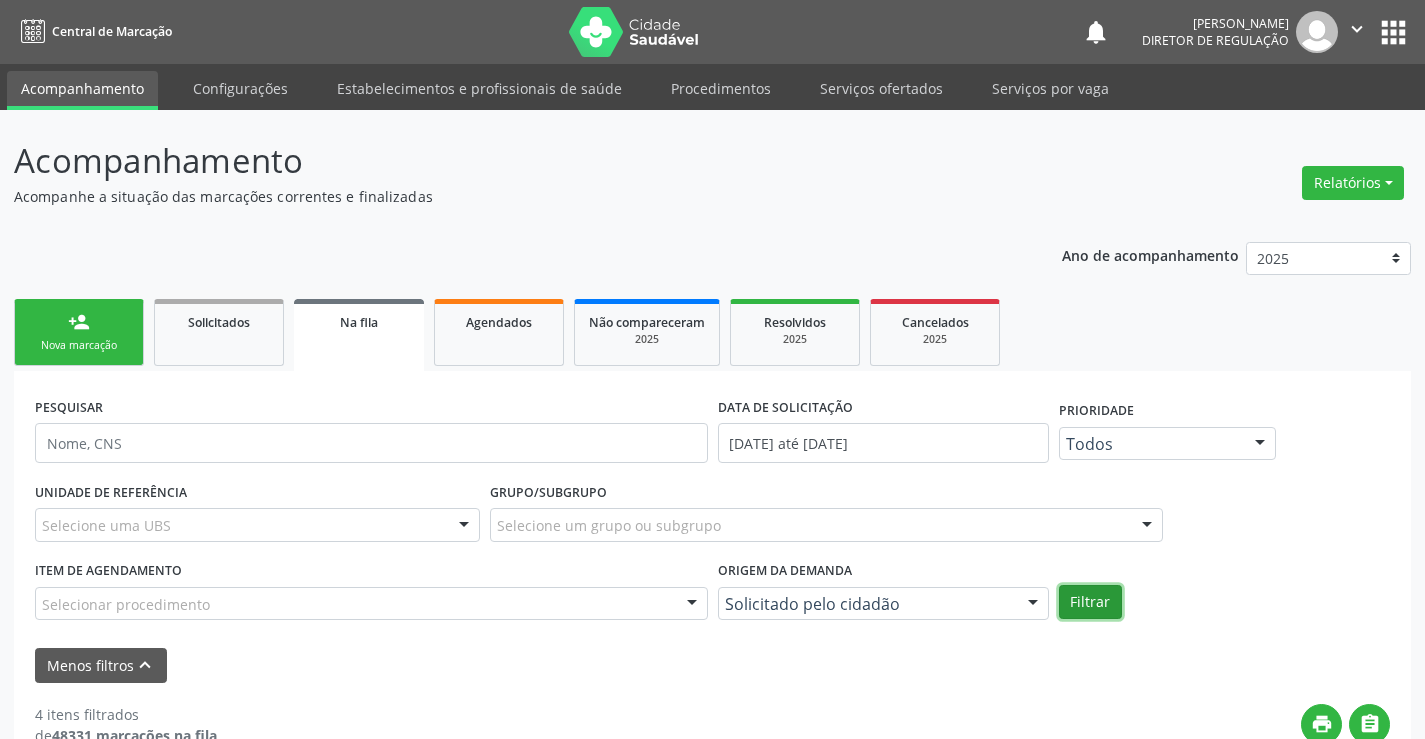 click on "Filtrar" at bounding box center (1090, 602) 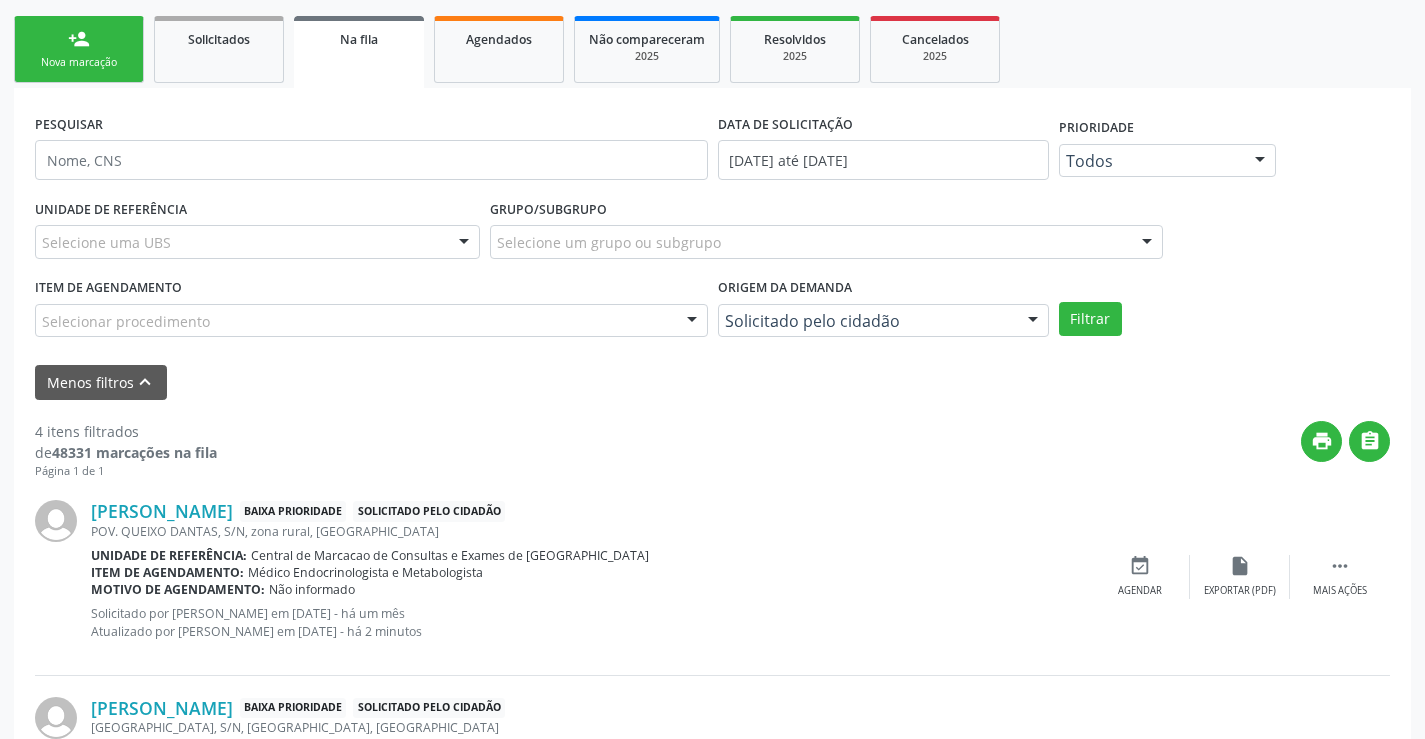 scroll, scrollTop: 706, scrollLeft: 0, axis: vertical 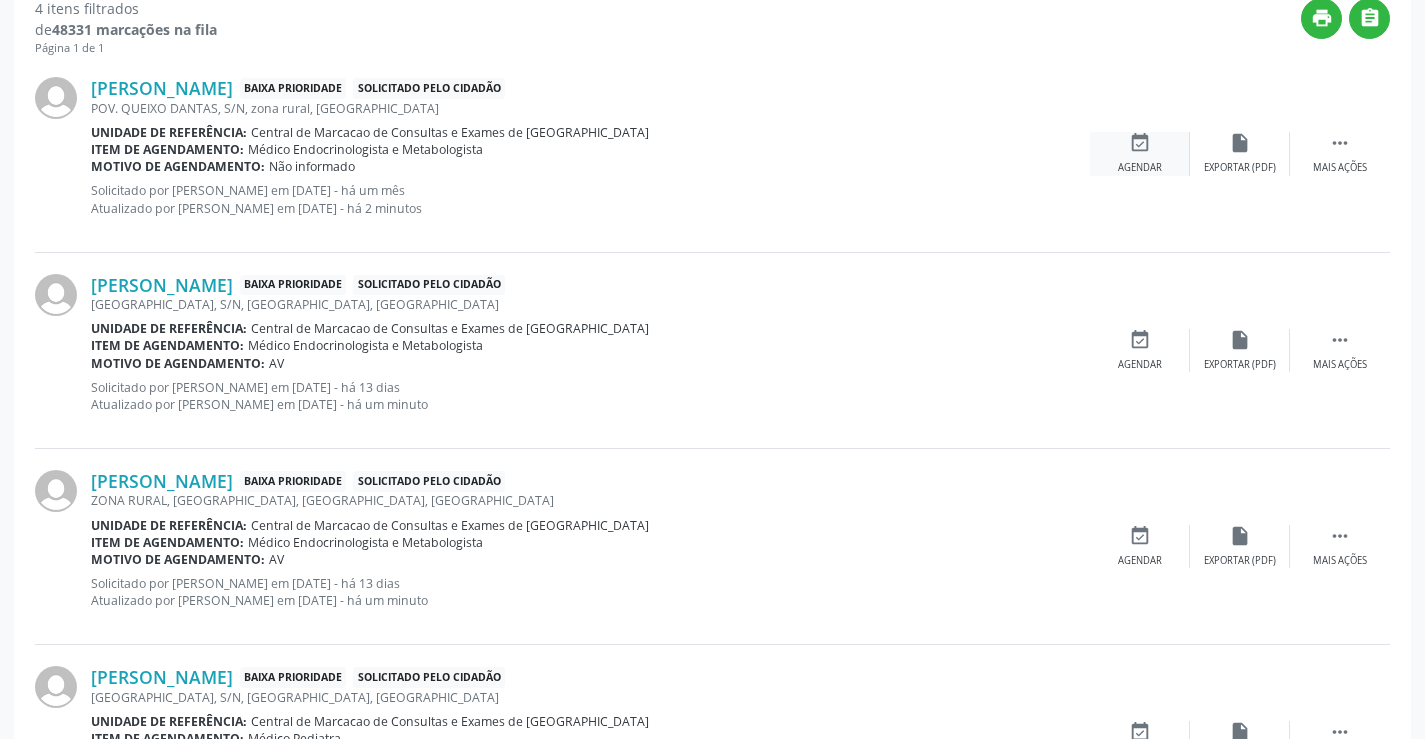 click on "event_available" at bounding box center (1140, 143) 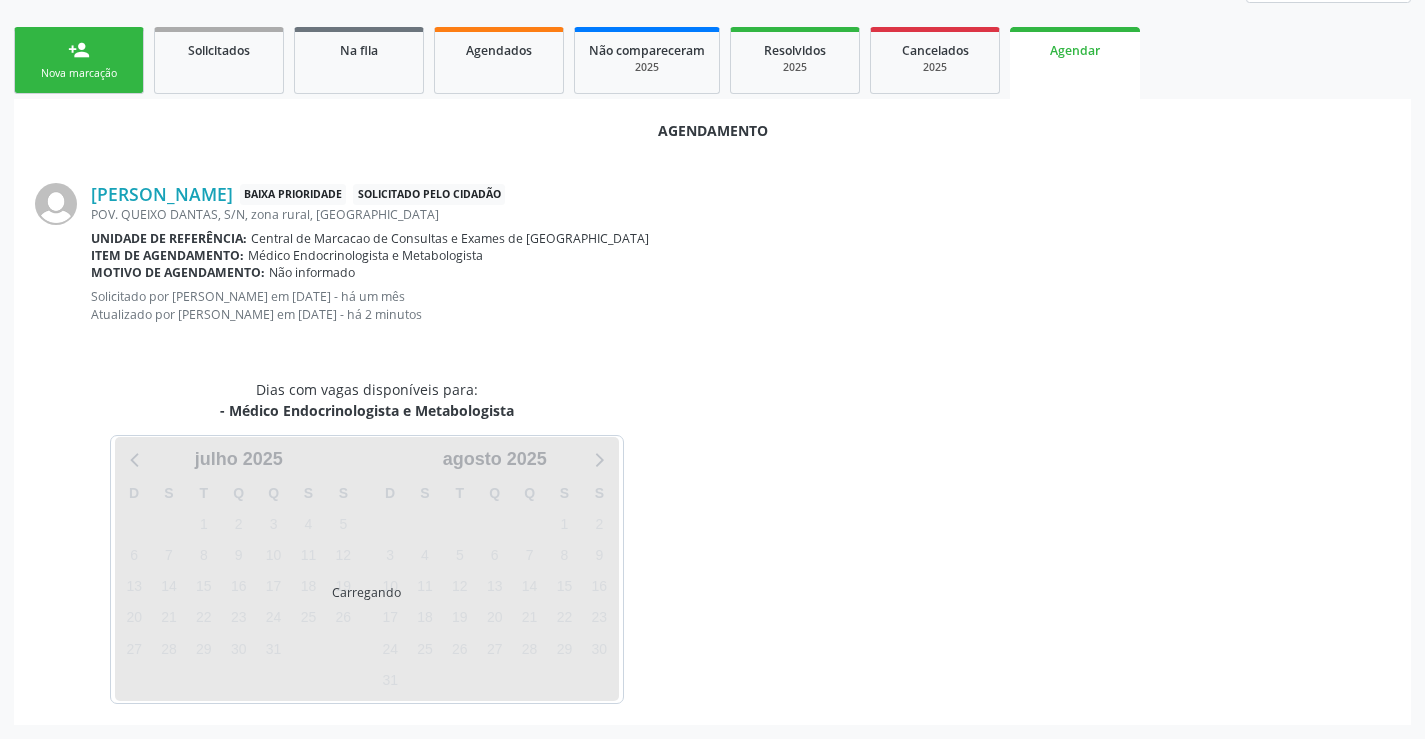 scroll, scrollTop: 319, scrollLeft: 0, axis: vertical 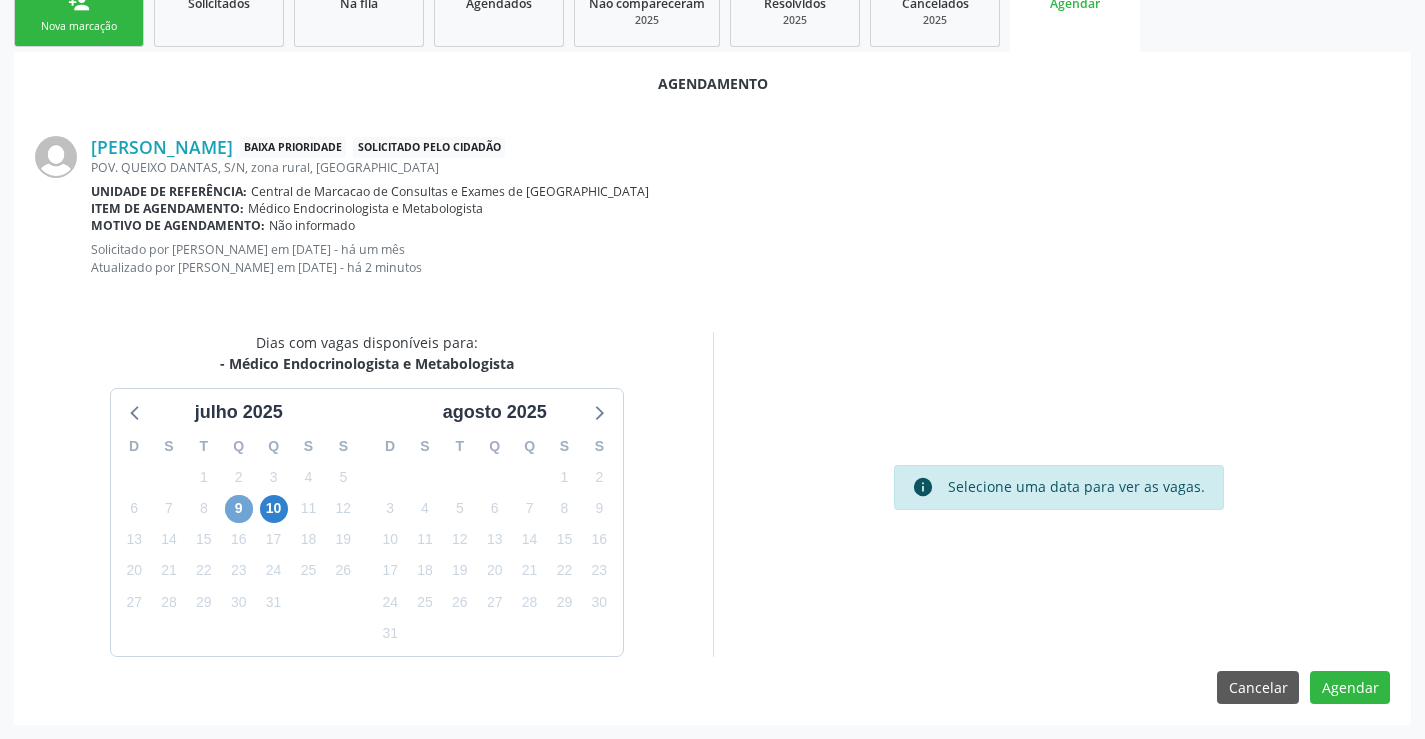 click on "9" at bounding box center [239, 509] 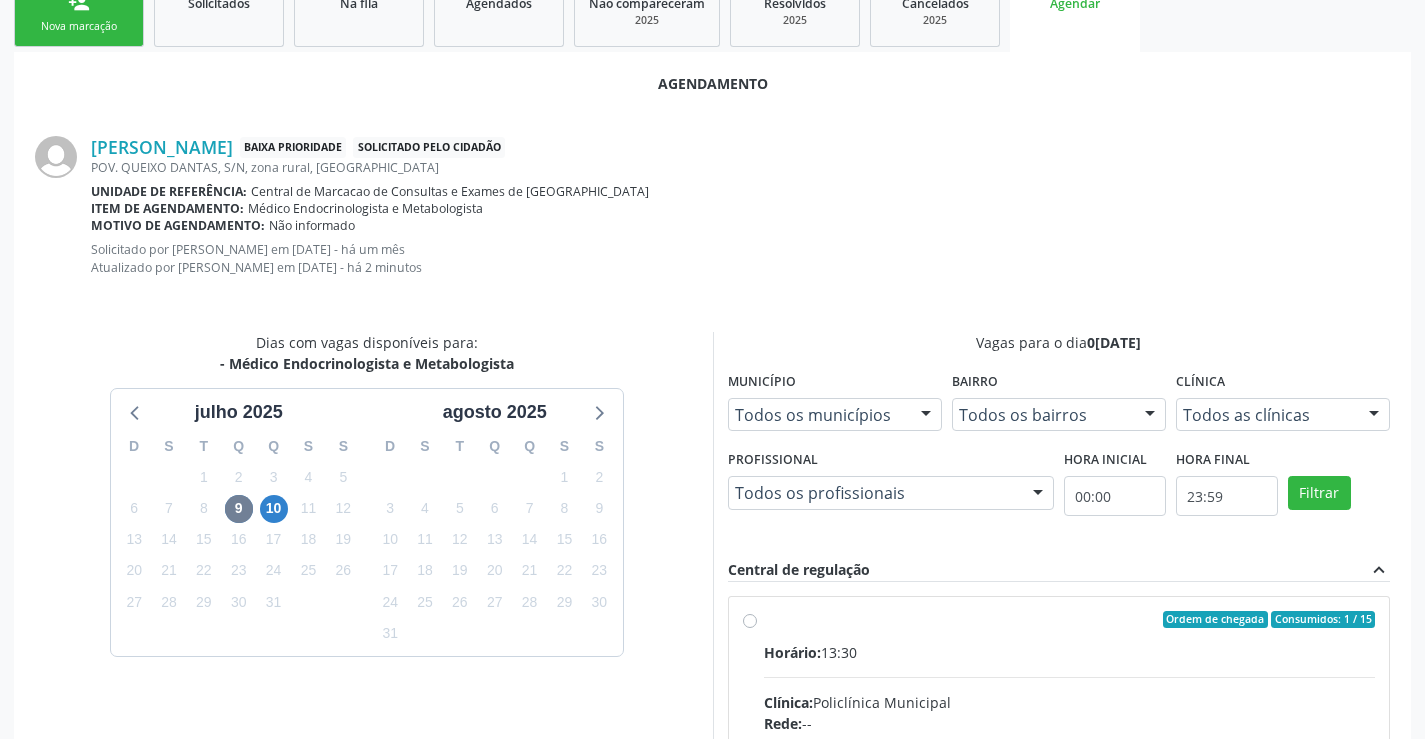 click on "Horário:   13:30" at bounding box center [1070, 652] 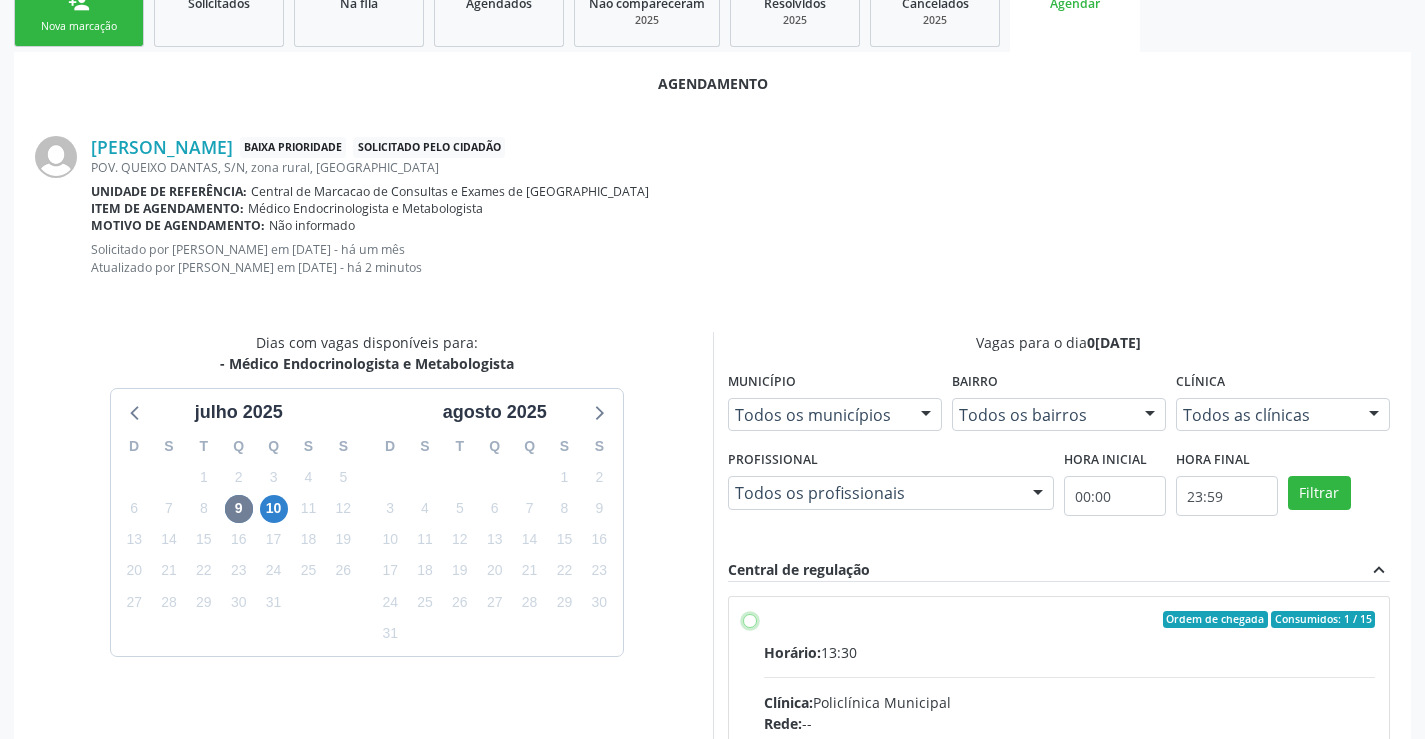 radio on "true" 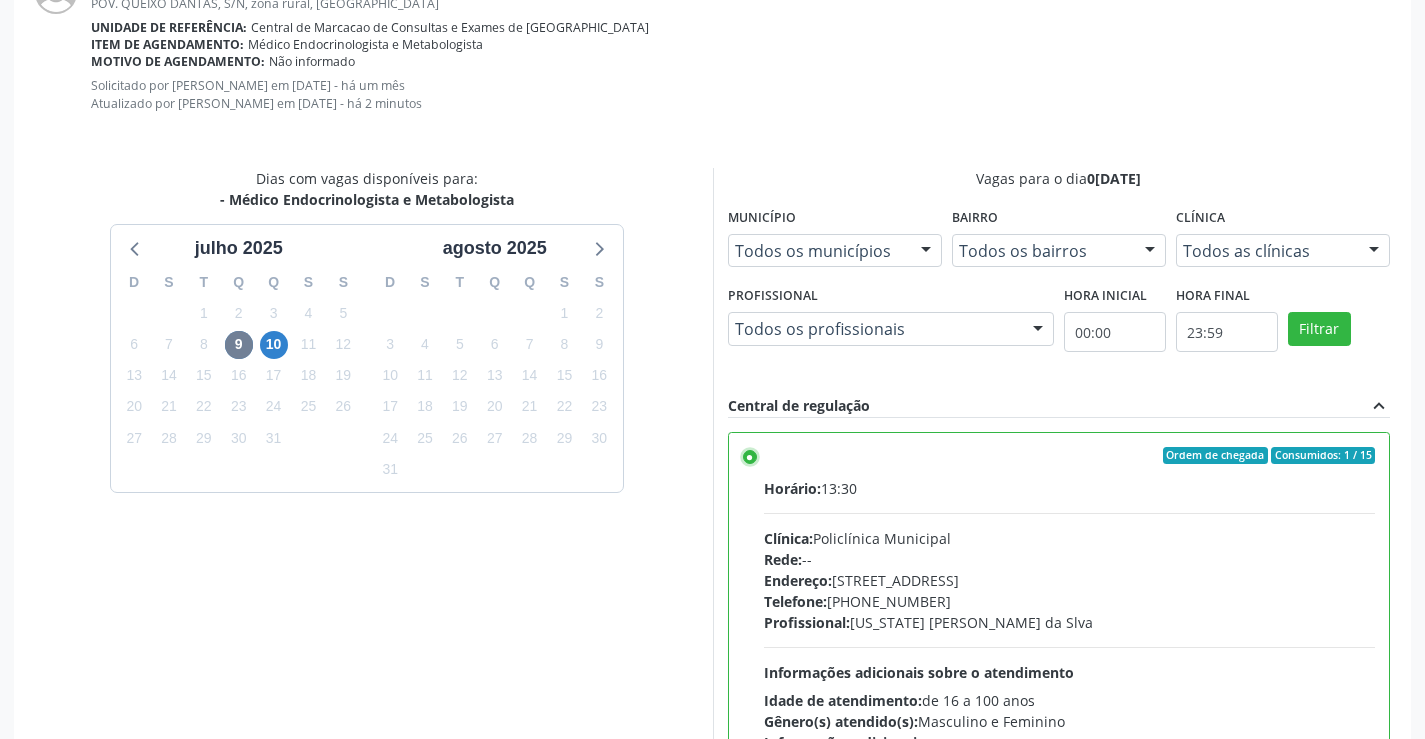scroll, scrollTop: 644, scrollLeft: 0, axis: vertical 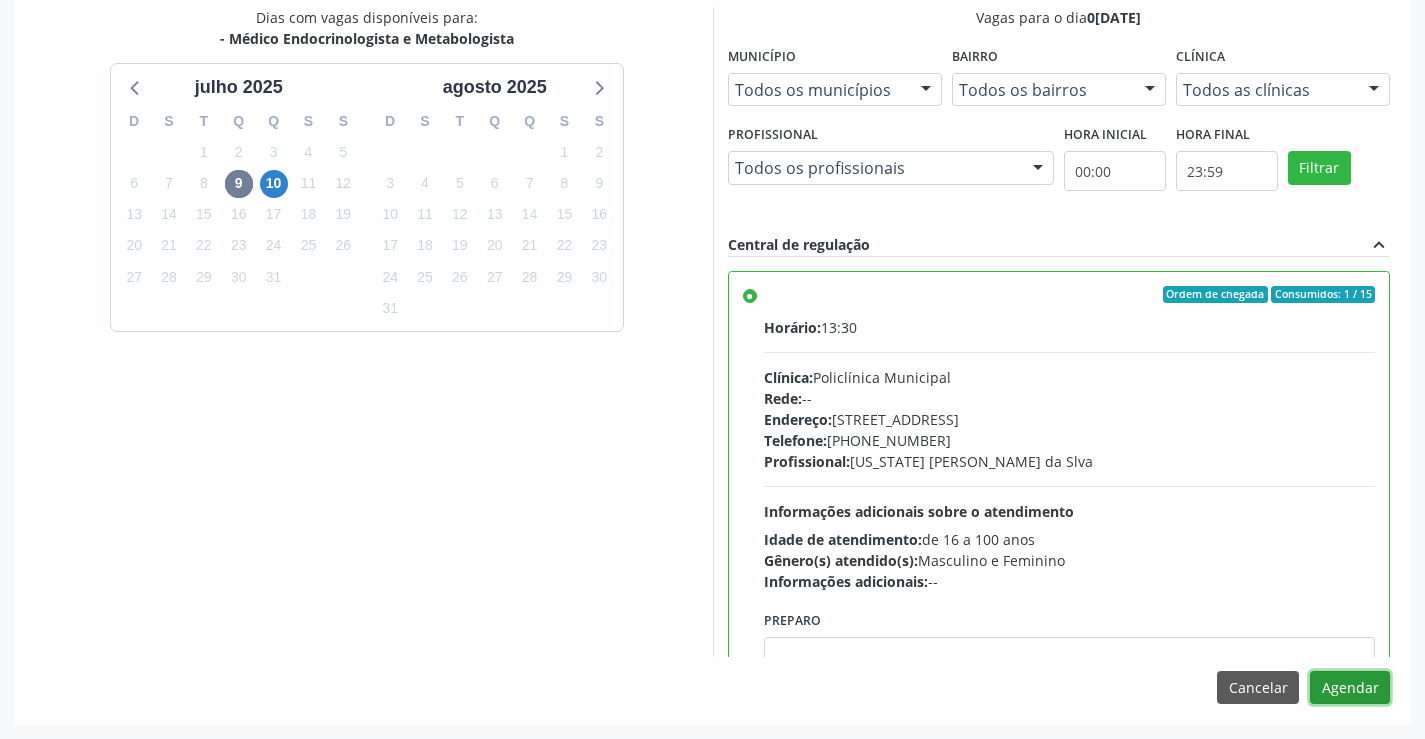 click on "Agendar" at bounding box center [1350, 688] 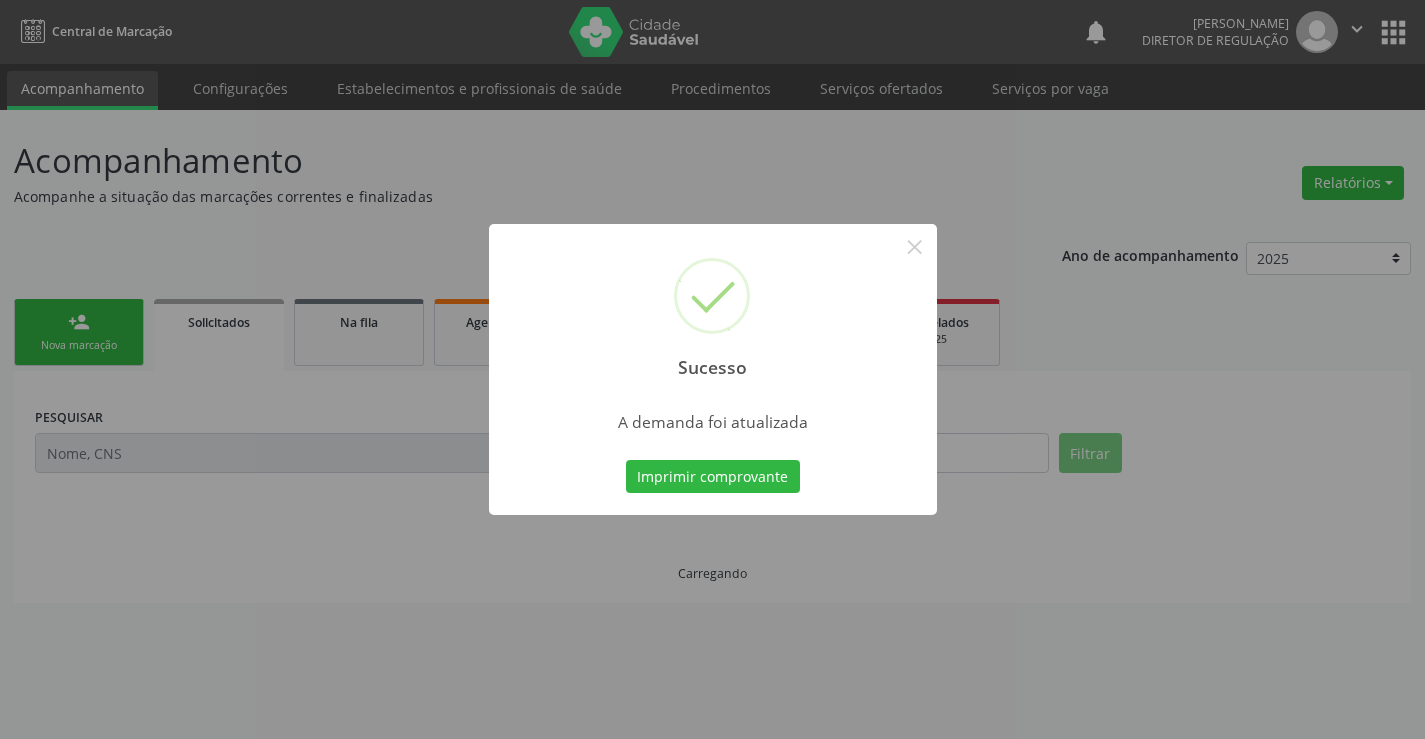 scroll, scrollTop: 0, scrollLeft: 0, axis: both 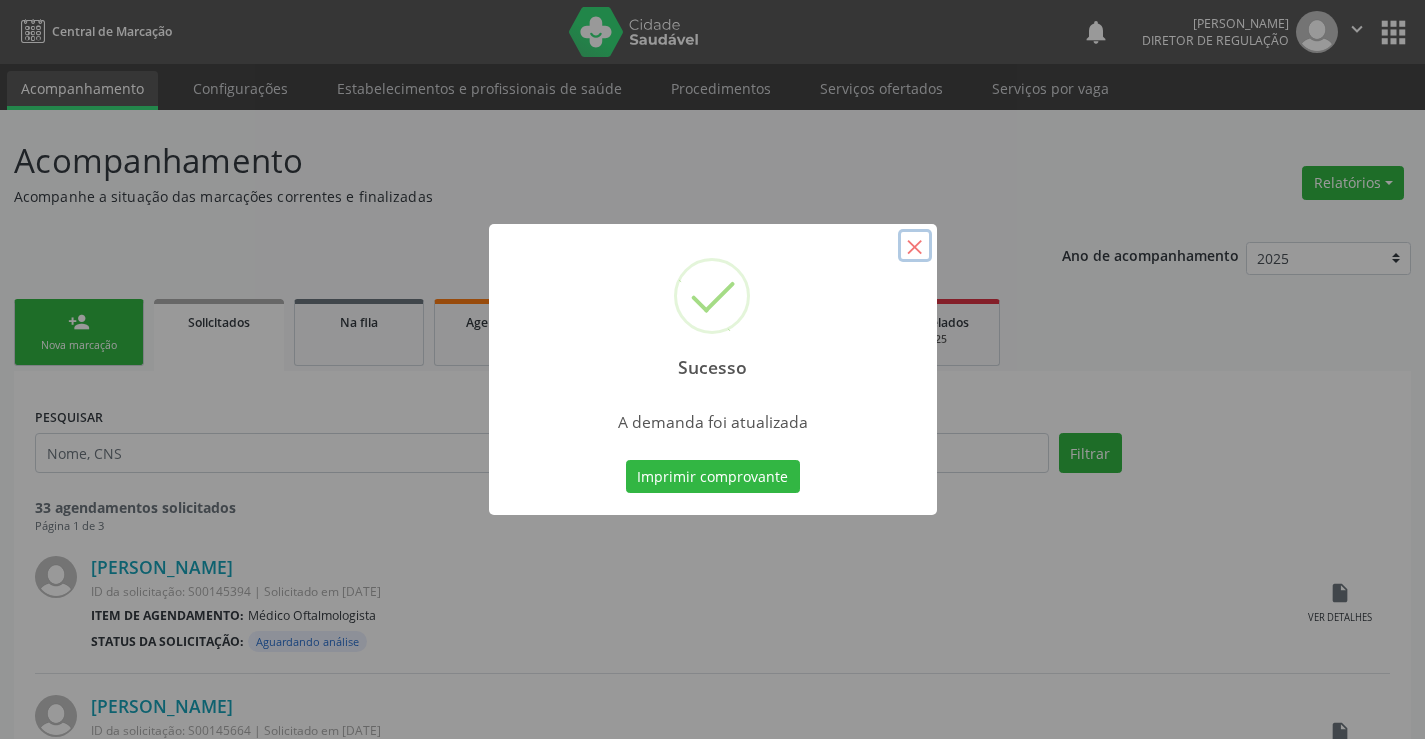 click on "×" at bounding box center [915, 246] 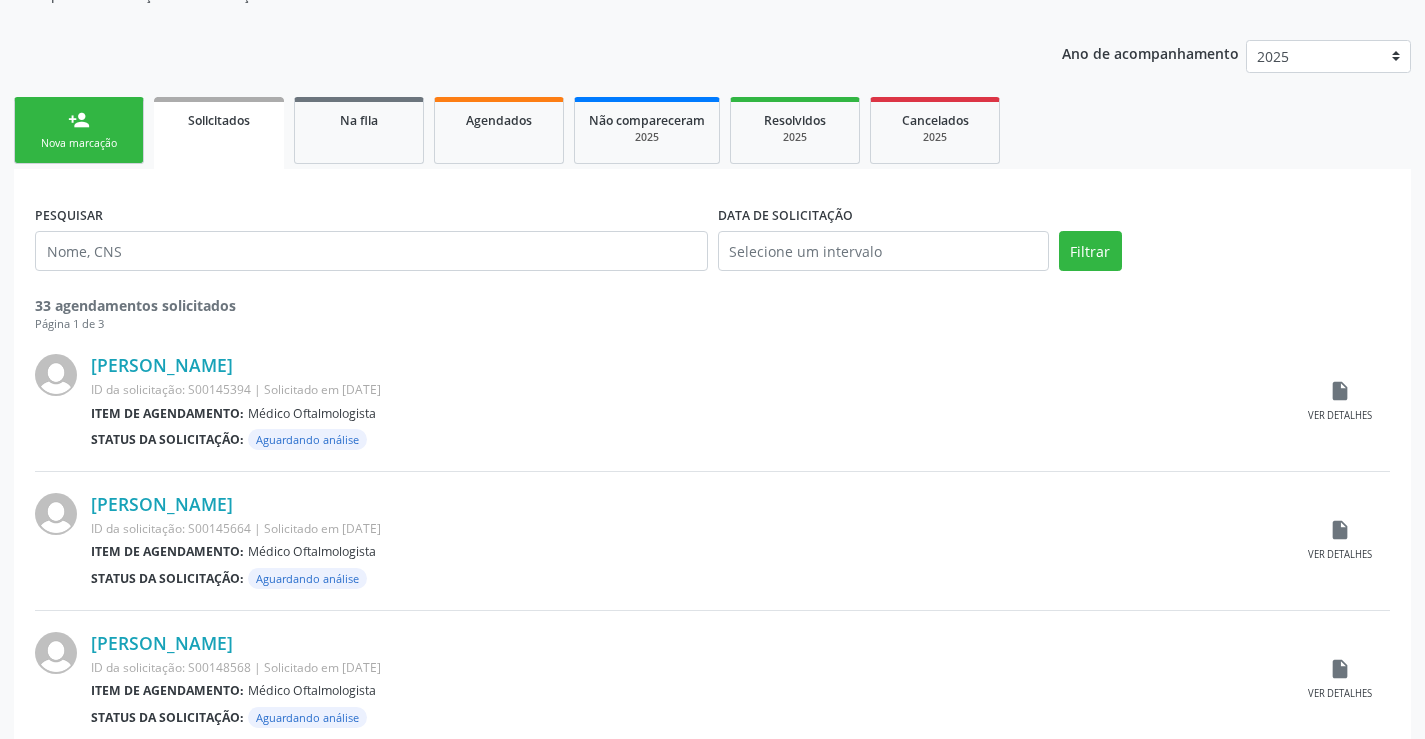 scroll, scrollTop: 200, scrollLeft: 0, axis: vertical 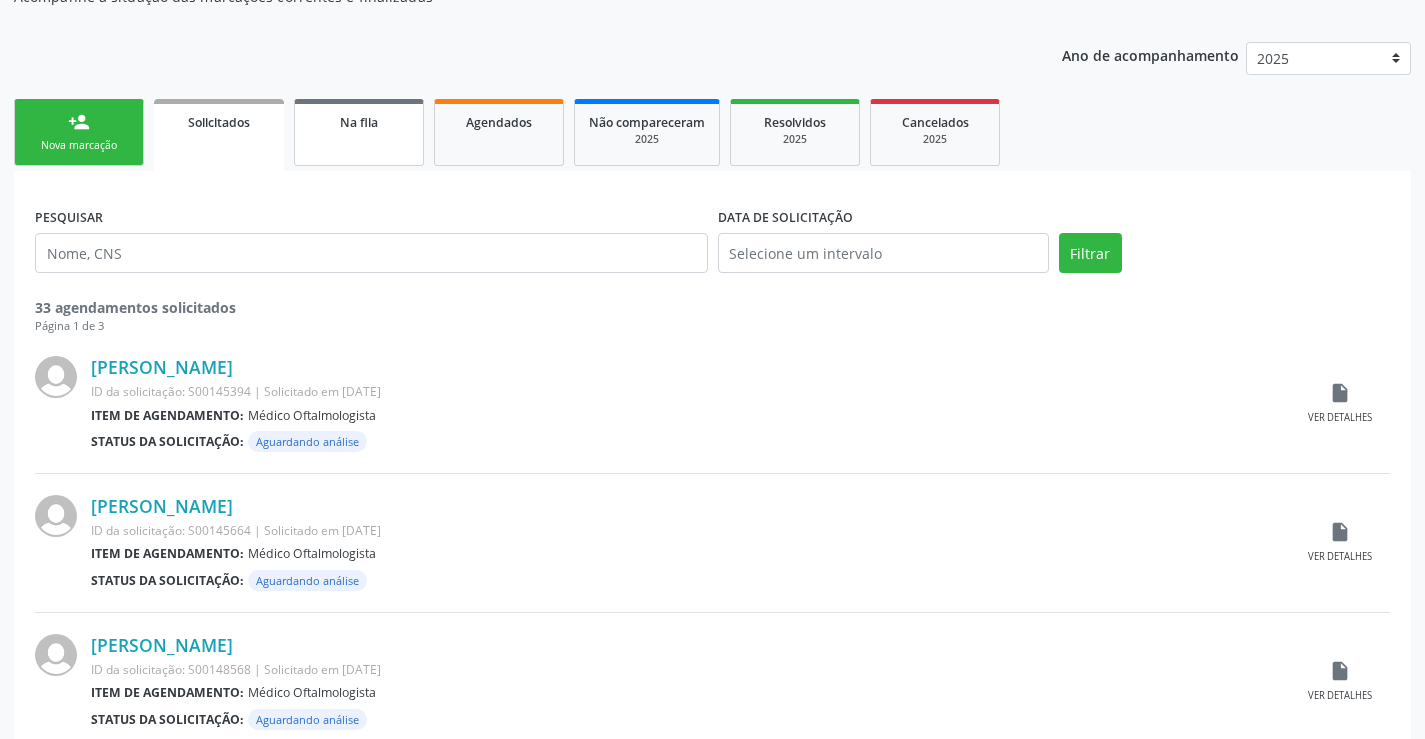 click on "Na fila" at bounding box center [359, 132] 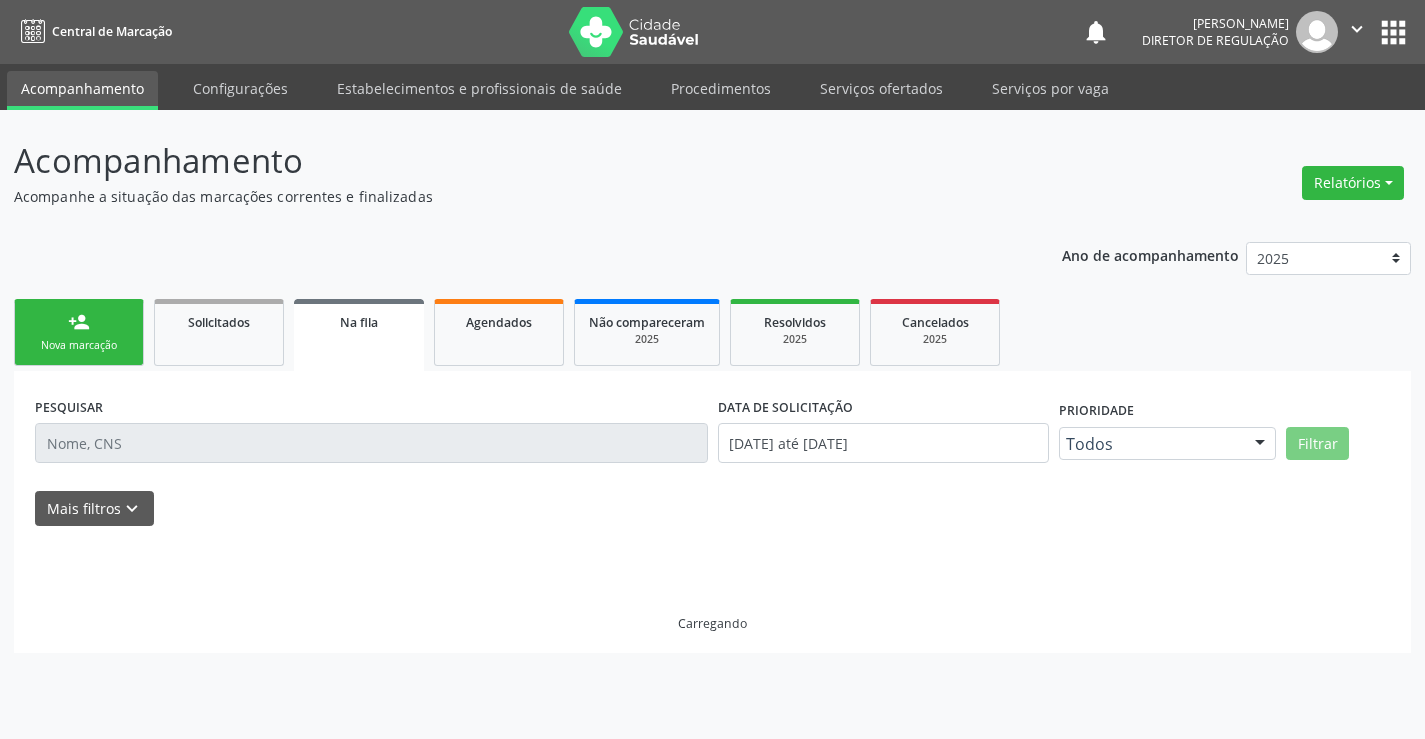 scroll, scrollTop: 0, scrollLeft: 0, axis: both 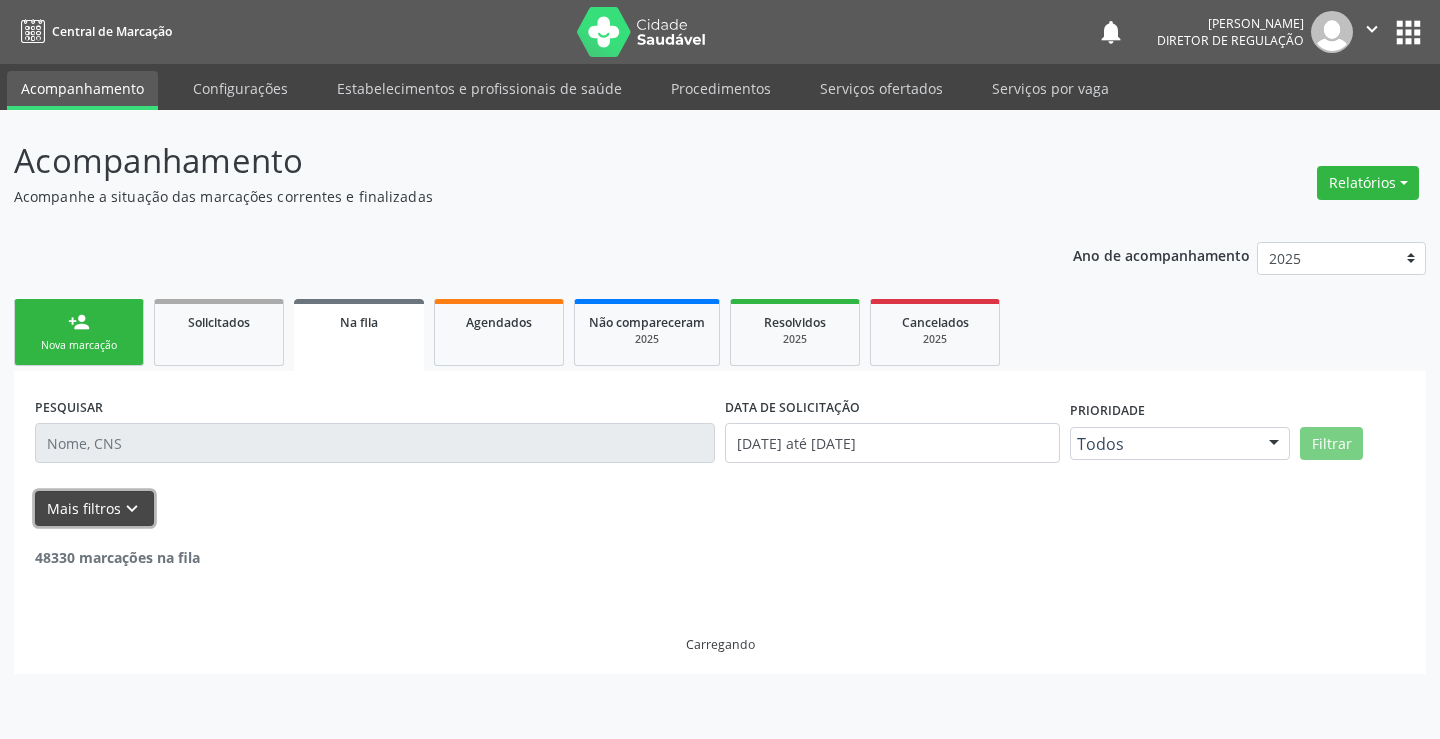 click on "Mais filtros
keyboard_arrow_down" at bounding box center (94, 508) 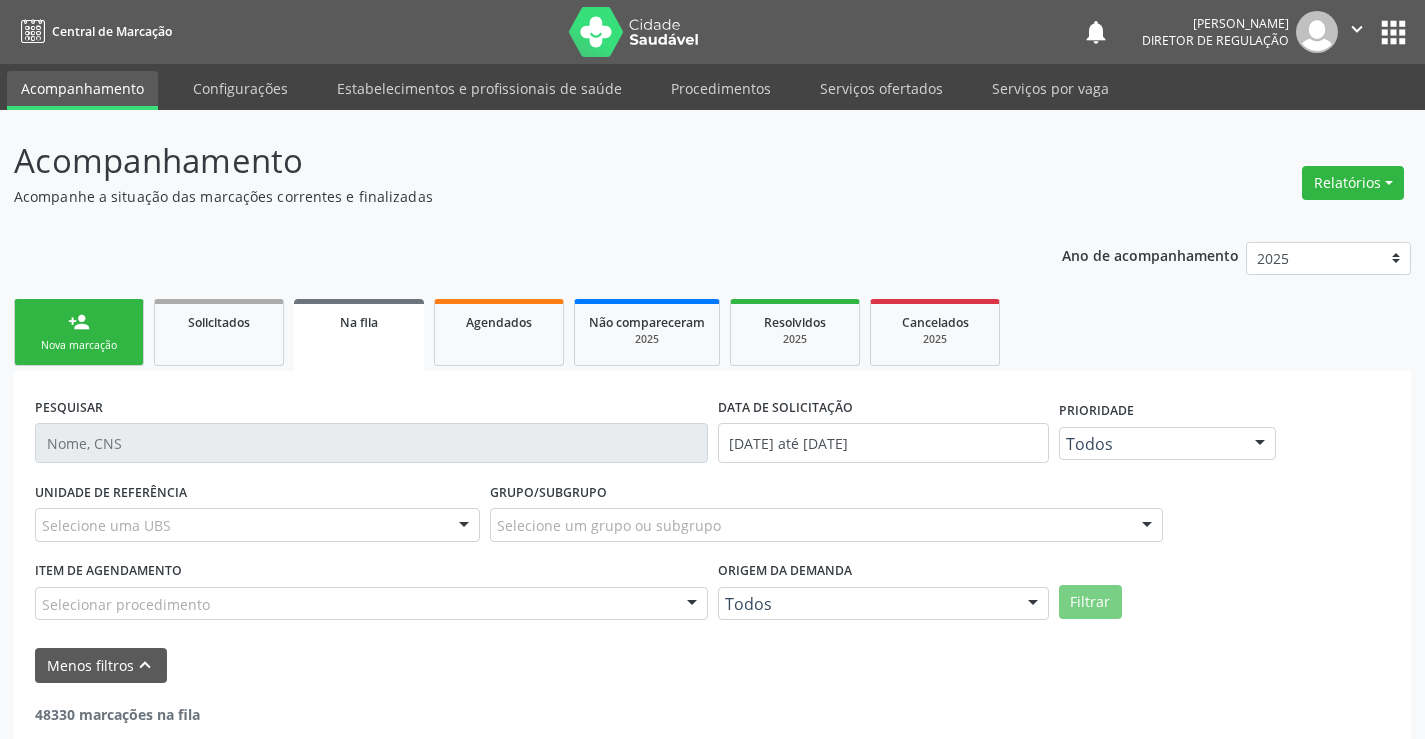click on "Origem da demanda" at bounding box center [785, 571] 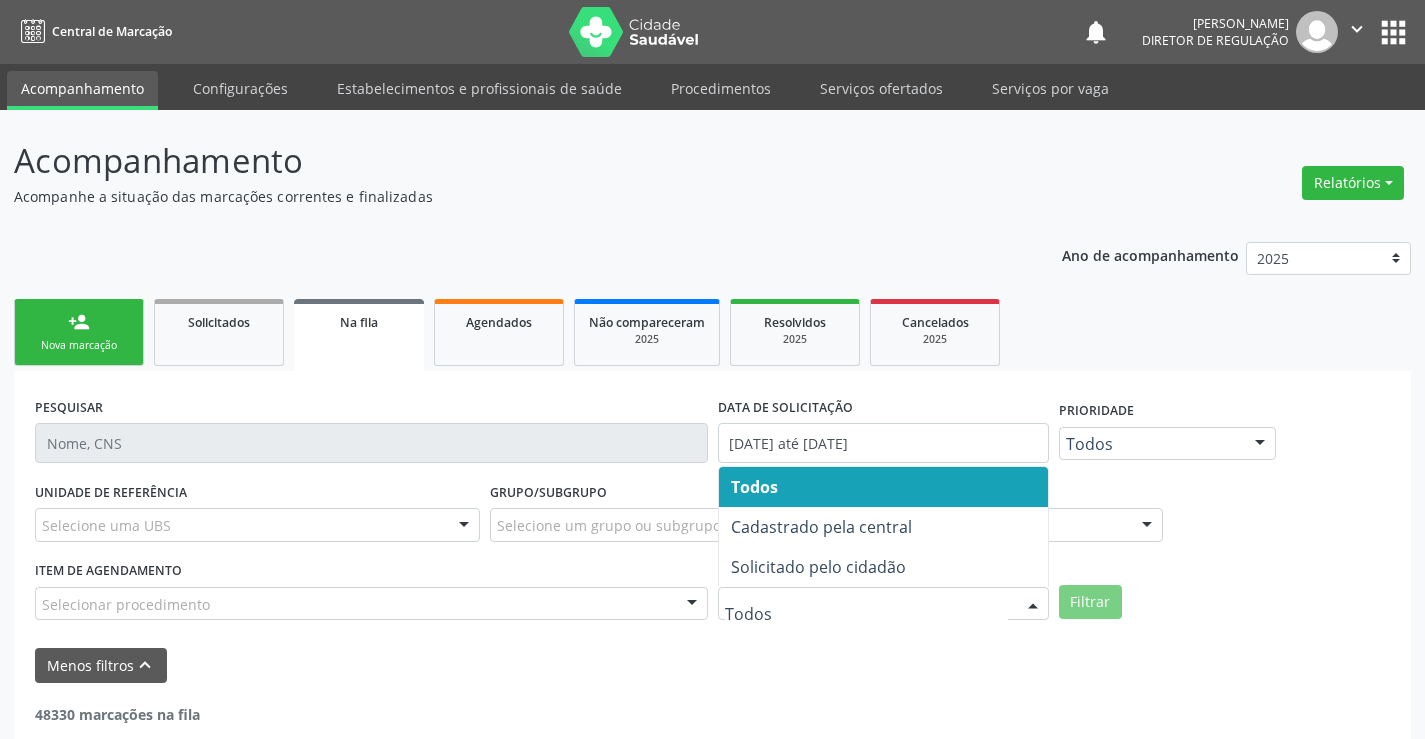 click at bounding box center [883, 604] 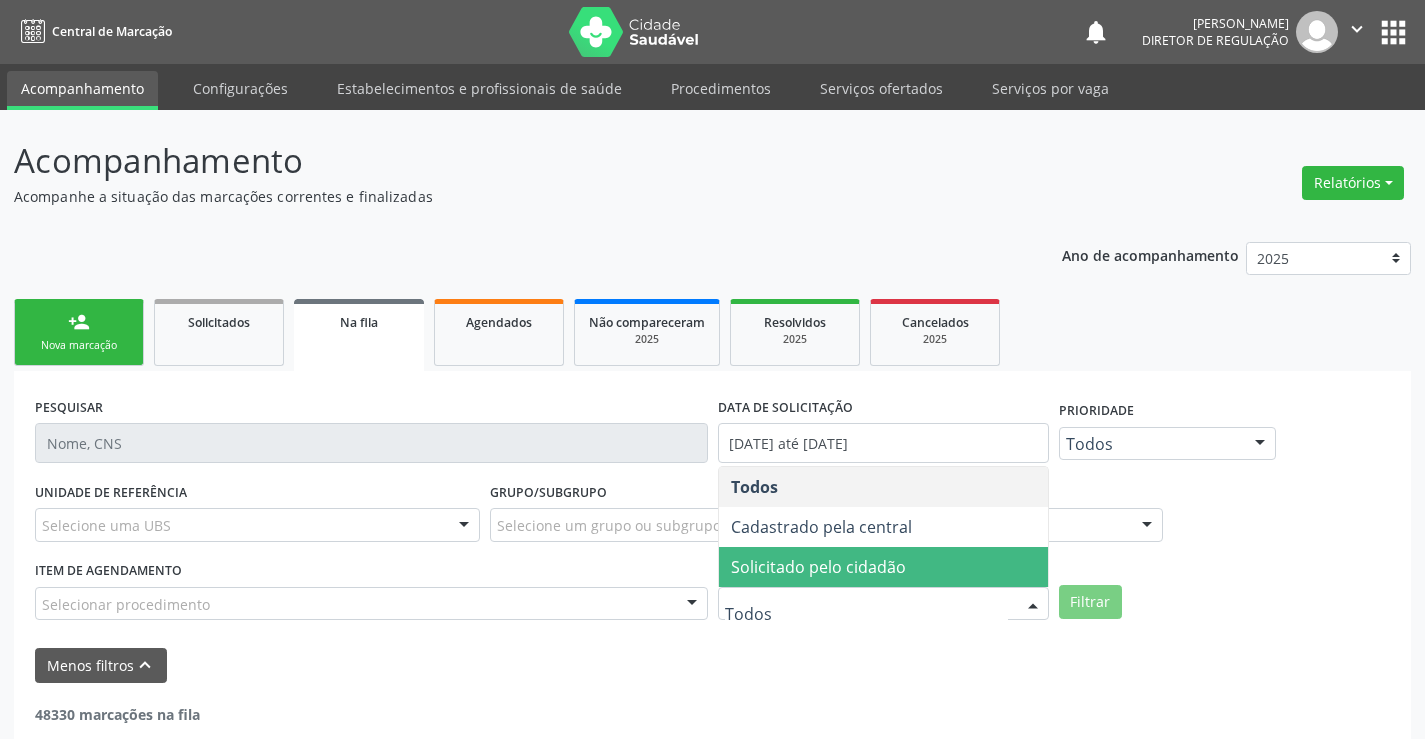 click on "Solicitado pelo cidadão" at bounding box center [818, 567] 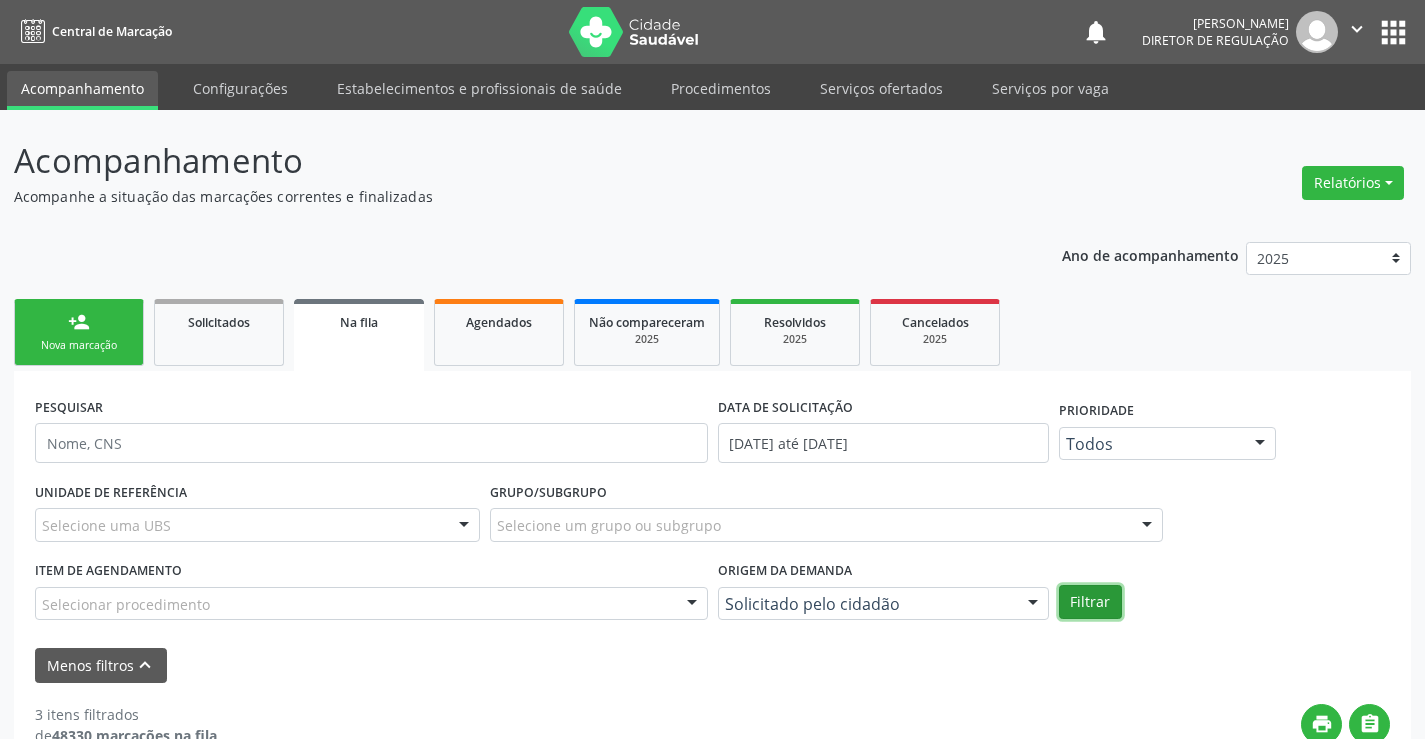 click on "Filtrar" at bounding box center [1090, 602] 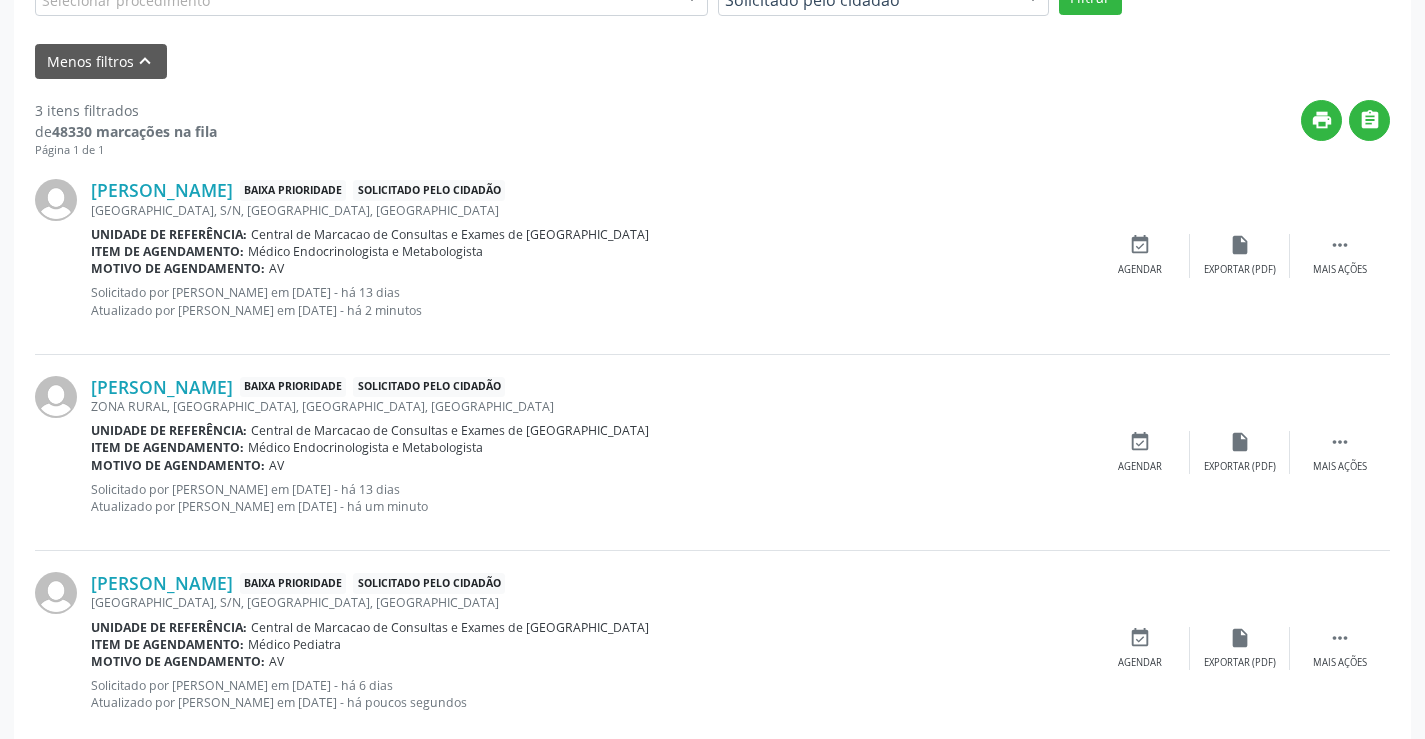 scroll, scrollTop: 606, scrollLeft: 0, axis: vertical 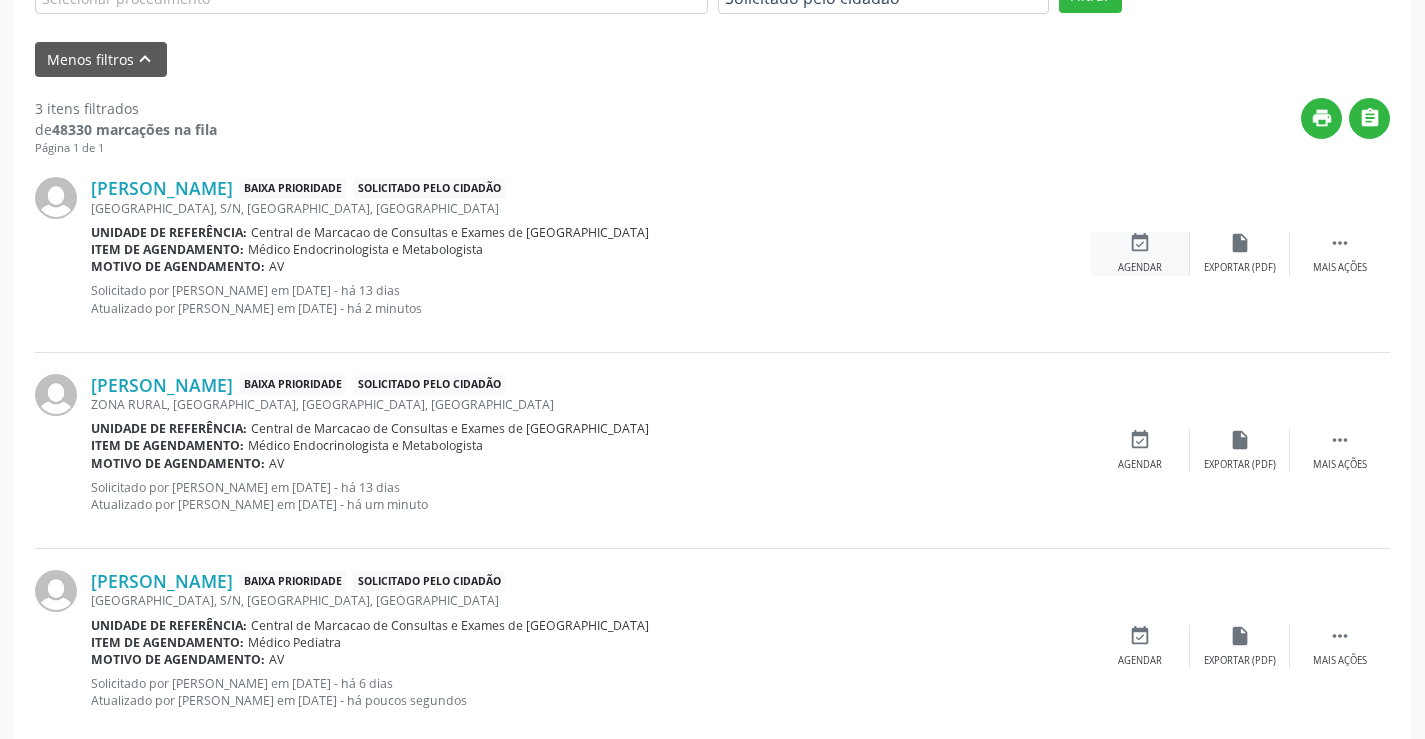 click on "event_available" at bounding box center (1140, 243) 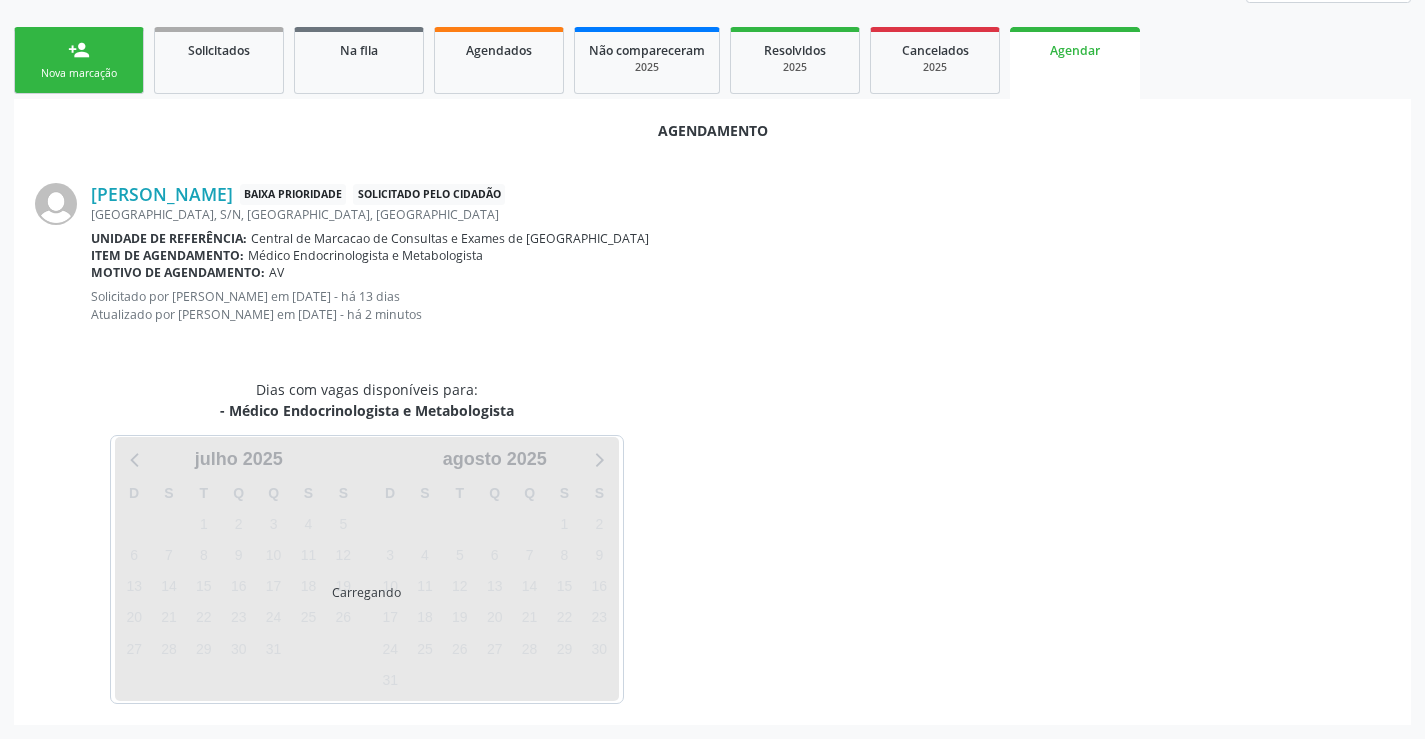 scroll, scrollTop: 319, scrollLeft: 0, axis: vertical 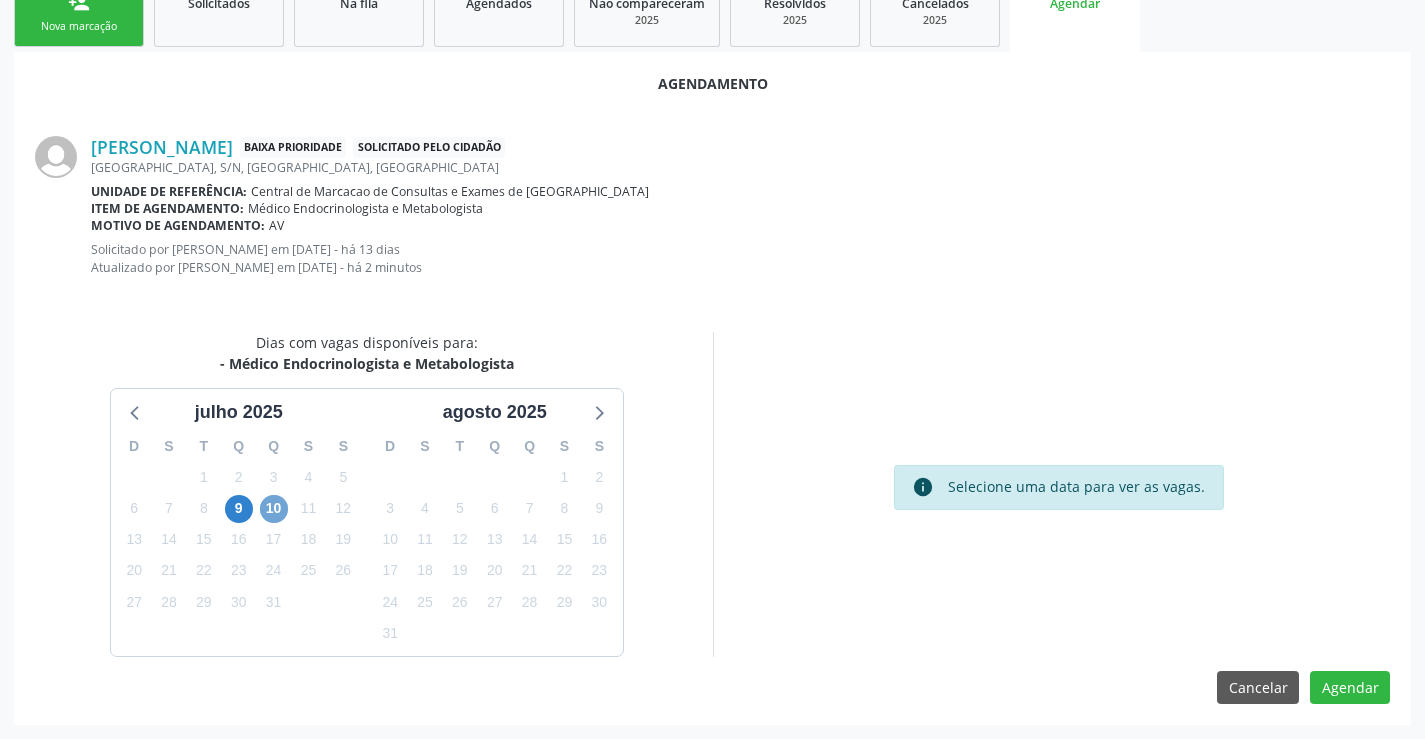 click on "10" at bounding box center (274, 509) 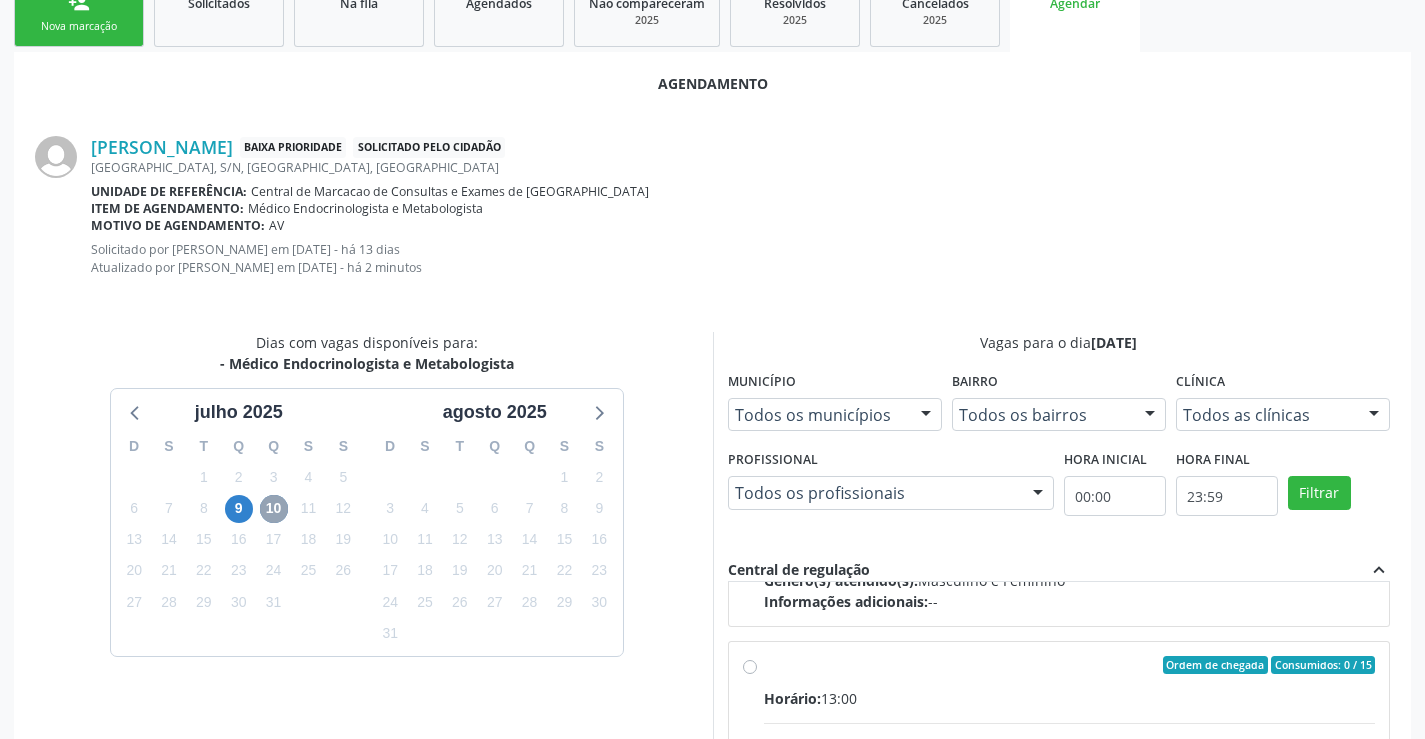 scroll, scrollTop: 315, scrollLeft: 0, axis: vertical 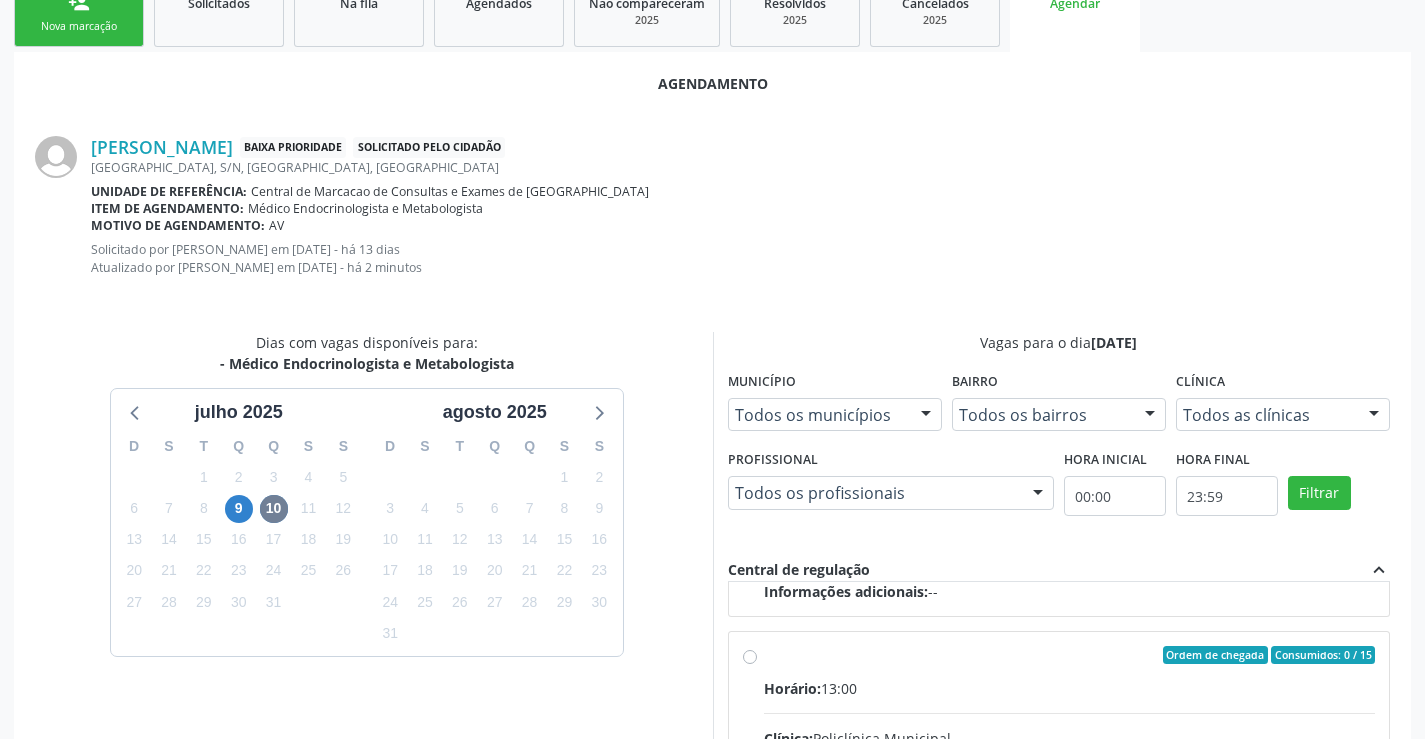 click on "Ordem de chegada
Consumidos: 0 / 15" at bounding box center [1070, 655] 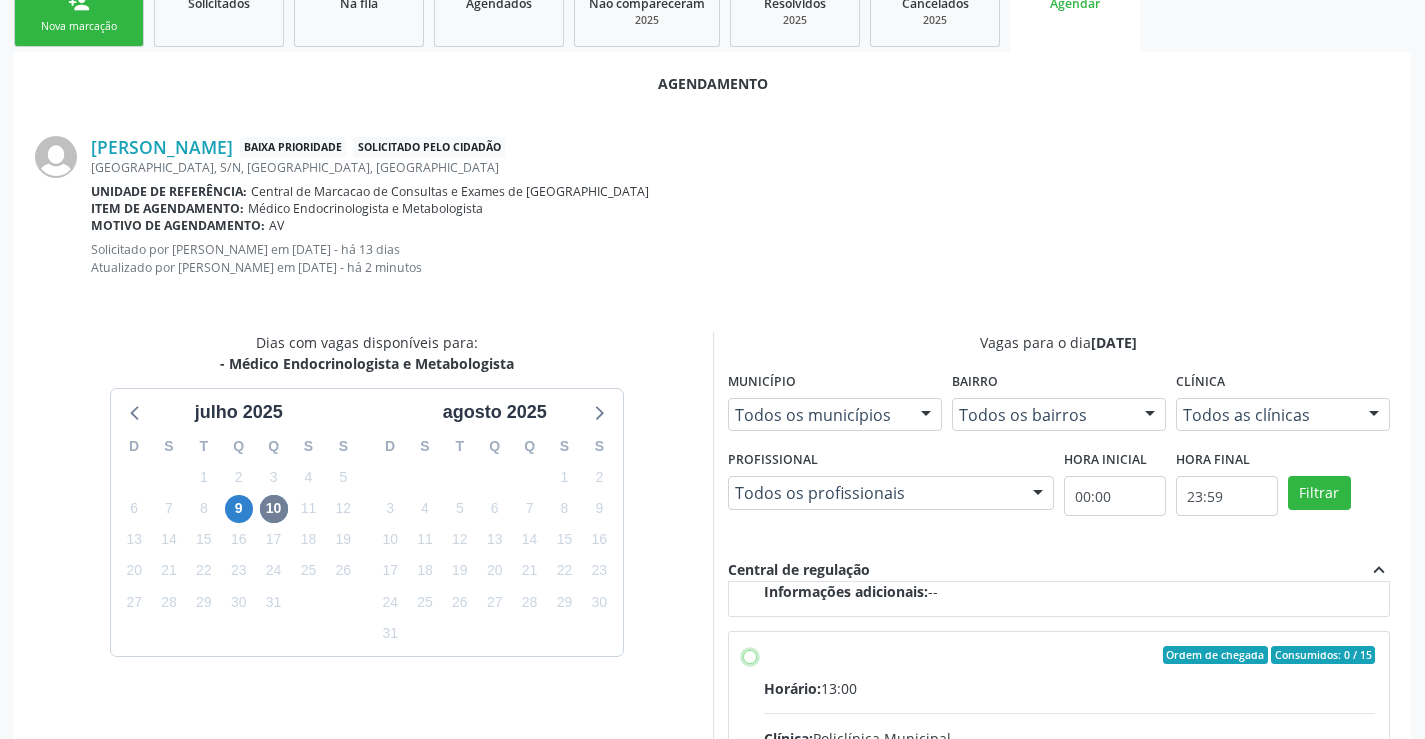 radio on "true" 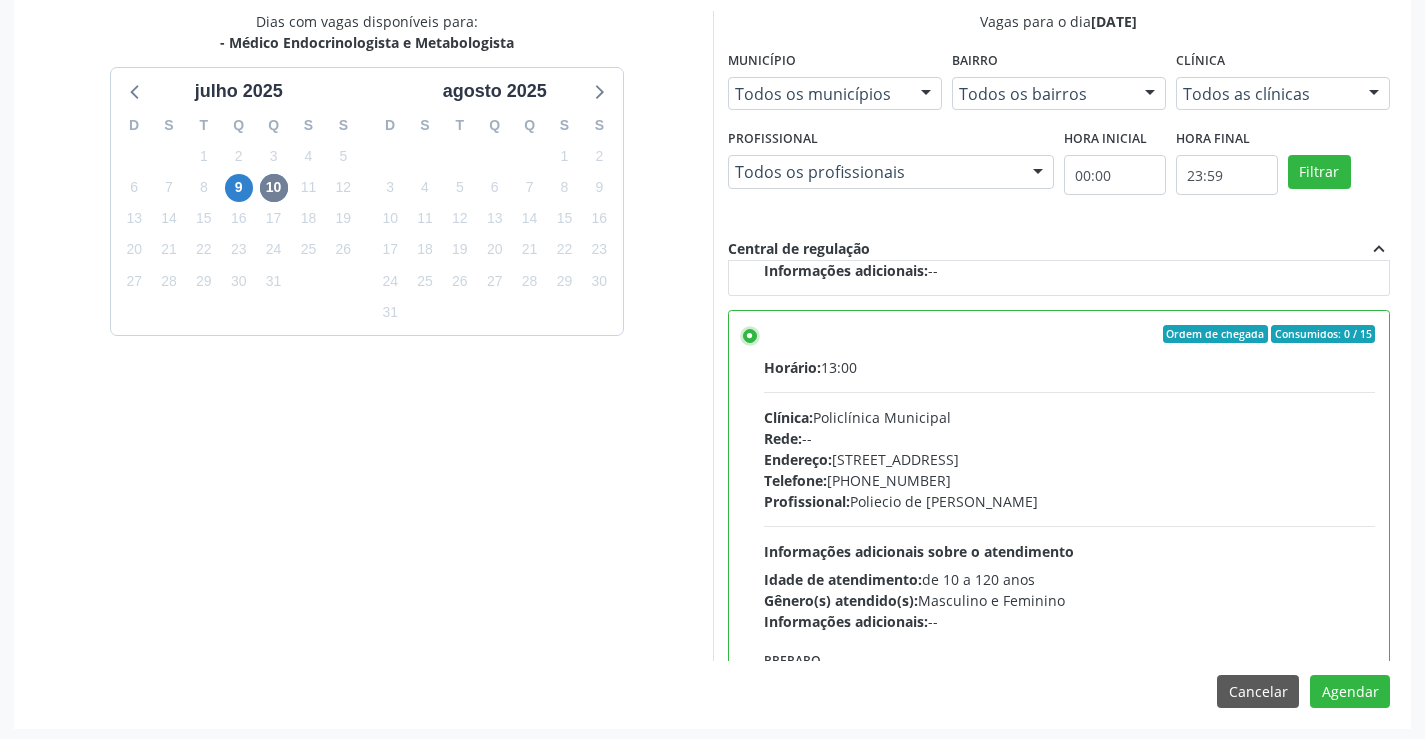 scroll, scrollTop: 644, scrollLeft: 0, axis: vertical 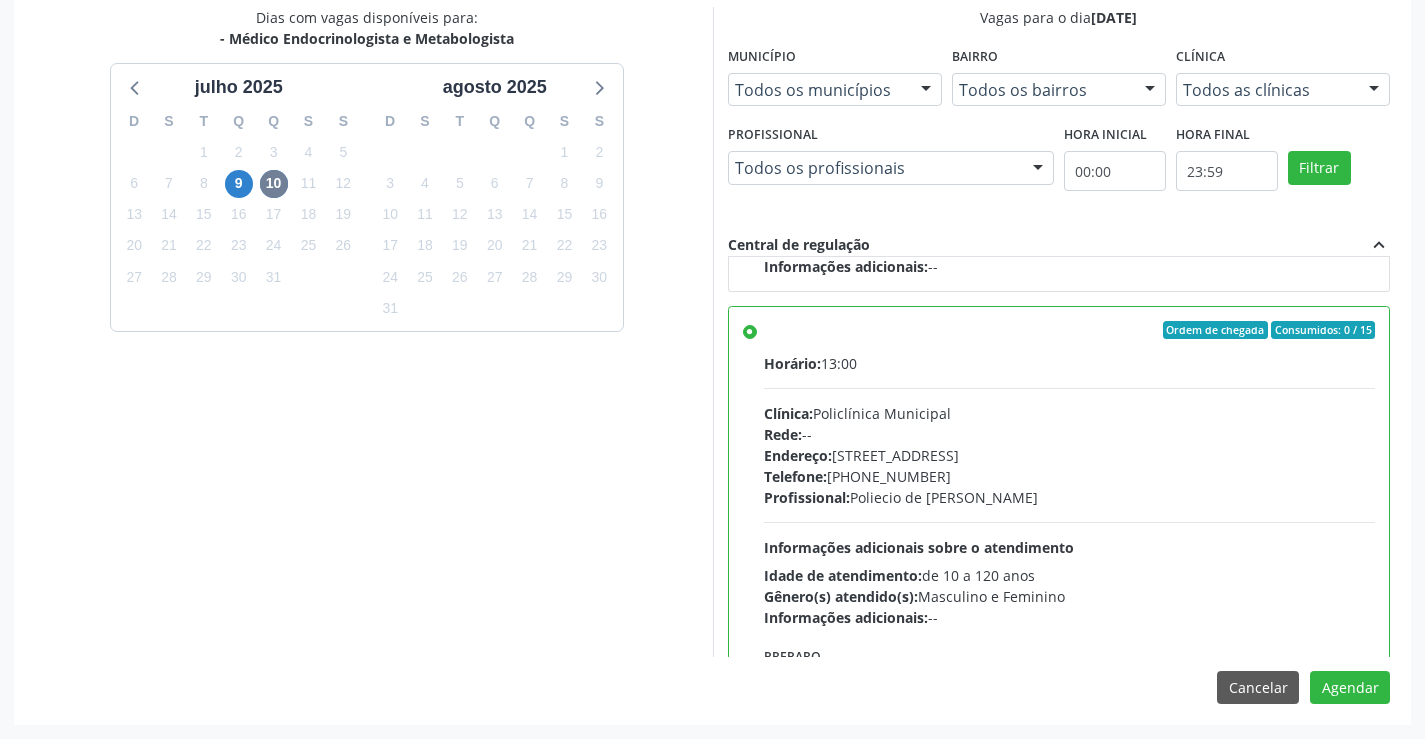 click on "Agendamento
Celsa de Carvalho
Baixa Prioridade
Solicitado pelo cidadão
RUA DA PITU, S/N, bairro maria joana, Campo Formoso - BA
Unidade de referência:
Central de Marcacao de Consultas e Exames de Campo Formoso
Item de agendamento:
Médico Endocrinologista e Metabologista
Motivo de agendamento:
AV
Solicitado por Celsa de Carvalho em 18/06/2025 - há 13 dias
Atualizado por Ana Karolainy Santos Serafim em 01/07/2025 - há 2 minutos
Dias com vagas disponíveis para:
- Médico Endocrinologista e Metabologista
julho 2025 D S T Q Q S S 29 30 1 2 3 4 5 6 7 8 9 10 11 12 13 14 15 16 17 18 19 20 21 22 23 24 25 26 27 28 29 30 31 1 2 3 4 5 6 7 8 9 agosto 2025 D S T Q Q S S 27 28 29 30 31 1 2 3 4 5 6 7 8 9 10 11 12 13 14 15 16 17 18 19 20 21 22 23 24 25 26 27 28 29 30 31 1 2 3 4 5 6
Vagas para o dia
10/07/2025
Município" at bounding box center (712, 226) 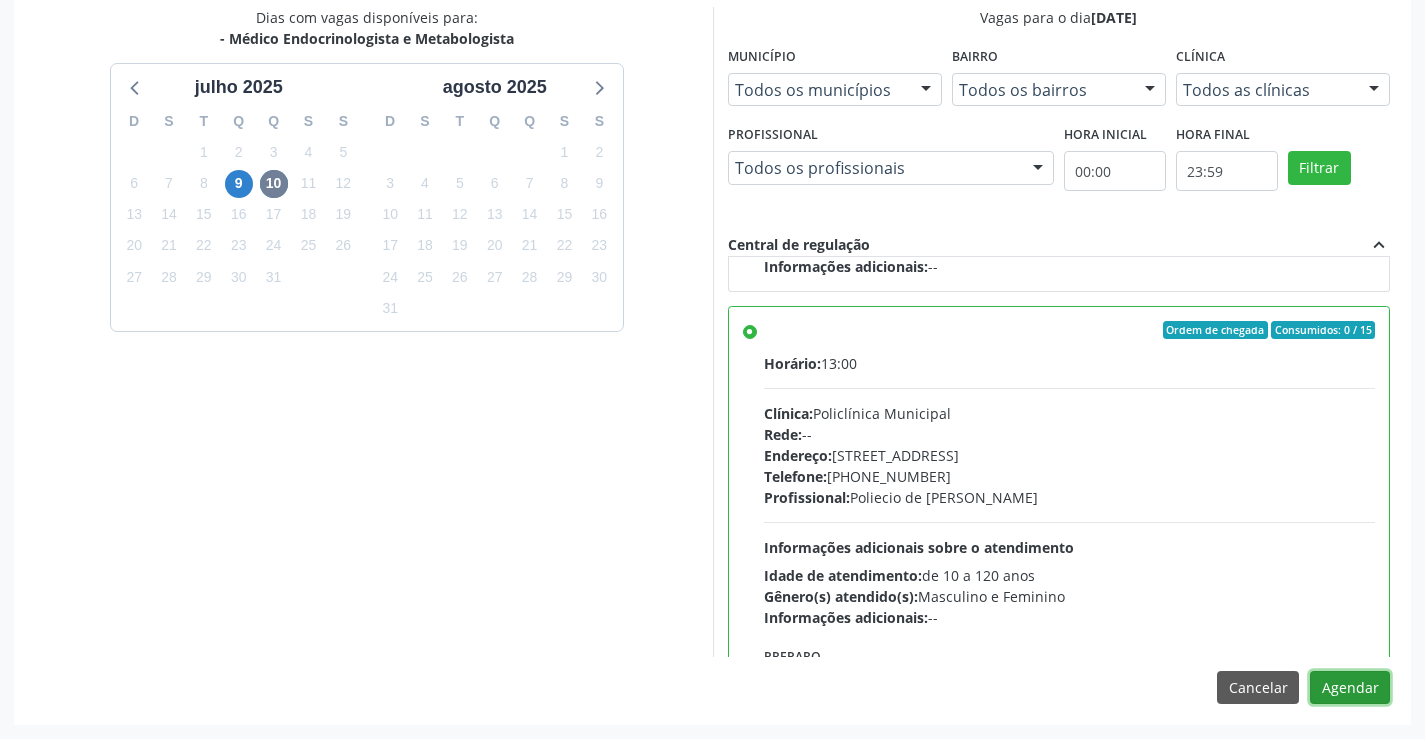 click on "Agendar" at bounding box center [1350, 688] 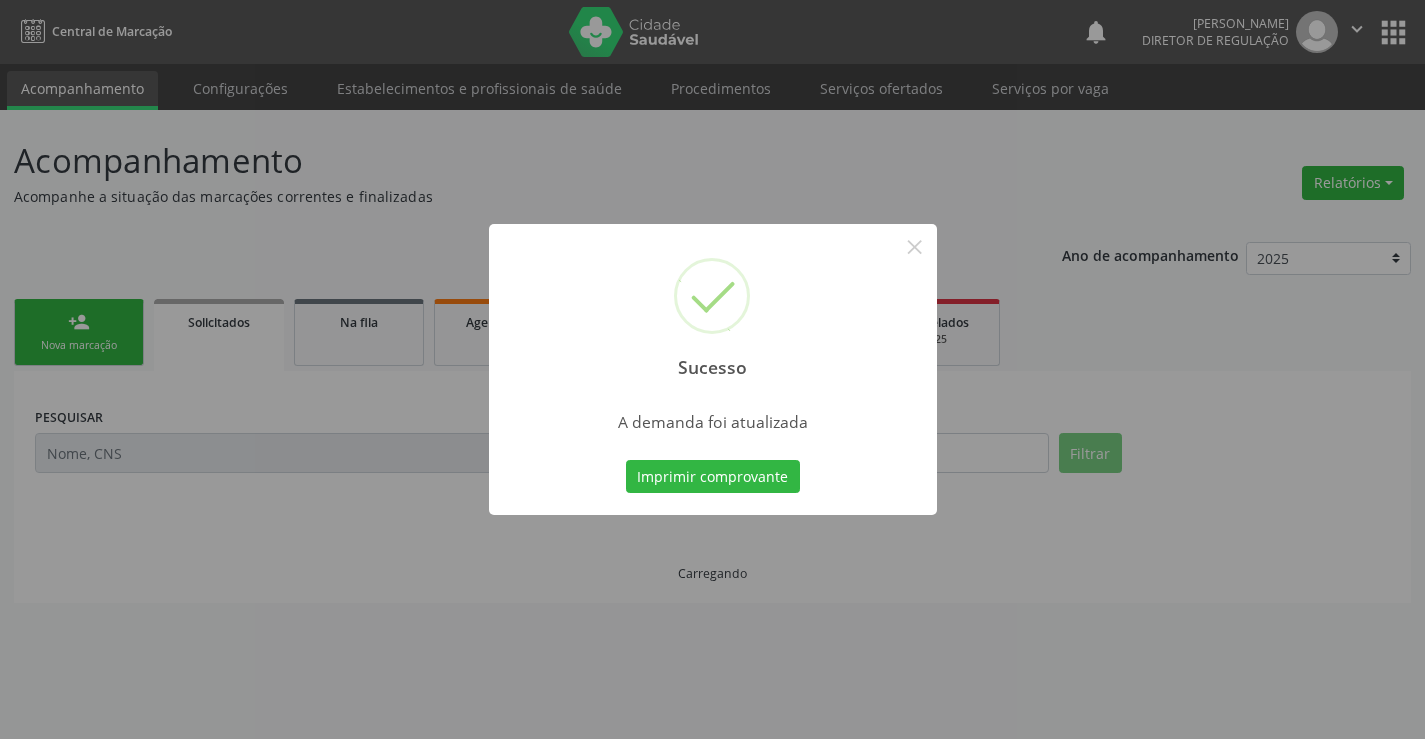 scroll, scrollTop: 0, scrollLeft: 0, axis: both 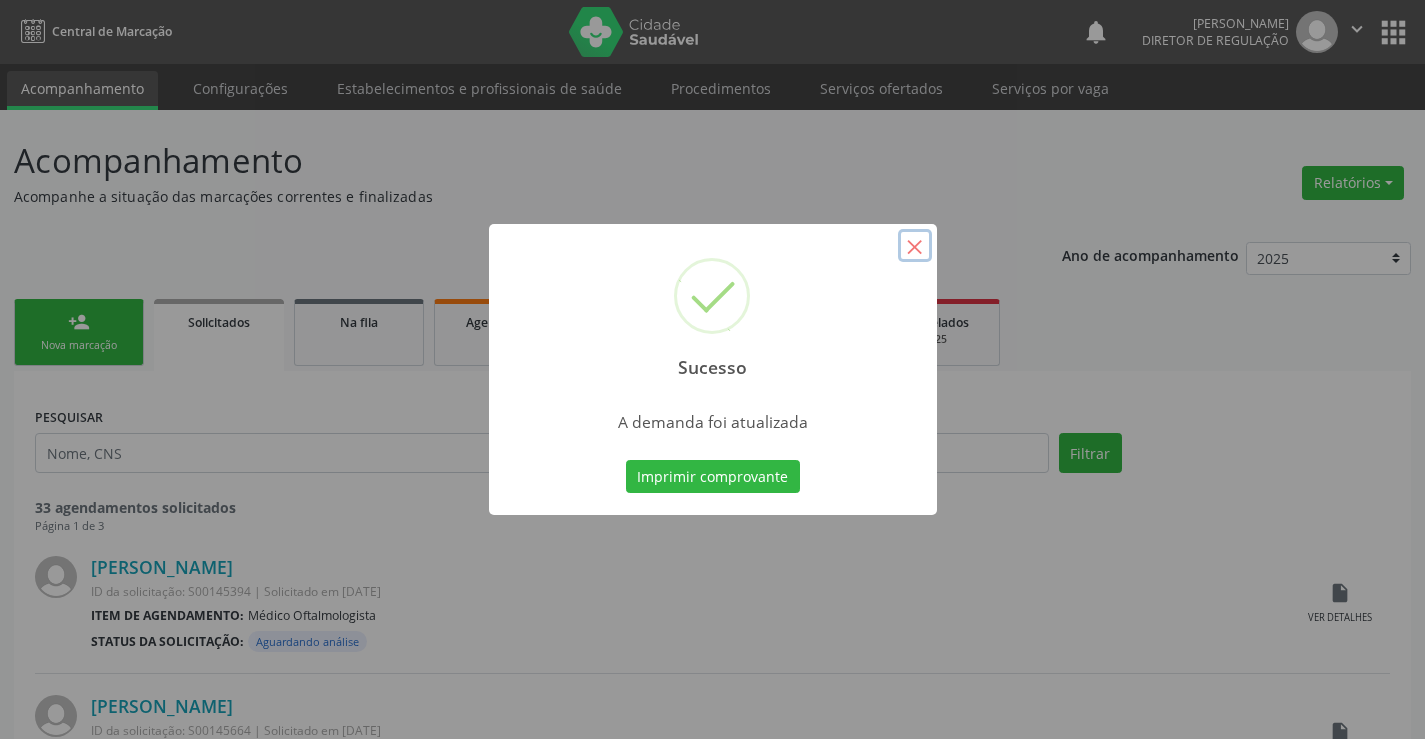 click on "×" at bounding box center (915, 246) 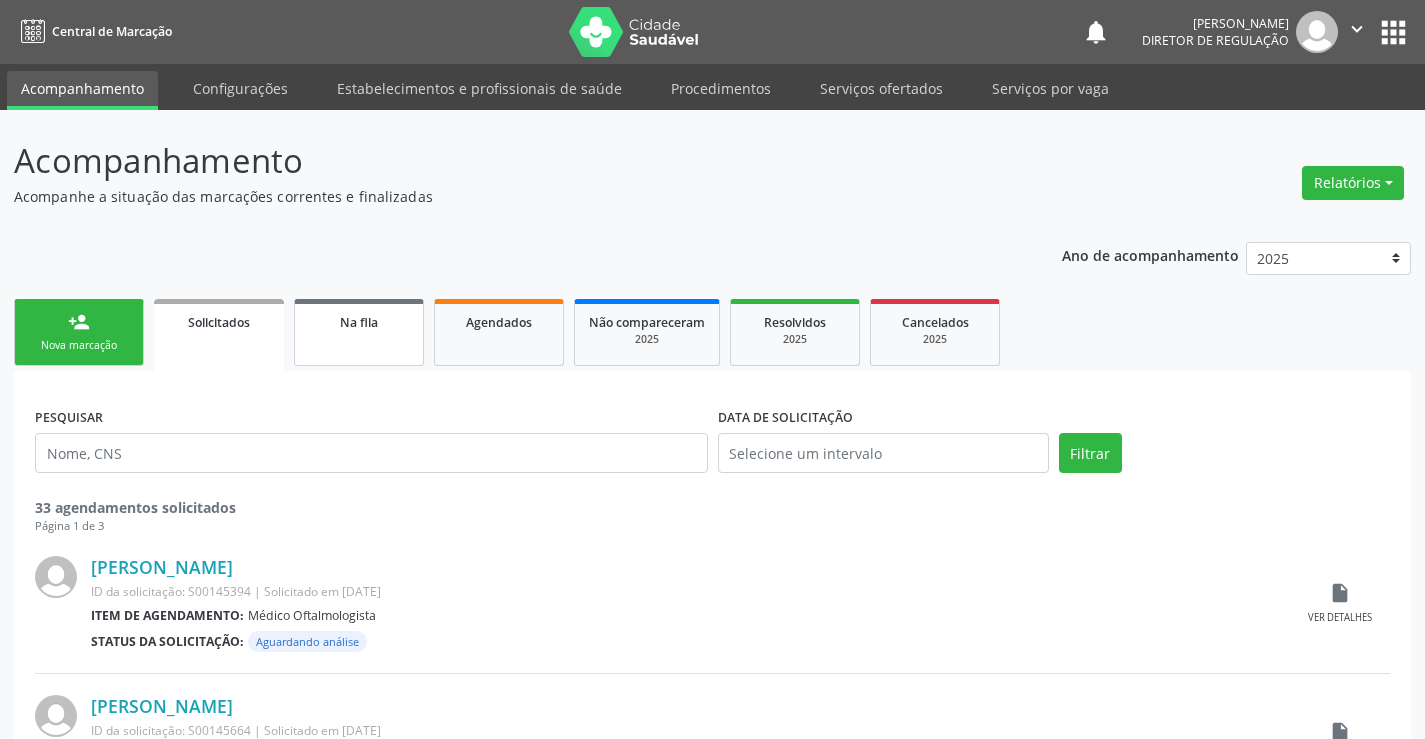 click on "Na fila" at bounding box center [359, 332] 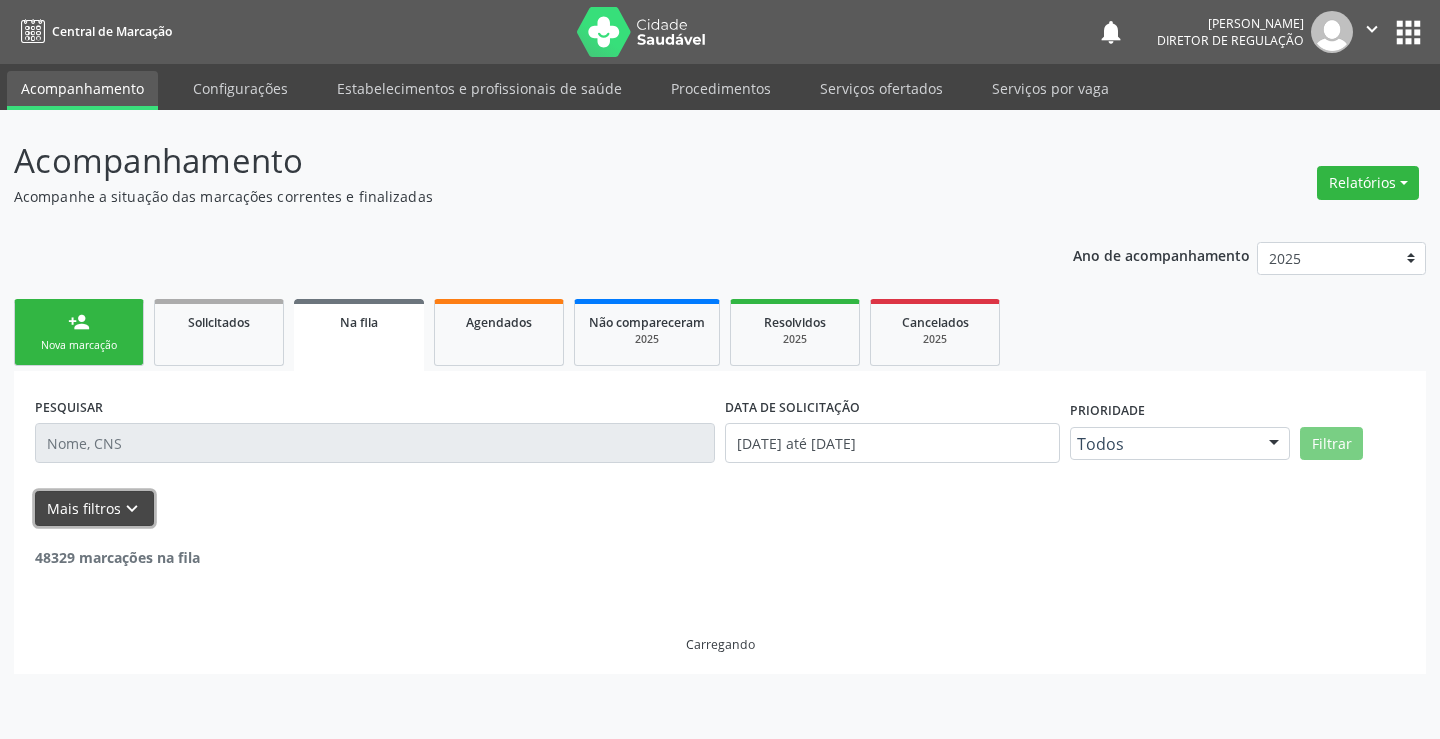 click on "keyboard_arrow_down" at bounding box center [132, 509] 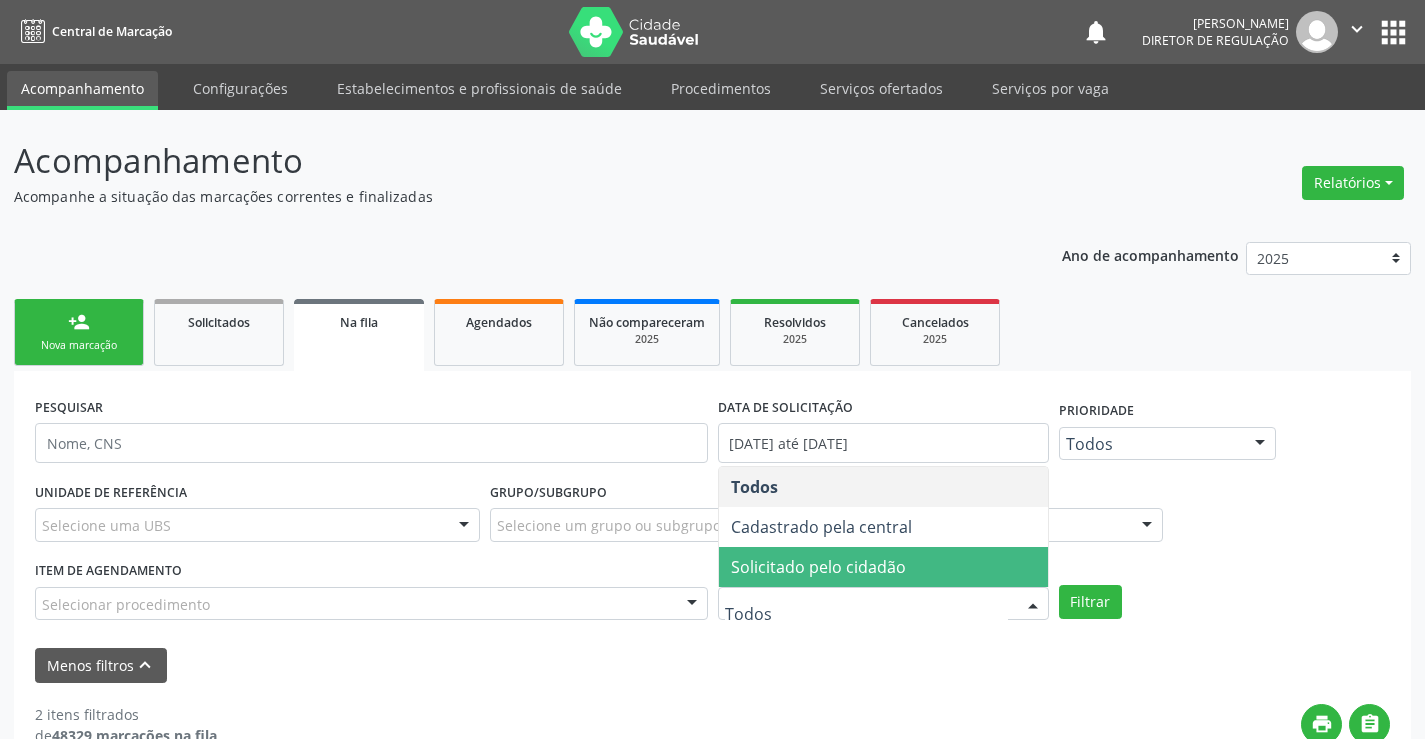 click on "Solicitado pelo cidadão" at bounding box center (883, 567) 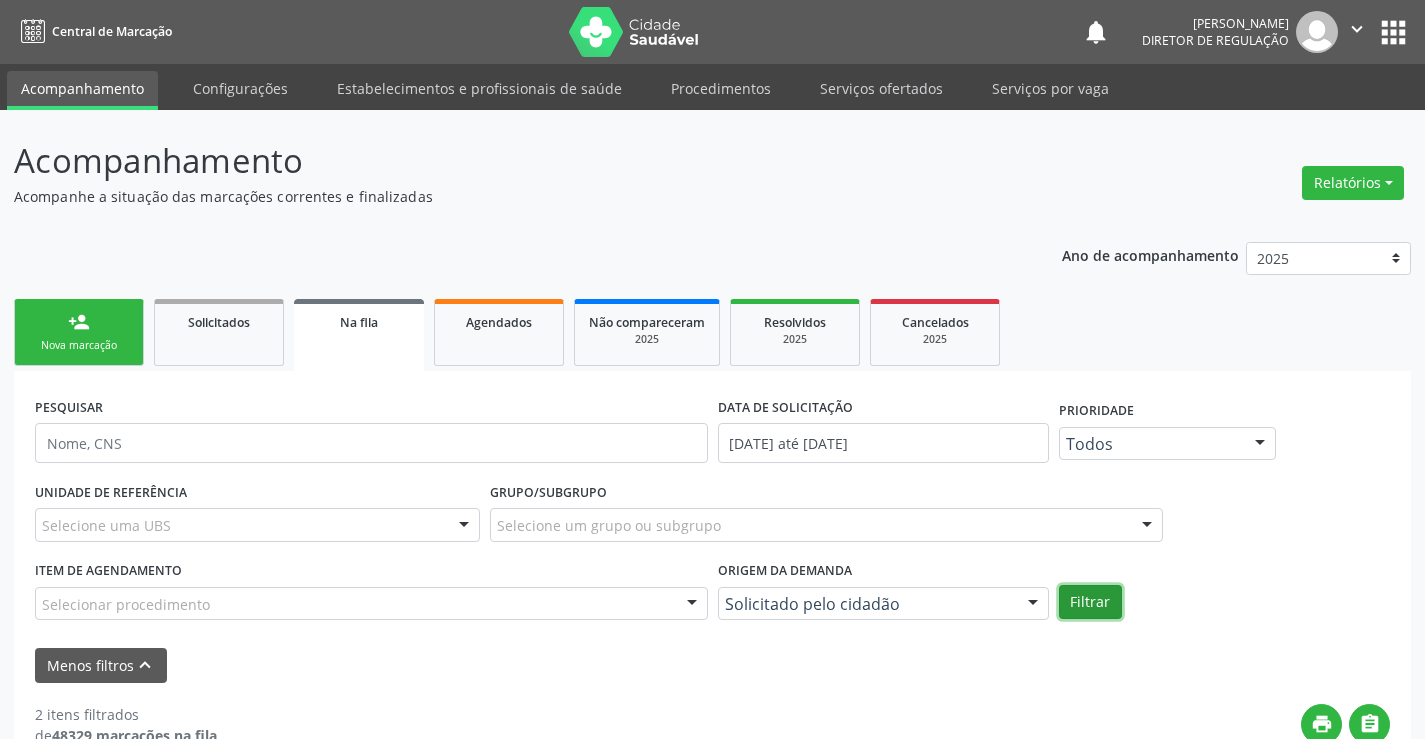 click on "Filtrar" at bounding box center [1090, 602] 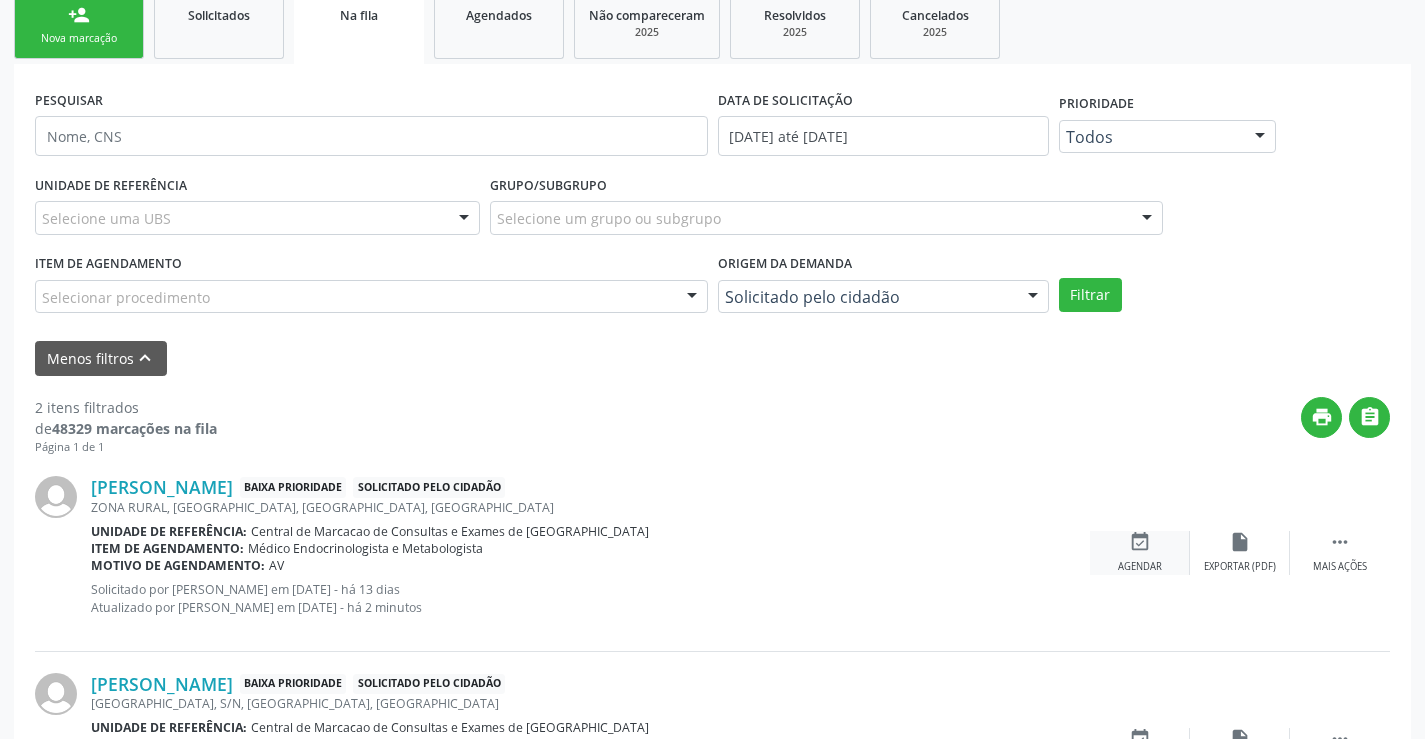 scroll, scrollTop: 450, scrollLeft: 0, axis: vertical 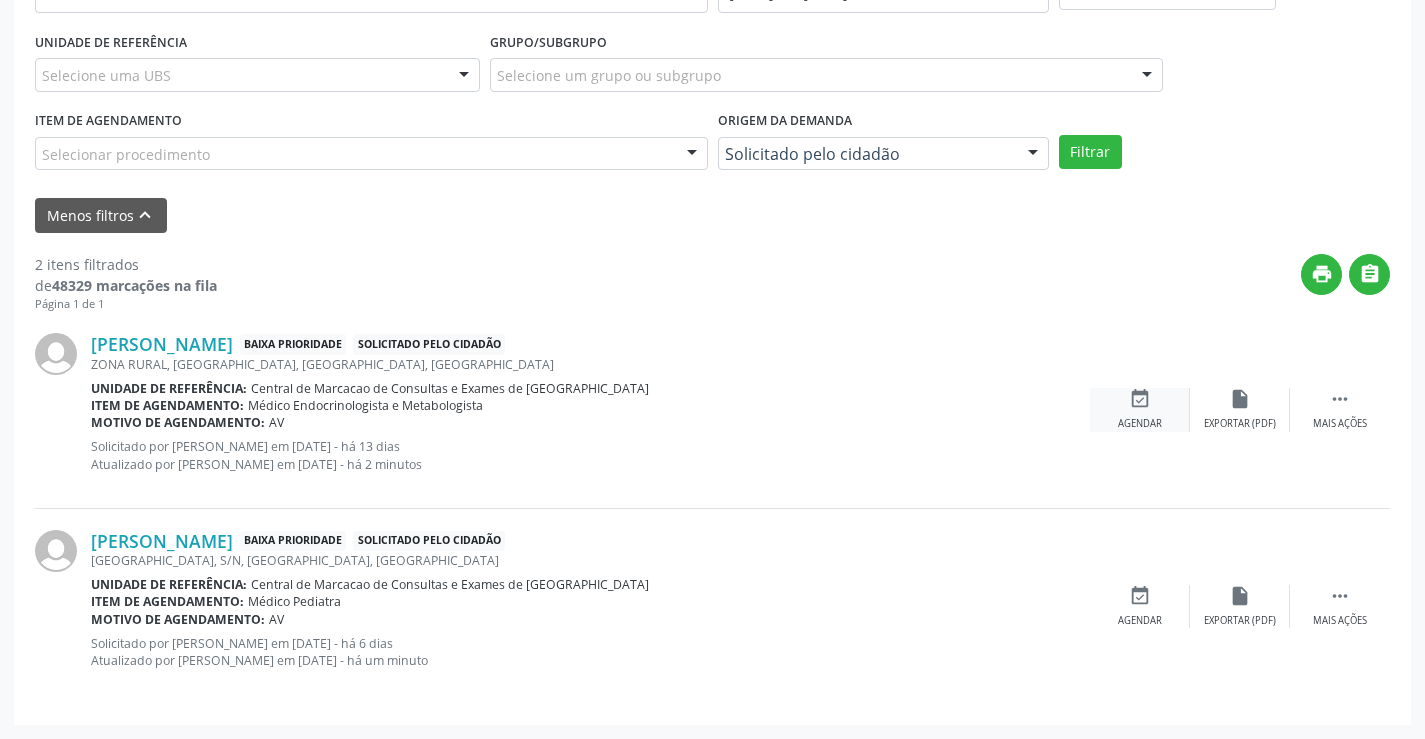 click on "event_available" at bounding box center (1140, 399) 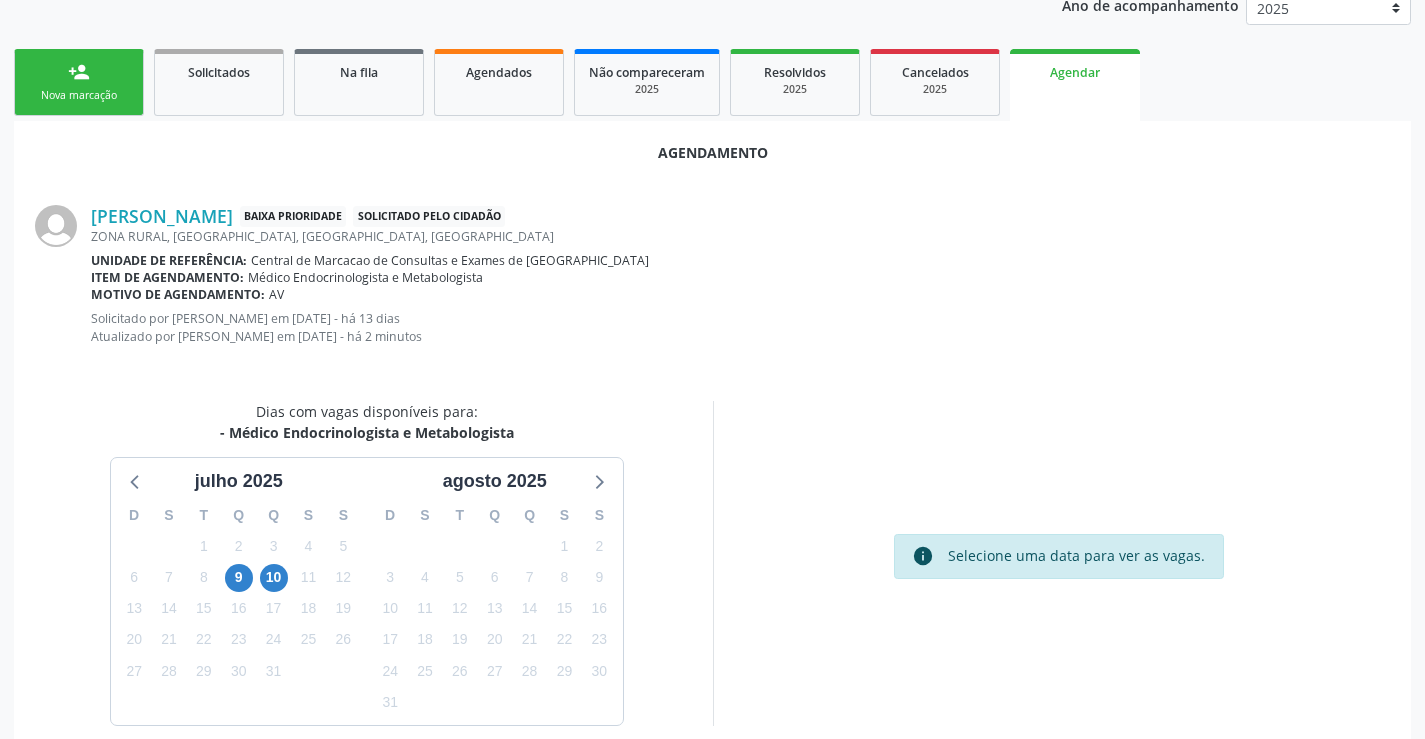 scroll, scrollTop: 319, scrollLeft: 0, axis: vertical 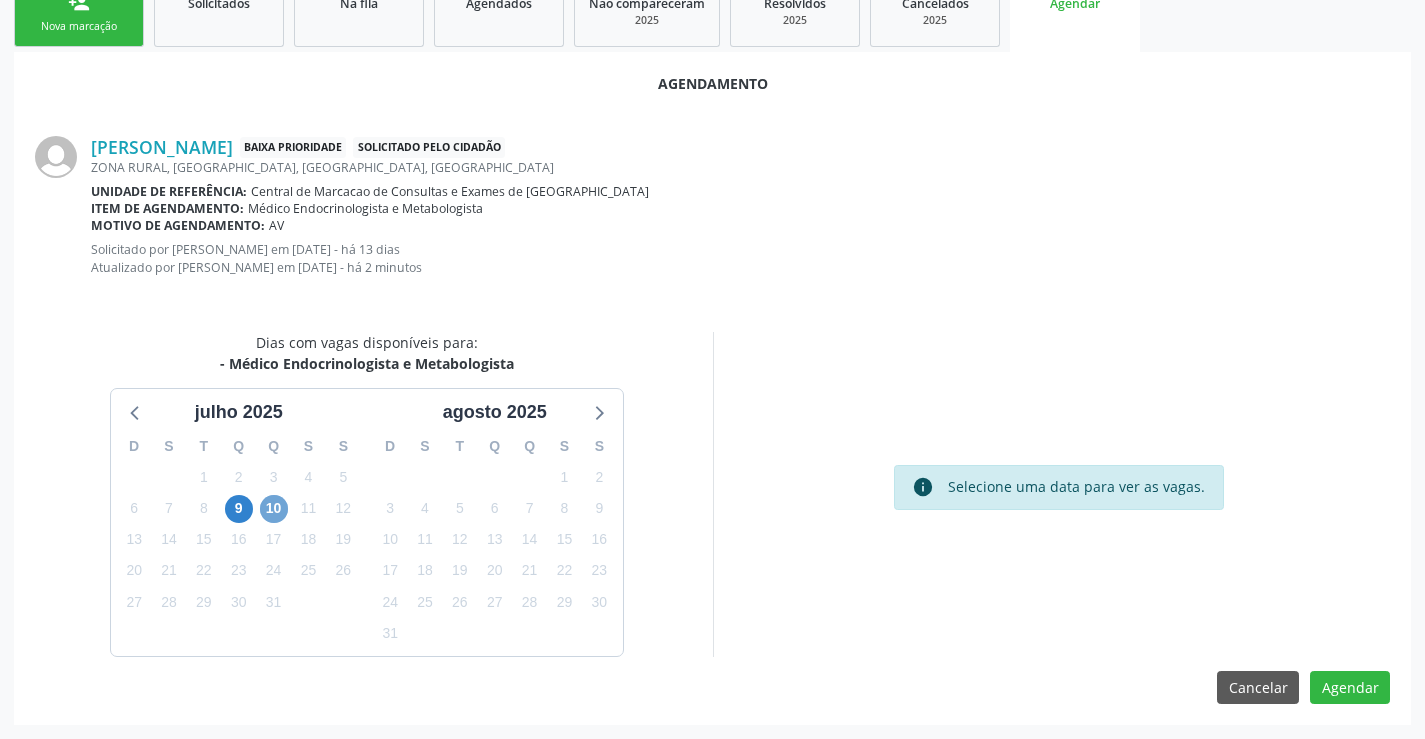 click on "10" at bounding box center [274, 509] 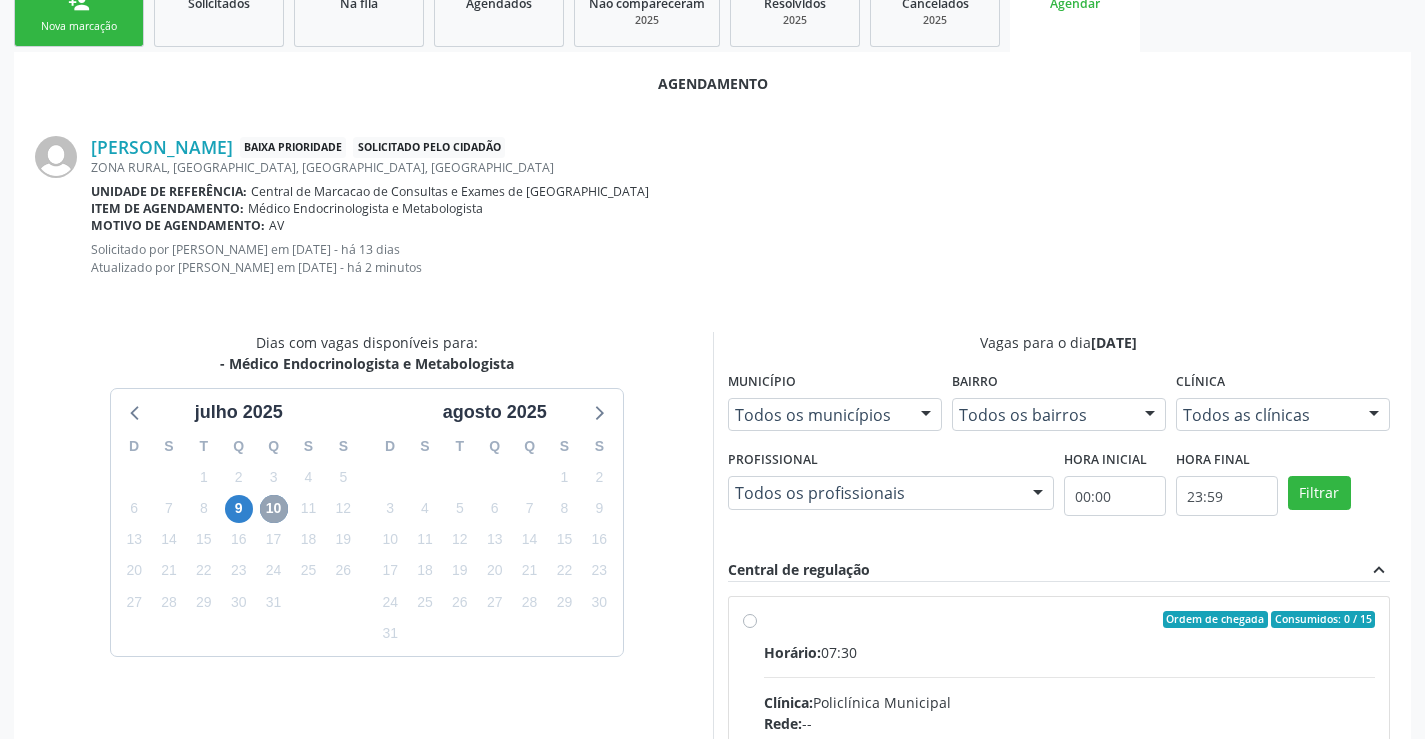 scroll, scrollTop: 315, scrollLeft: 0, axis: vertical 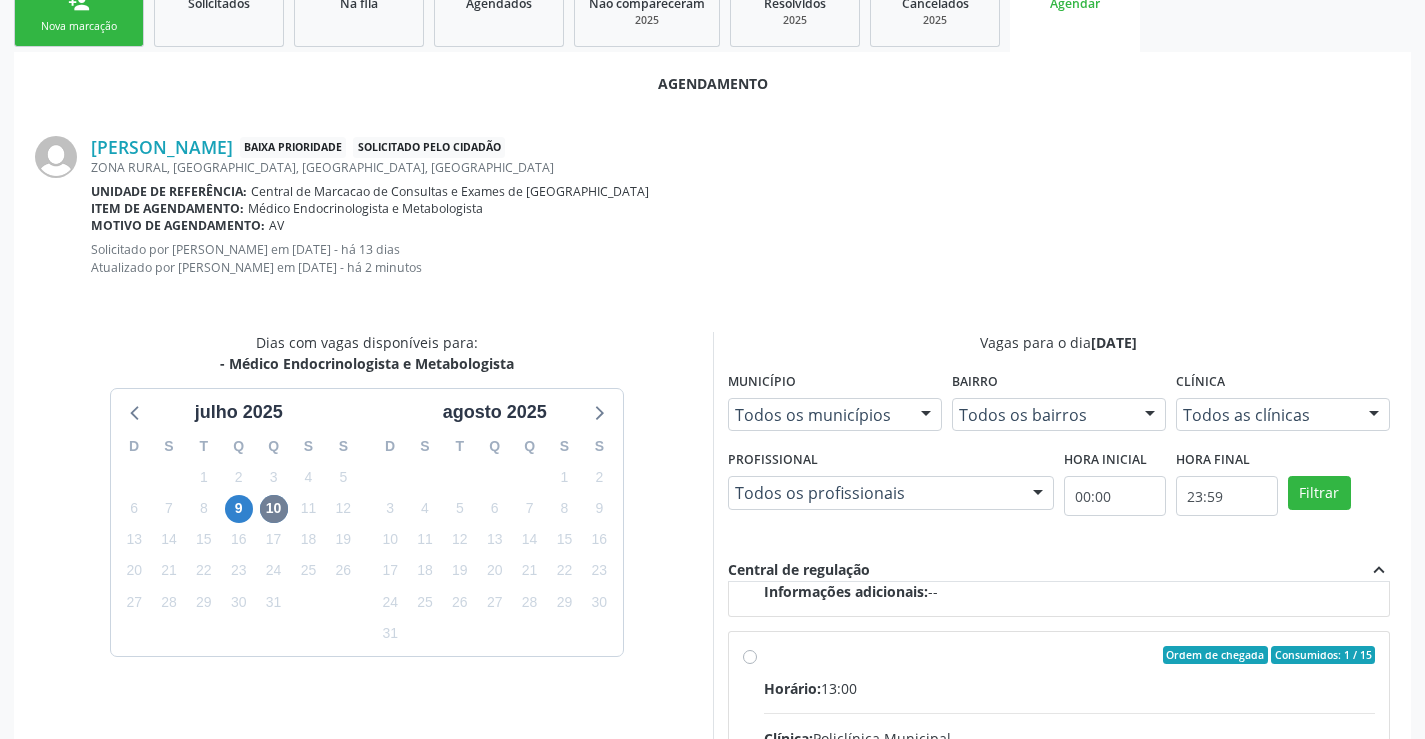 click on "Horário:   13:00" at bounding box center [1070, 688] 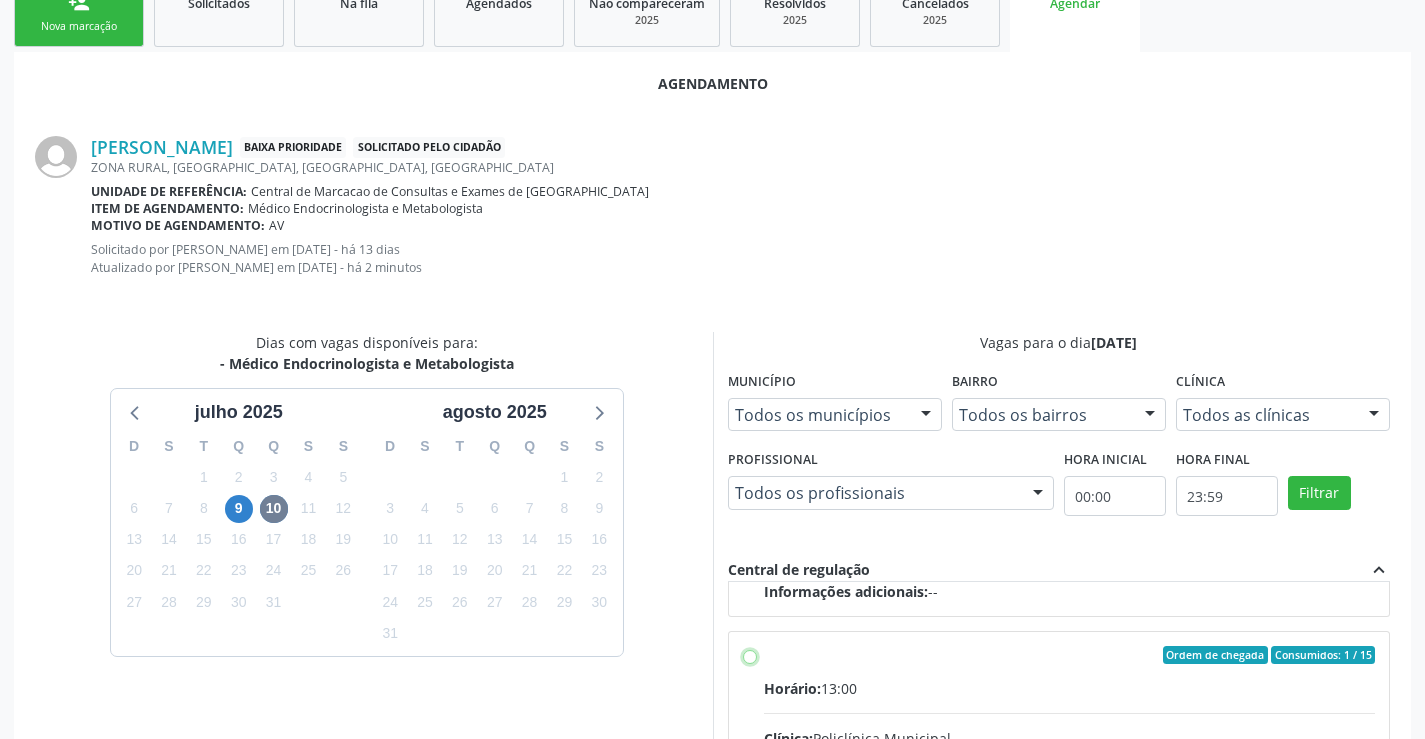 click on "Ordem de chegada
Consumidos: 1 / 15
Horário:   13:00
Clínica:  Policlínica Municipal
Rede:
--
Endereço:   Predio, nº 386, Centro, Campo Formoso - BA
Telefone:   (74) 6451312
Profissional:
Poliecio de Matos Lacerda
Informações adicionais sobre o atendimento
Idade de atendimento:
de 10 a 120 anos
Gênero(s) atendido(s):
Masculino e Feminino
Informações adicionais:
--" at bounding box center [750, 655] 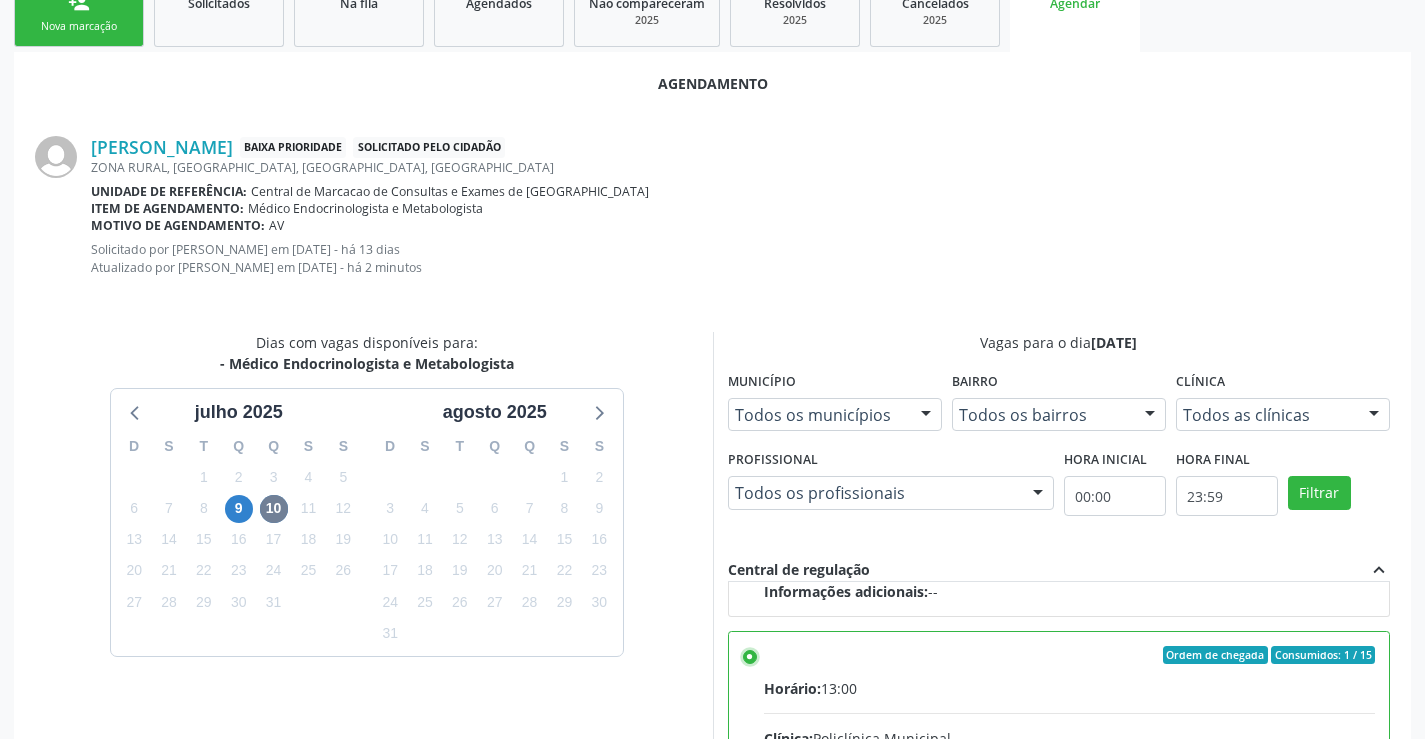 scroll, scrollTop: 644, scrollLeft: 0, axis: vertical 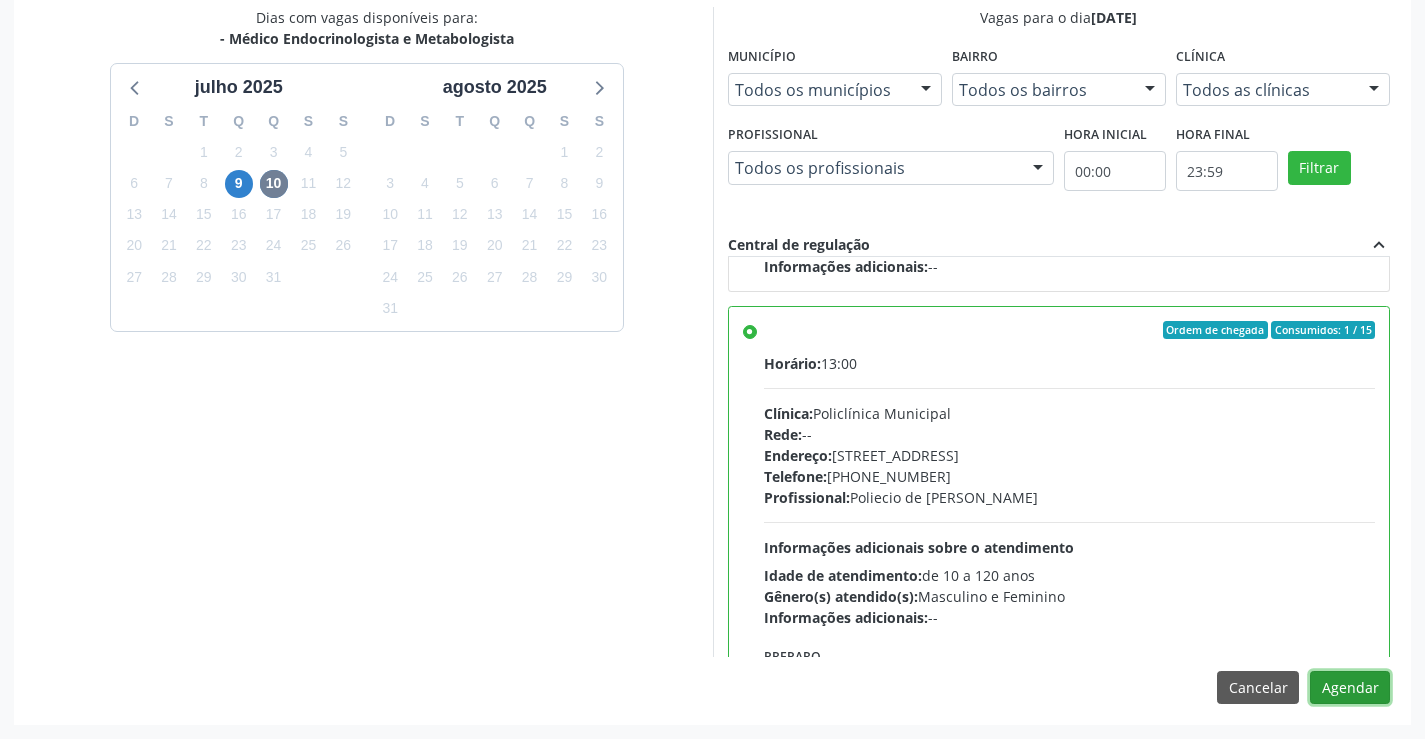 click on "Agendar" at bounding box center (1350, 688) 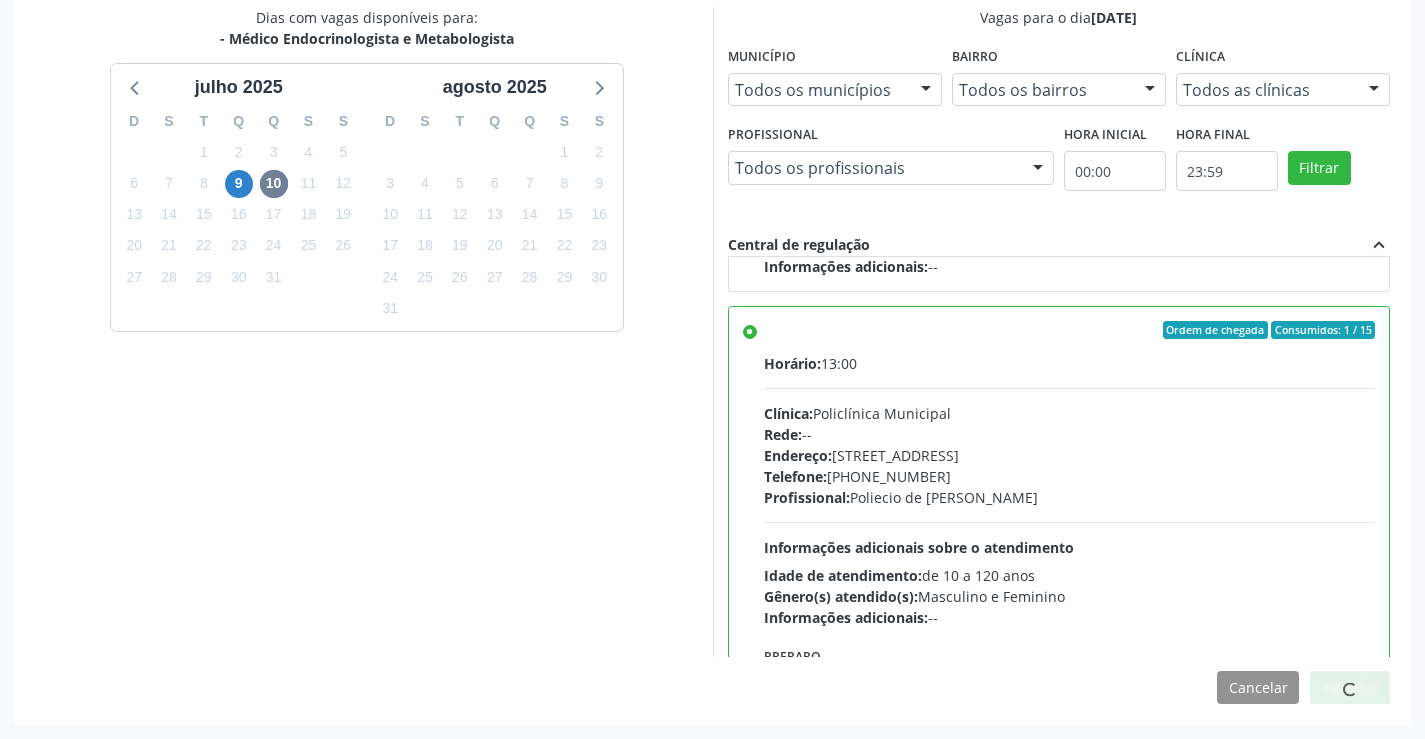 scroll, scrollTop: 0, scrollLeft: 0, axis: both 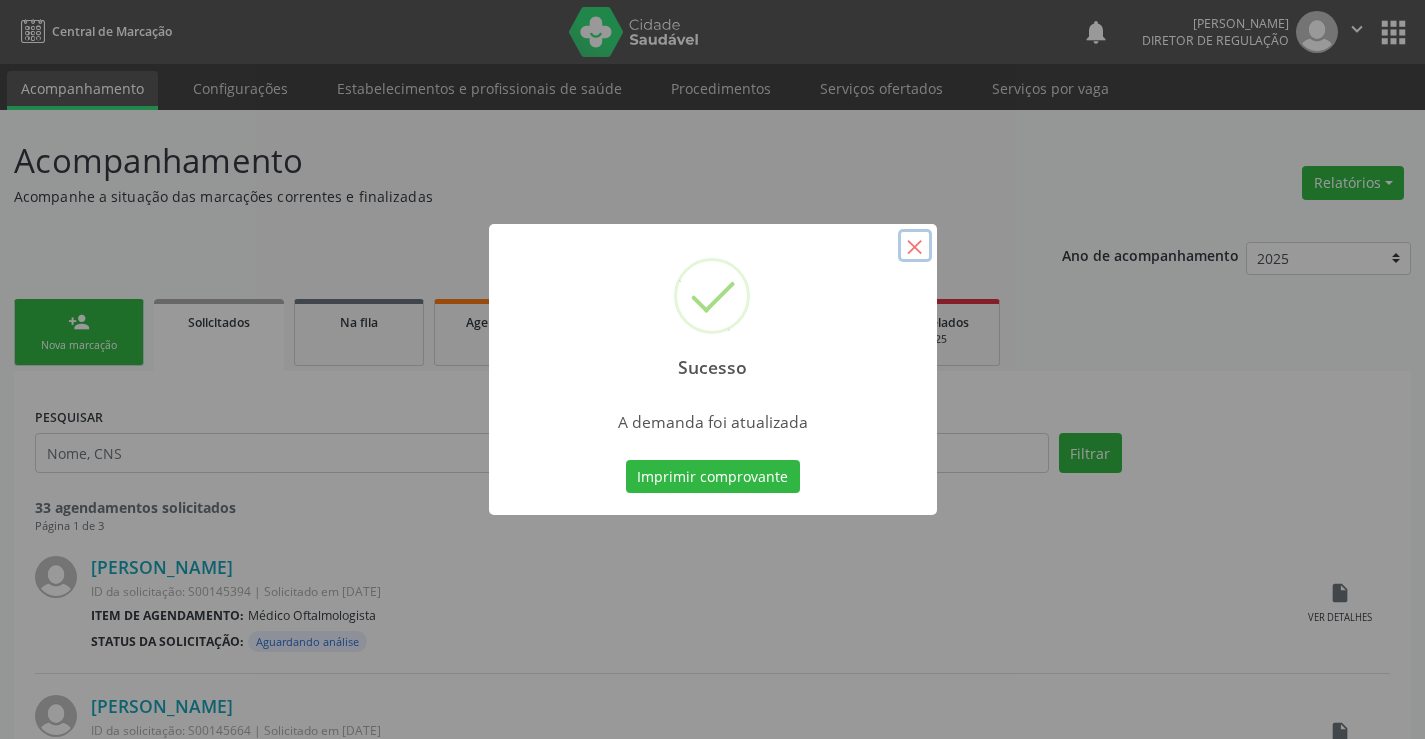 click on "×" at bounding box center [915, 246] 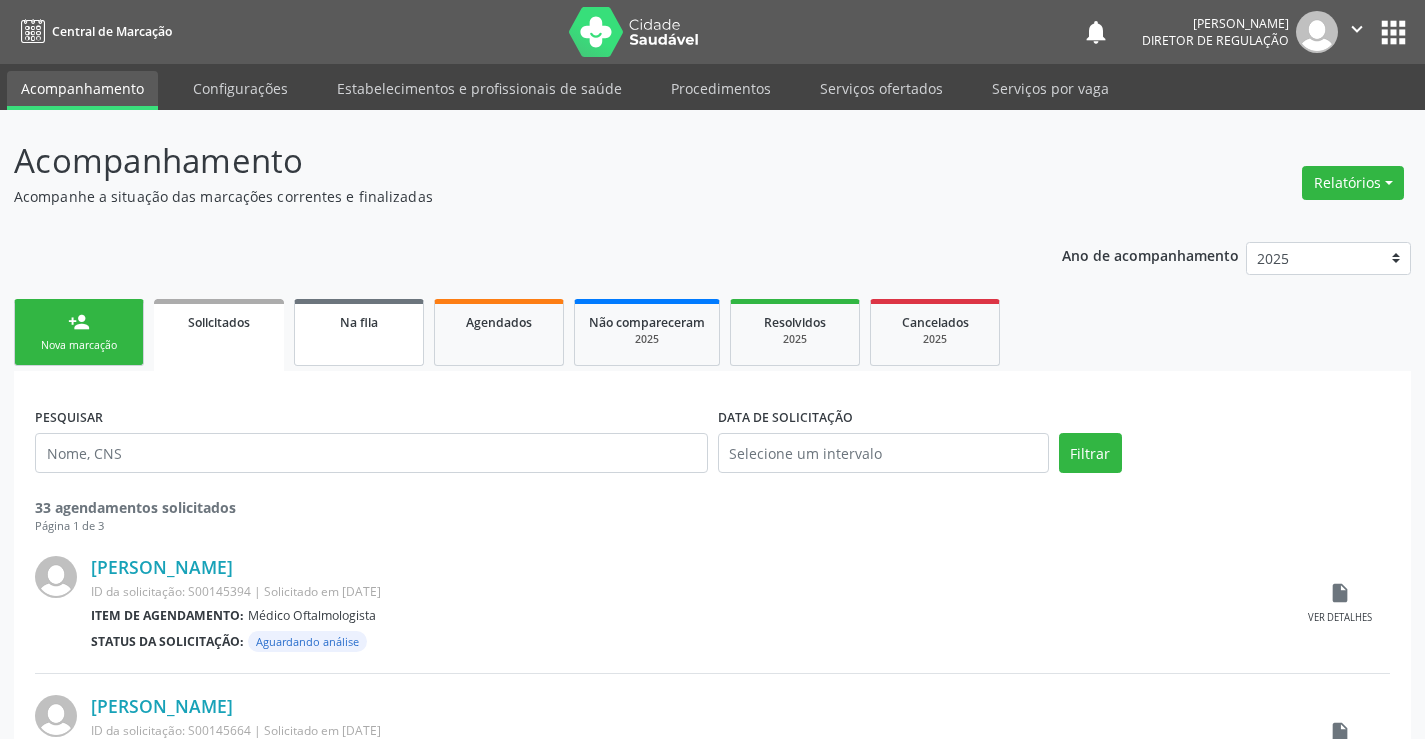 click on "Na fila" at bounding box center (359, 321) 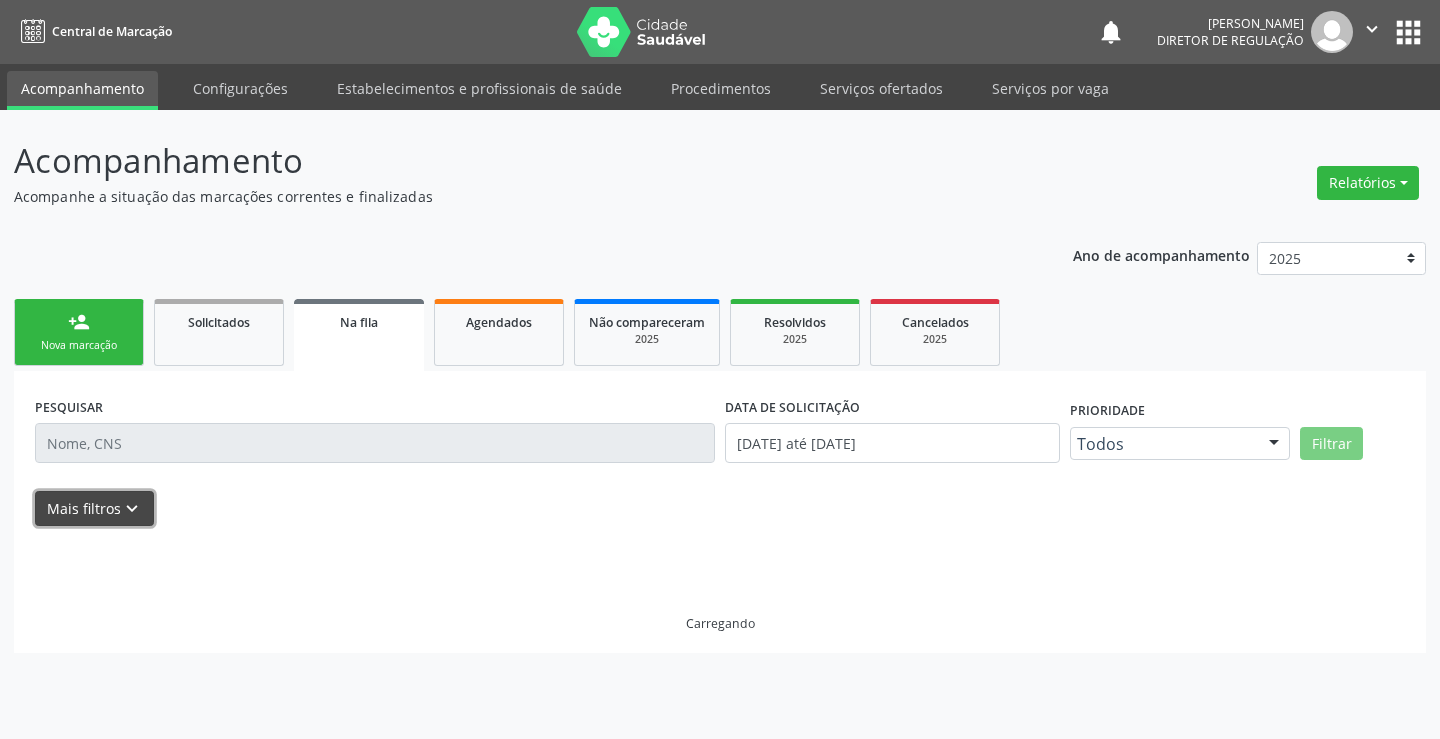 click on "Mais filtros
keyboard_arrow_down" at bounding box center [94, 508] 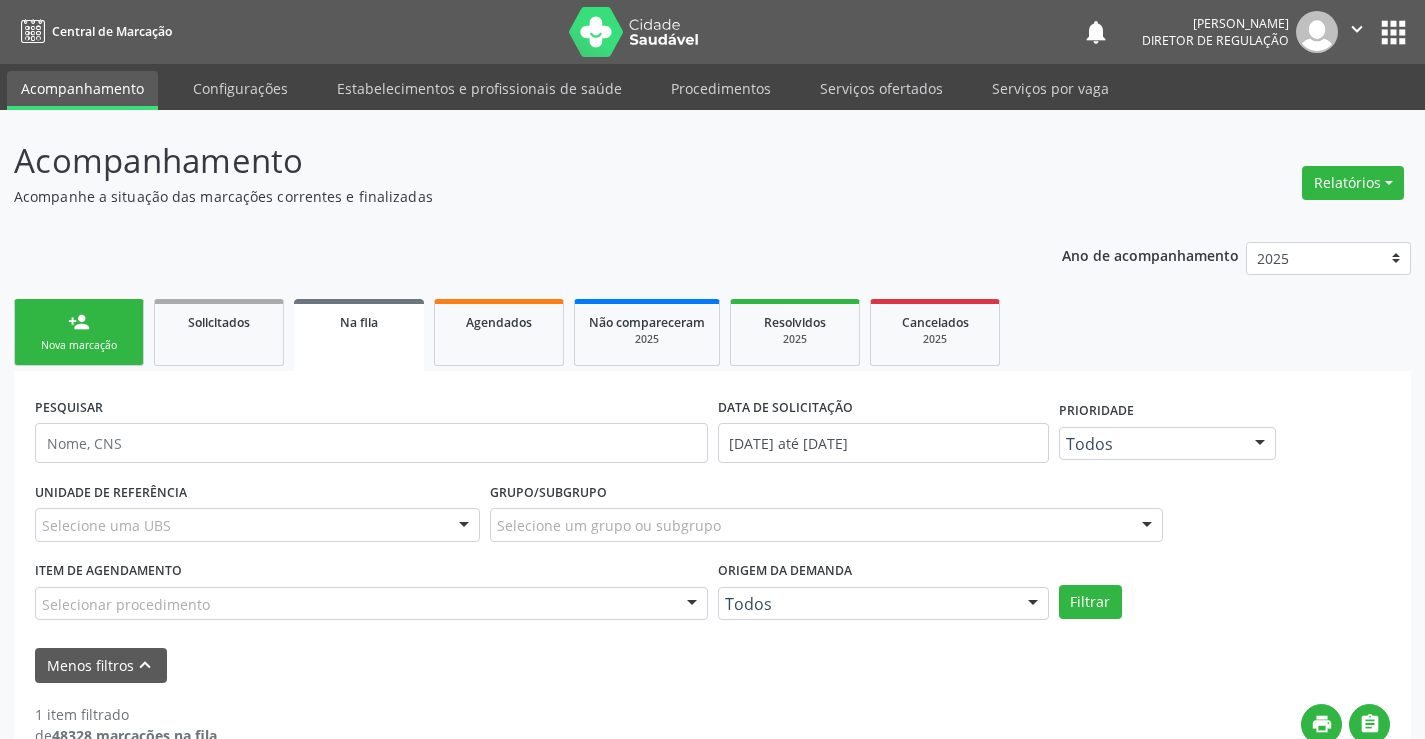 click on "Origem da demanda" at bounding box center [785, 571] 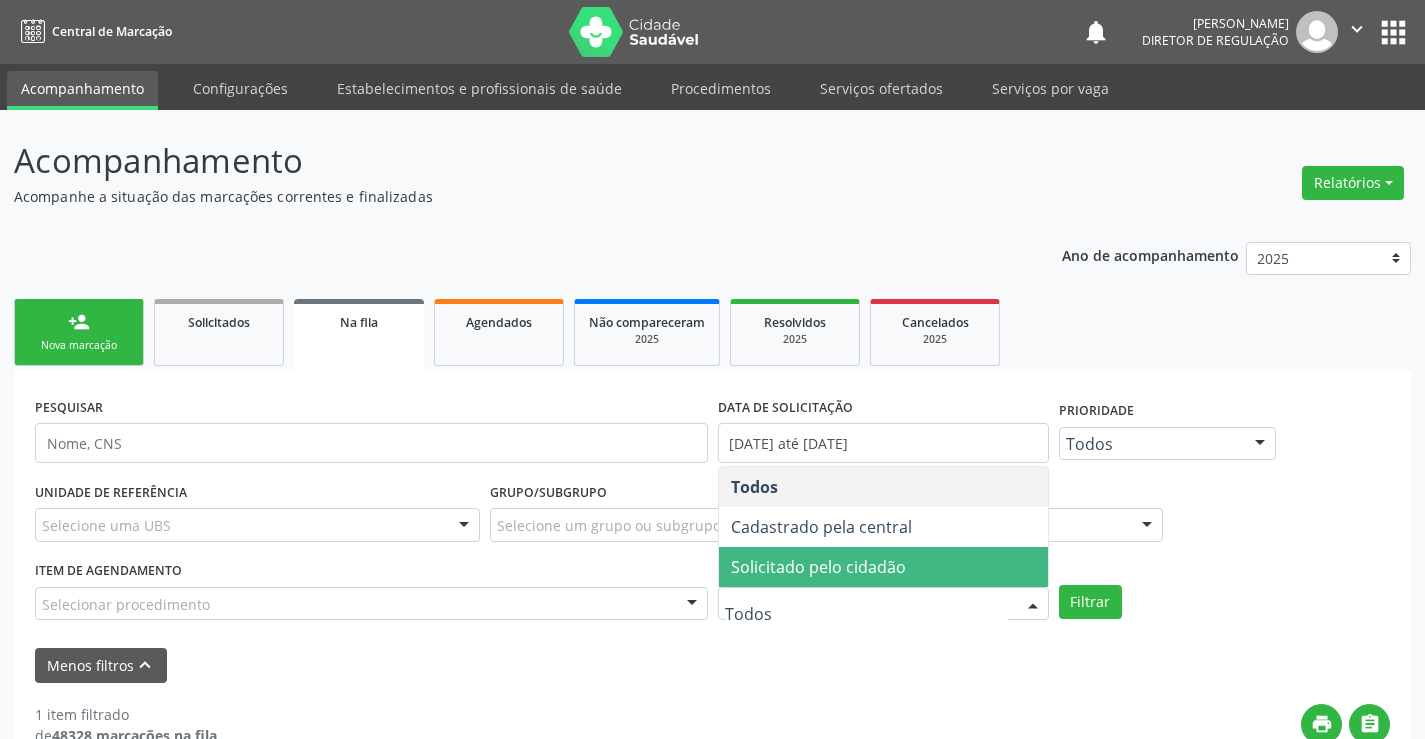 click on "Solicitado pelo cidadão" at bounding box center [818, 567] 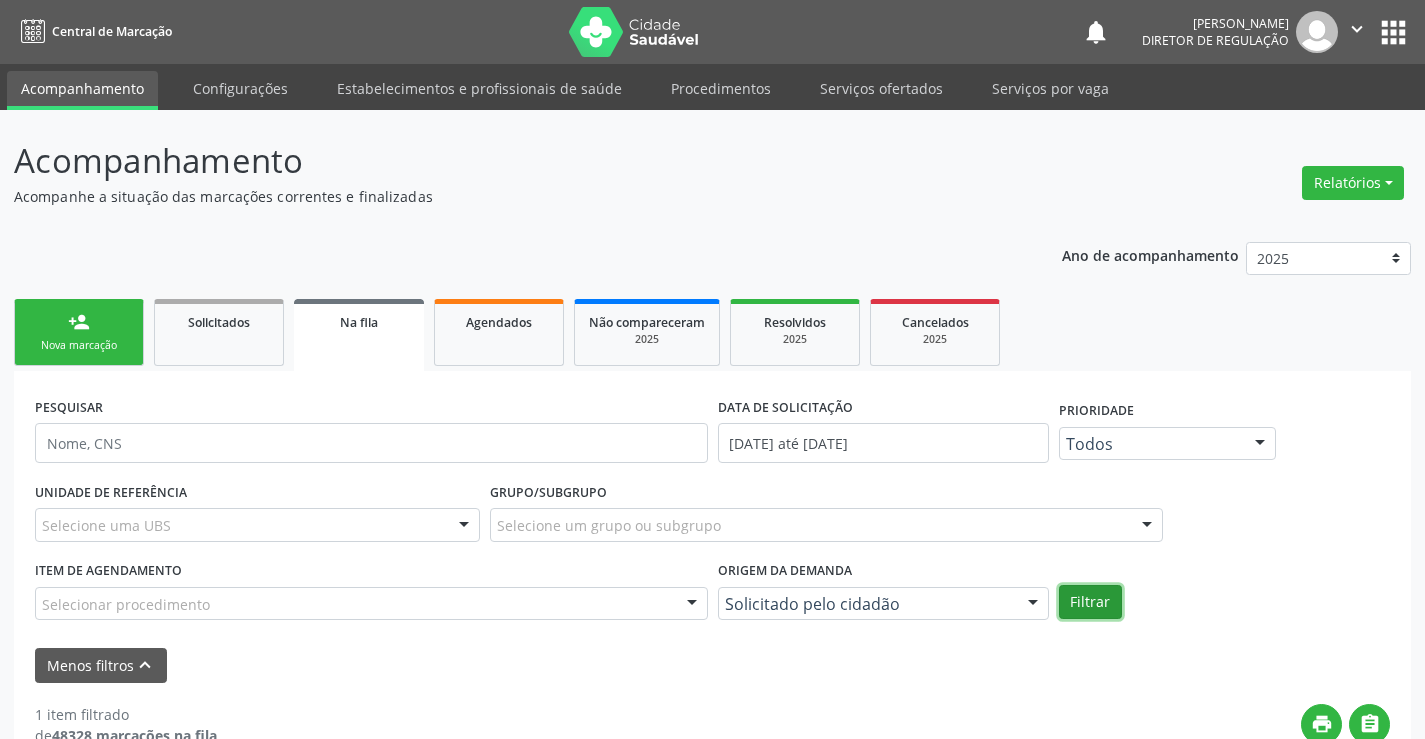click on "Filtrar" at bounding box center (1090, 602) 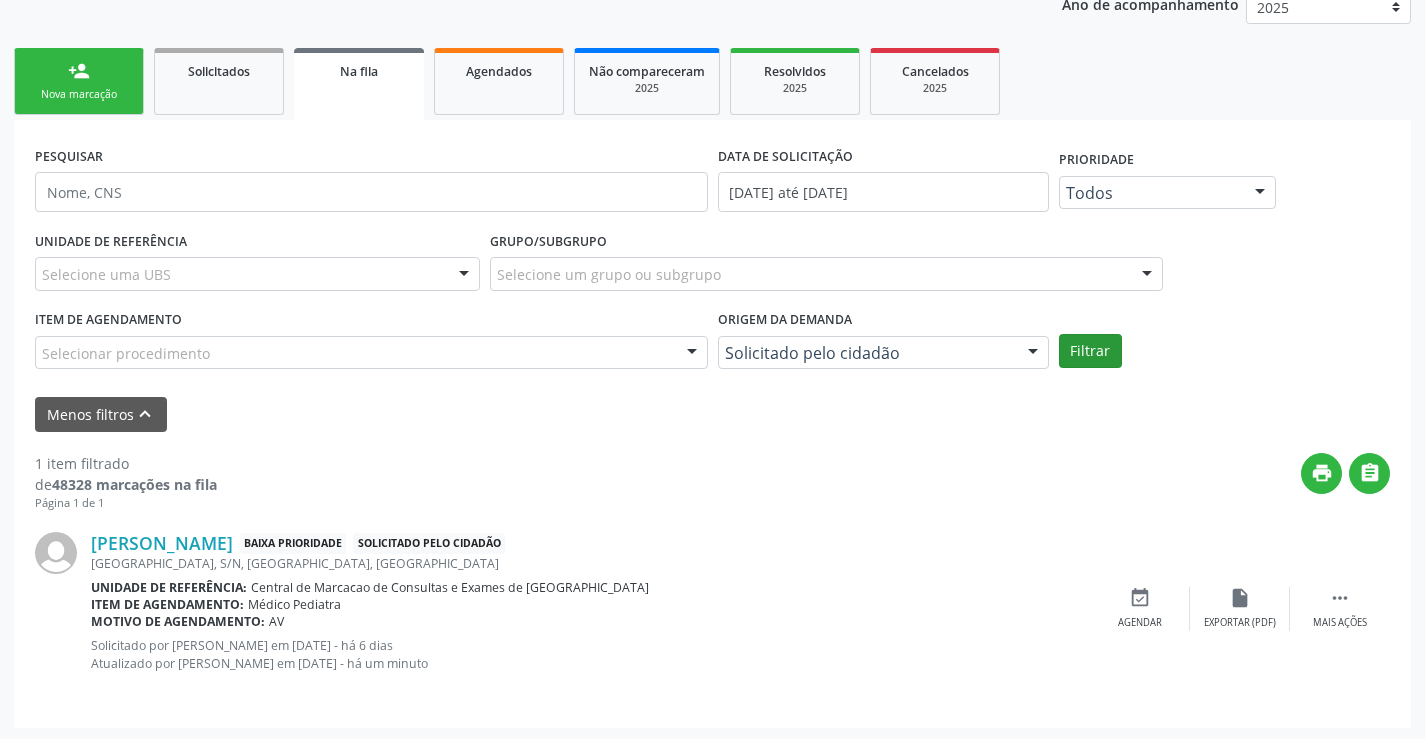 scroll, scrollTop: 254, scrollLeft: 0, axis: vertical 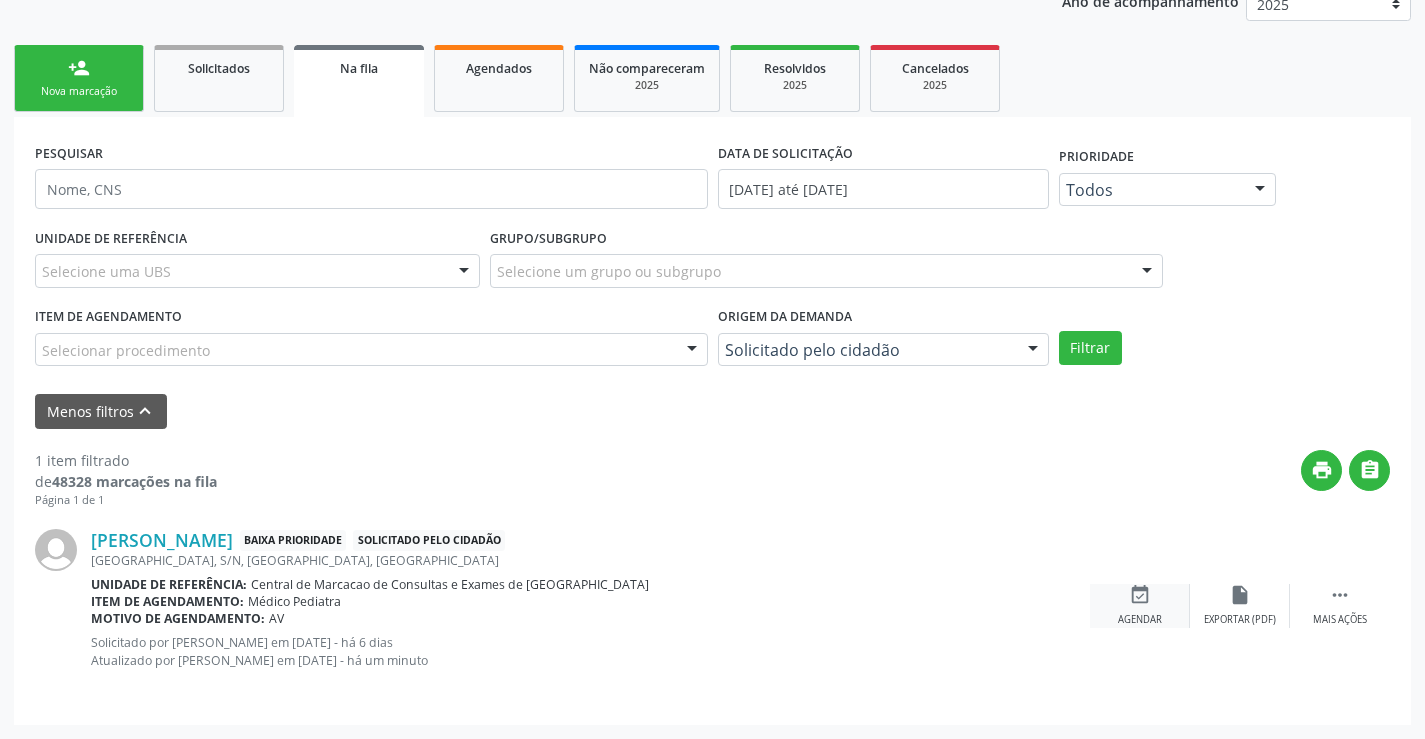 click on "event_available" at bounding box center (1140, 595) 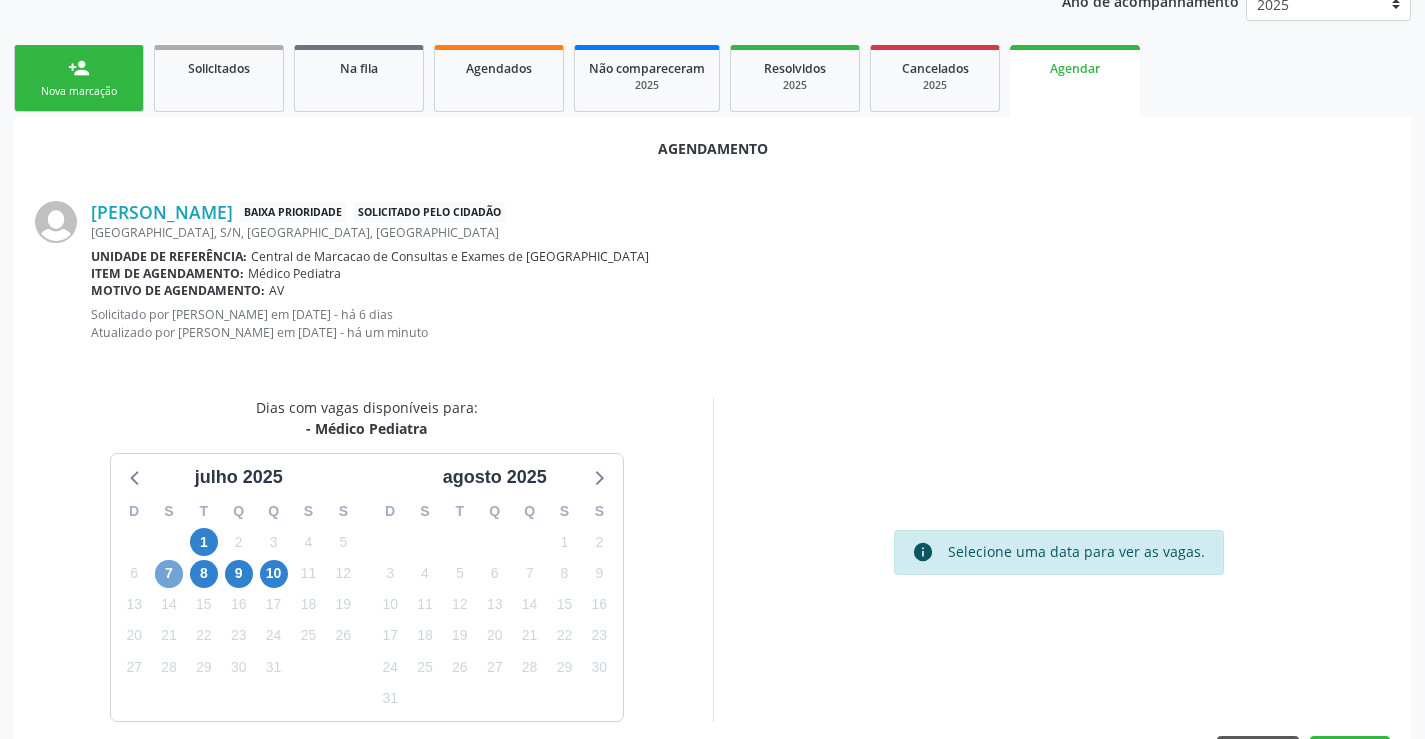 click on "7" at bounding box center (169, 574) 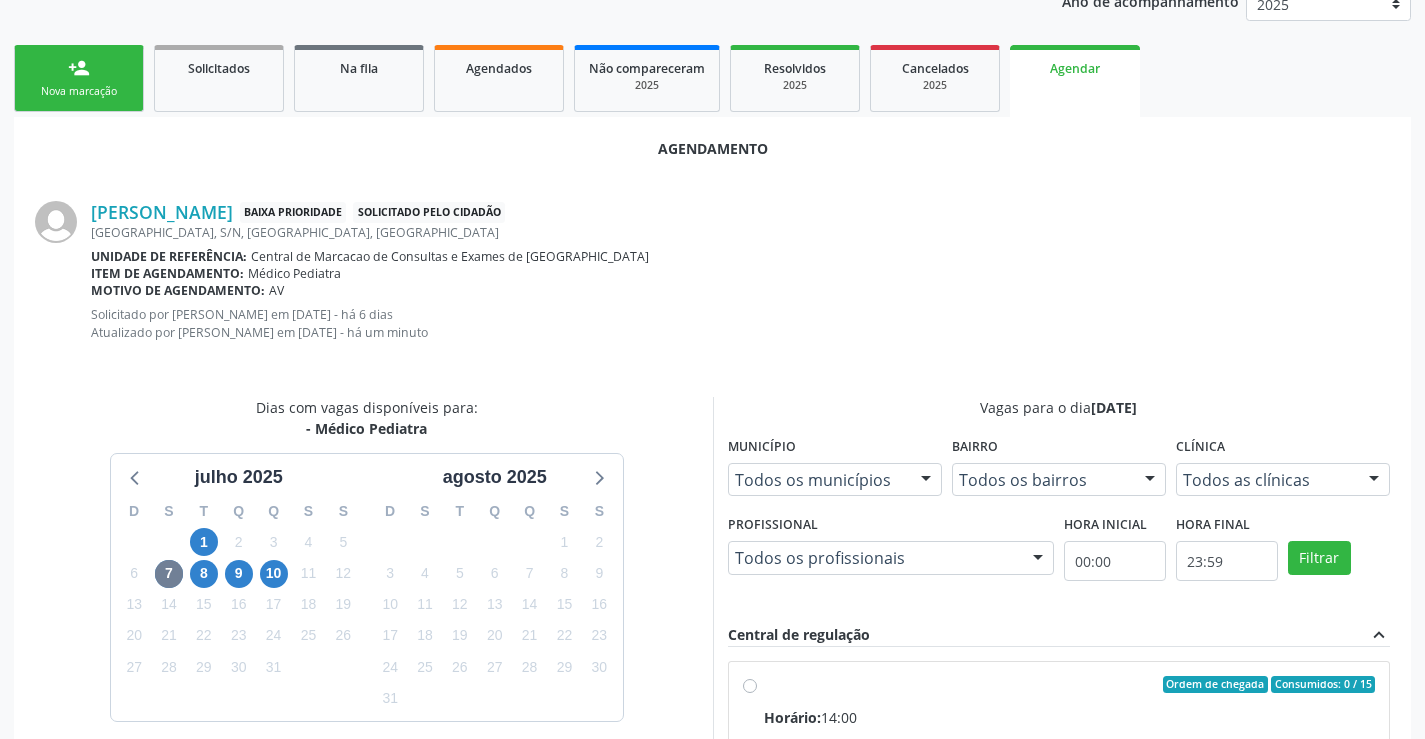 click on "Ordem de chegada
Consumidos: 0 / 15
Horário:   14:00
Clínica:  Multicentro Pediátrico
Rede:
--
Endereço:   Antigo Casa Grande, nº 37, Centro, Campo Formoso - BA
Telefone:   --
Profissional:
Maria Eleny Goncalves de Oliveira Porto
Informações adicionais sobre o atendimento
Idade de atendimento:
de 0 a 11 anos
Gênero(s) atendido(s):
Masculino e Feminino
Informações adicionais:
--" at bounding box center [1070, 829] 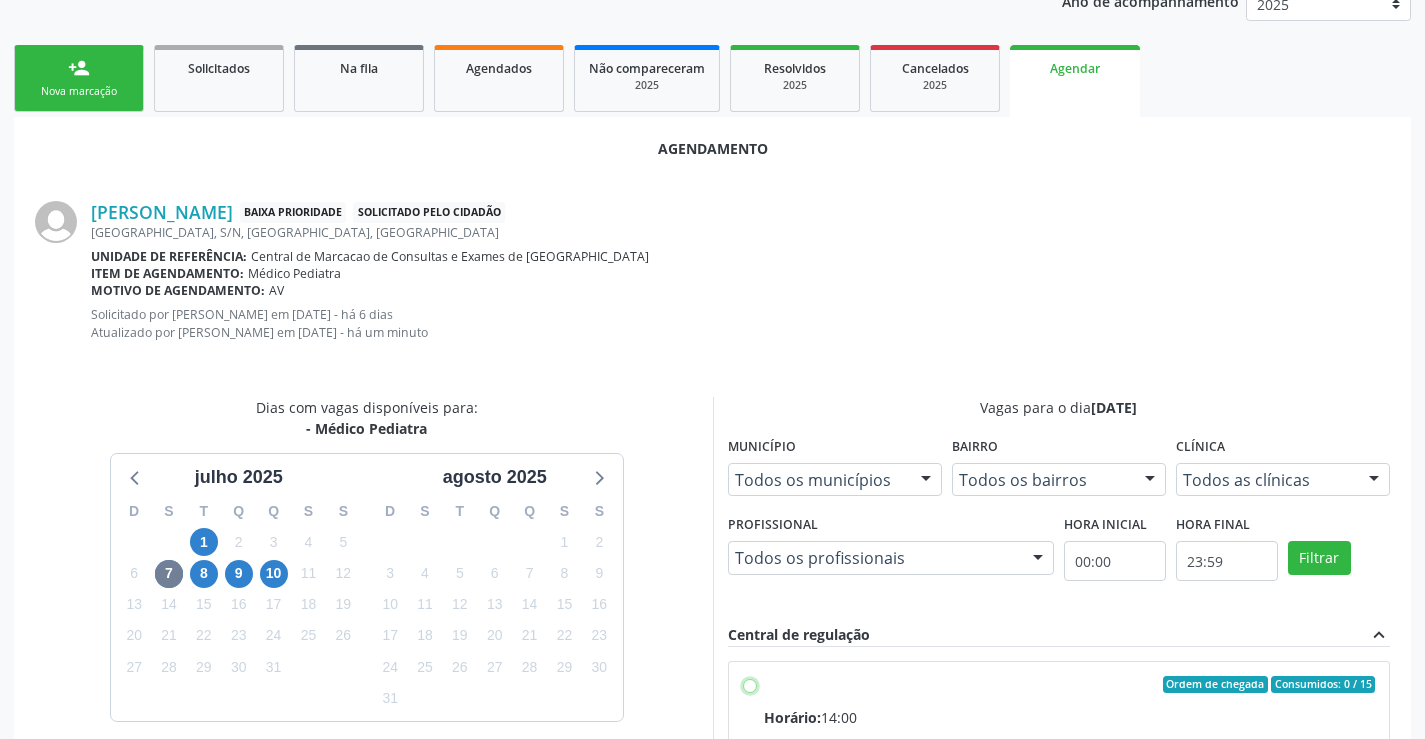 radio on "true" 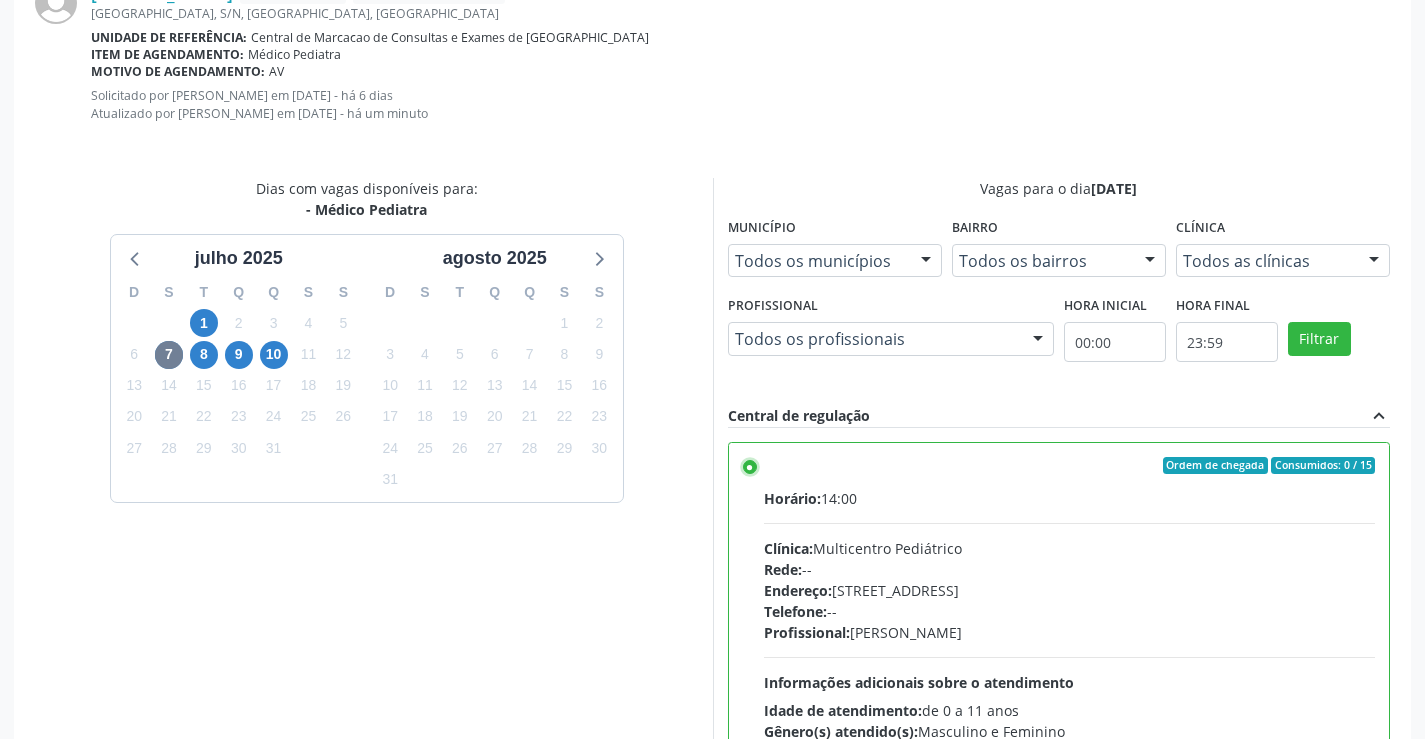 scroll, scrollTop: 644, scrollLeft: 0, axis: vertical 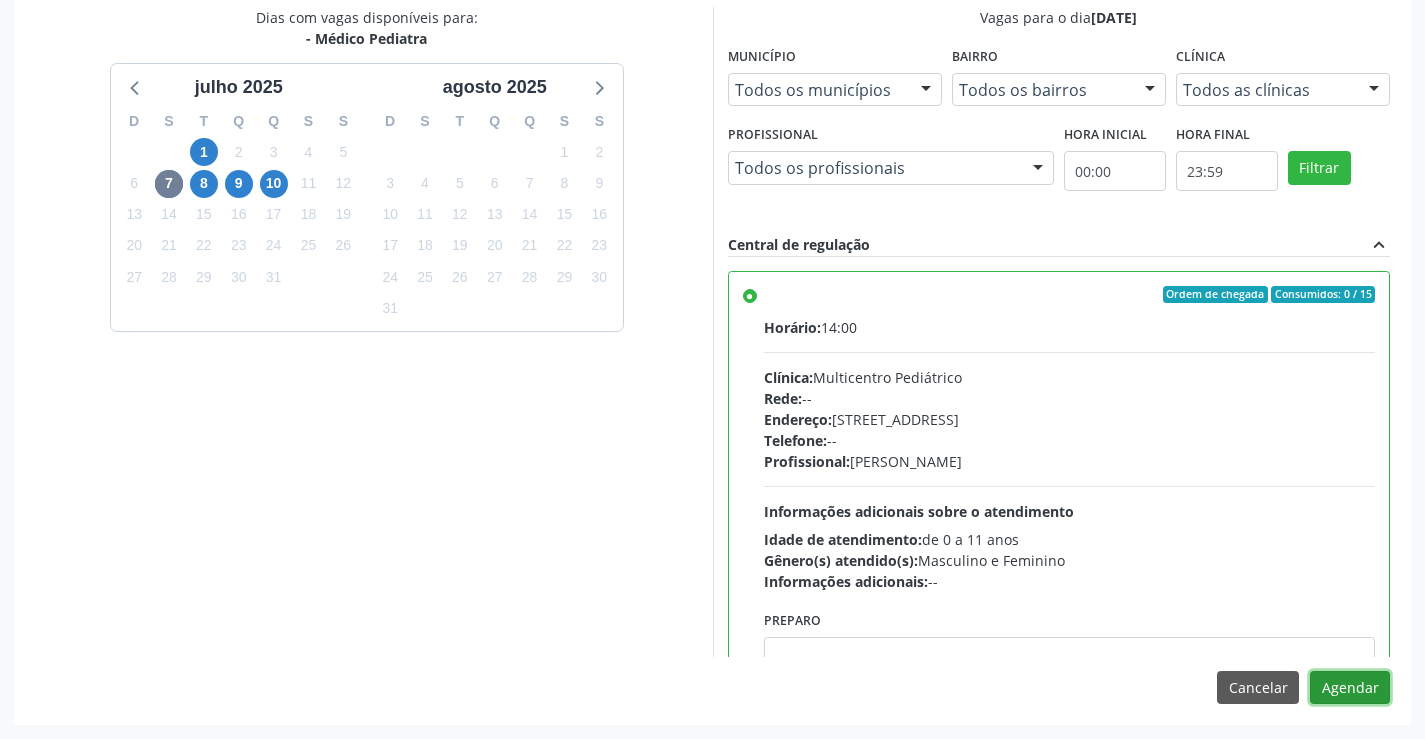 click on "Agendar" at bounding box center [1350, 688] 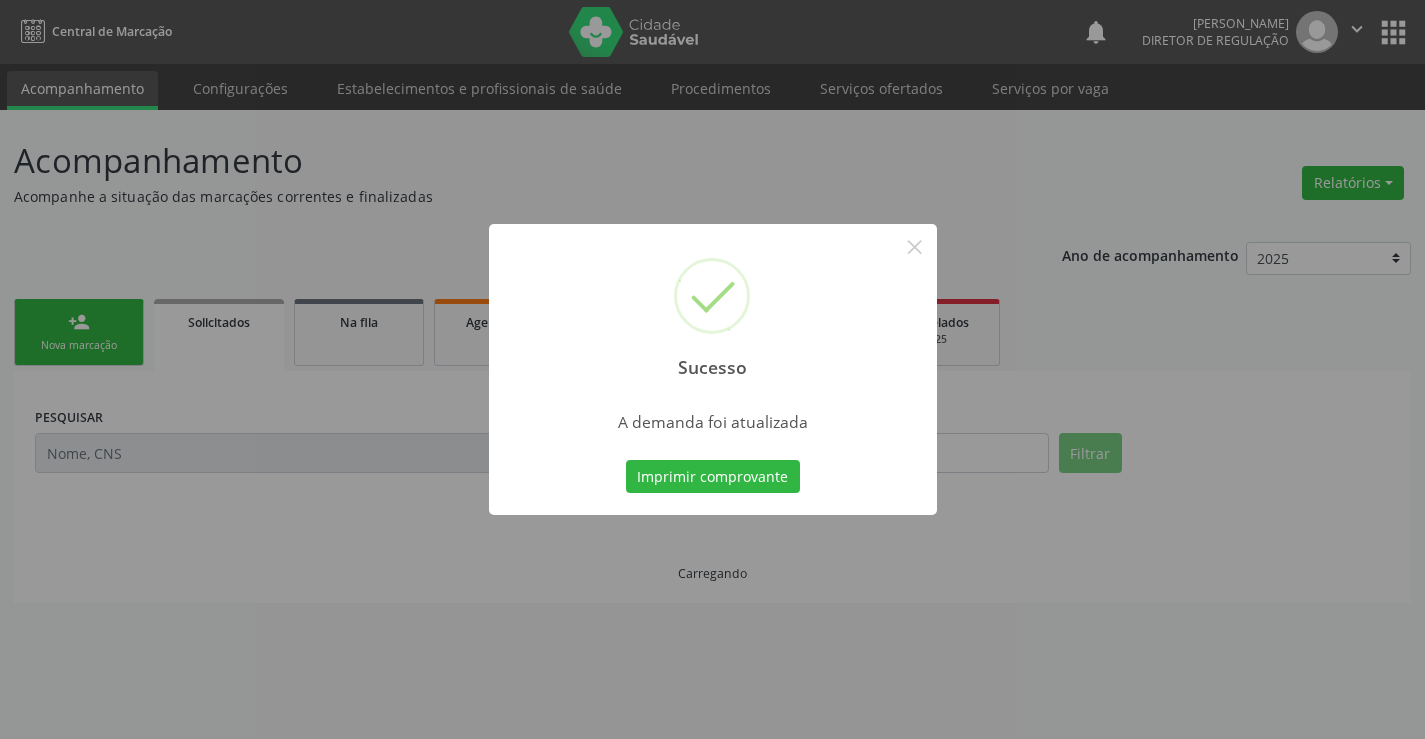 scroll, scrollTop: 0, scrollLeft: 0, axis: both 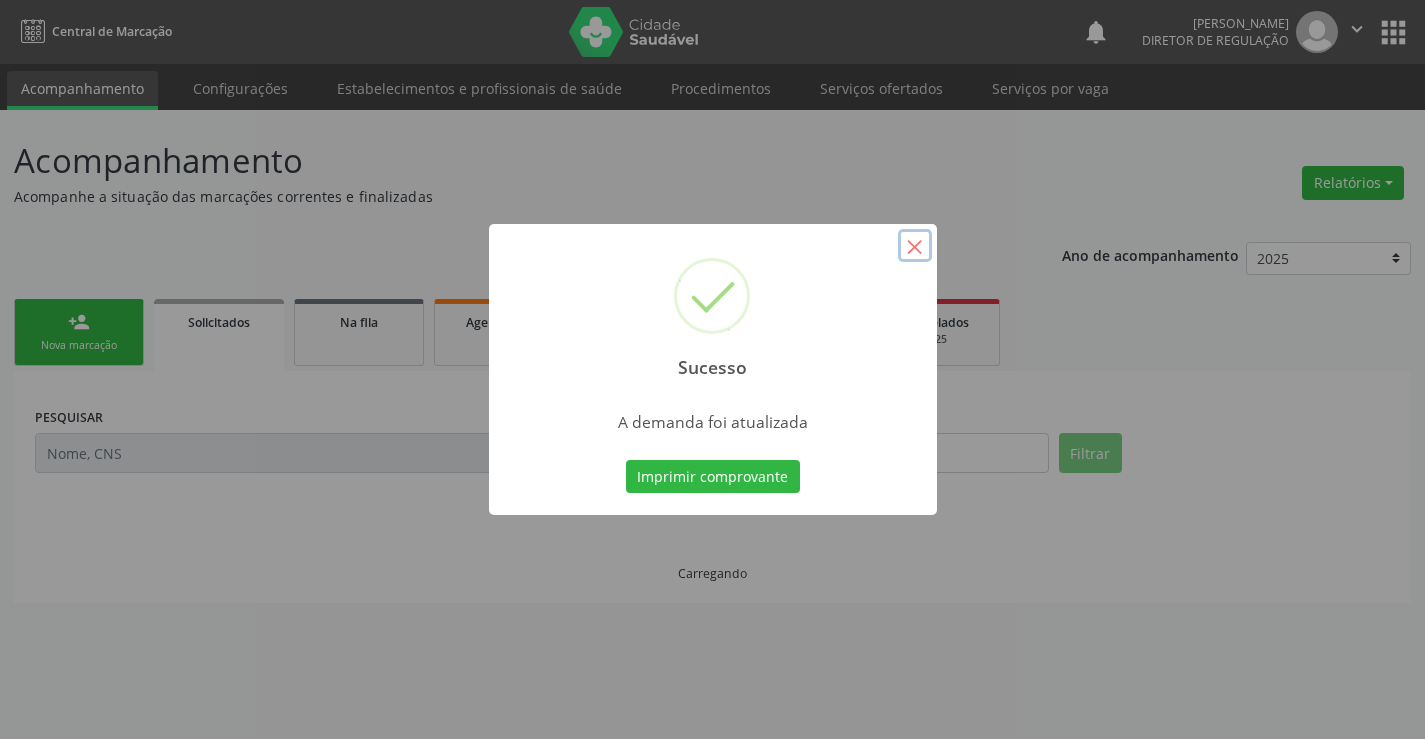 click on "×" at bounding box center (915, 246) 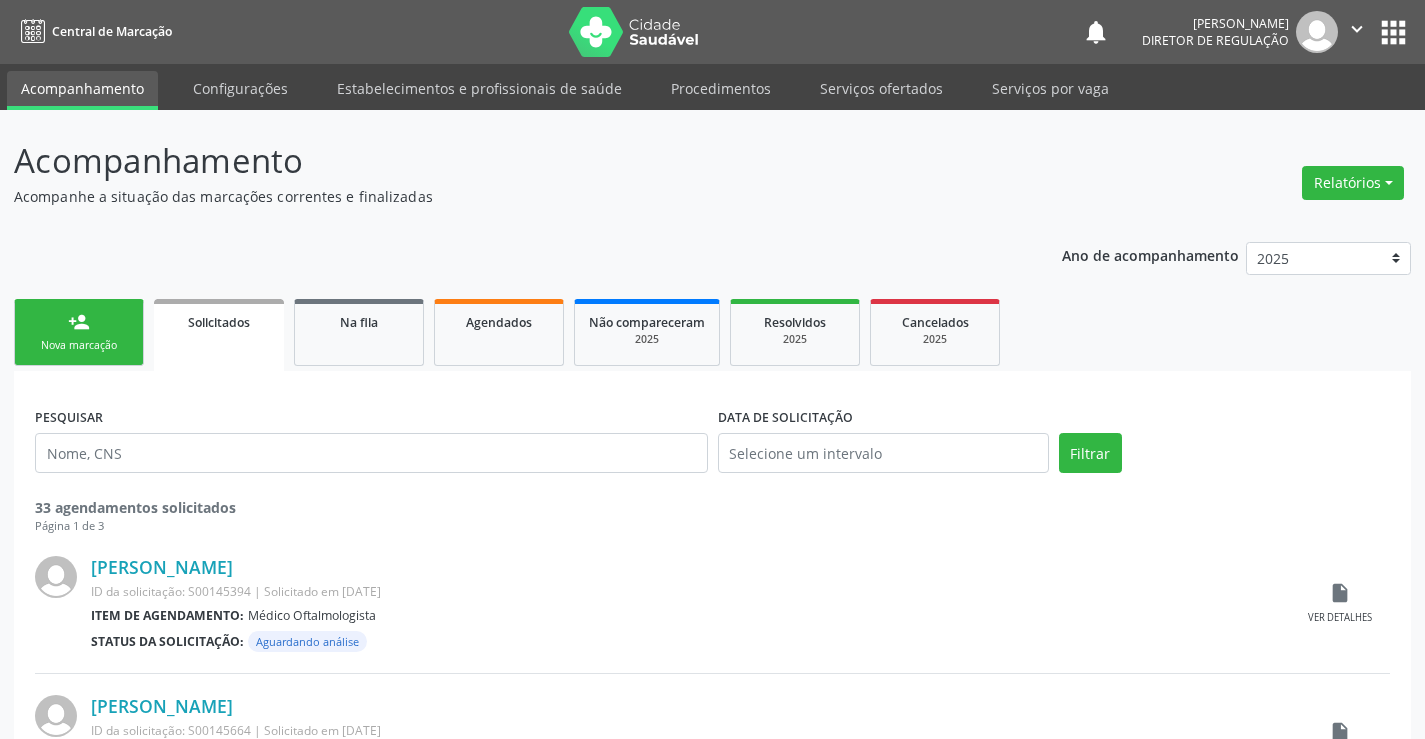 click on "person_add
Nova marcação" at bounding box center (79, 332) 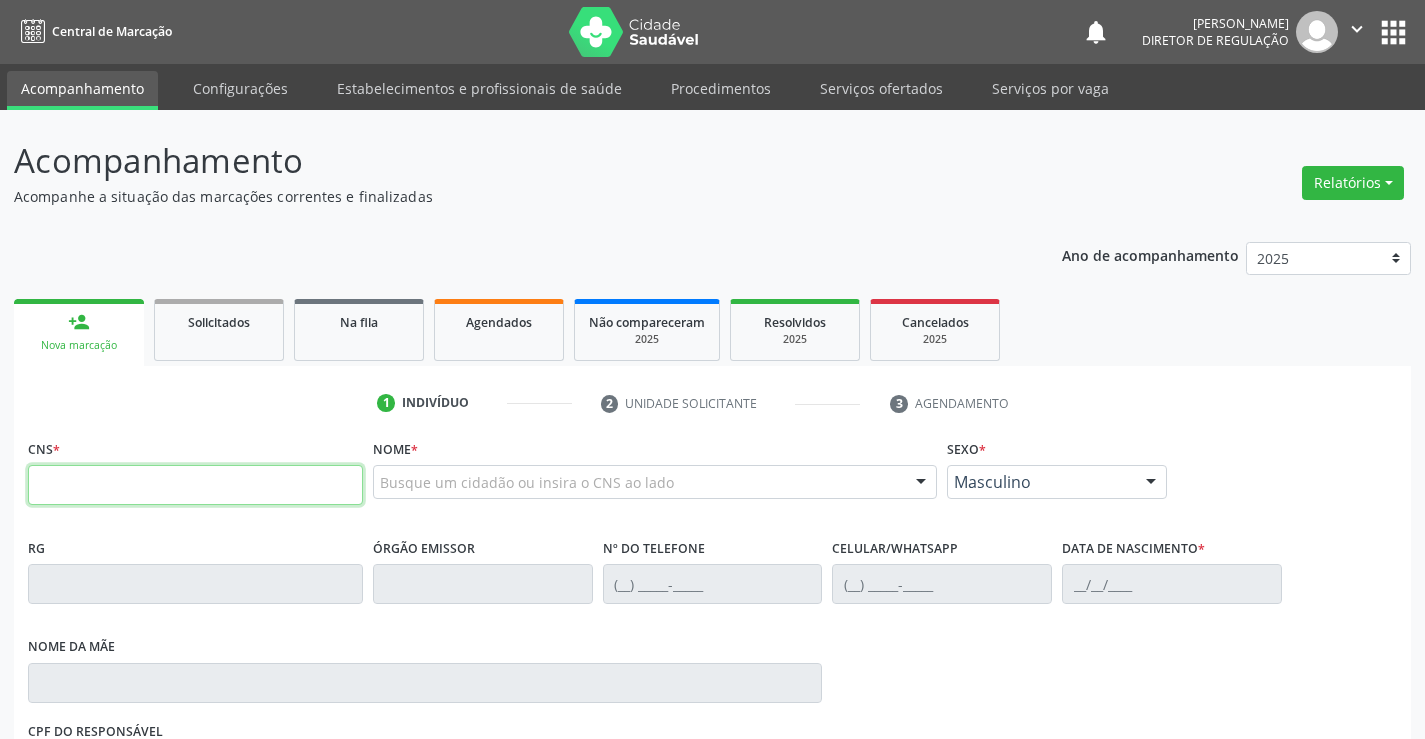 click at bounding box center (195, 485) 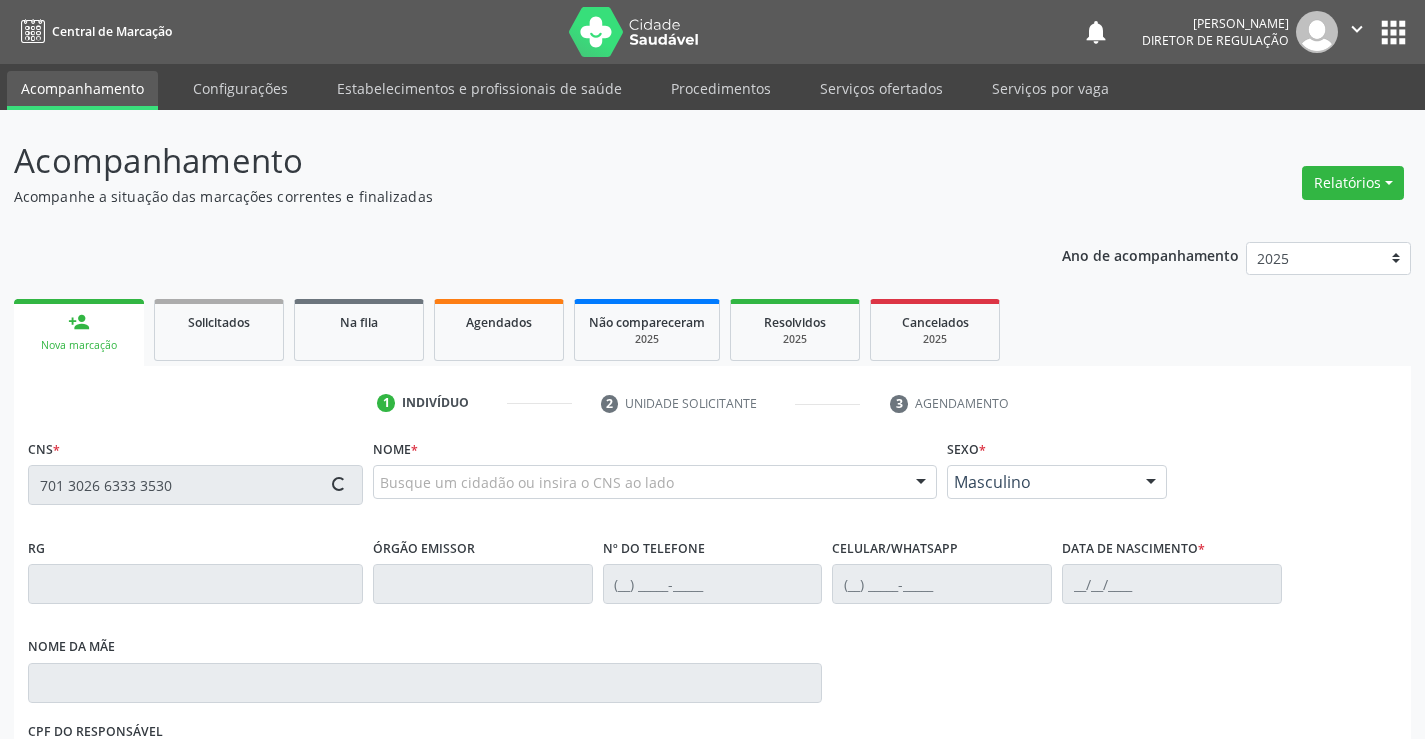 type on "701 3026 6333 3530" 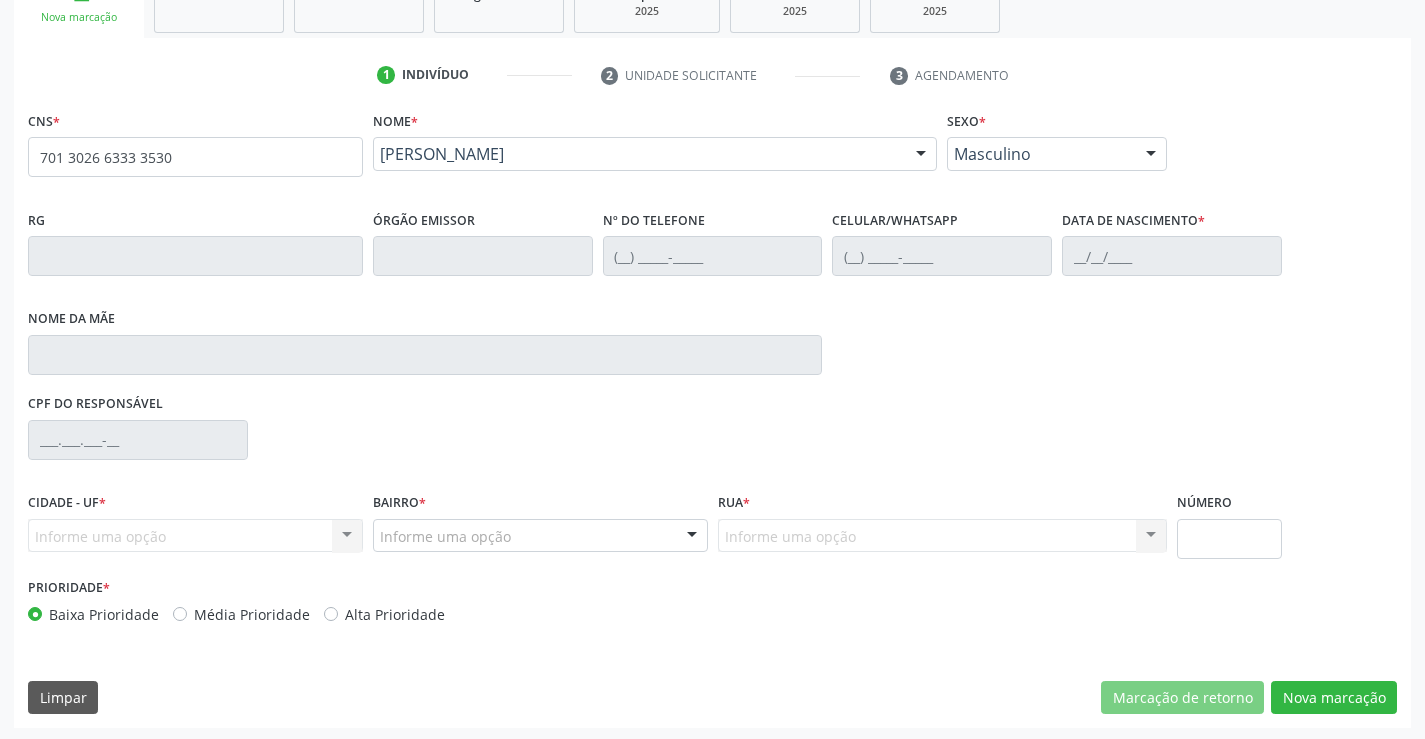 scroll, scrollTop: 331, scrollLeft: 0, axis: vertical 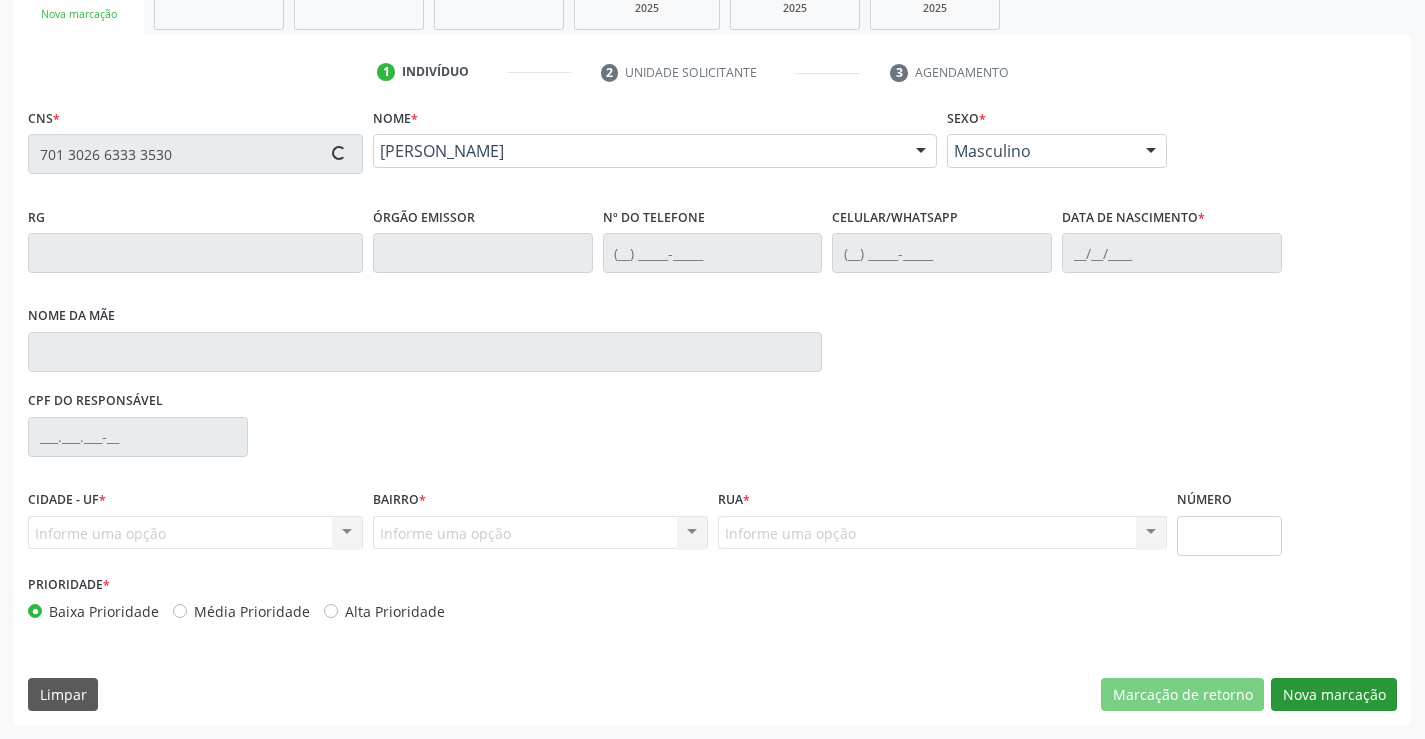 type on "0674192087" 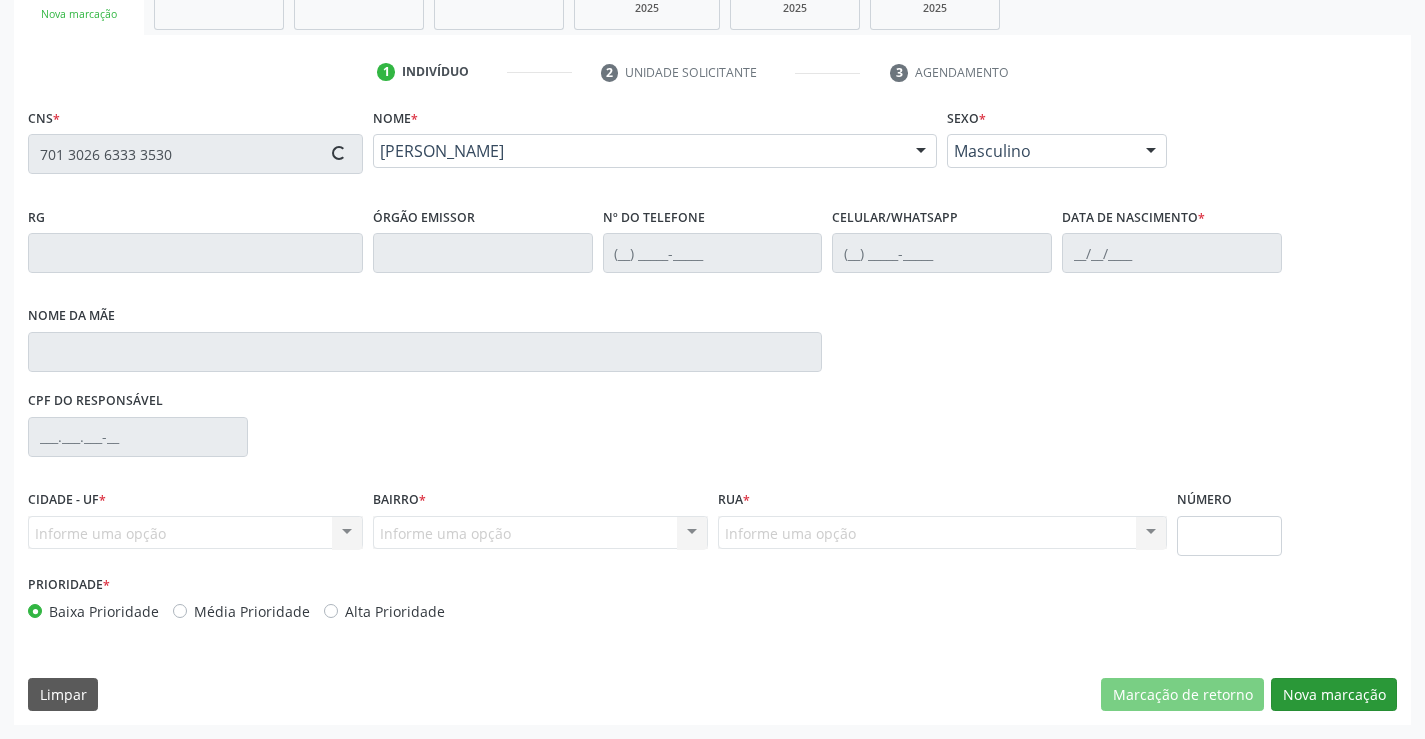 type on "(00) 0000-0000" 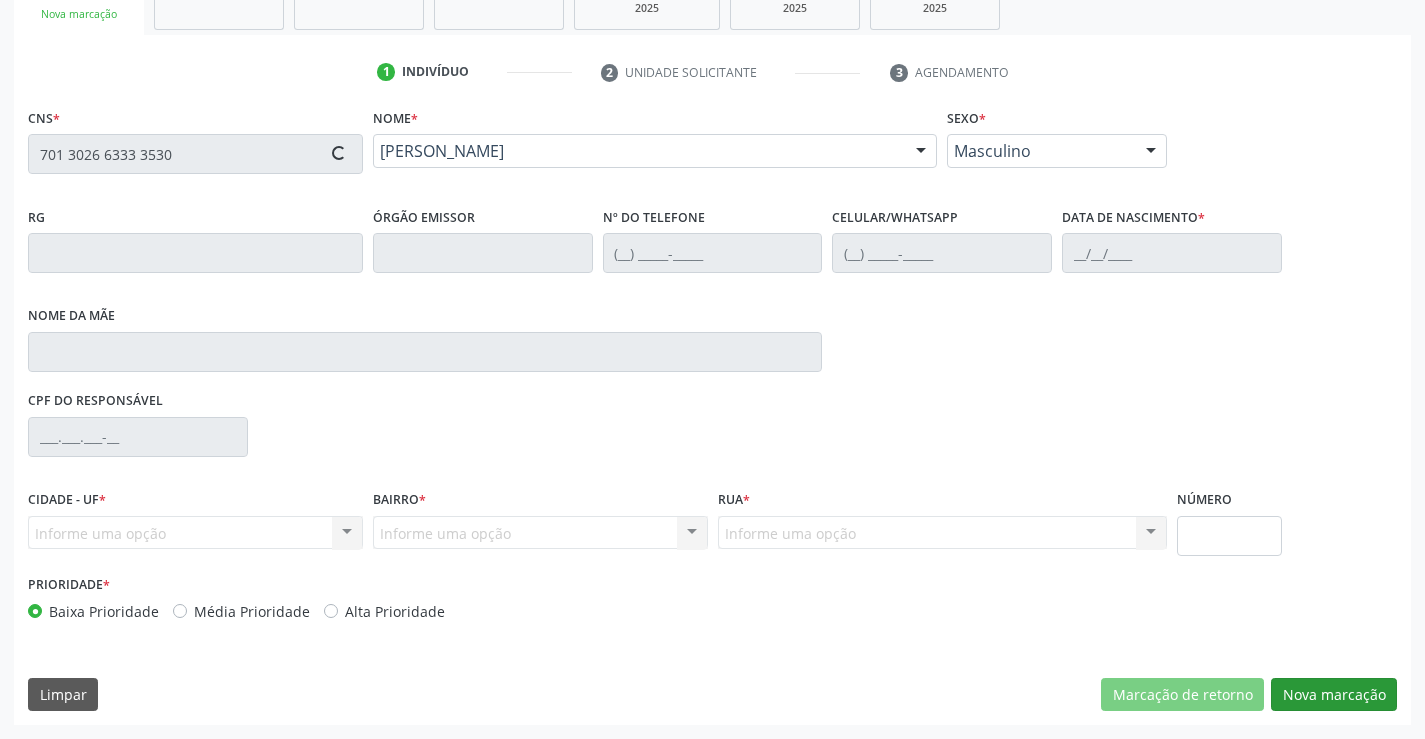 type on "13/05/1972" 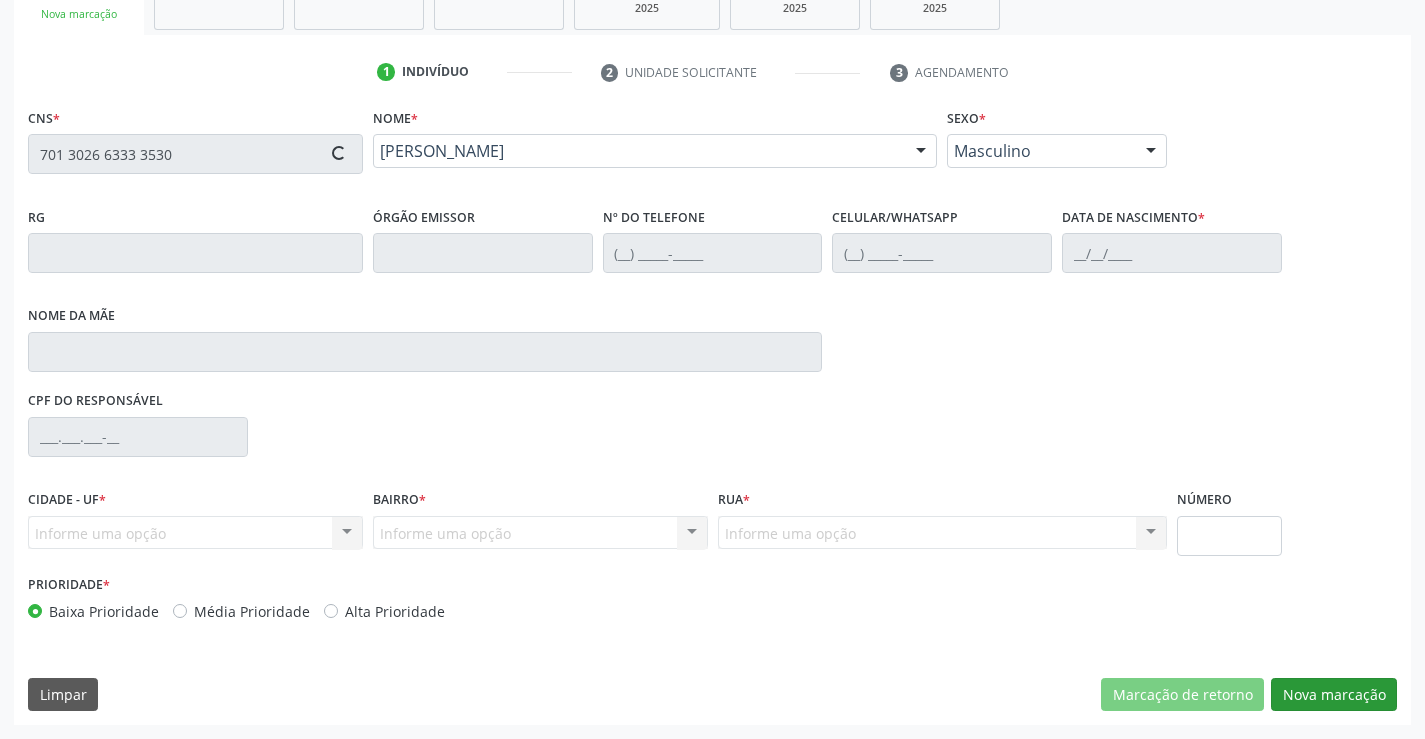 type on "S/N" 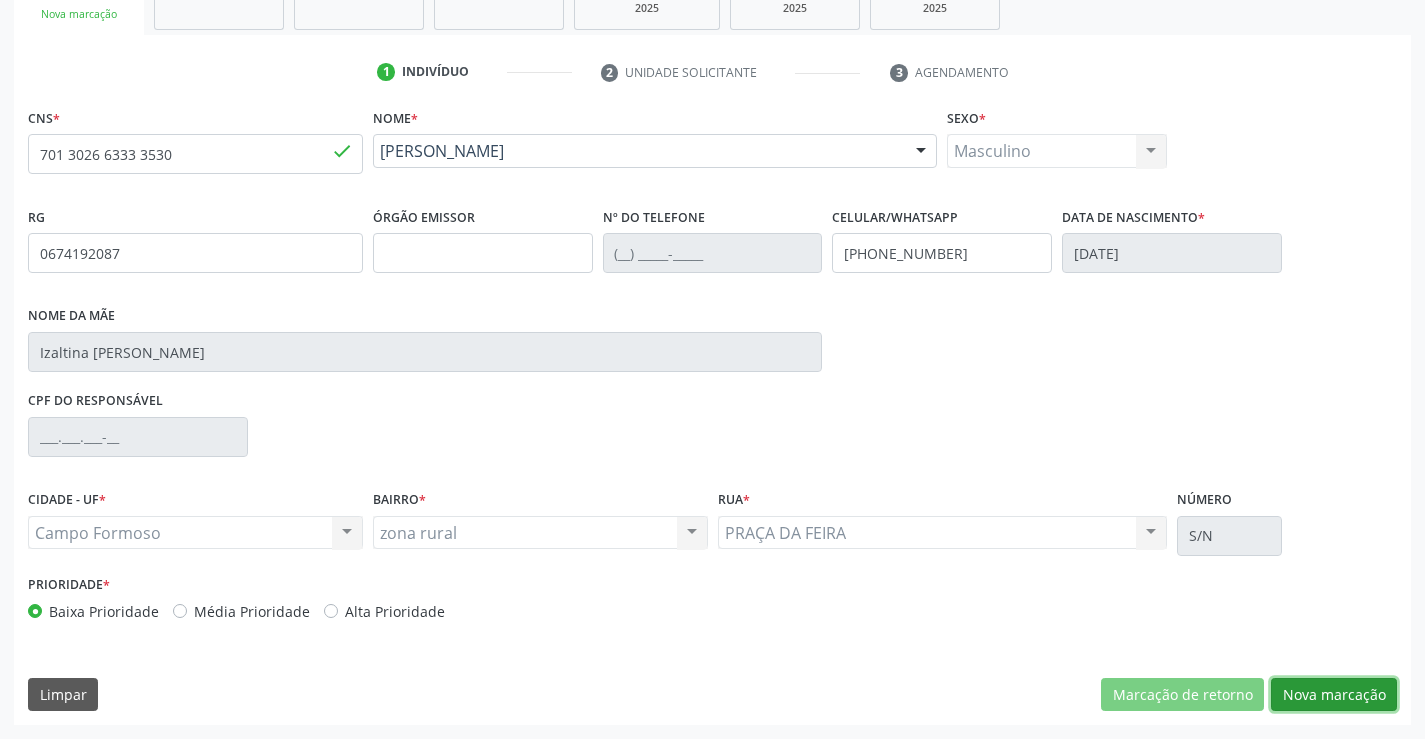 click on "Nova marcação" at bounding box center (1334, 695) 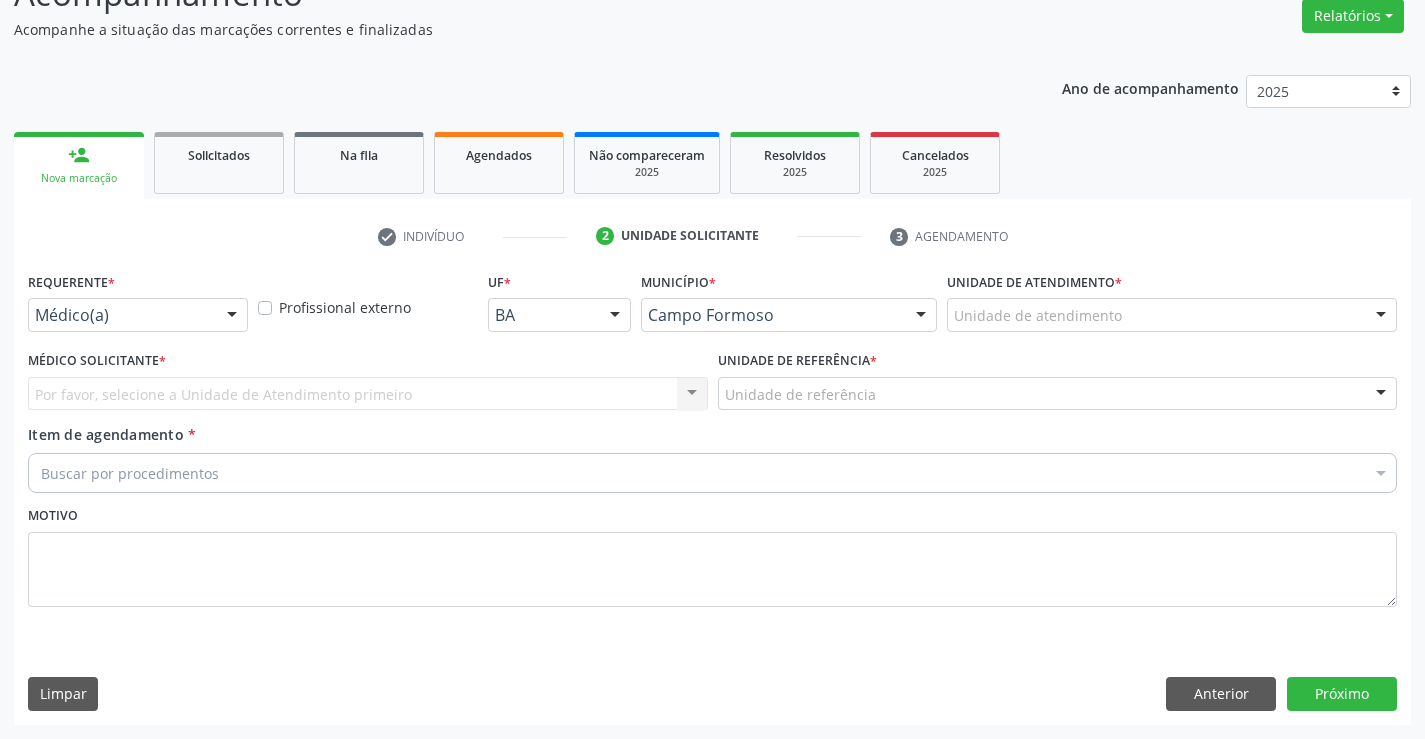 scroll, scrollTop: 167, scrollLeft: 0, axis: vertical 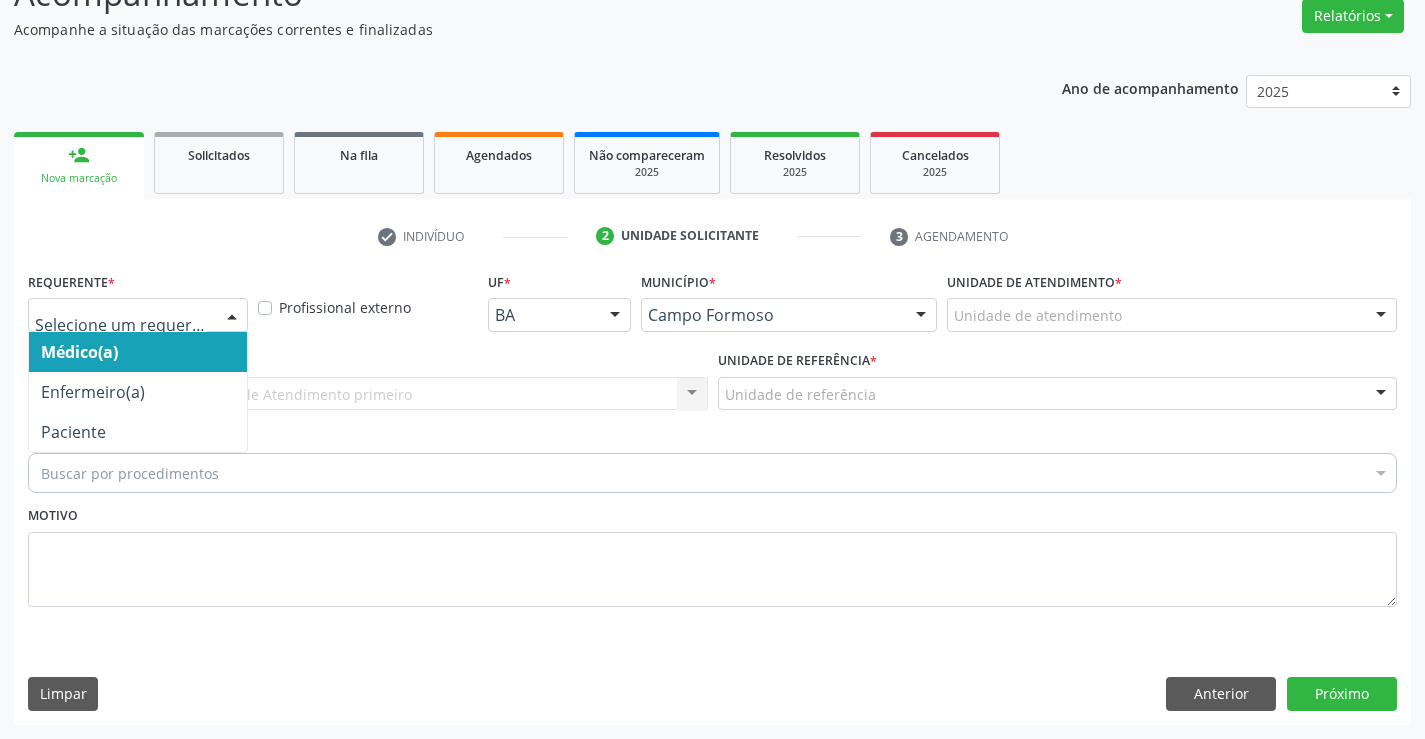 click on "Médico(a)   Enfermeiro(a)   Paciente
Nenhum resultado encontrado para: "   "
Não há nenhuma opção para ser exibida." at bounding box center (138, 315) 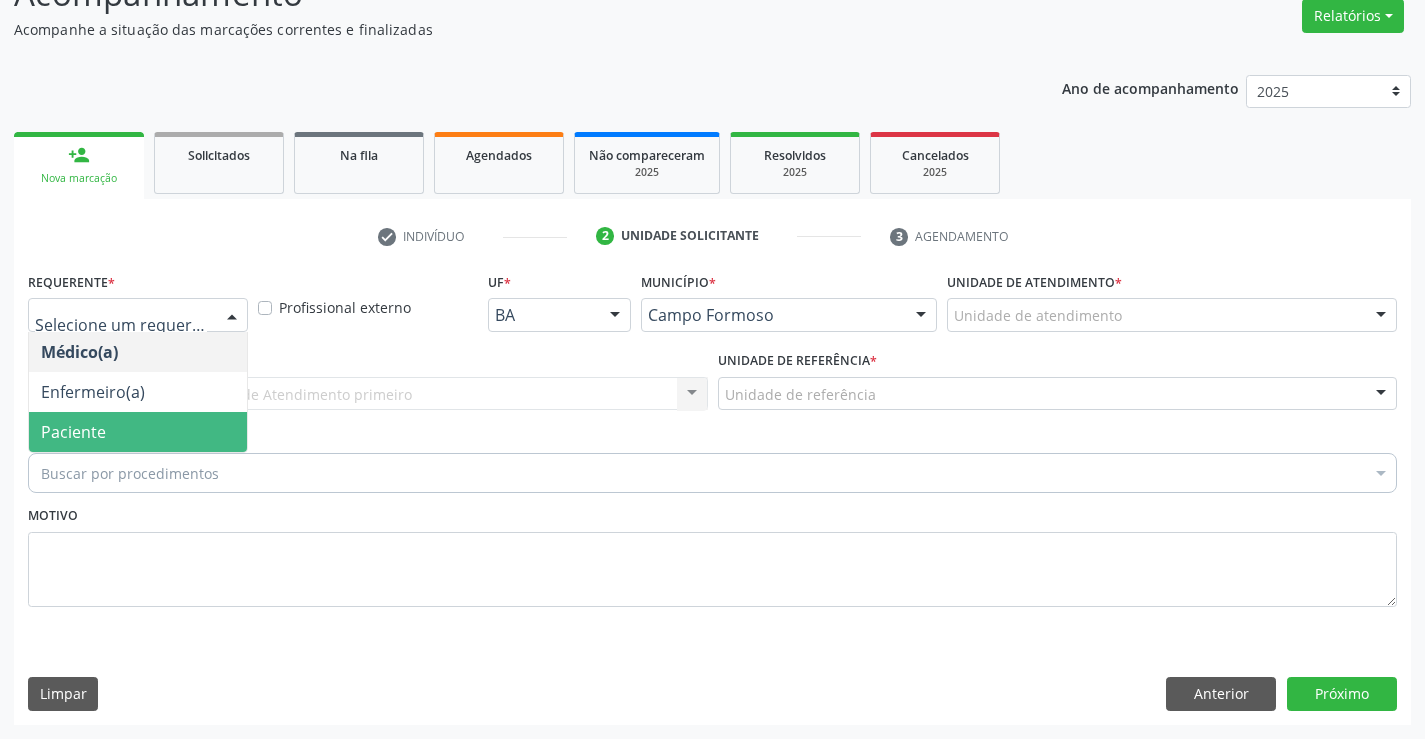 click on "Paciente" at bounding box center [138, 432] 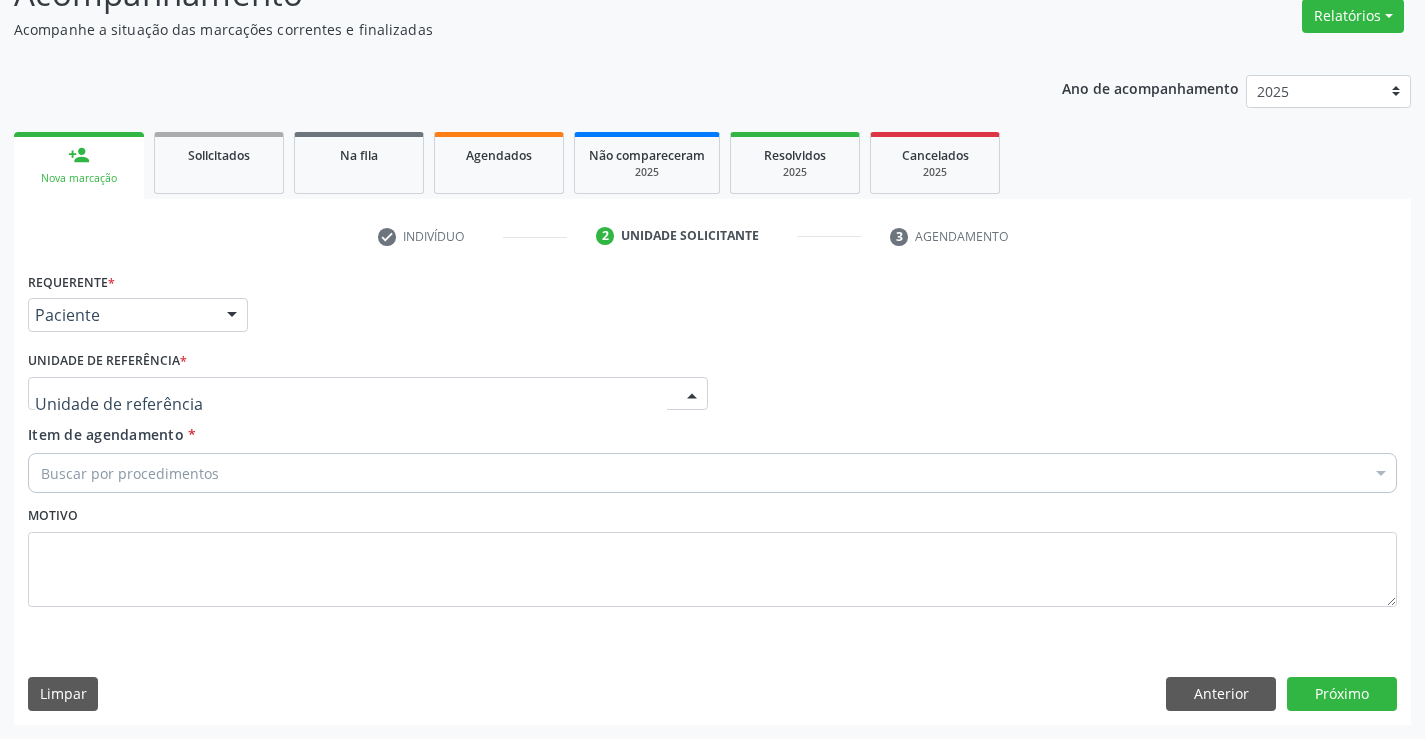 click at bounding box center [368, 394] 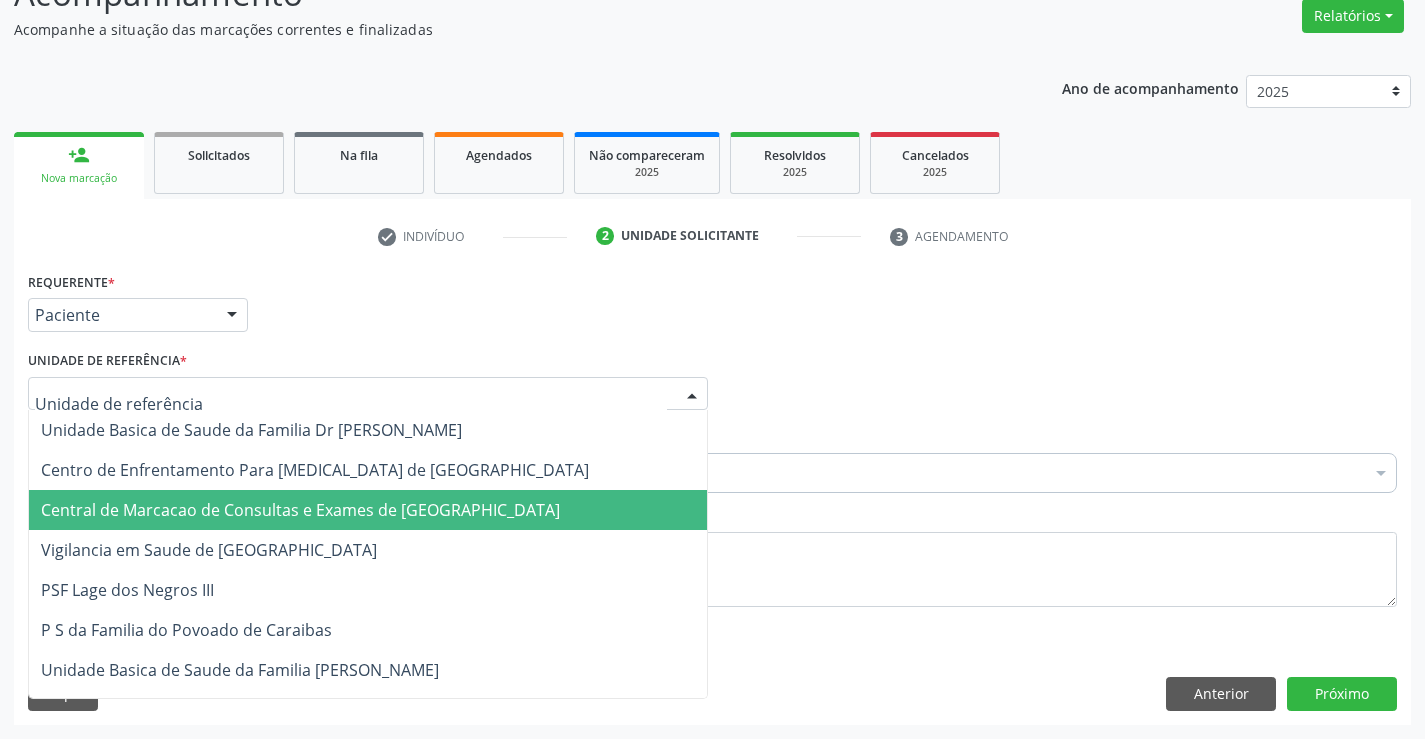 drag, startPoint x: 307, startPoint y: 510, endPoint x: 346, endPoint y: 493, distance: 42.544094 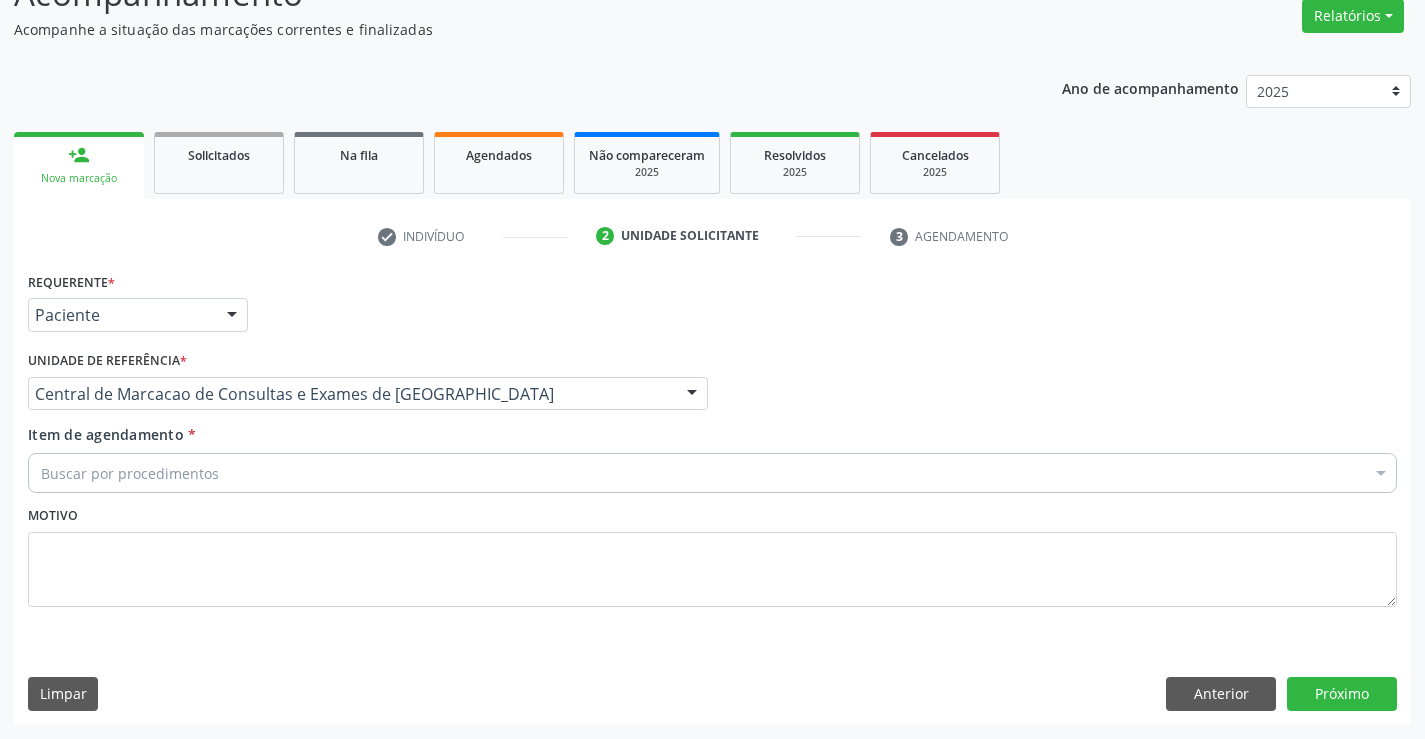 click on "Buscar por procedimentos" at bounding box center [712, 473] 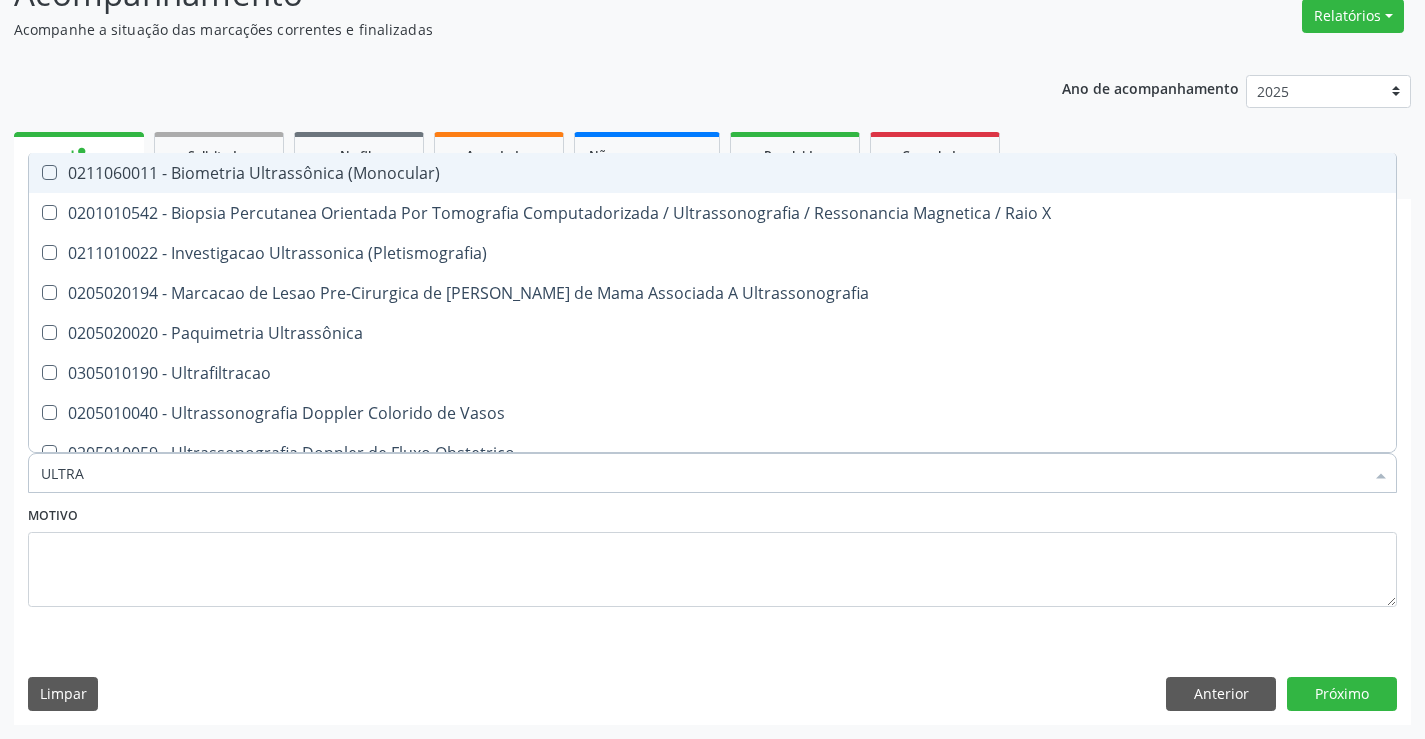 type on "ULTRAS" 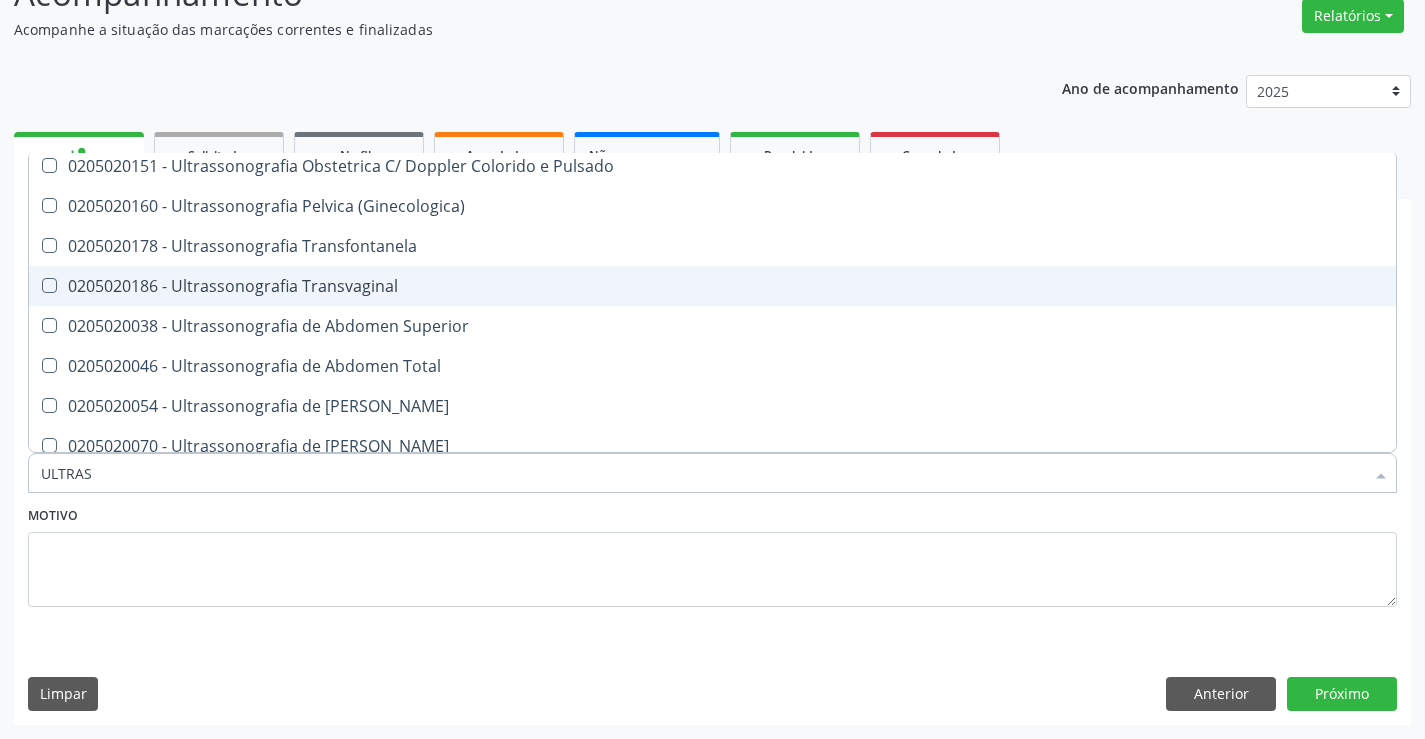 scroll, scrollTop: 400, scrollLeft: 0, axis: vertical 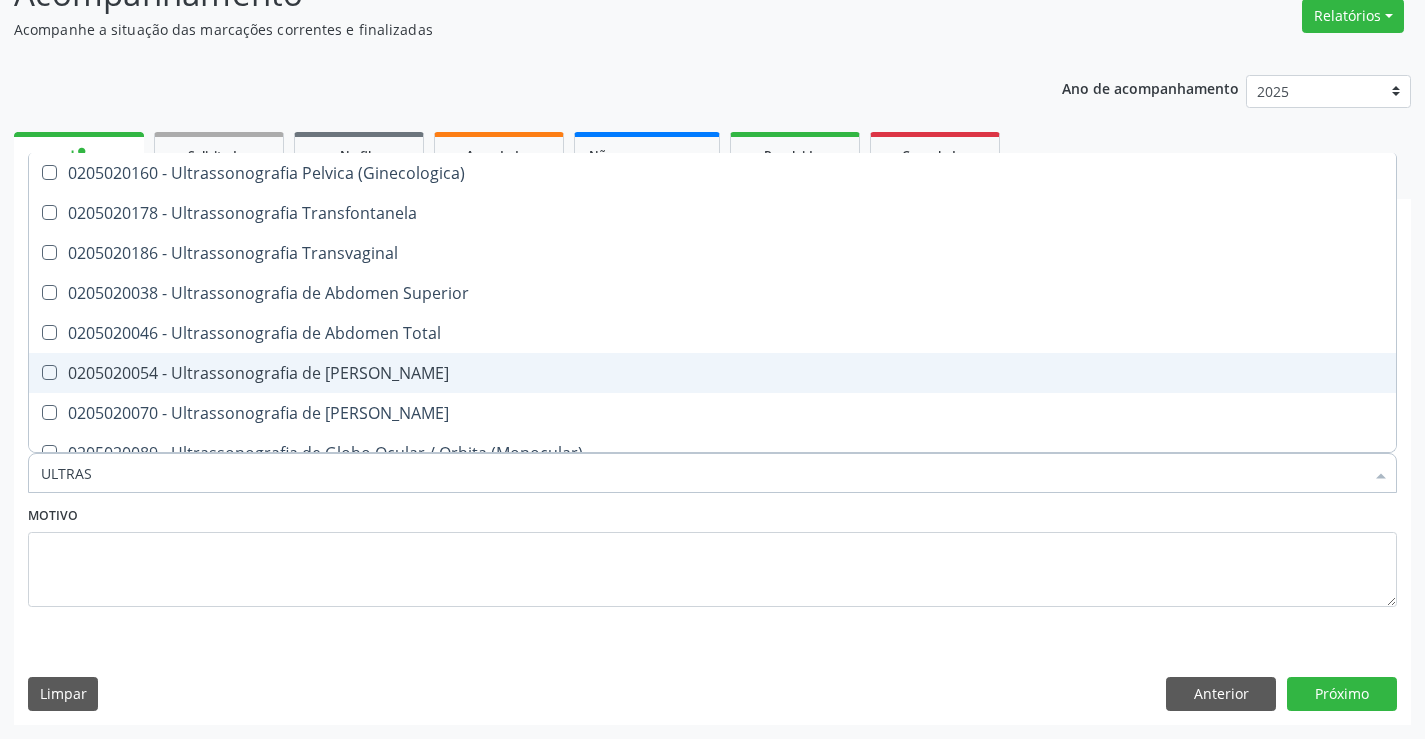 click on "0205020054 - Ultrassonografia de Aparelho Urinario" at bounding box center (712, 373) 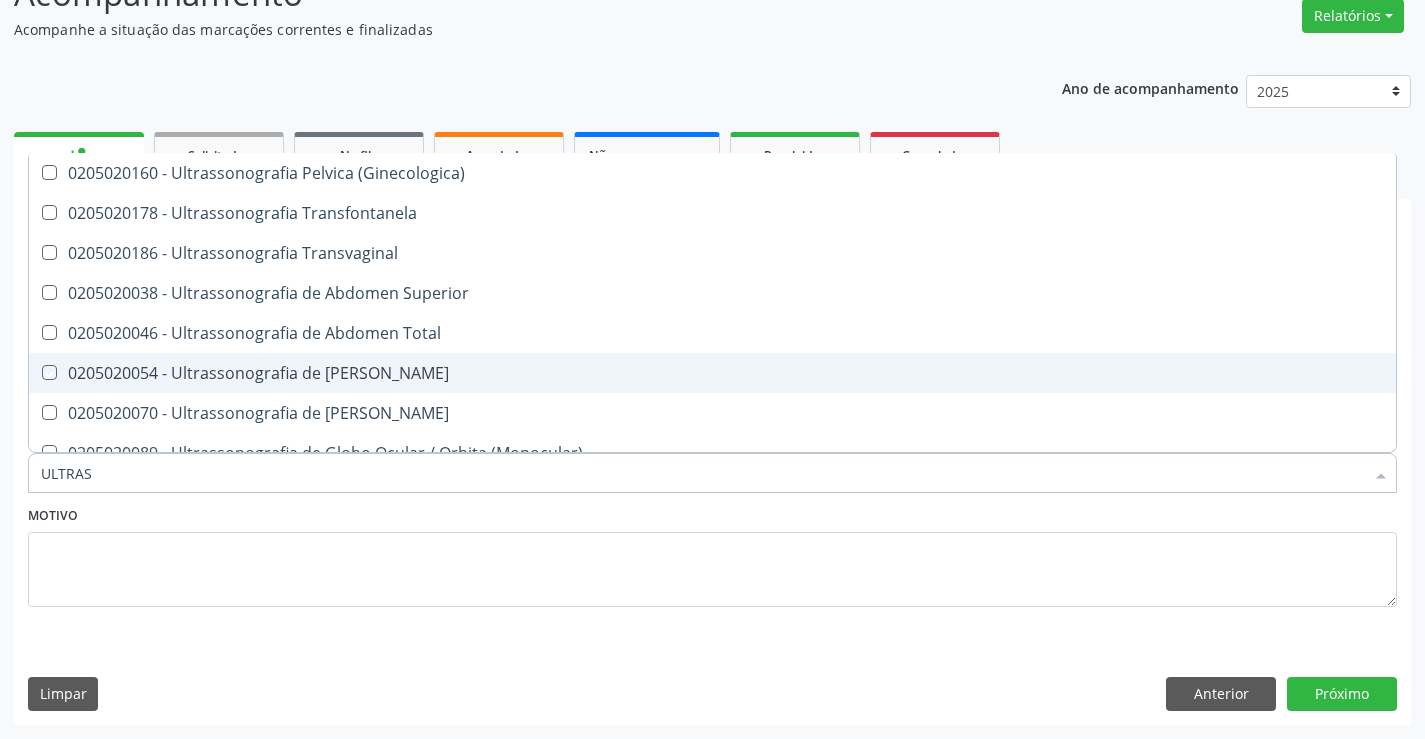 checkbox on "true" 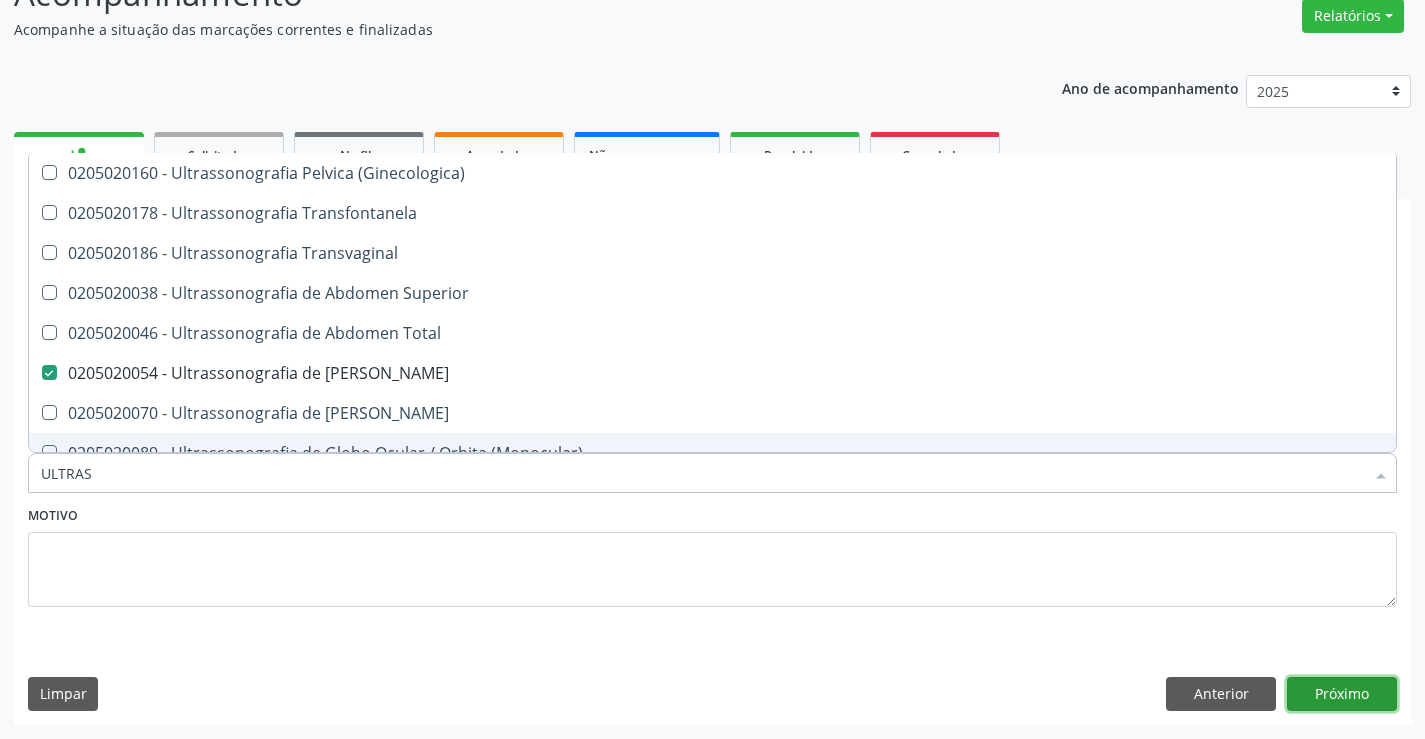 click on "Próximo" at bounding box center (1342, 694) 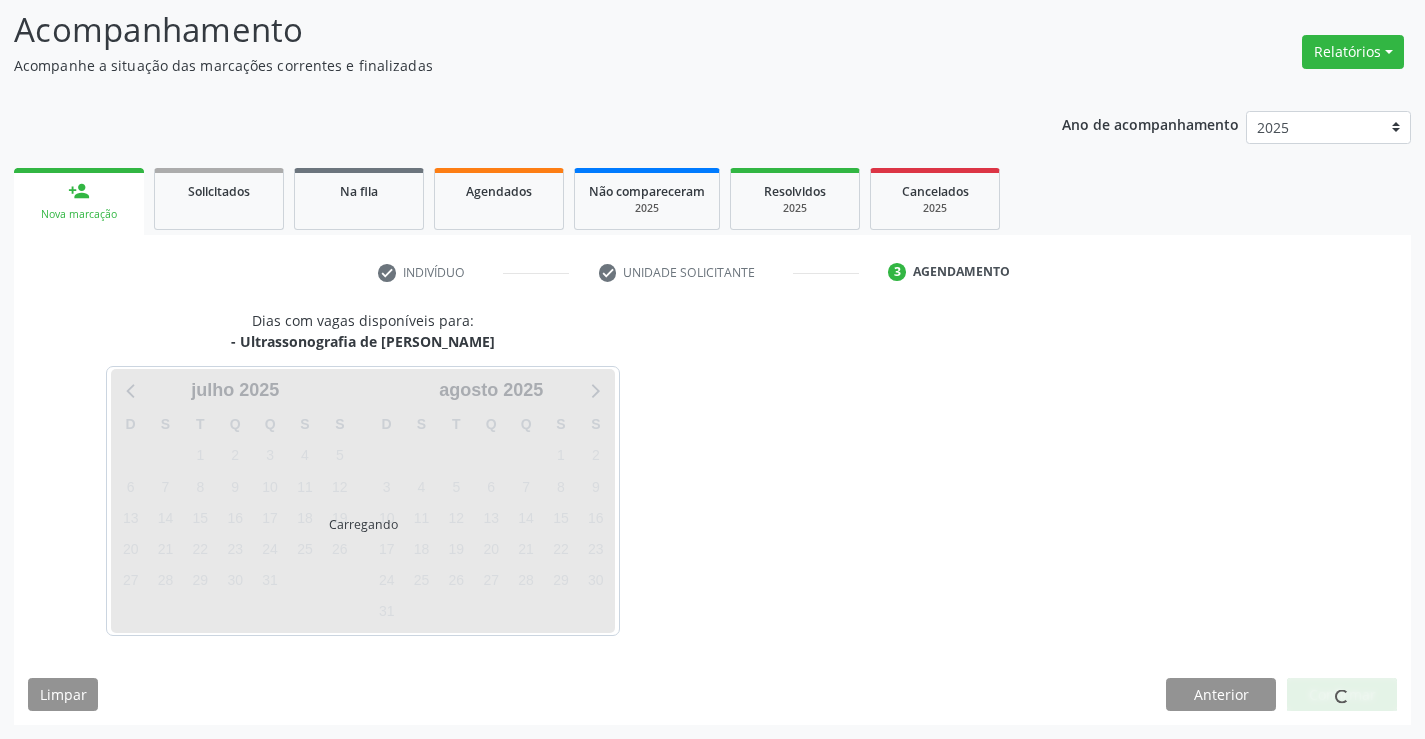 scroll, scrollTop: 131, scrollLeft: 0, axis: vertical 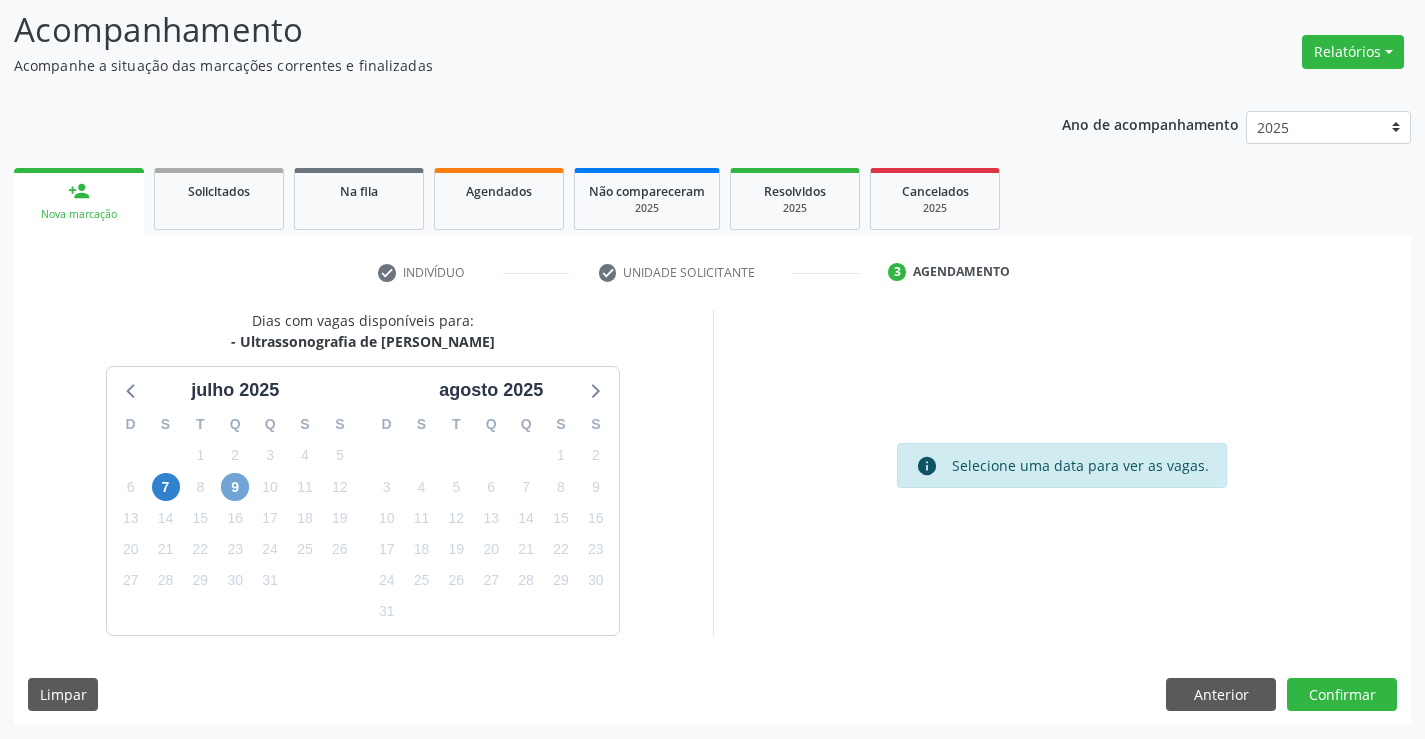 click on "9" at bounding box center [235, 487] 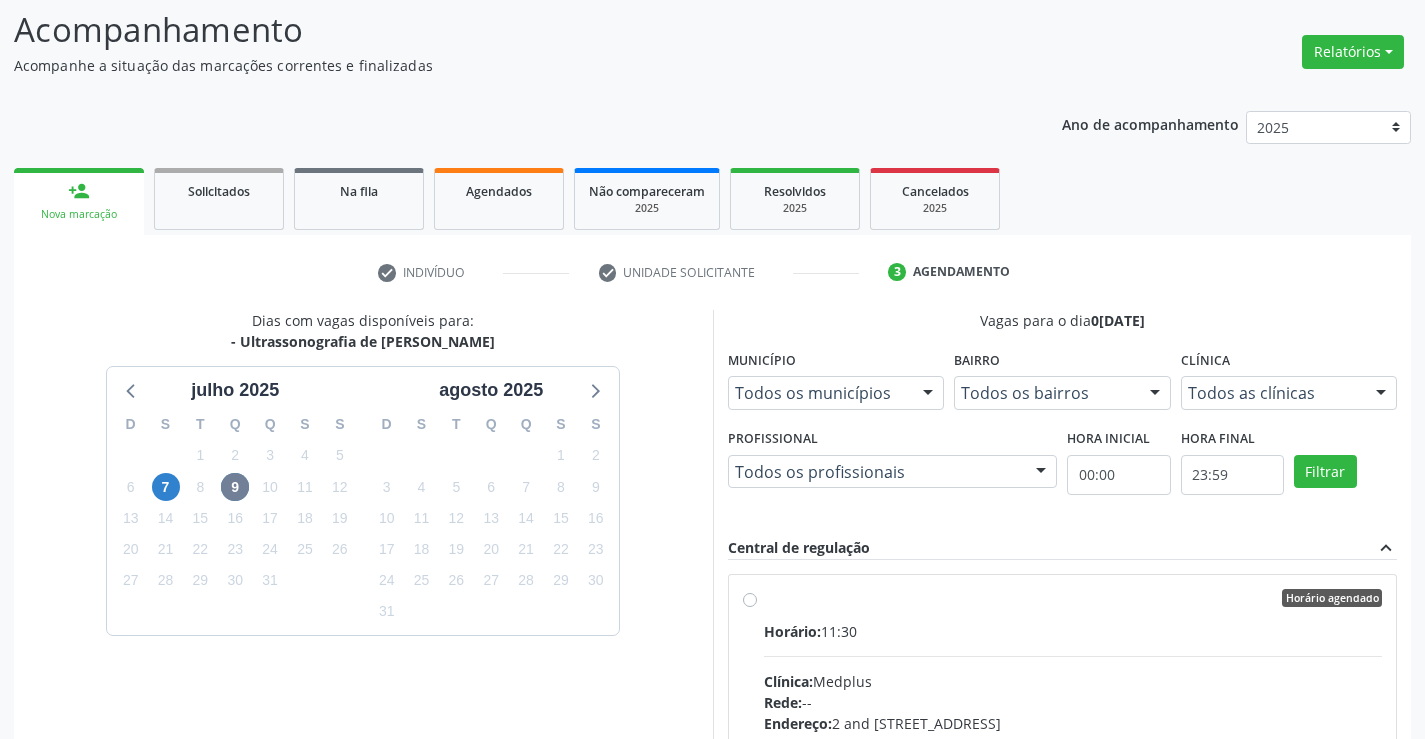 click on "Horário:   11:30
Clínica:  Medplus
Rede:
--
Endereço:   2 and S 204 Ed Emp B, nº 35, Centro, Campo Formoso - BA
Telefone:   --
Profissional:
Lanna Peralva Miranda Rocha
Informações adicionais sobre o atendimento
Idade de atendimento:
de 0 a 120 anos
Gênero(s) atendido(s):
Masculino e Feminino
Informações adicionais:
--" at bounding box center (1073, 758) 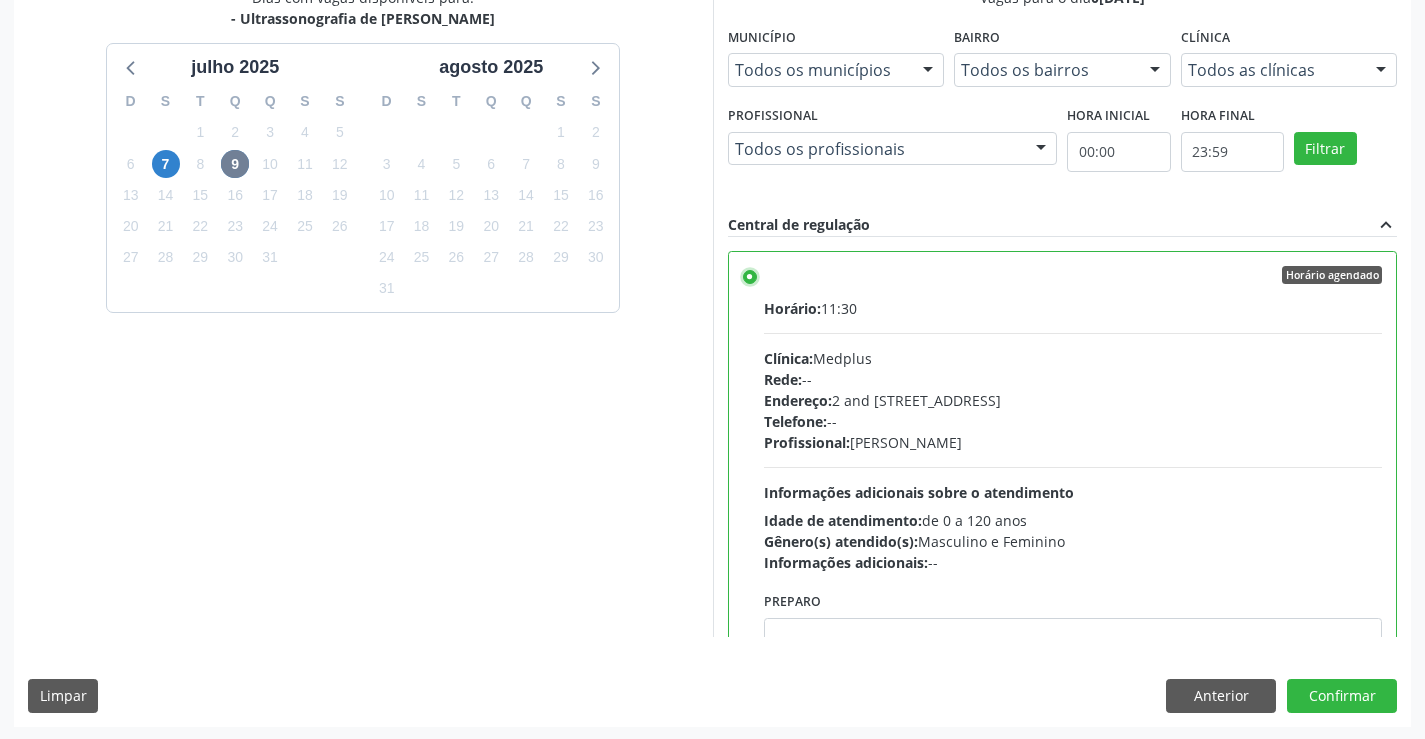 scroll, scrollTop: 456, scrollLeft: 0, axis: vertical 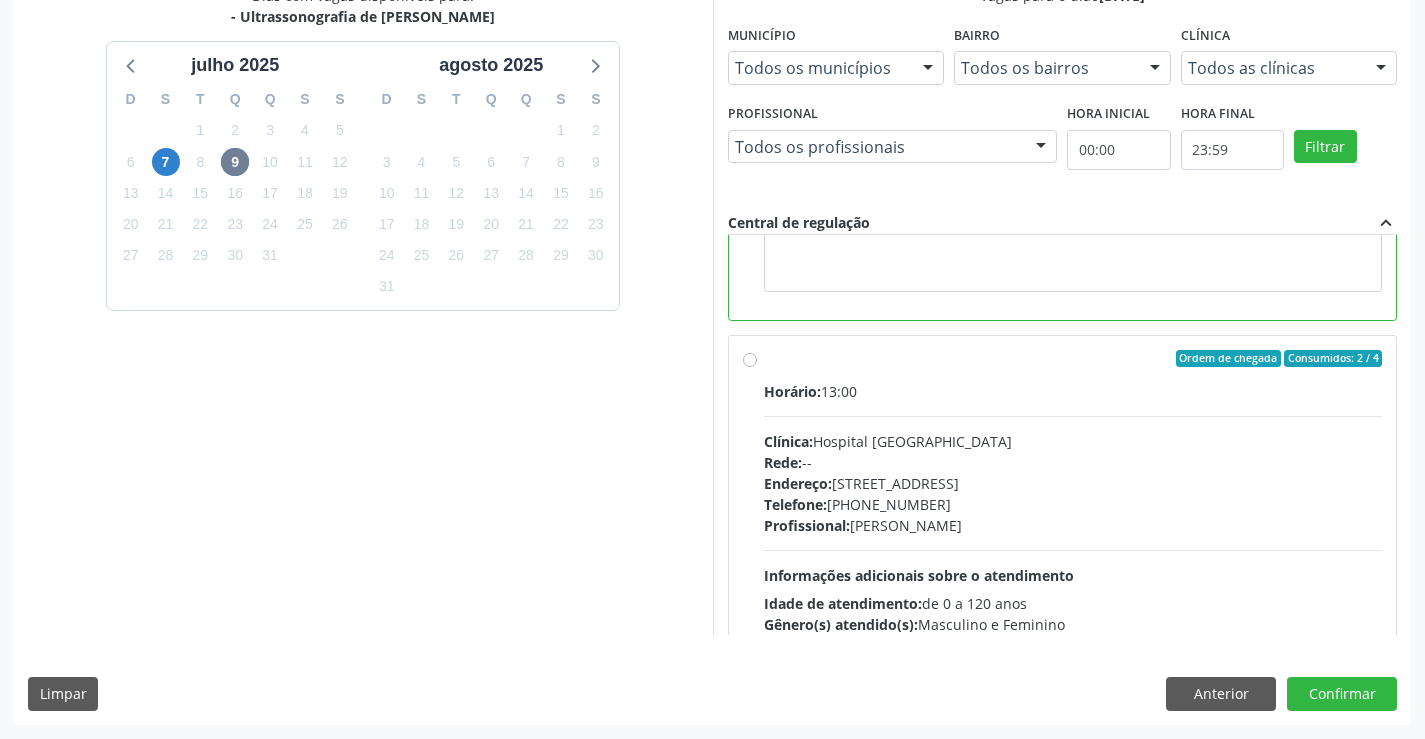 click on "Horário:   13:00" at bounding box center [1073, 391] 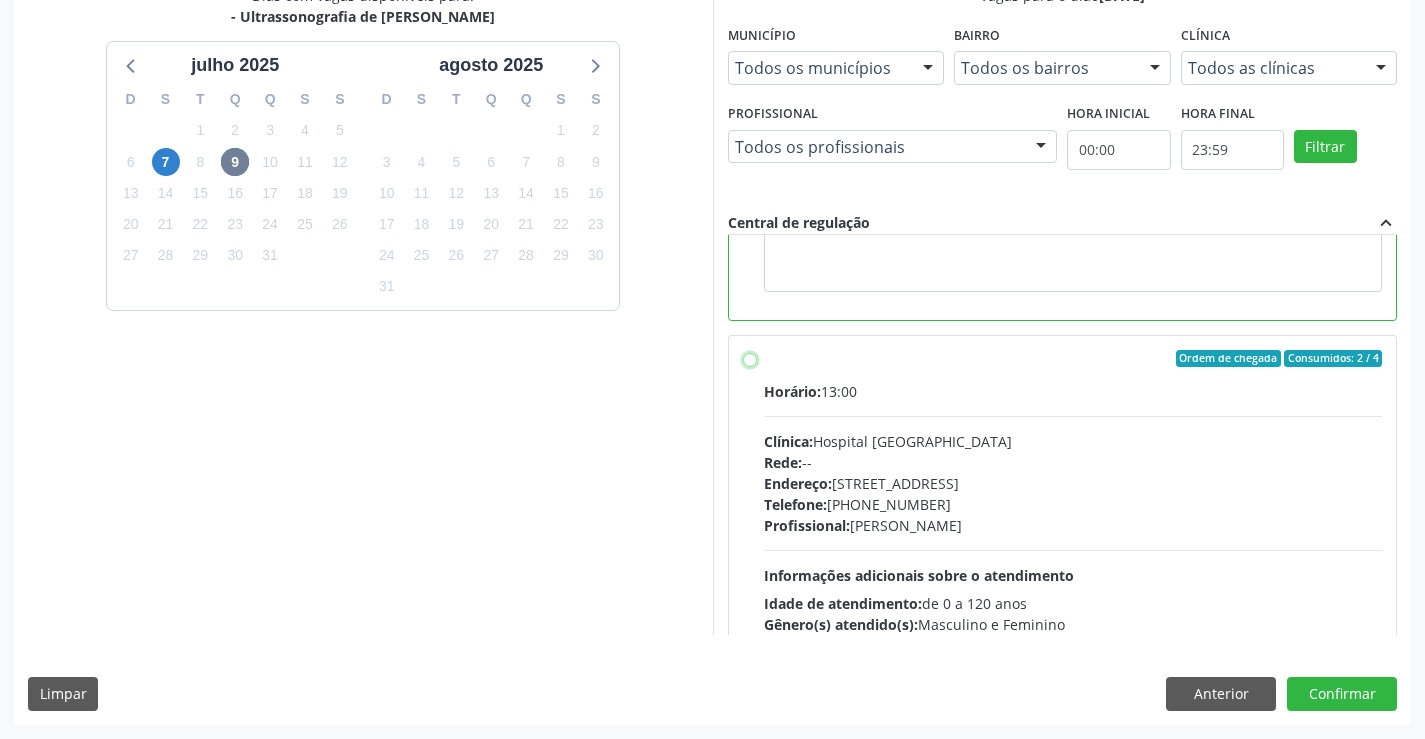 click on "Ordem de chegada
Consumidos: 2 / 4
Horário:   13:00
Clínica:  Hospital Sao Francisco
Rede:
--
Endereço:   Blocos, nº 258, Centro, Campo Formoso - BA
Telefone:   (74) 36451217
Profissional:
Danilo Souza Cardoso
Informações adicionais sobre o atendimento
Idade de atendimento:
de 0 a 120 anos
Gênero(s) atendido(s):
Masculino e Feminino
Informações adicionais:
--" at bounding box center (750, 359) 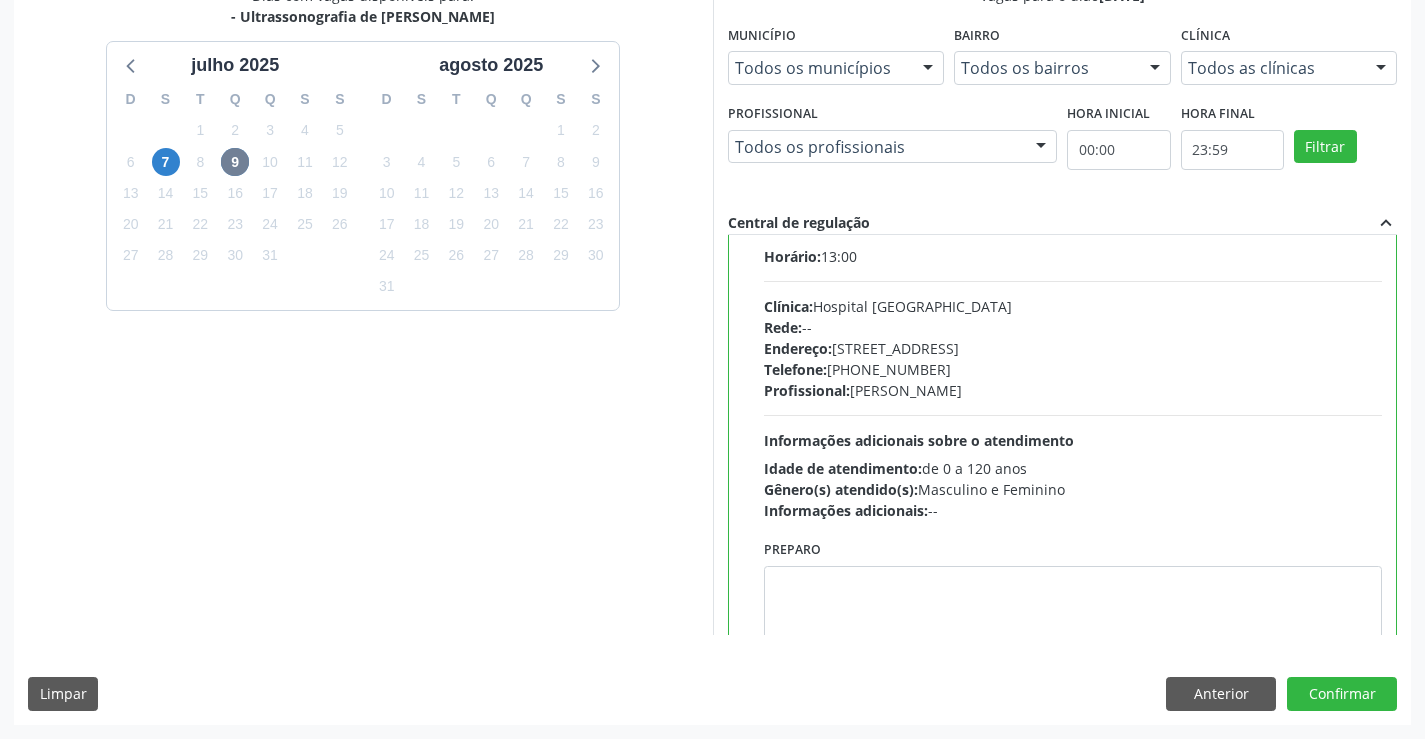 scroll, scrollTop: 188, scrollLeft: 0, axis: vertical 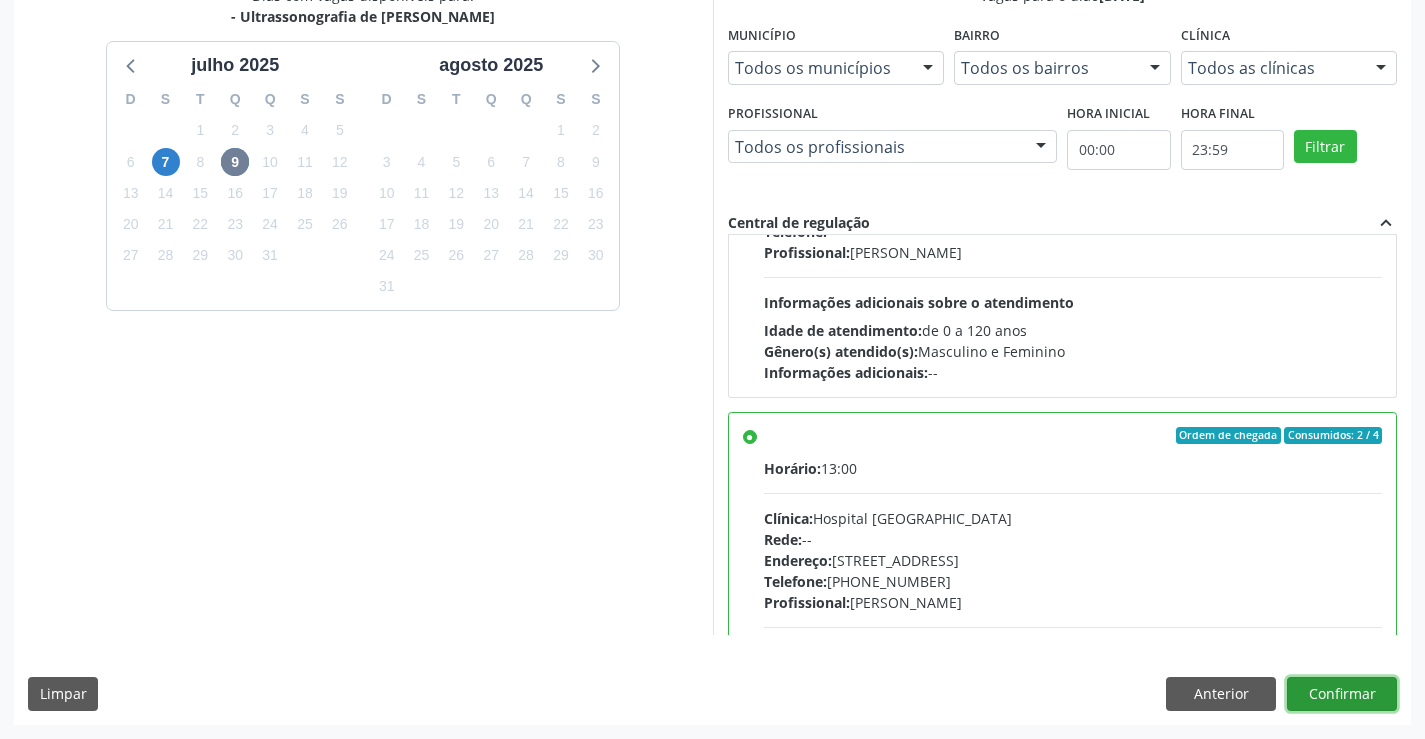 click on "Confirmar" at bounding box center [1342, 694] 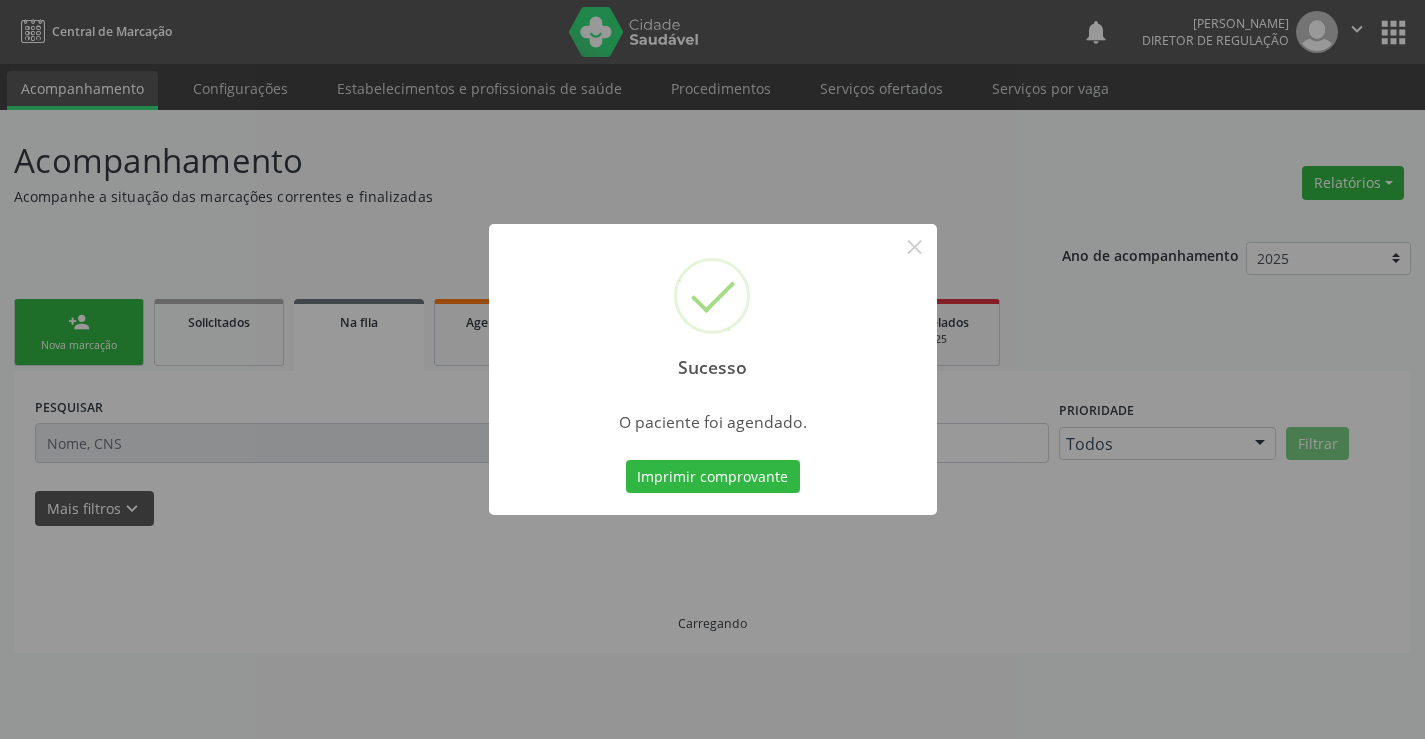 scroll, scrollTop: 0, scrollLeft: 0, axis: both 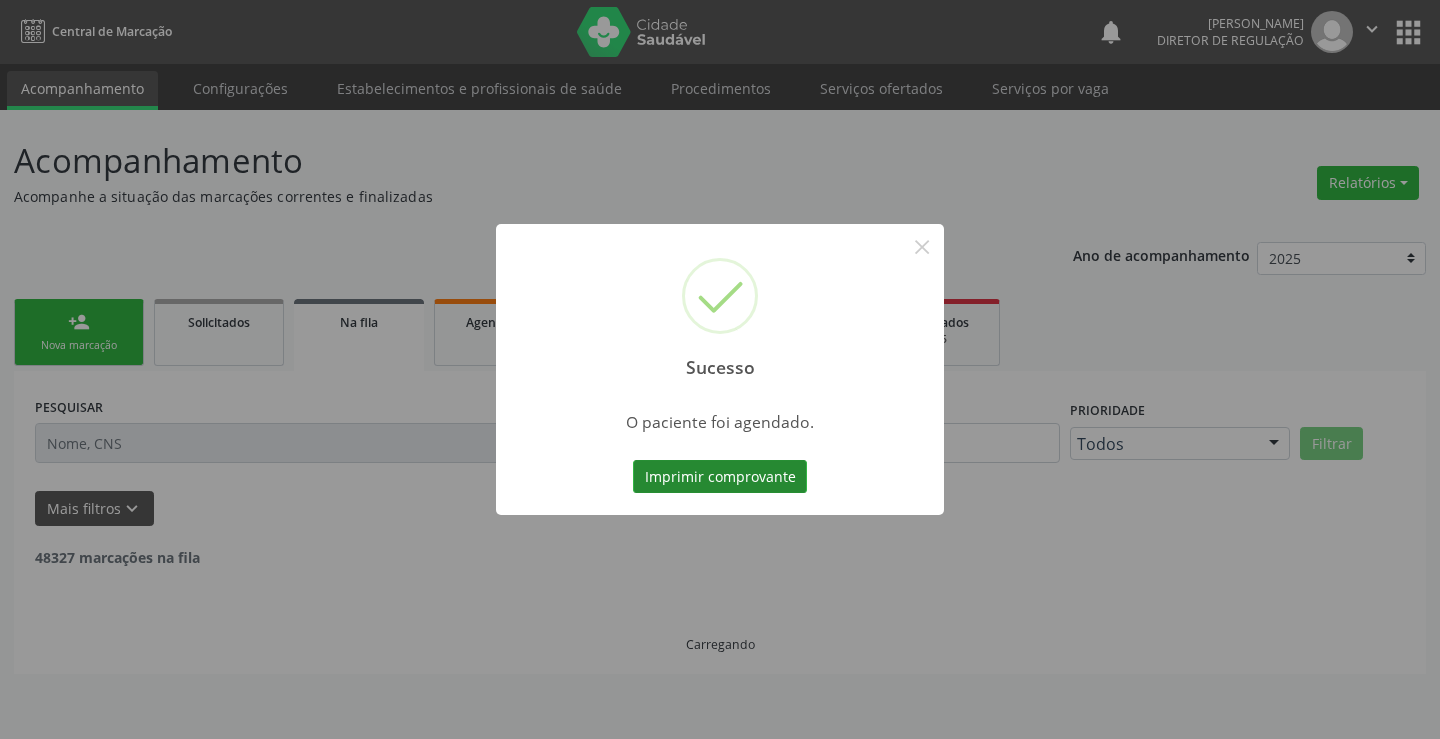 click on "Imprimir comprovante" at bounding box center [720, 477] 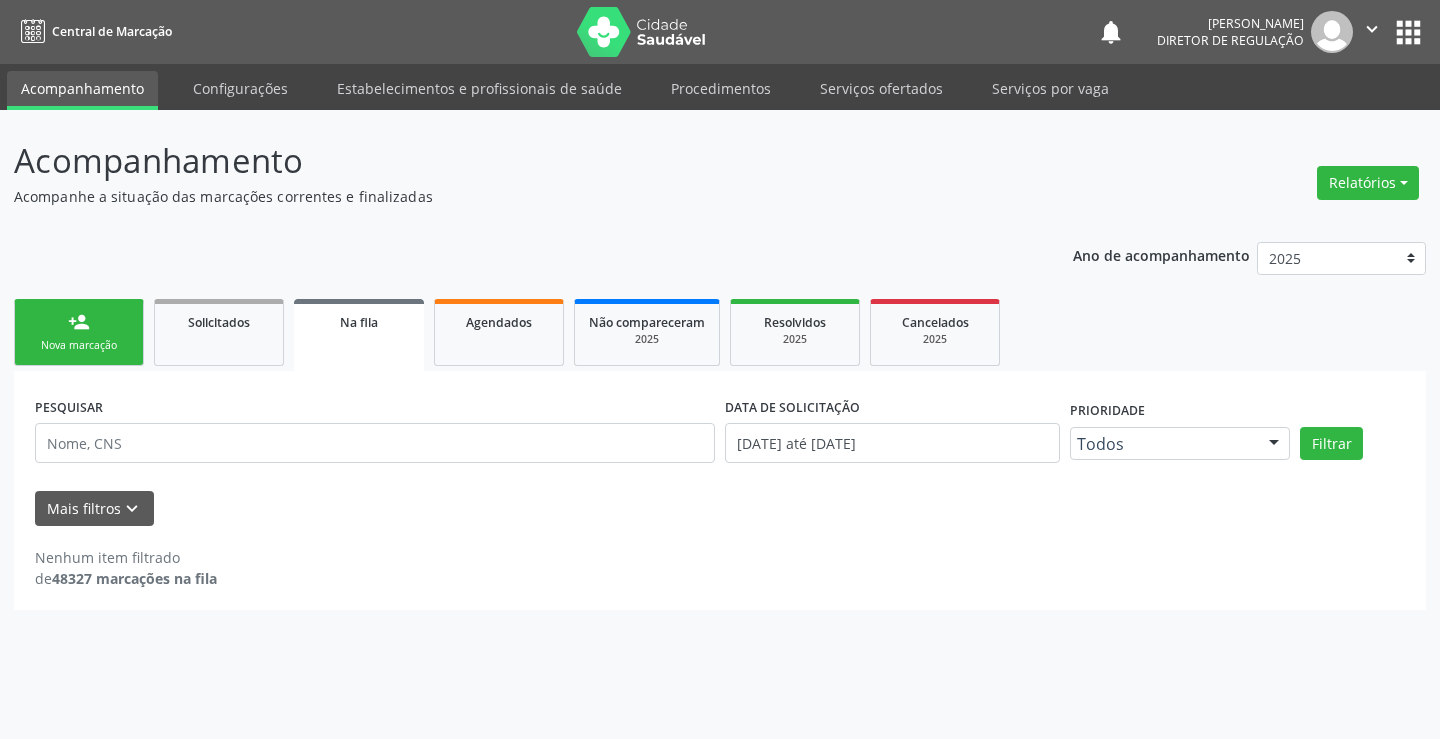 click on "Acompanhamento
Acompanhe a situação das marcações correntes e finalizadas
Relatórios
Acompanhamento
Consolidado
Agendamentos
Procedimentos realizados
Ano de acompanhamento
2025 2024 2023
person_add
Nova marcação
Solicitados   Na fila   Agendados   Não compareceram
2025
Resolvidos
2025
Cancelados
2025
PESQUISAR
DATA DE SOLICITAÇÃO
01/01/2023 até 01/07/2025
Prioridade
Todos         Todos   Baixa Prioridade   Média Prioridade   Alta Prioridade
Nenhum resultado encontrado para: "   "
Não há nenhuma opção para ser exibida.
Filtrar
UNIDADE DE REFERÊNCIA
Selecione uma UBS
Todas as UBS   Unidade Basica de Saude da Familia Dr Paulo Sudre       Vigilancia em Saude de Campo Formoso" at bounding box center (720, 424) 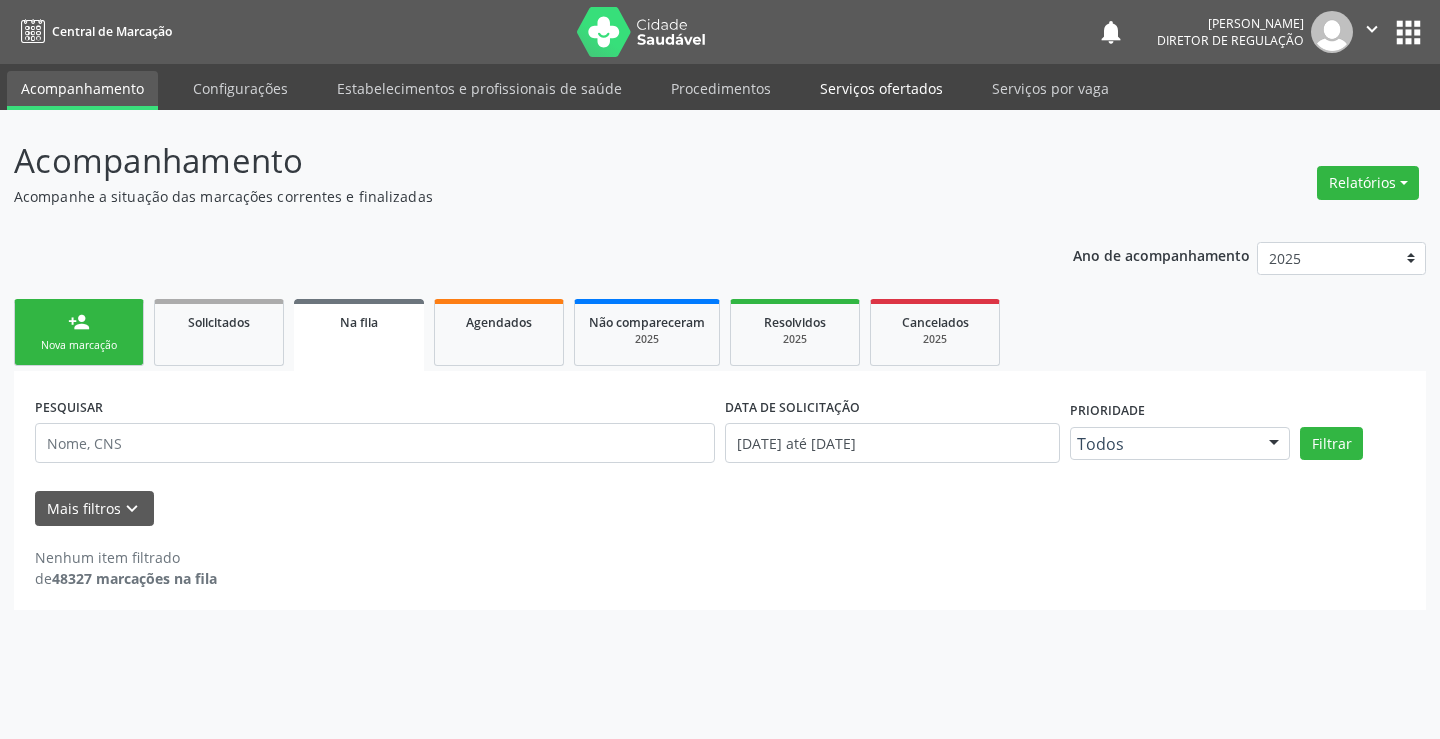 click on "Serviços ofertados" at bounding box center [881, 88] 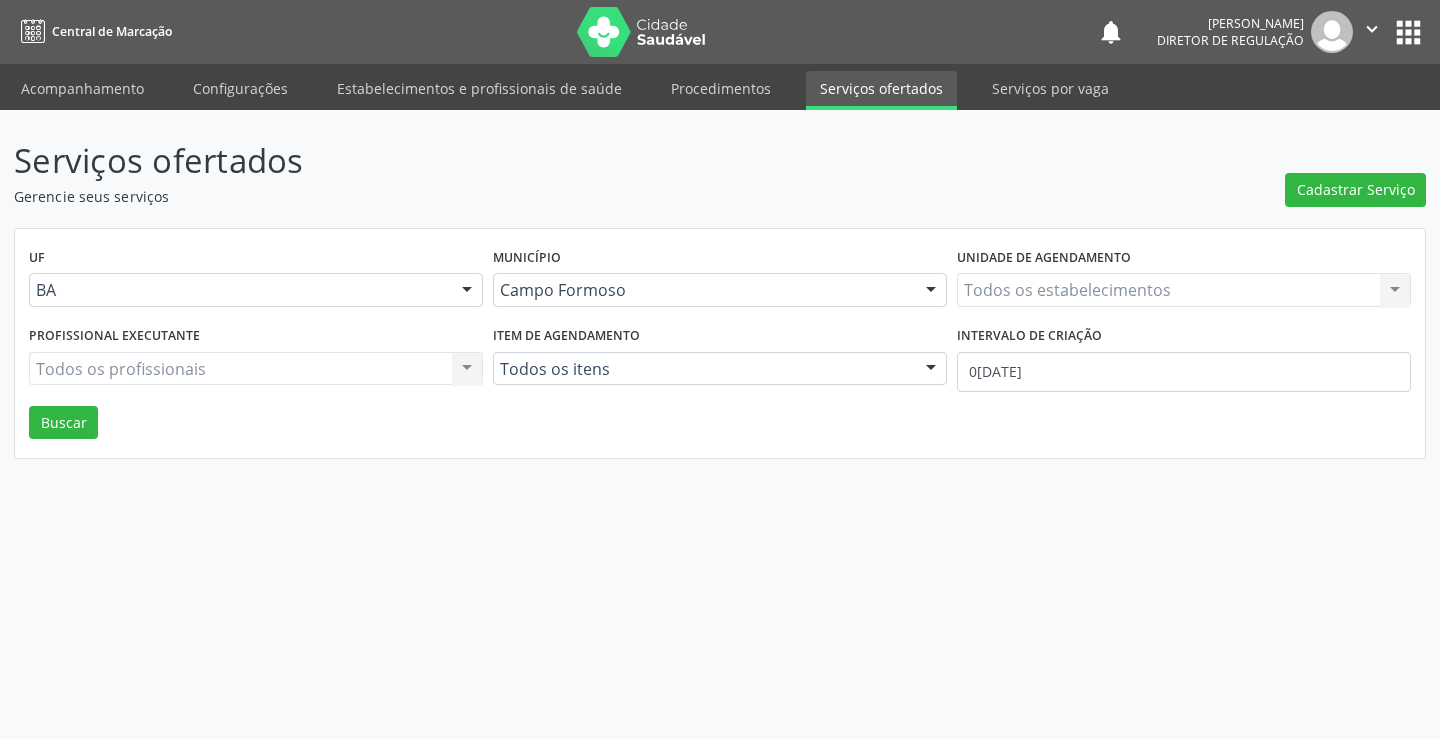click on "Todos os estabelecimentos         Todos os estabelecimentos
Nenhum resultado encontrado para: "   "
Não há nenhuma opção para ser exibida." at bounding box center [1184, 290] 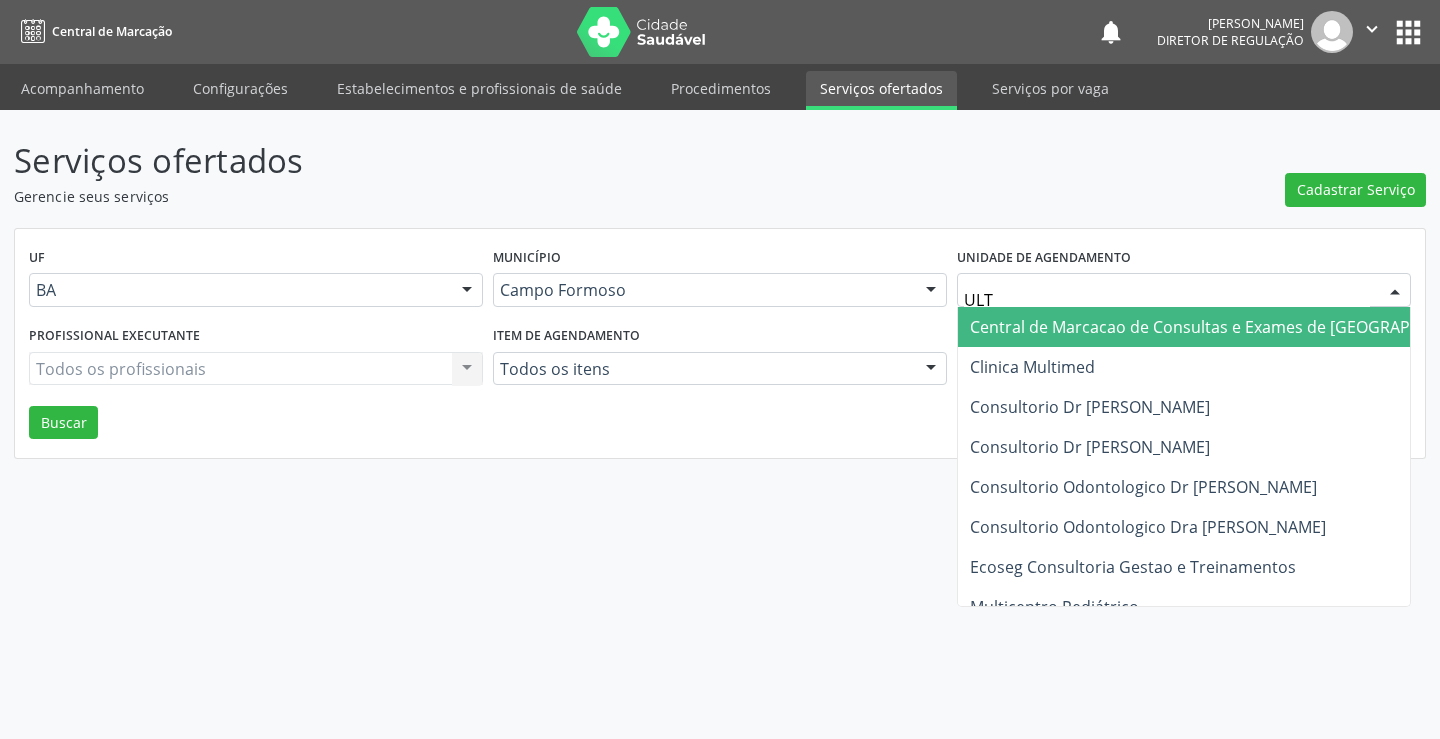 type on "ULTR" 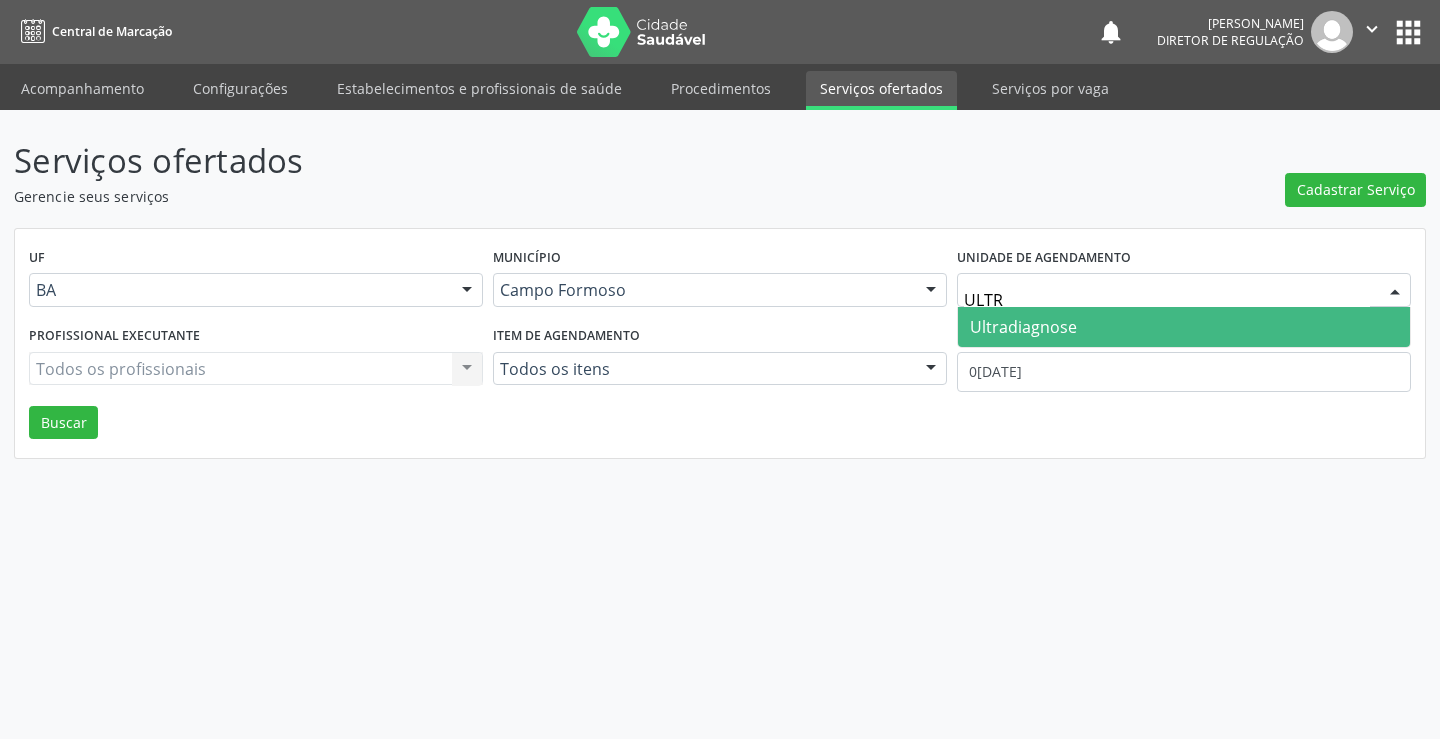 click on "Ultradiagnose" at bounding box center (1184, 327) 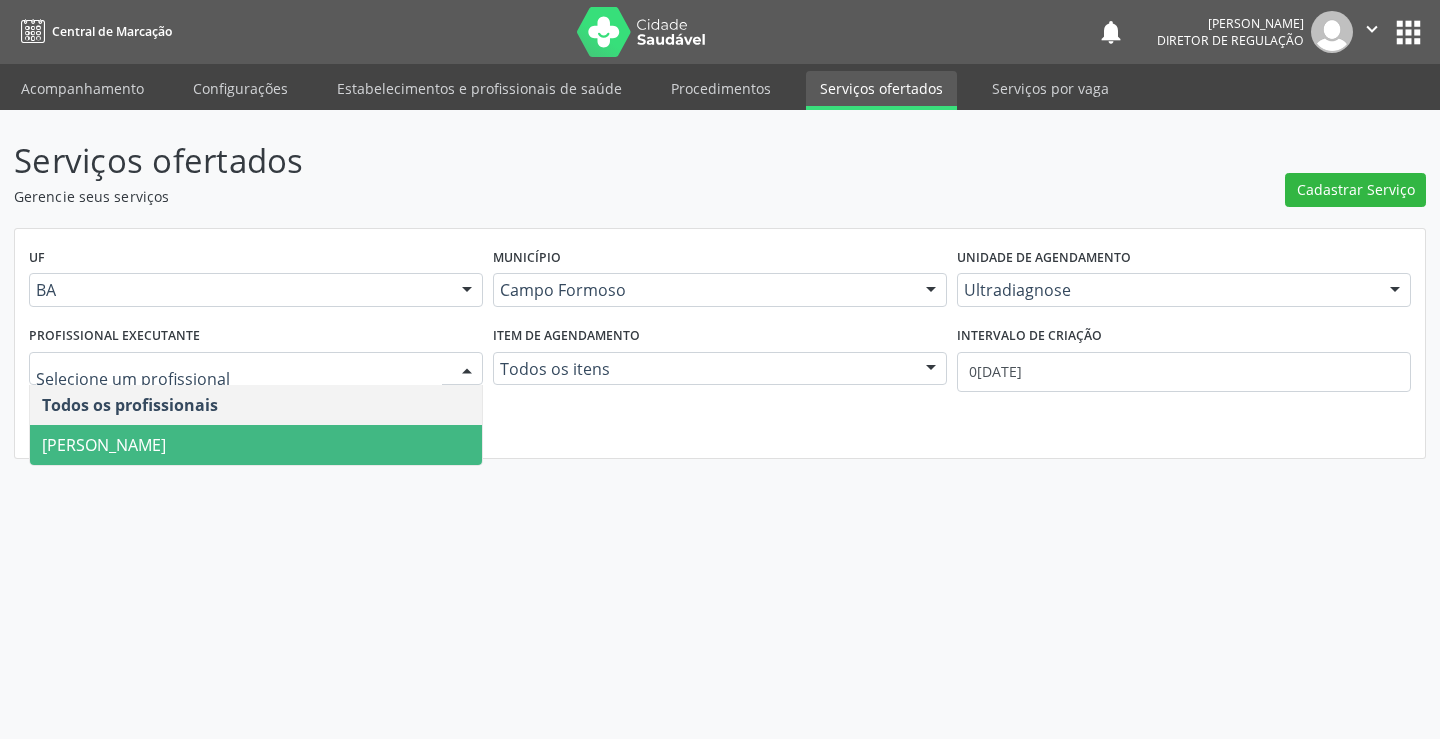 click on "Alciole Mendes Muritiba" at bounding box center (104, 445) 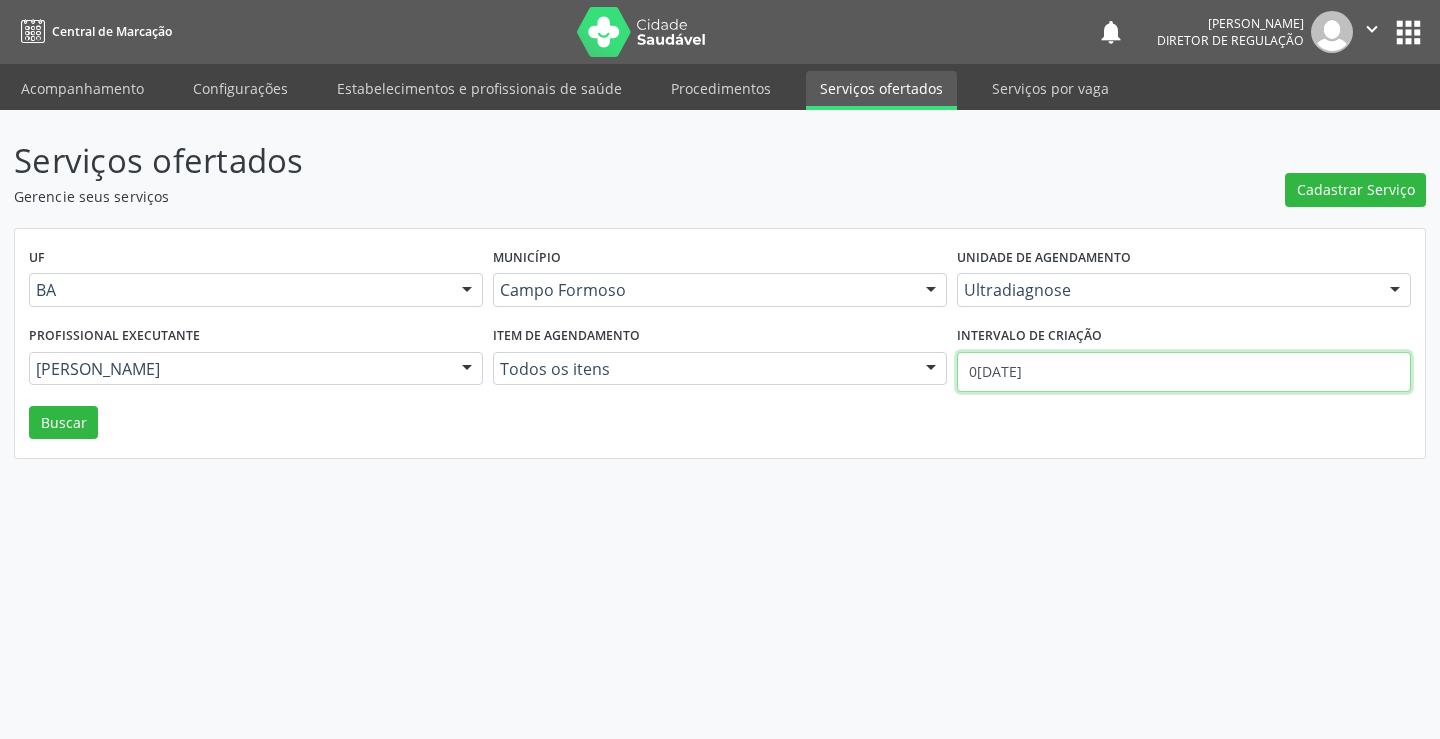 click on "[DATE]" at bounding box center [1184, 372] 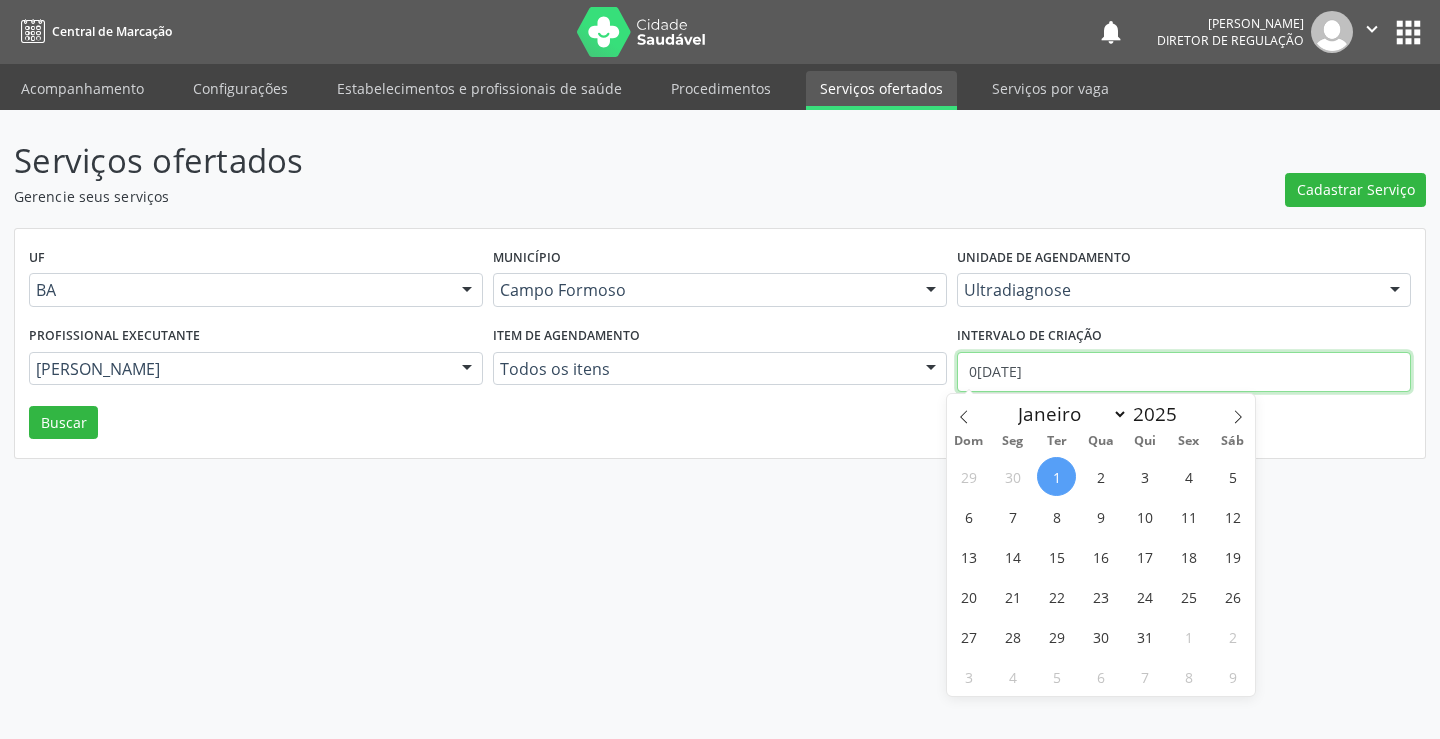 type 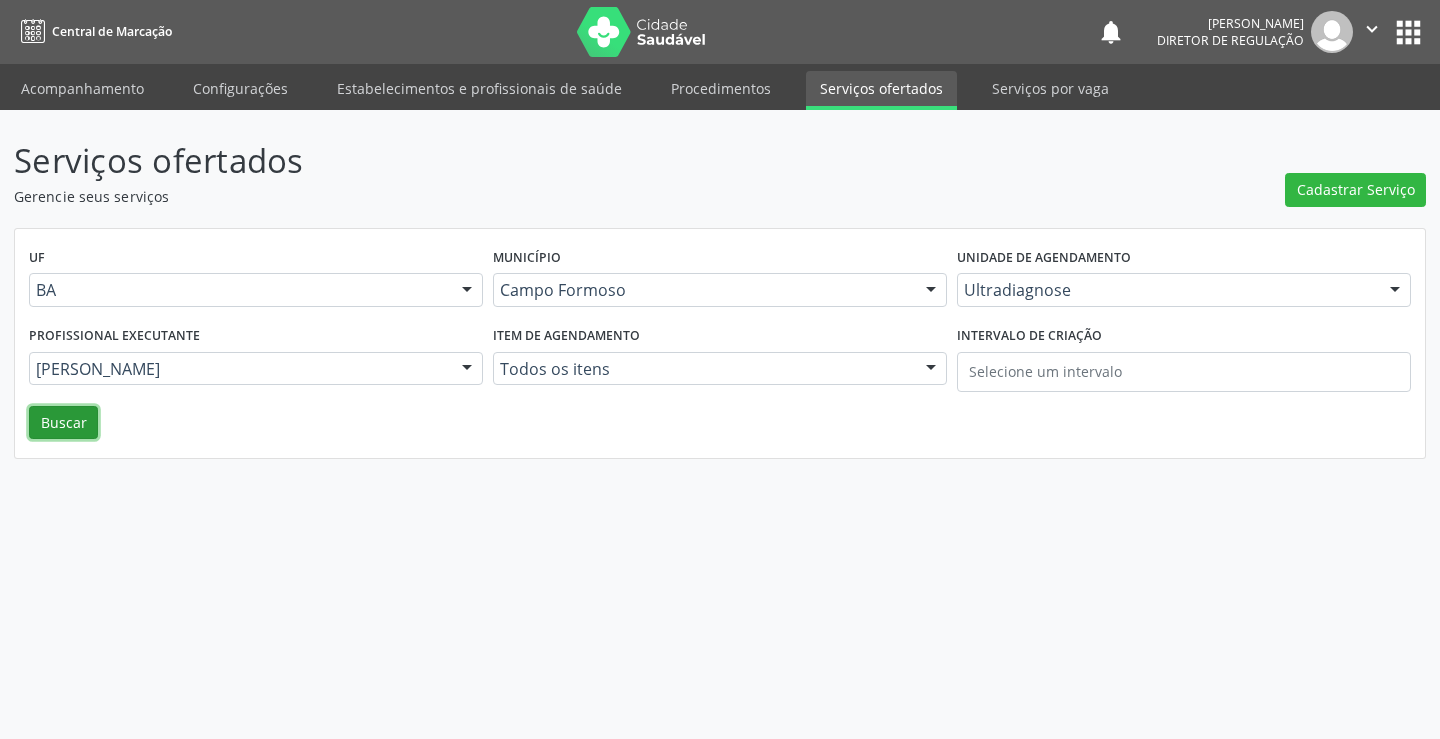 click on "Buscar" at bounding box center [63, 423] 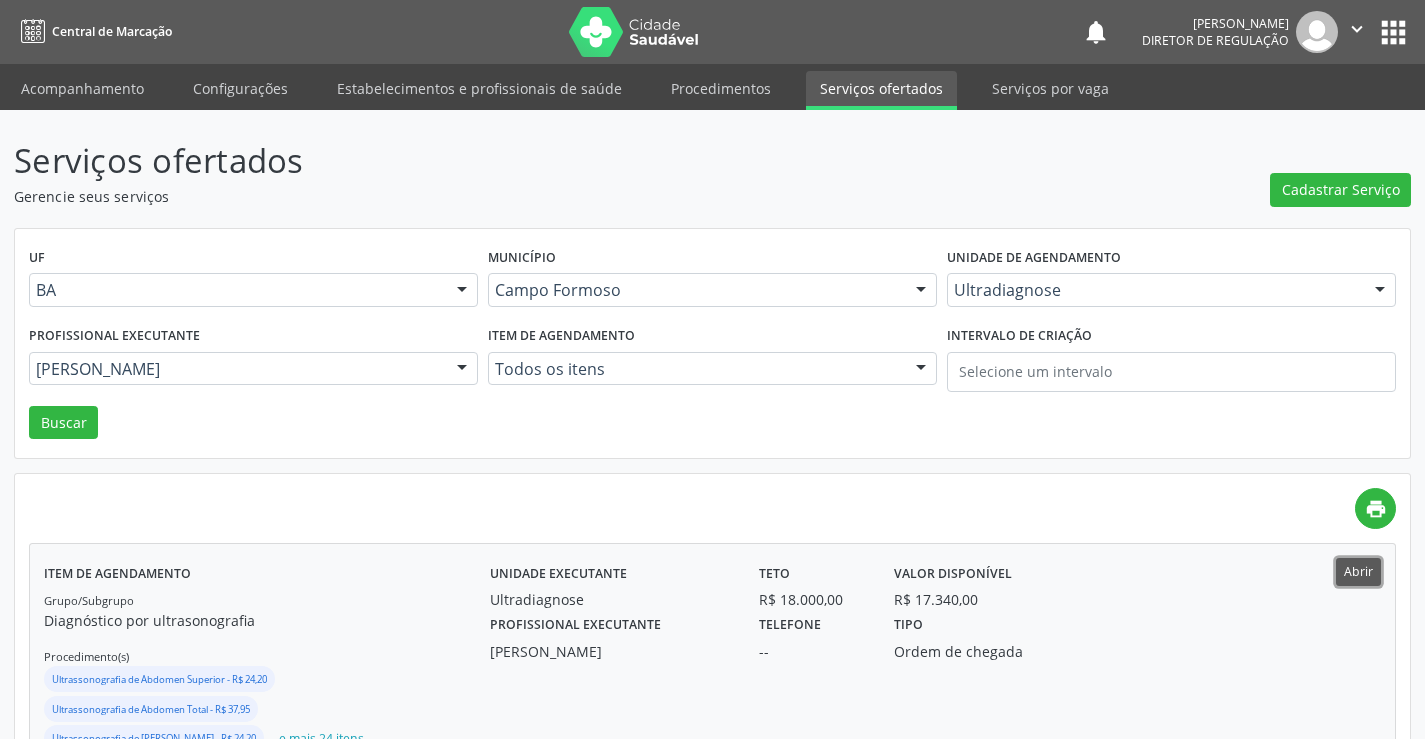 click on "Abrir" at bounding box center (1358, 571) 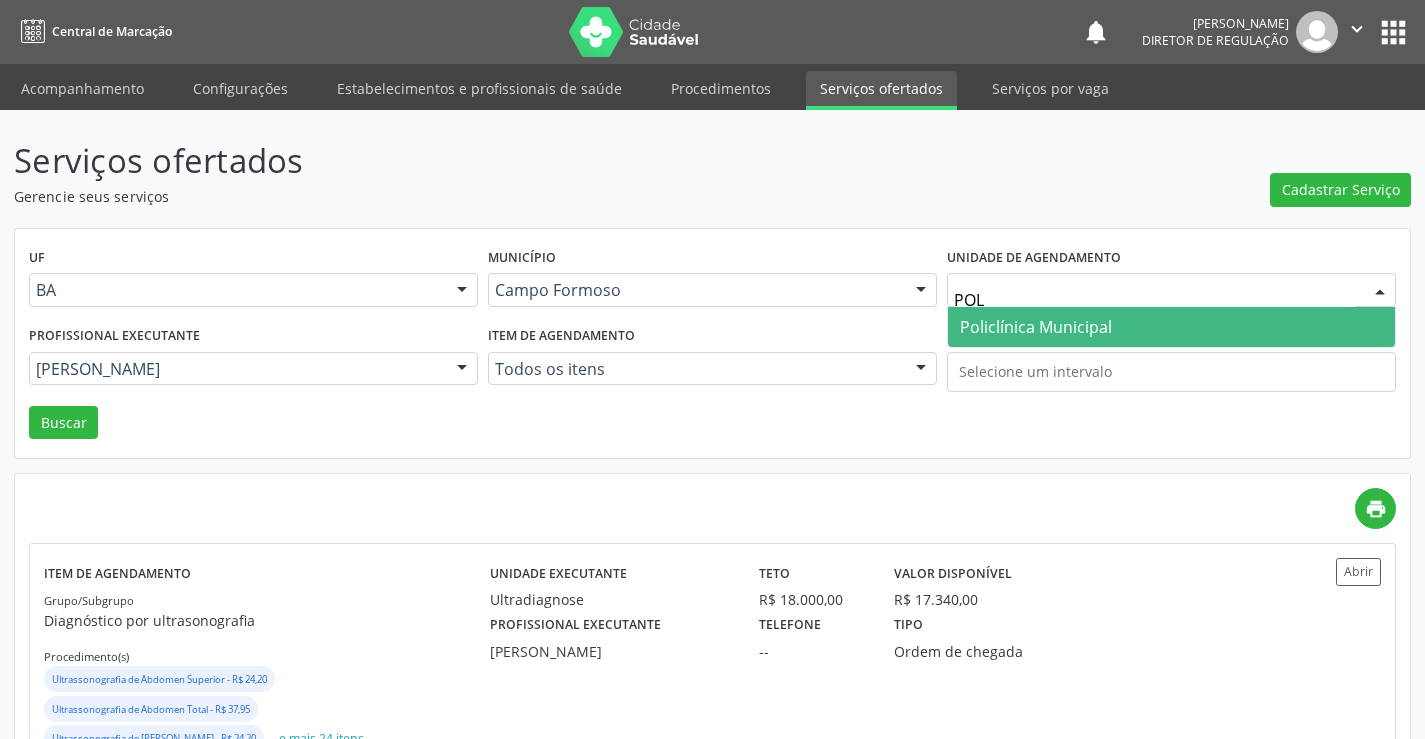 type on "POLI" 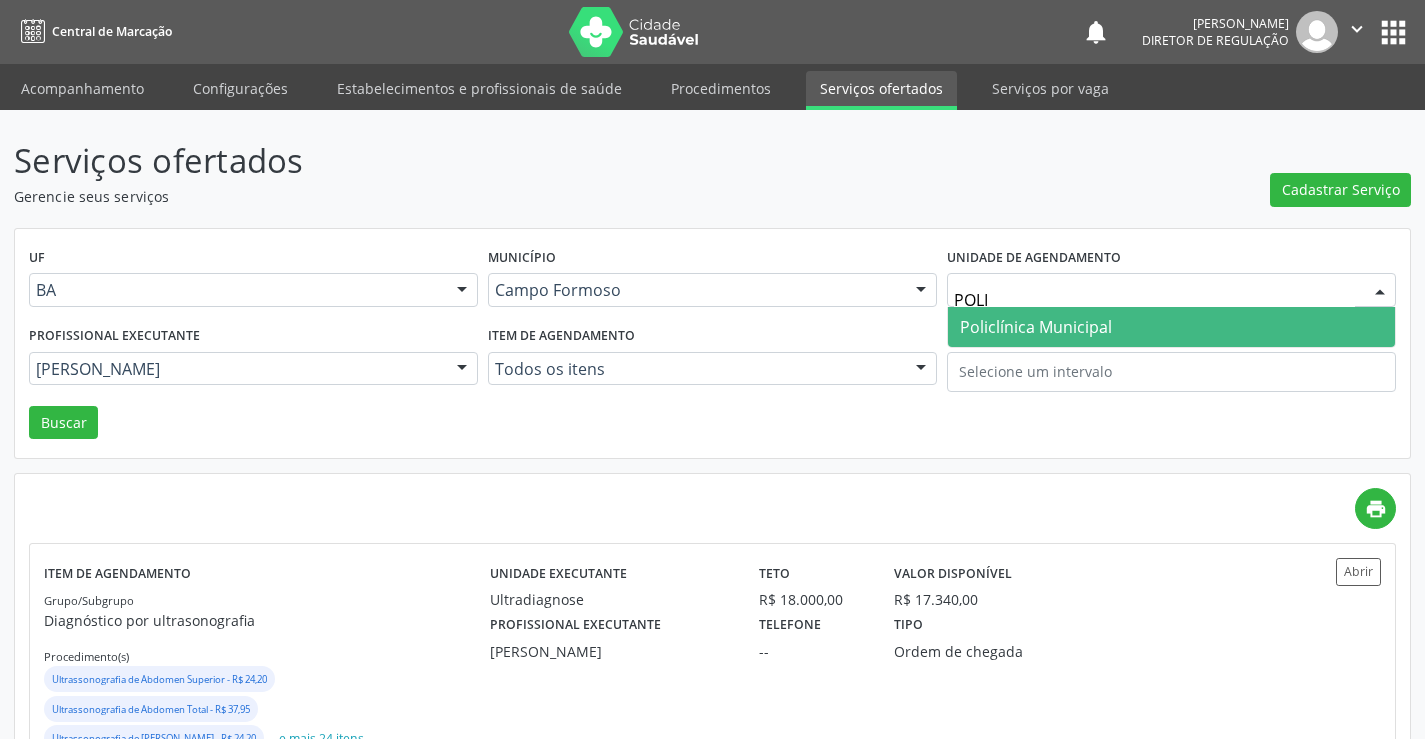click on "Policlínica Municipal" at bounding box center [1036, 327] 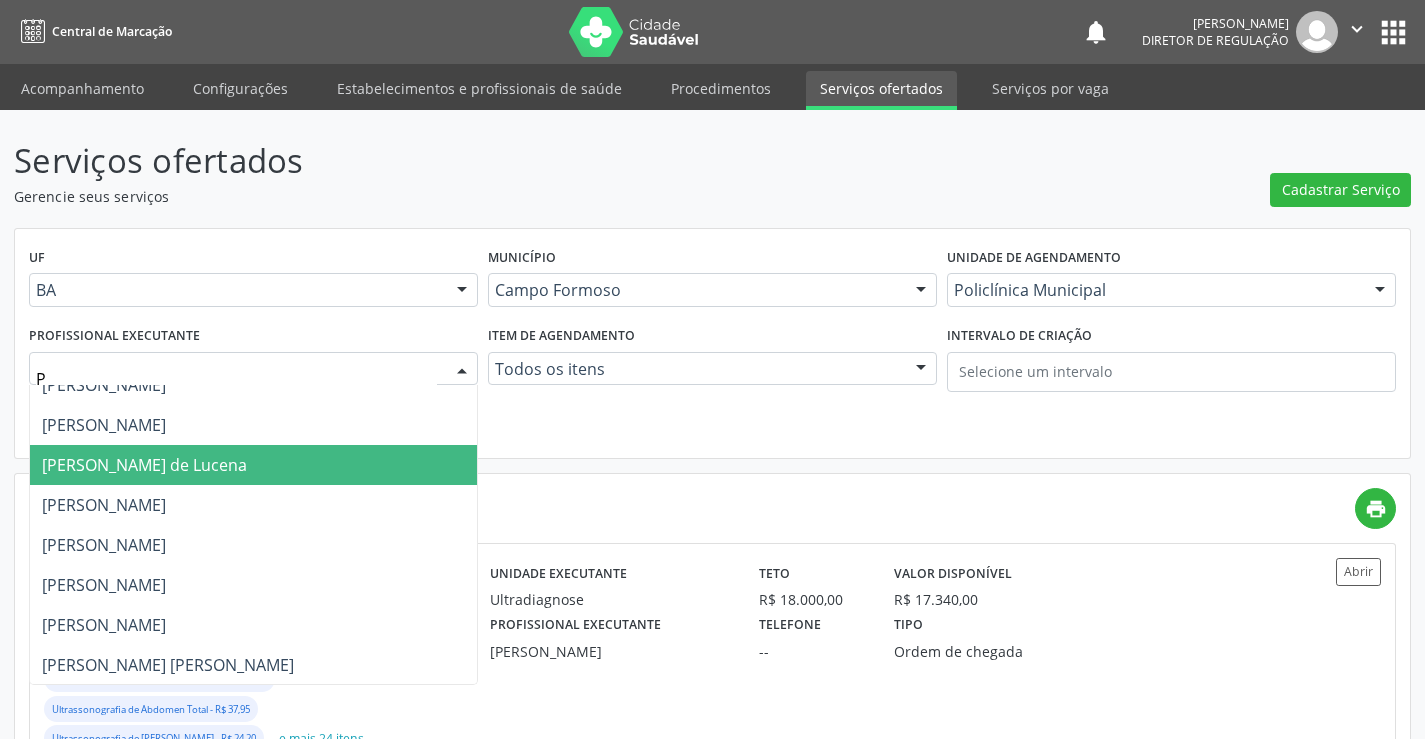 scroll, scrollTop: 0, scrollLeft: 0, axis: both 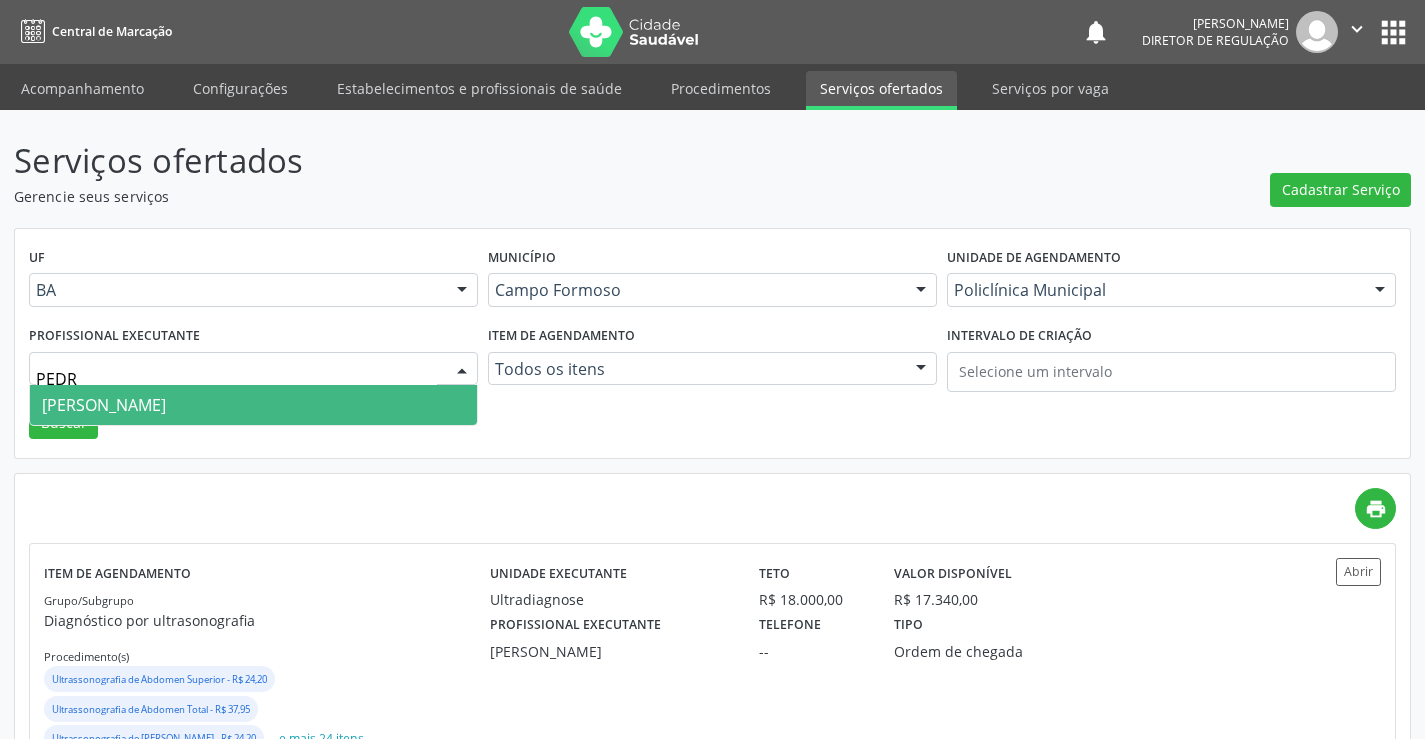 click on "Pedro Augusto Pessoa de Abreu" at bounding box center [253, 405] 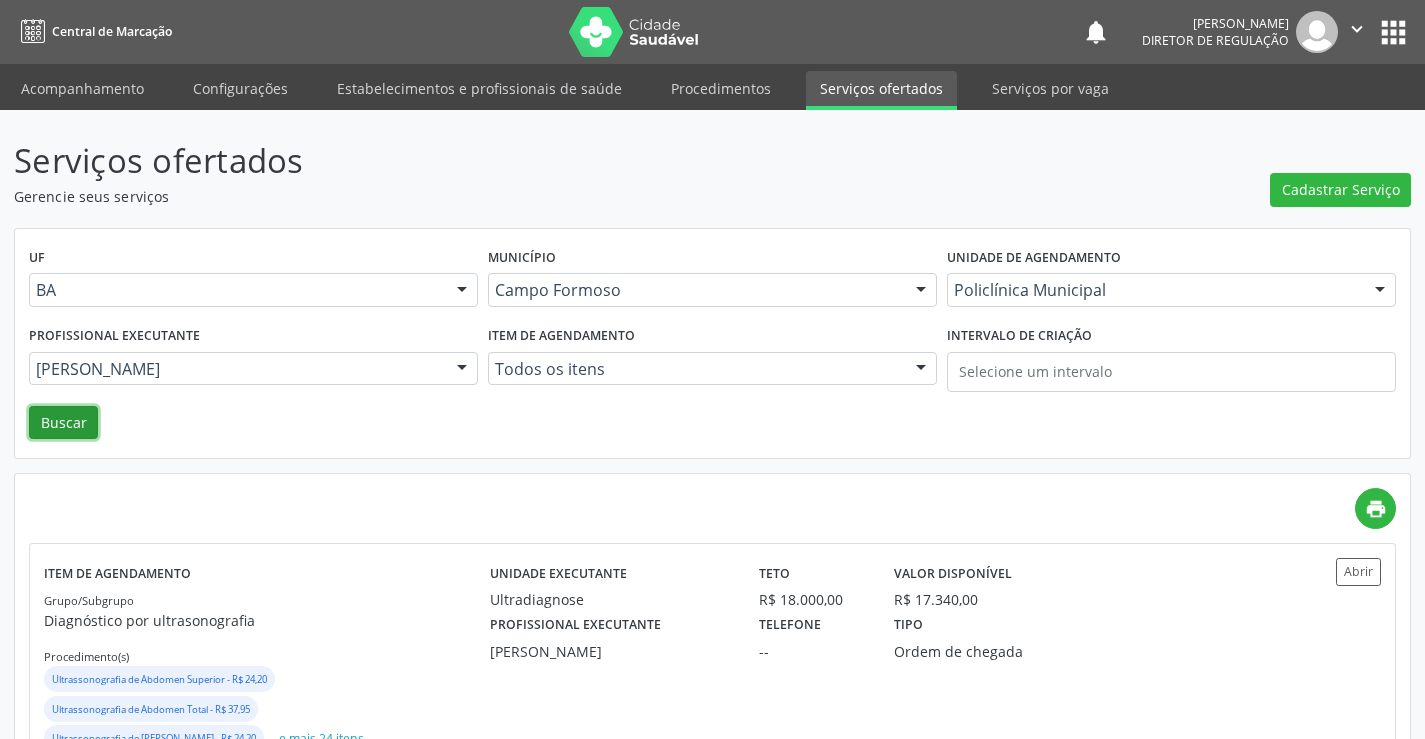 click on "Buscar" at bounding box center [63, 423] 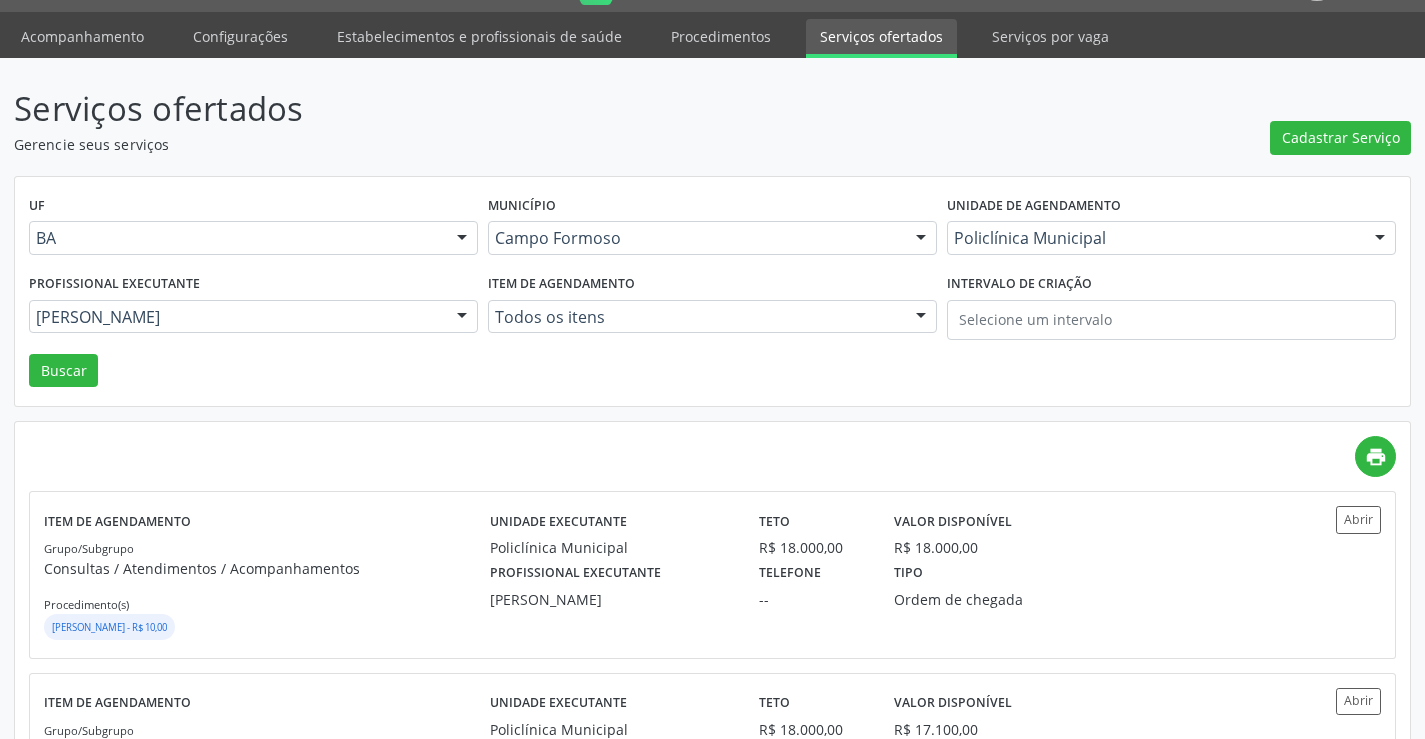 scroll, scrollTop: 100, scrollLeft: 0, axis: vertical 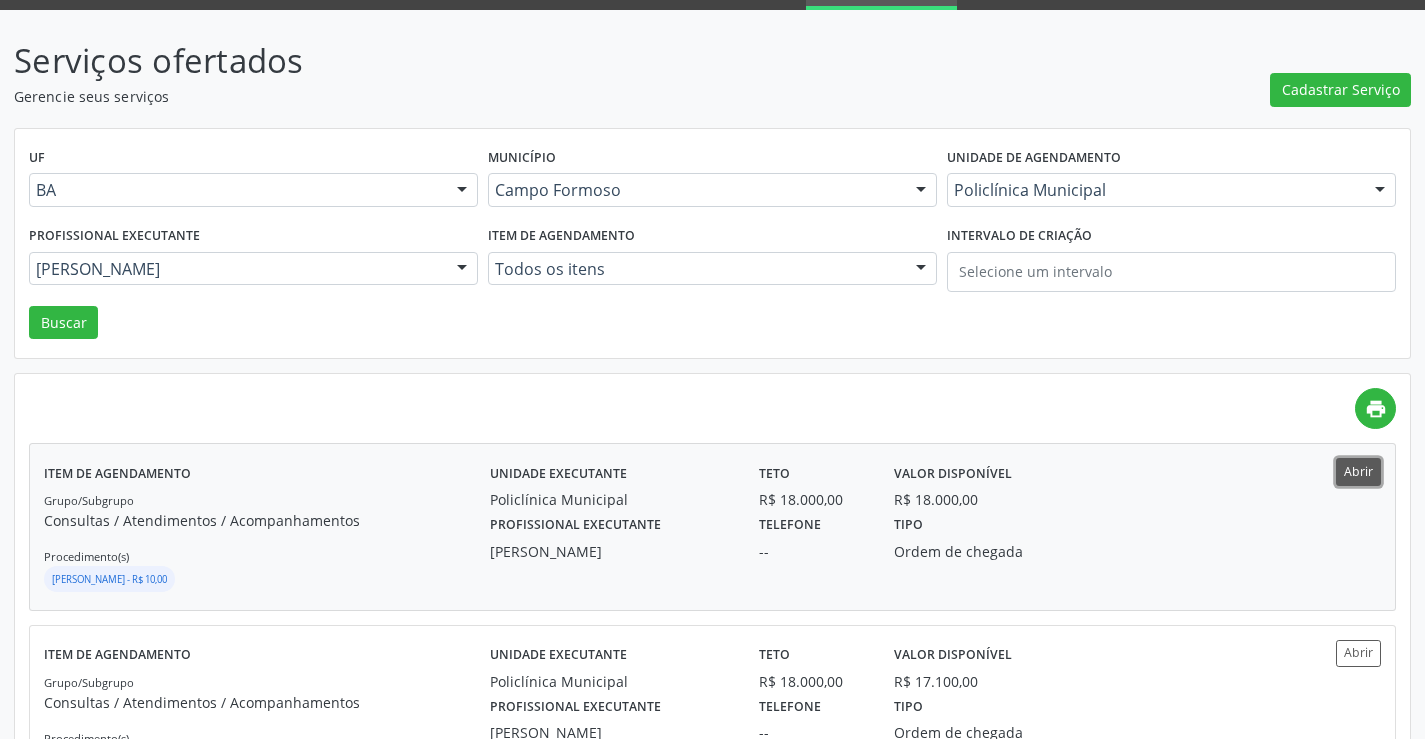 click on "Abrir" at bounding box center (1358, 471) 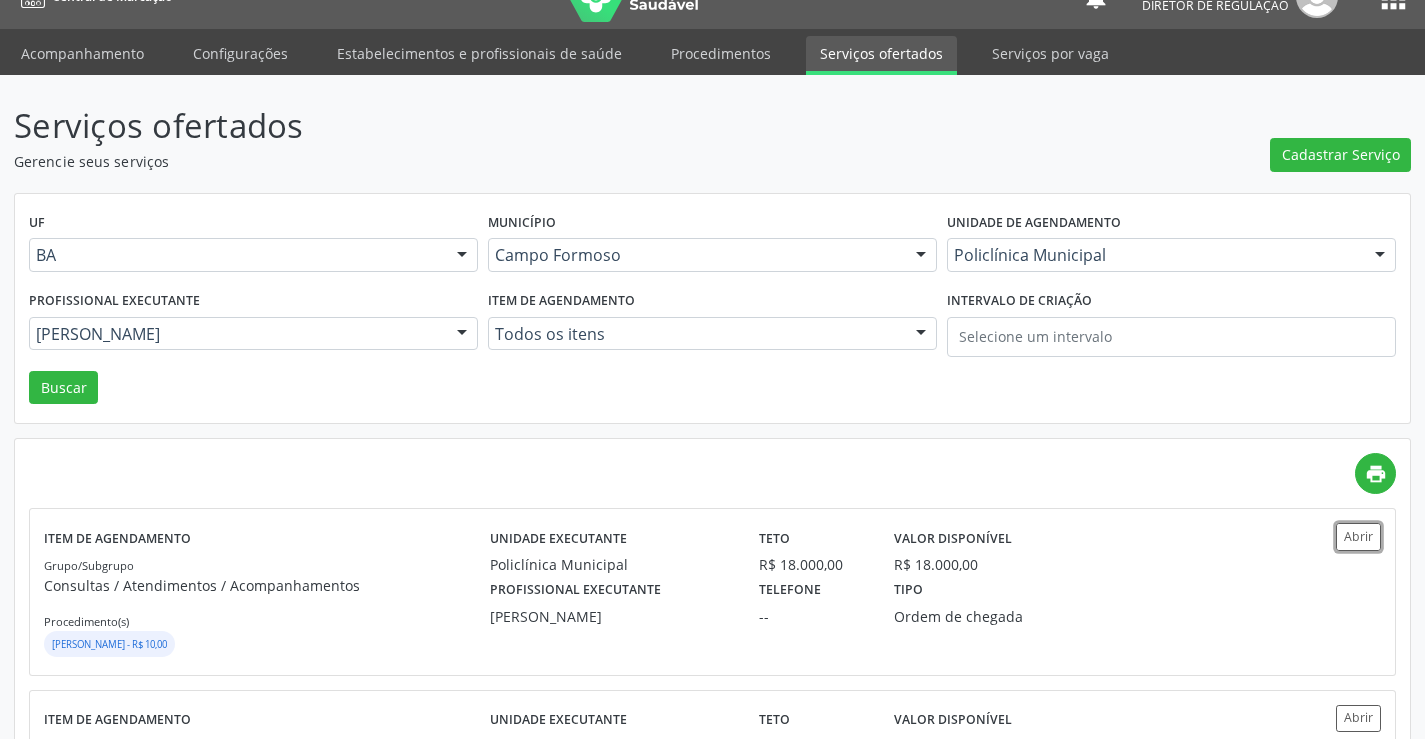 scroll, scrollTop: 0, scrollLeft: 0, axis: both 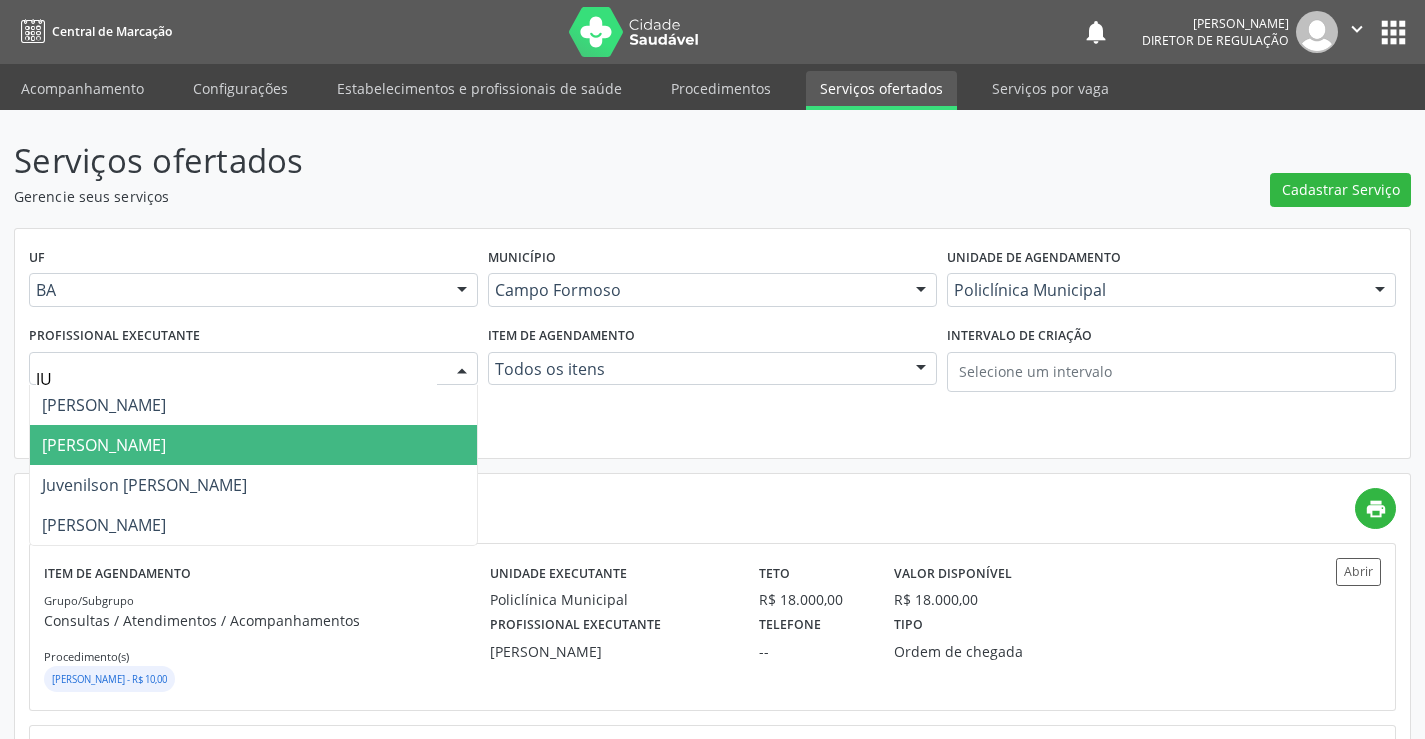 type on "JUV" 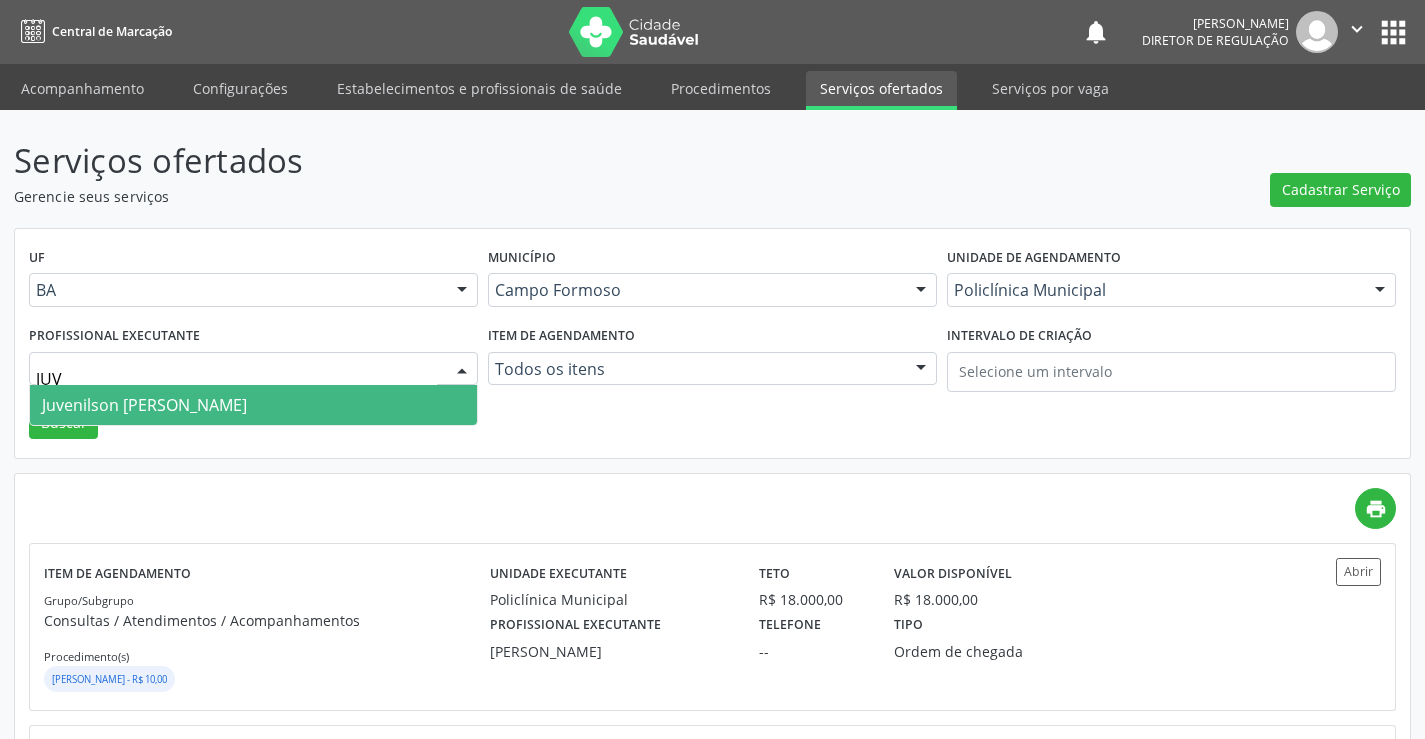 click on "Juvenilson [PERSON_NAME]" at bounding box center [253, 405] 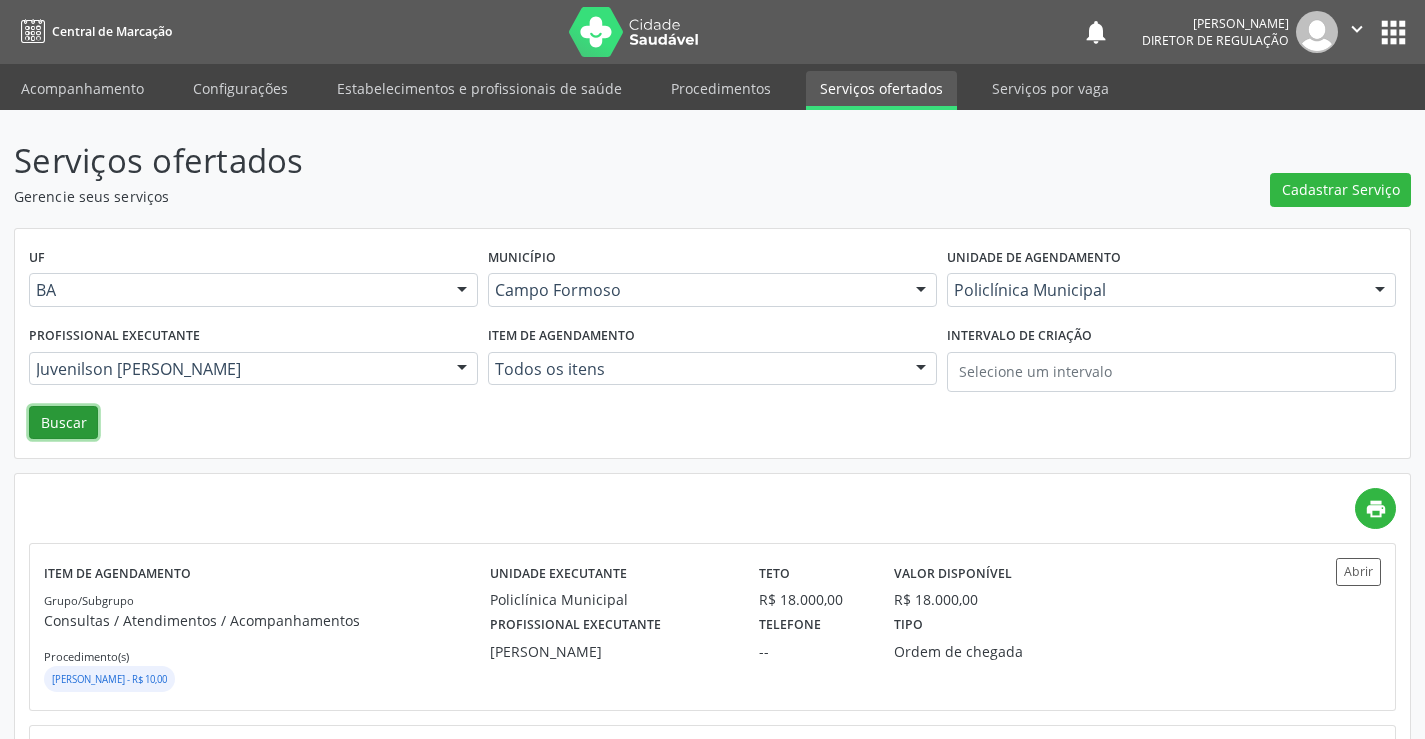 click on "Buscar" at bounding box center (63, 423) 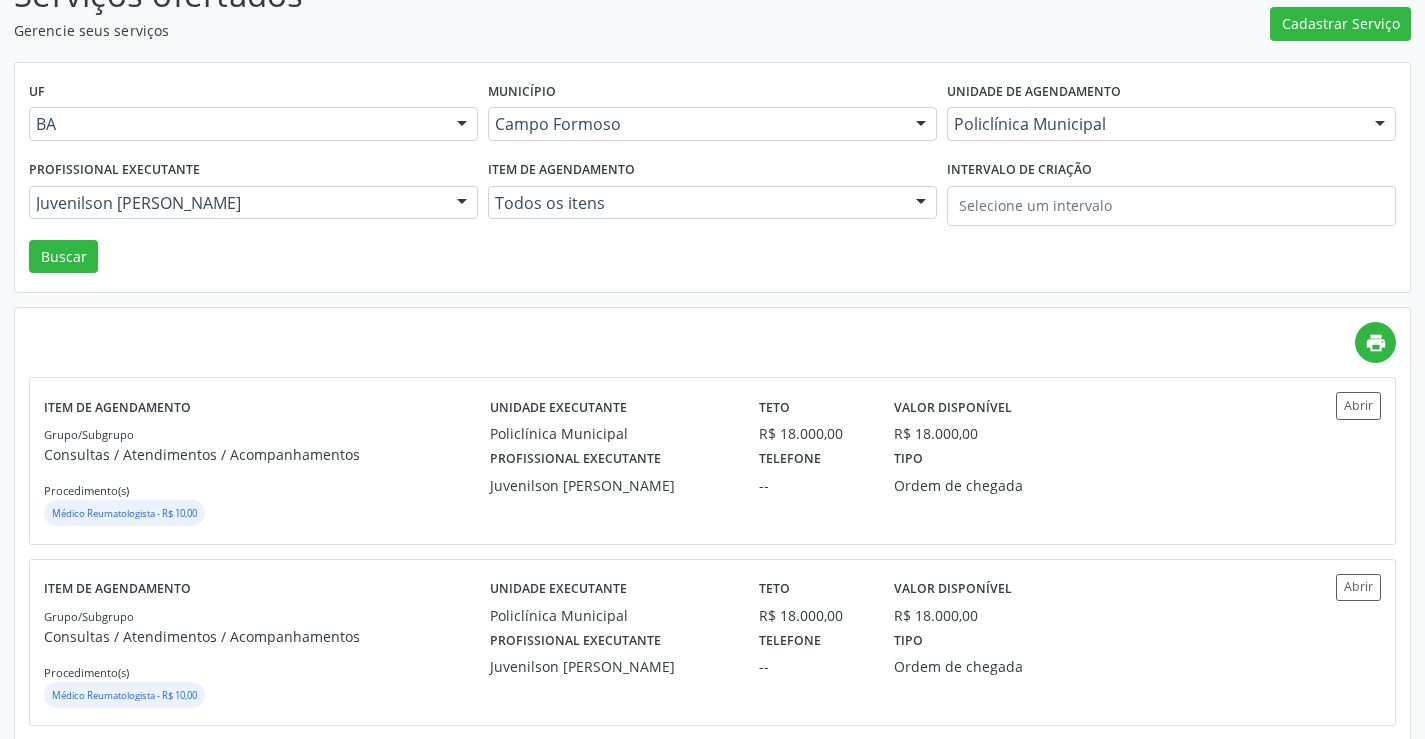 scroll, scrollTop: 200, scrollLeft: 0, axis: vertical 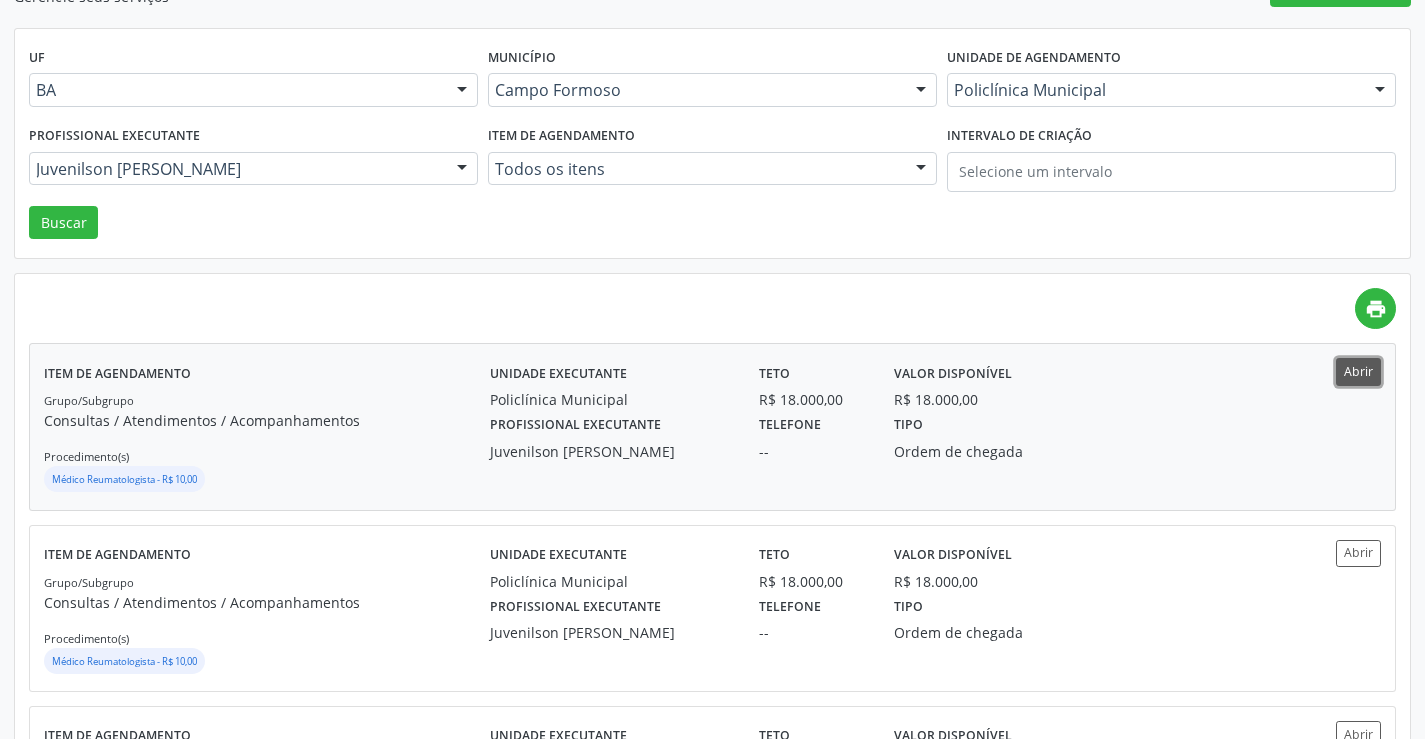 click on "Abrir" at bounding box center (1358, 371) 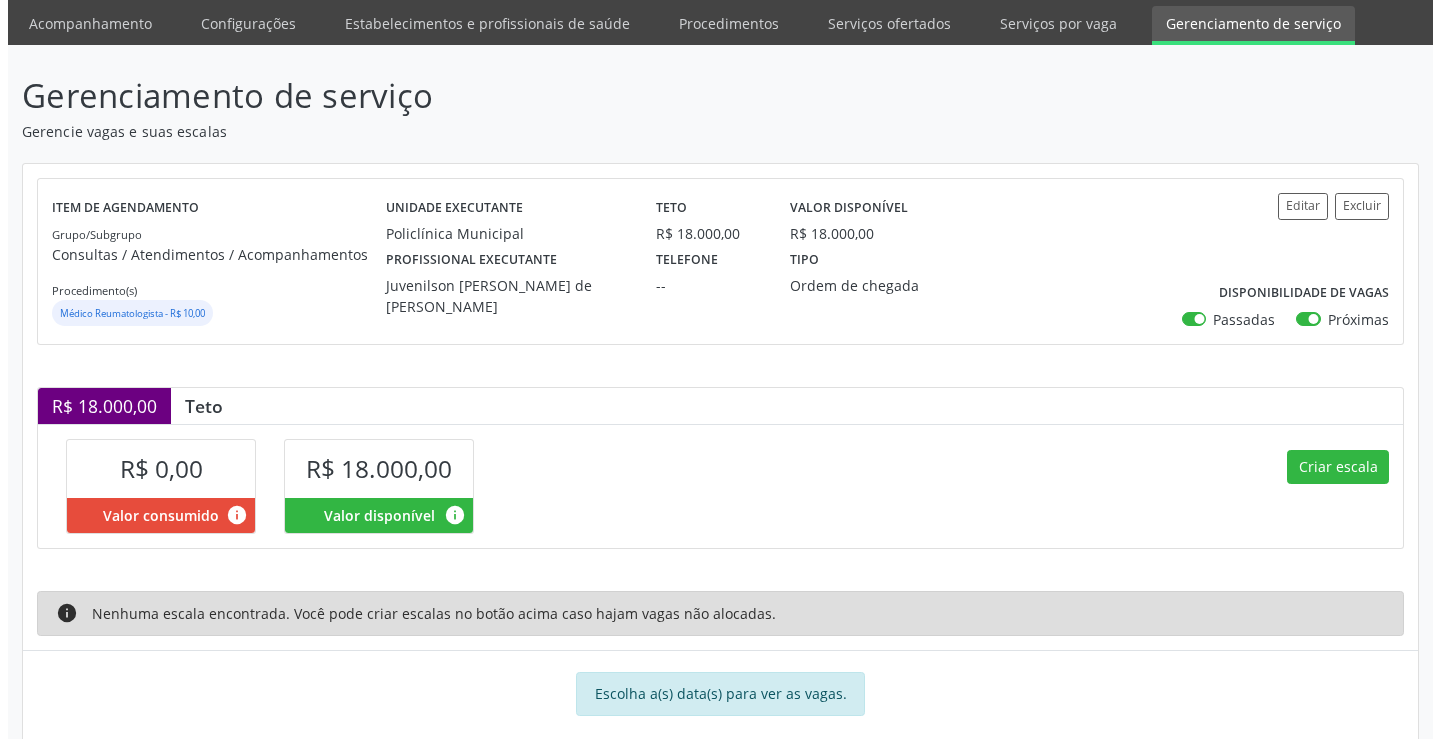 scroll, scrollTop: 99, scrollLeft: 0, axis: vertical 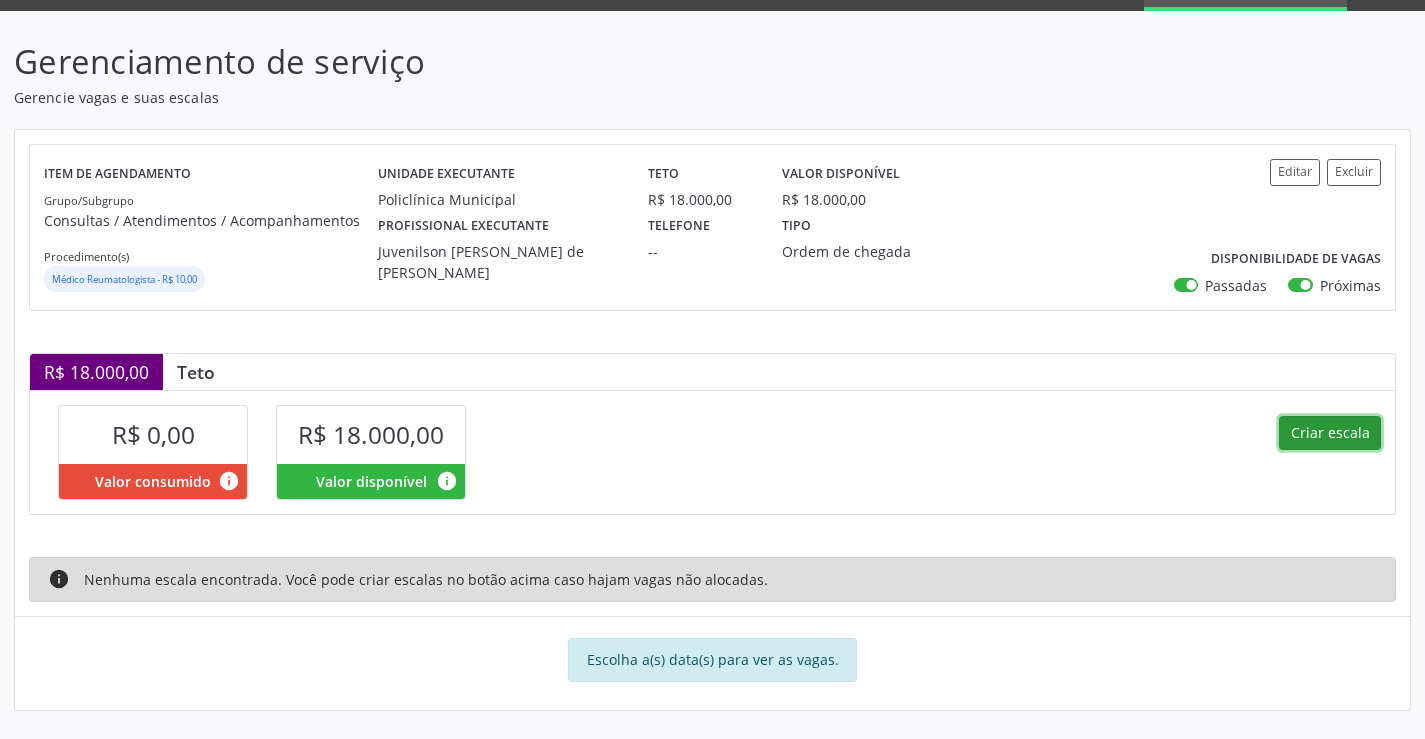 click on "Criar escala" at bounding box center (1330, 433) 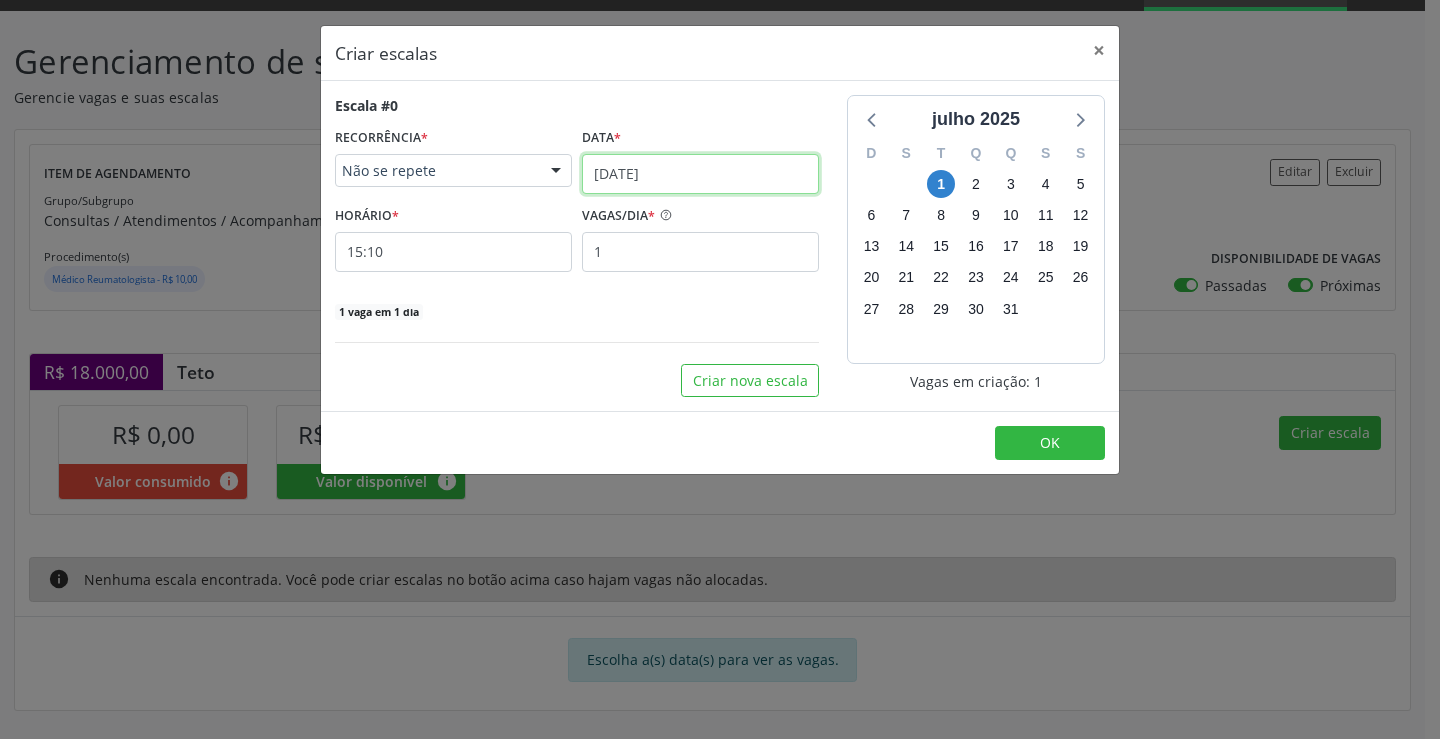 click on "[DATE]" at bounding box center (700, 174) 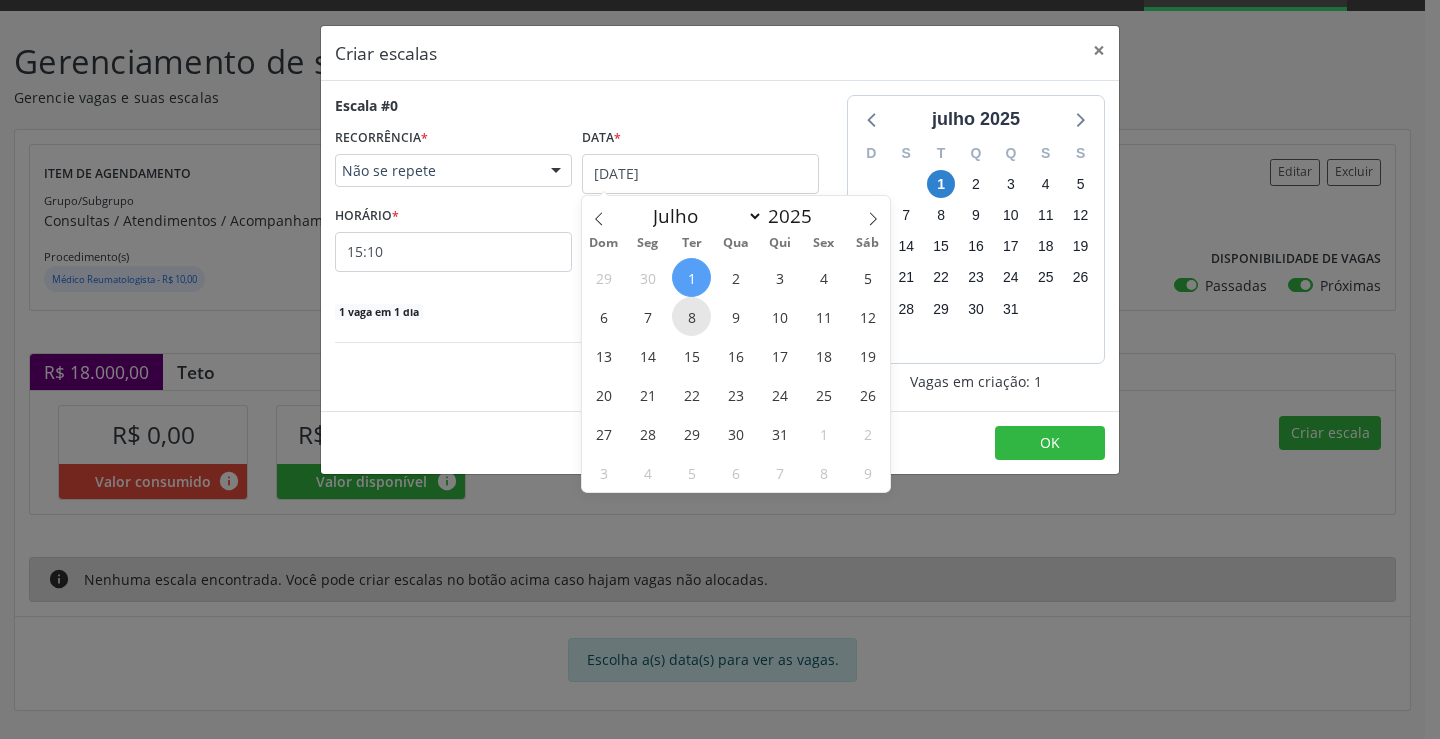 click on "8" at bounding box center (691, 316) 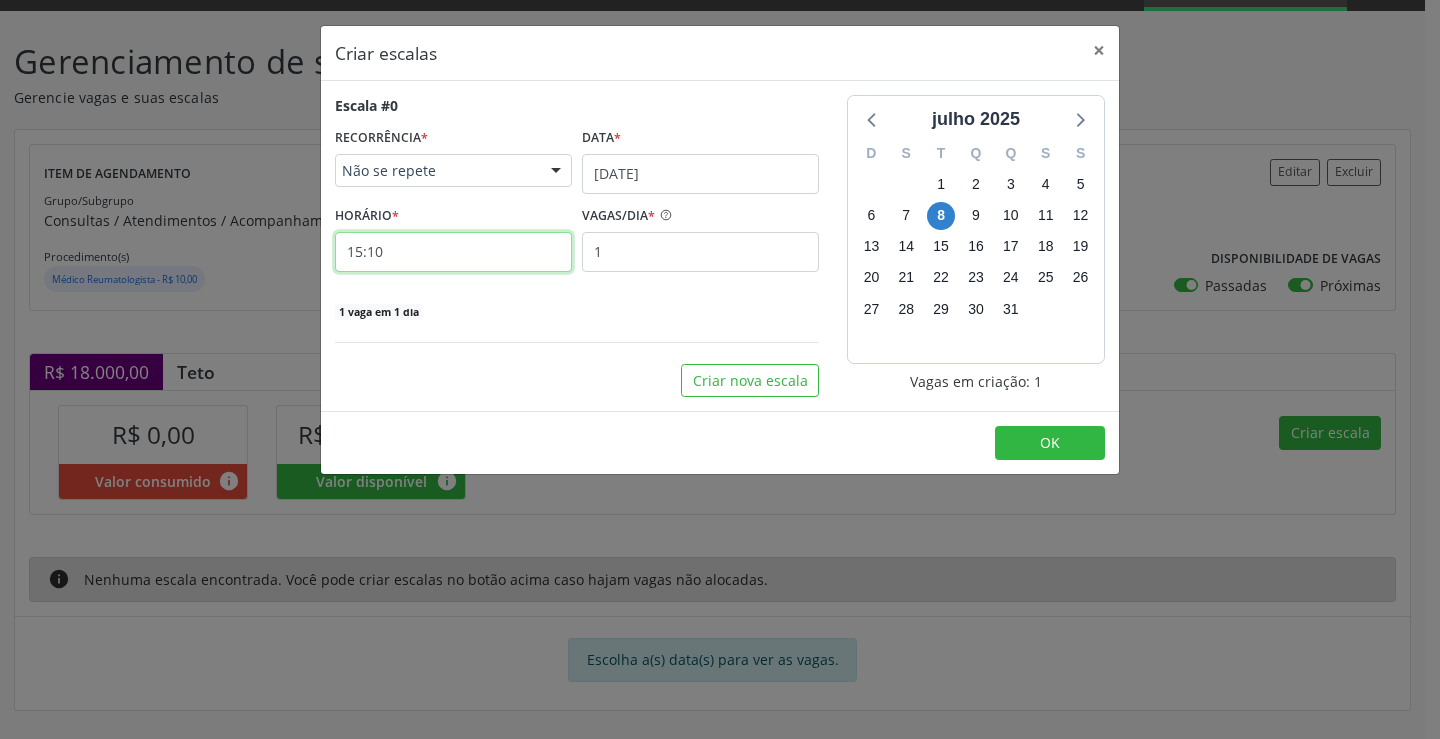 click on "15:10" at bounding box center (453, 252) 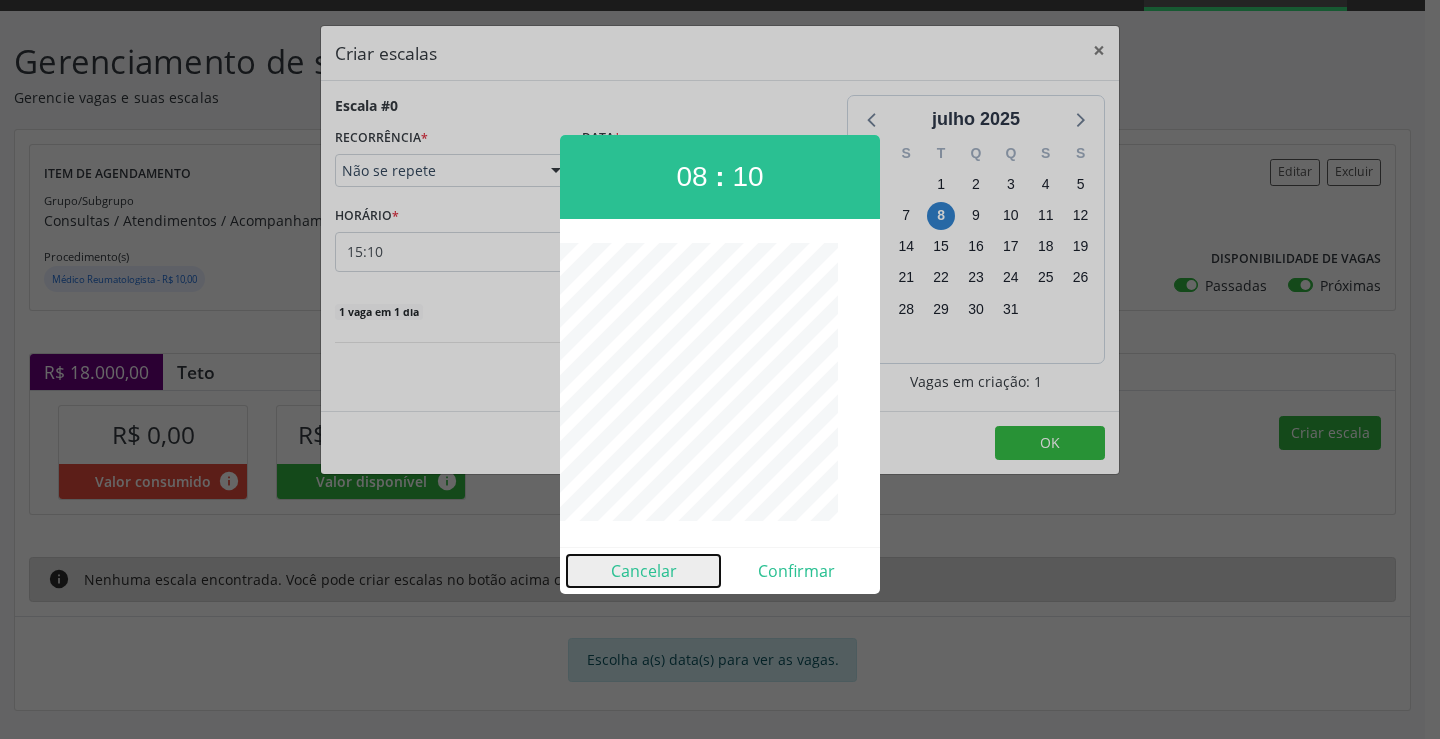 click on "Cancelar" at bounding box center [643, 571] 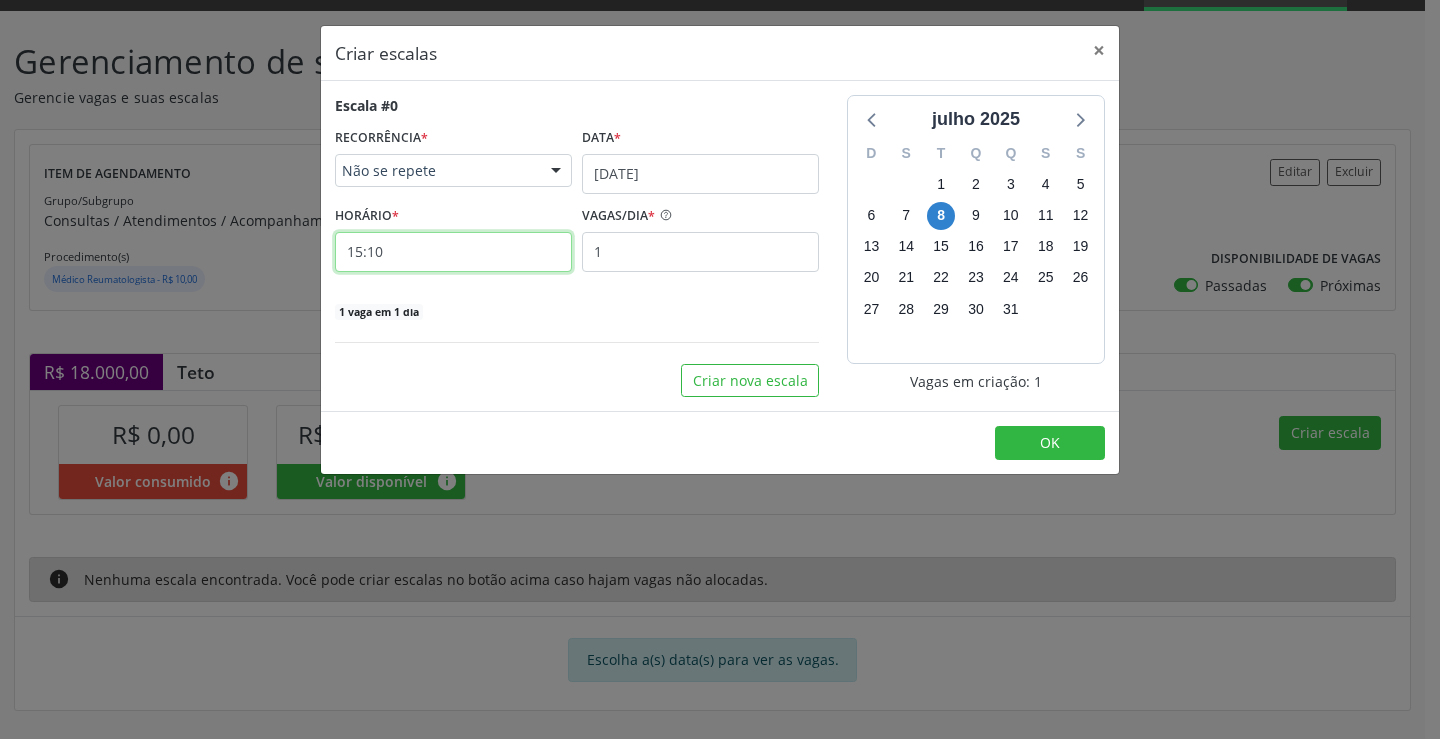 click on "15:10" at bounding box center [453, 252] 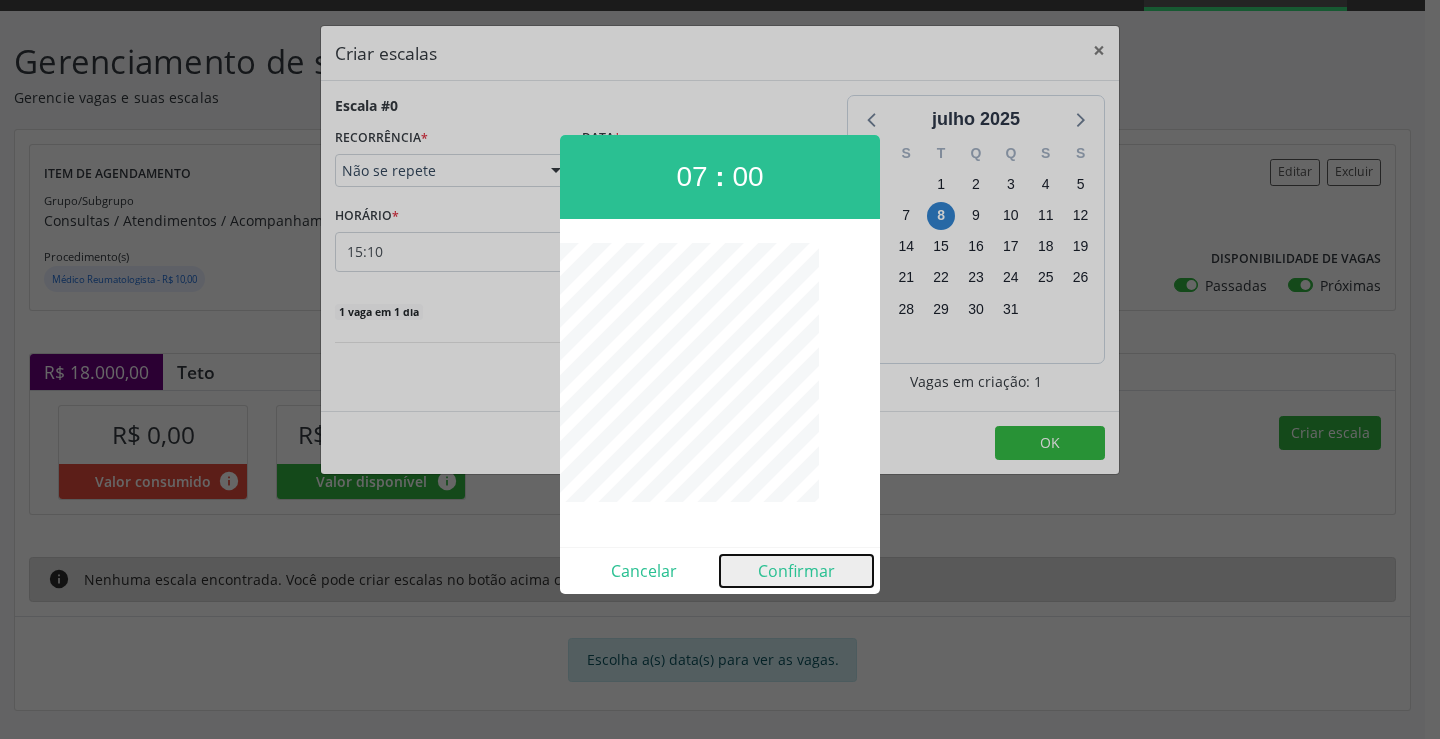 click on "Confirmar" at bounding box center (796, 571) 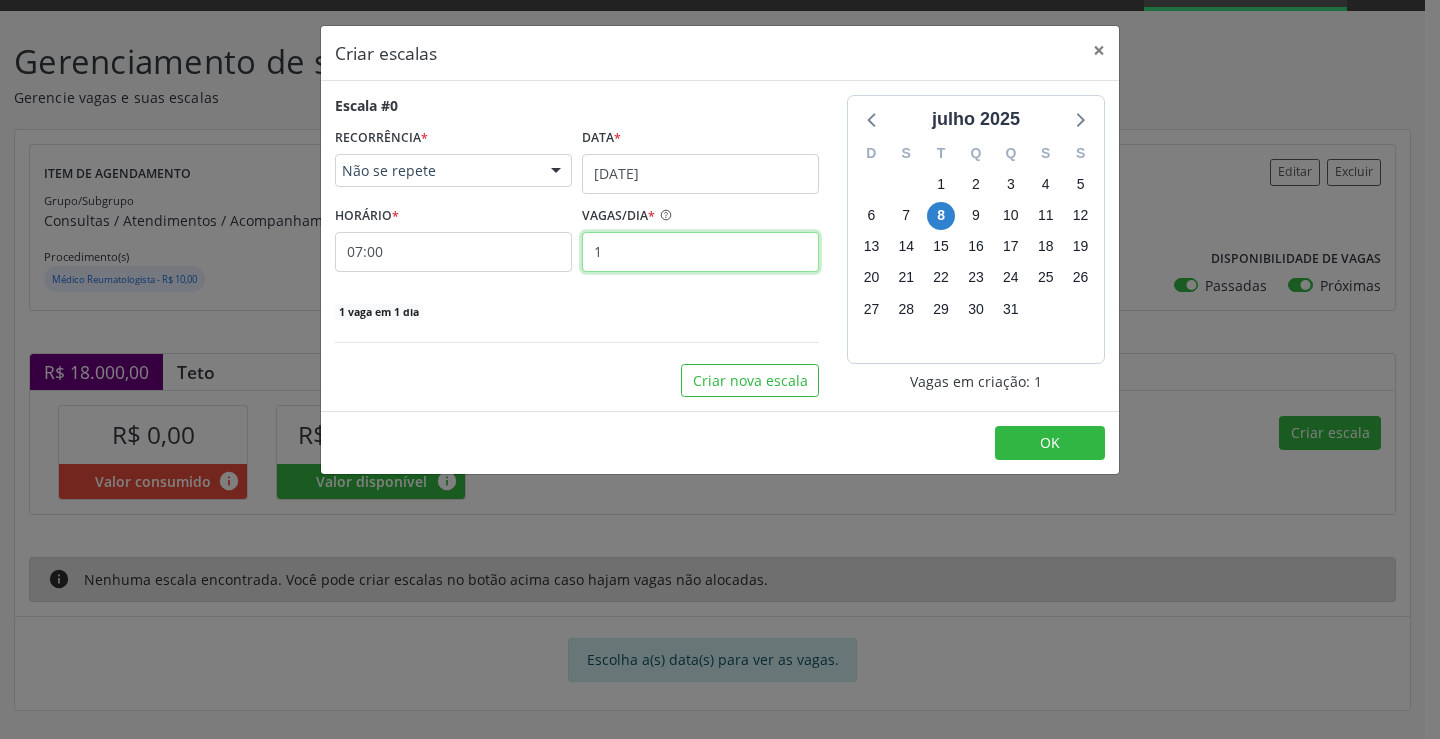 click on "1" at bounding box center (700, 252) 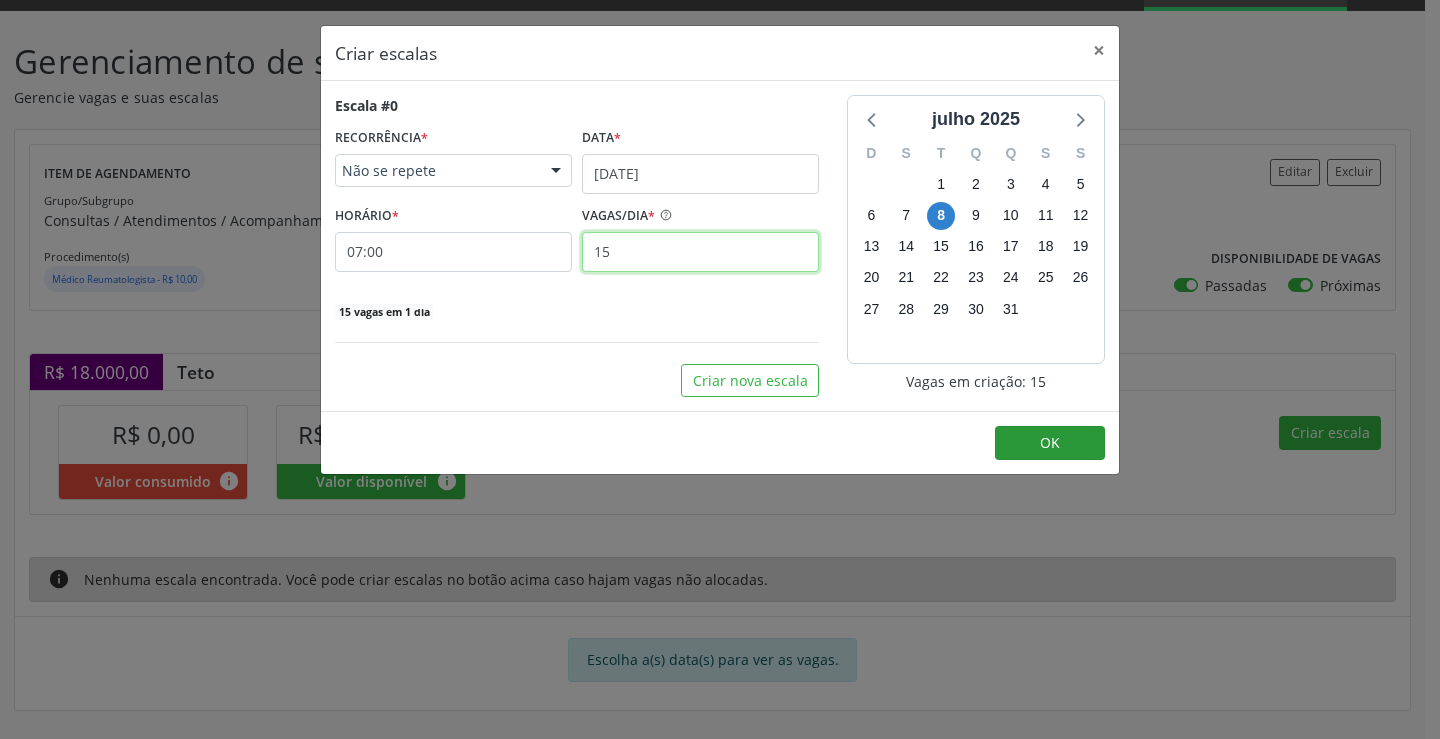 type on "15" 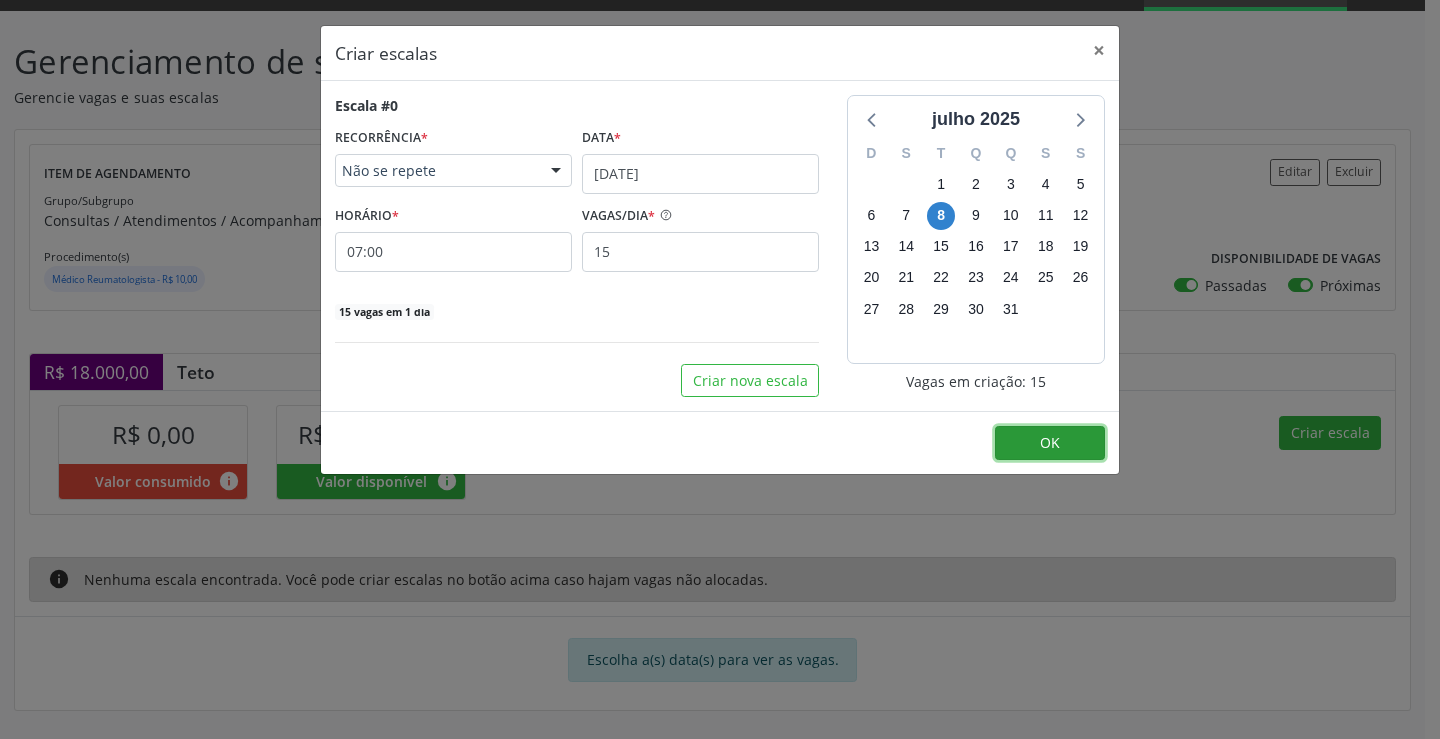 click on "OK" at bounding box center [1050, 443] 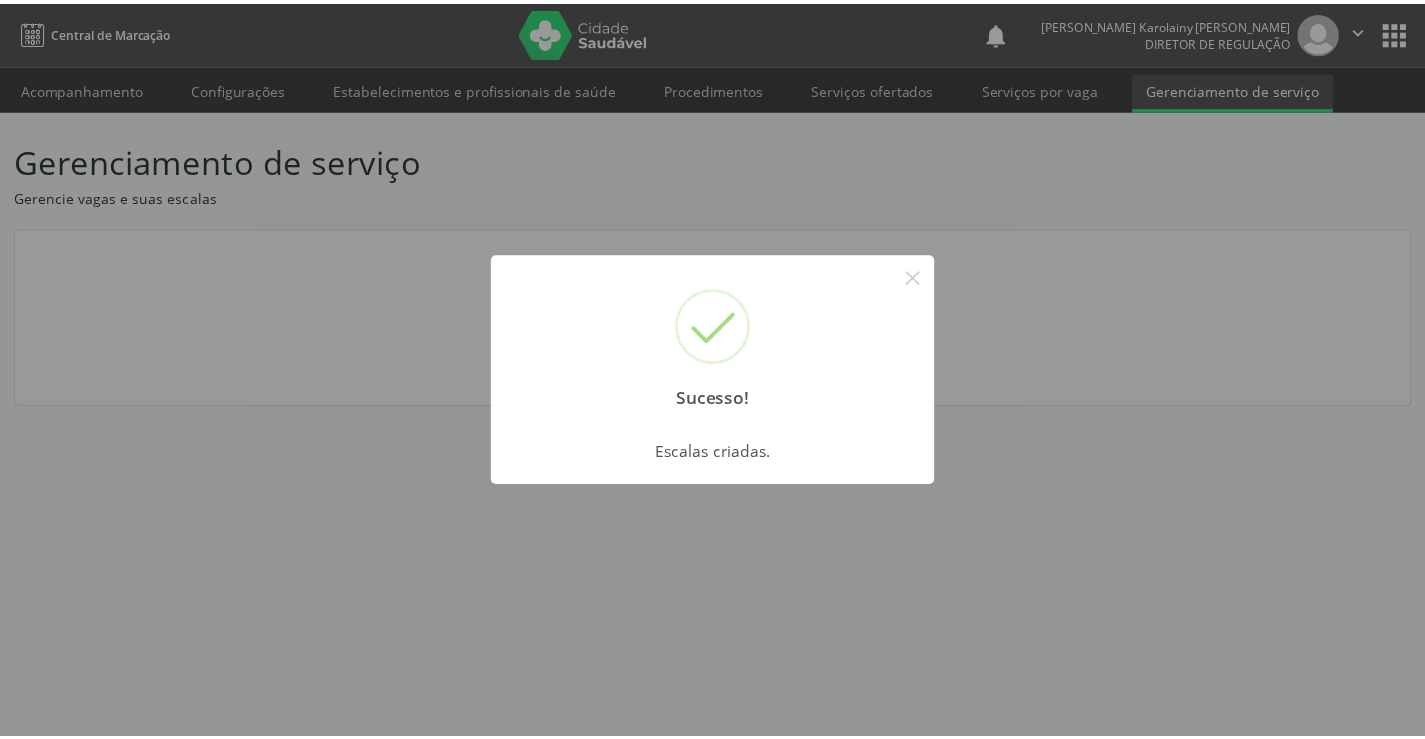 scroll, scrollTop: 0, scrollLeft: 0, axis: both 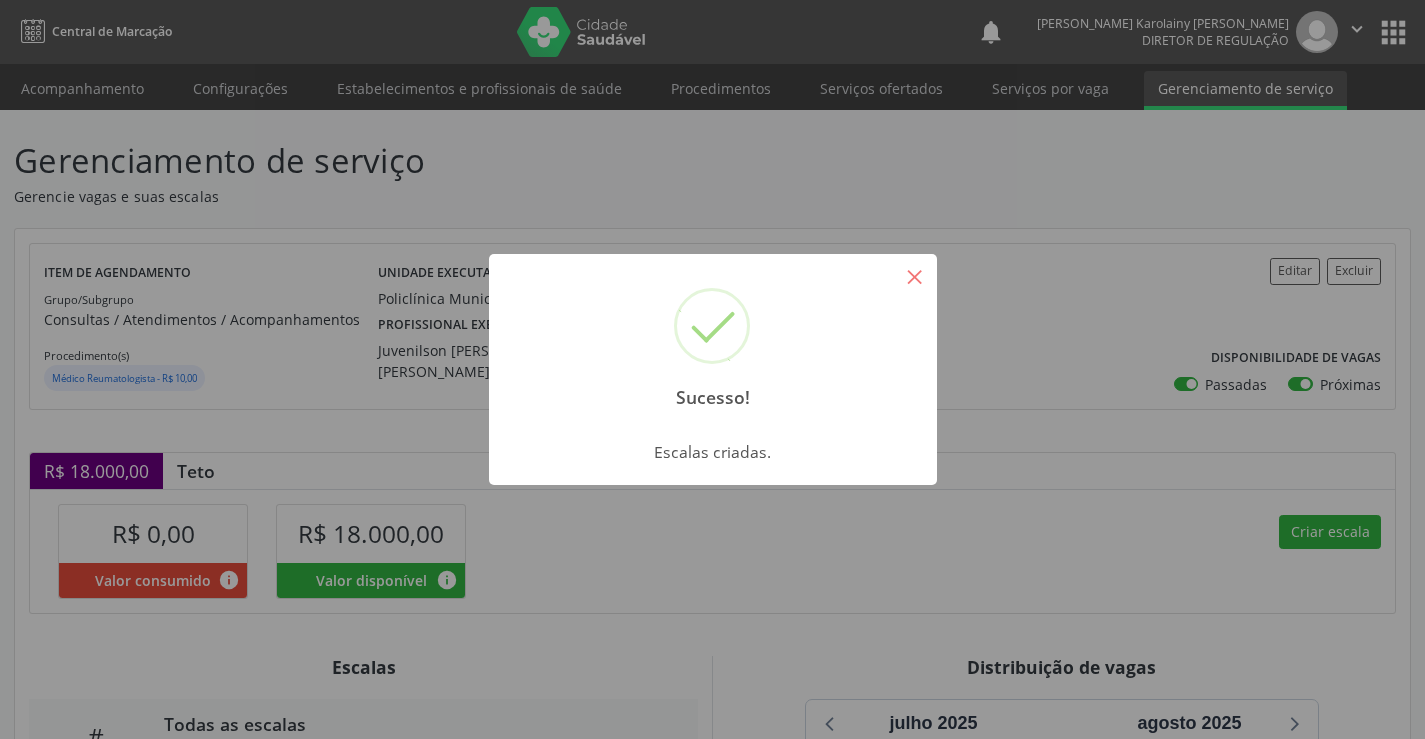 click on "×" at bounding box center [915, 276] 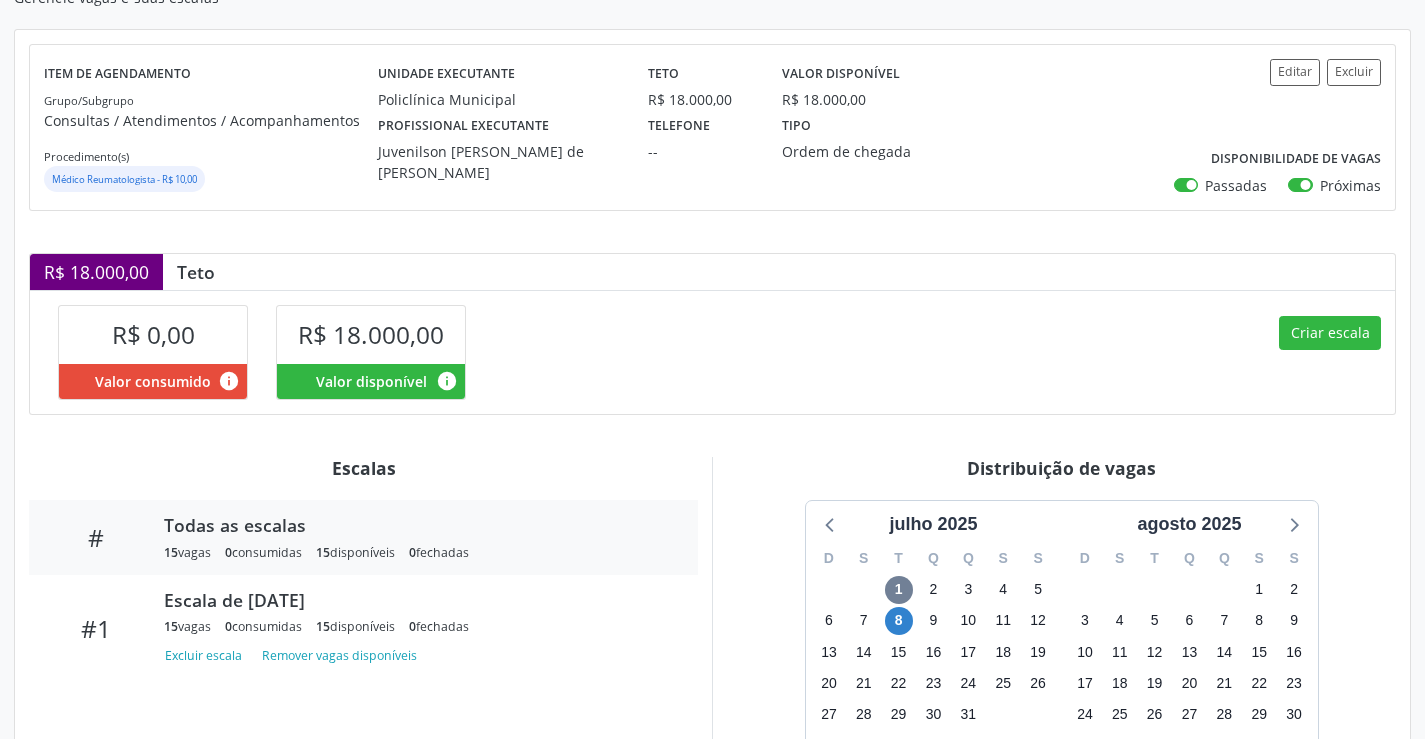 scroll, scrollTop: 200, scrollLeft: 0, axis: vertical 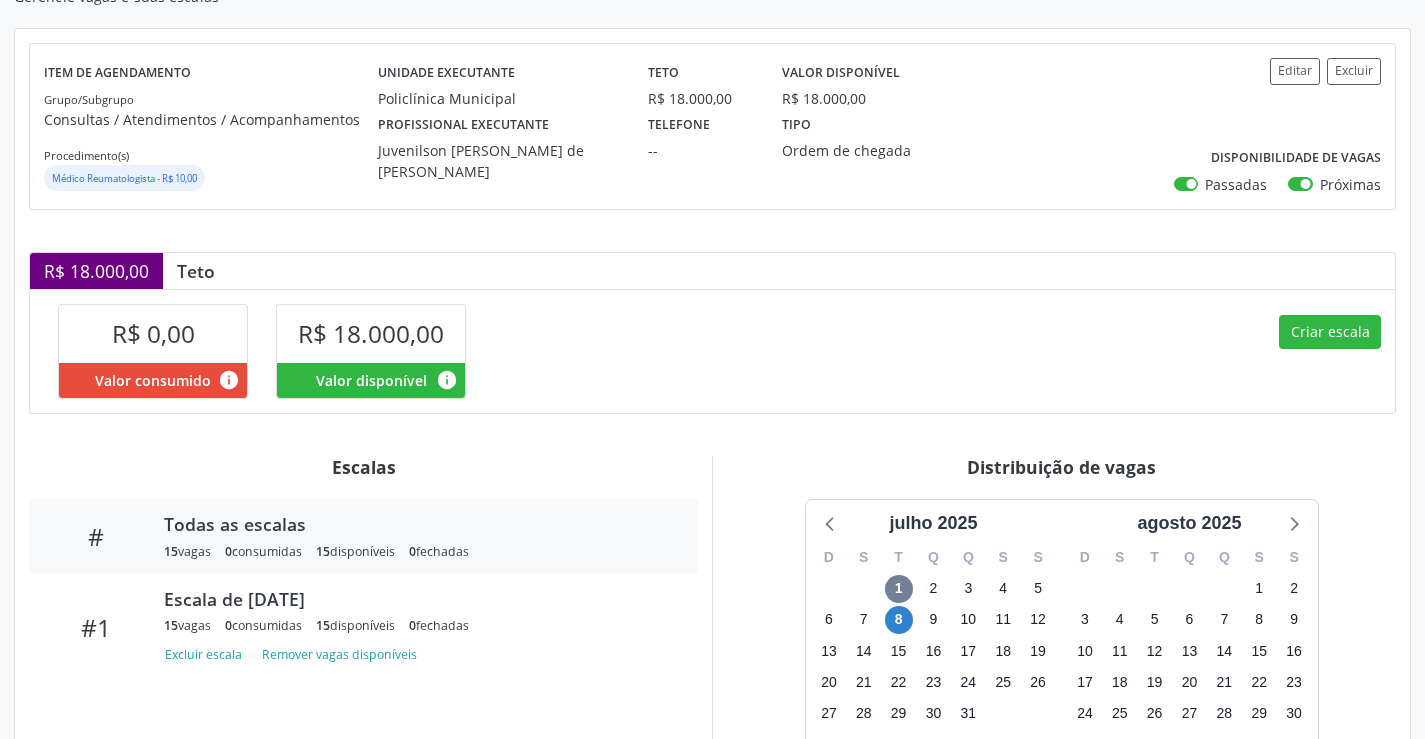 click on "1" at bounding box center [898, 588] 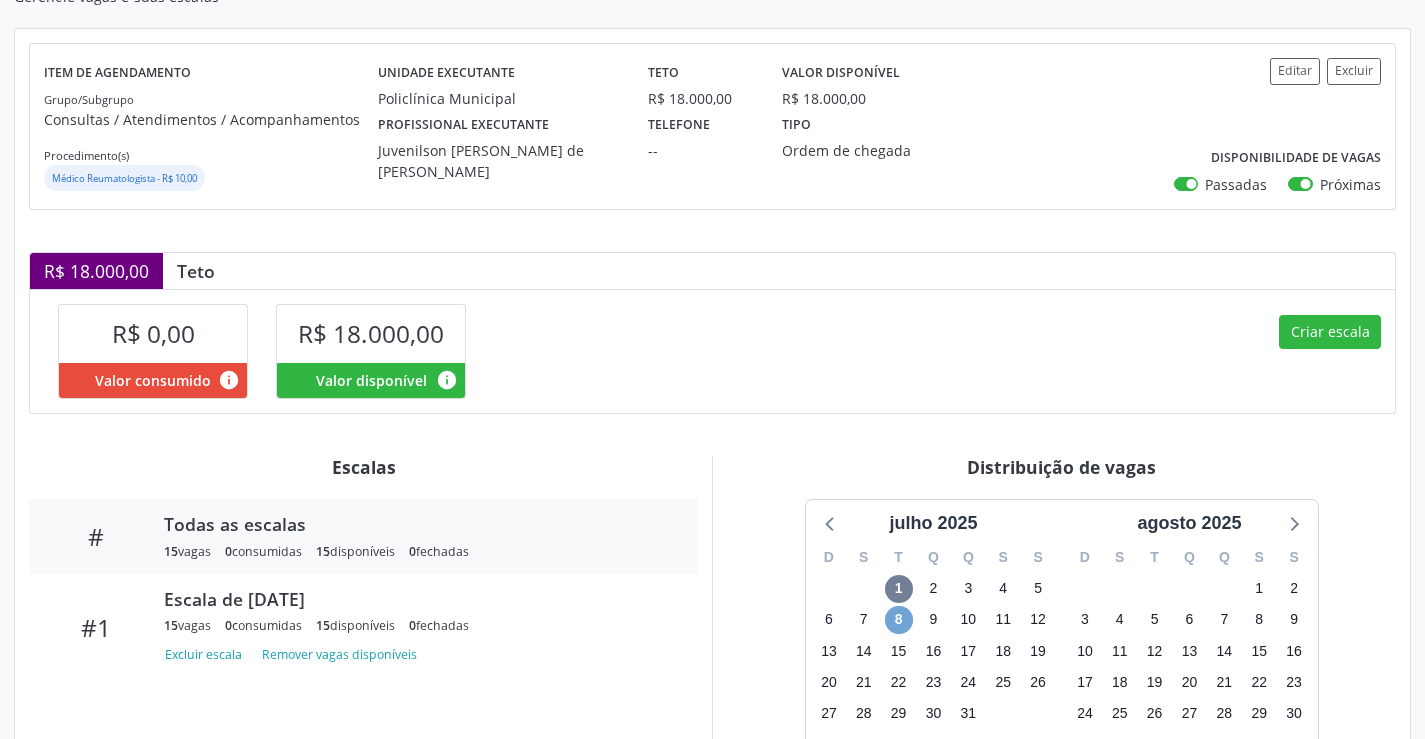 click on "8" at bounding box center [899, 620] 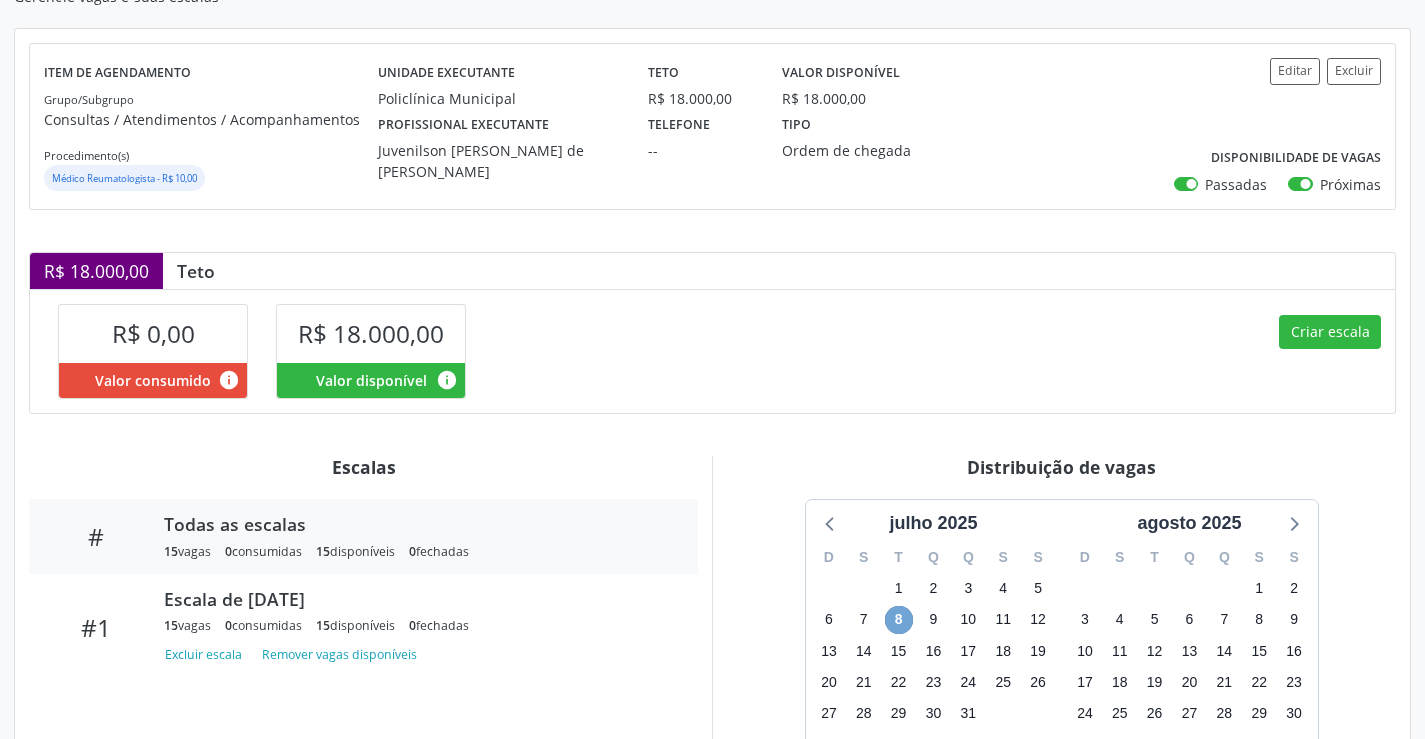 click on "8" at bounding box center [899, 620] 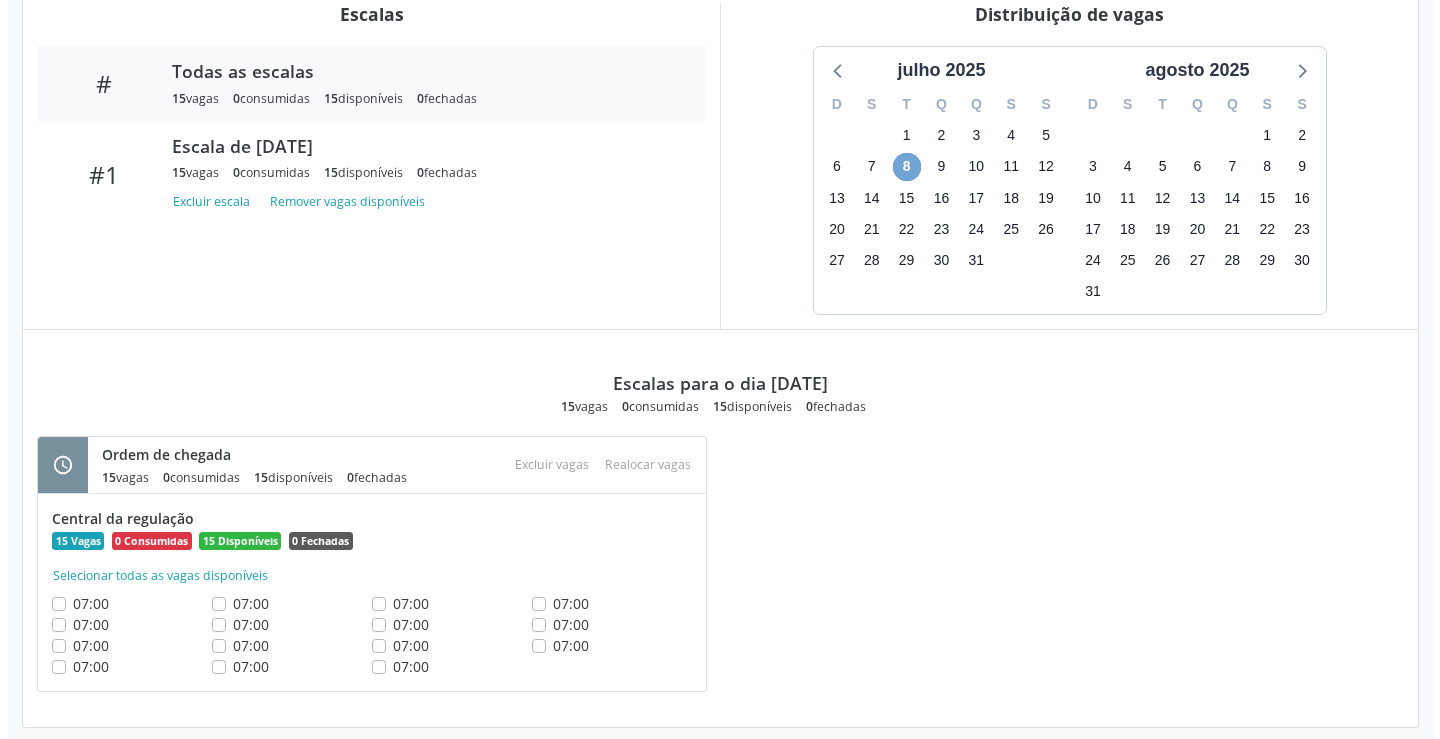 scroll, scrollTop: 670, scrollLeft: 0, axis: vertical 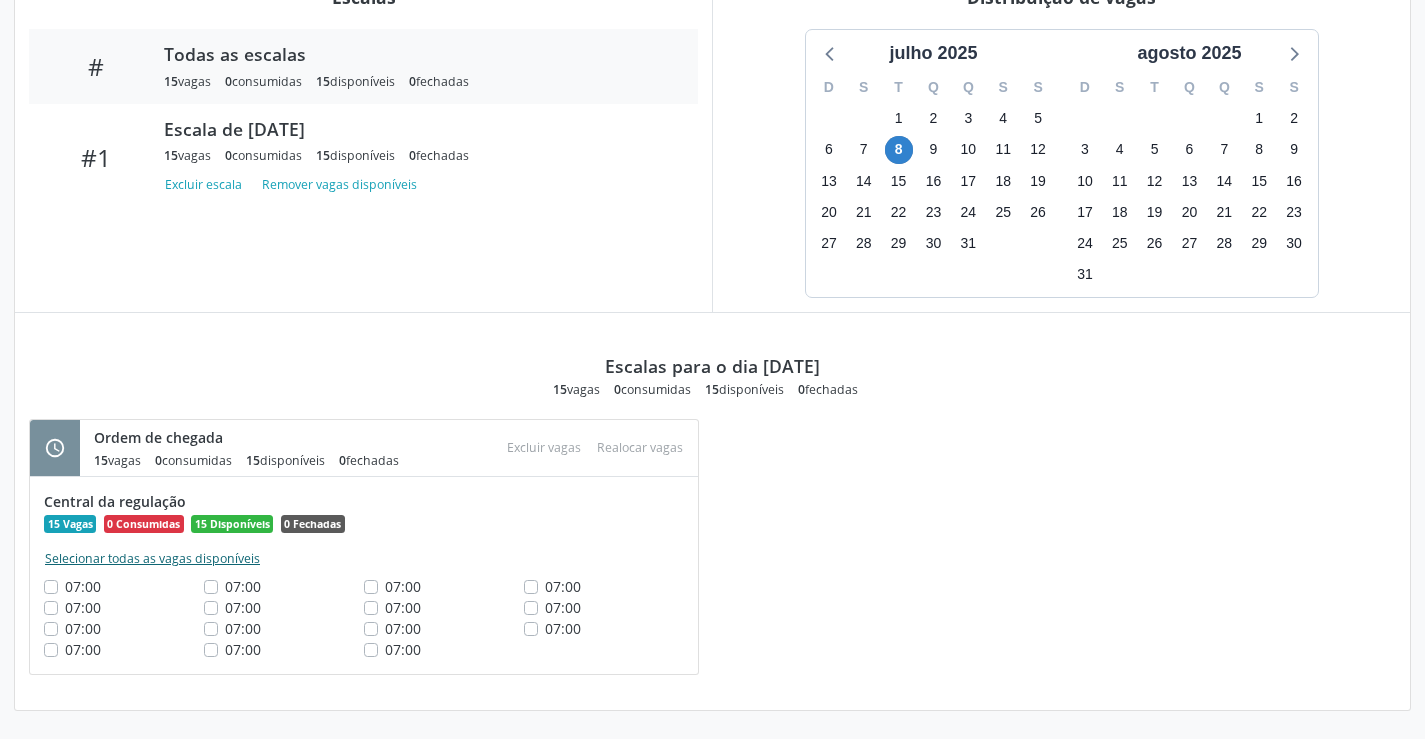 click on "Selecionar todas as vagas disponíveis" at bounding box center (152, 559) 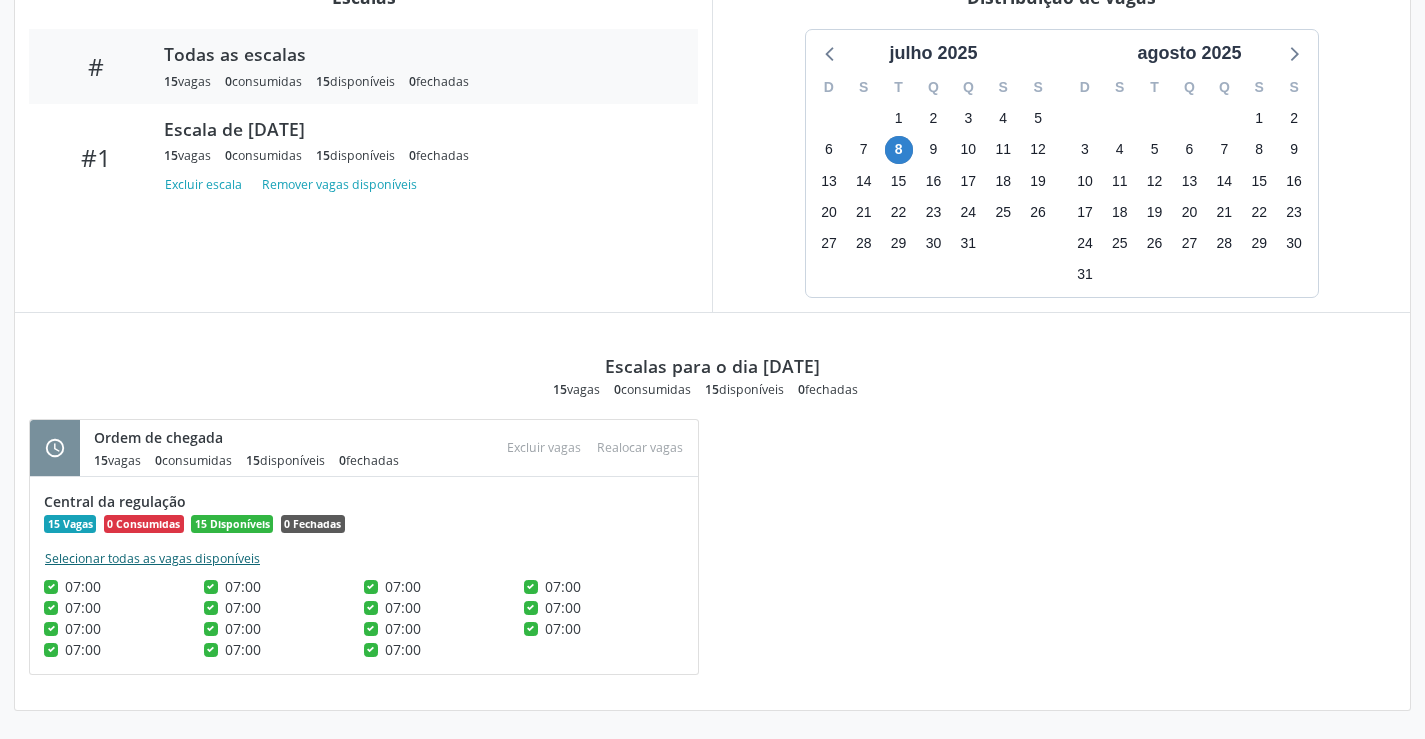 checkbox on "true" 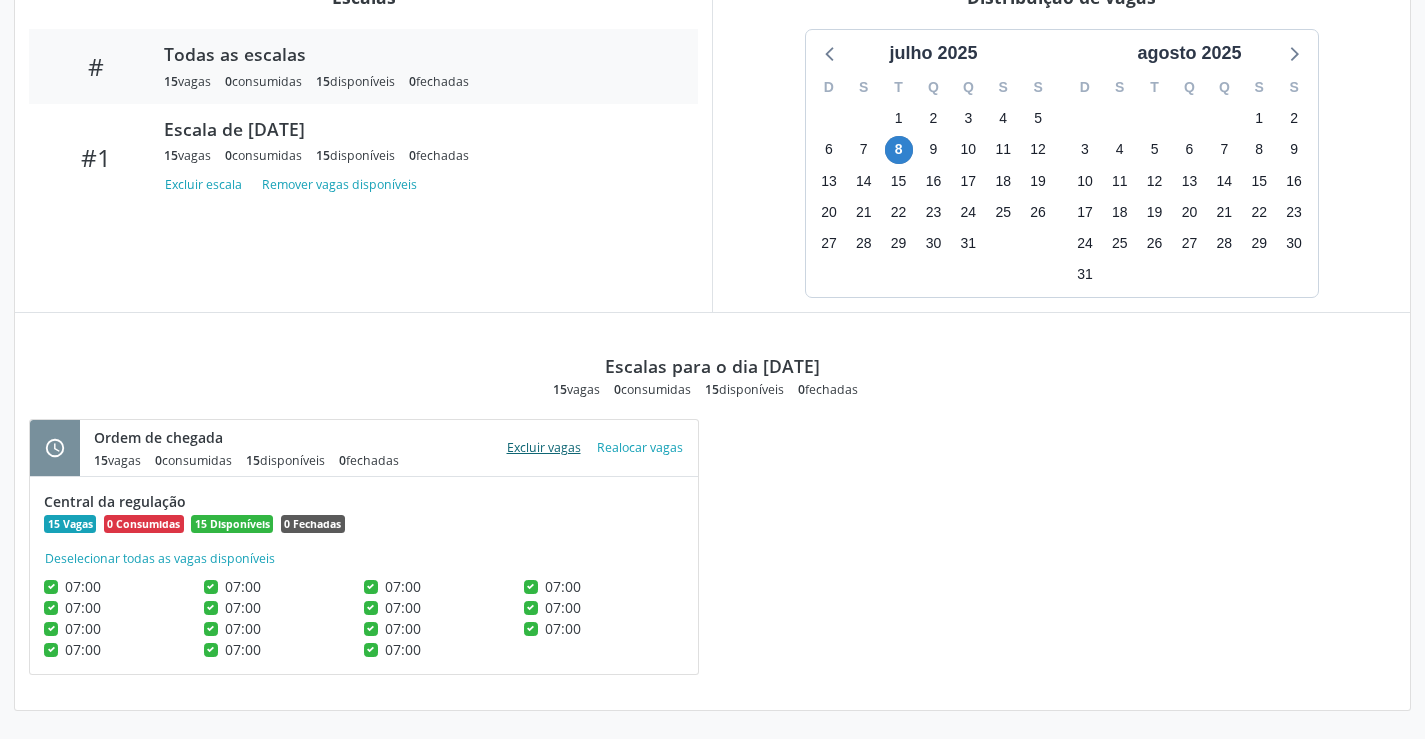 click on "Excluir vagas" at bounding box center [544, 447] 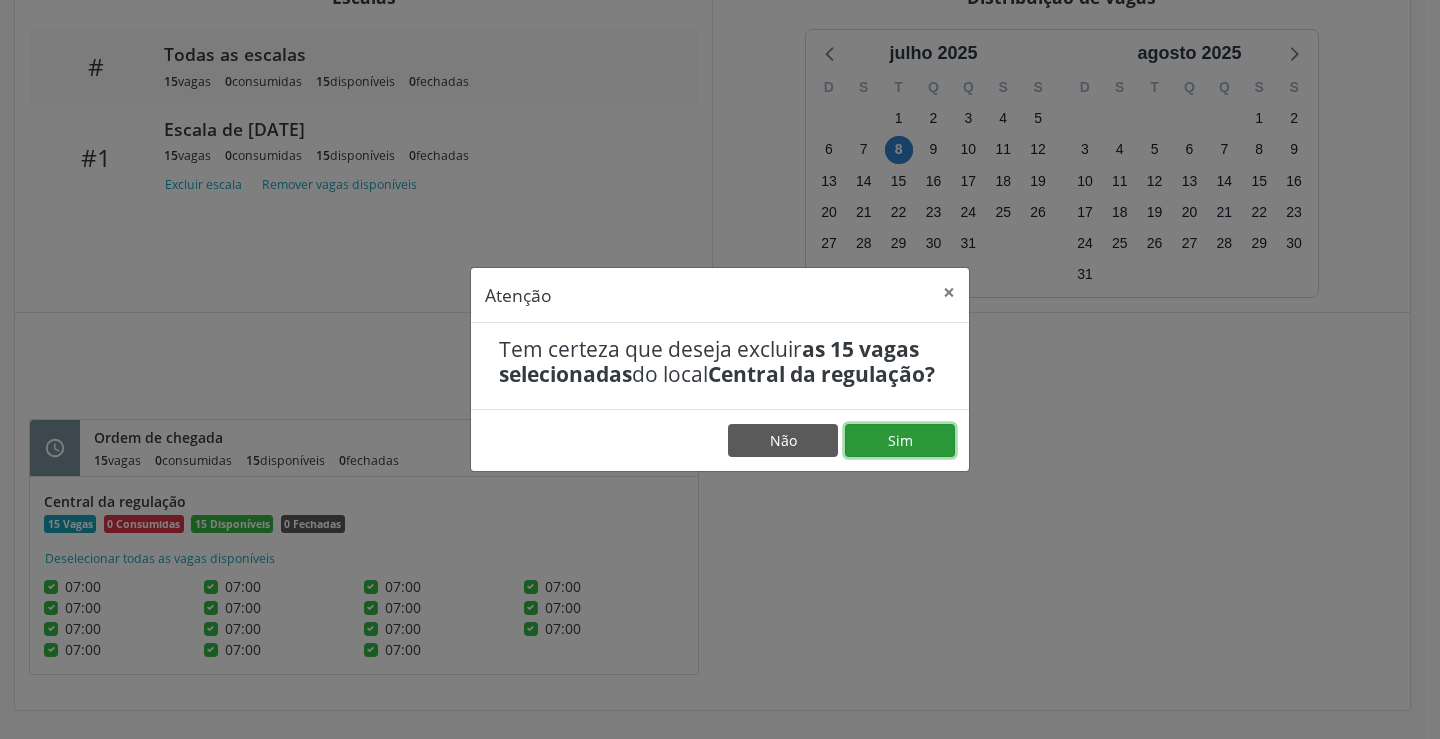 click on "Sim" at bounding box center [900, 441] 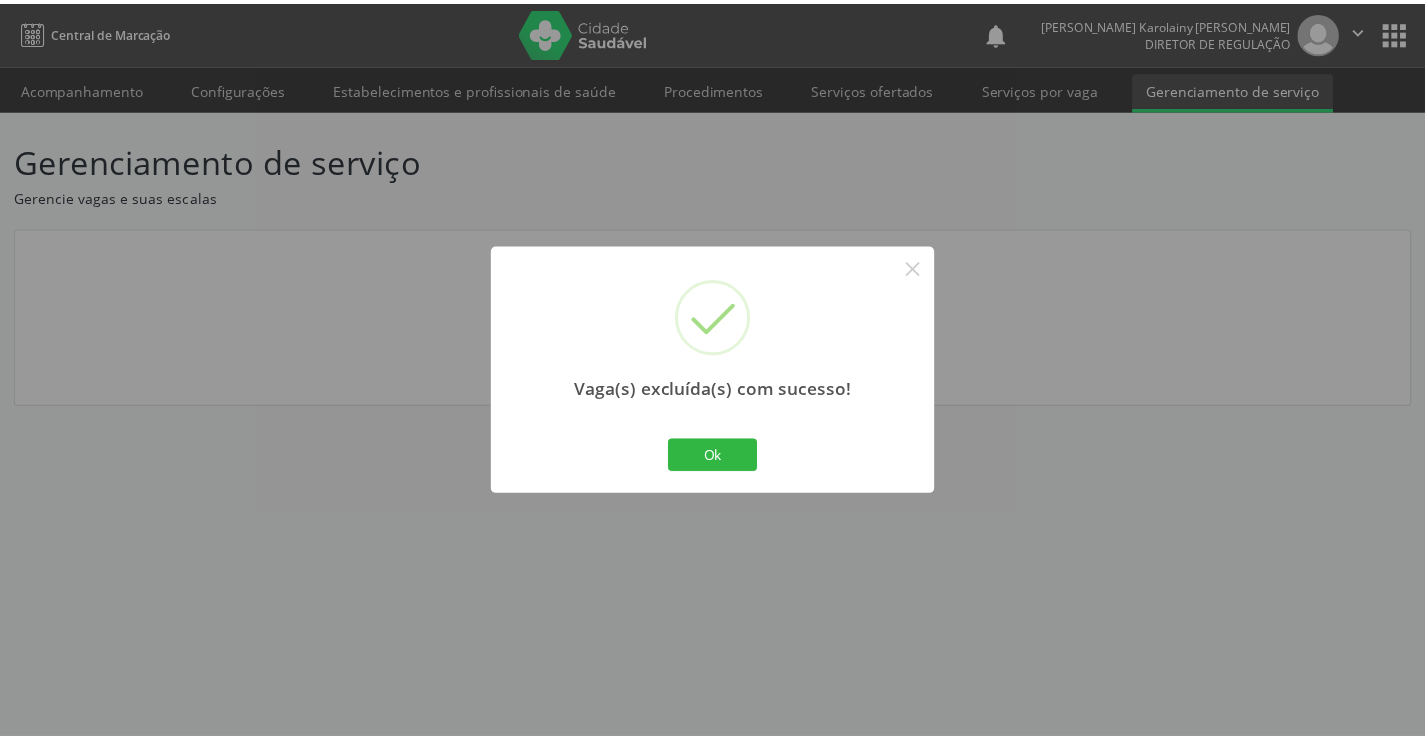 scroll, scrollTop: 0, scrollLeft: 0, axis: both 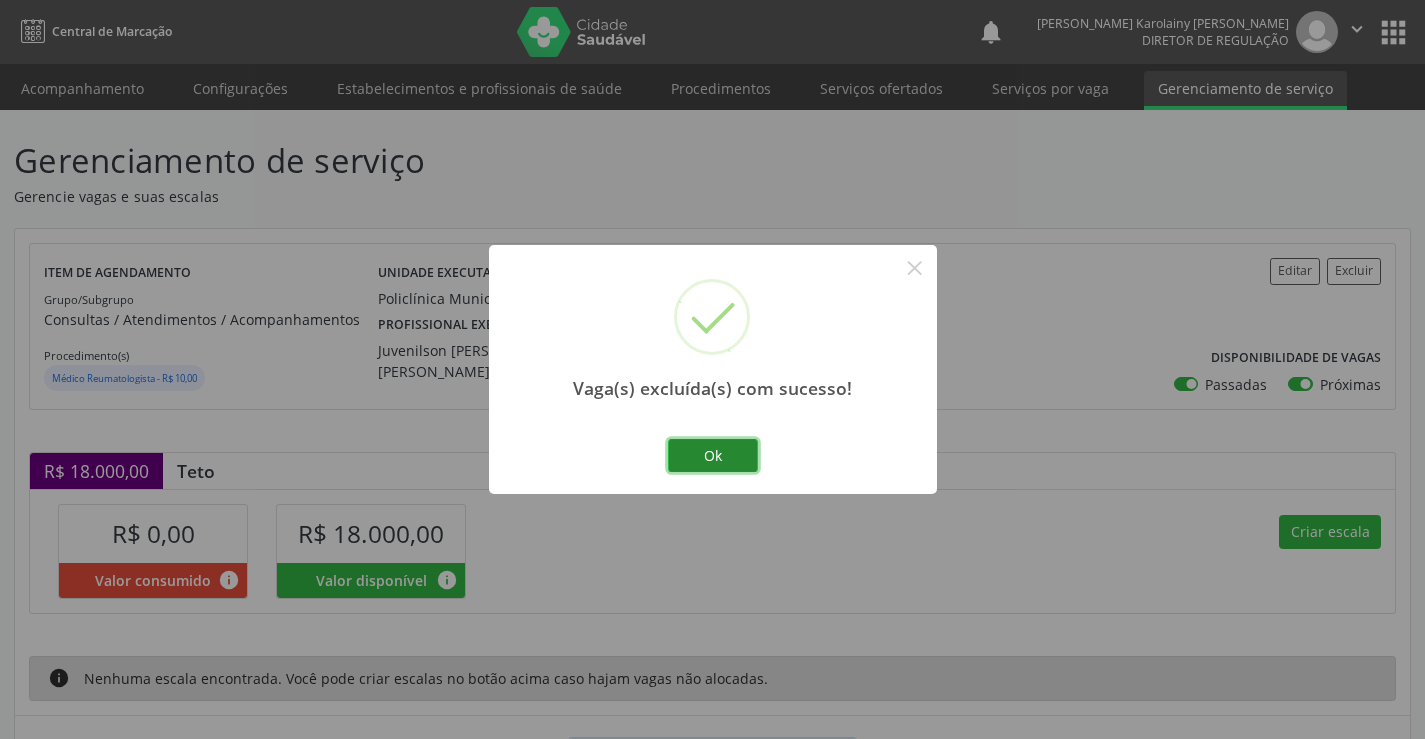 click on "Ok" at bounding box center (713, 456) 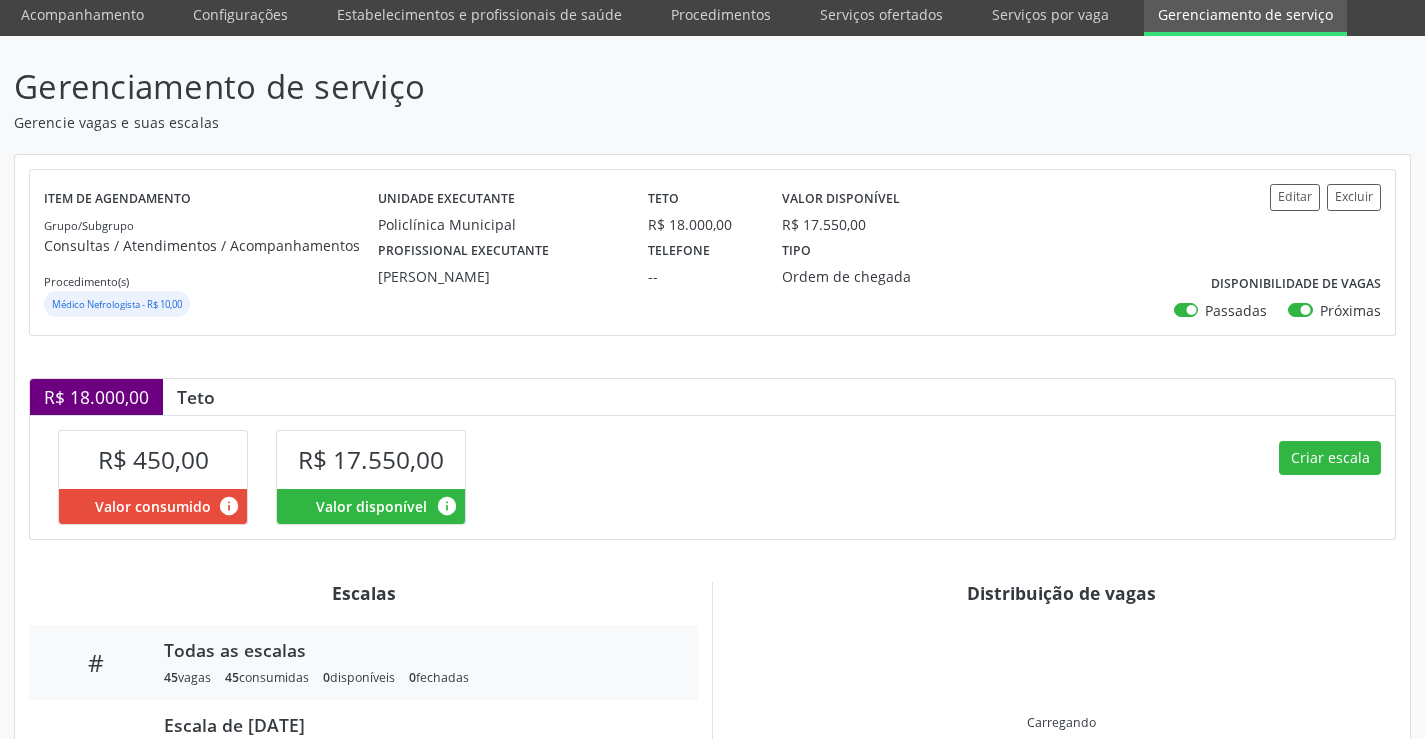 scroll, scrollTop: 285, scrollLeft: 0, axis: vertical 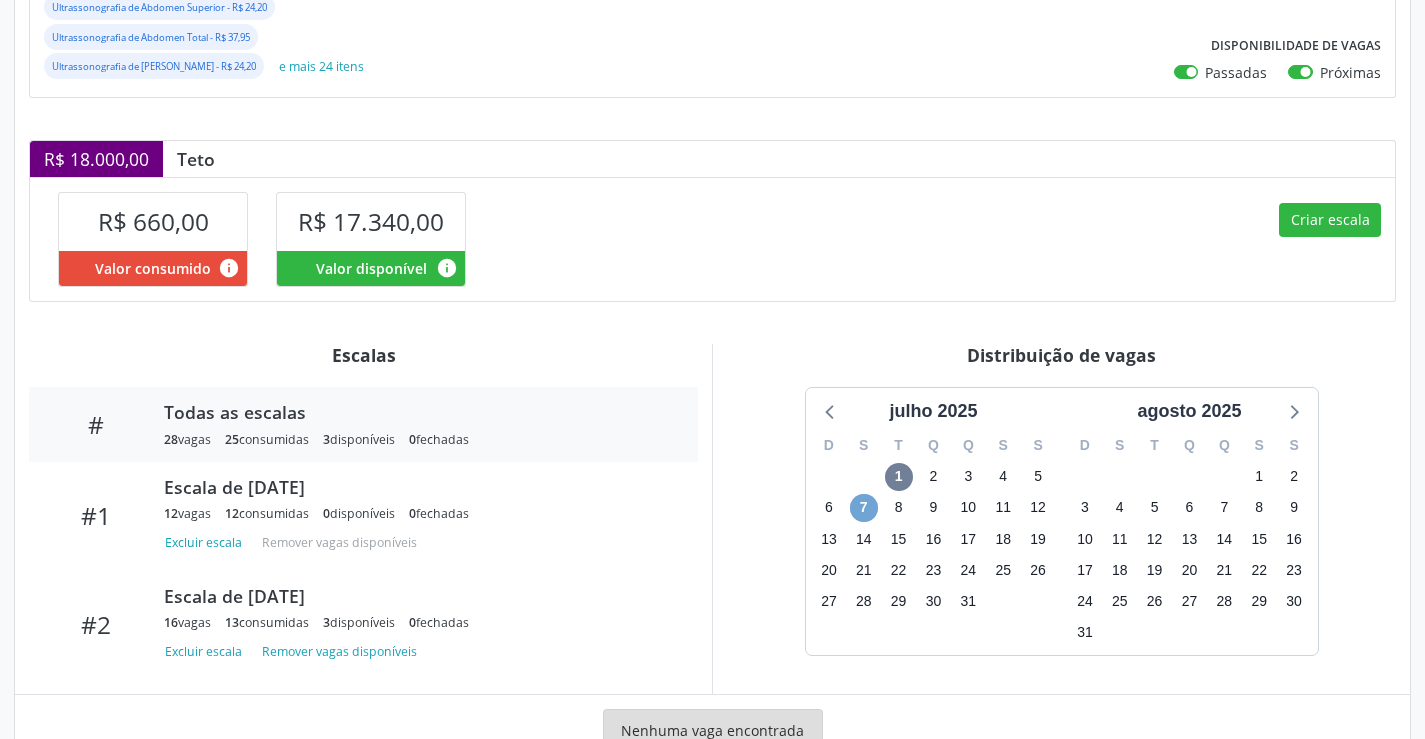 click on "7" at bounding box center [864, 508] 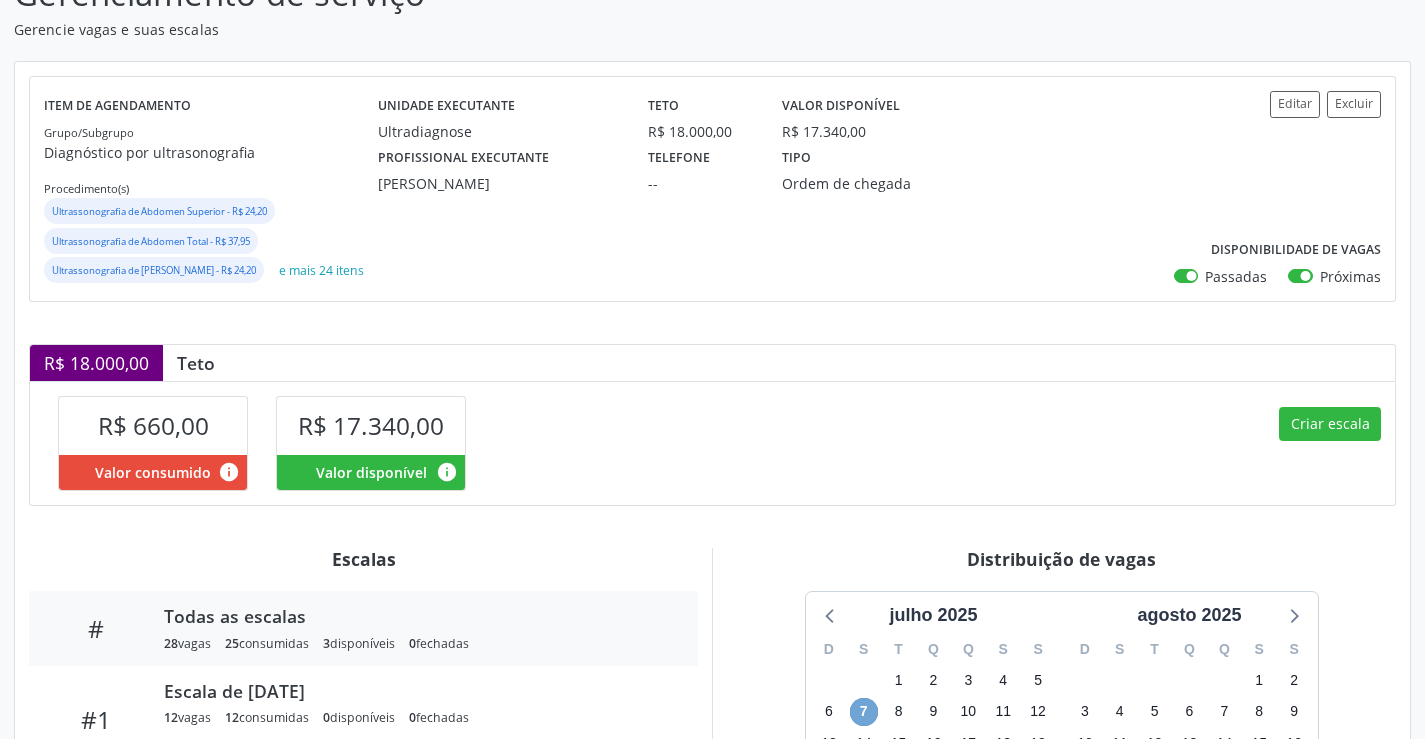 scroll, scrollTop: 0, scrollLeft: 0, axis: both 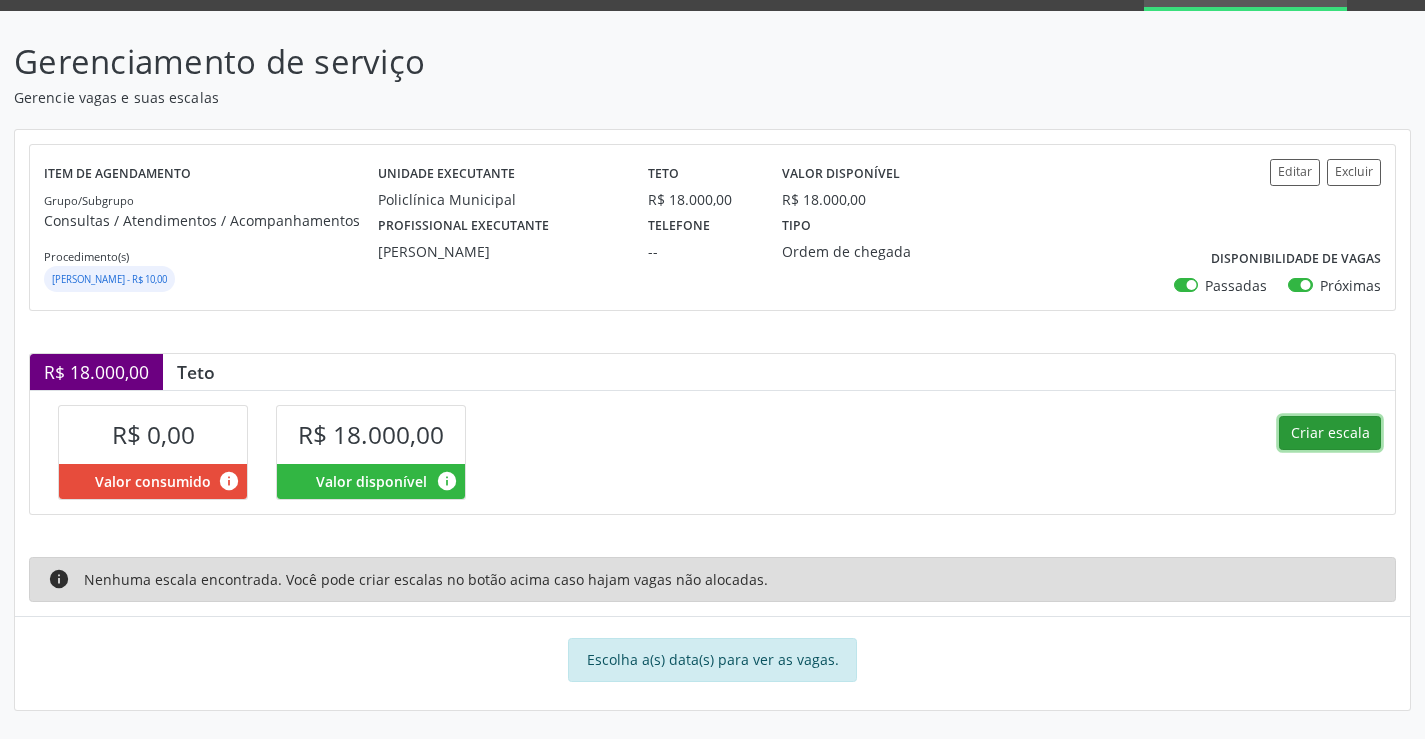 click on "Criar escala" at bounding box center (1330, 433) 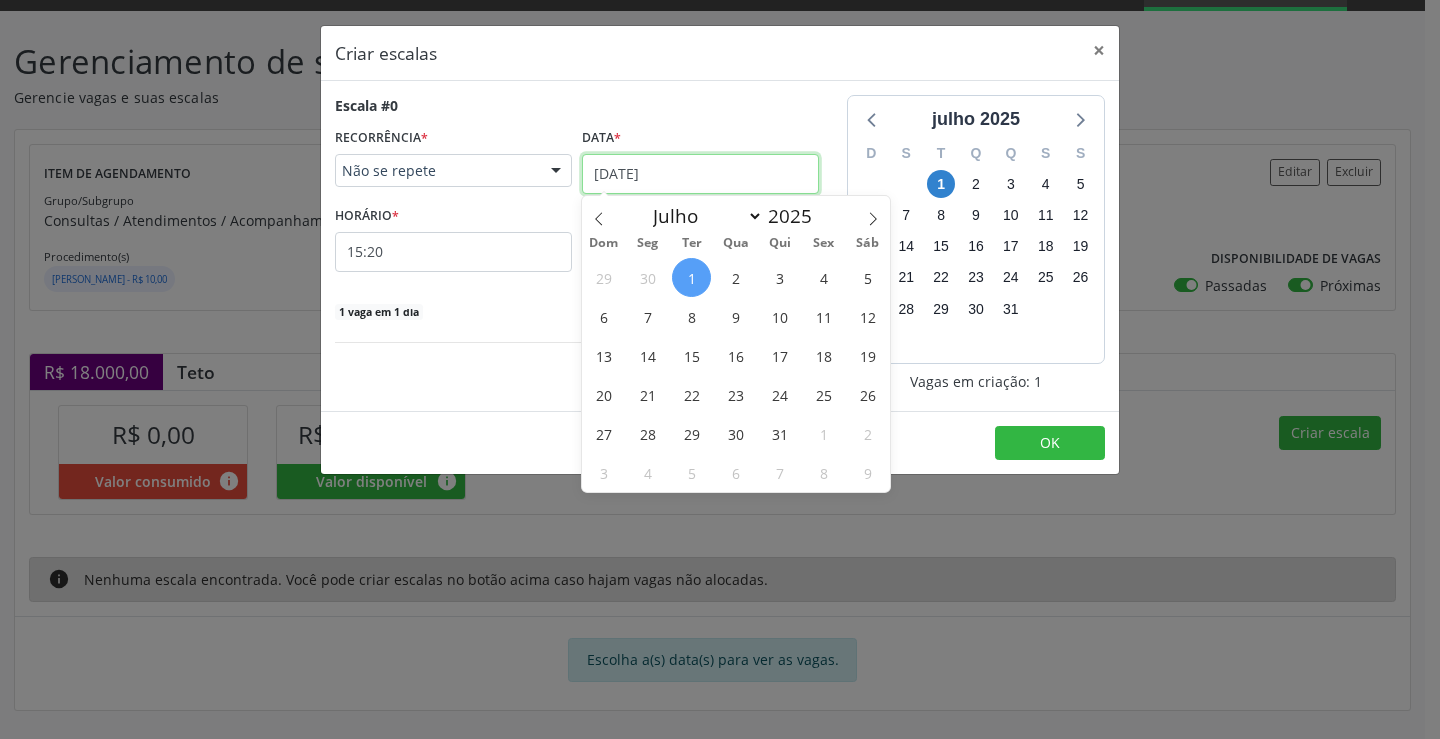 click on "[DATE]" at bounding box center [700, 174] 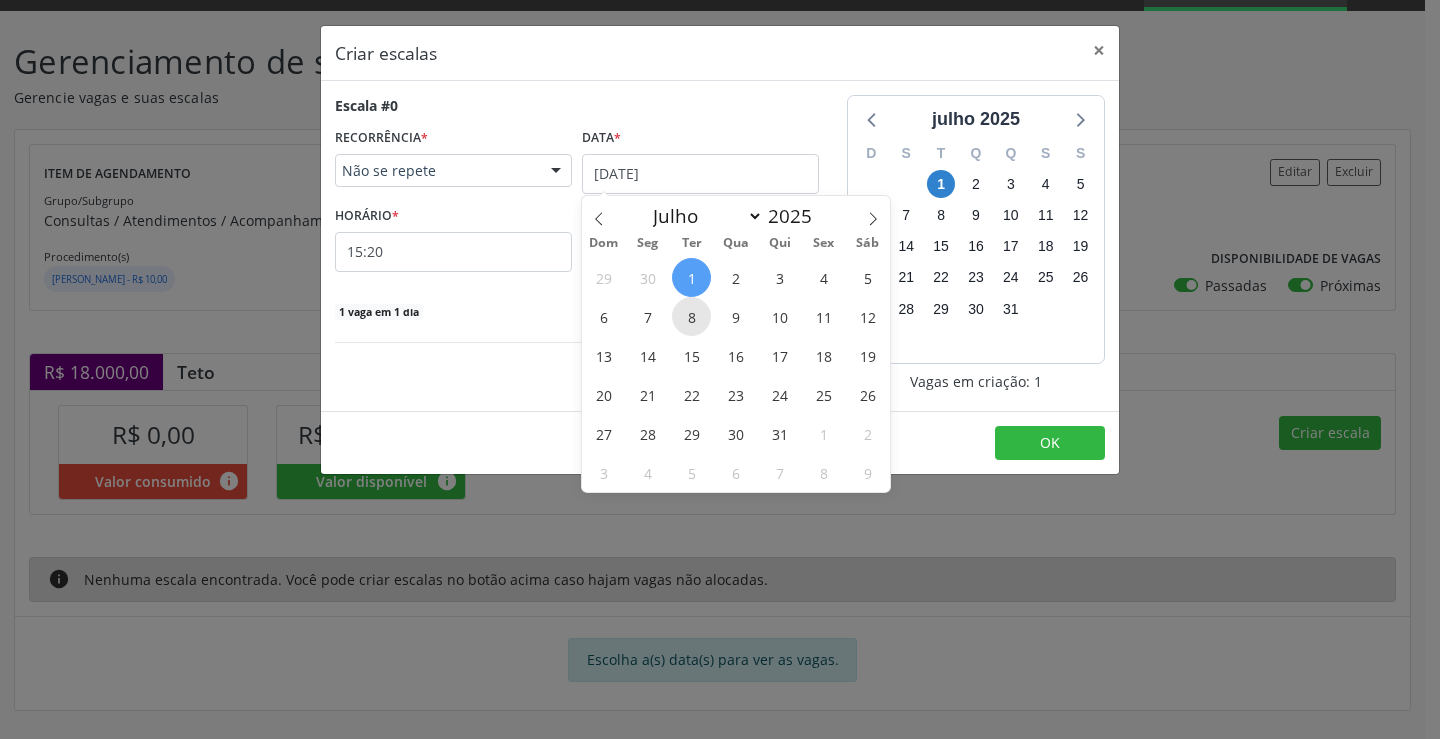 drag, startPoint x: 693, startPoint y: 318, endPoint x: 468, endPoint y: 263, distance: 231.6247 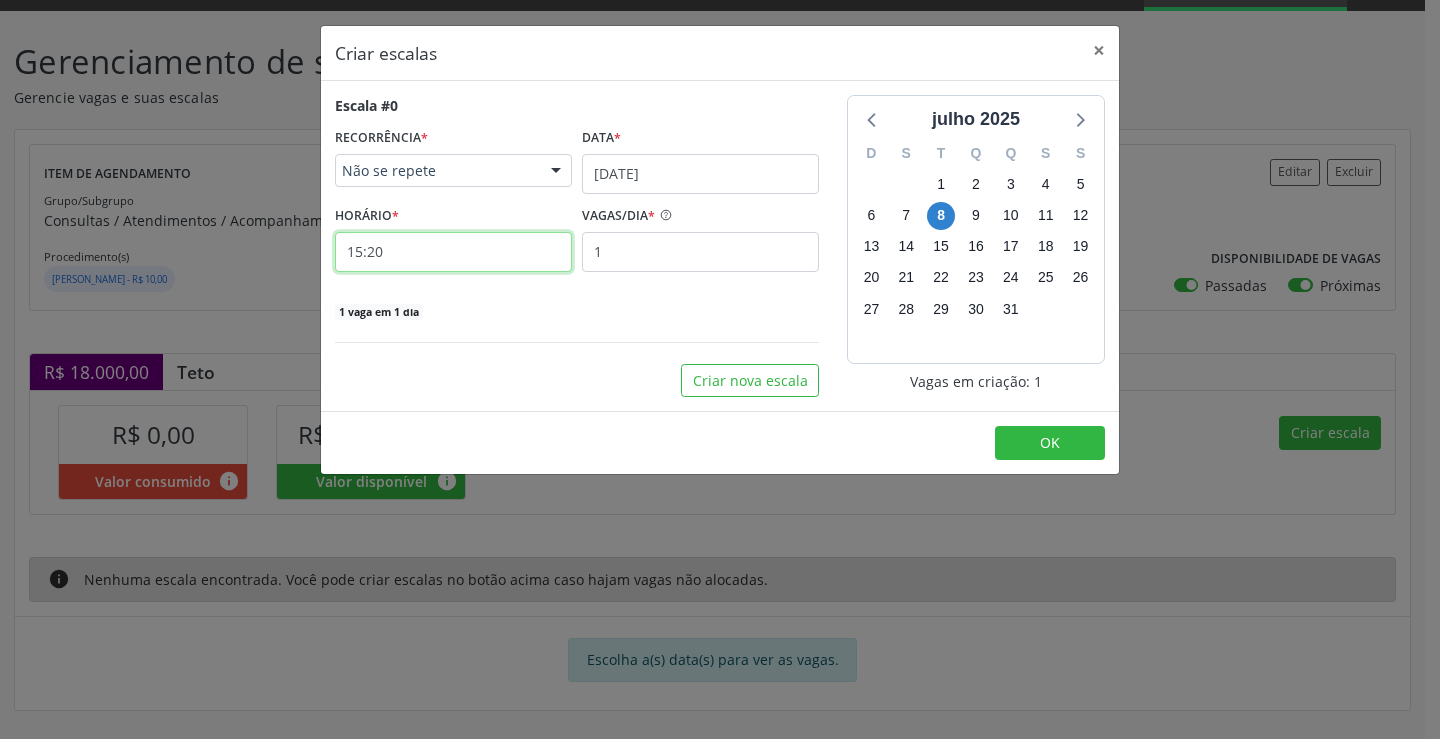 click on "15:20" at bounding box center [453, 252] 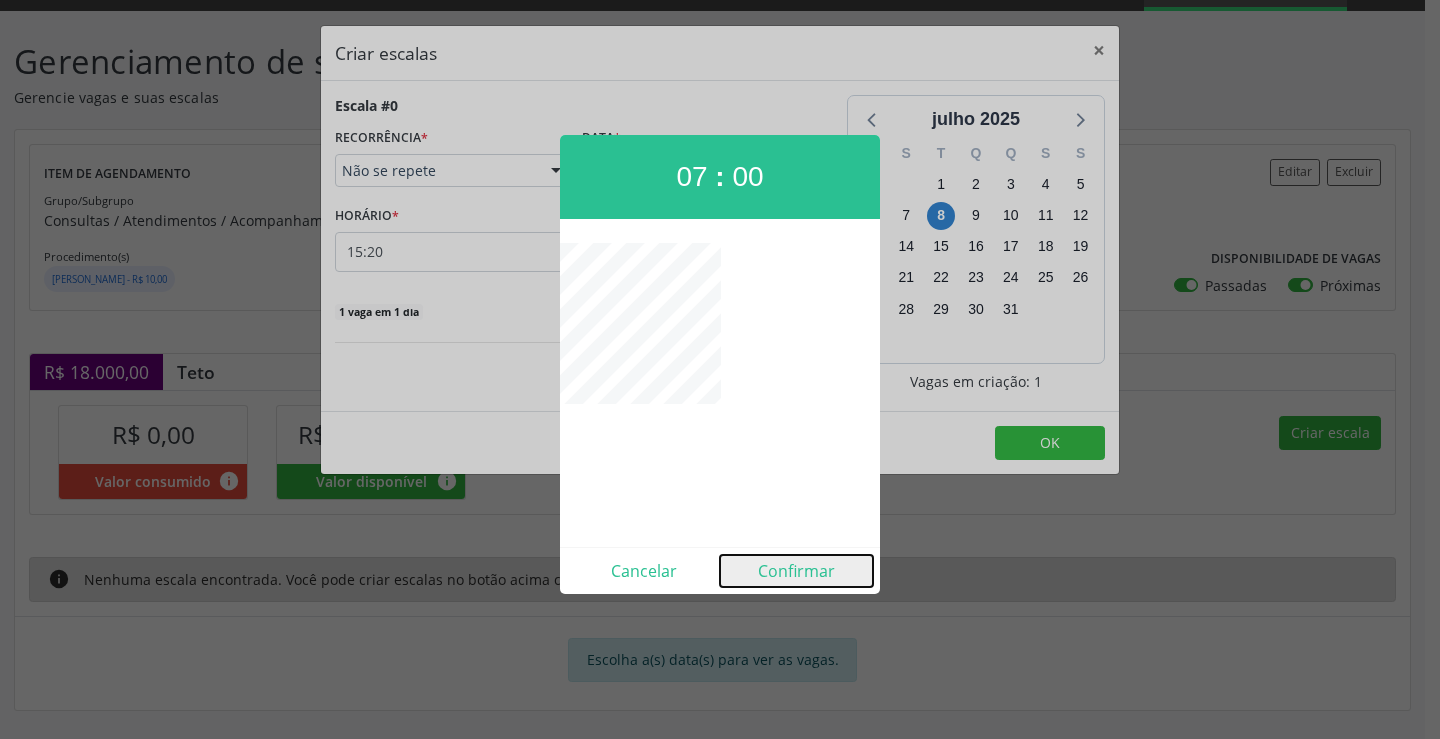 click on "Confirmar" at bounding box center [796, 571] 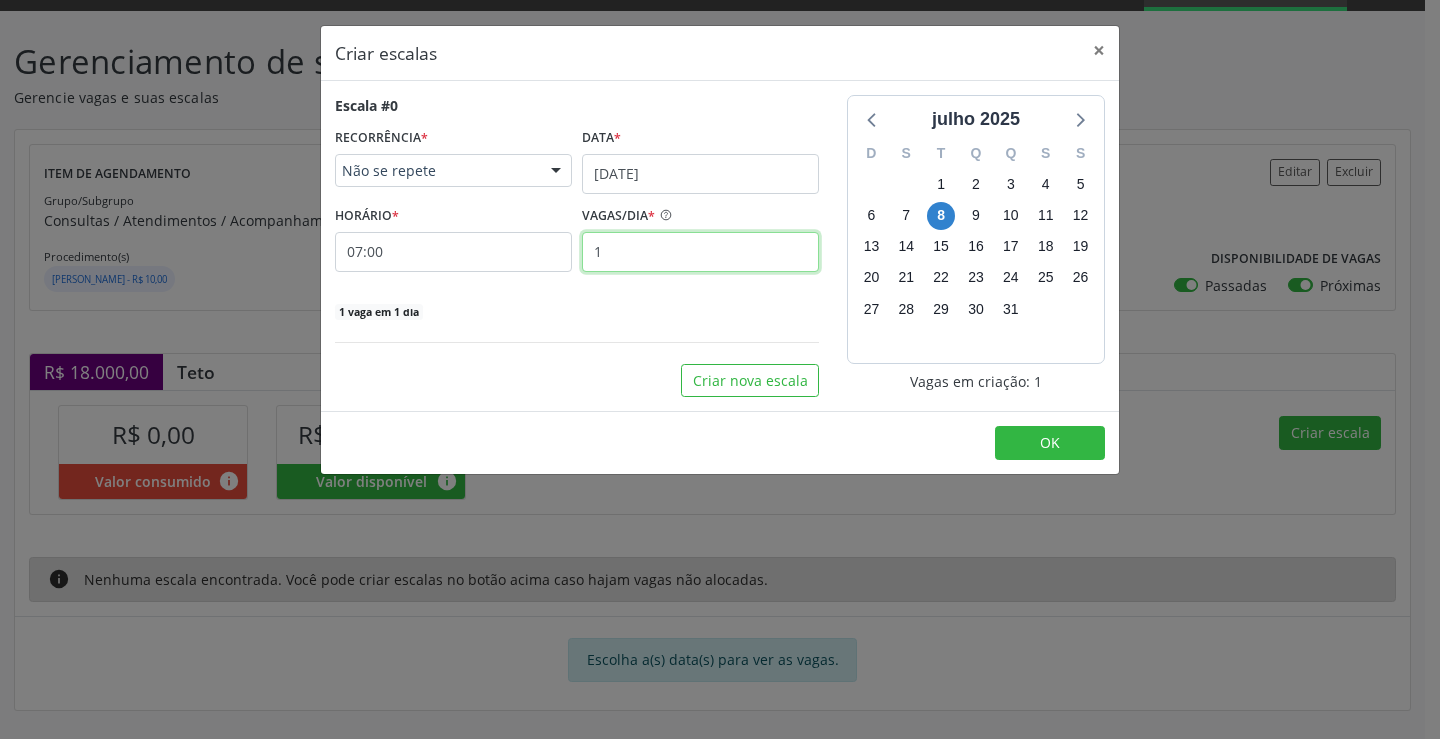 click on "1" at bounding box center [700, 252] 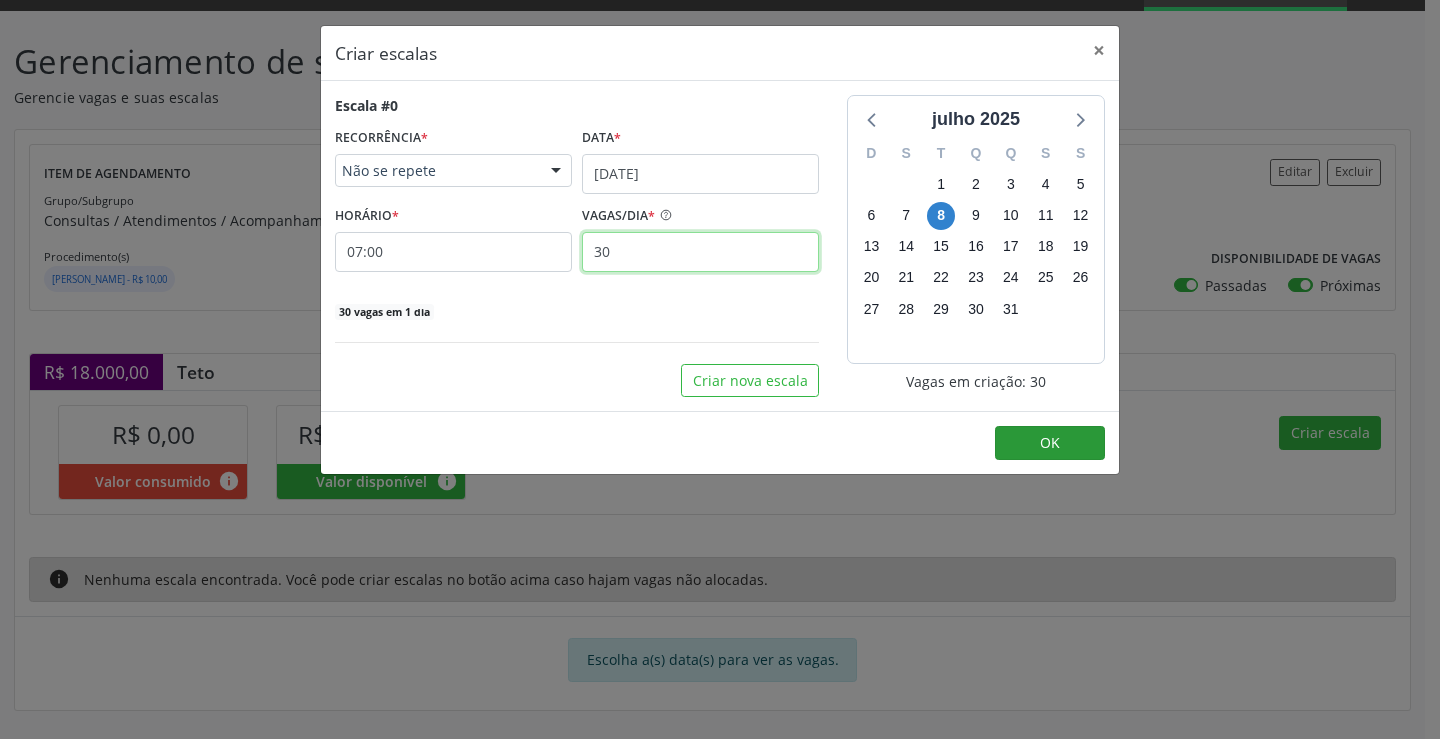 type on "30" 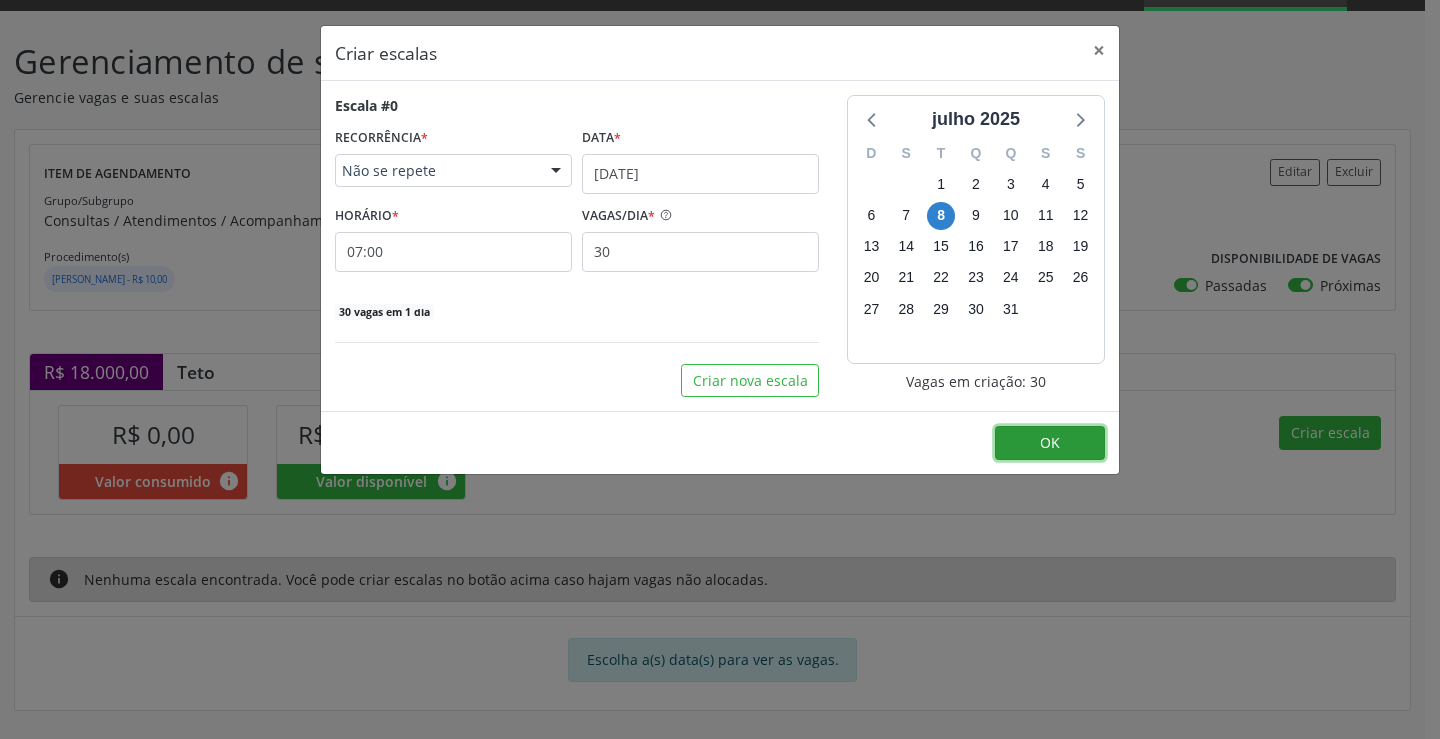 click on "OK" at bounding box center (1050, 443) 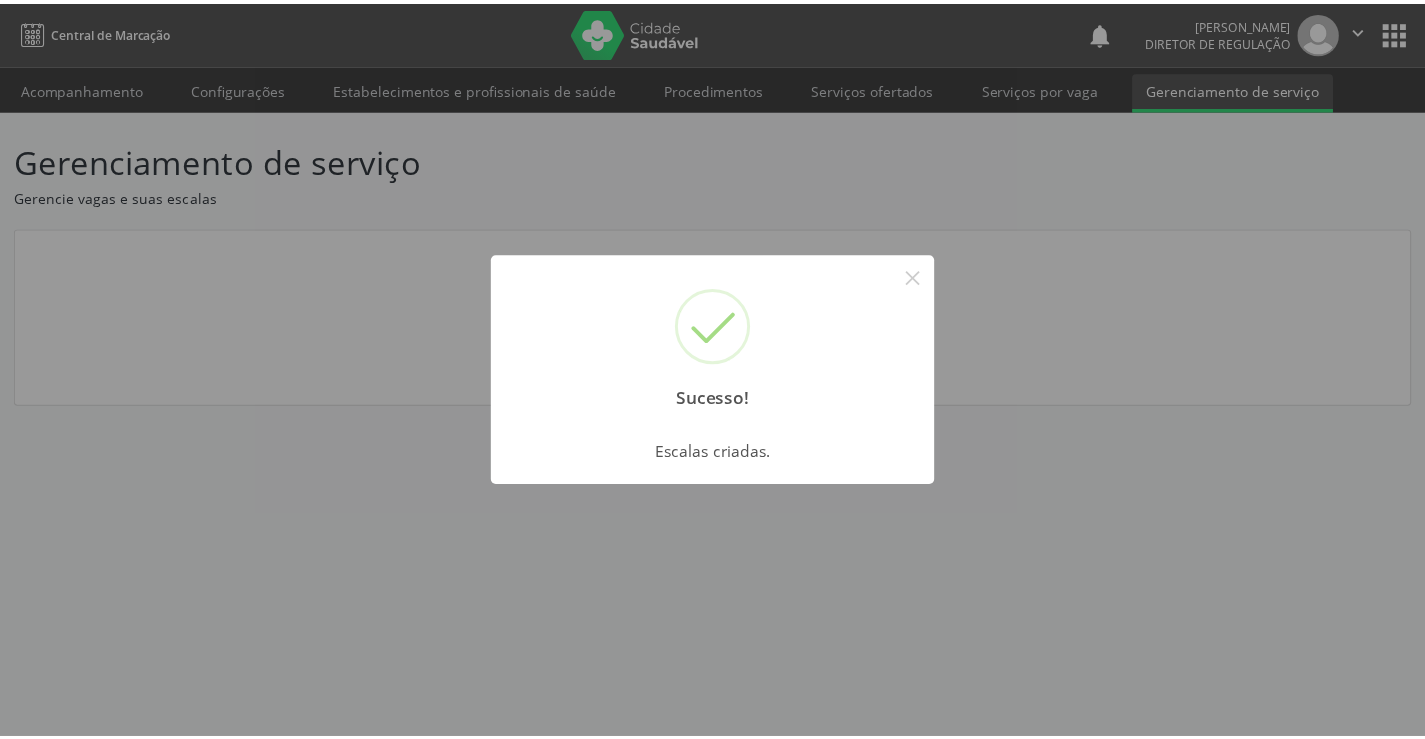 scroll, scrollTop: 0, scrollLeft: 0, axis: both 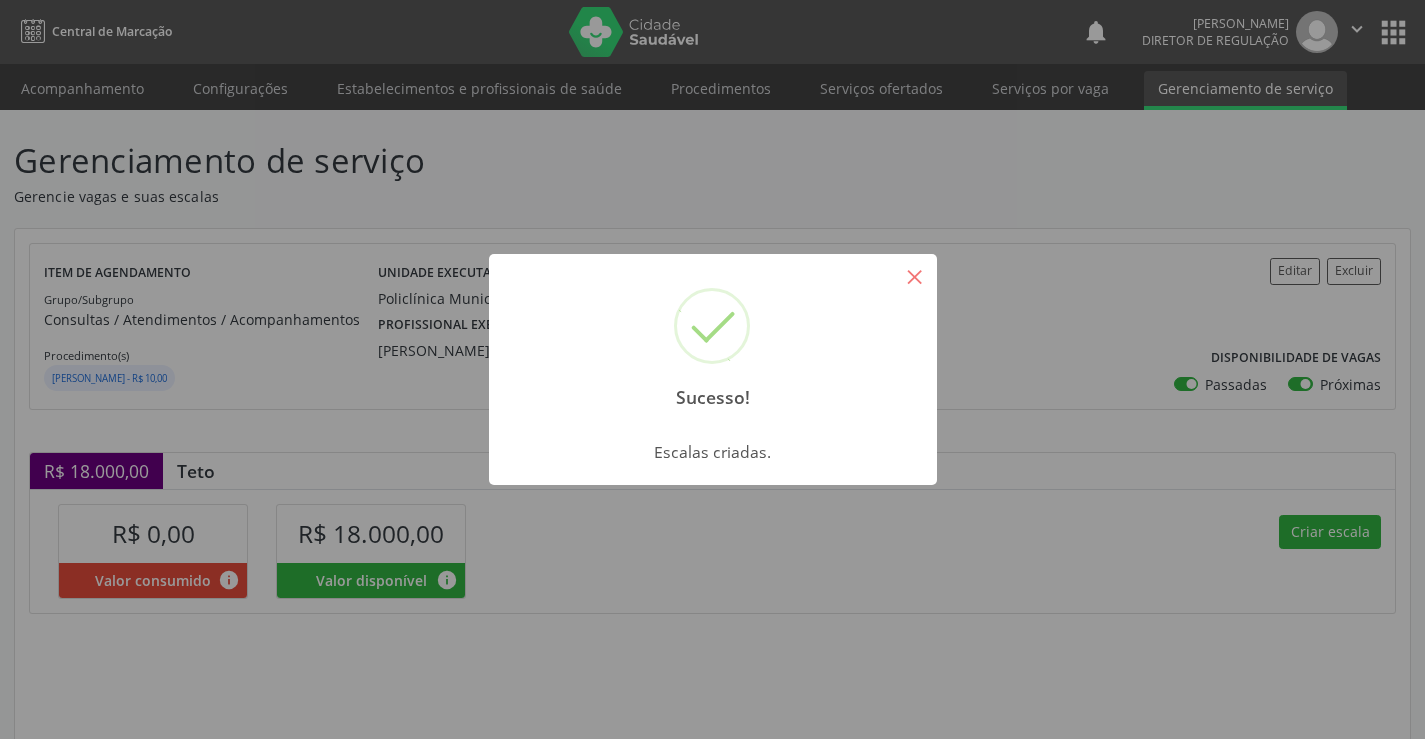 click on "×" at bounding box center [915, 276] 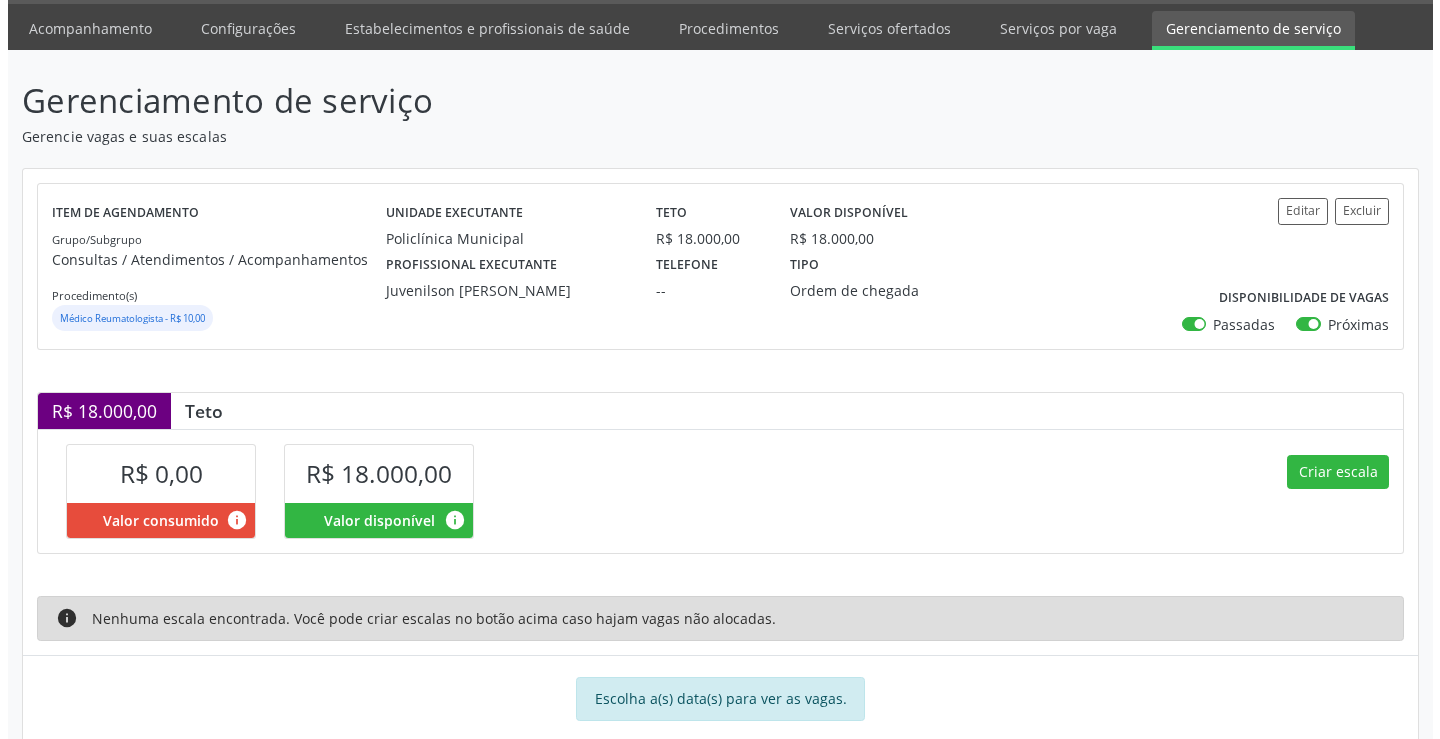 scroll, scrollTop: 99, scrollLeft: 0, axis: vertical 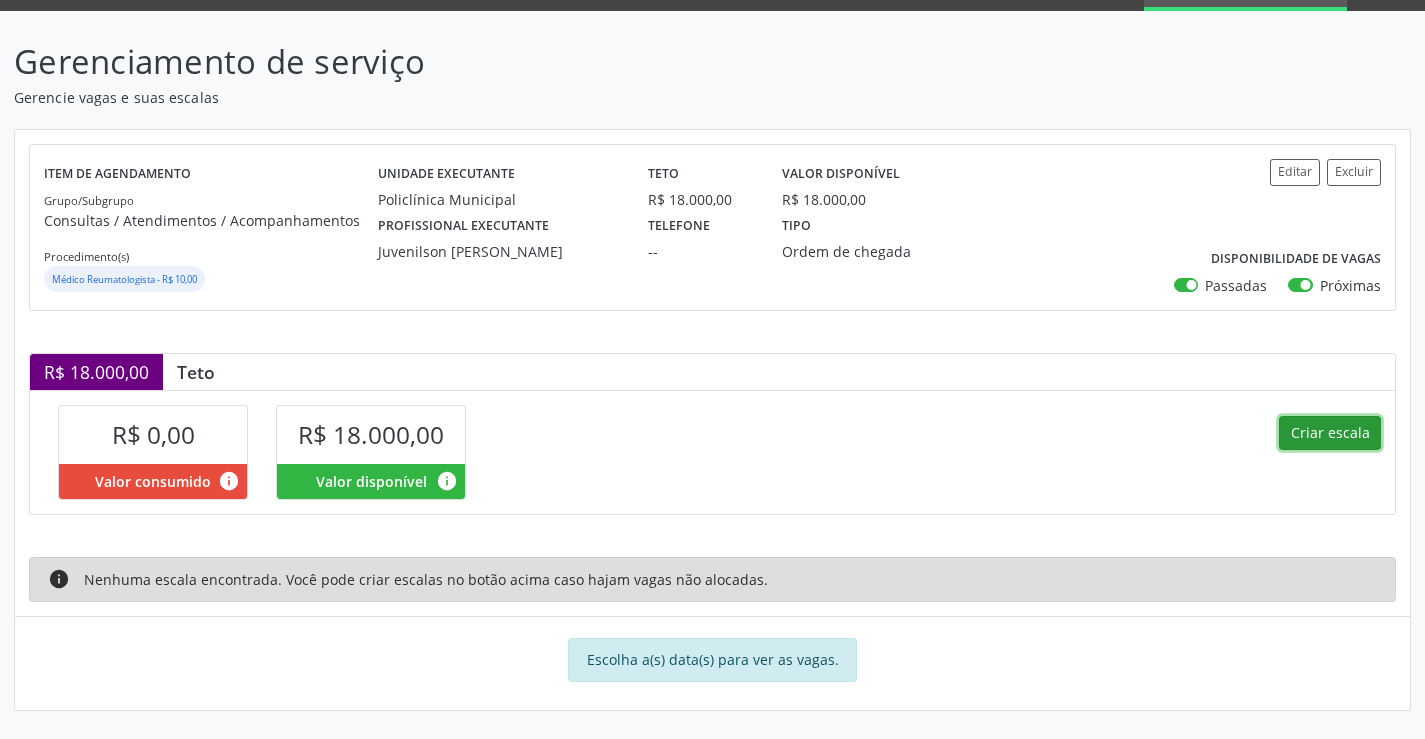 click on "Criar escala" at bounding box center (1330, 433) 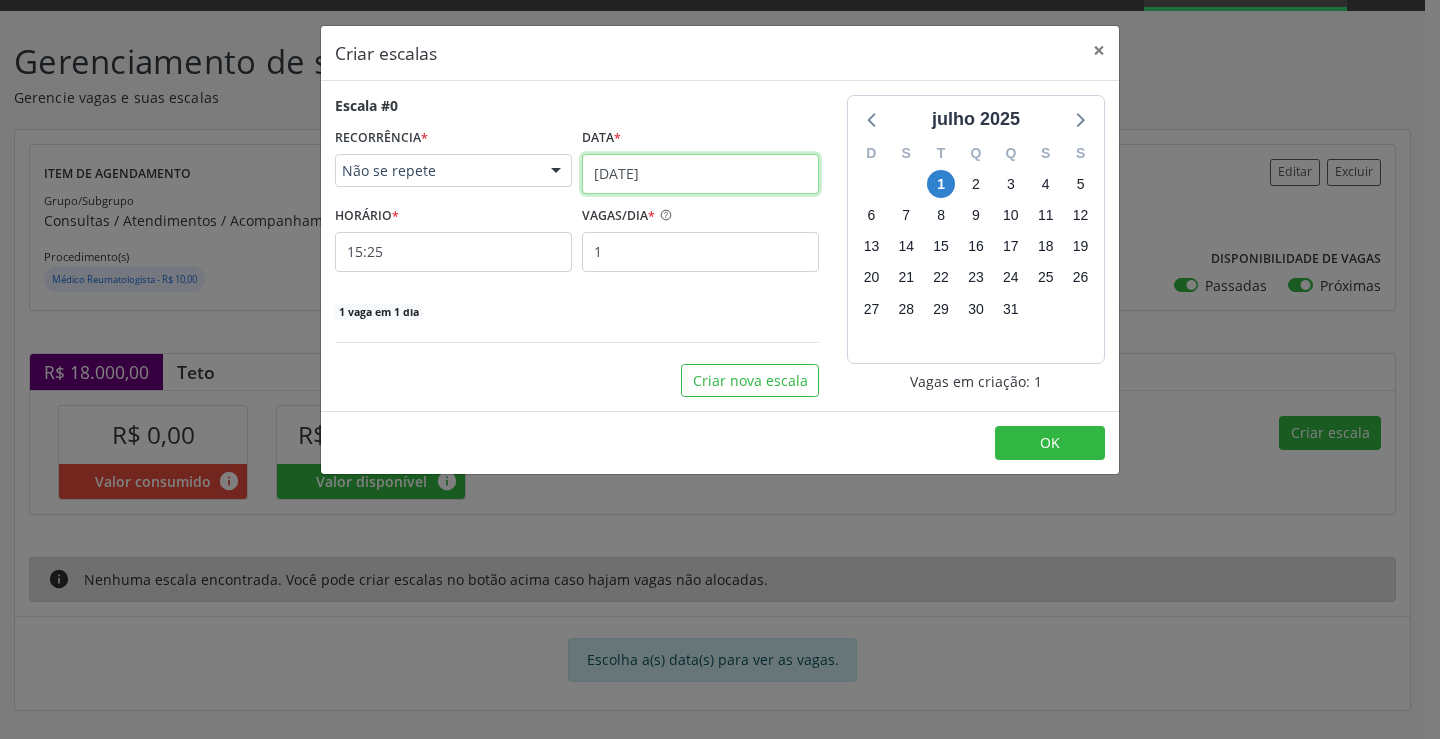 click on "[DATE]" at bounding box center [700, 174] 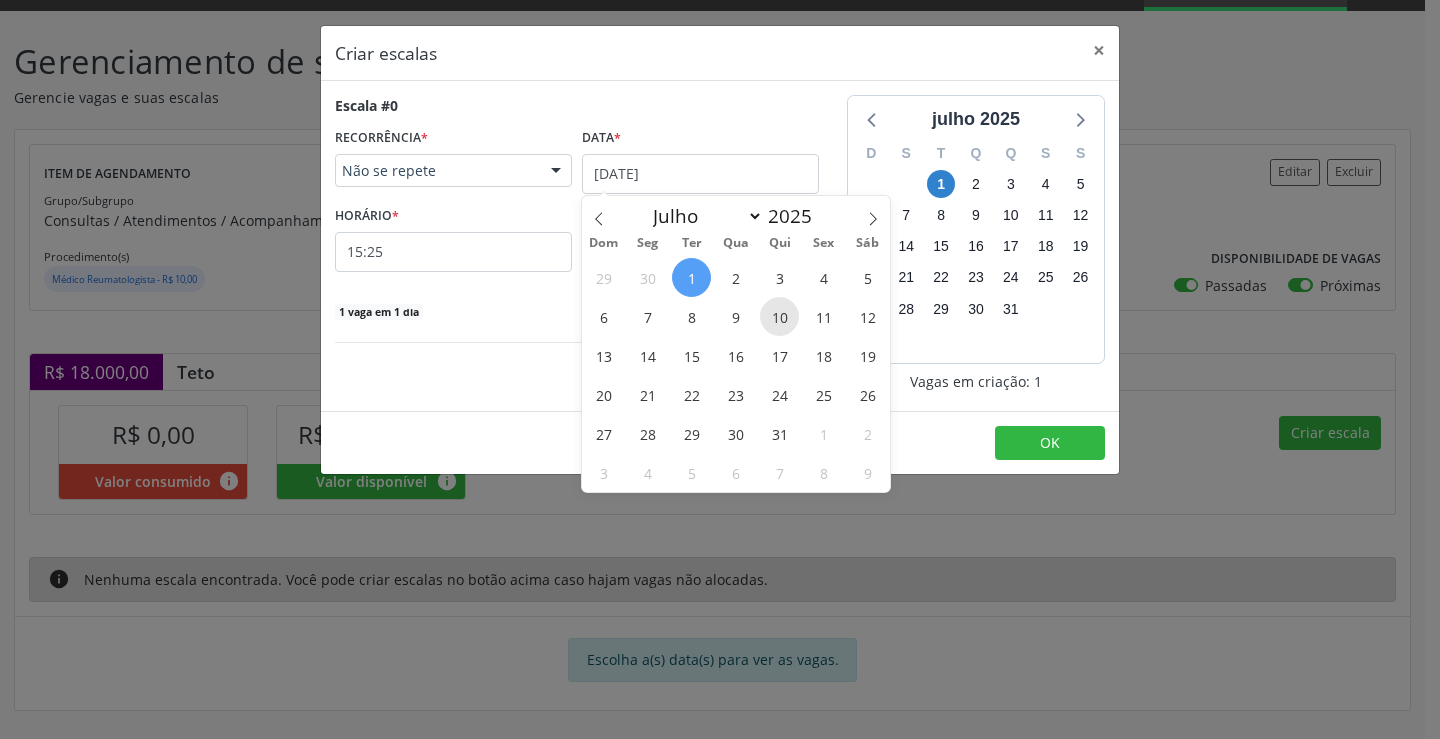click on "10" at bounding box center [779, 316] 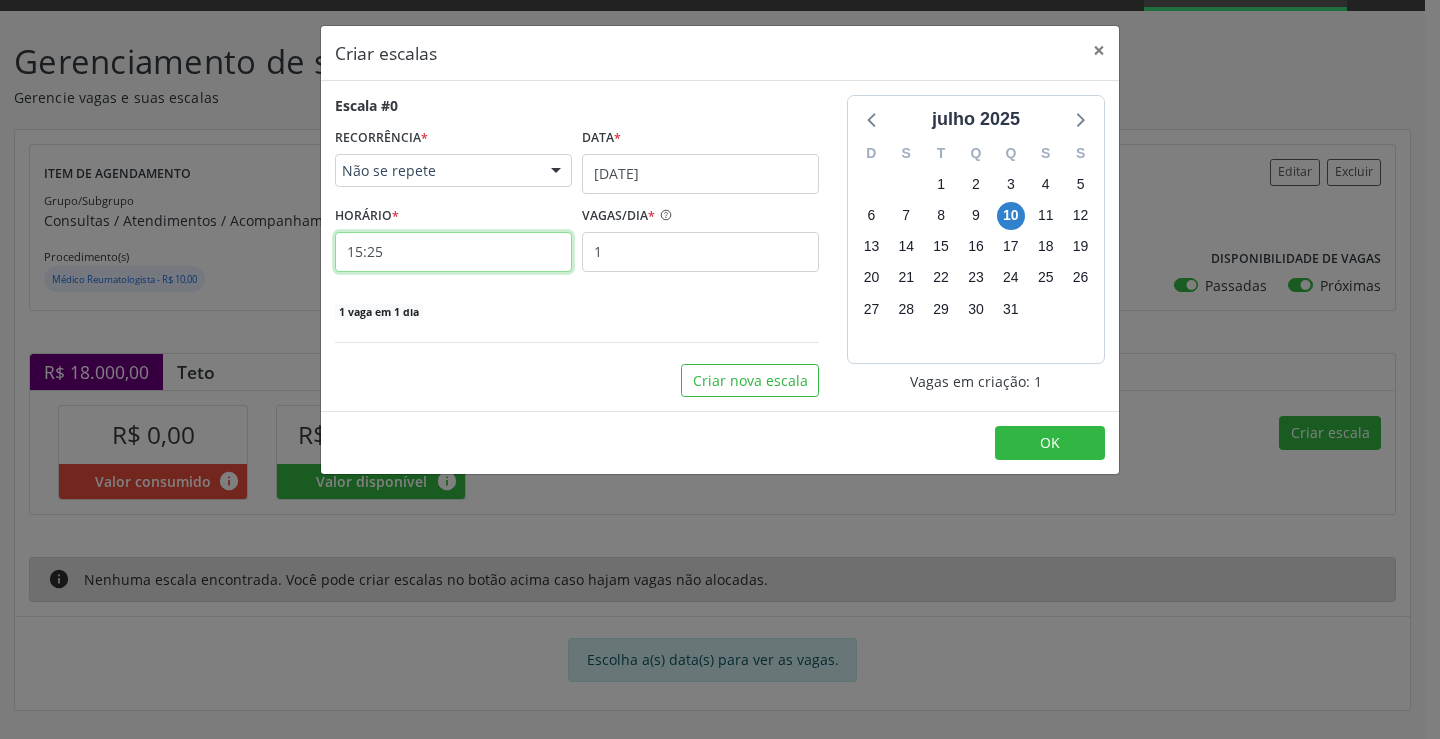 click on "15:25" at bounding box center [453, 252] 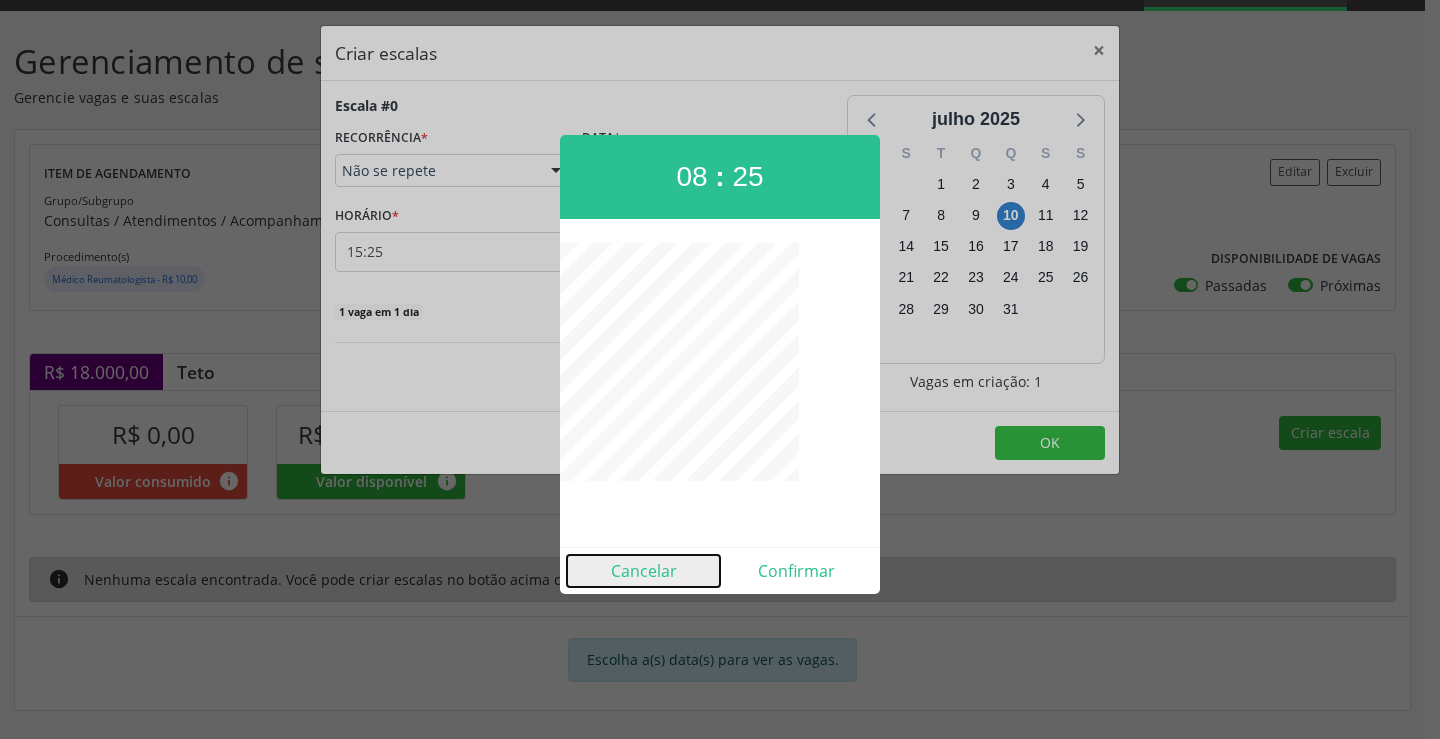 click on "Cancelar" at bounding box center [643, 571] 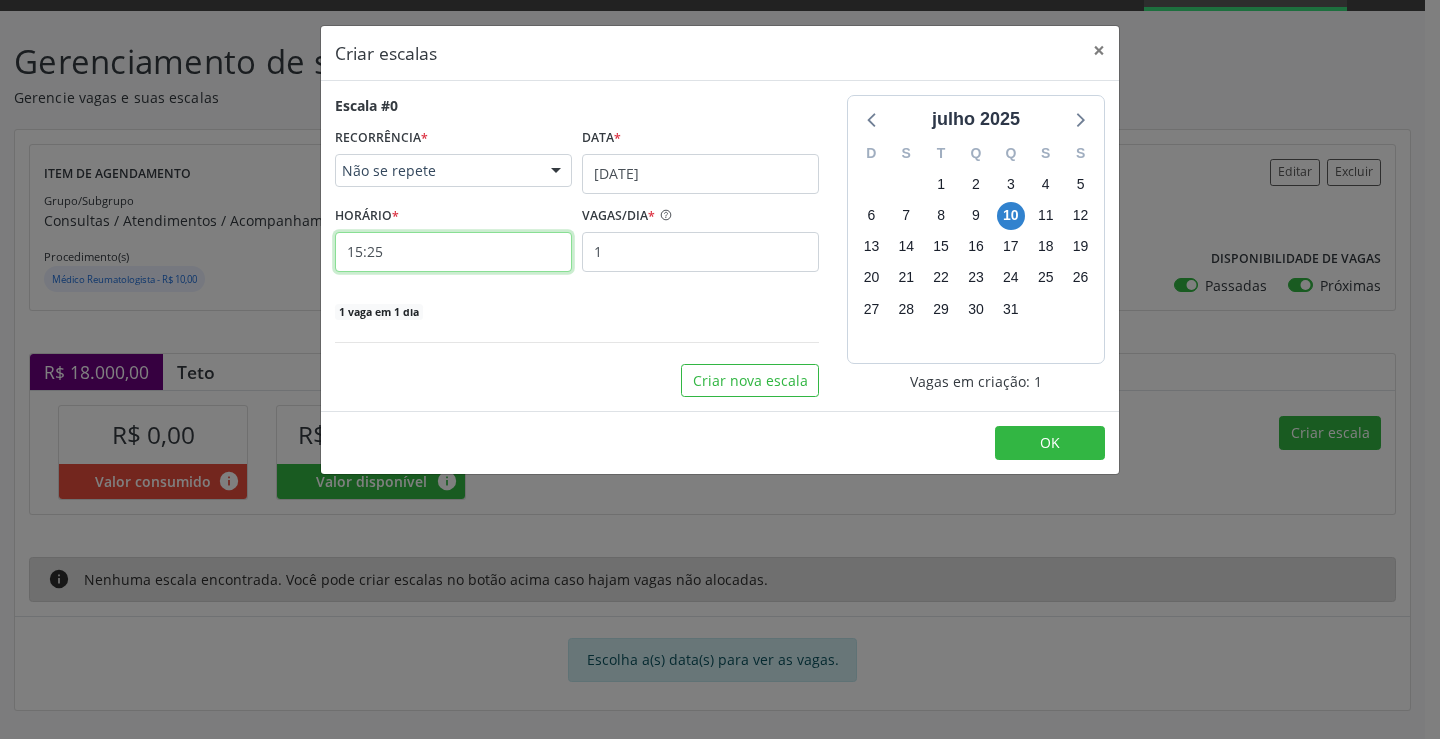 click on "15:25" at bounding box center [453, 252] 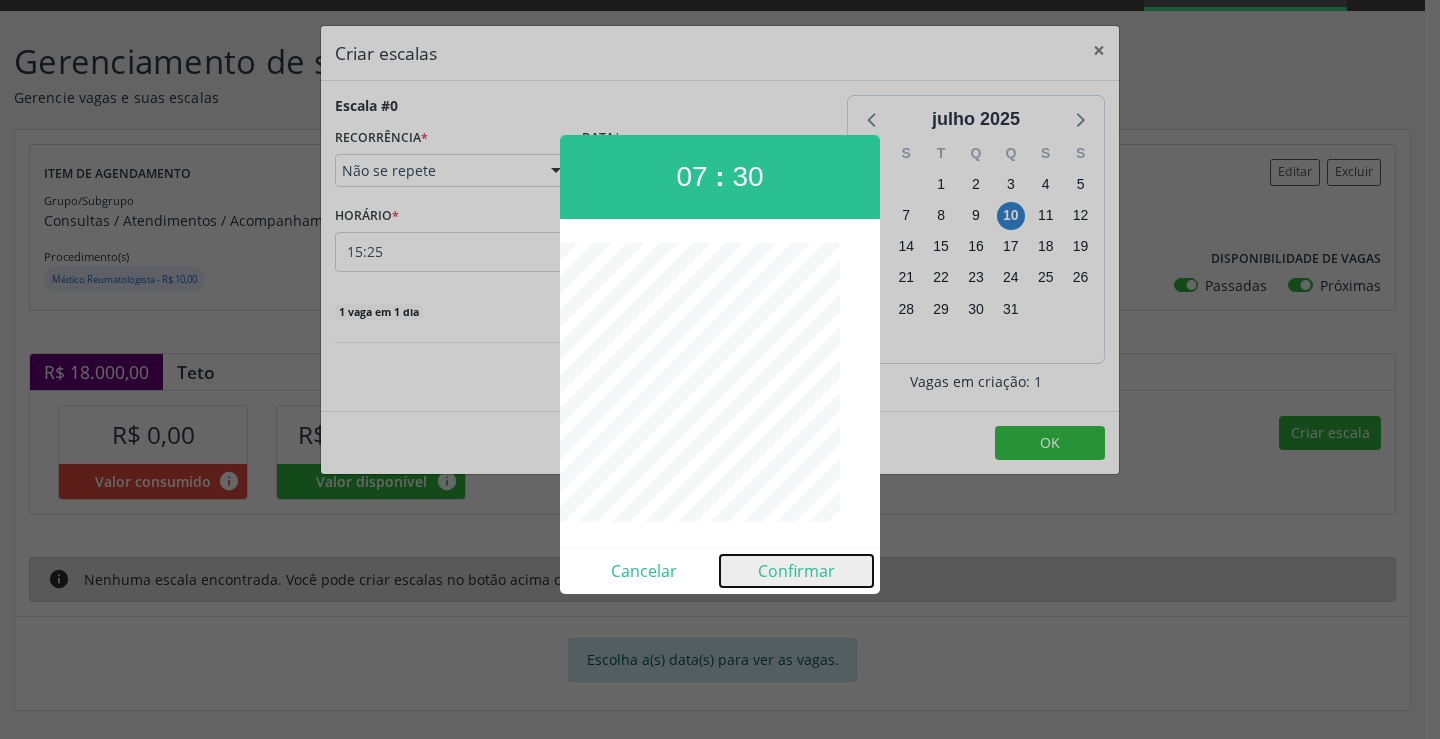 click on "Confirmar" at bounding box center (796, 571) 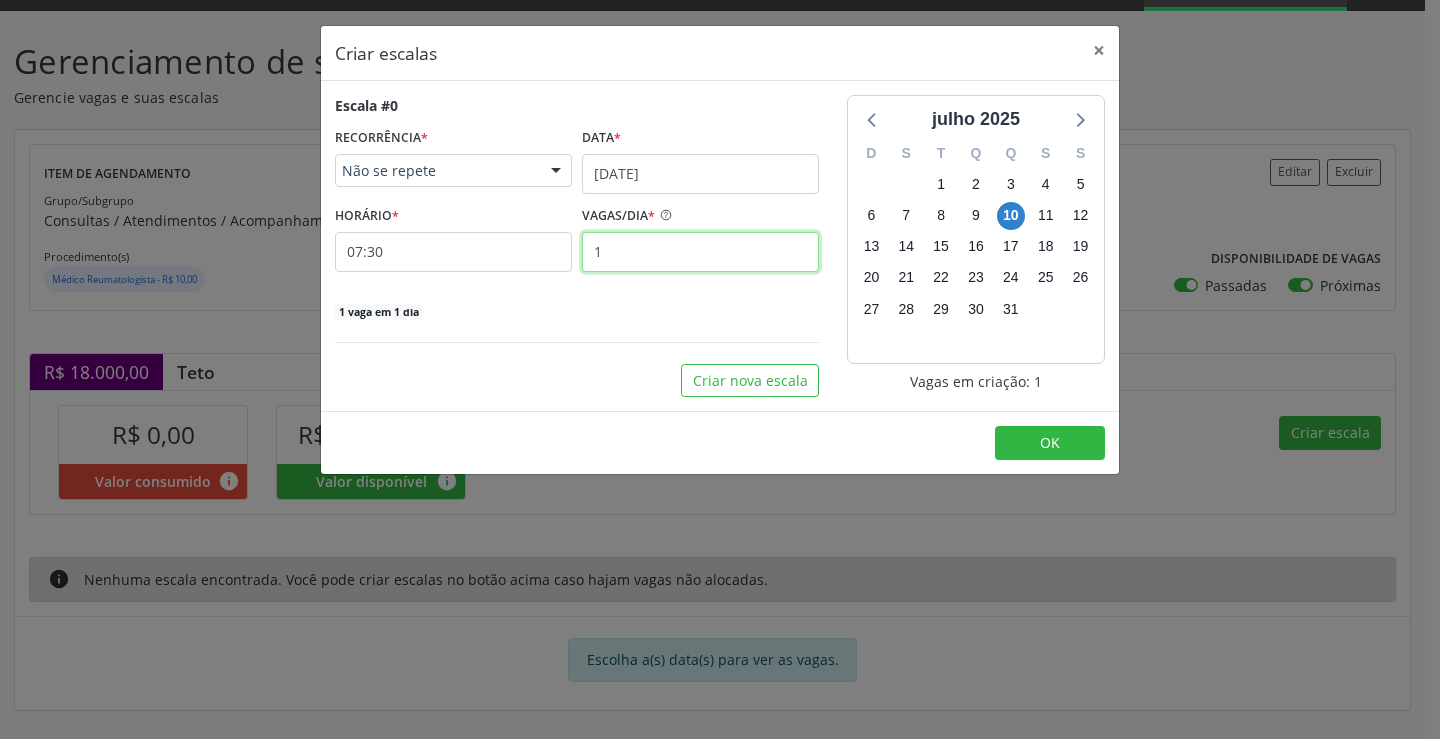 click on "1" at bounding box center (700, 252) 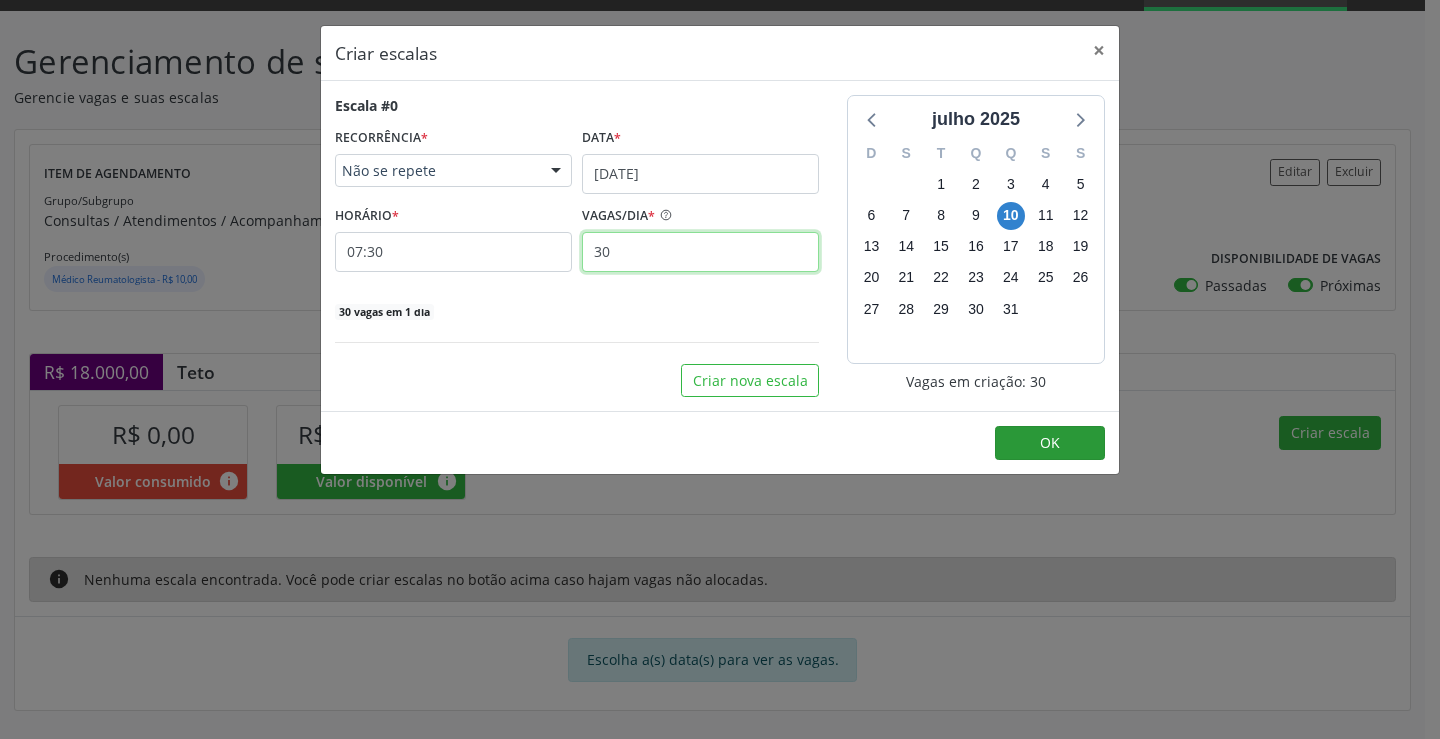 type on "30" 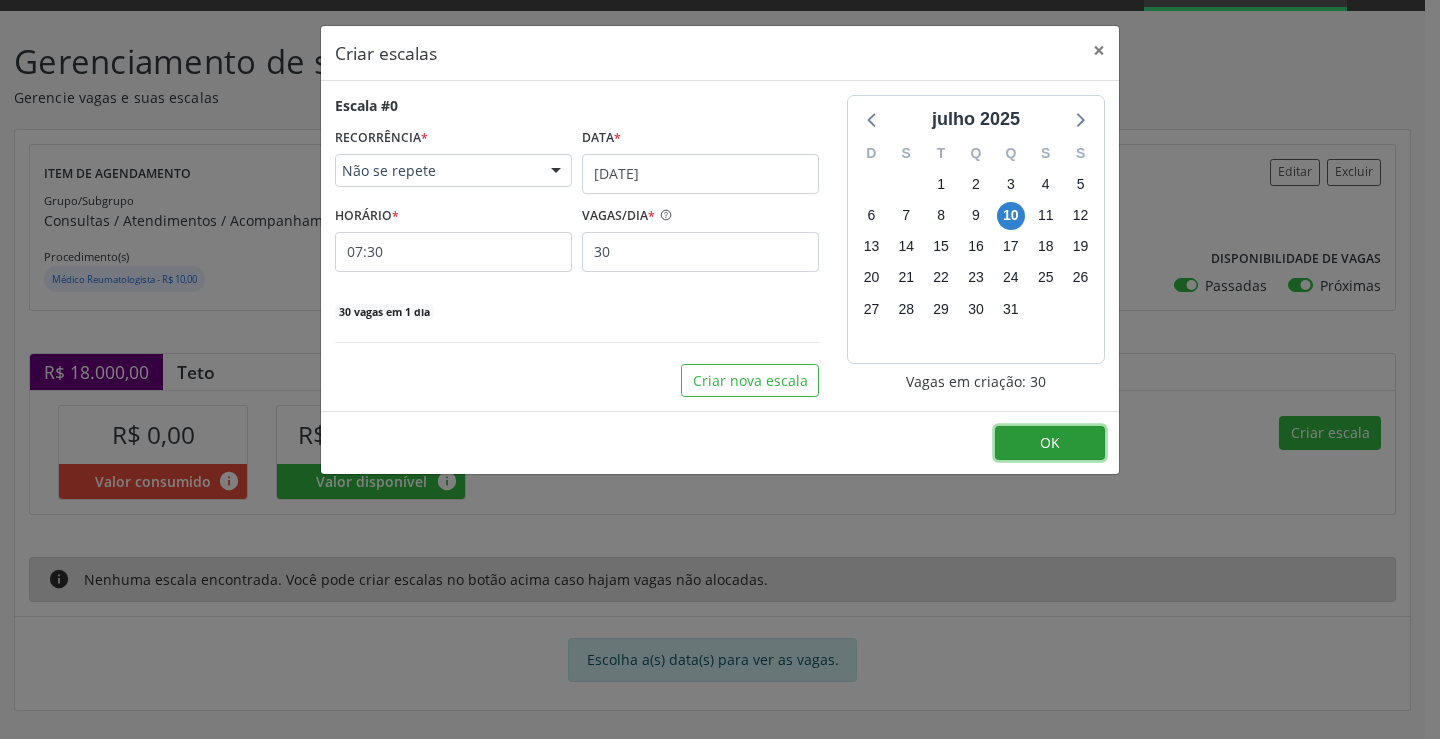 click on "OK" at bounding box center [1050, 443] 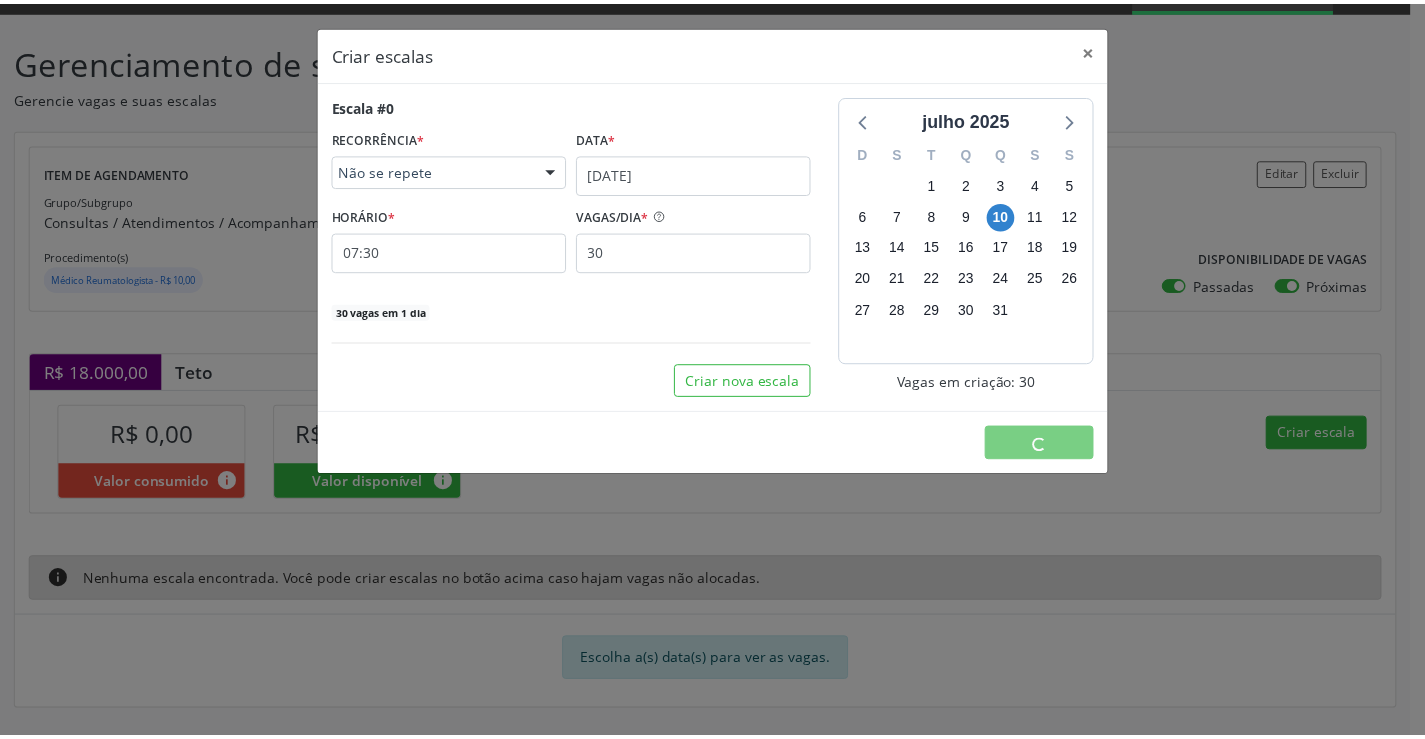 scroll, scrollTop: 0, scrollLeft: 0, axis: both 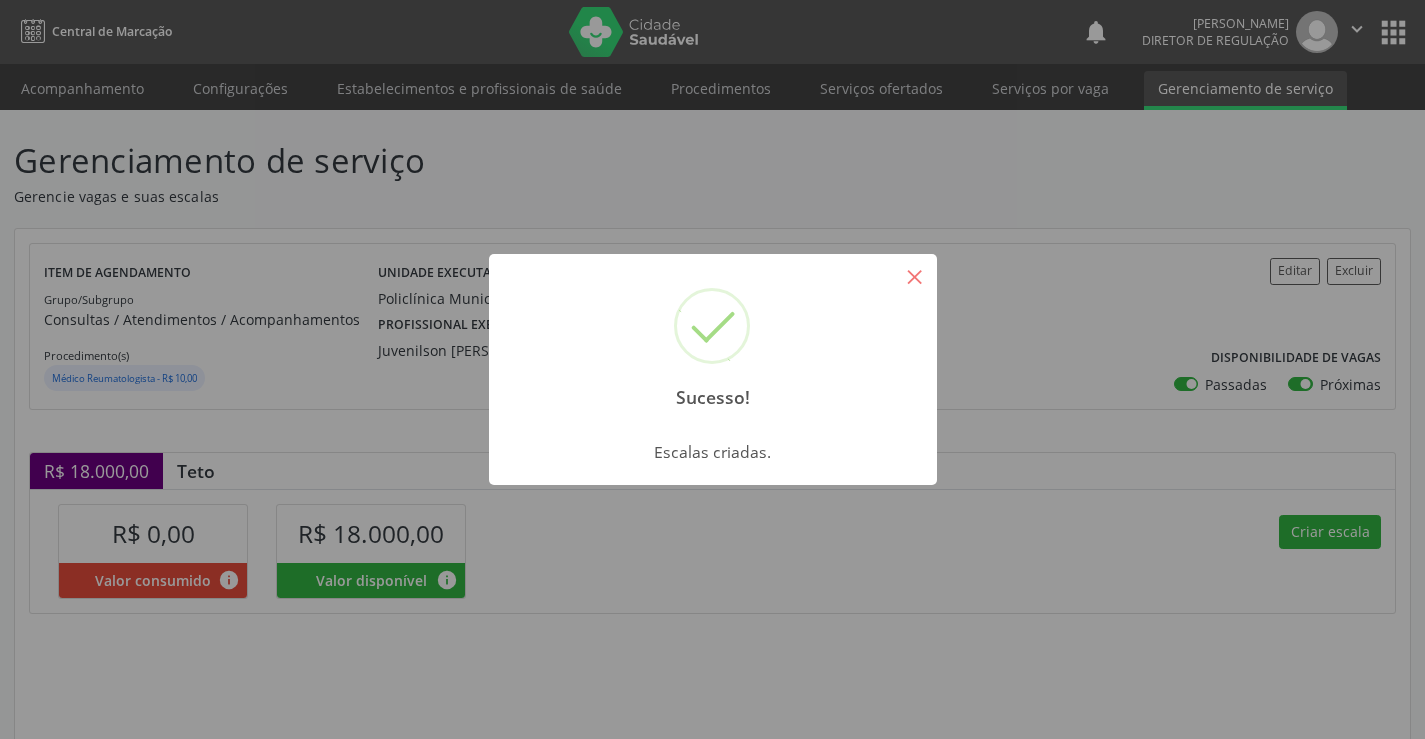 click on "×" at bounding box center [915, 276] 